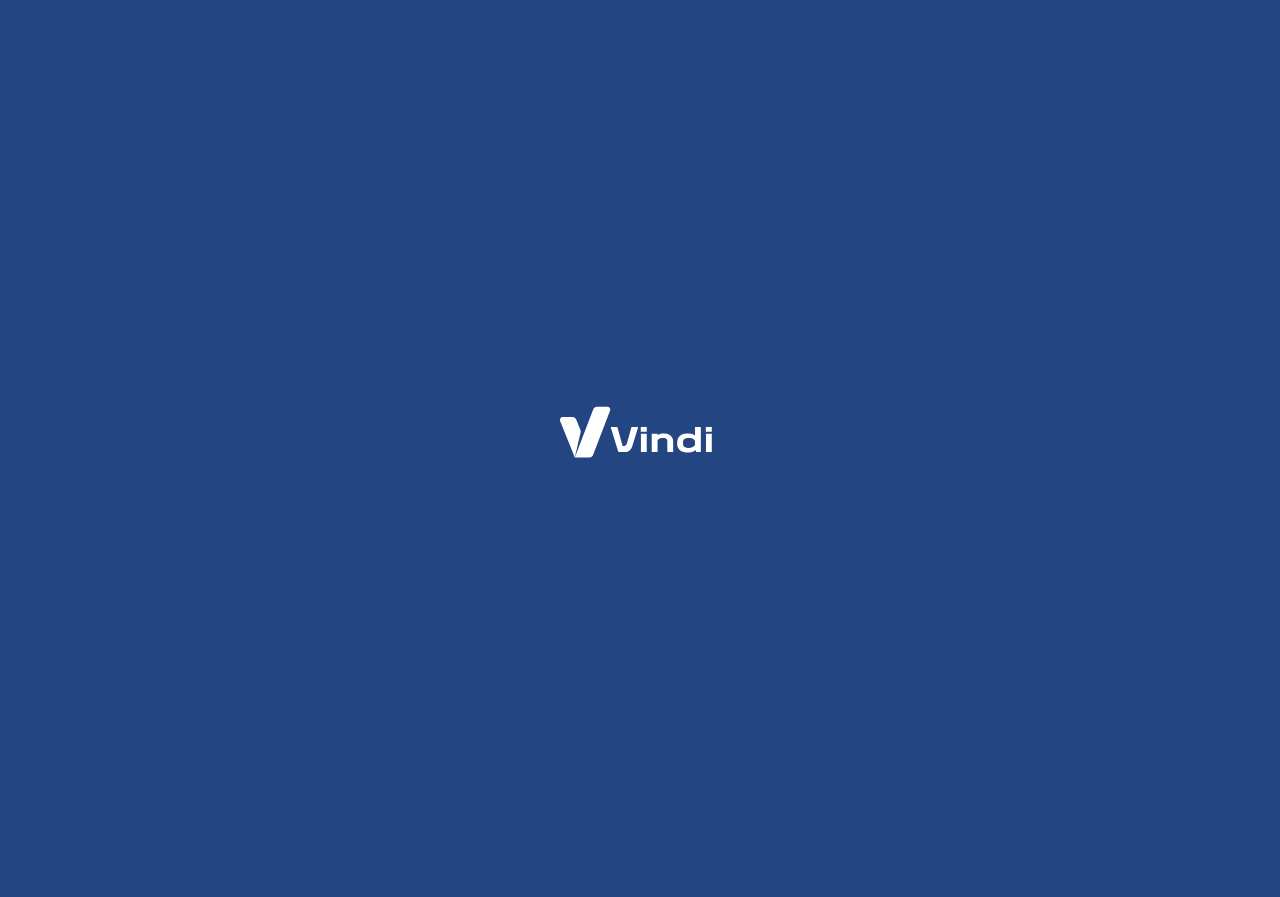 scroll, scrollTop: 0, scrollLeft: 0, axis: both 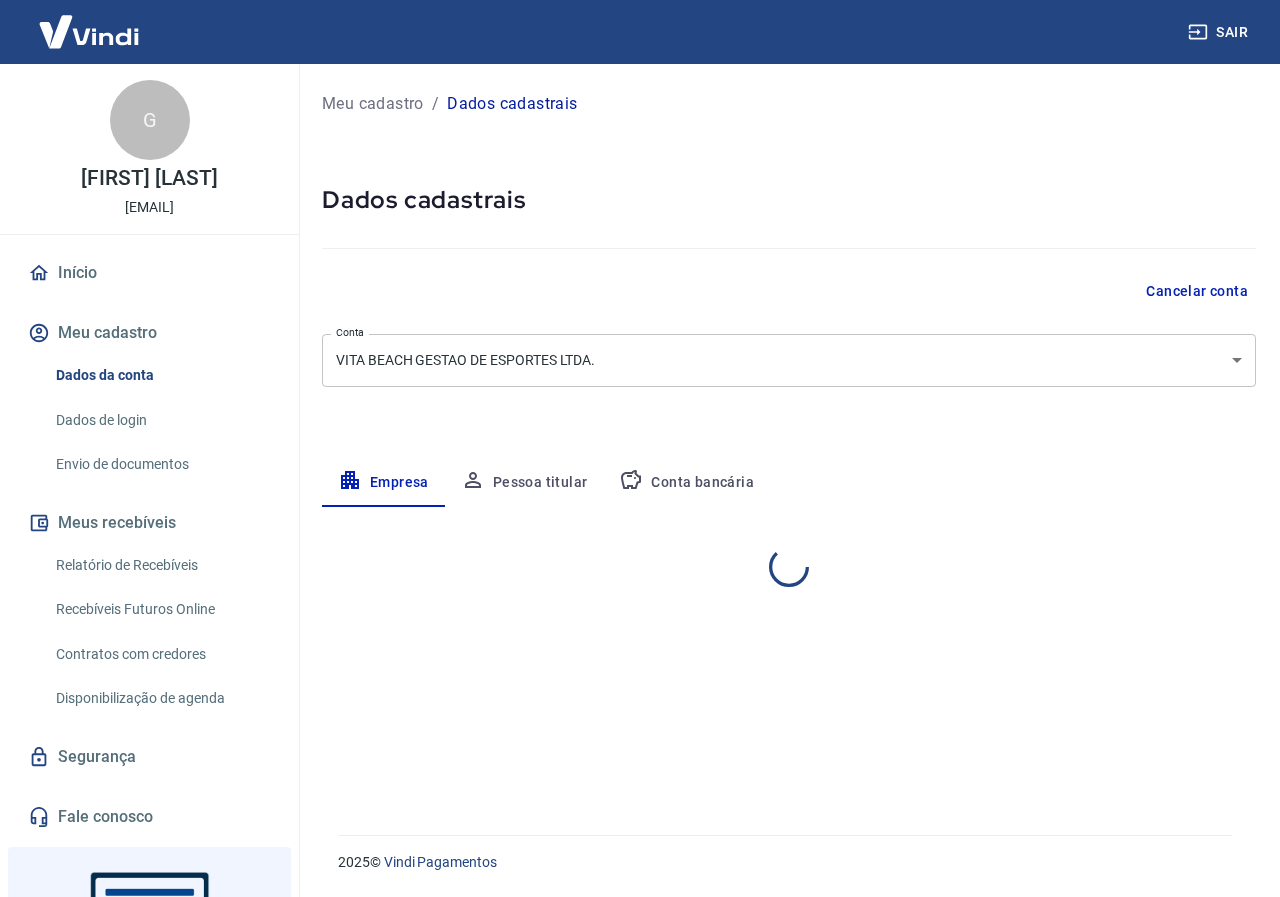 select on "PR" 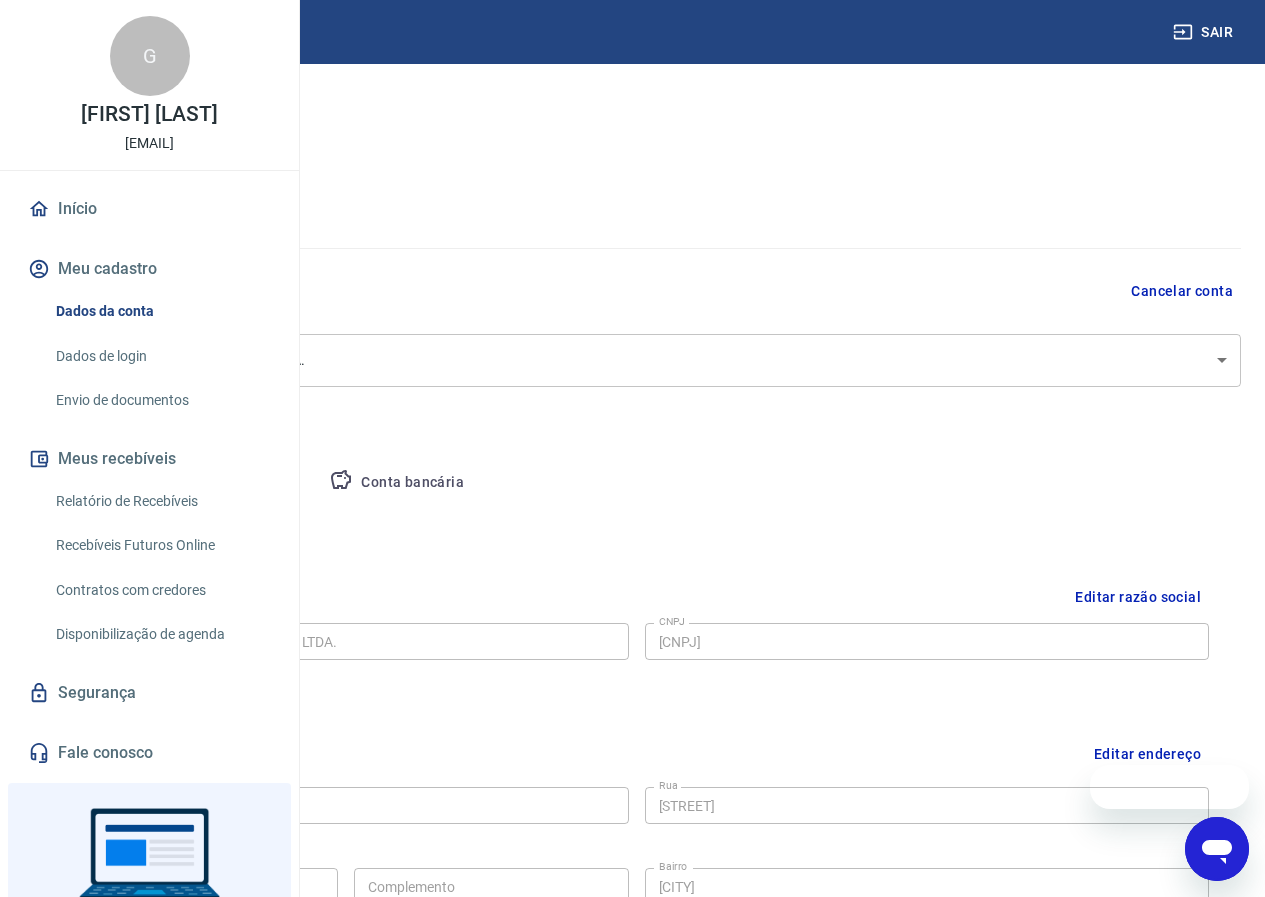 scroll, scrollTop: 0, scrollLeft: 0, axis: both 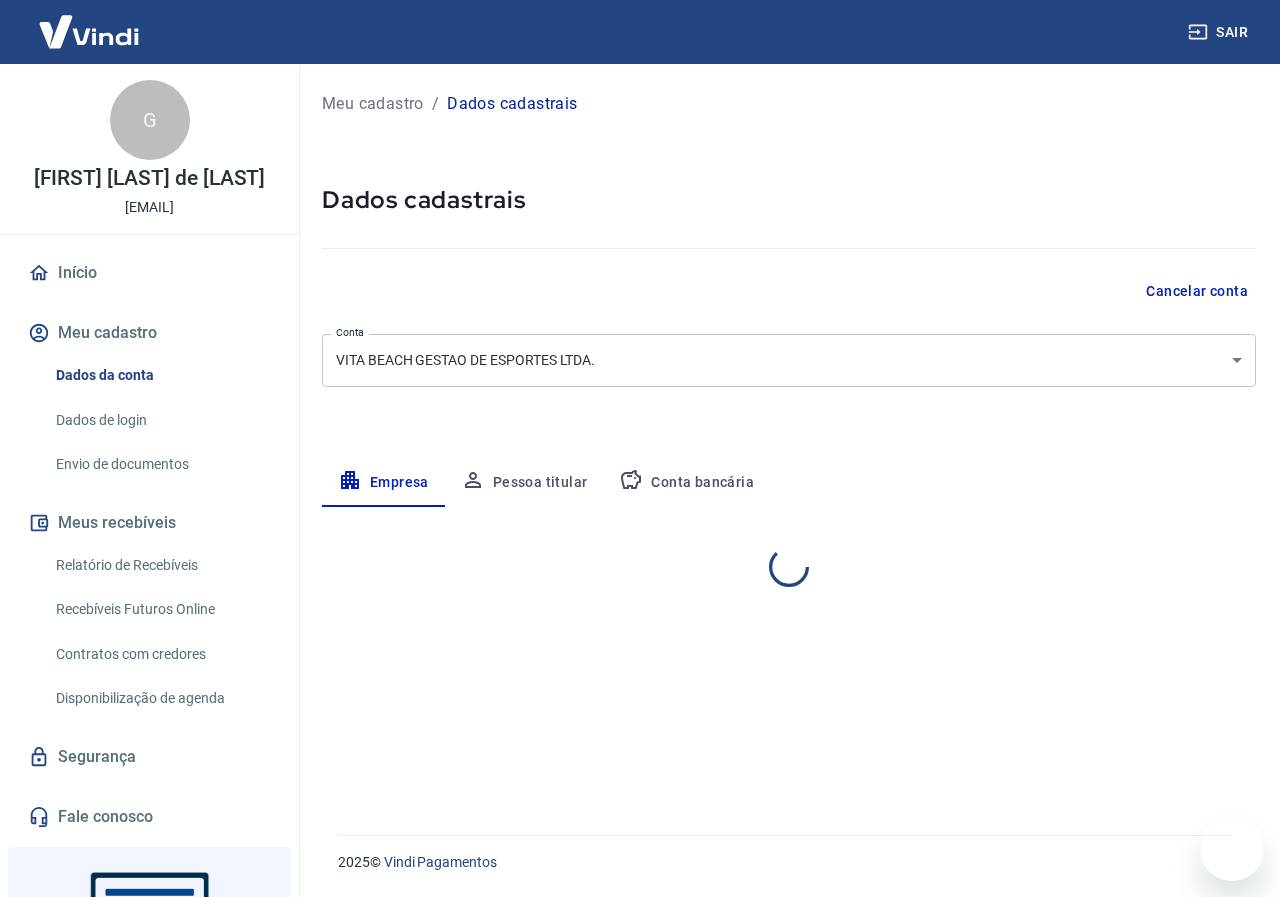 select on "PR" 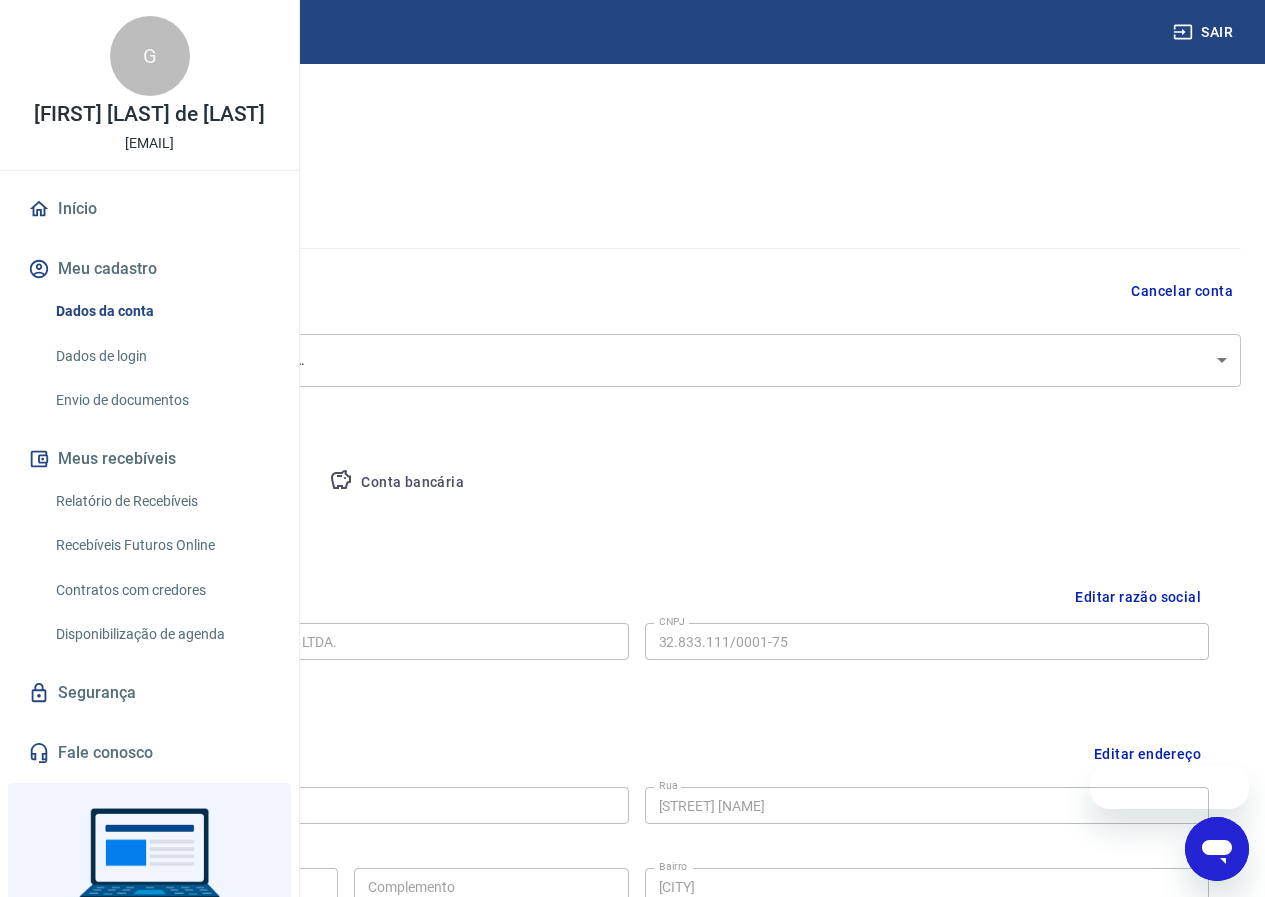 scroll, scrollTop: 0, scrollLeft: 0, axis: both 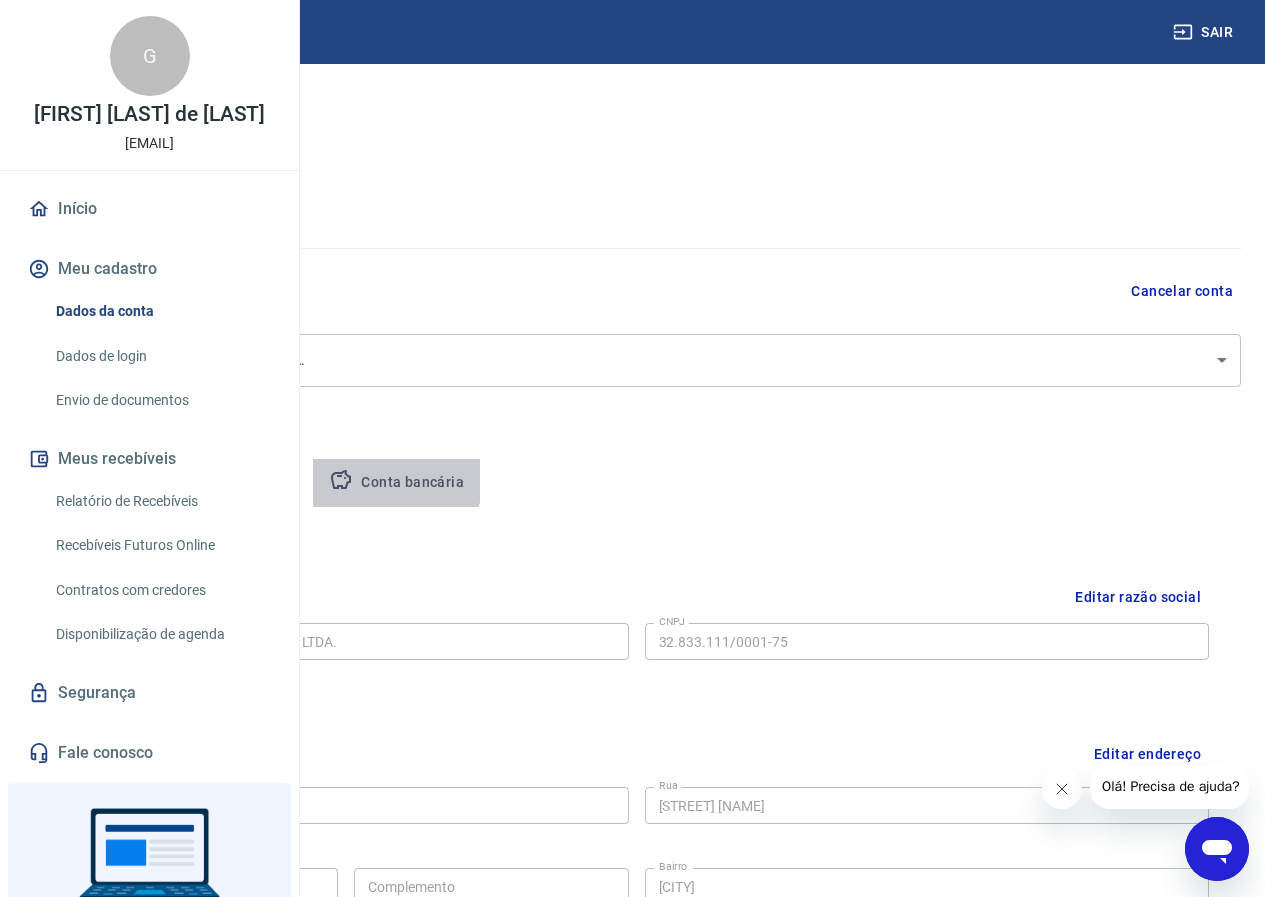 click on "Conta bancária" at bounding box center [396, 483] 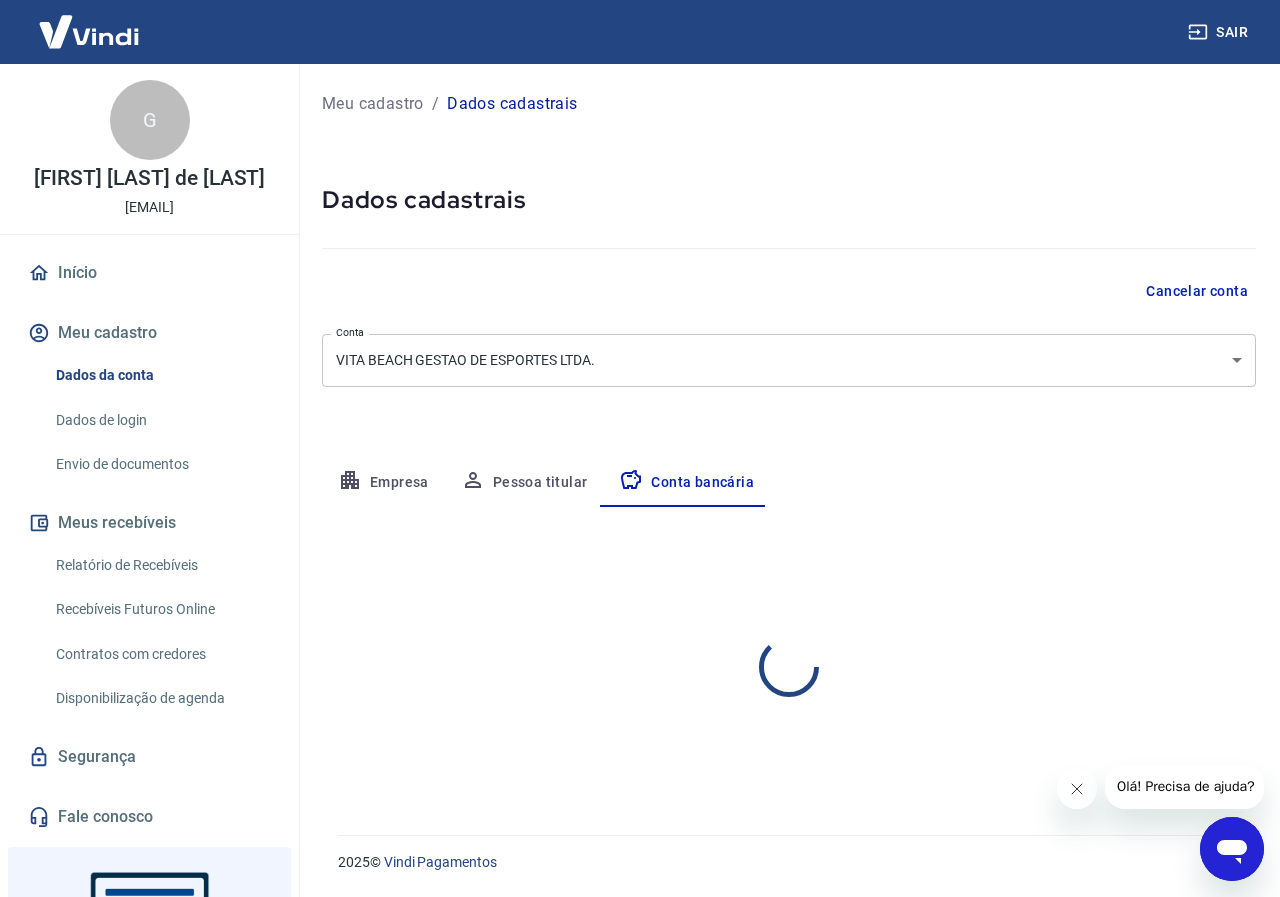 select on "1" 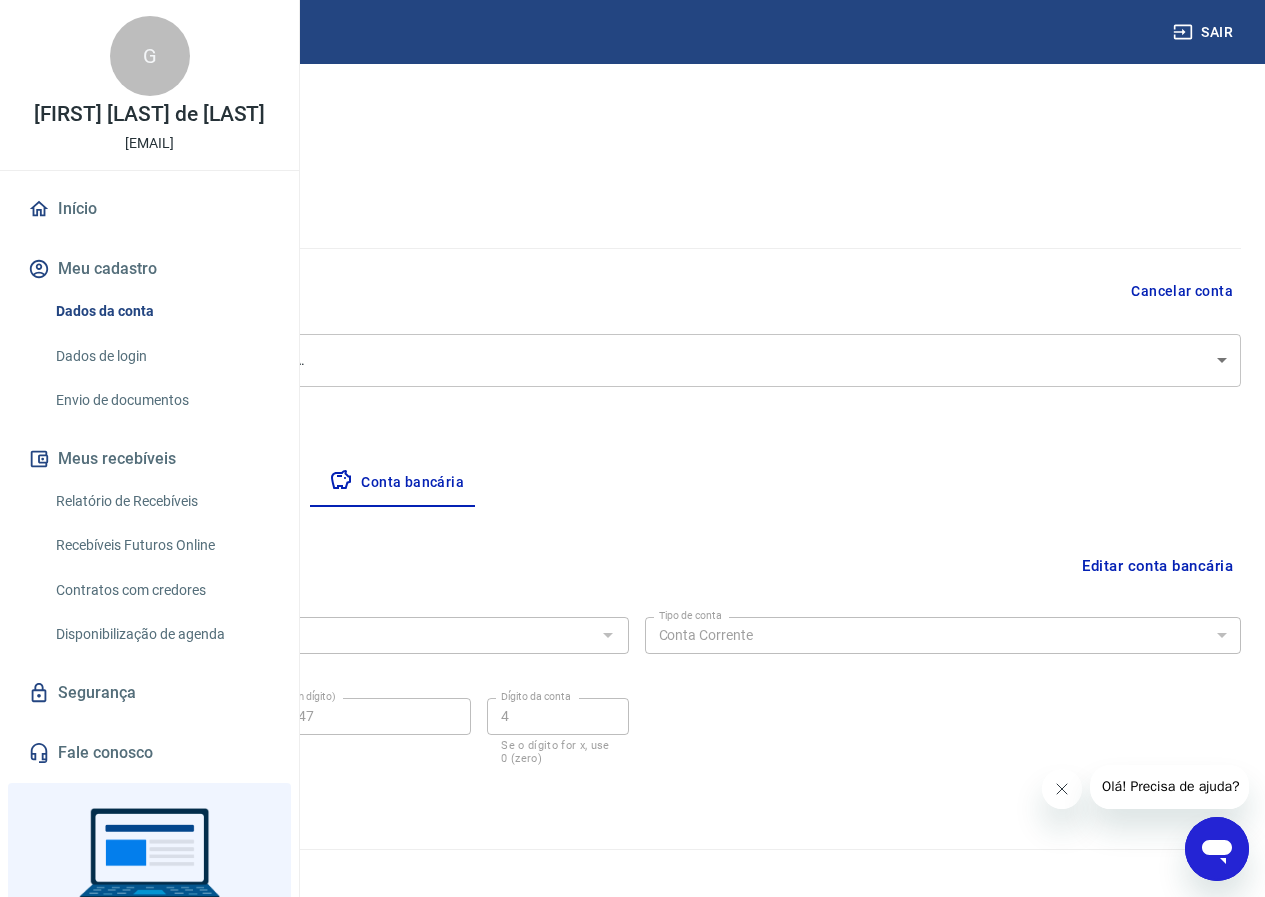 scroll, scrollTop: 14, scrollLeft: 0, axis: vertical 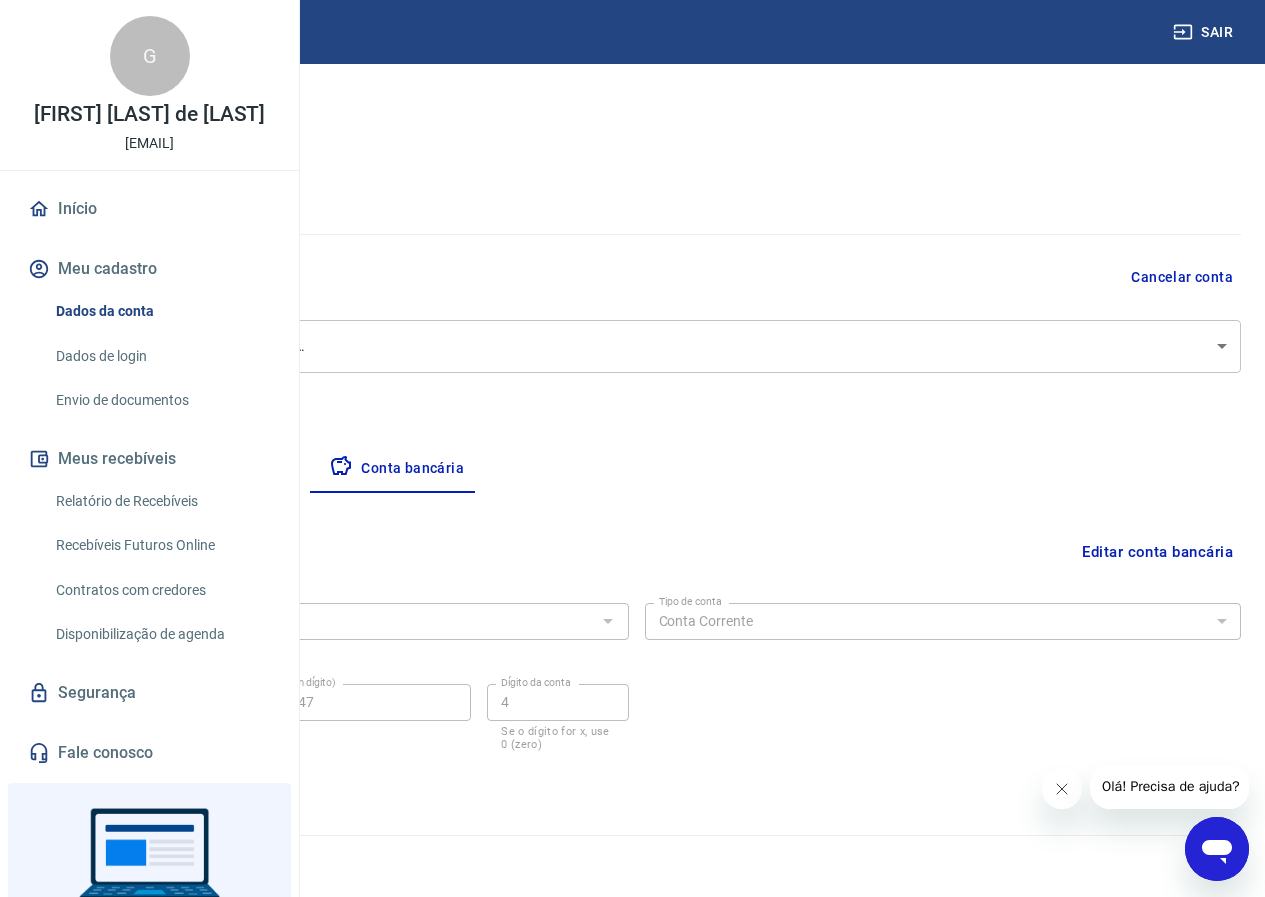 click on "Editar conta bancária" at bounding box center [1157, 552] 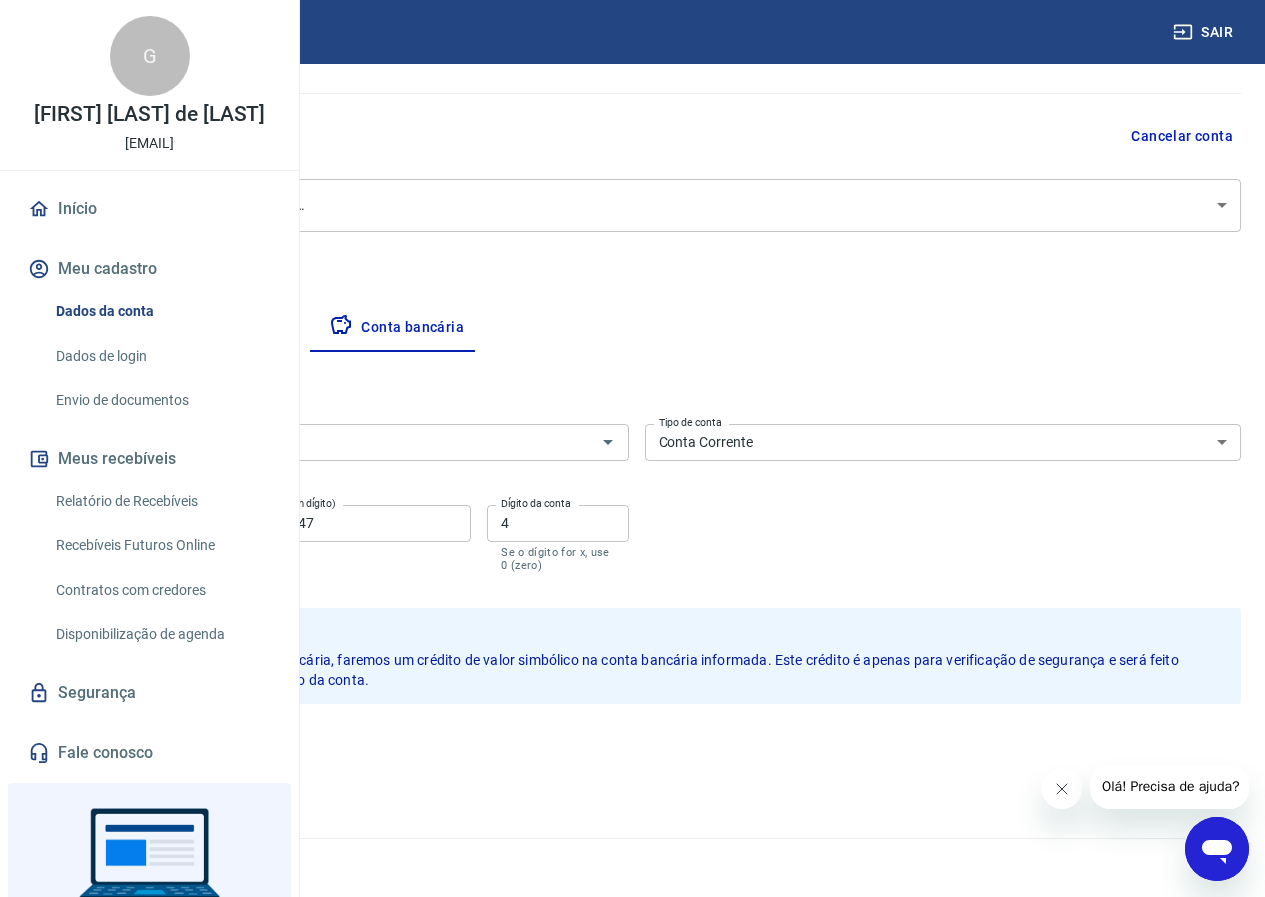 scroll, scrollTop: 158, scrollLeft: 0, axis: vertical 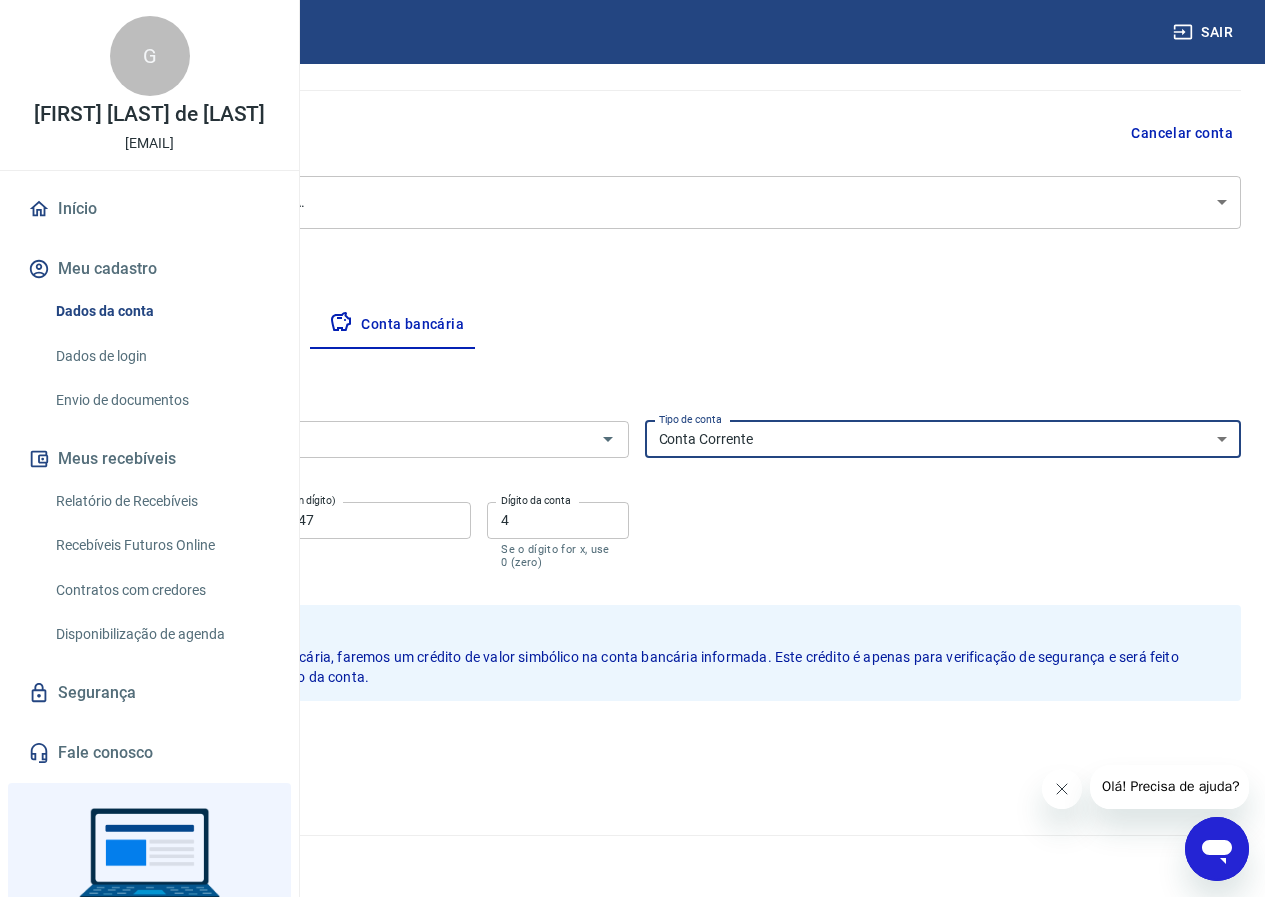 click on "Conta Corrente Conta Poupança" at bounding box center (943, 439) 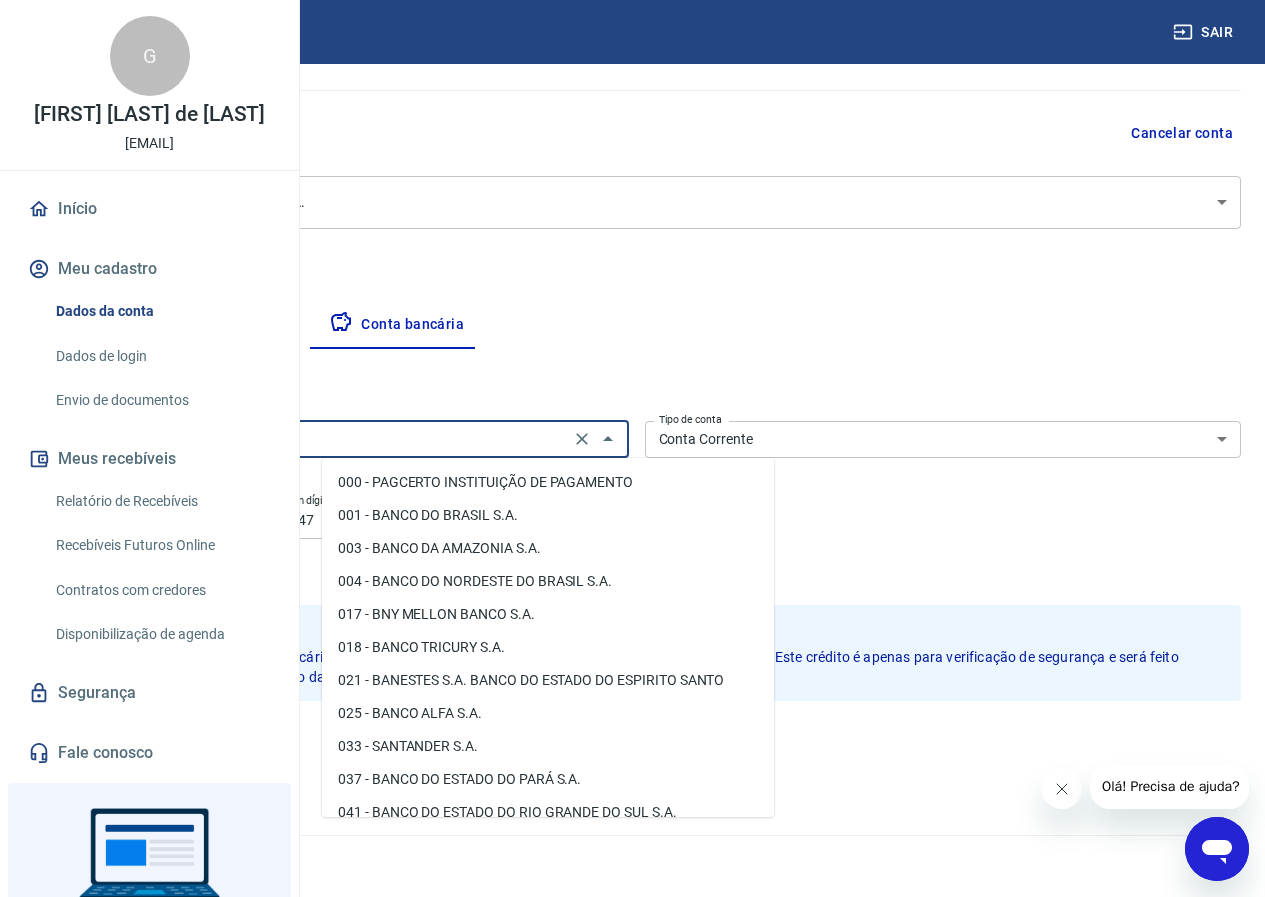 click on "197 - STONE PAGAMENTOS S.A" at bounding box center (301, 439) 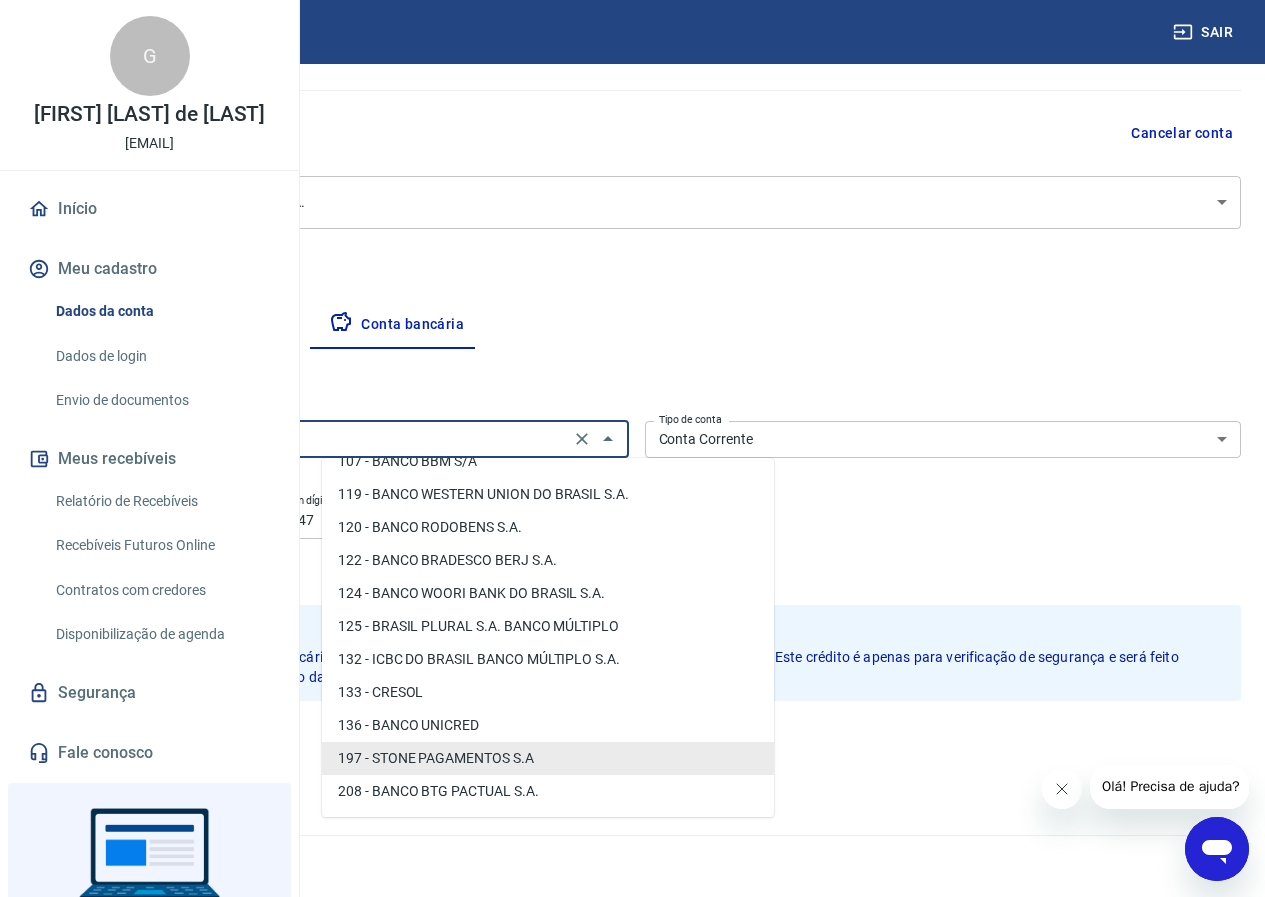click on "Editar conta bancária Banco 197 - STONE PAGAMENTOS S.A Banco Tipo de conta Conta Corrente Conta Poupança Tipo de conta Agência (sem dígito) 0001 Agência (sem dígito) Conta (sem dígito) 95798647 Conta (sem dígito) Dígito da conta 4 Dígito da conta Se o dígito for x, use 0 (zero) Atenção Ao cadastrar uma nova conta bancária, faremos um crédito de valor simbólico na conta bancária informada. Este crédito é apenas para verificação de segurança e será feito automaticamente após a alteração da conta. Salvar Cancelar" at bounding box center [636, 568] 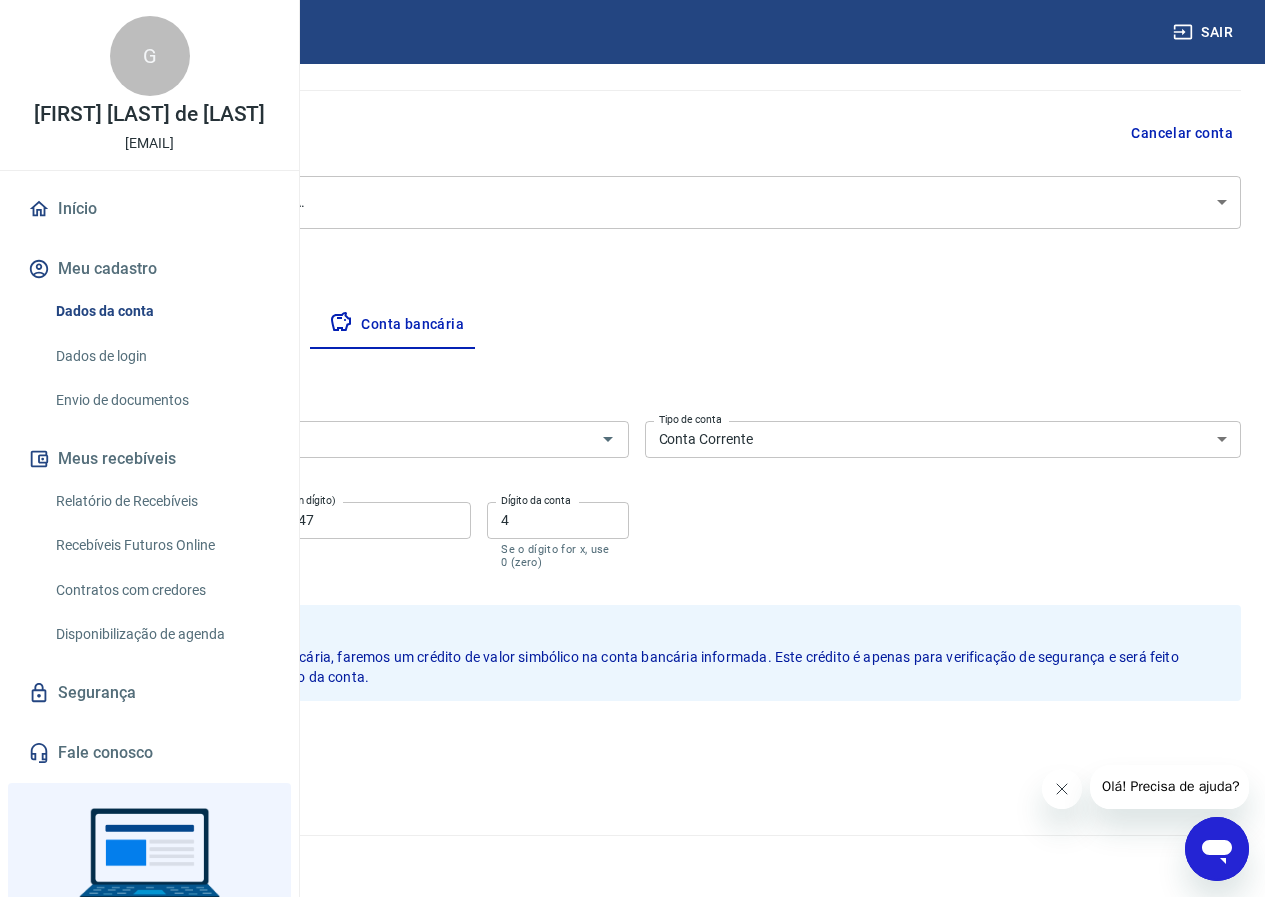 click on "Empresa" at bounding box center [93, 325] 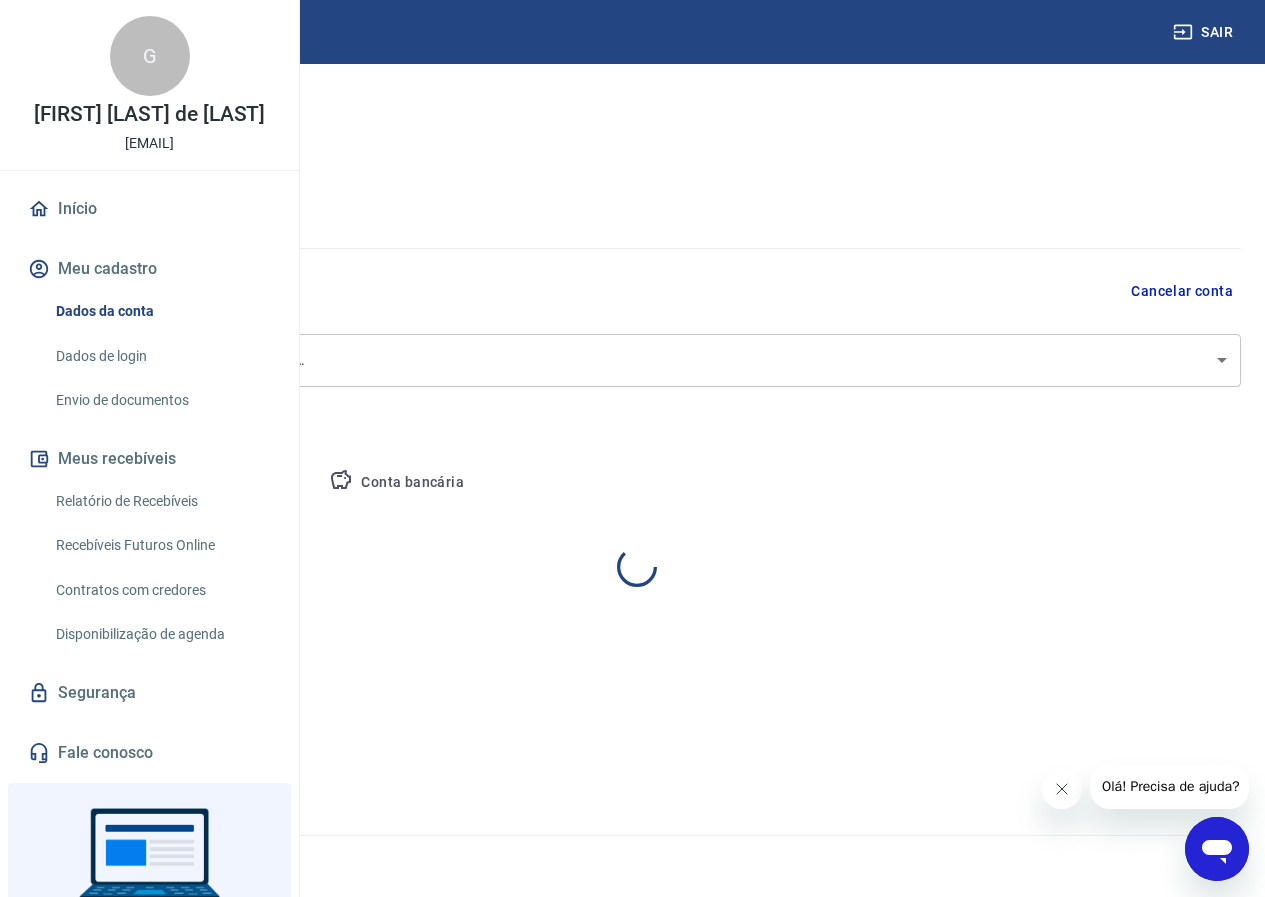 scroll, scrollTop: 0, scrollLeft: 0, axis: both 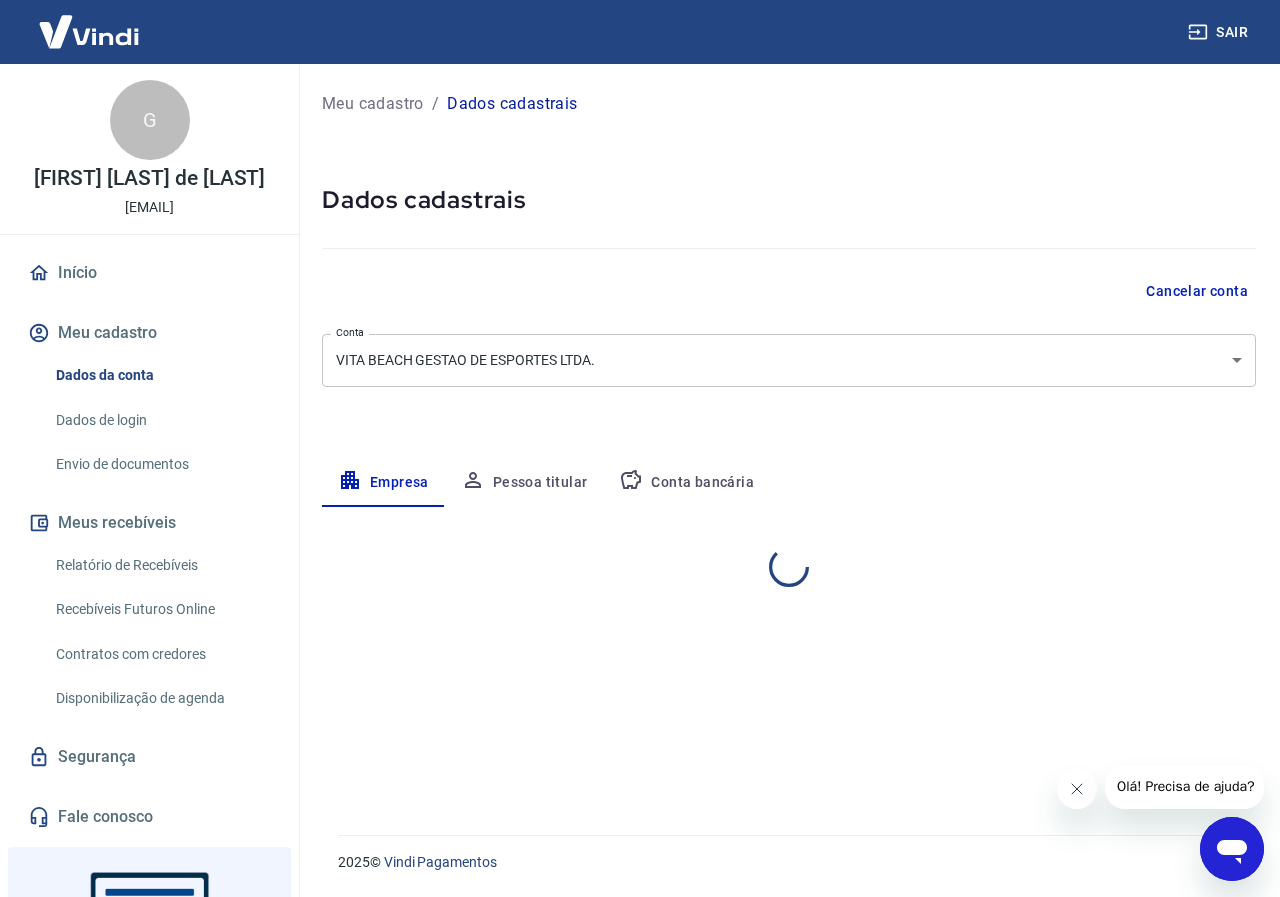 select on "PR" 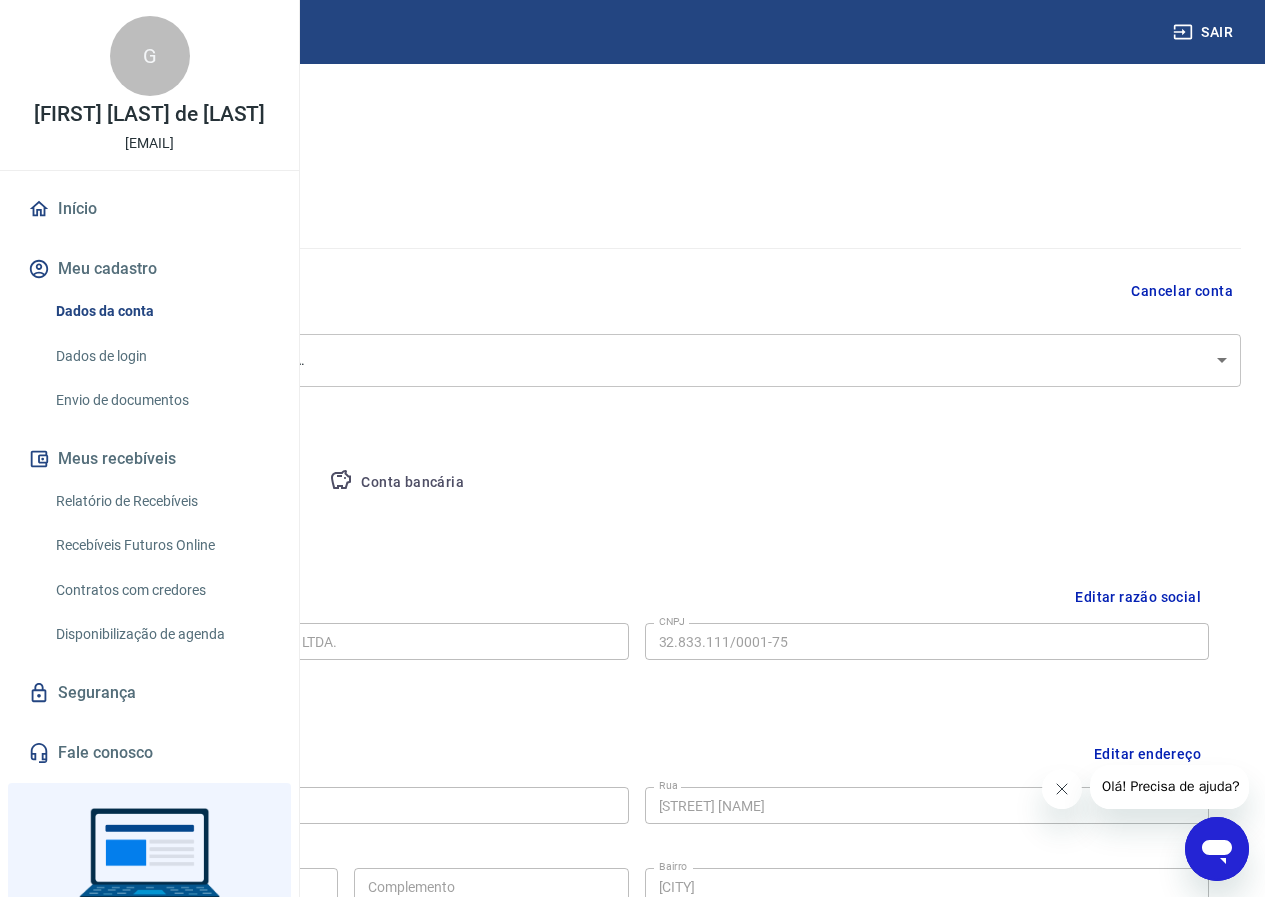click on "Conta bancária" at bounding box center [396, 483] 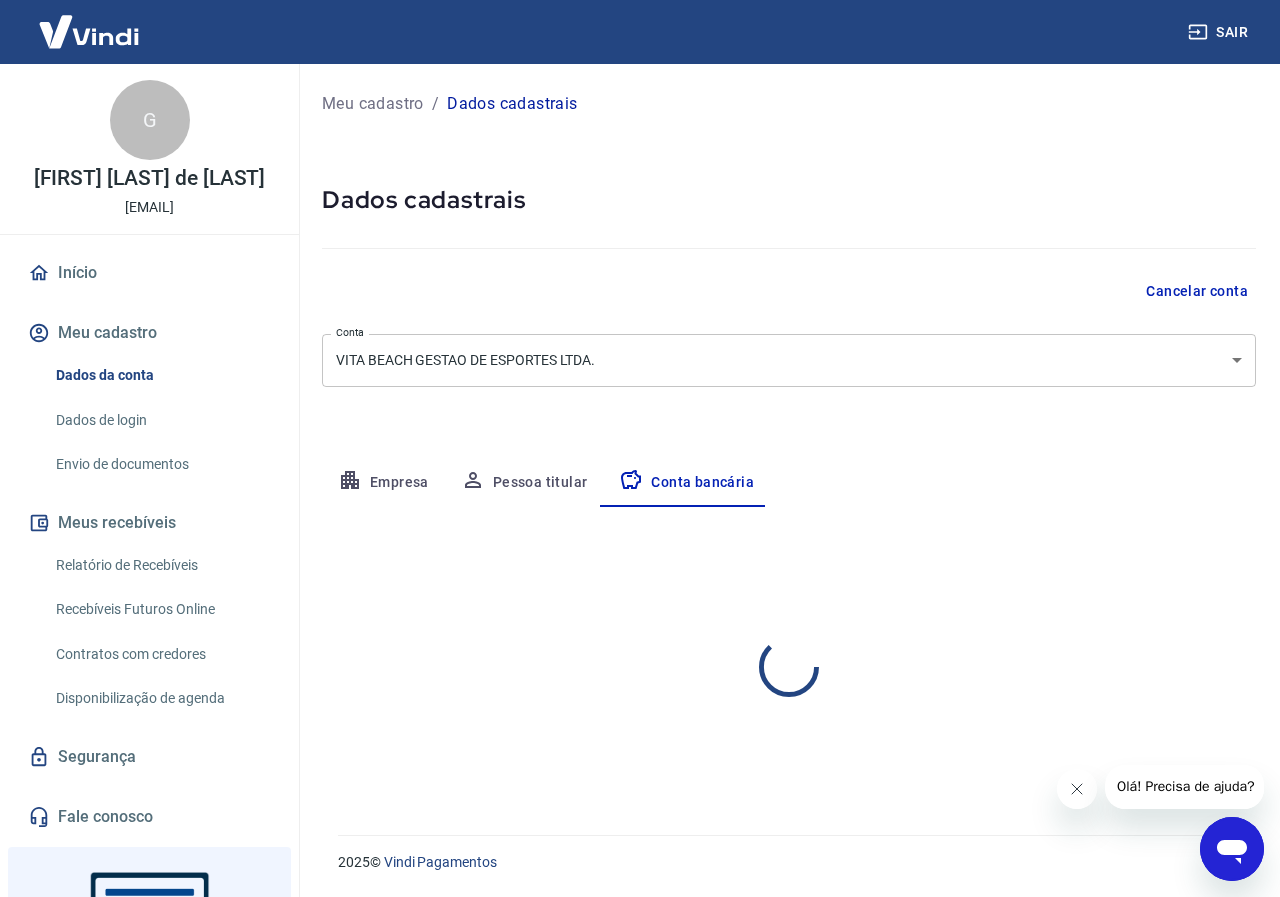 select on "1" 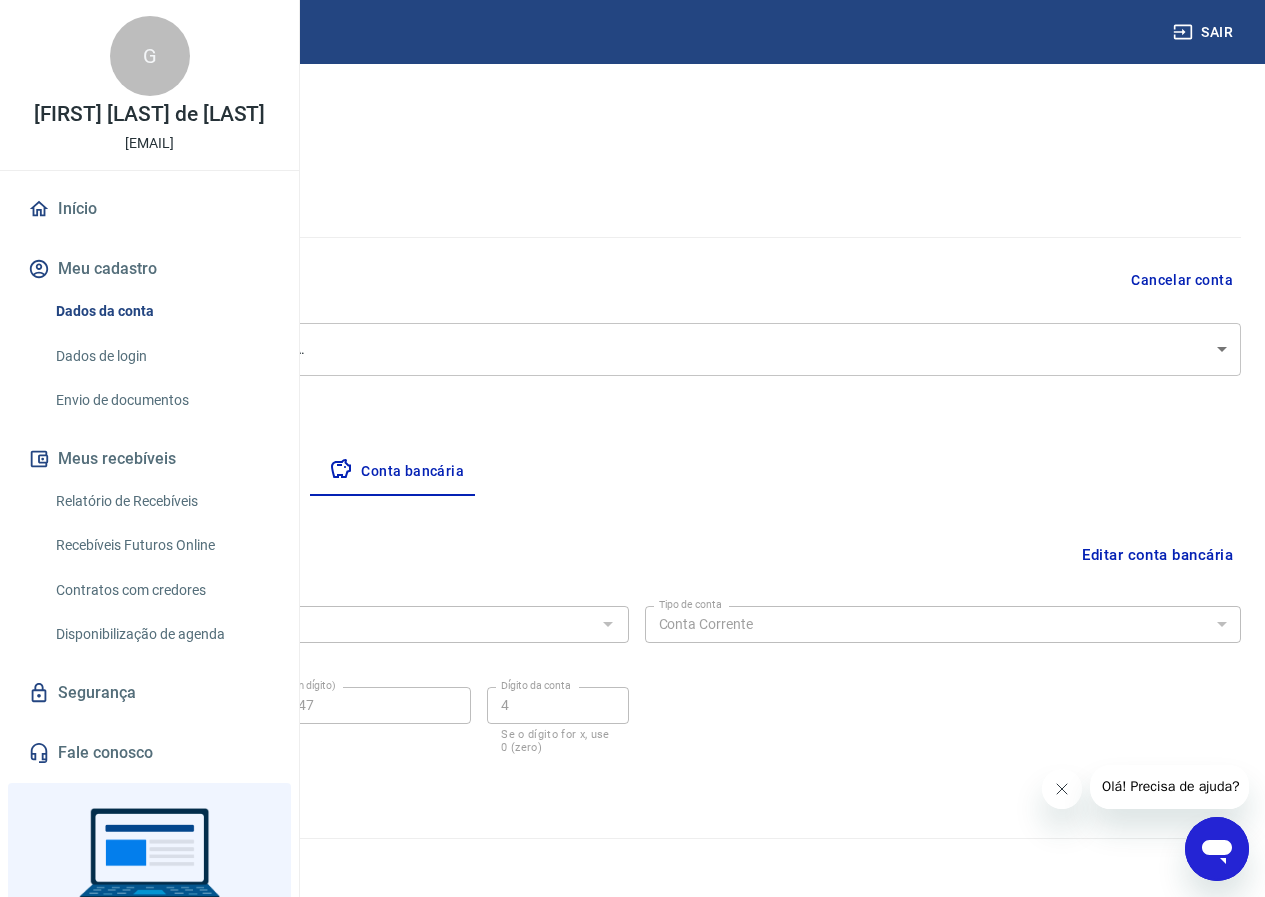 scroll, scrollTop: 14, scrollLeft: 0, axis: vertical 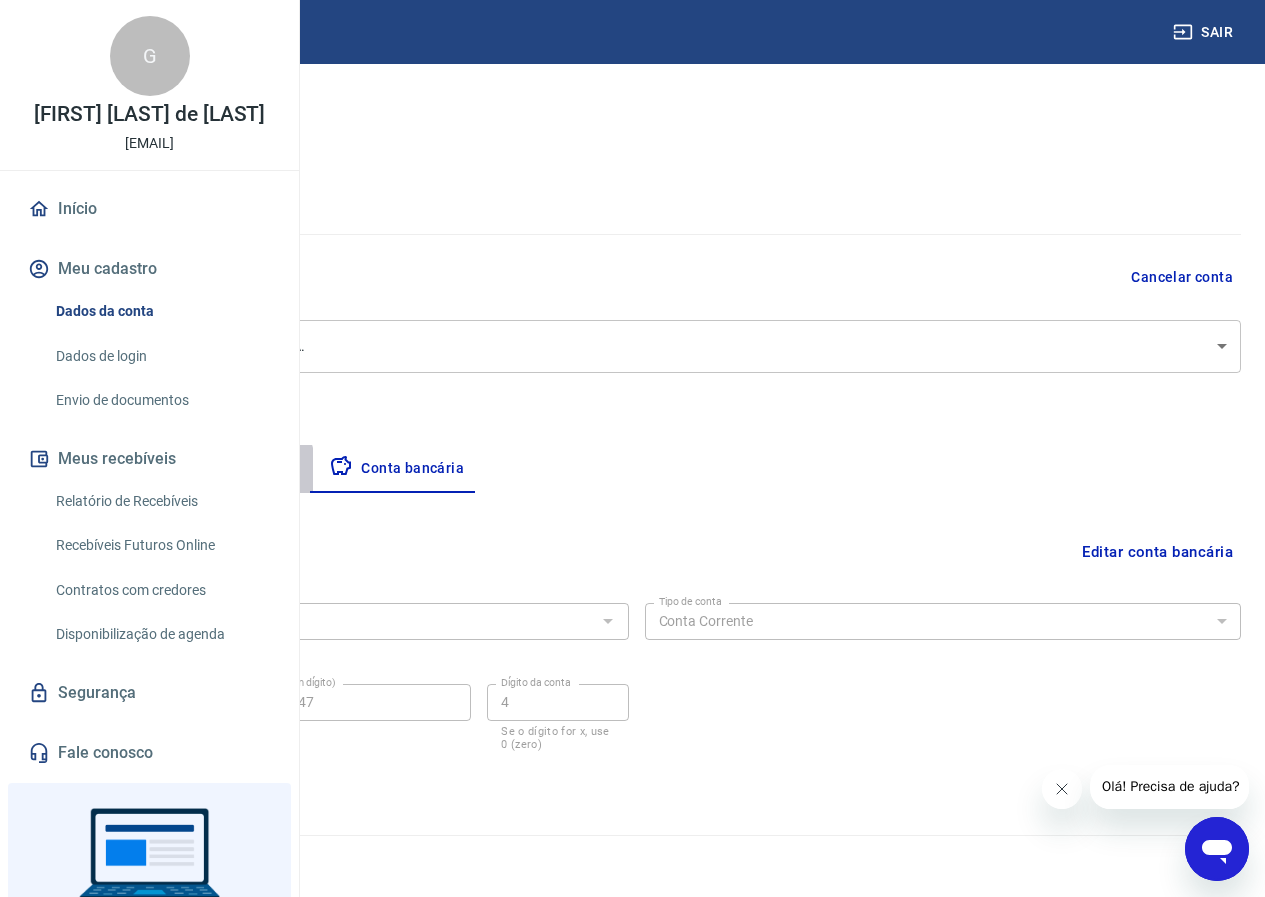 click on "Pessoa titular" at bounding box center (234, 469) 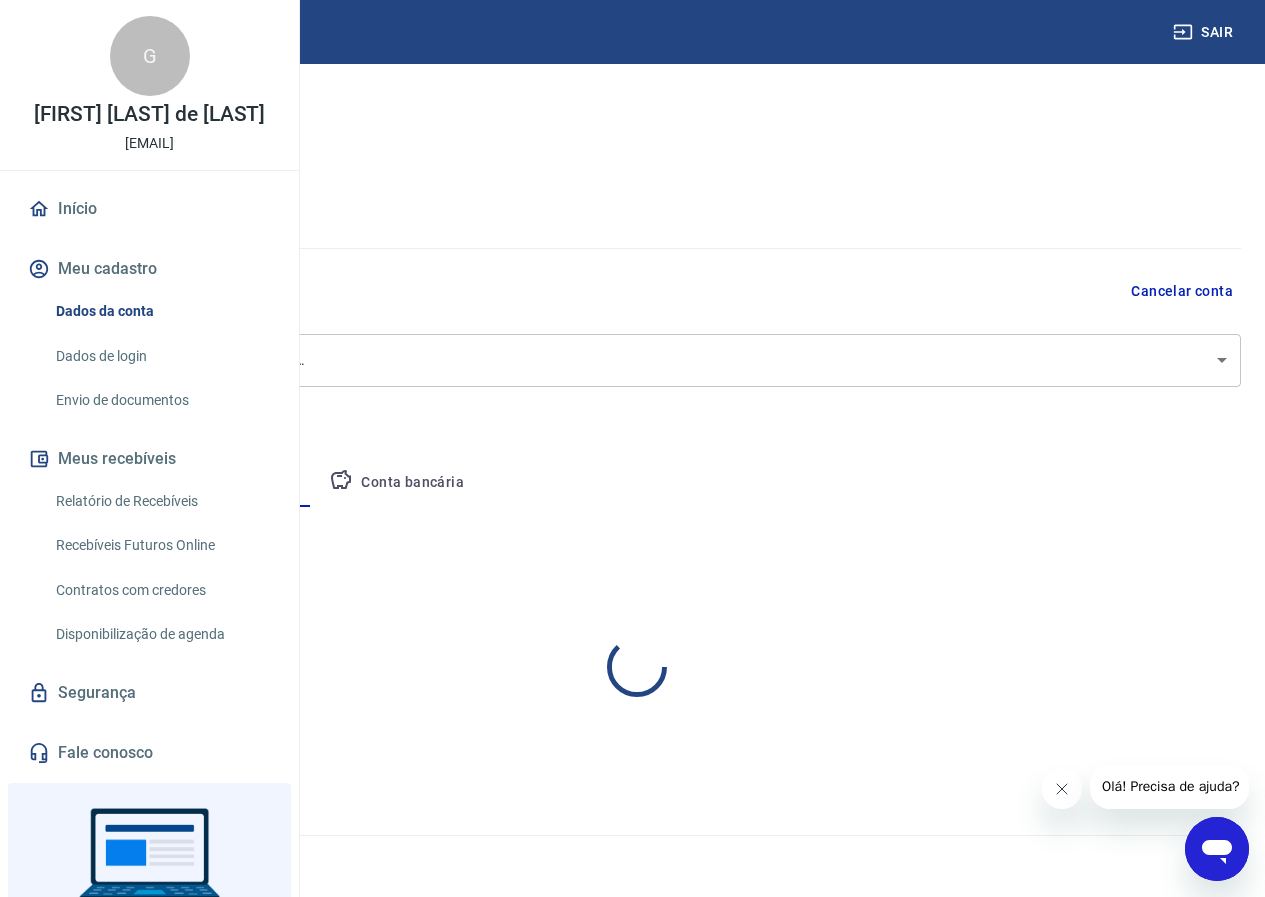 scroll, scrollTop: 0, scrollLeft: 0, axis: both 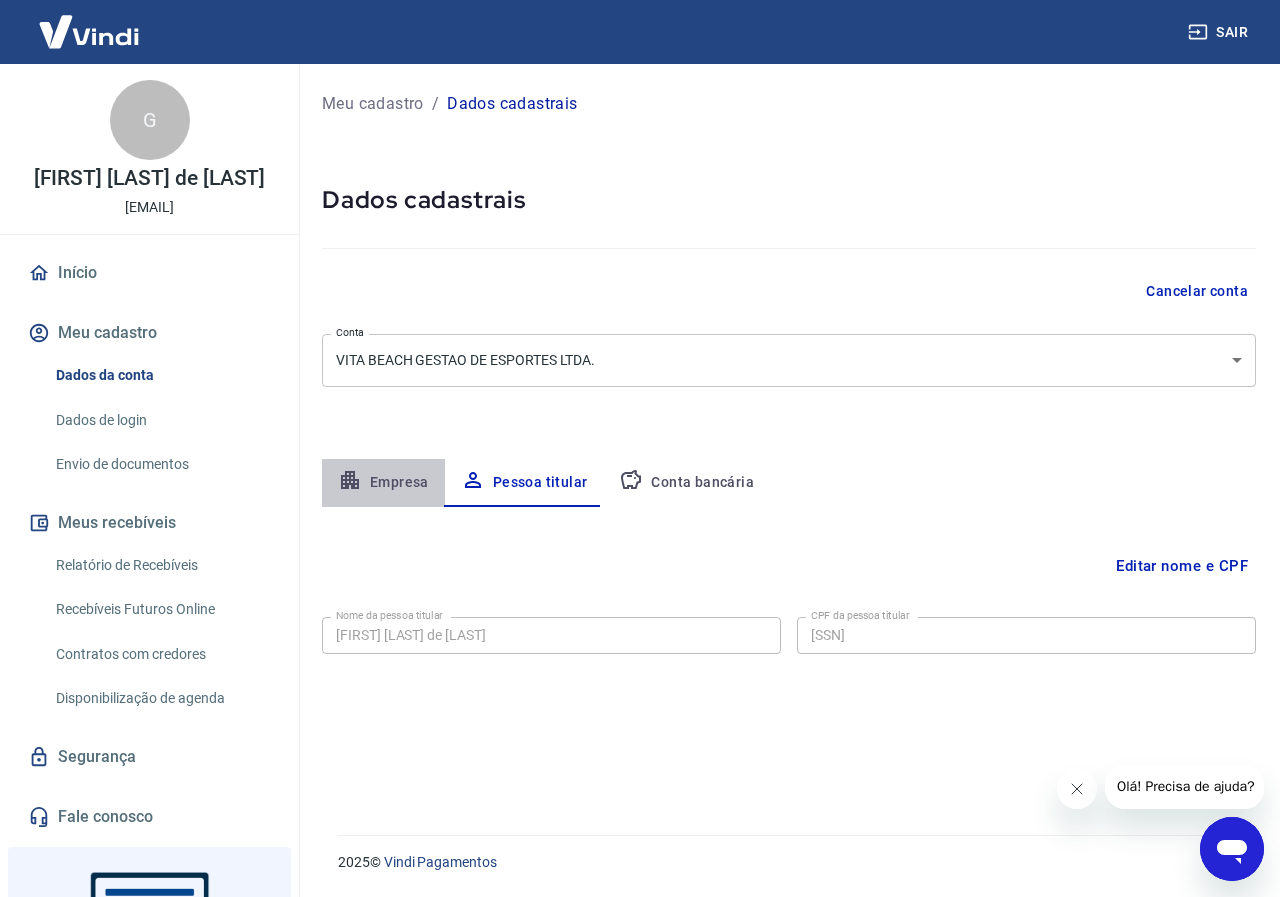 click on "Empresa" at bounding box center (383, 483) 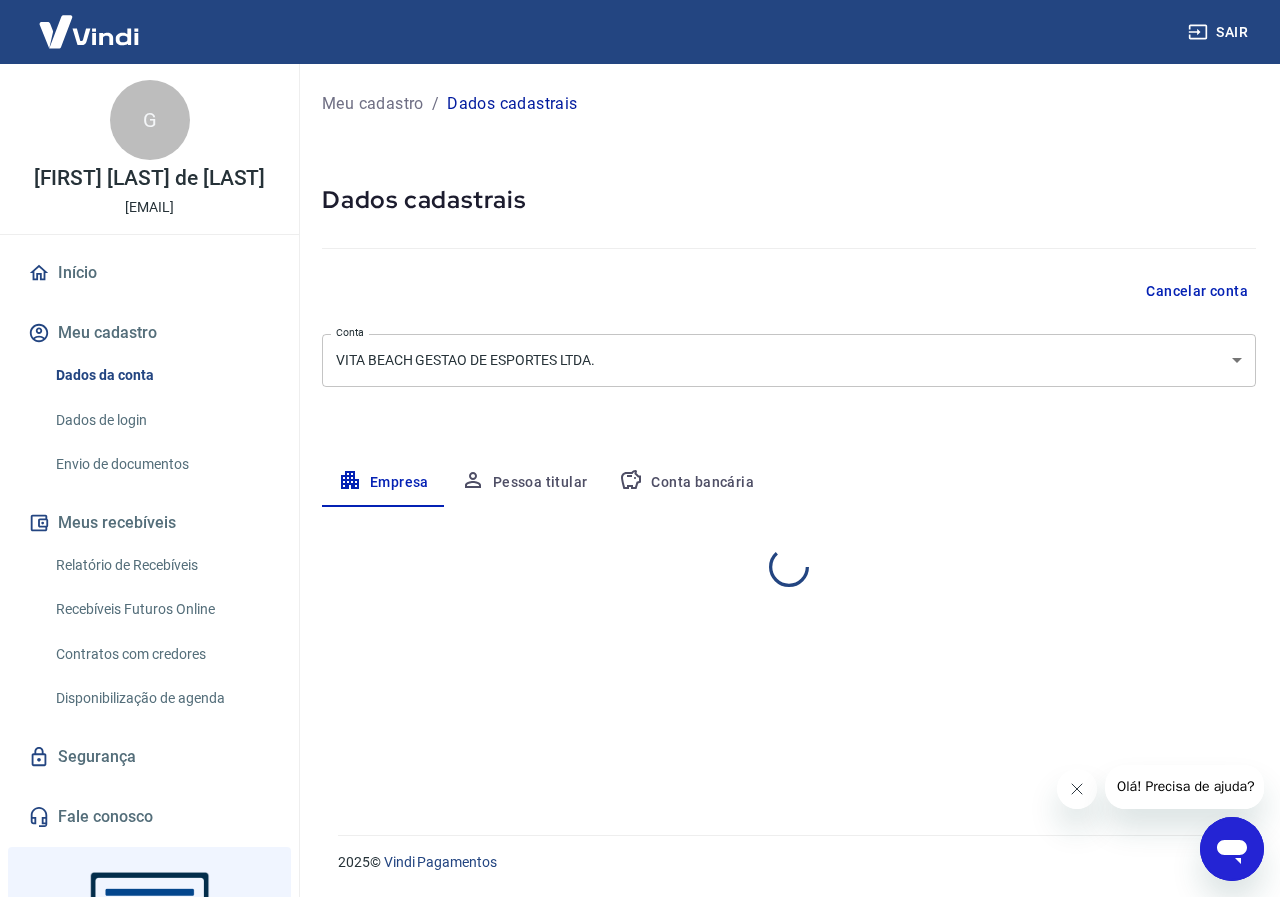 select on "PR" 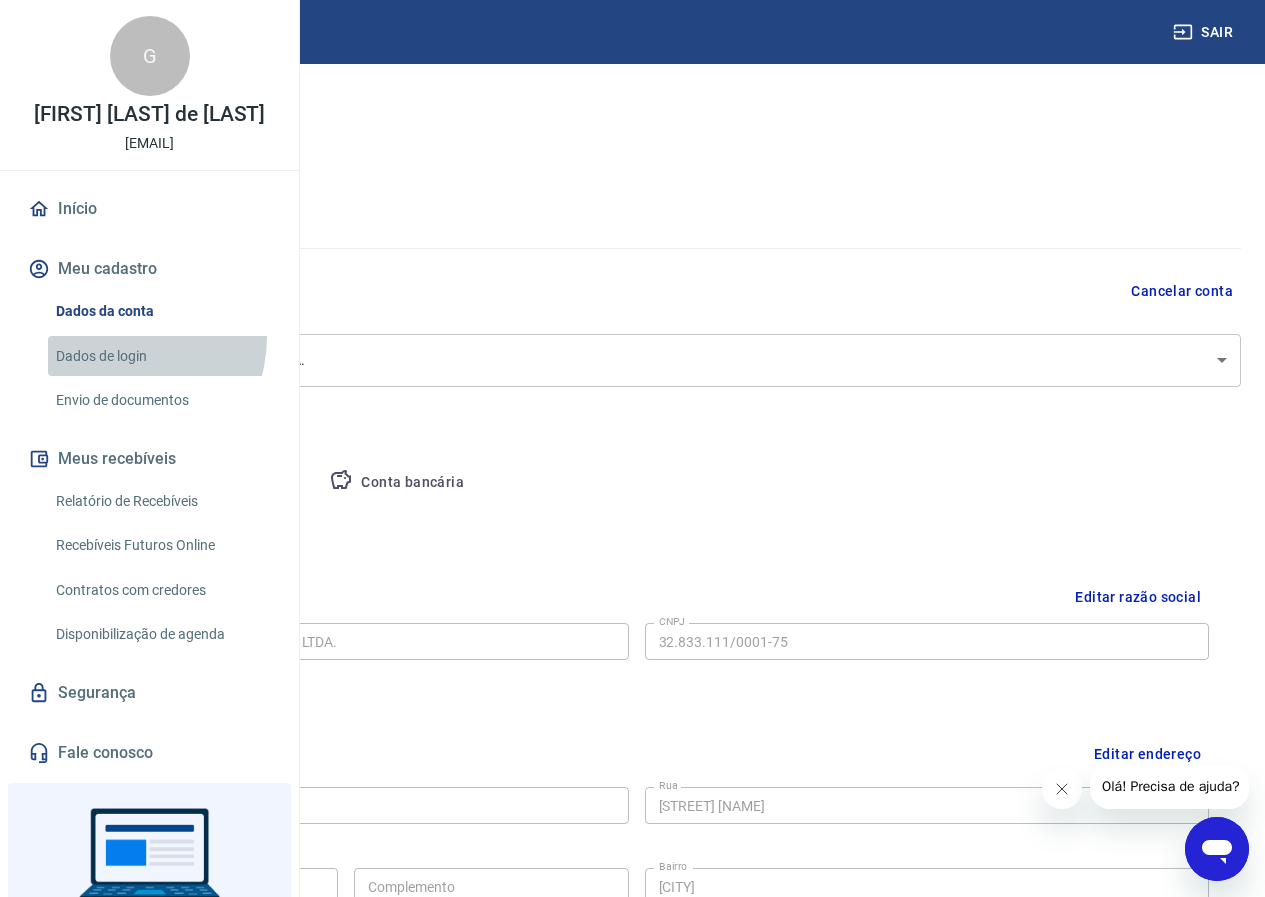 click on "Dados de login" at bounding box center [161, 356] 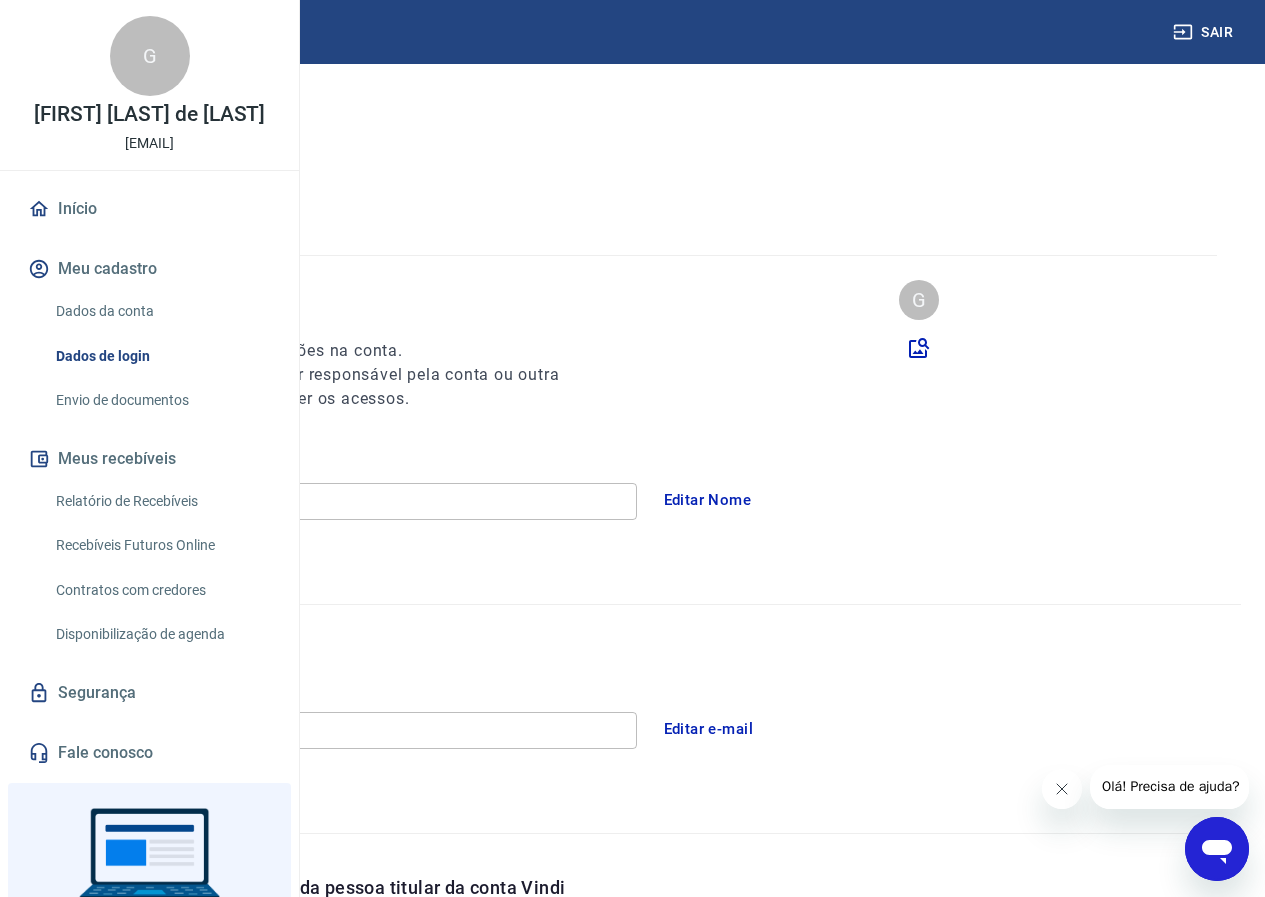 scroll, scrollTop: 100, scrollLeft: 0, axis: vertical 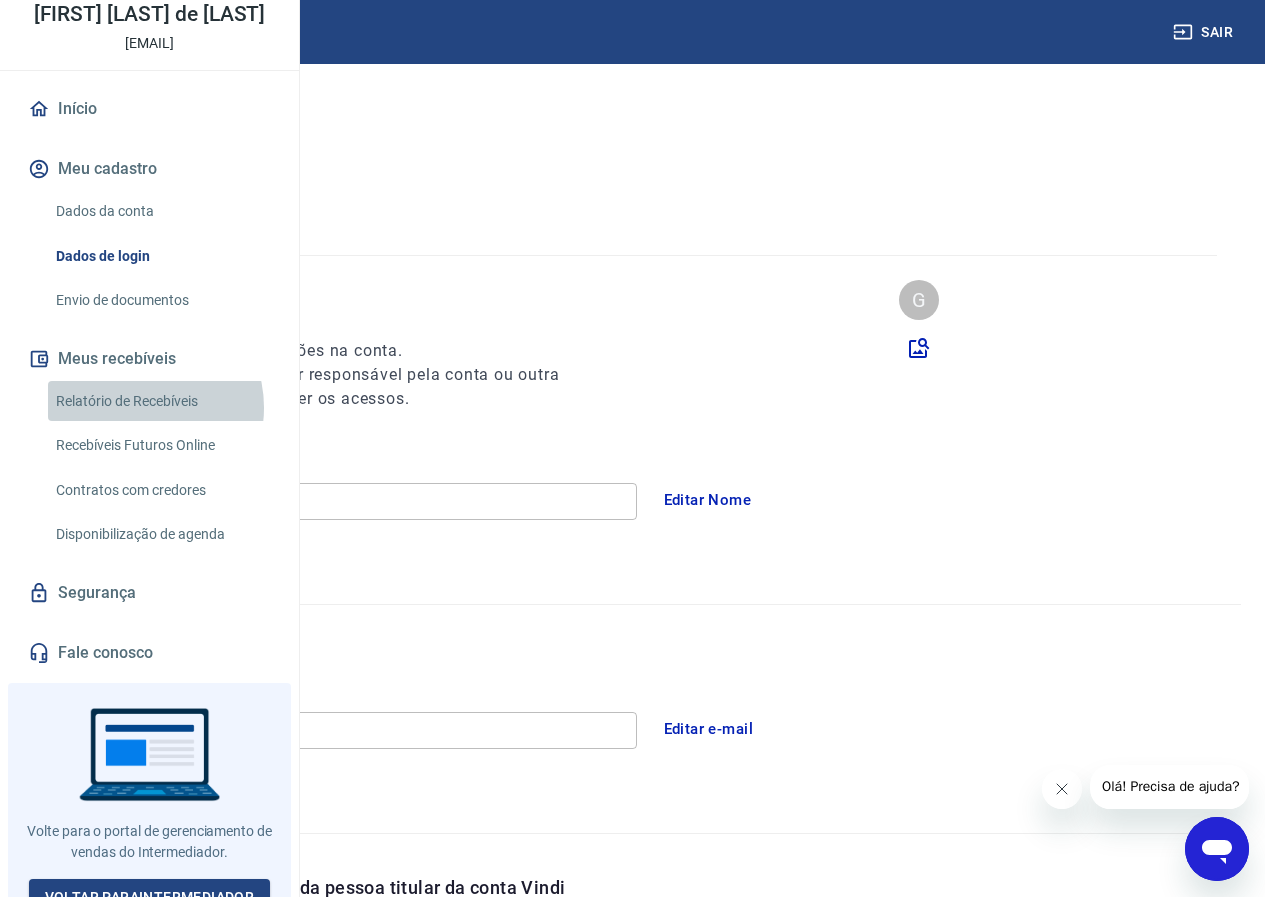 click on "Relatório de Recebíveis" at bounding box center [161, 401] 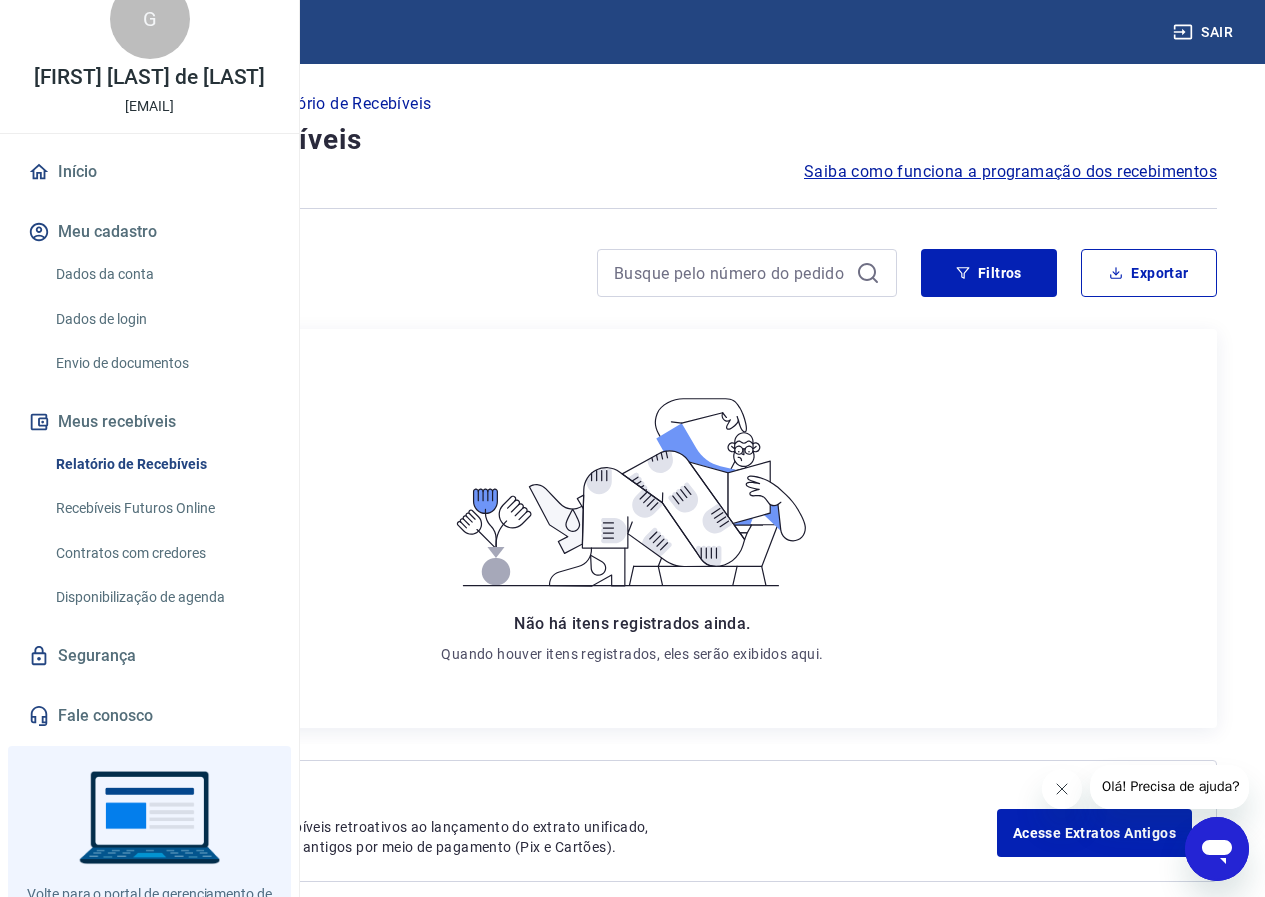 scroll, scrollTop: 0, scrollLeft: 0, axis: both 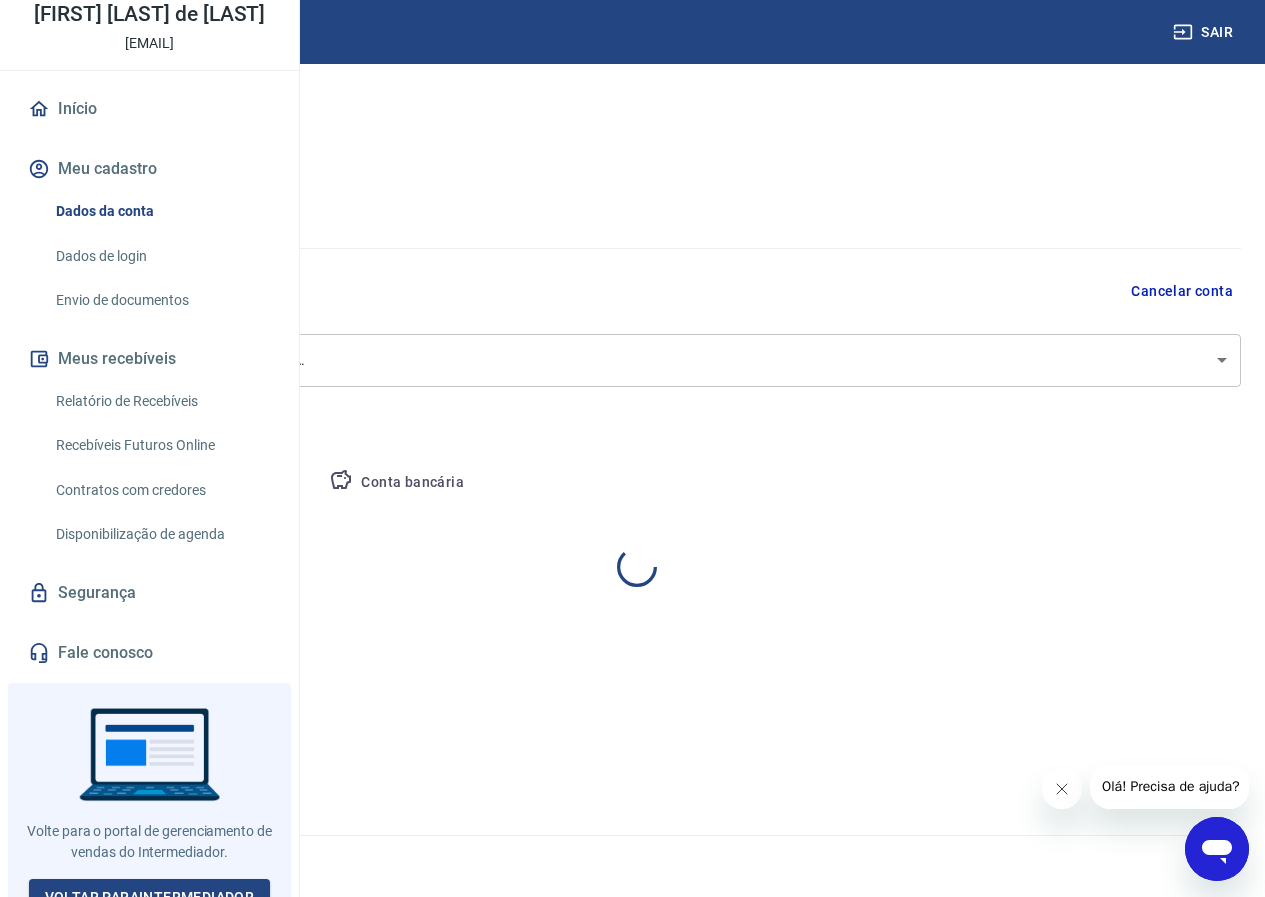 select on "PR" 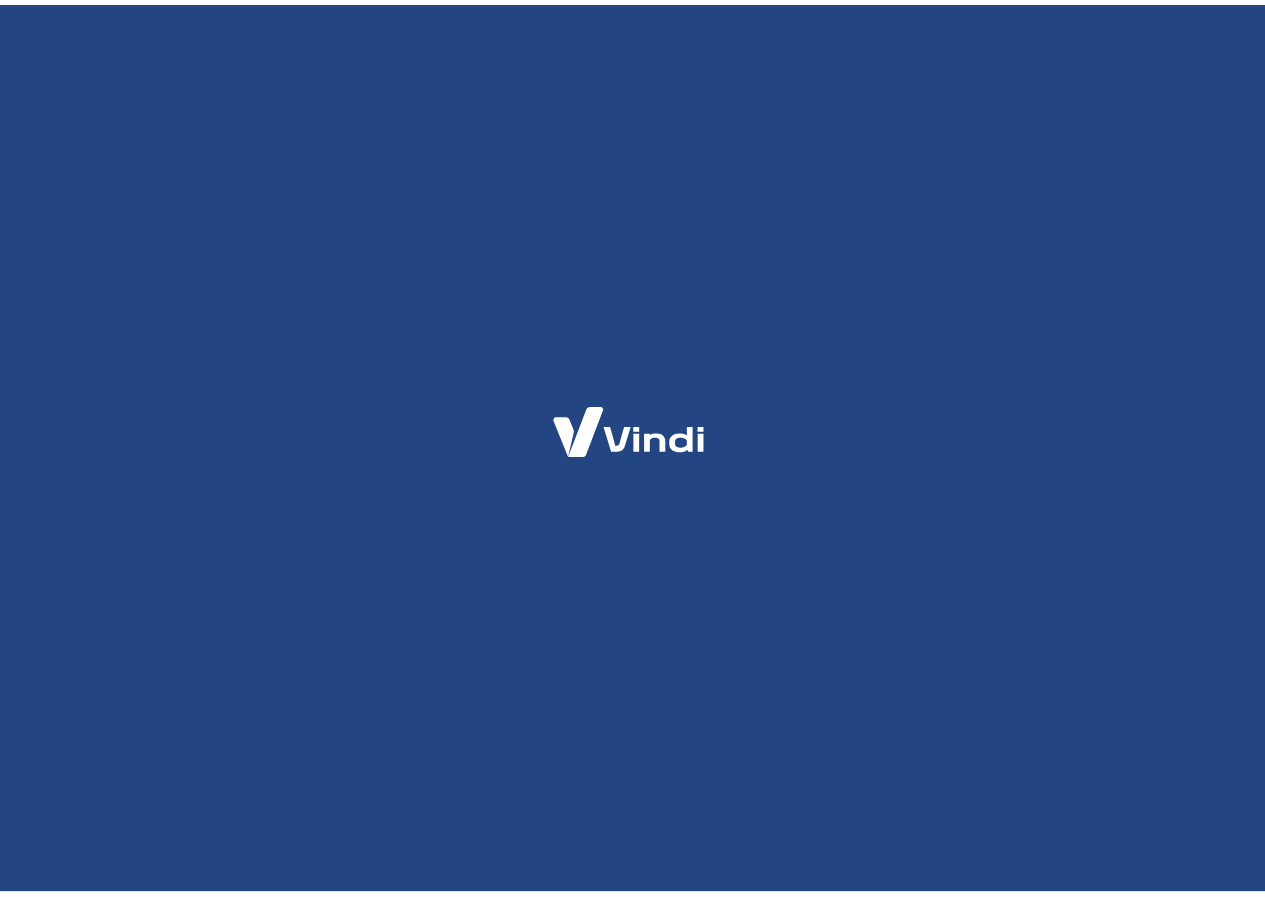 scroll, scrollTop: 0, scrollLeft: 0, axis: both 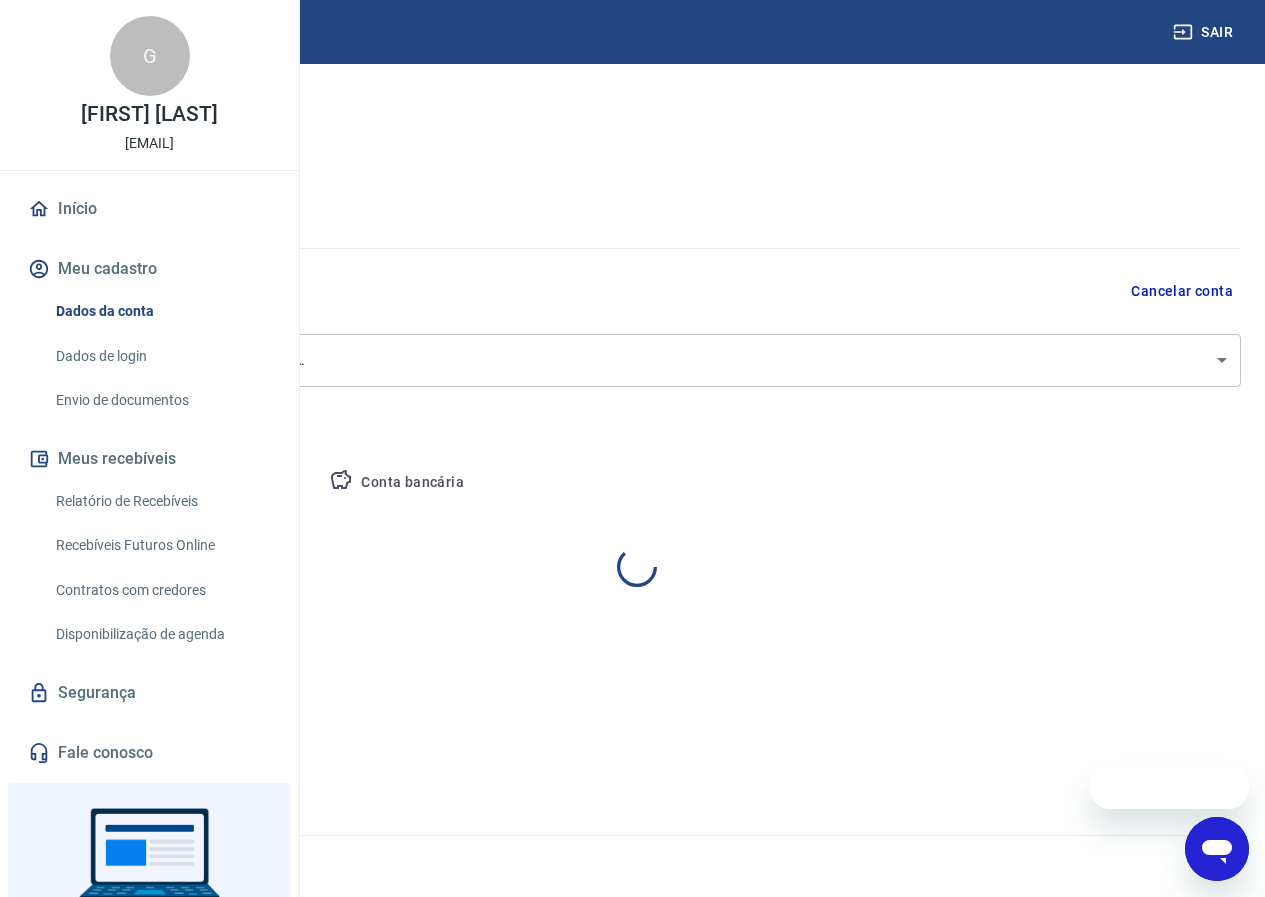 select on "PR" 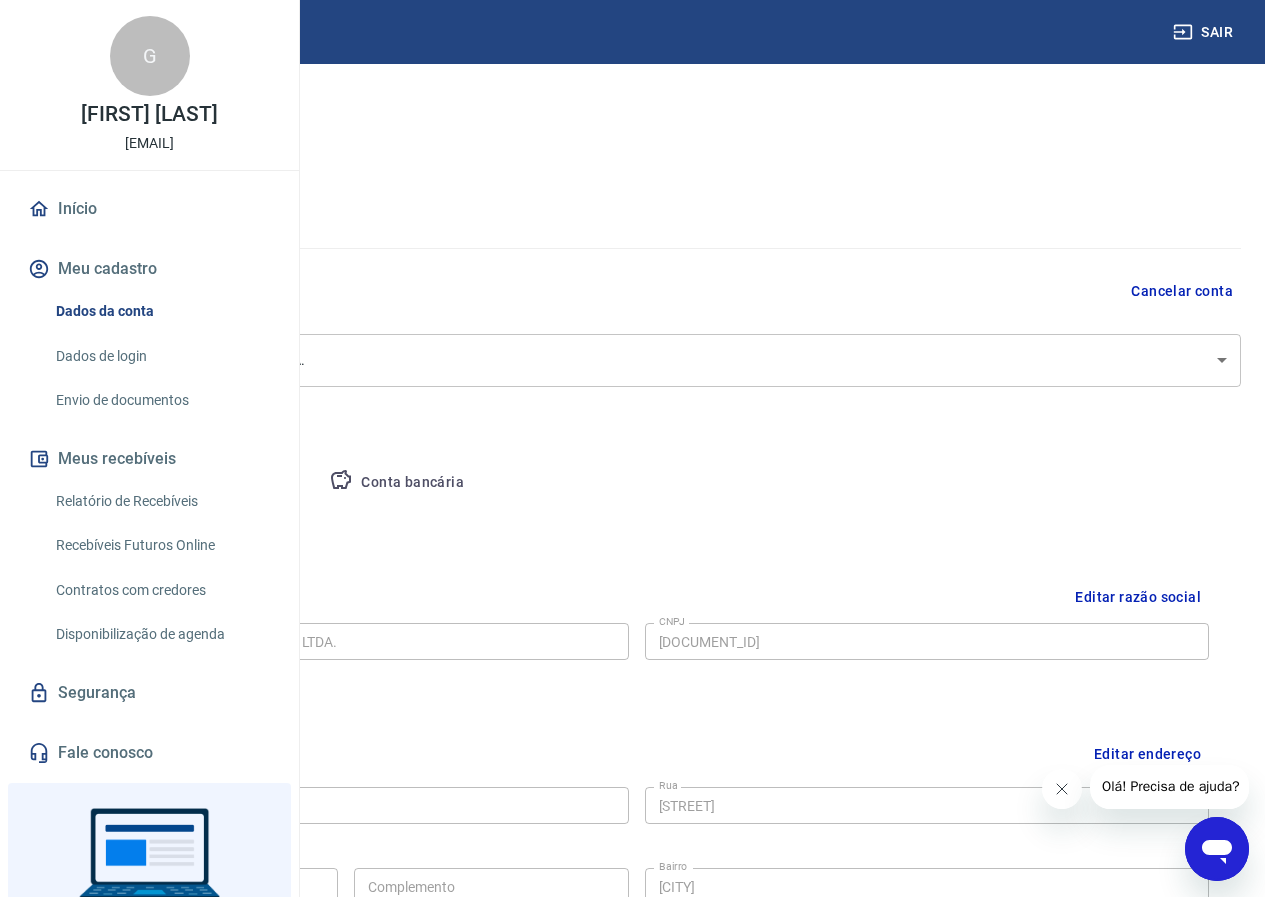 scroll, scrollTop: 0, scrollLeft: 0, axis: both 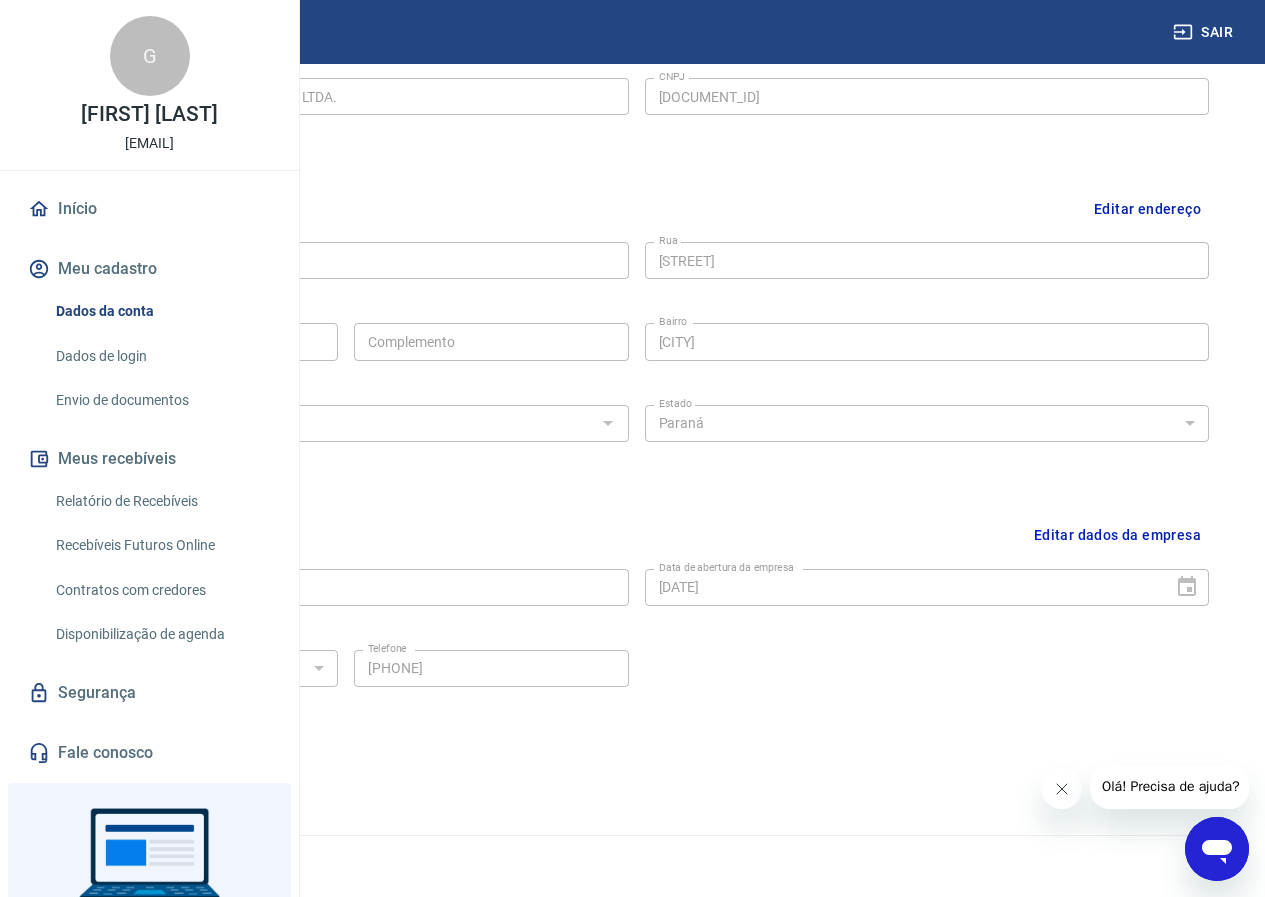click on "Dados de login" at bounding box center [161, 356] 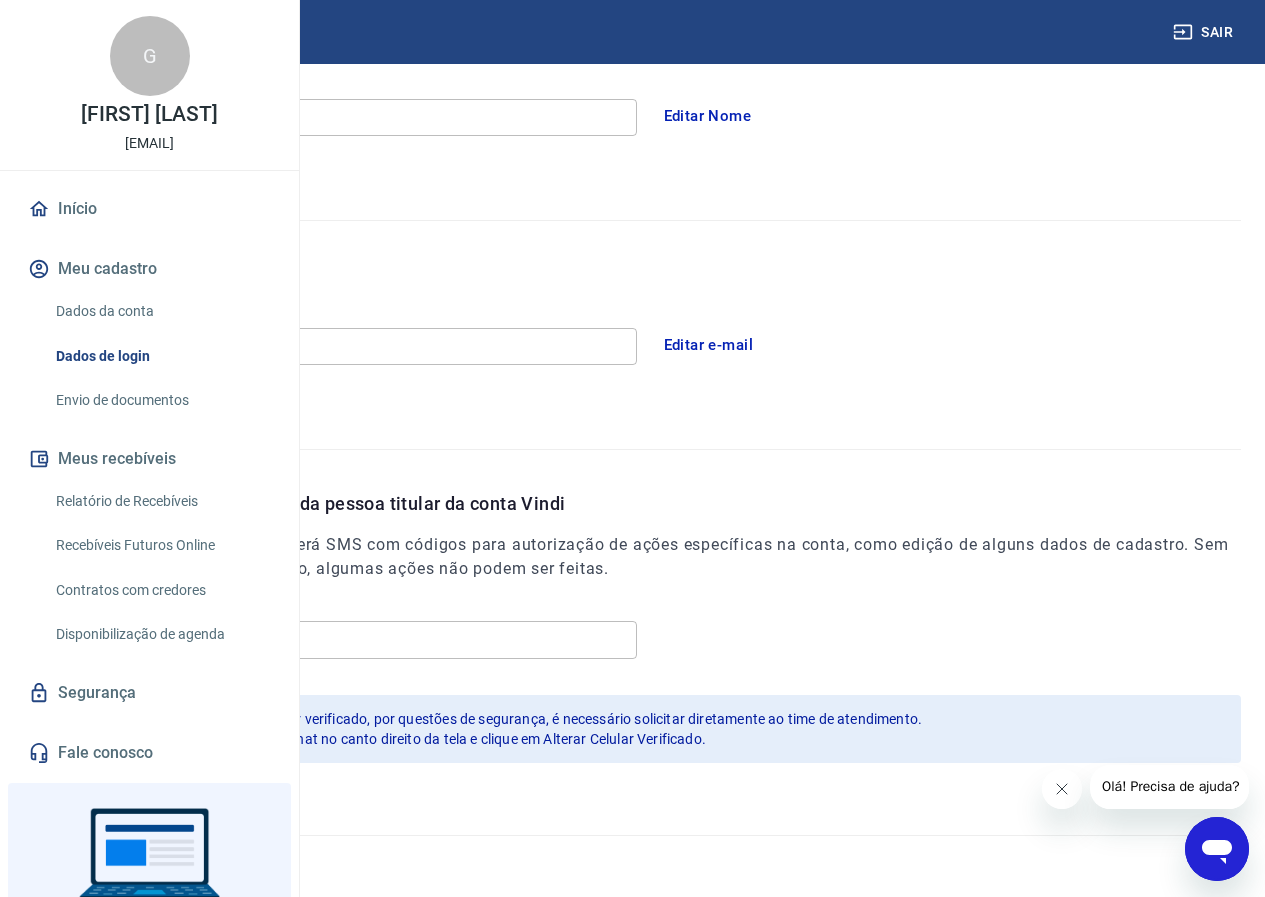 scroll, scrollTop: 384, scrollLeft: 0, axis: vertical 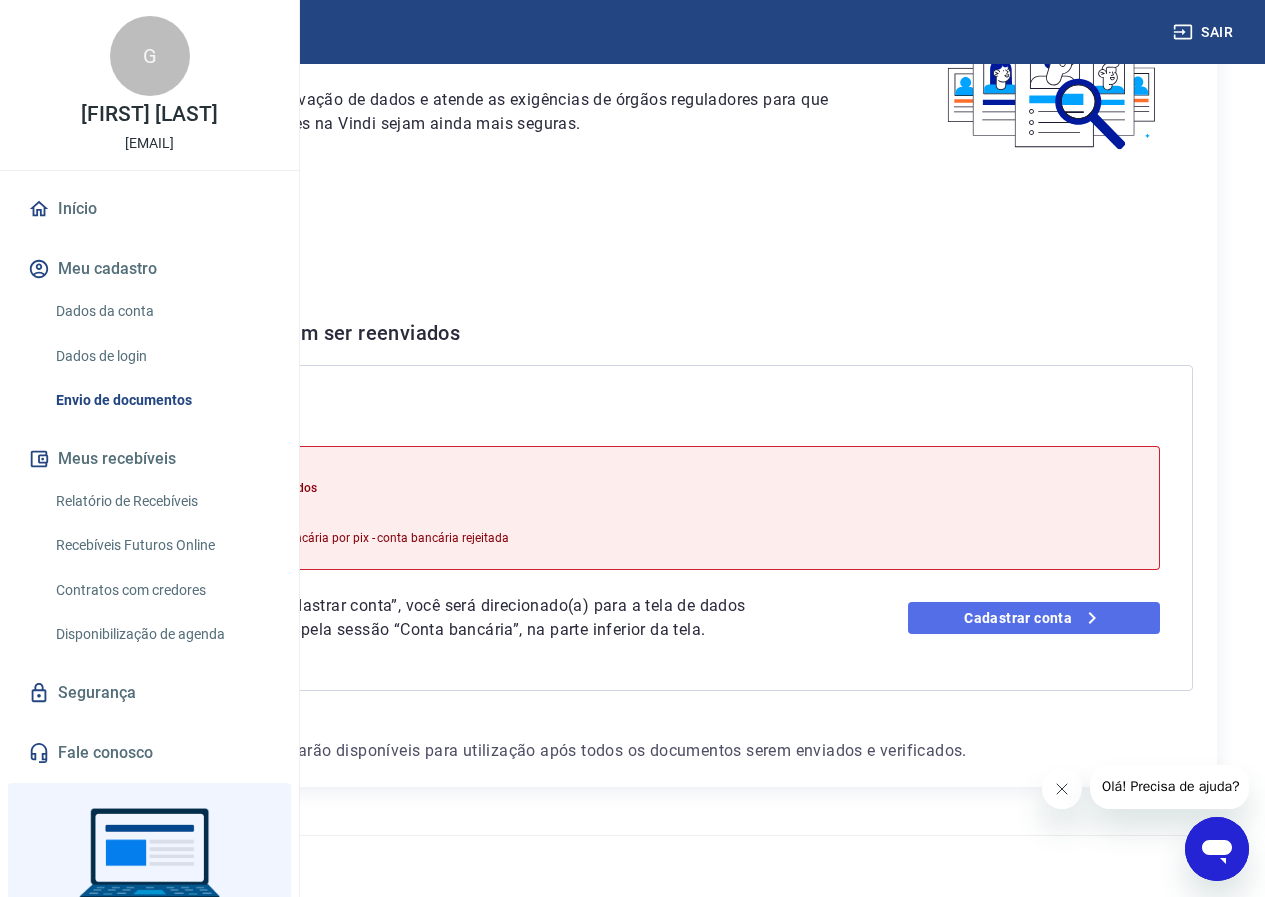 click on "Cadastrar conta" at bounding box center [1034, 618] 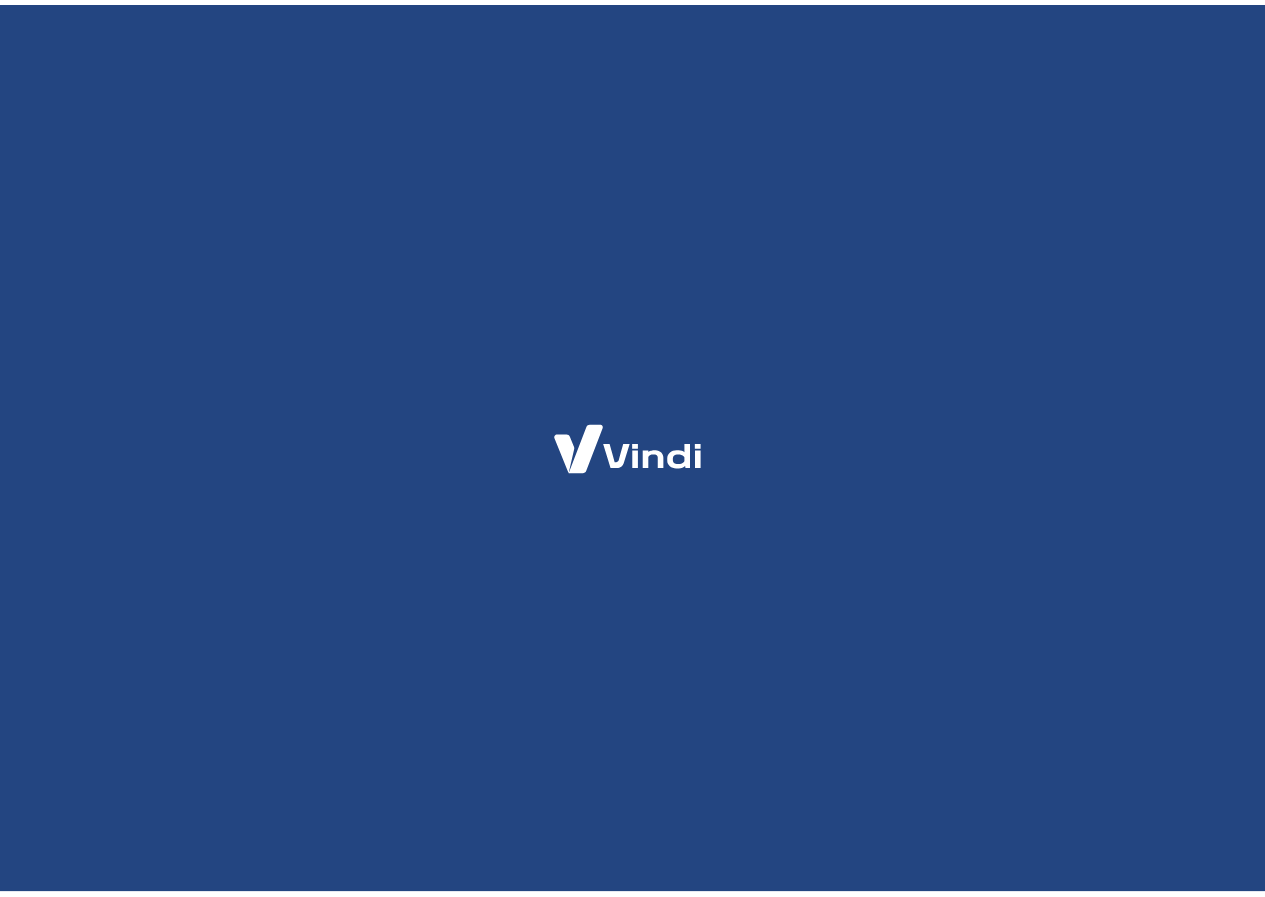 scroll, scrollTop: 0, scrollLeft: 0, axis: both 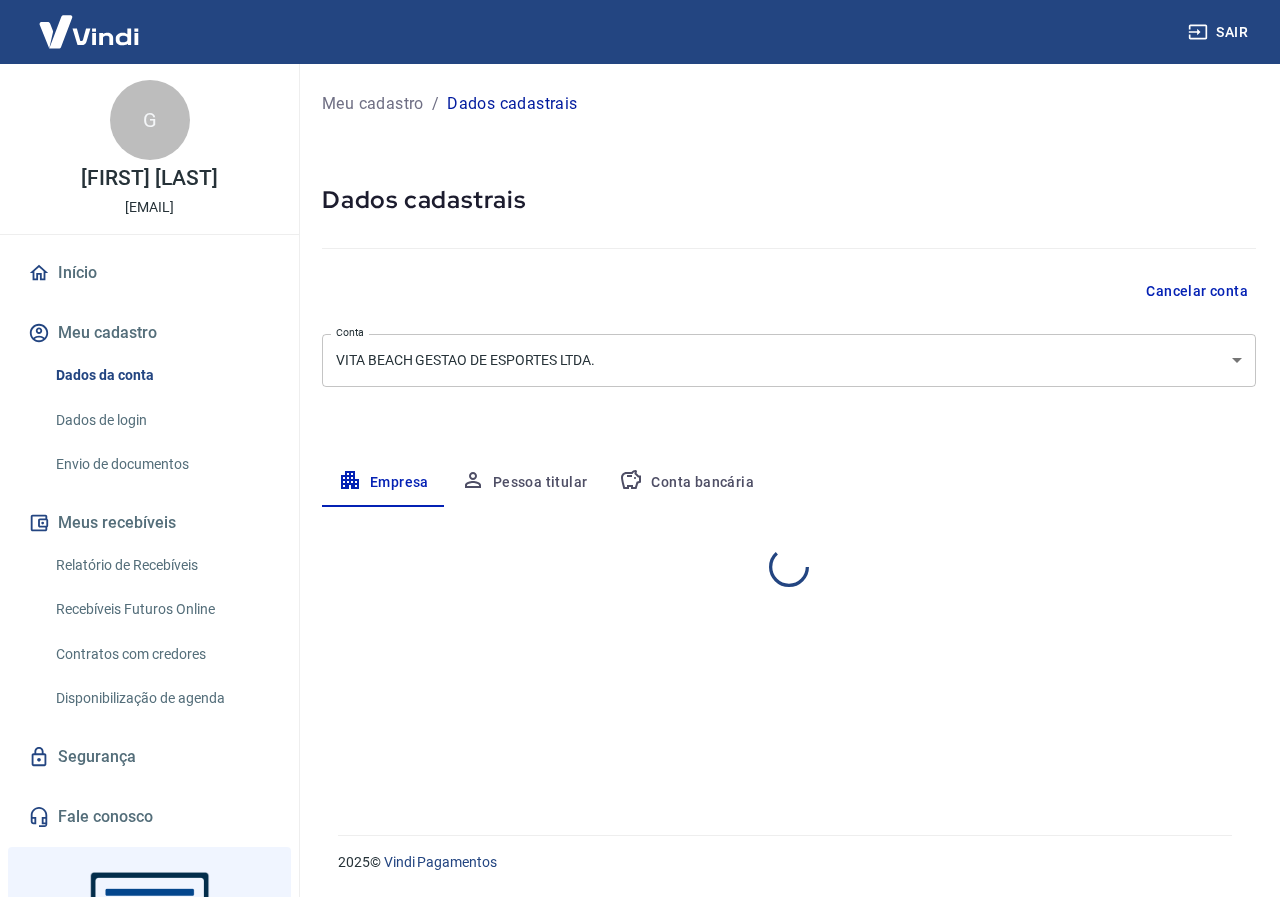 select on "PR" 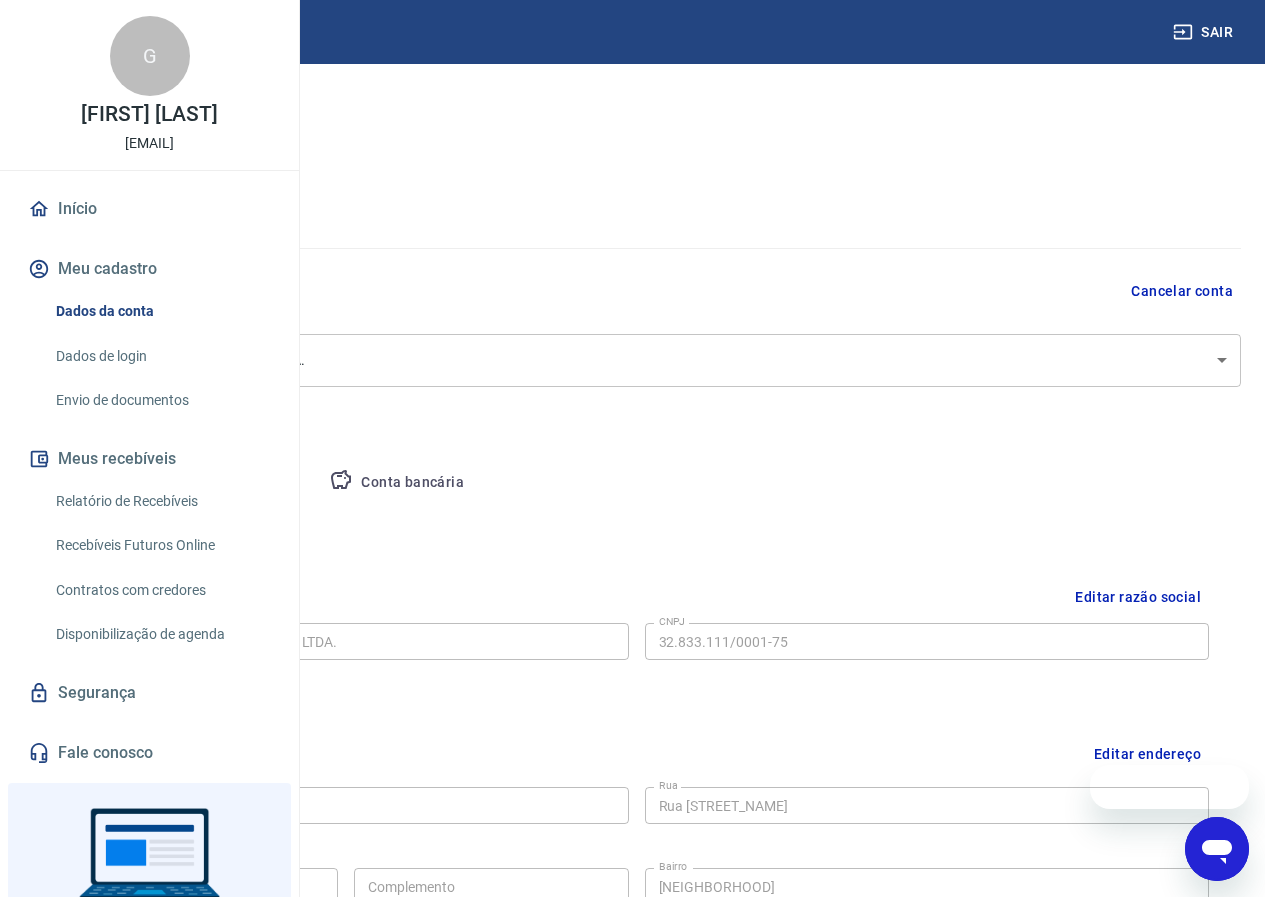 scroll, scrollTop: 0, scrollLeft: 0, axis: both 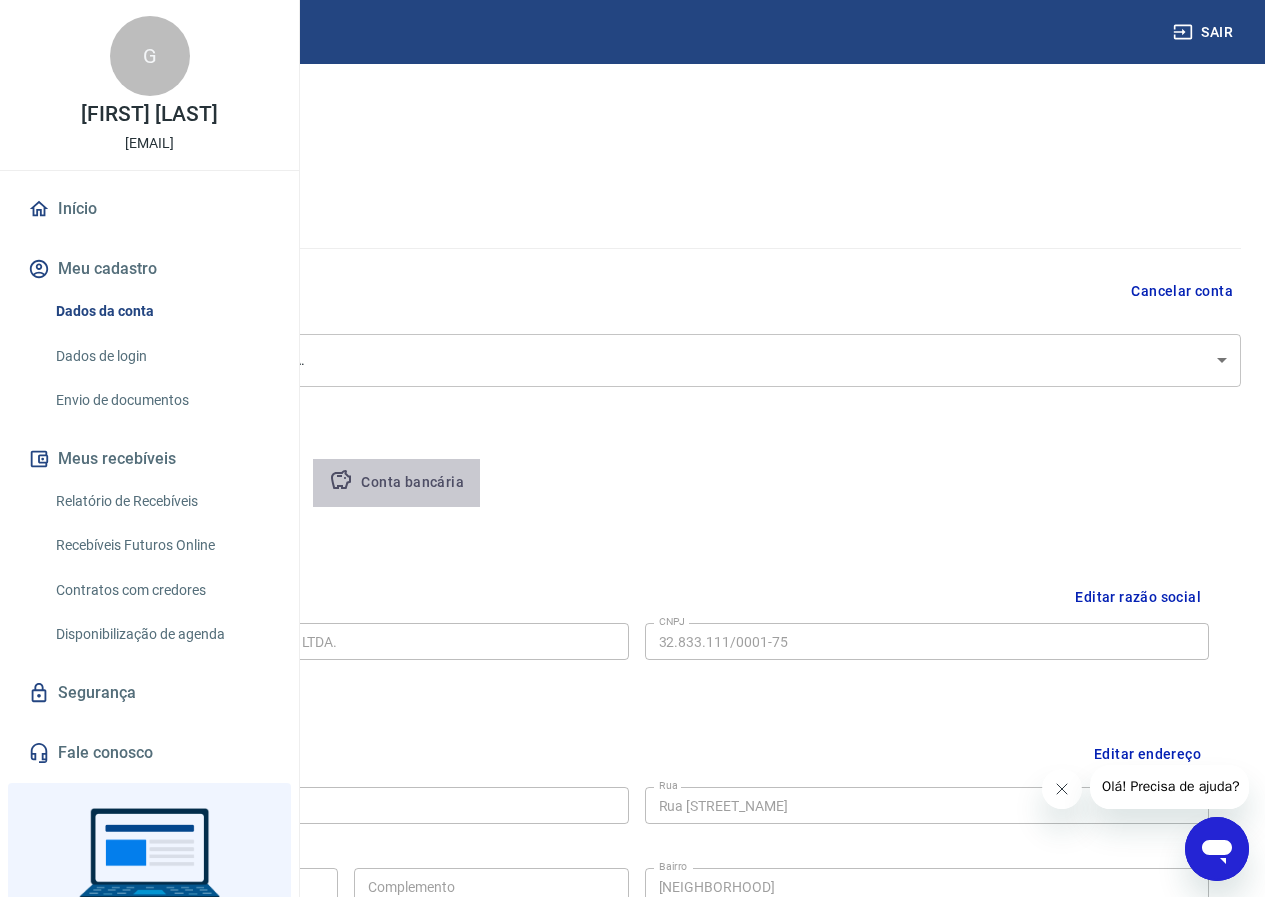 click on "Conta bancária" at bounding box center (396, 483) 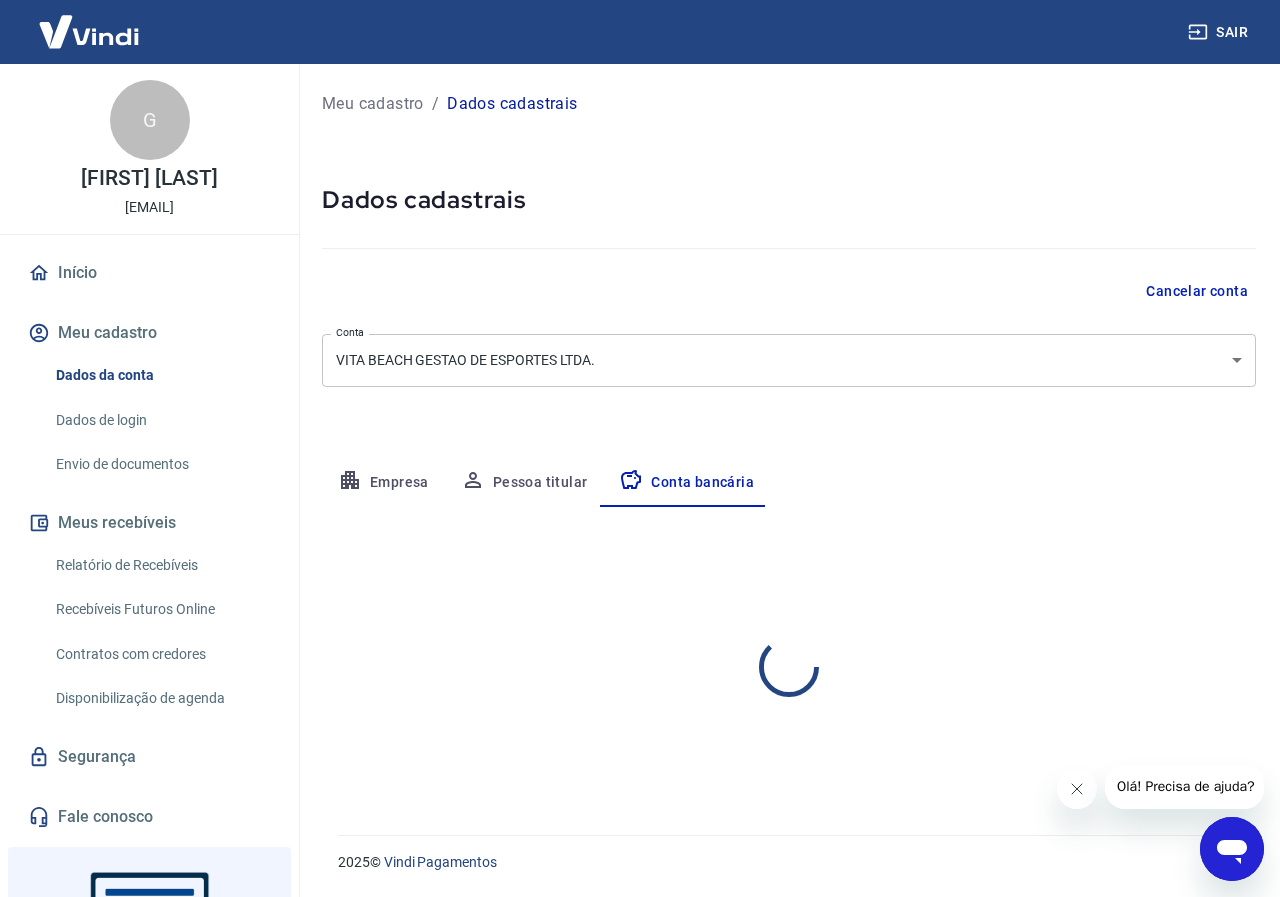 select on "1" 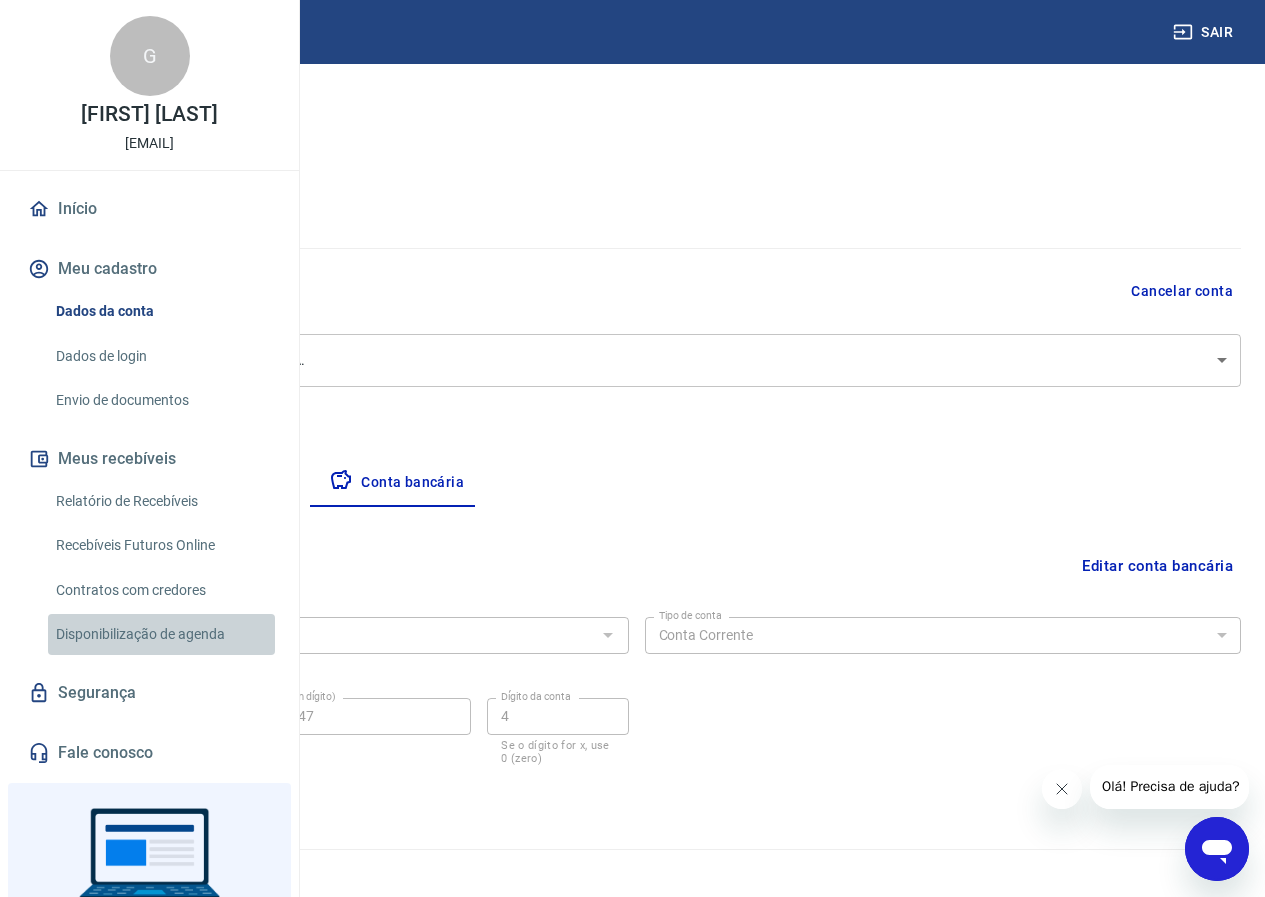click on "Disponibilização de agenda" at bounding box center (161, 634) 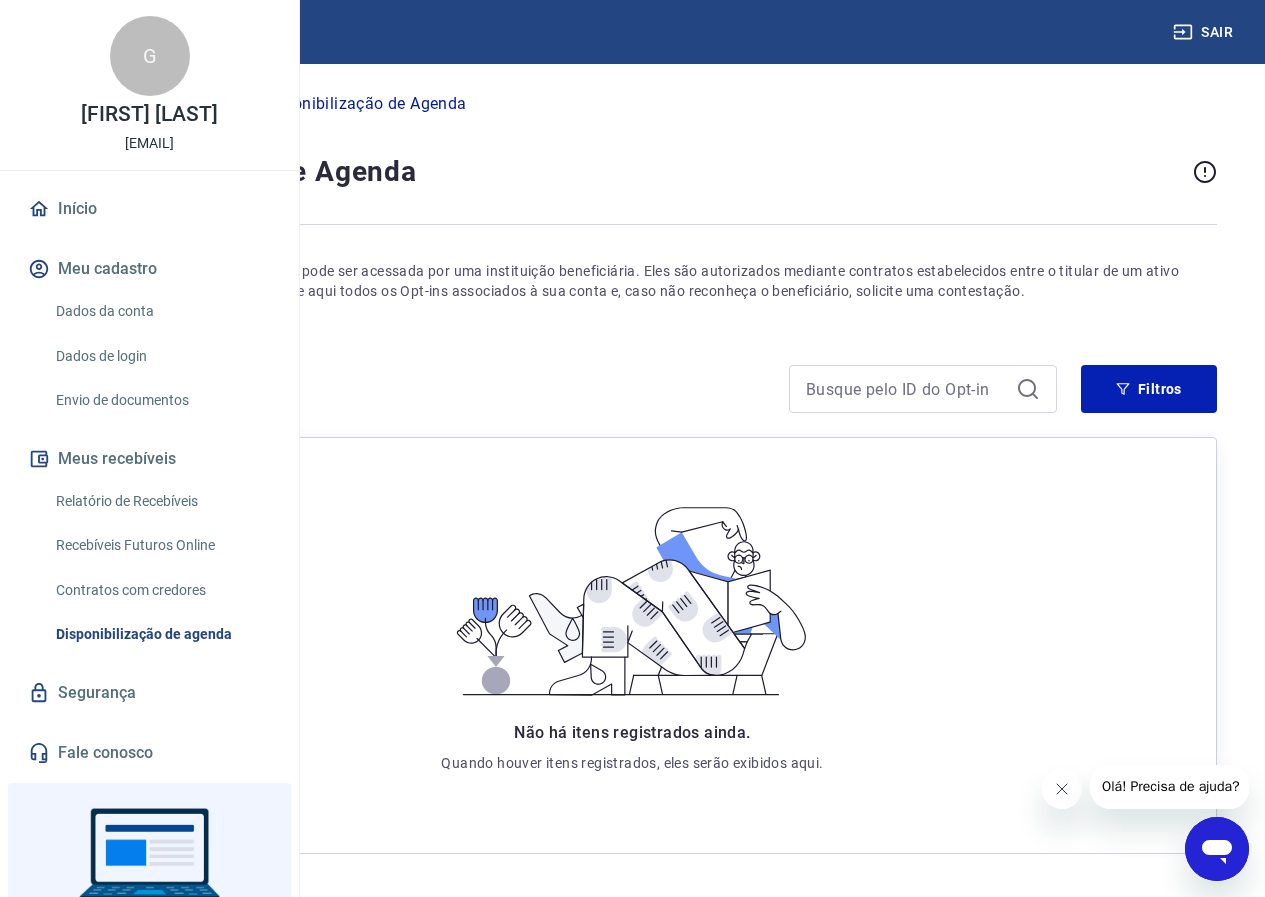 click on "Relatório de Recebíveis Recebíveis Futuros Online Contratos com credores Disponibilização de agenda" at bounding box center (149, 568) 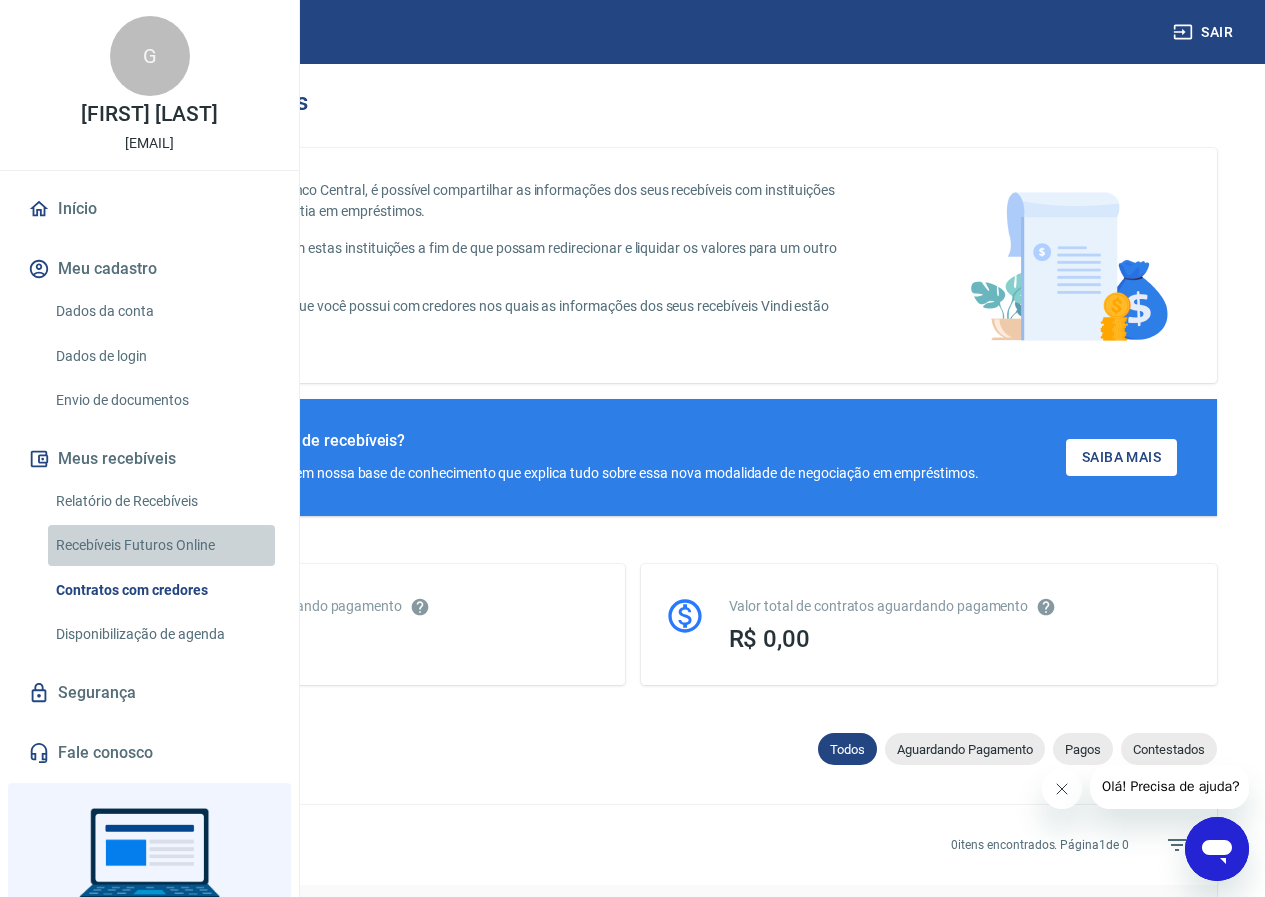 click on "Recebíveis Futuros Online" at bounding box center (161, 545) 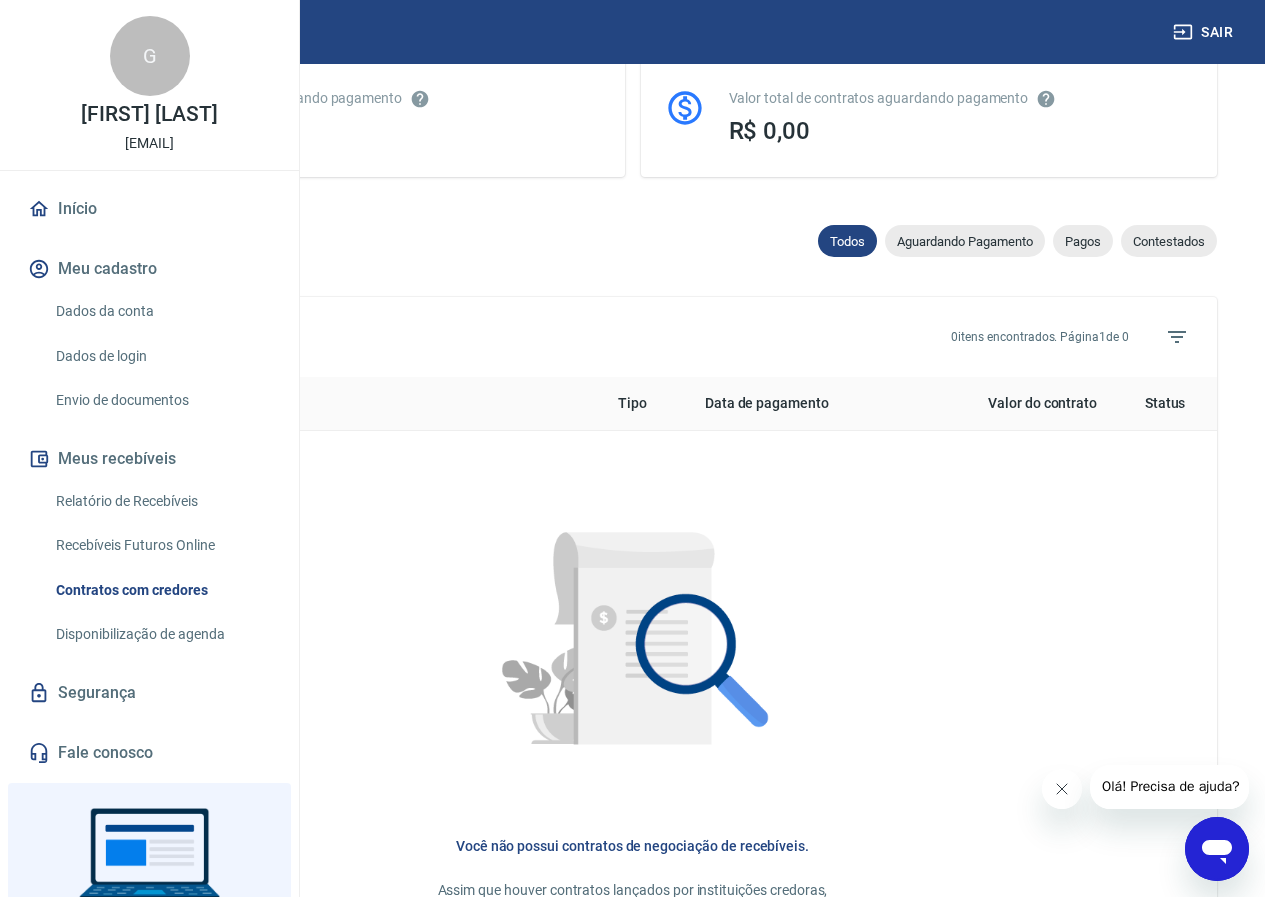 scroll, scrollTop: 500, scrollLeft: 0, axis: vertical 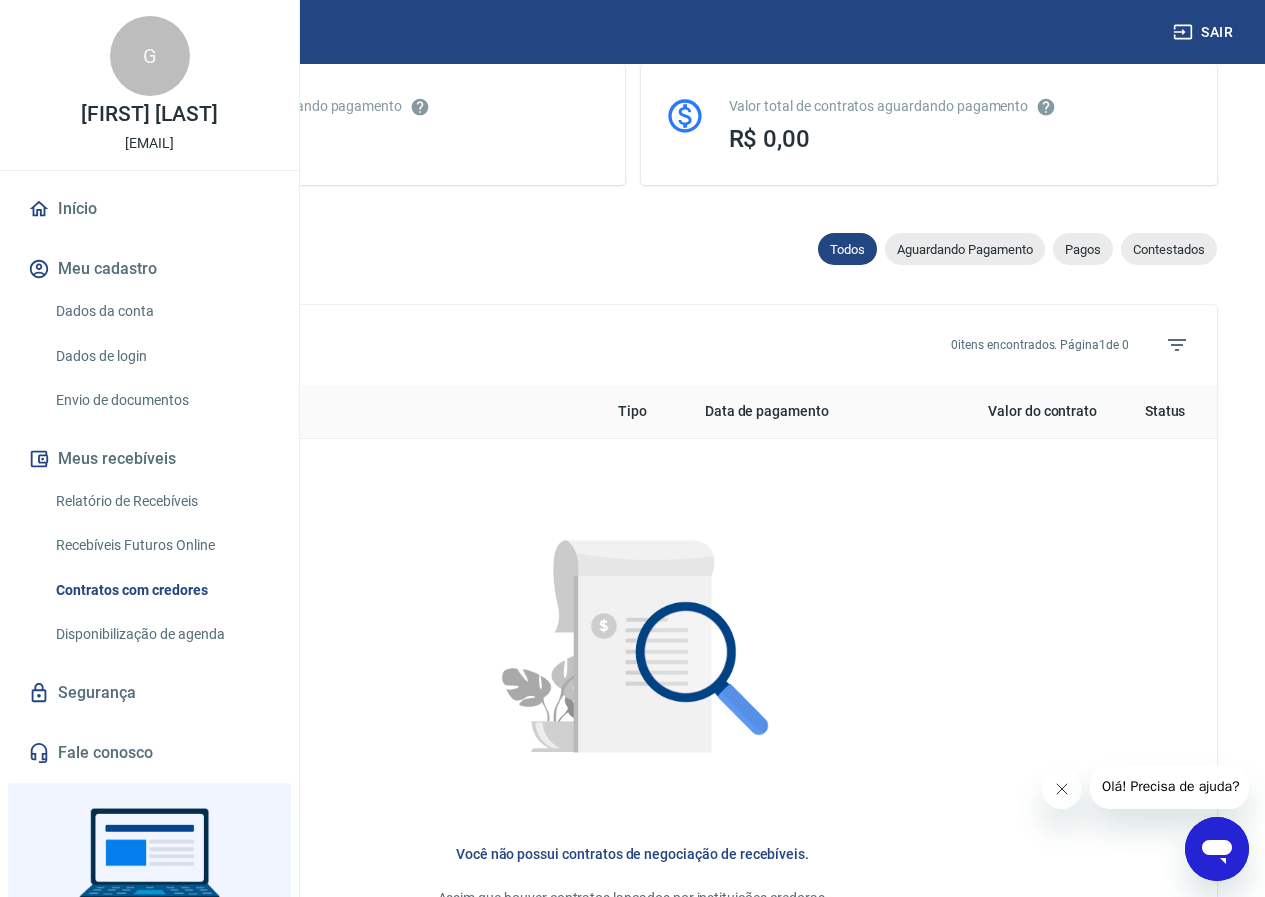 click on "Dados da conta" at bounding box center (161, 311) 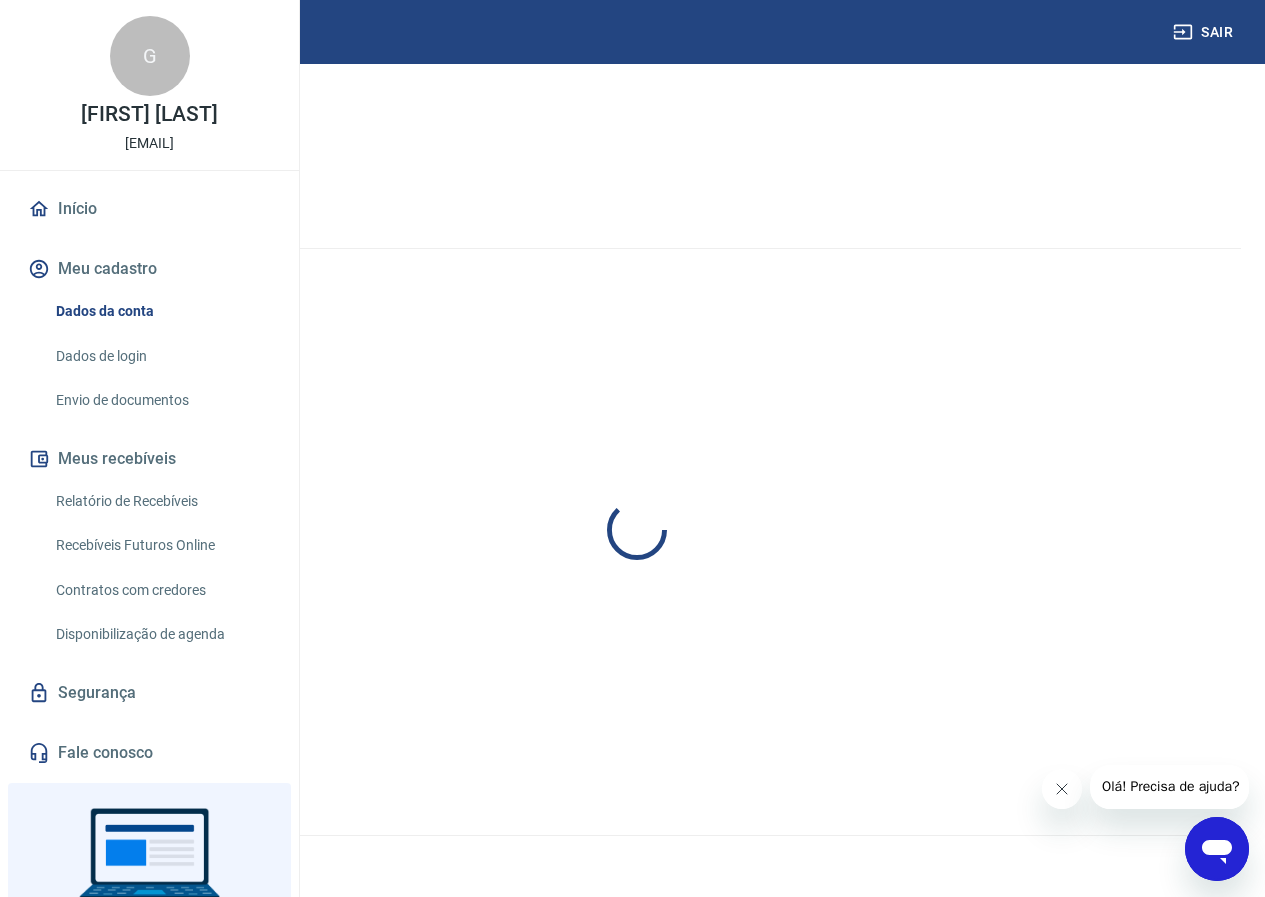 scroll, scrollTop: 0, scrollLeft: 0, axis: both 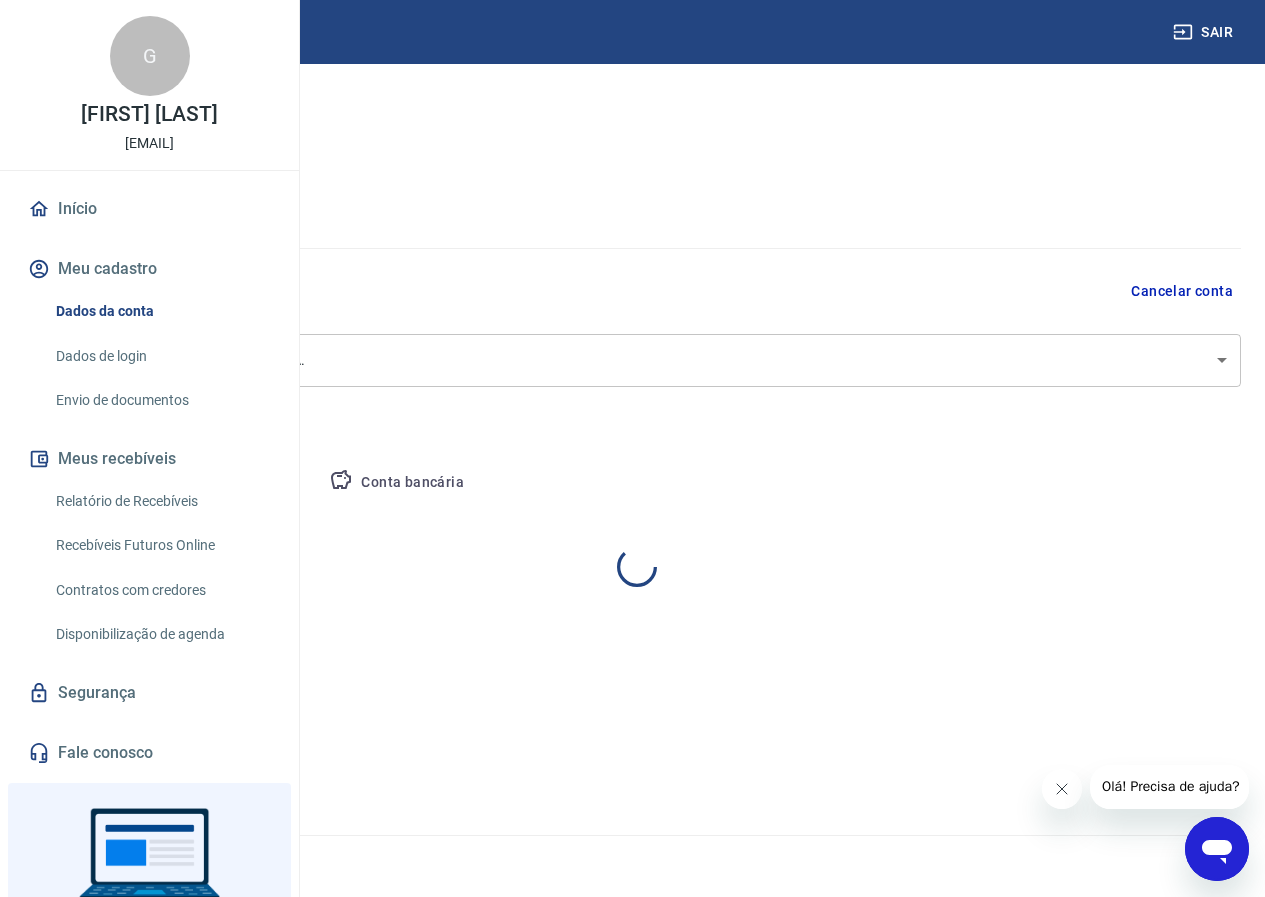 select on "PR" 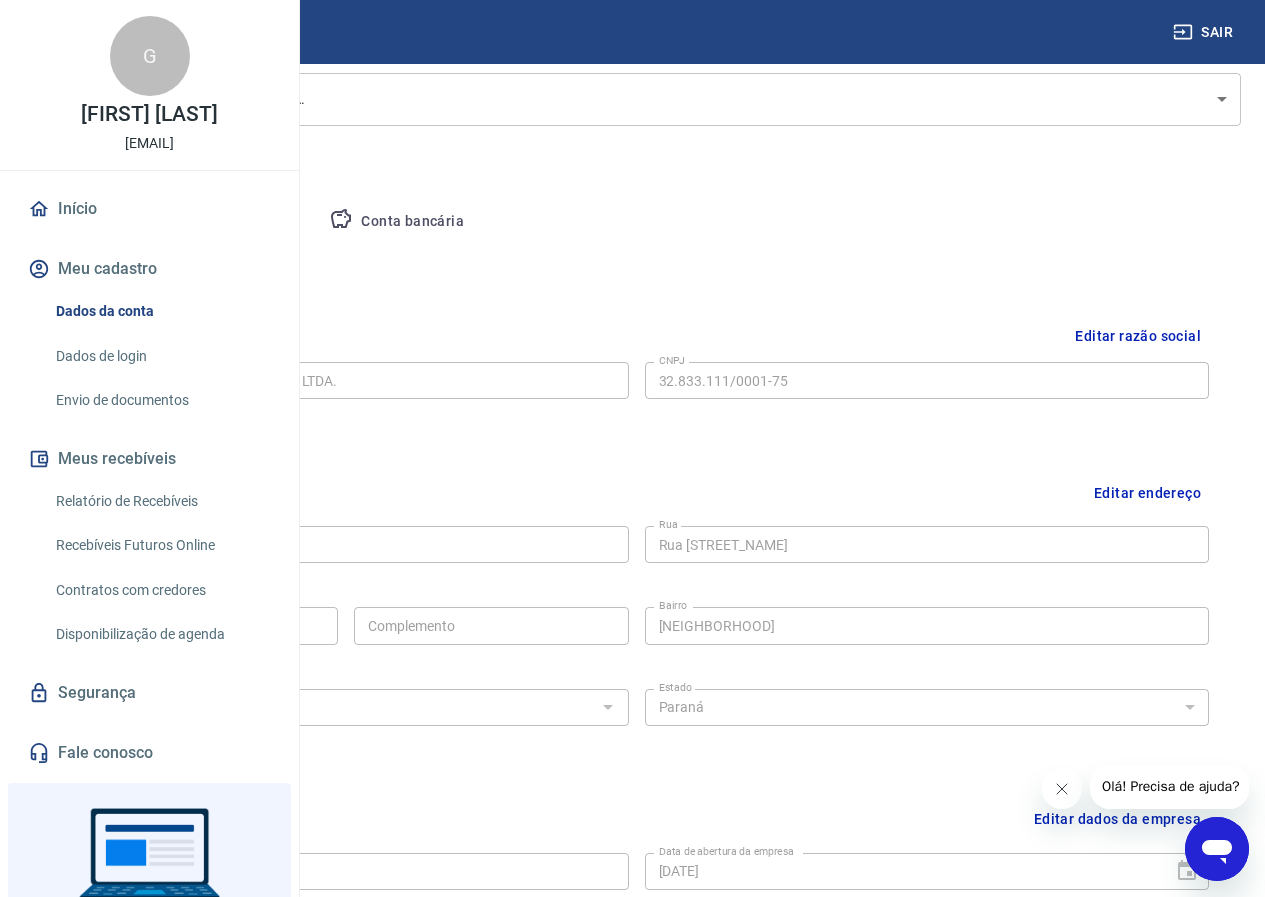 scroll, scrollTop: 200, scrollLeft: 0, axis: vertical 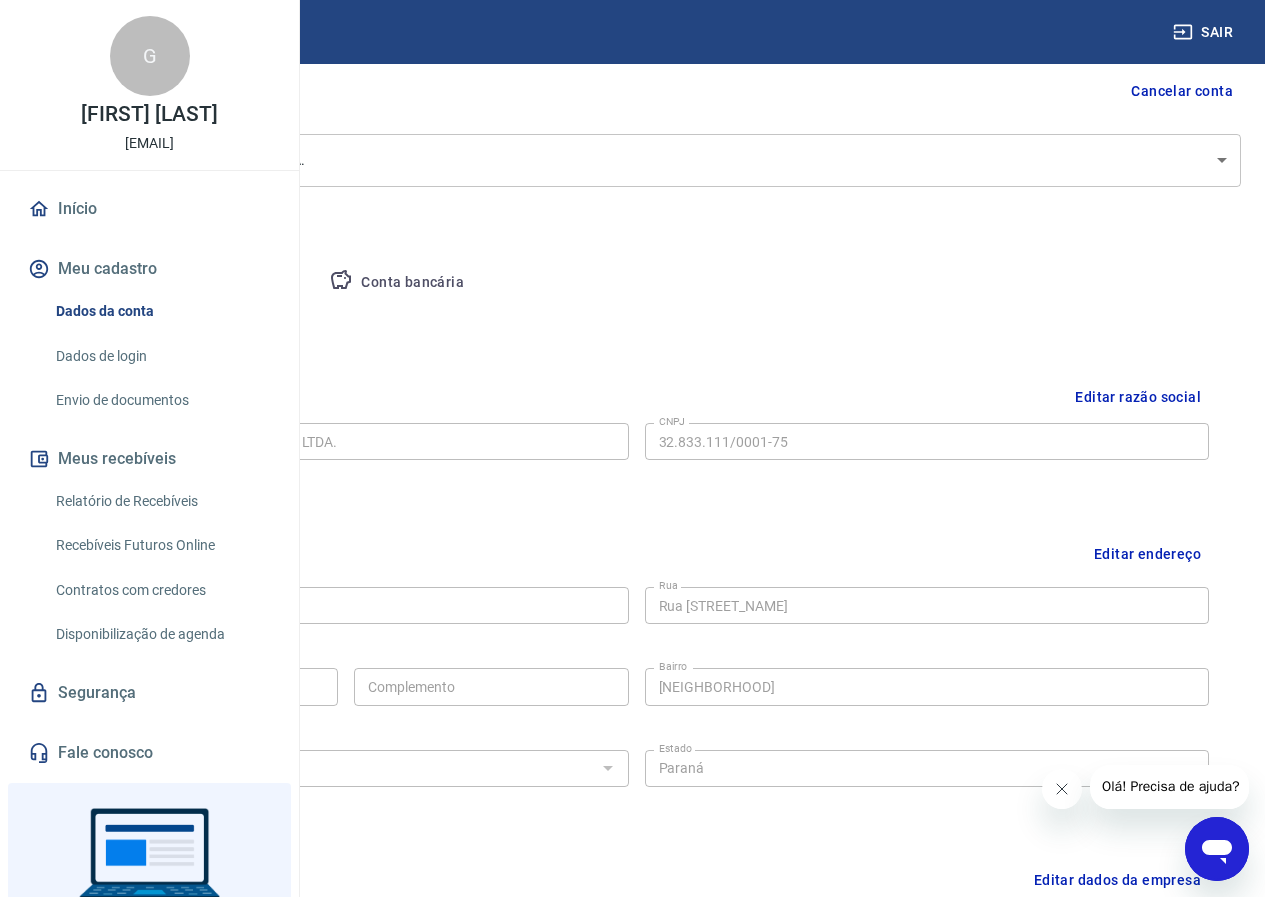click on "Conta bancária" at bounding box center (396, 283) 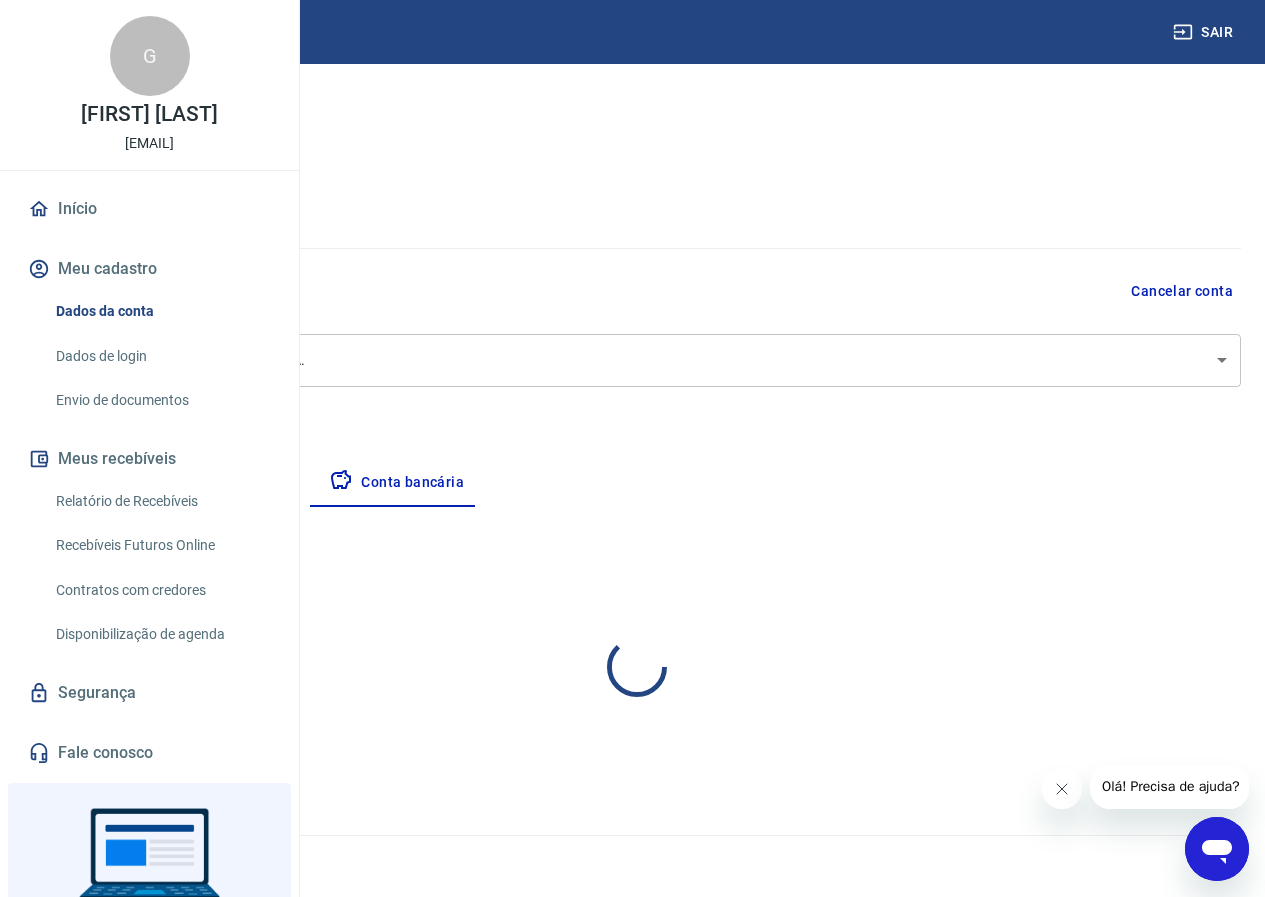 scroll, scrollTop: 0, scrollLeft: 0, axis: both 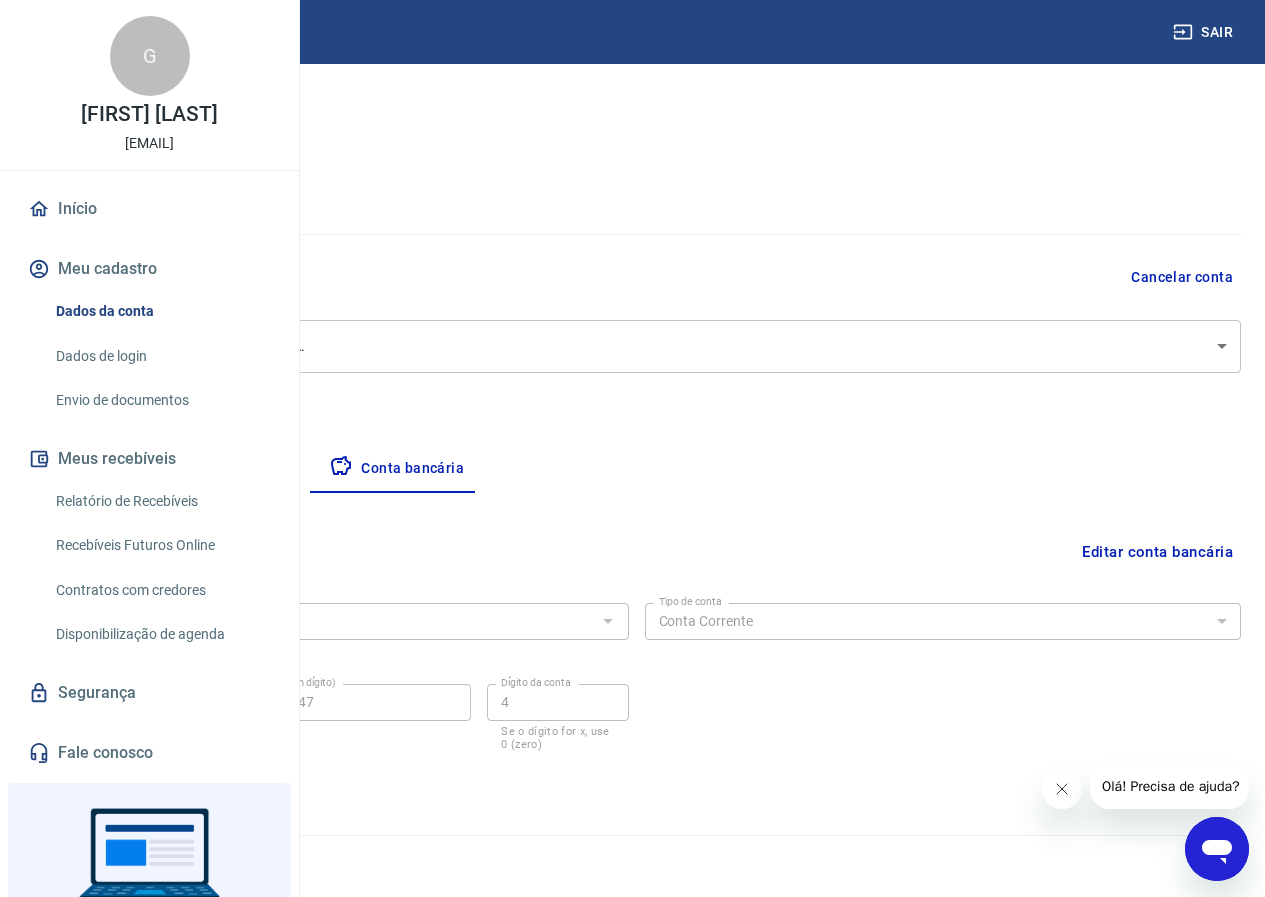 click on "Empresa" at bounding box center [93, 469] 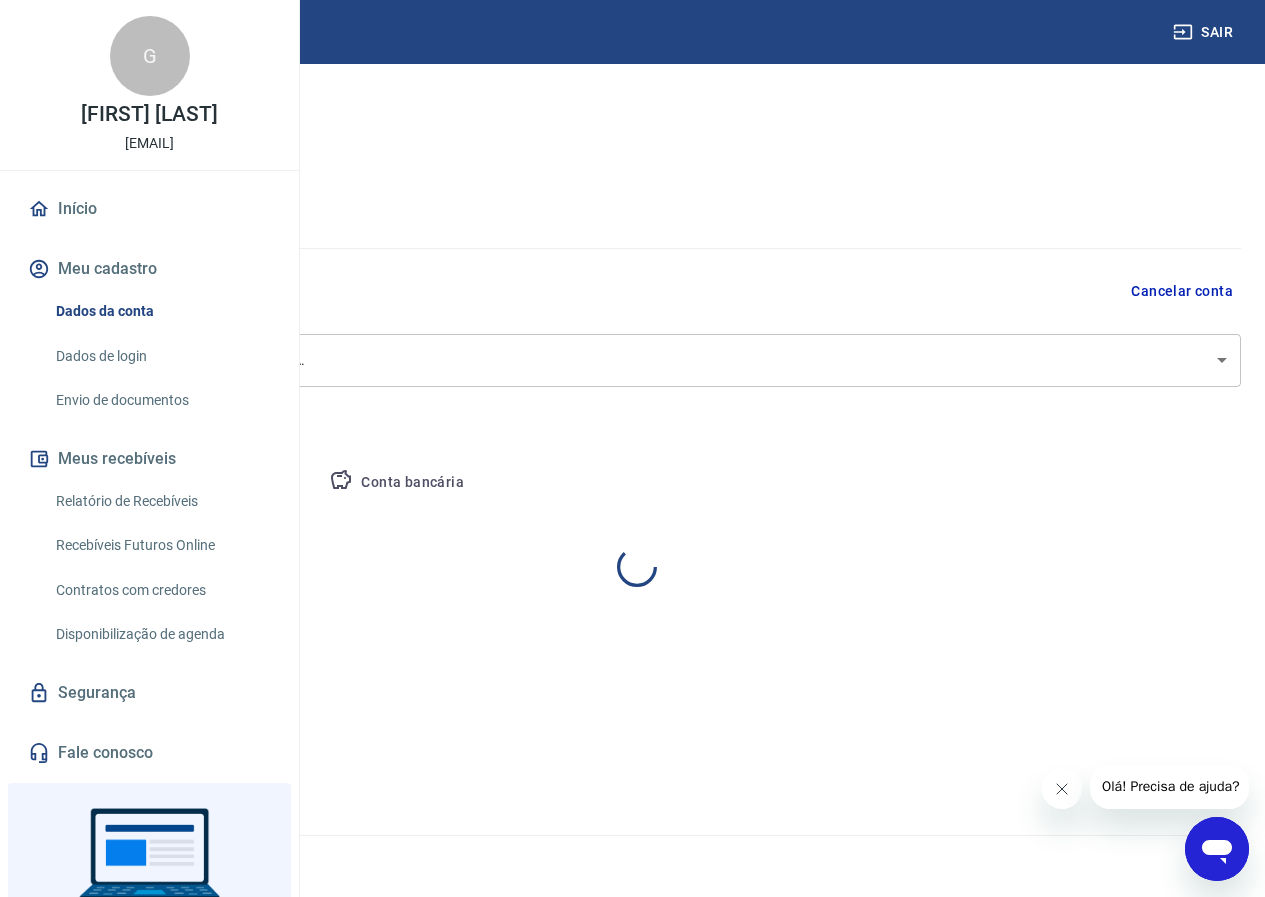 scroll, scrollTop: 0, scrollLeft: 0, axis: both 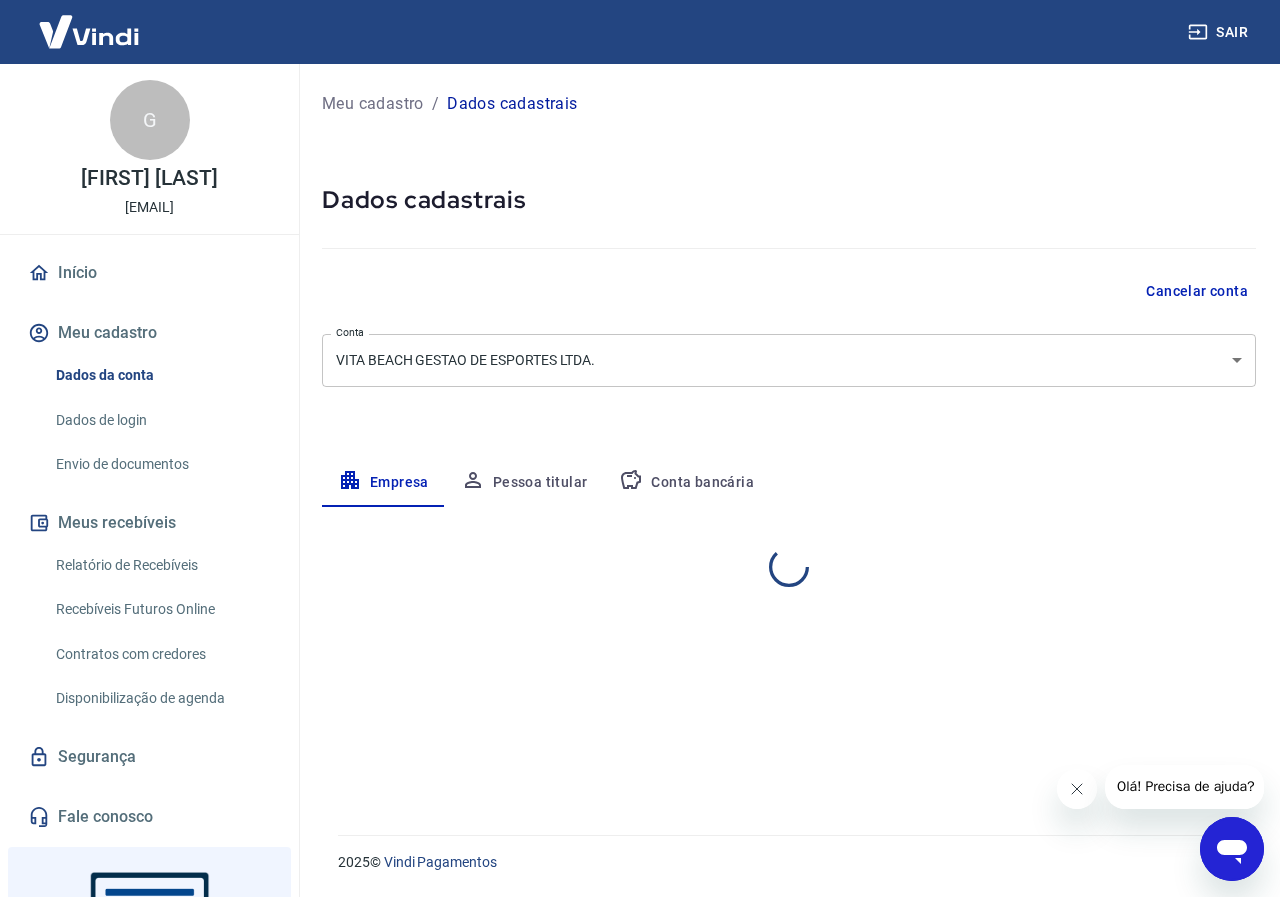 select on "PR" 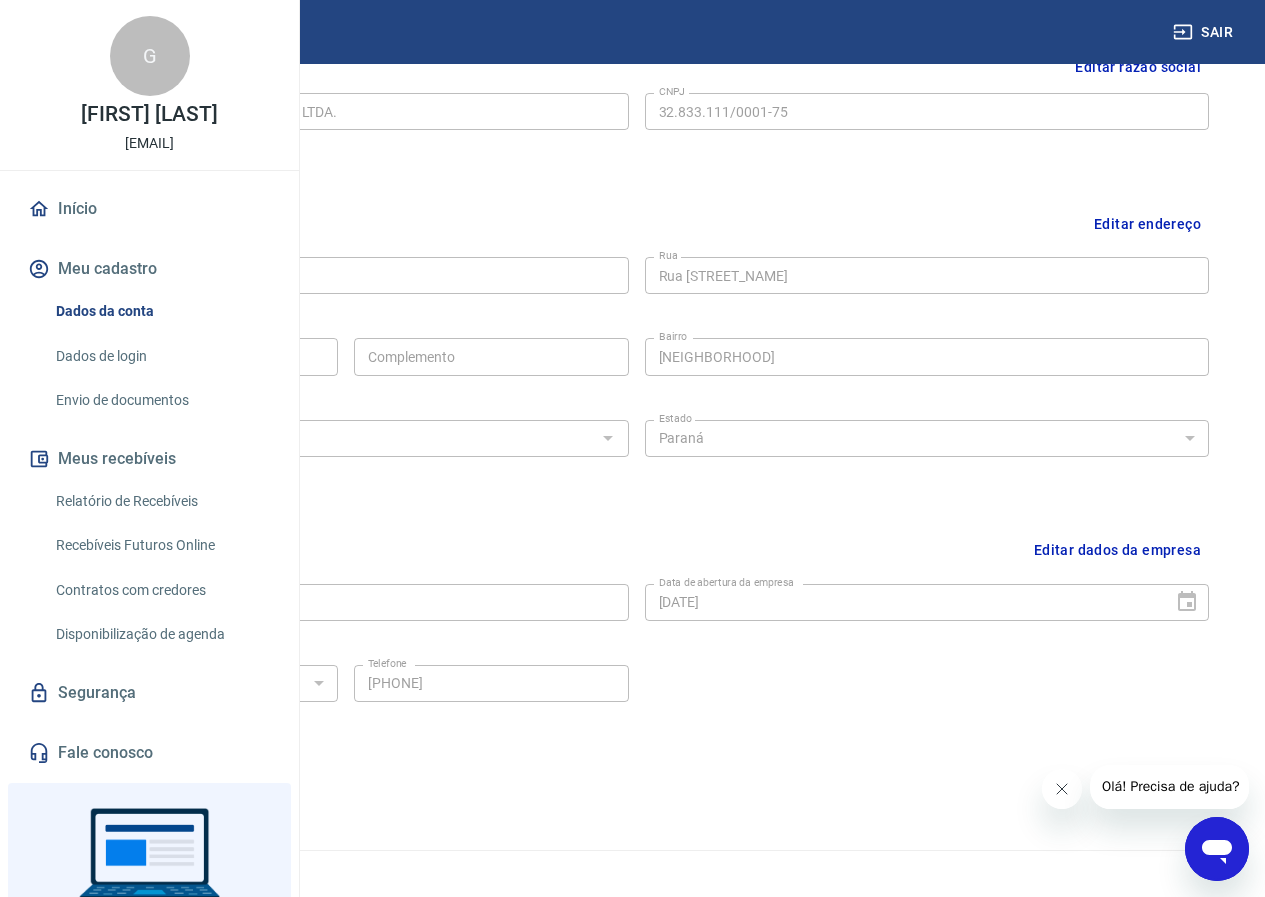 scroll, scrollTop: 545, scrollLeft: 0, axis: vertical 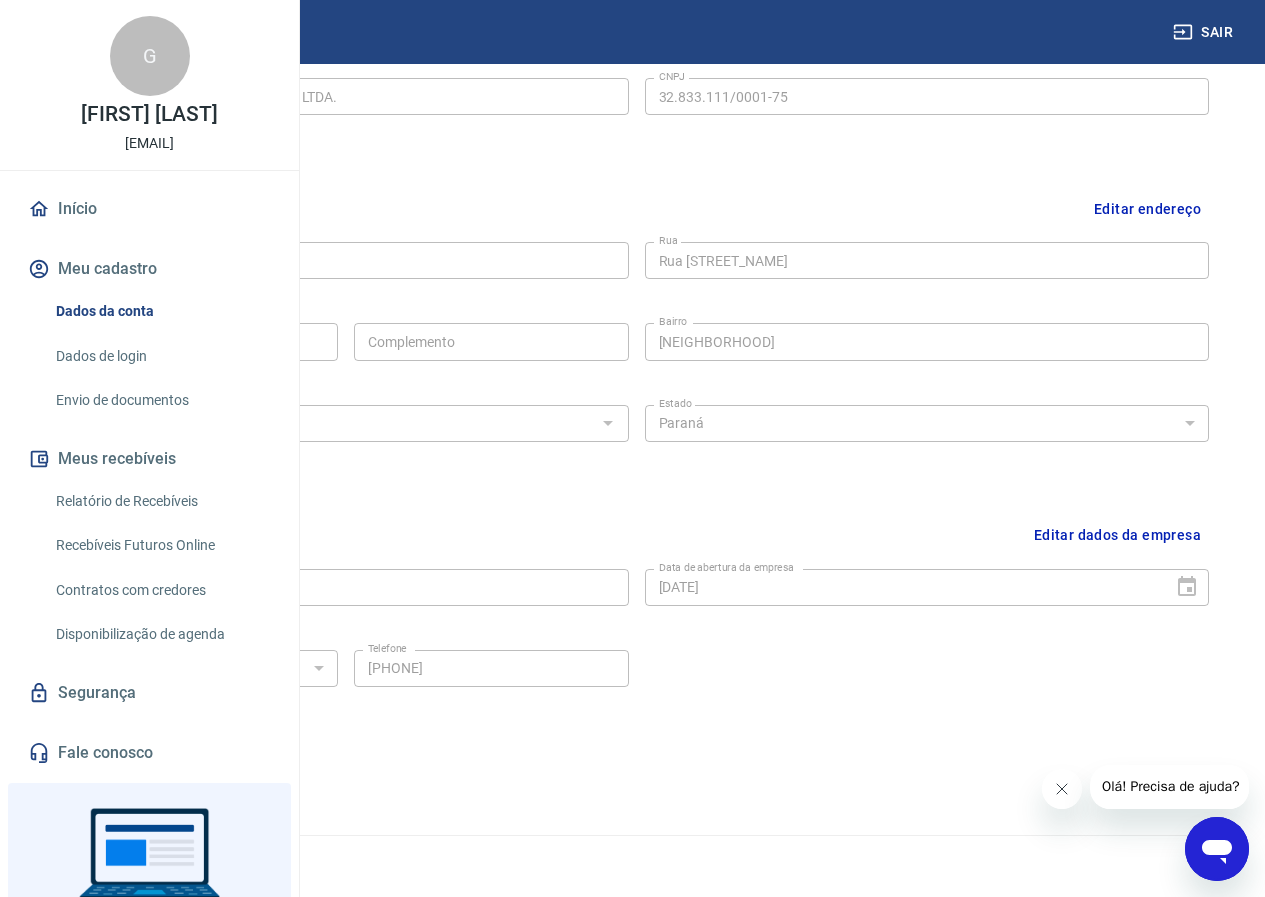 drag, startPoint x: 239, startPoint y: 401, endPoint x: 333, endPoint y: 365, distance: 100.65784 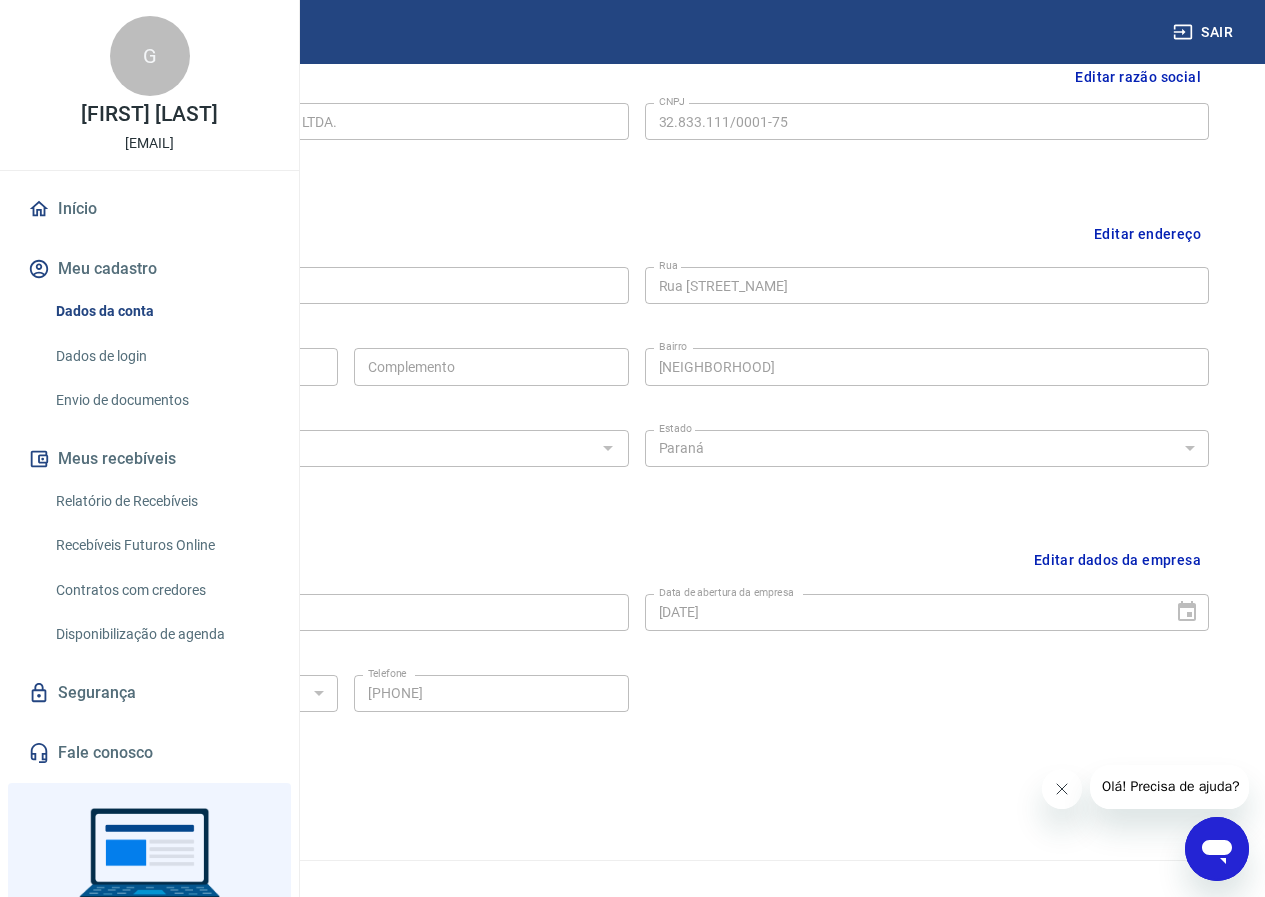 scroll, scrollTop: 545, scrollLeft: 0, axis: vertical 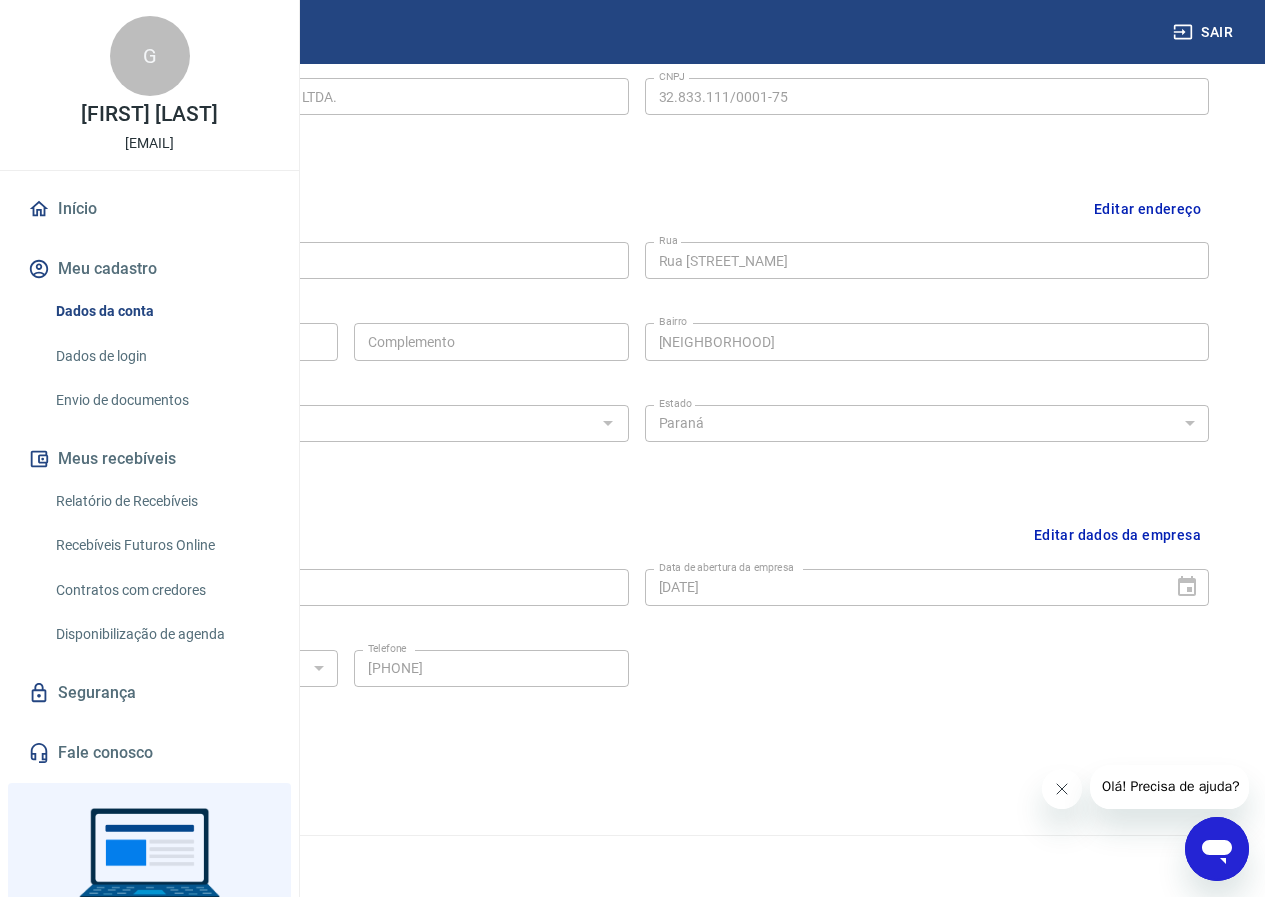 drag, startPoint x: 514, startPoint y: 532, endPoint x: 351, endPoint y: 536, distance: 163.04907 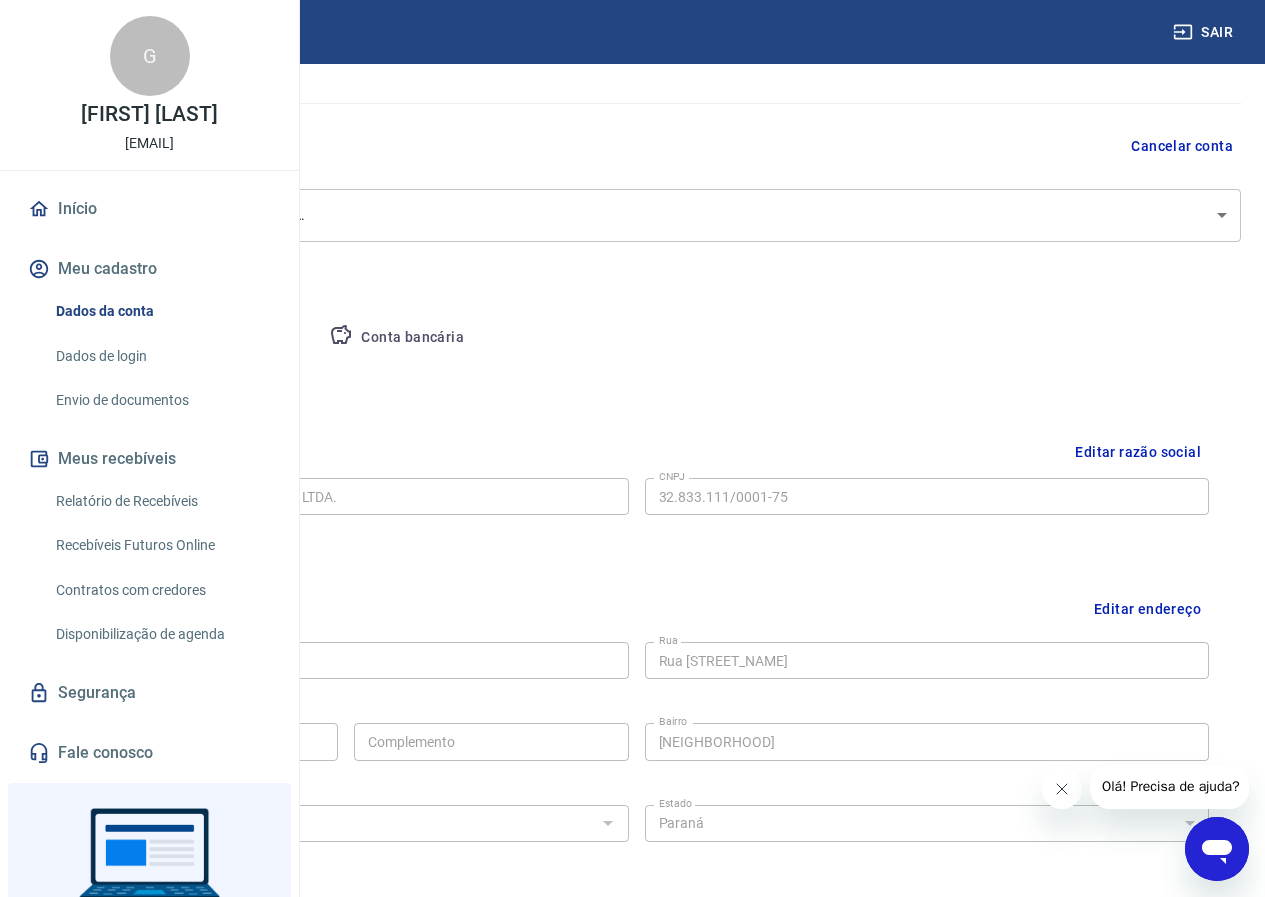 scroll, scrollTop: 45, scrollLeft: 0, axis: vertical 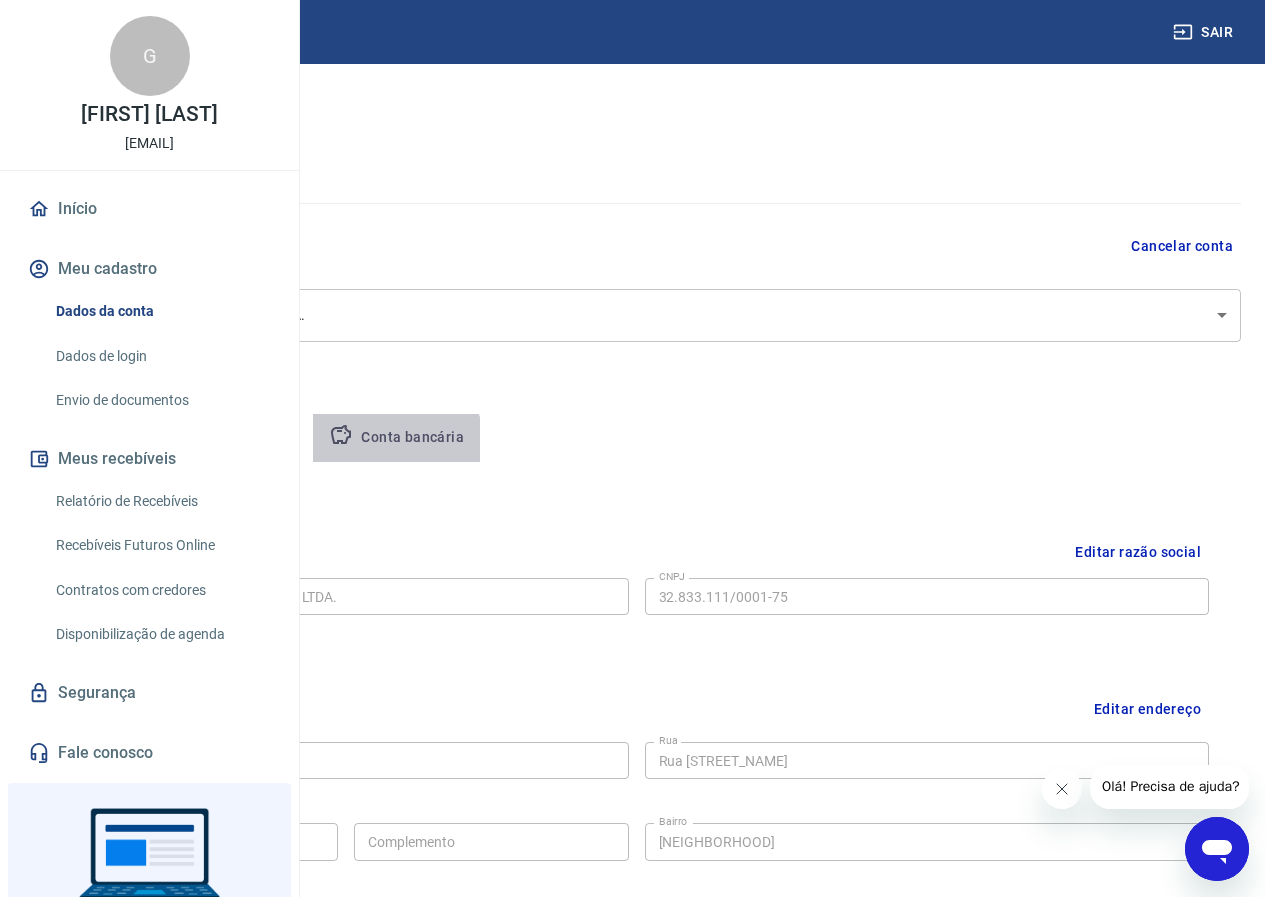 click on "Conta bancária" at bounding box center [396, 438] 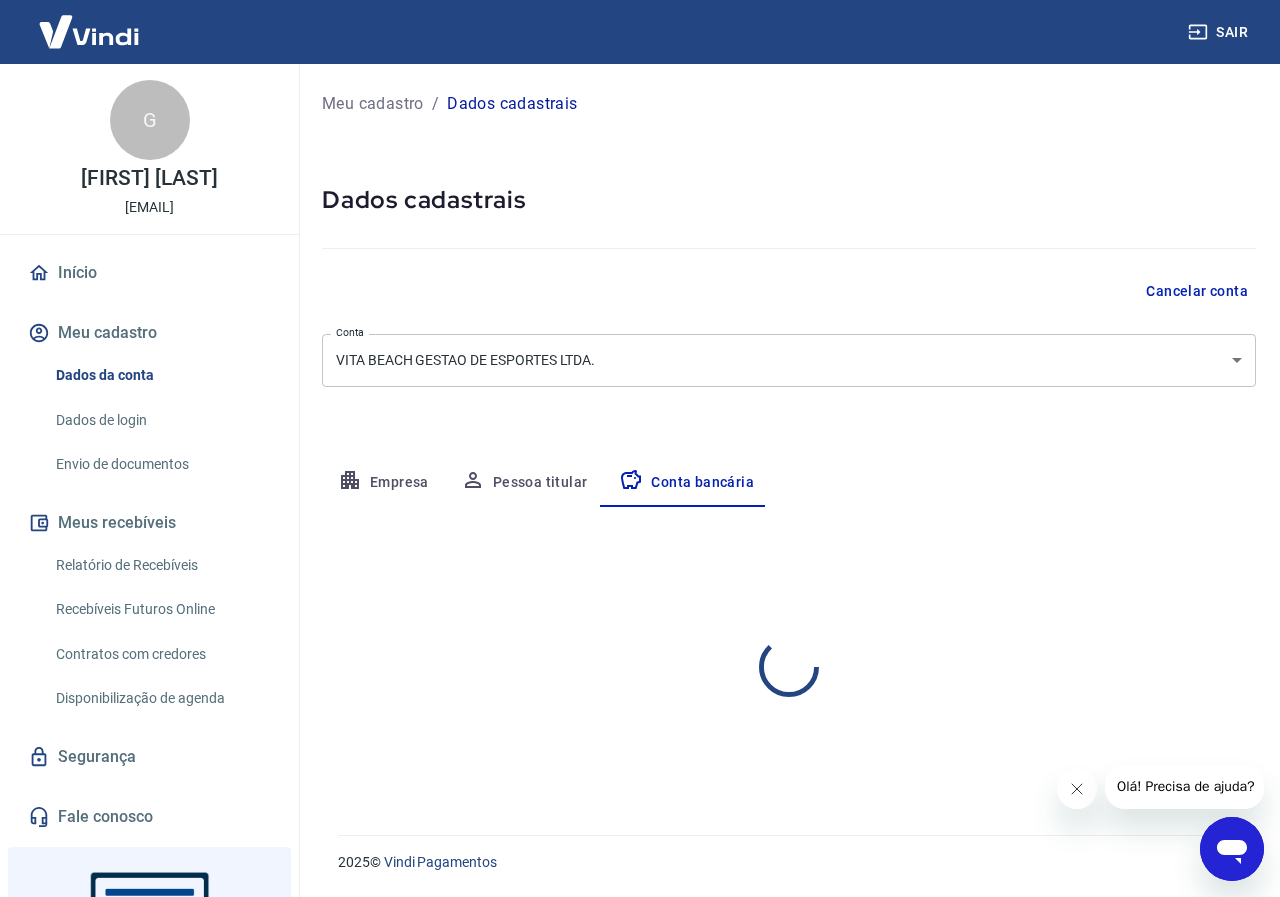 select on "1" 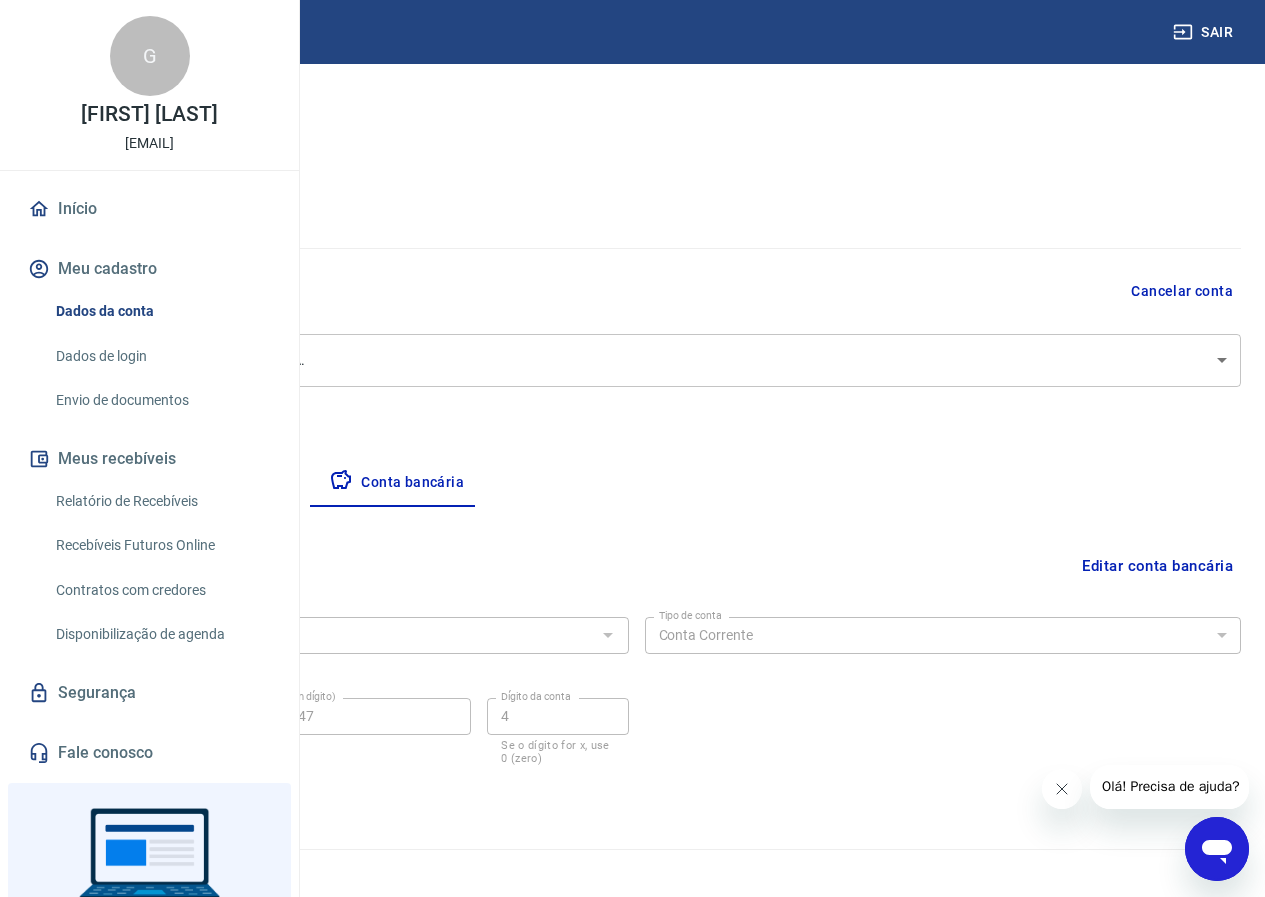 click on "Empresa" at bounding box center (93, 483) 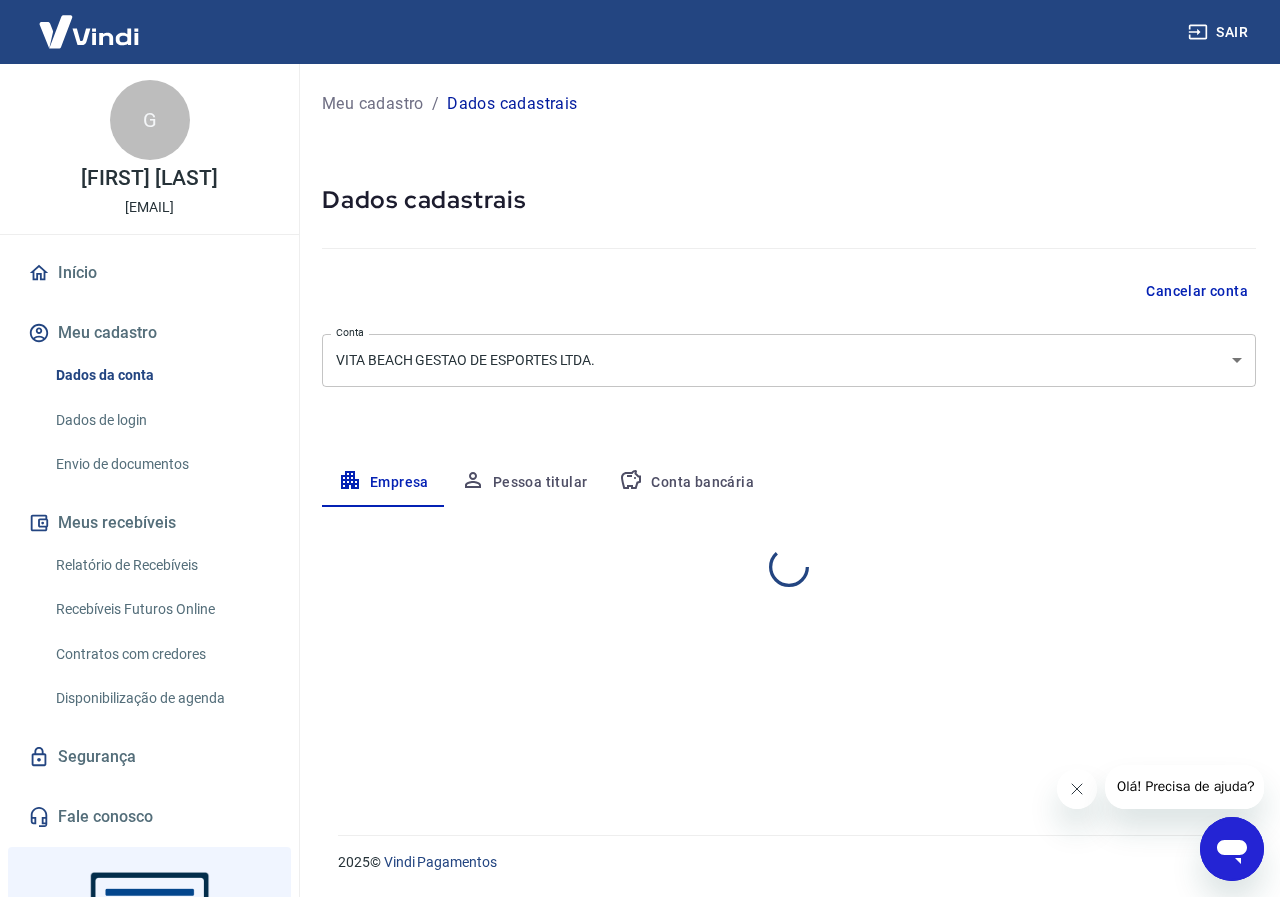 select on "PR" 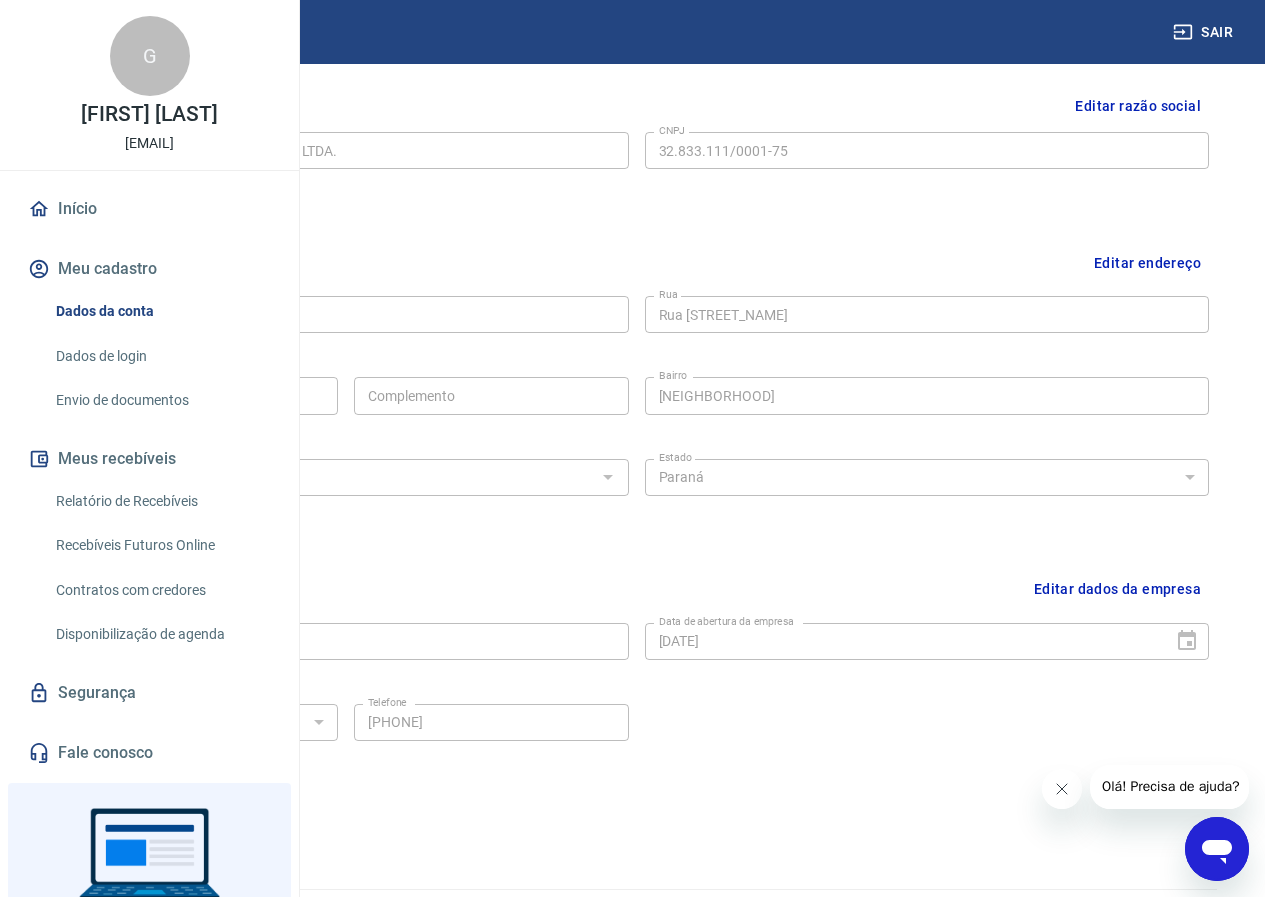 scroll, scrollTop: 545, scrollLeft: 0, axis: vertical 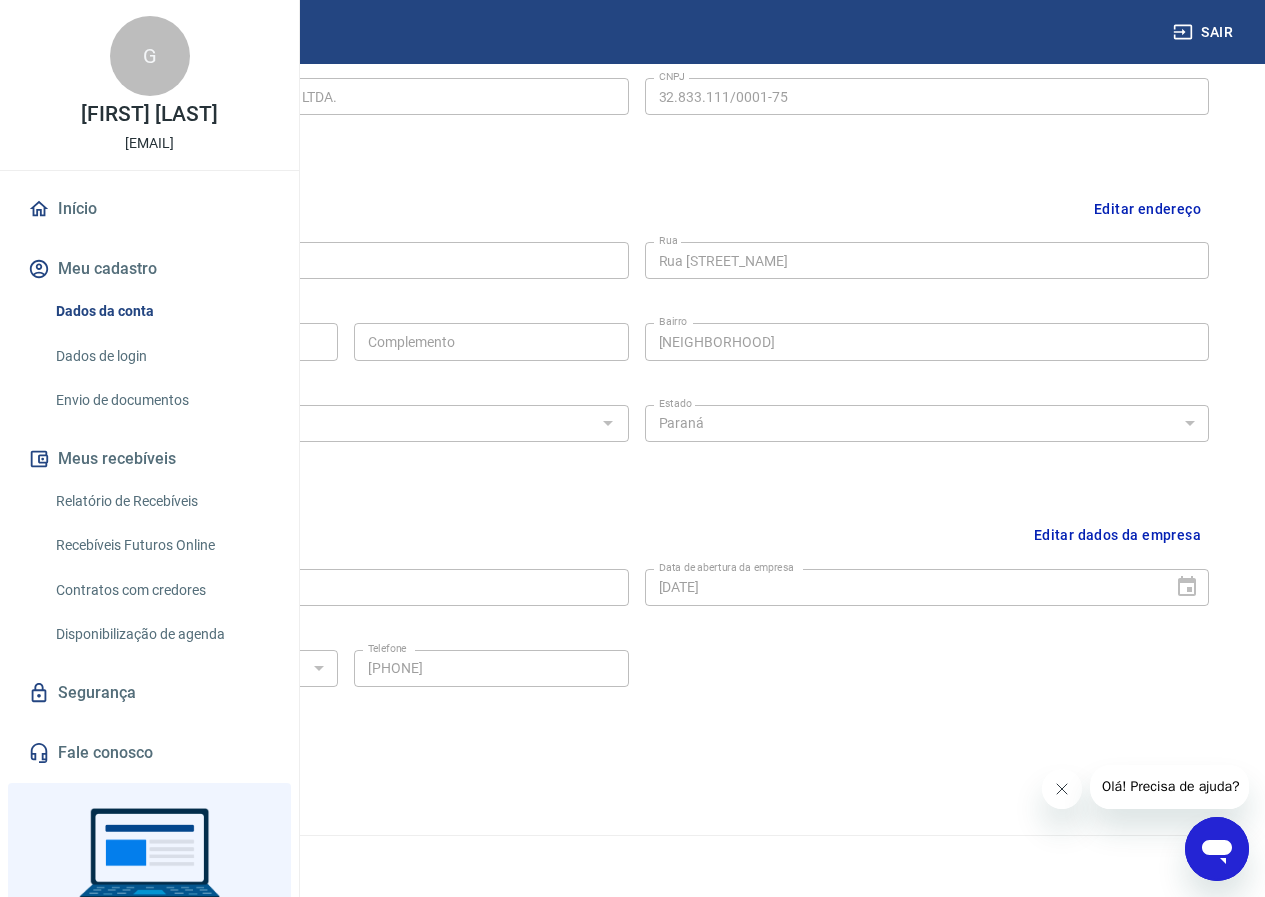 click on "Dados de login" at bounding box center (161, 356) 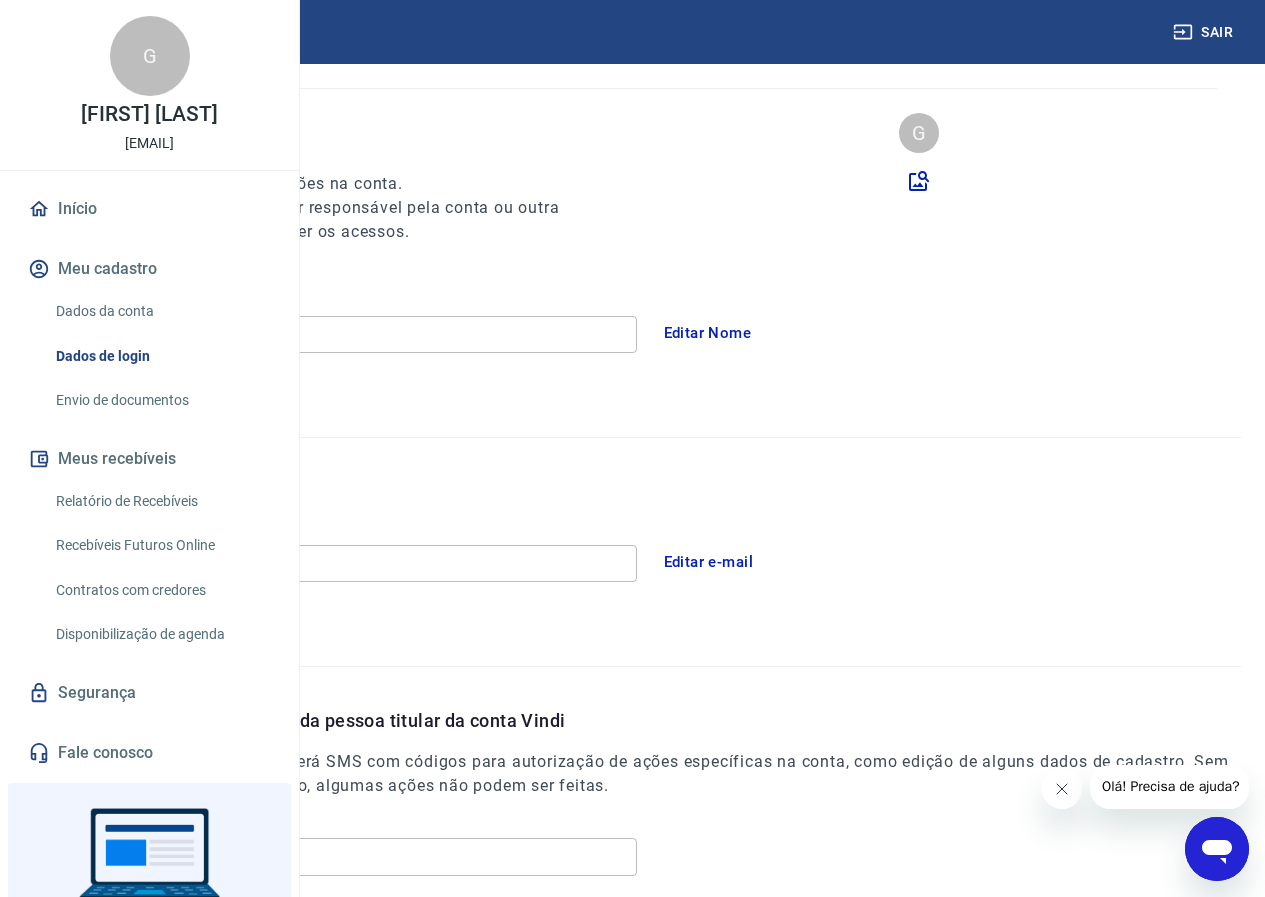 scroll, scrollTop: 0, scrollLeft: 0, axis: both 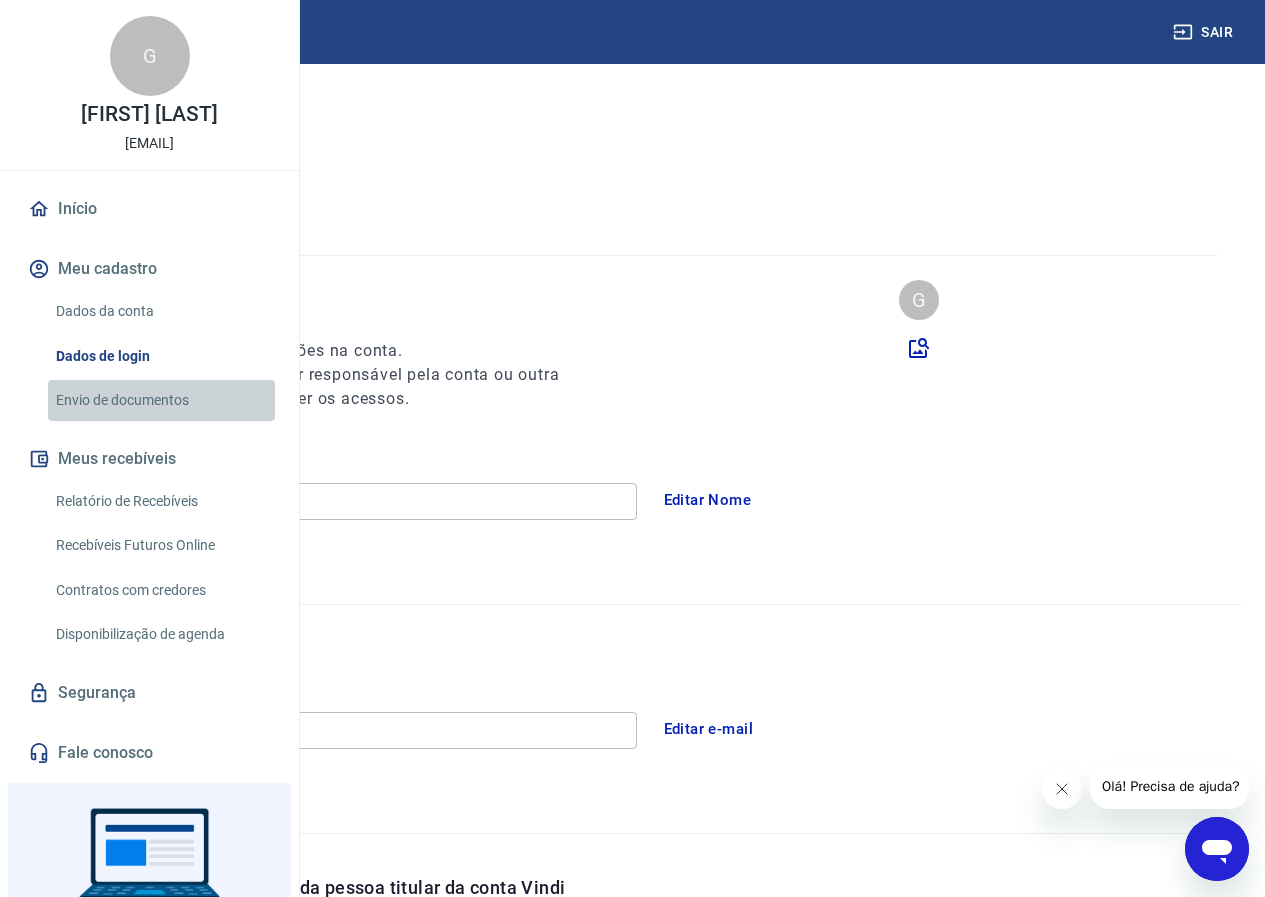 click on "Envio de documentos" at bounding box center [161, 400] 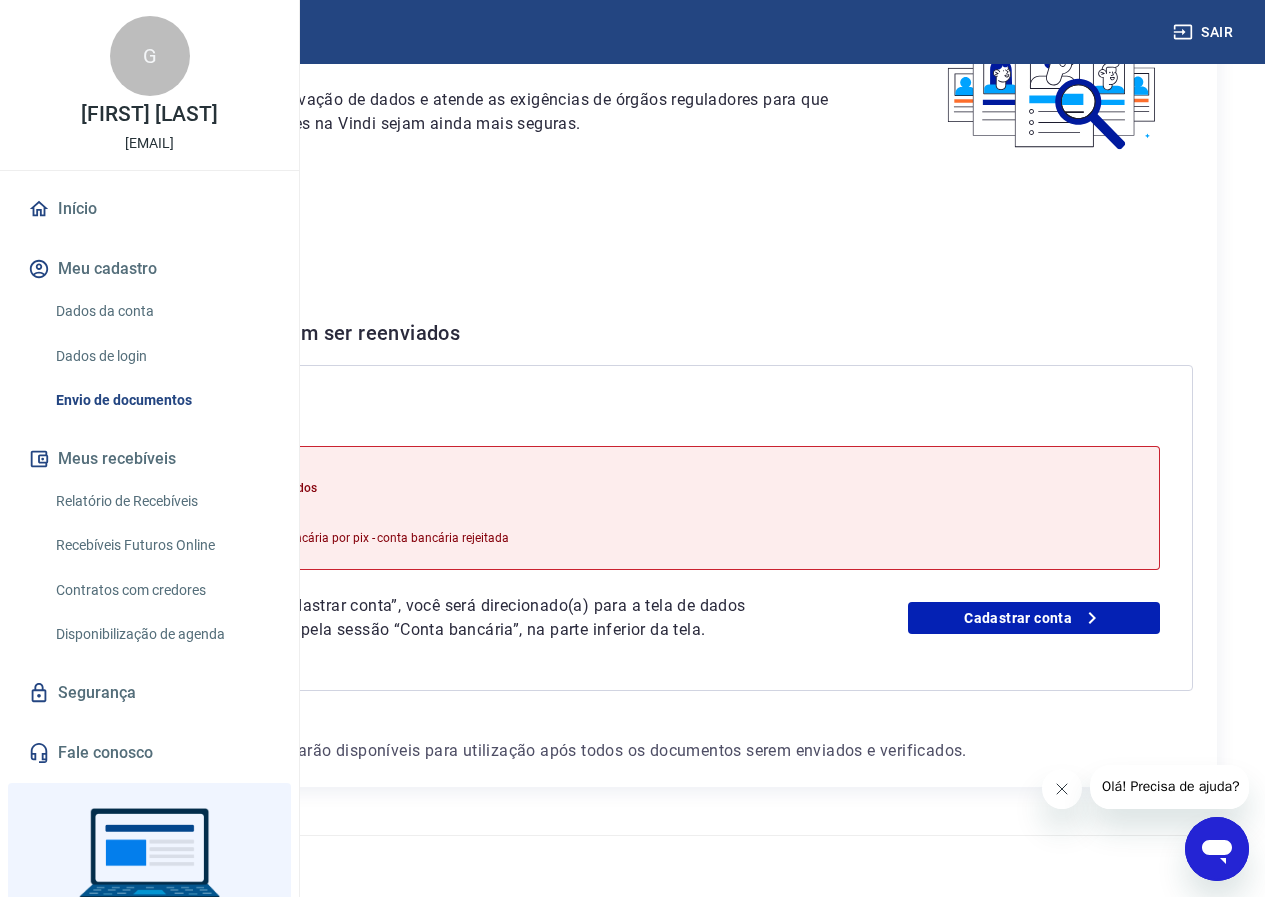 scroll, scrollTop: 200, scrollLeft: 0, axis: vertical 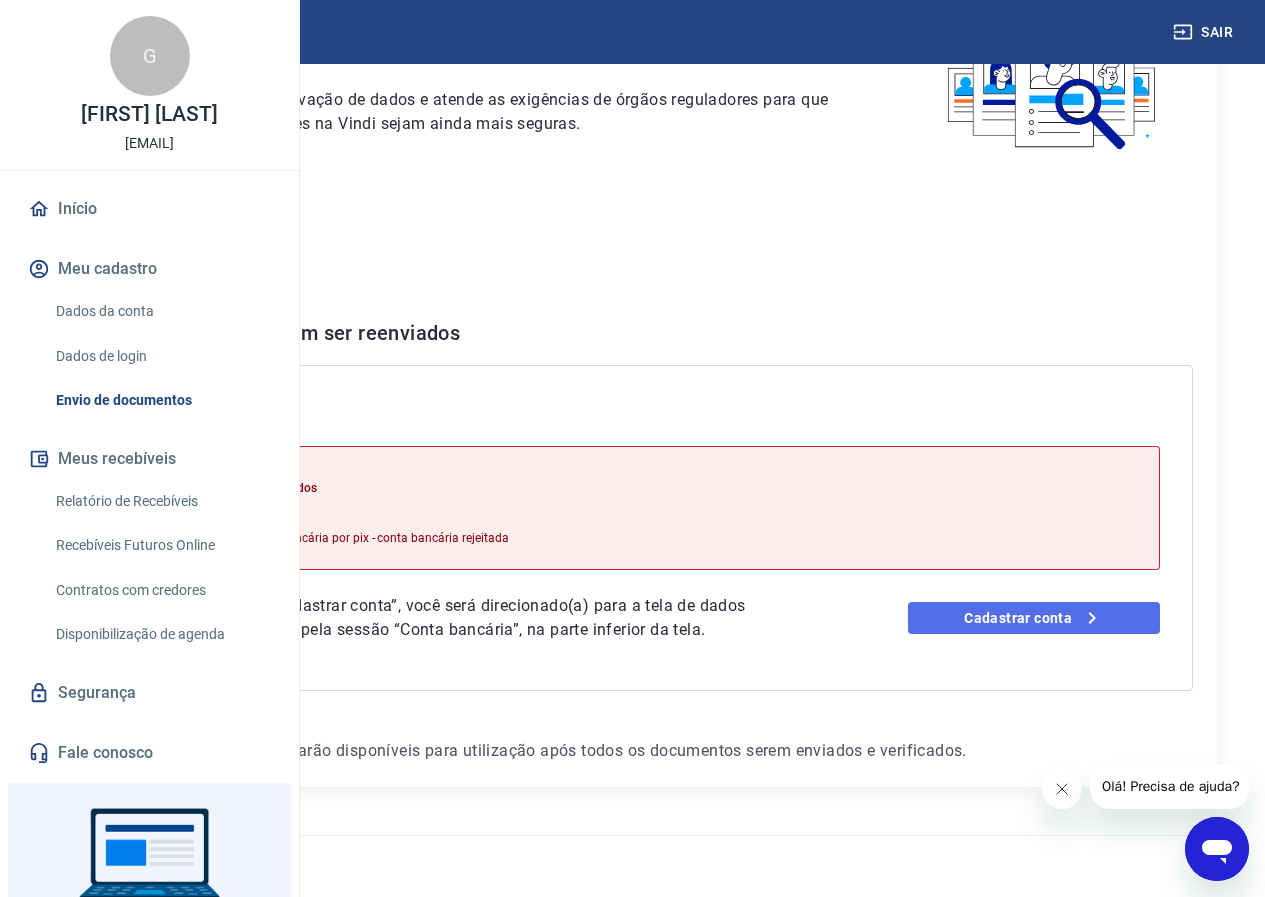 click on "Cadastrar conta" at bounding box center (1034, 618) 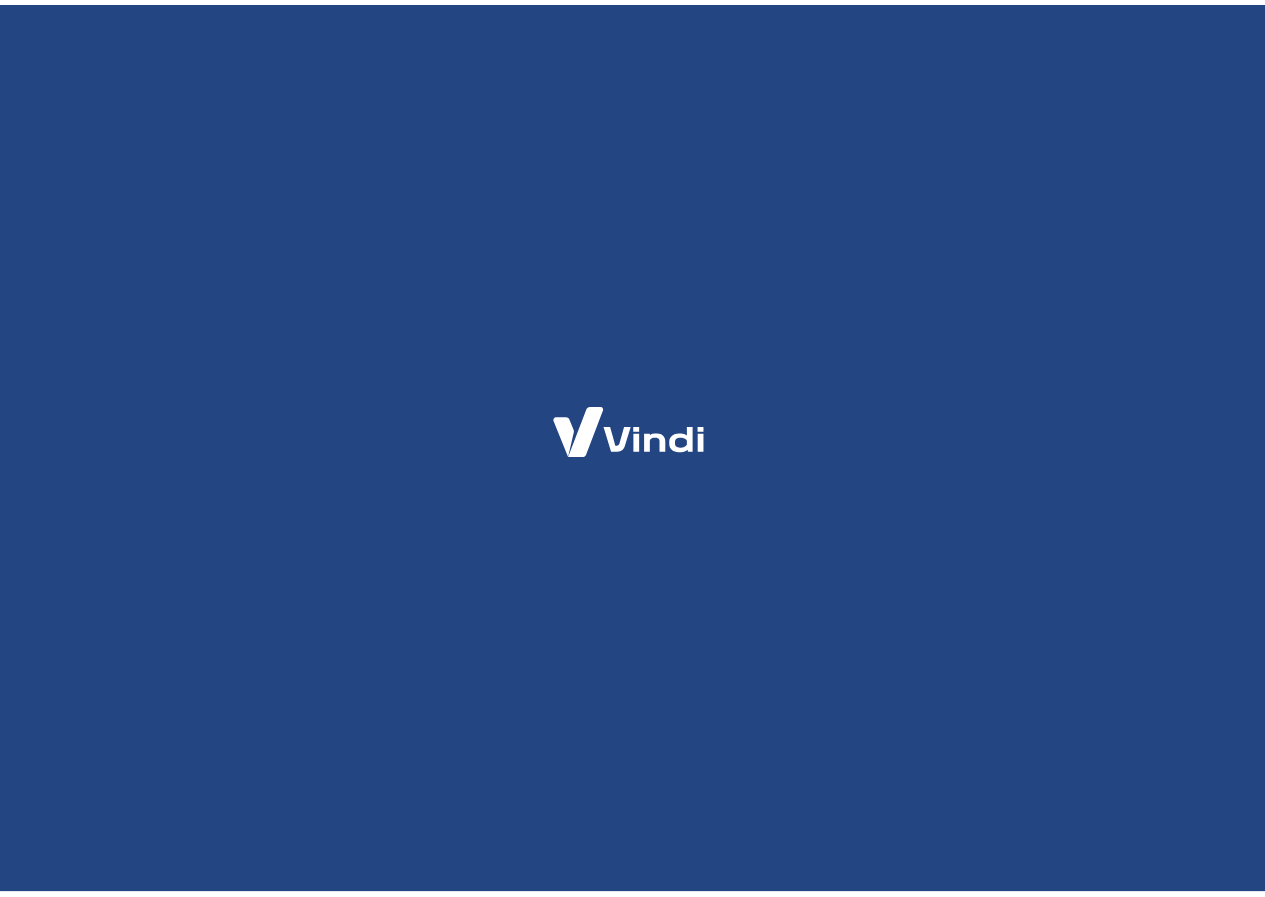 scroll, scrollTop: 0, scrollLeft: 0, axis: both 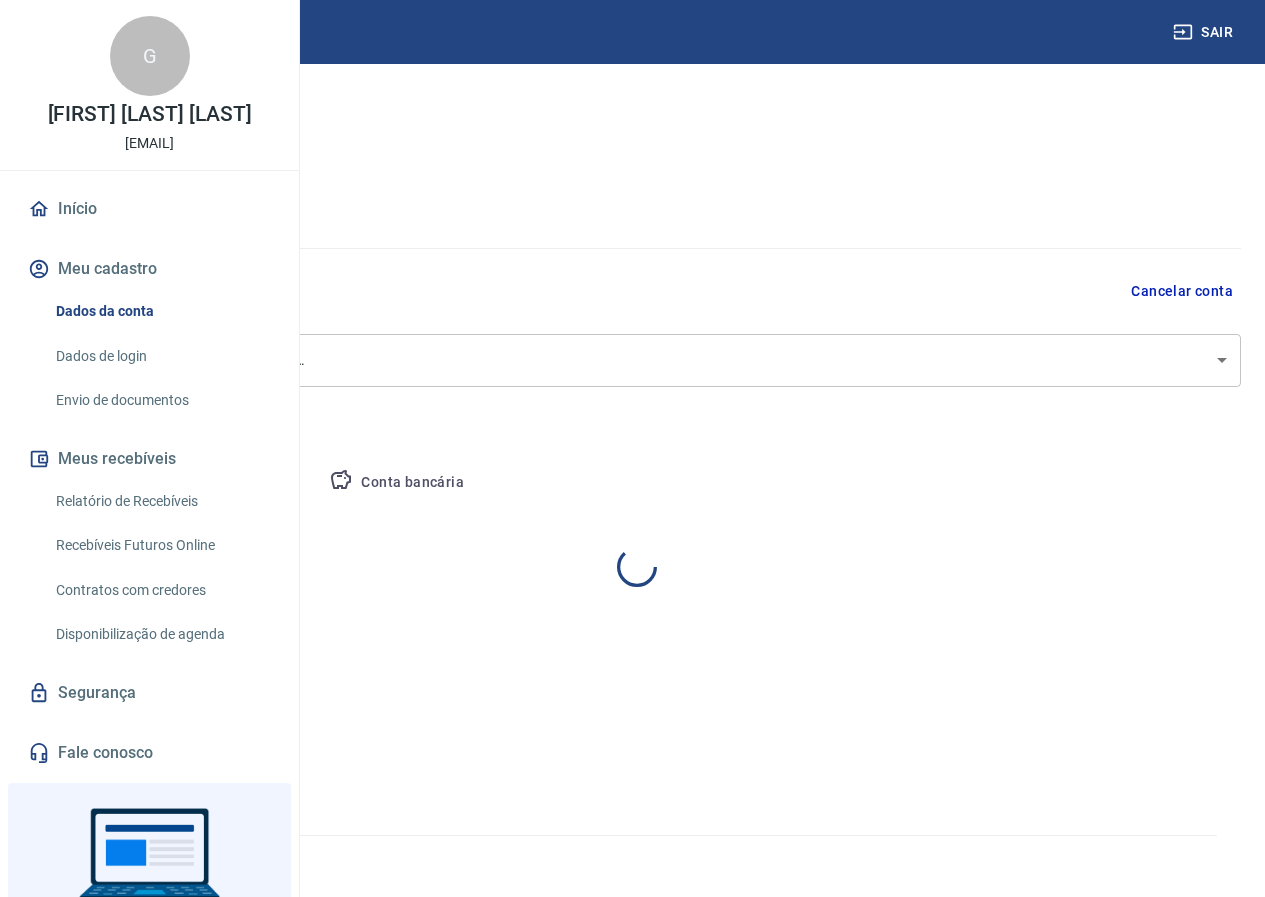 select on "PR" 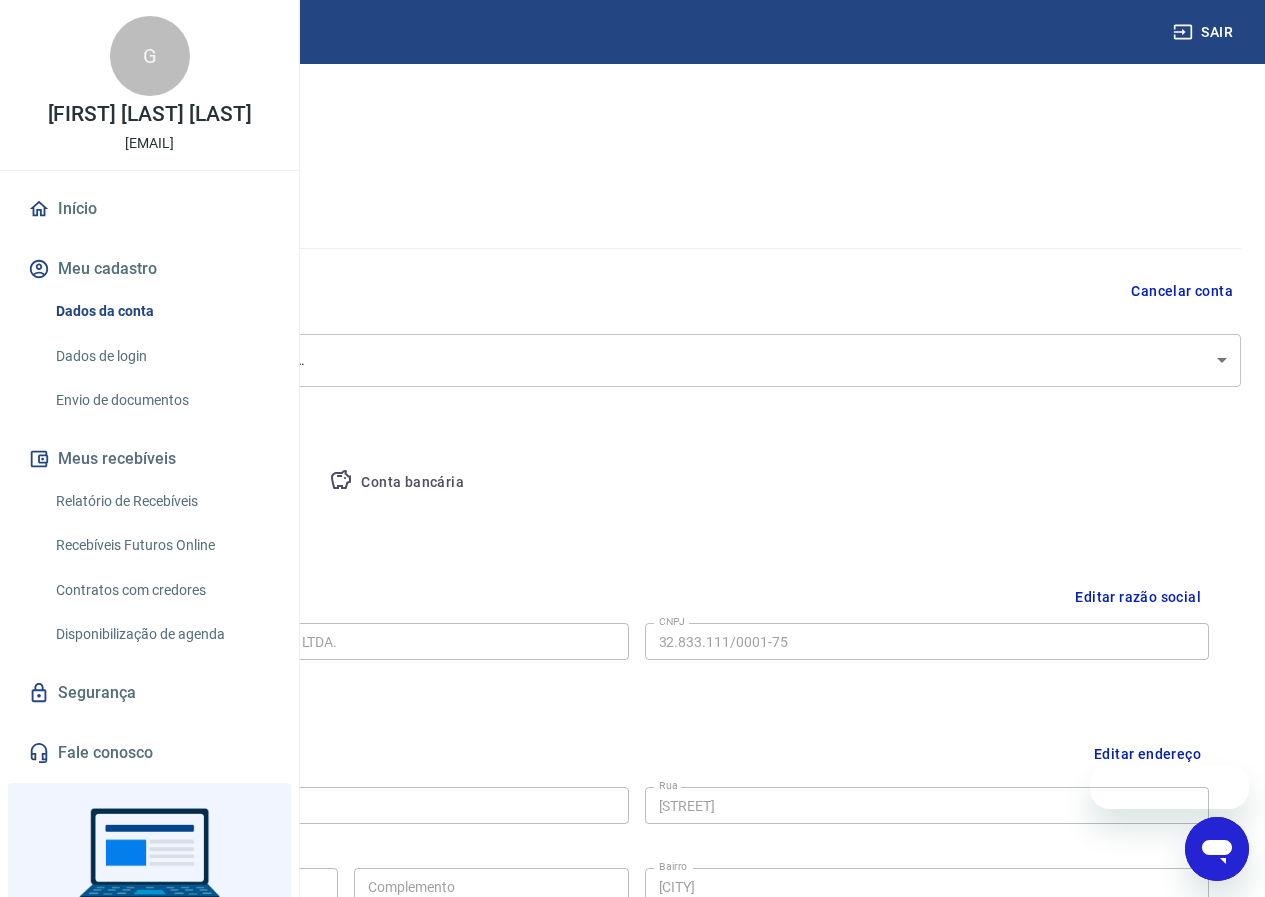 scroll, scrollTop: 0, scrollLeft: 0, axis: both 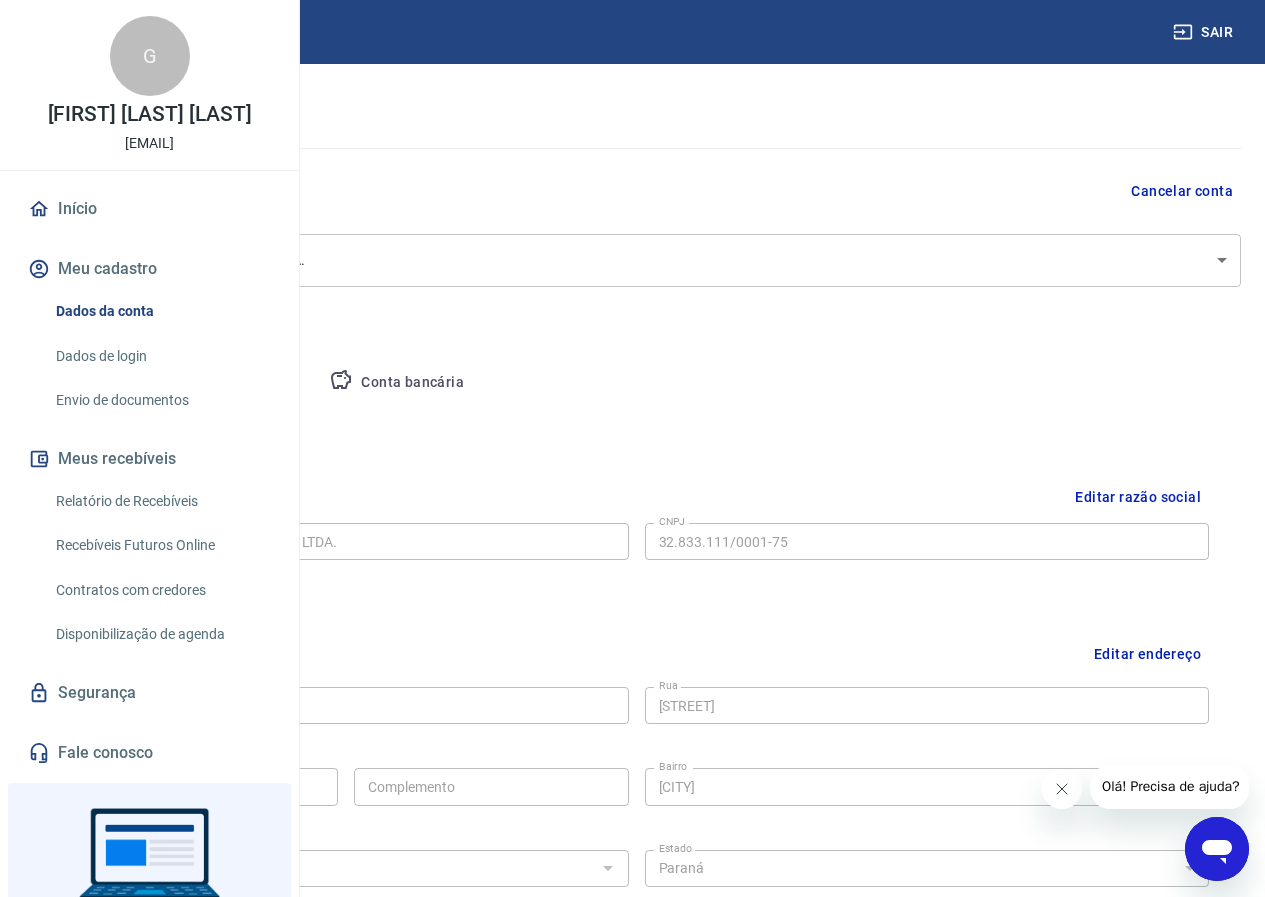 click 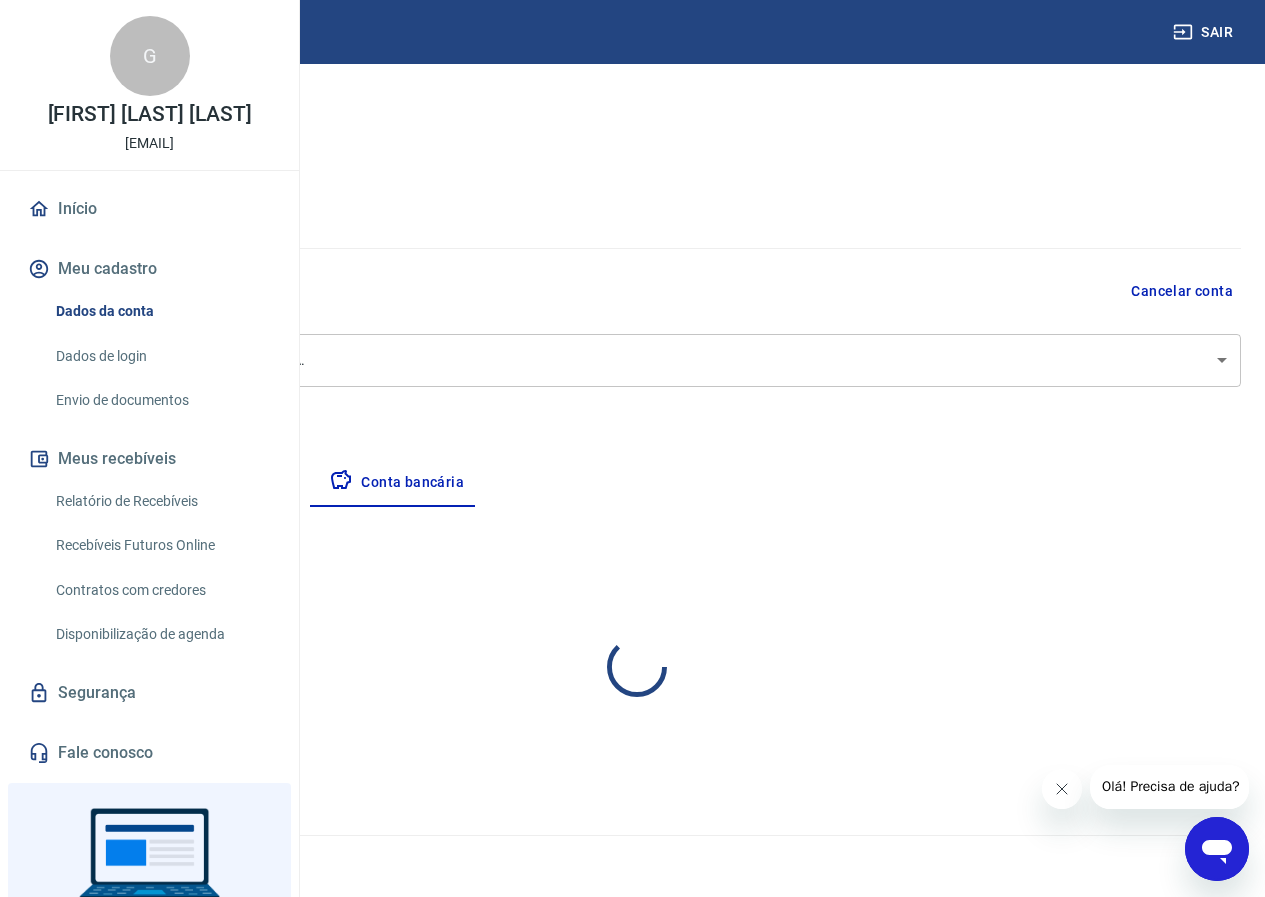 scroll, scrollTop: 0, scrollLeft: 0, axis: both 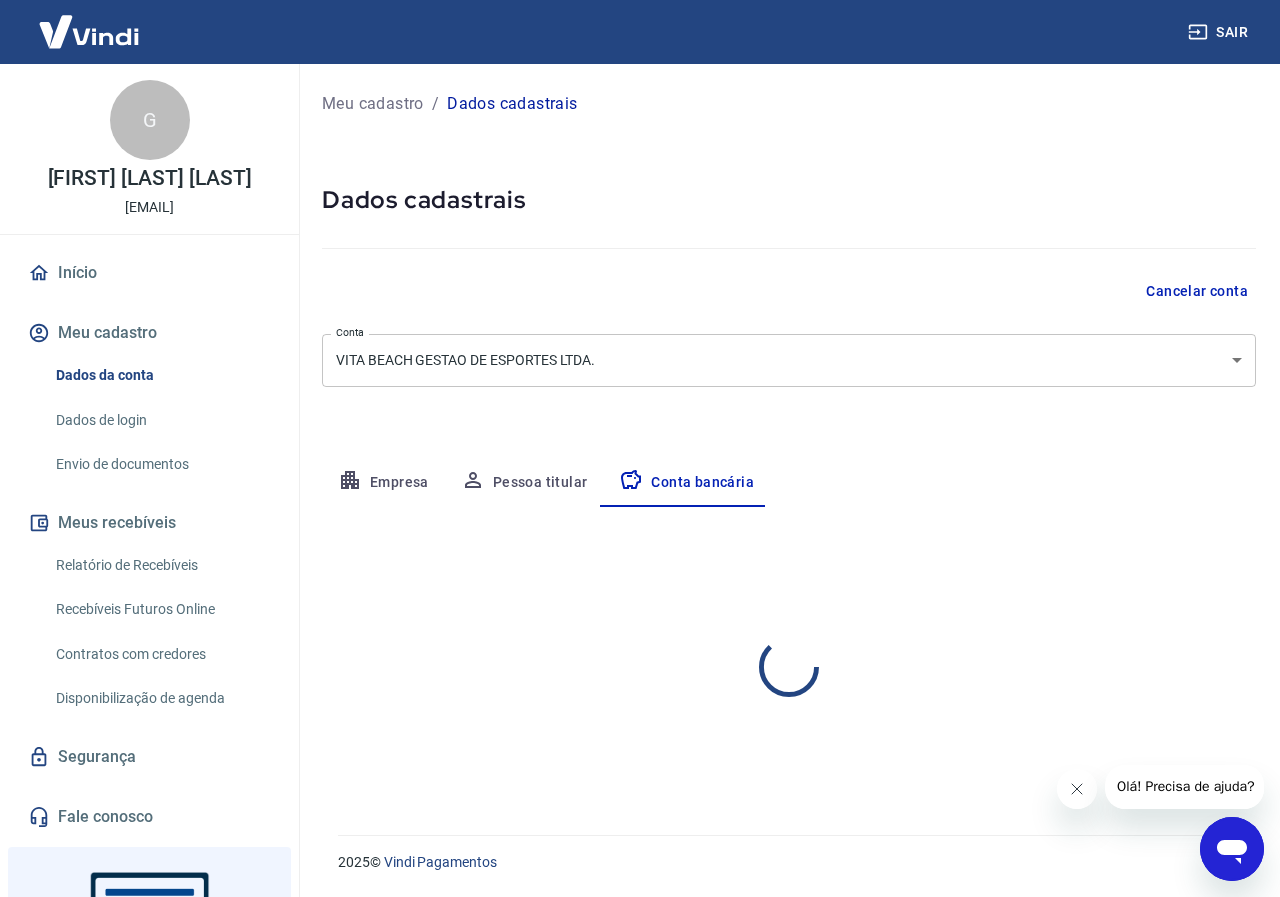select on "1" 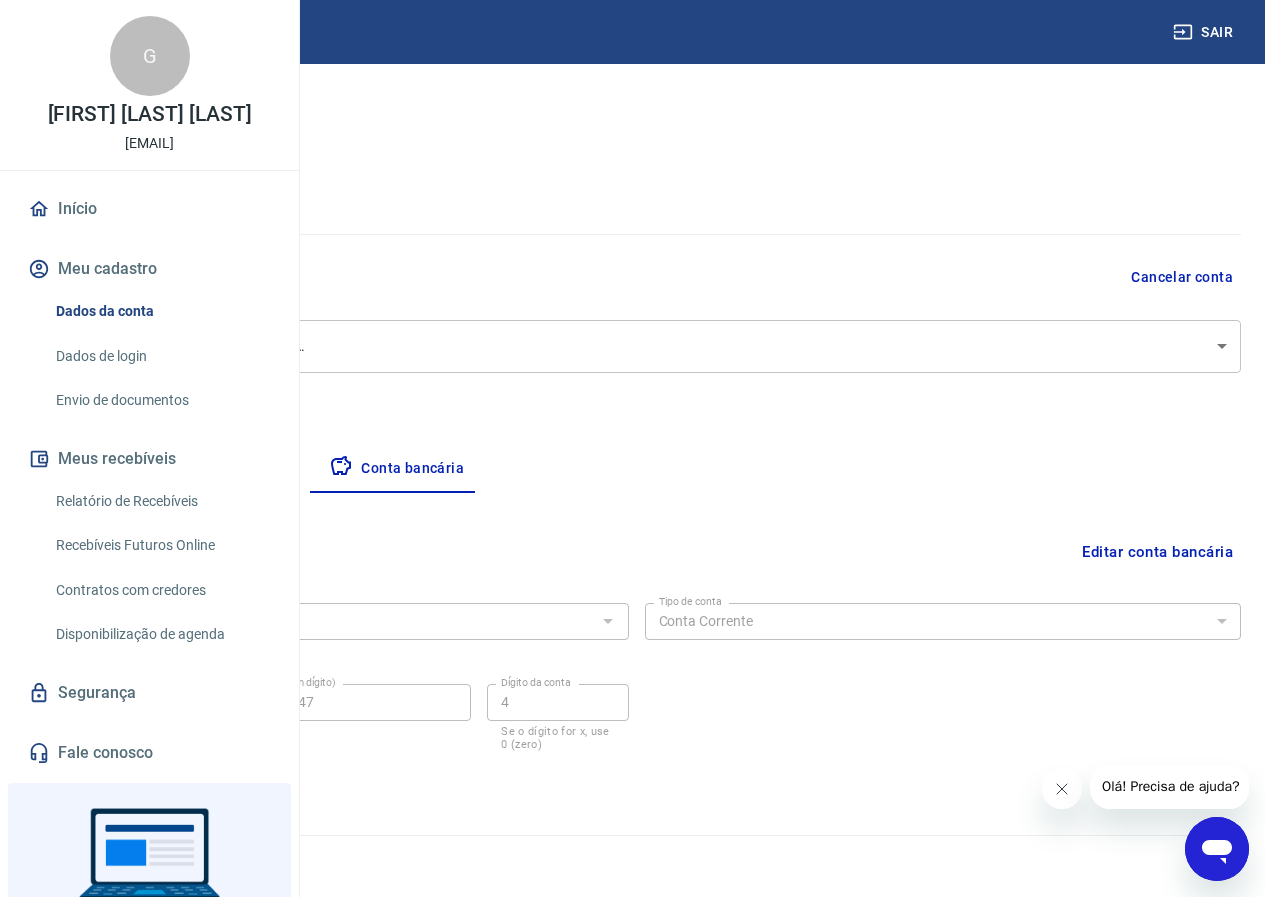 scroll, scrollTop: 0, scrollLeft: 0, axis: both 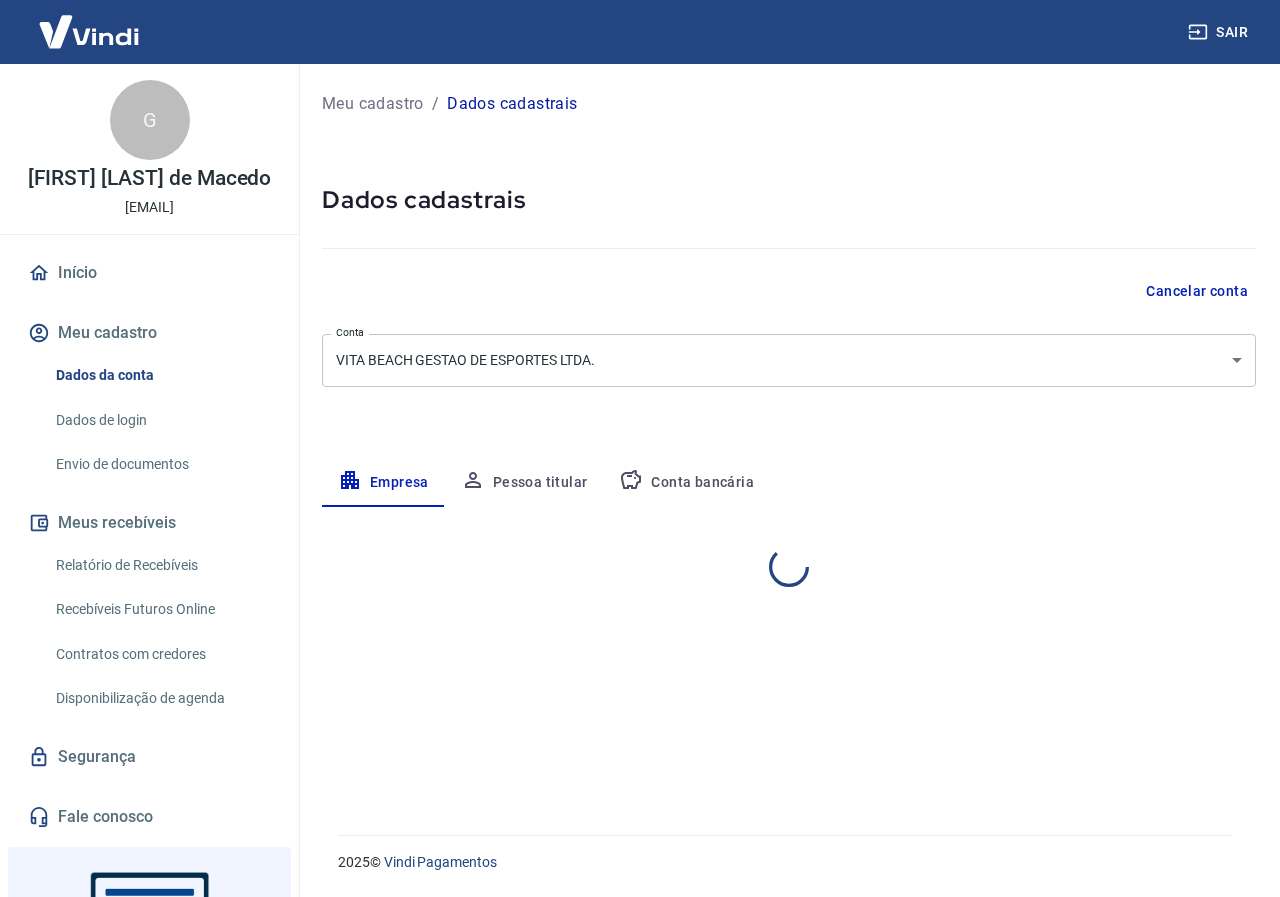 select on "PR" 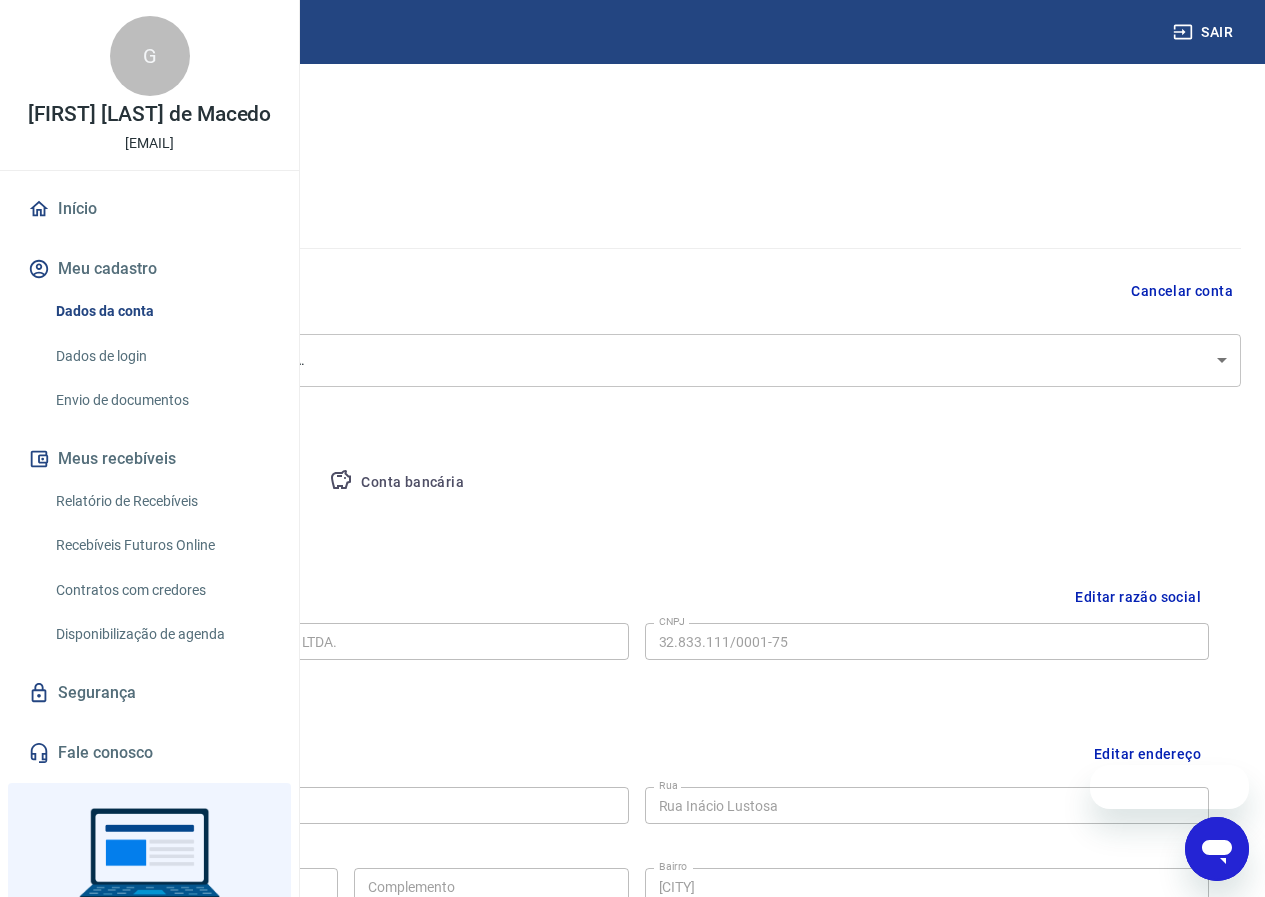 scroll, scrollTop: 0, scrollLeft: 0, axis: both 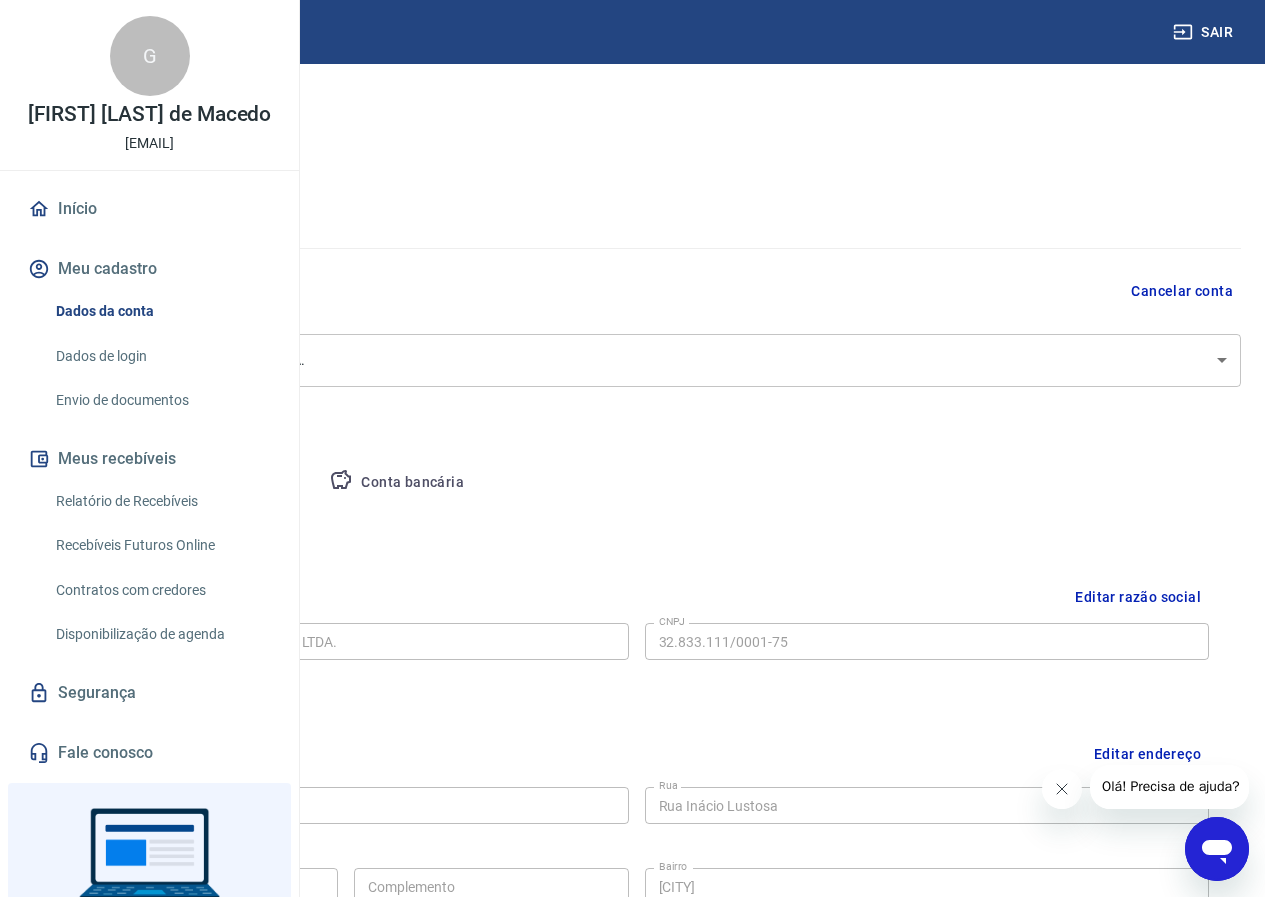 click on "Conta bancária" at bounding box center [396, 483] 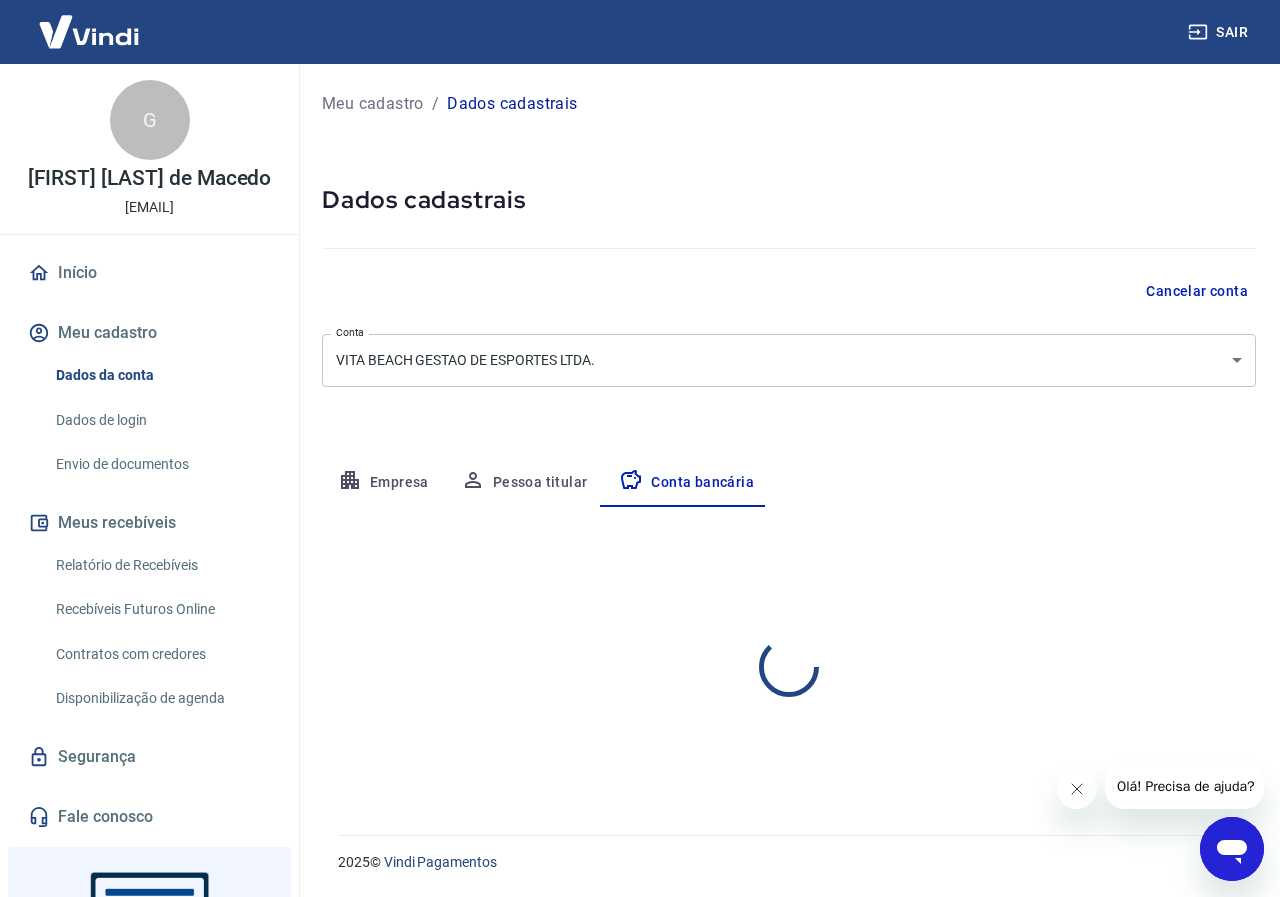 select on "1" 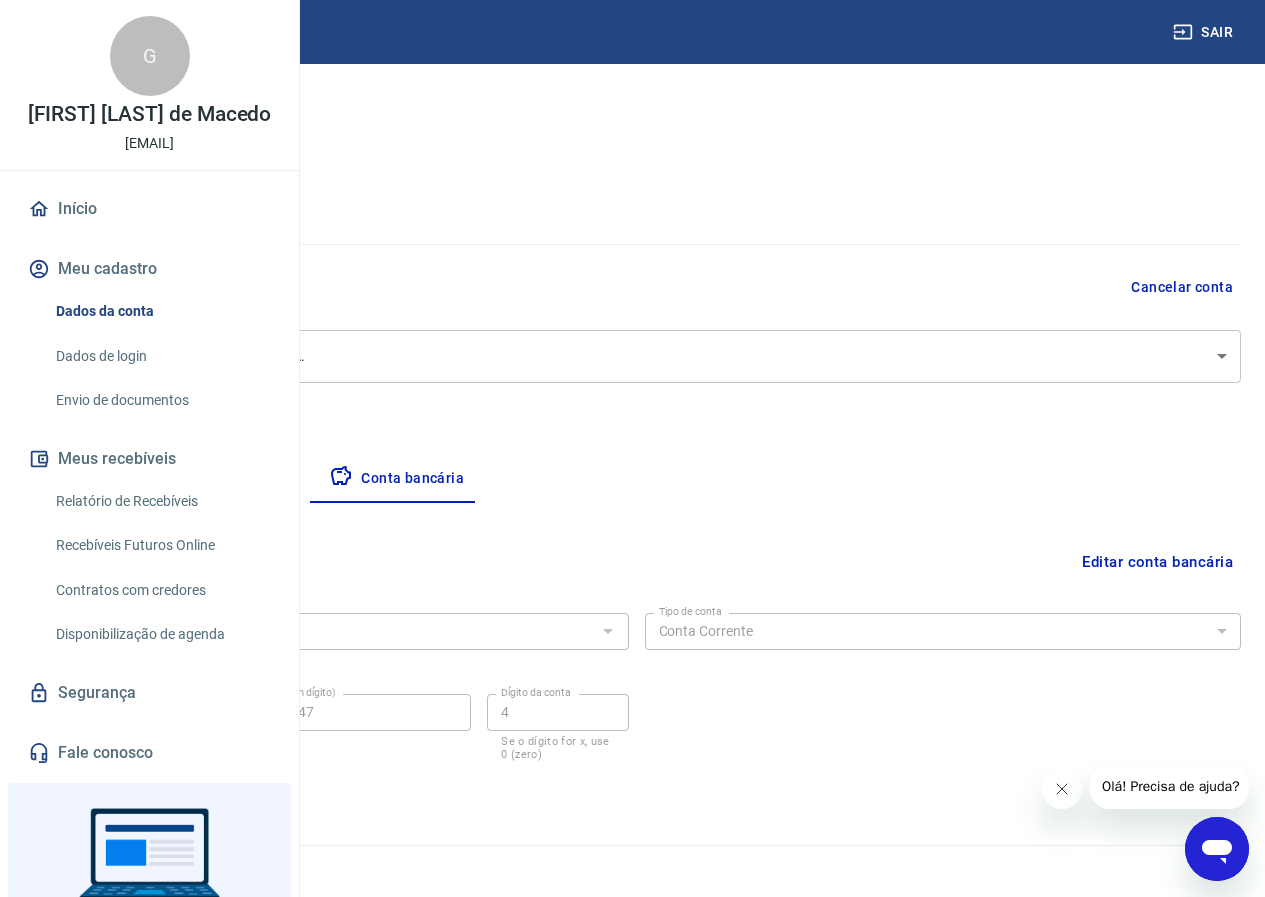 scroll, scrollTop: 14, scrollLeft: 0, axis: vertical 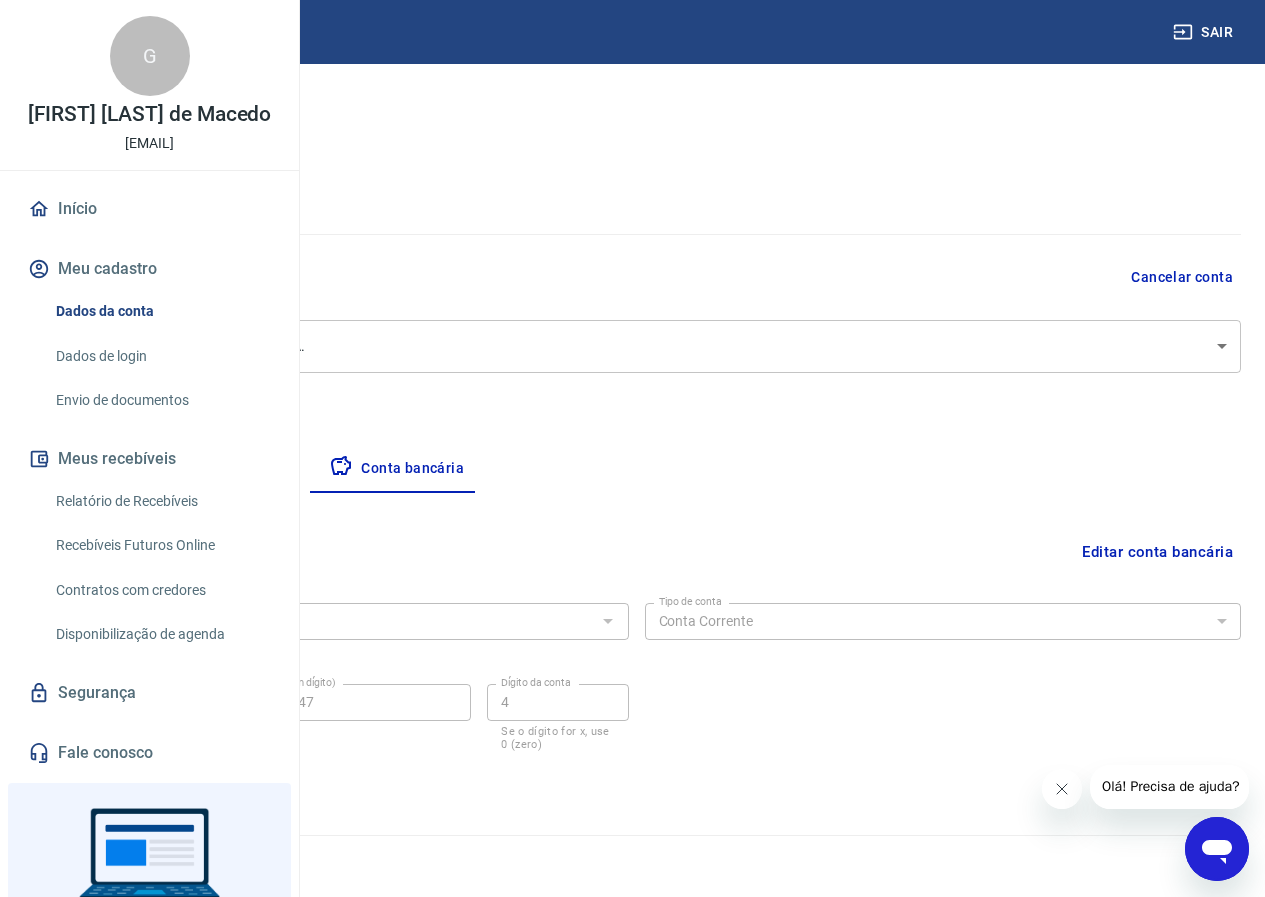 click on "Editar conta bancária" at bounding box center (1157, 552) 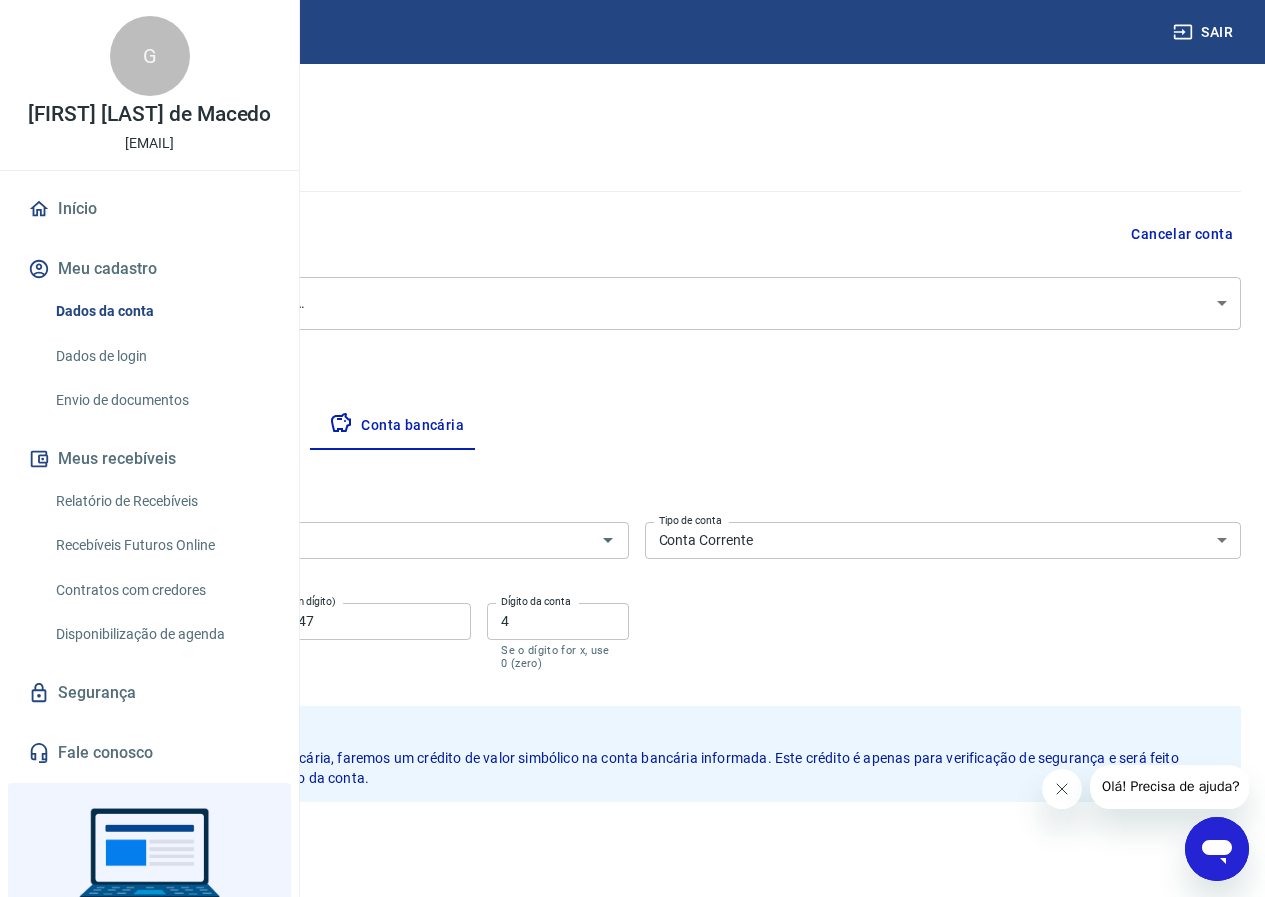 scroll, scrollTop: 158, scrollLeft: 0, axis: vertical 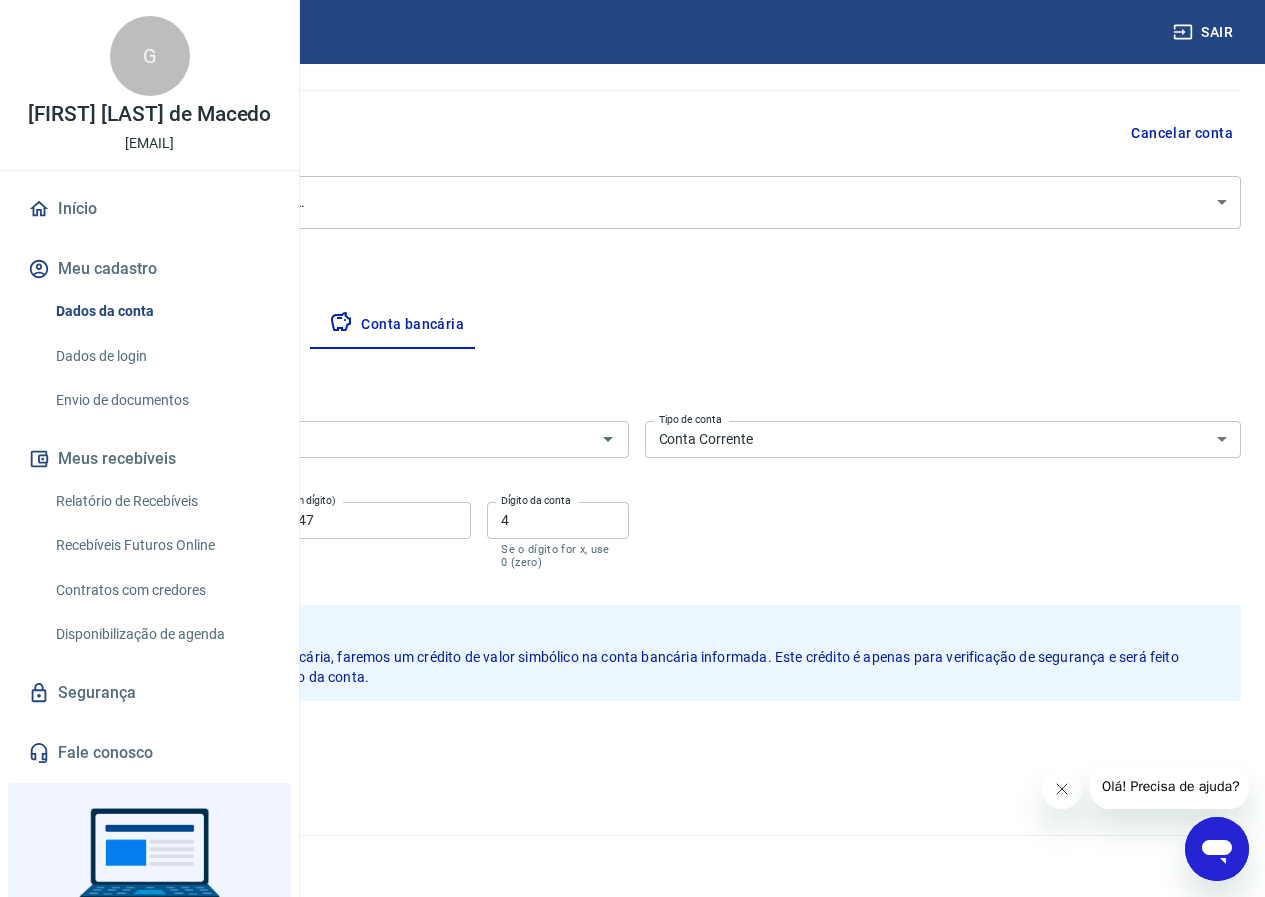 click on "Salvar" at bounding box center [70, 744] 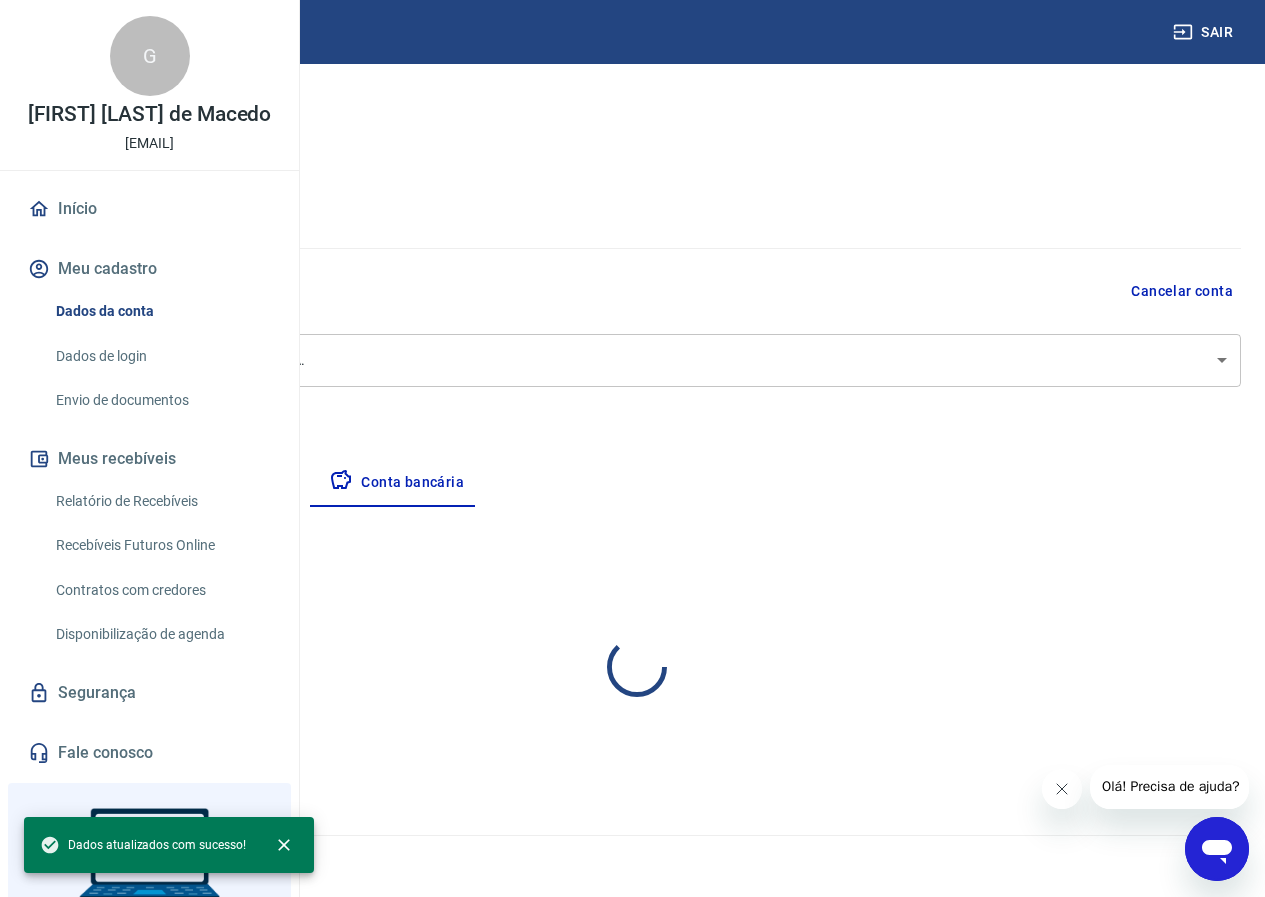 scroll, scrollTop: 0, scrollLeft: 0, axis: both 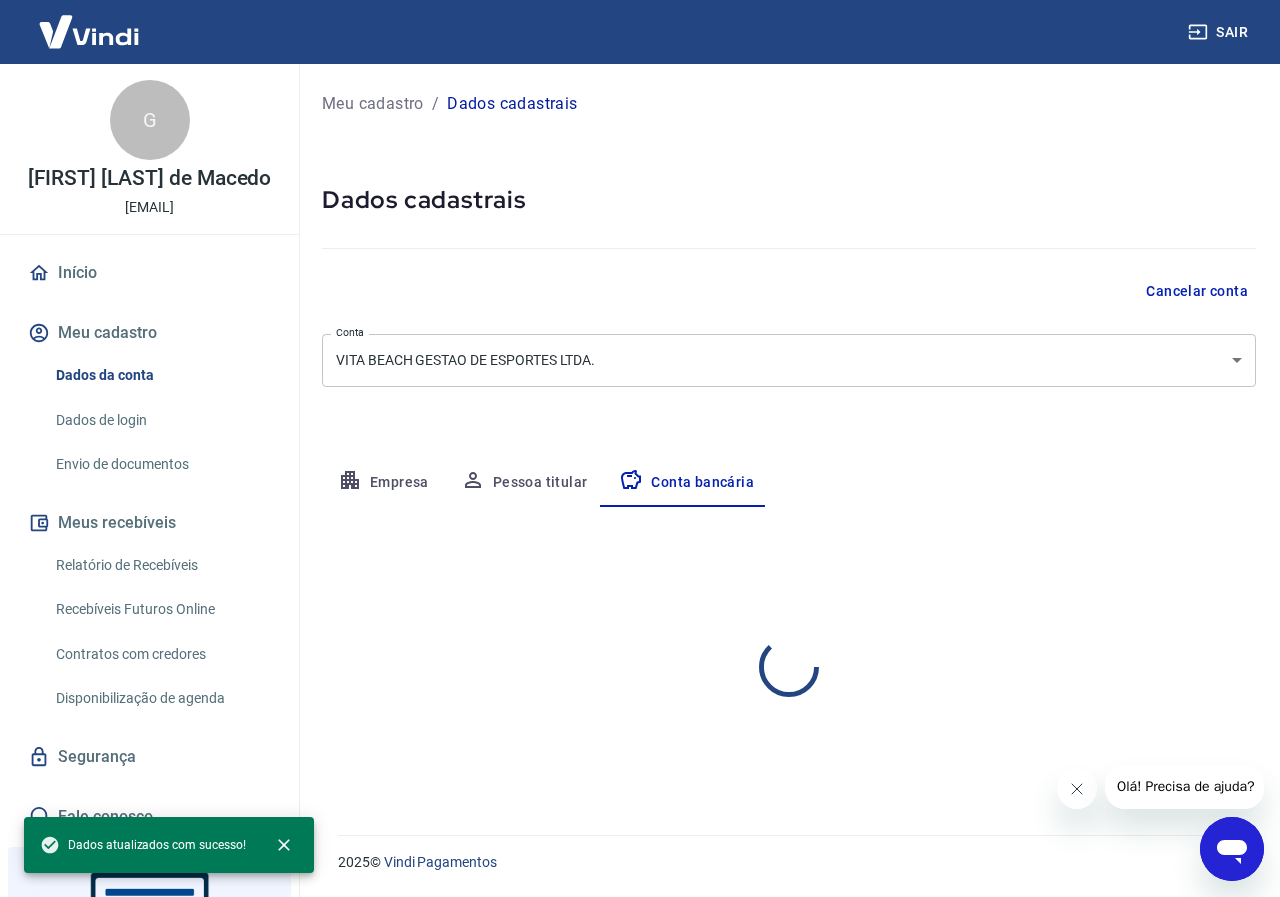 select on "1" 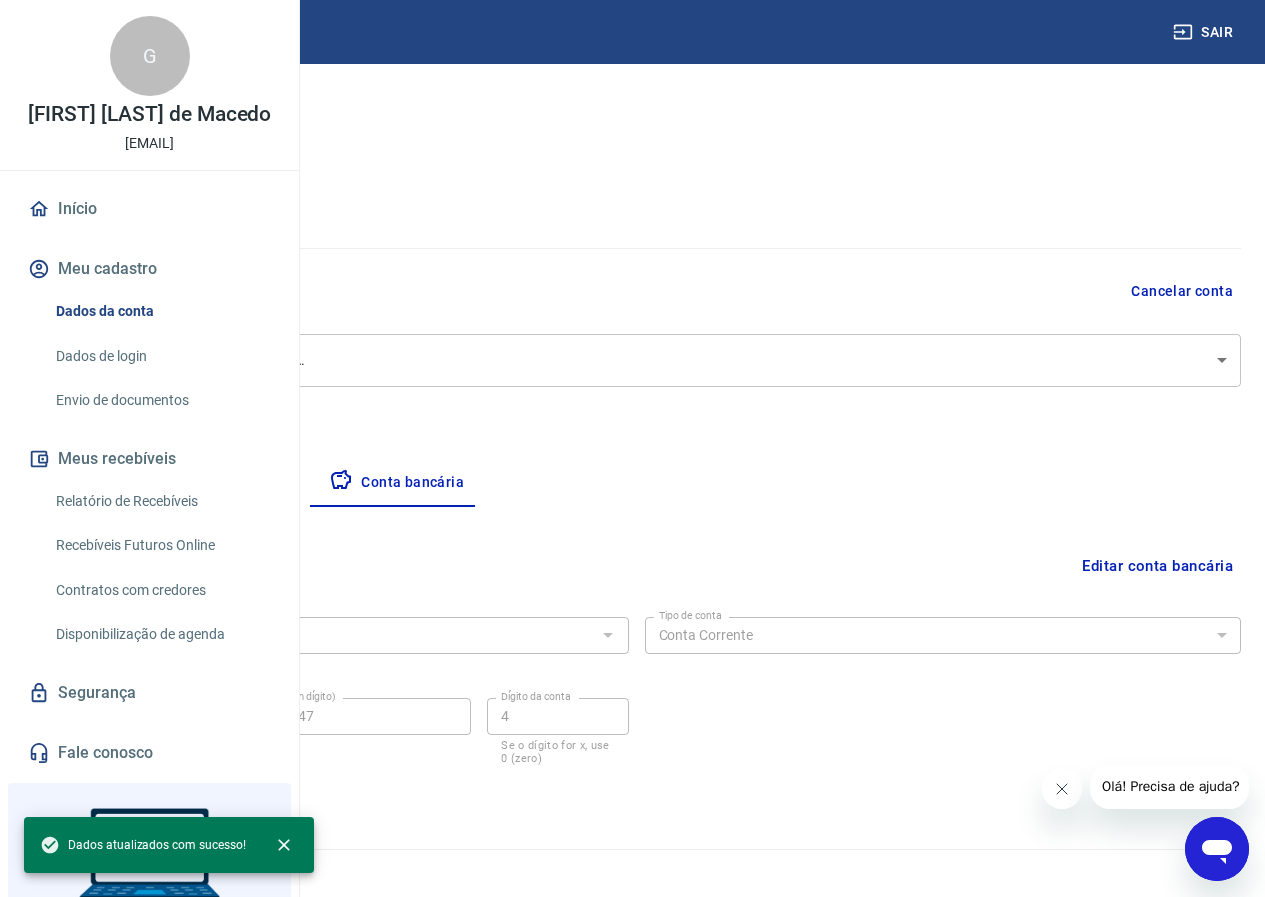 click on "Empresa" at bounding box center [93, 483] 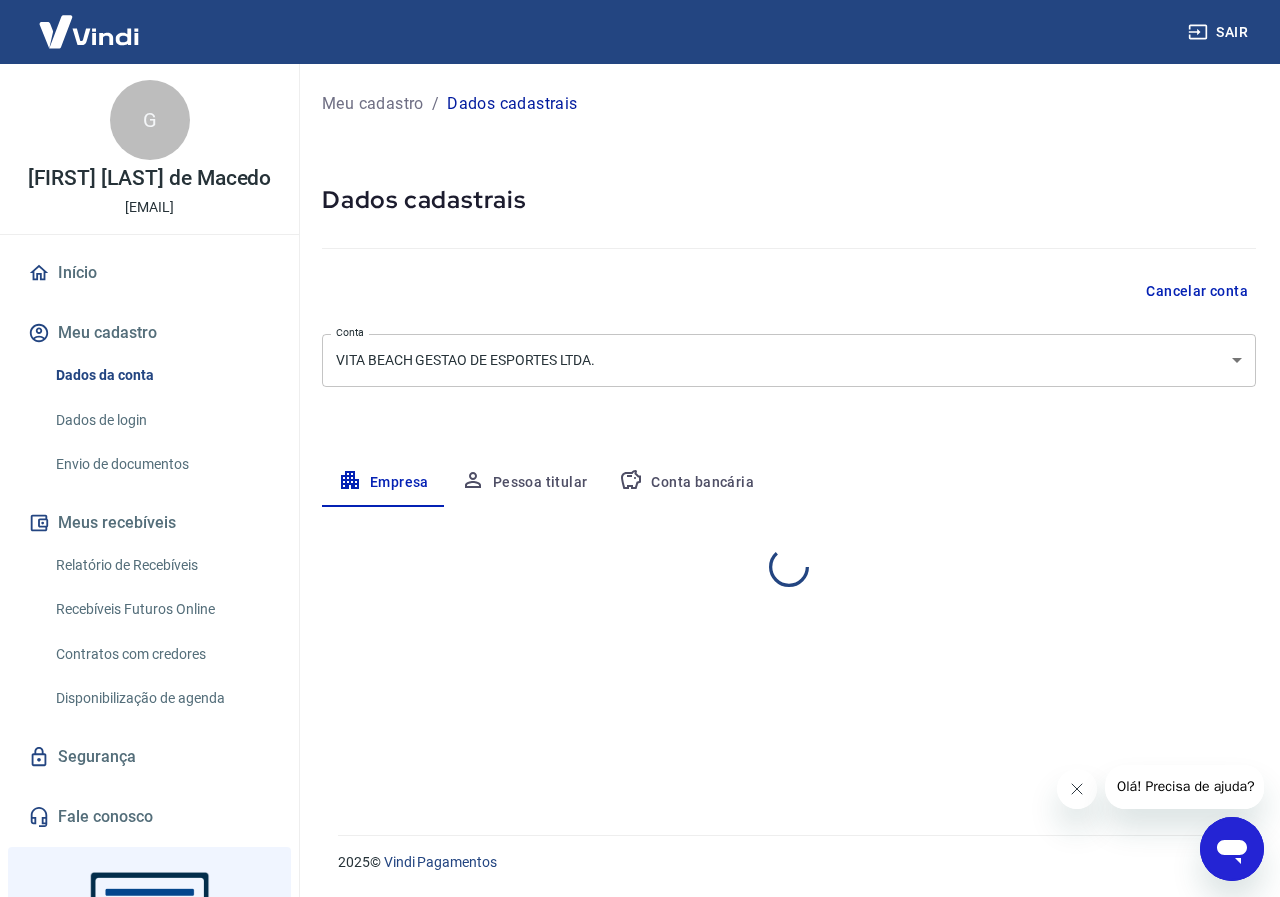 select on "PR" 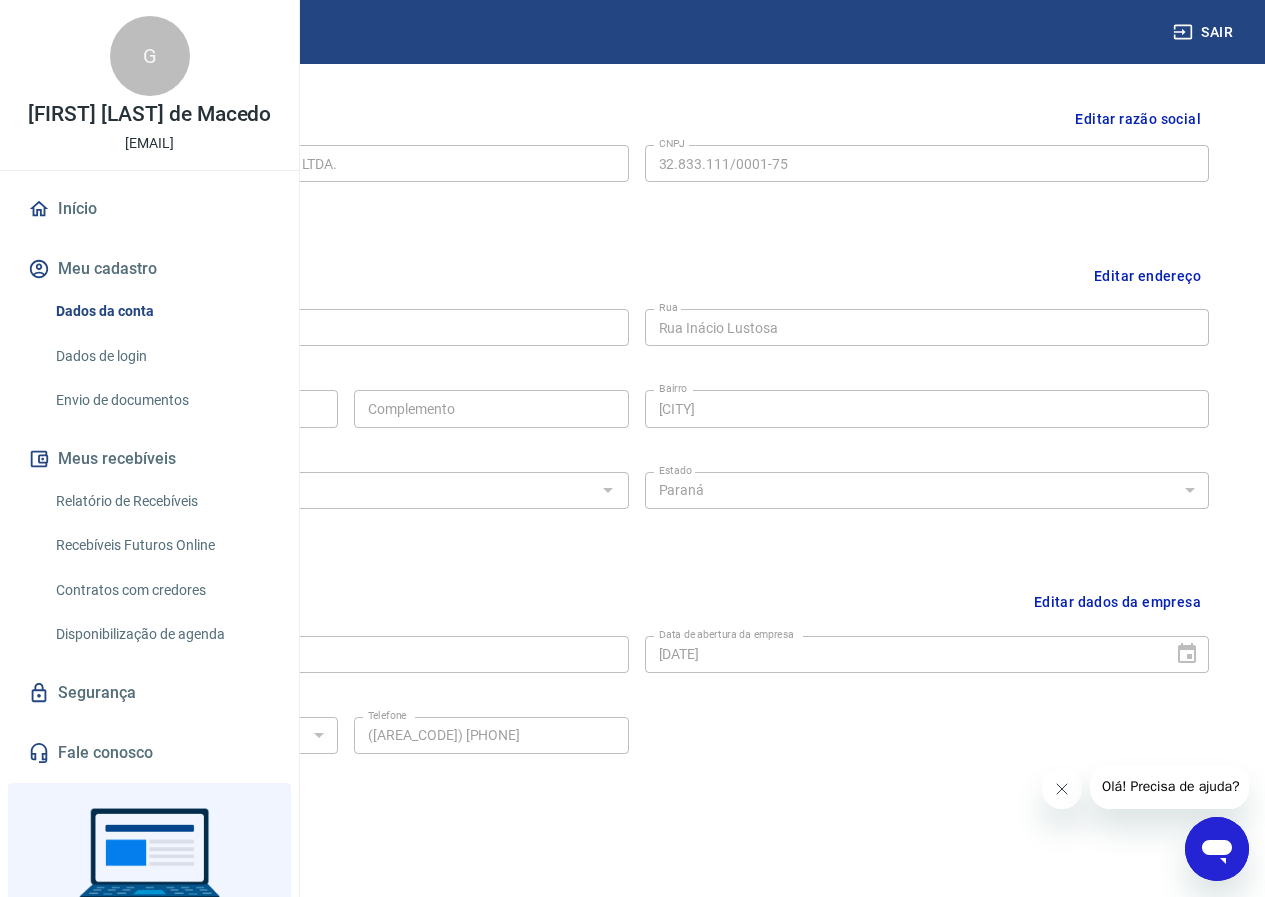 scroll, scrollTop: 545, scrollLeft: 0, axis: vertical 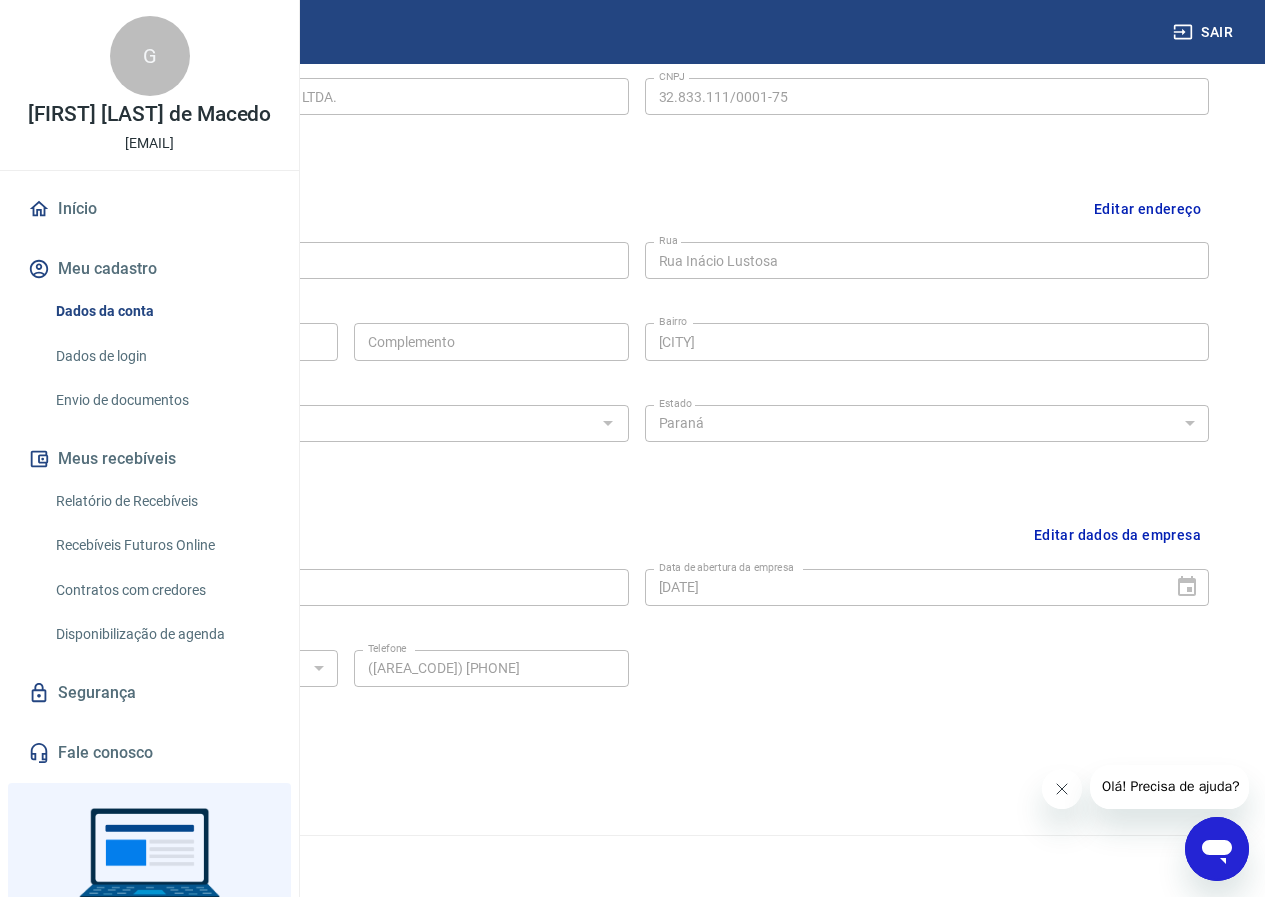 click on "Envio de documentos" at bounding box center (161, 400) 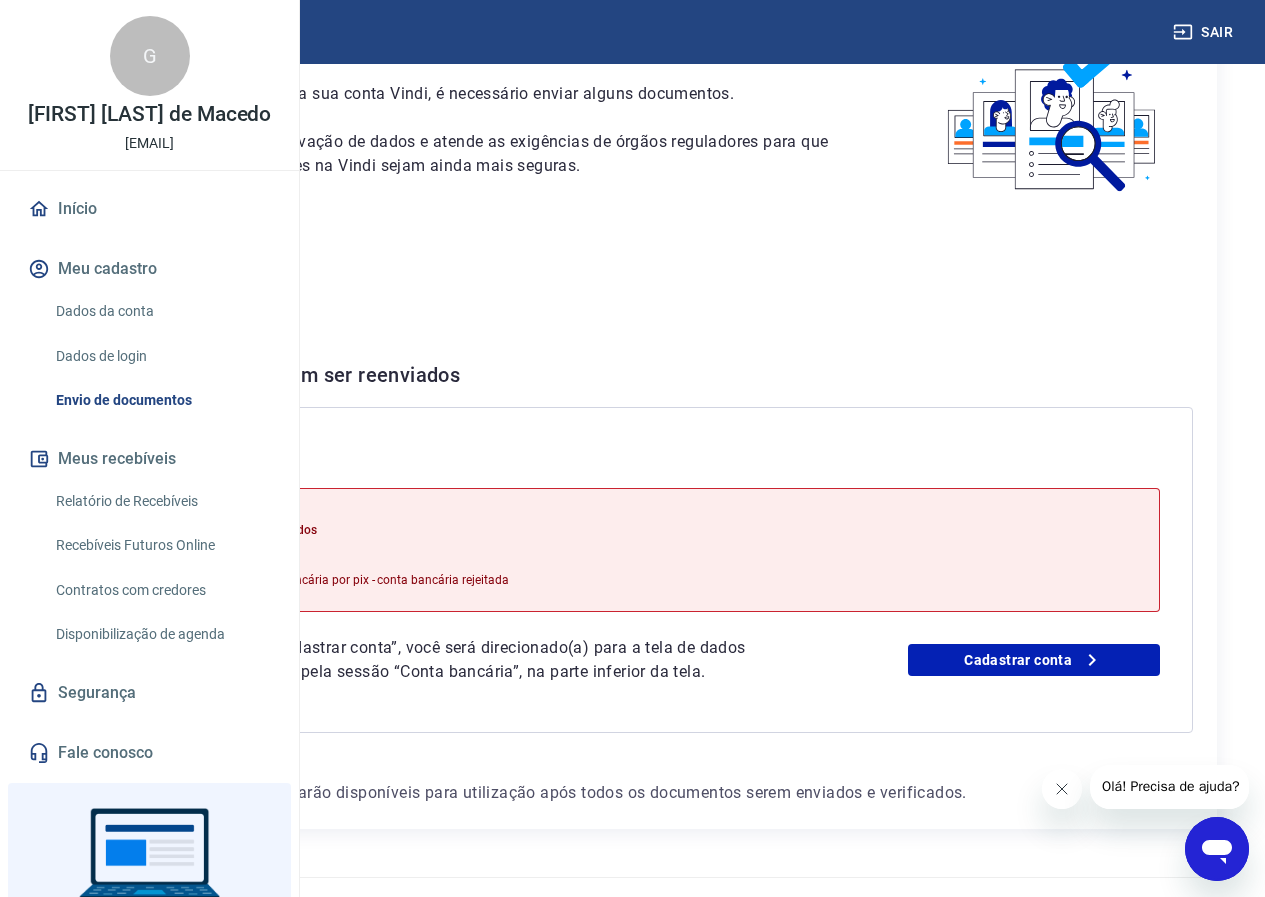 scroll, scrollTop: 243, scrollLeft: 0, axis: vertical 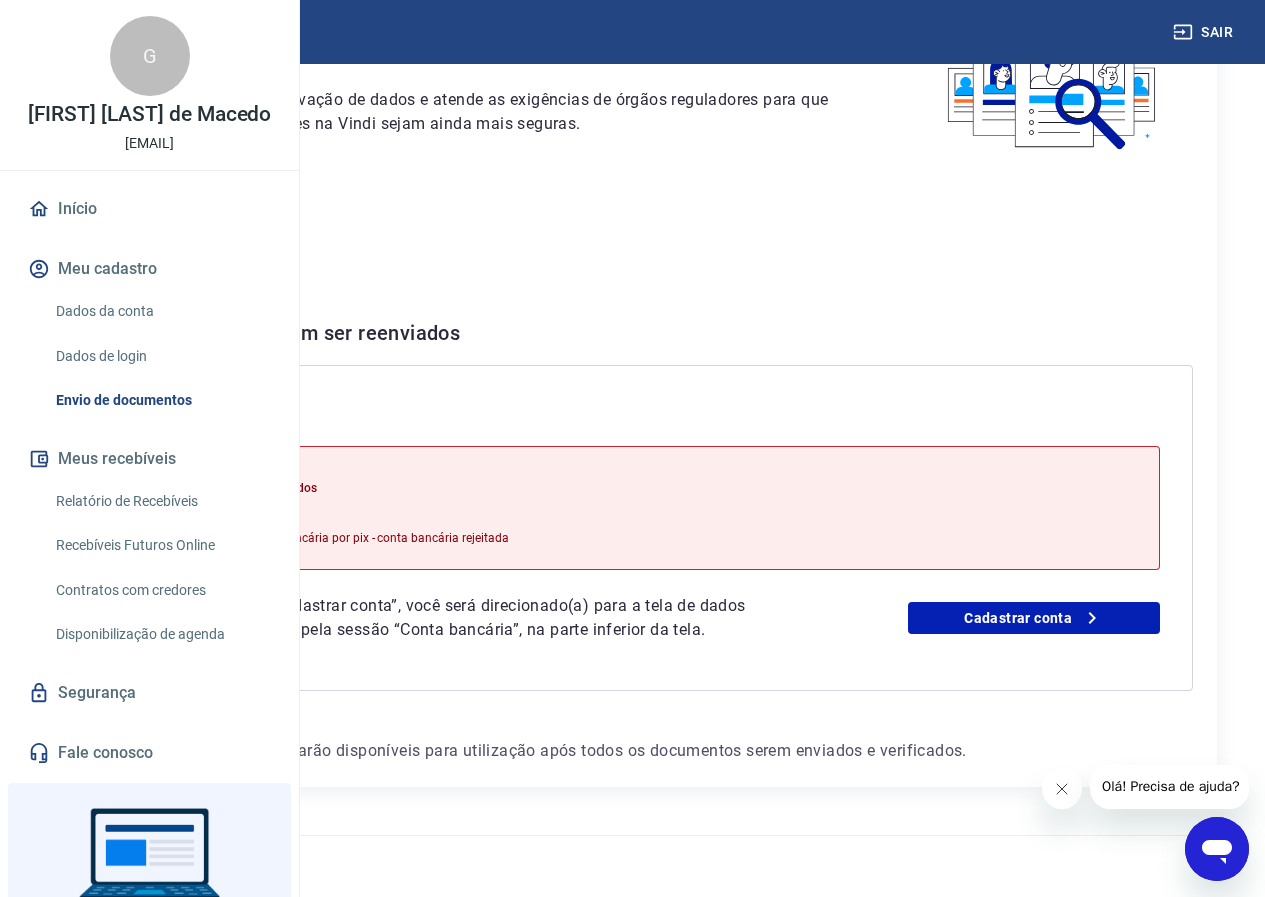 click on "Validação de conta bancária por pix - conta bancária rejeitada" at bounding box center (341, 538) 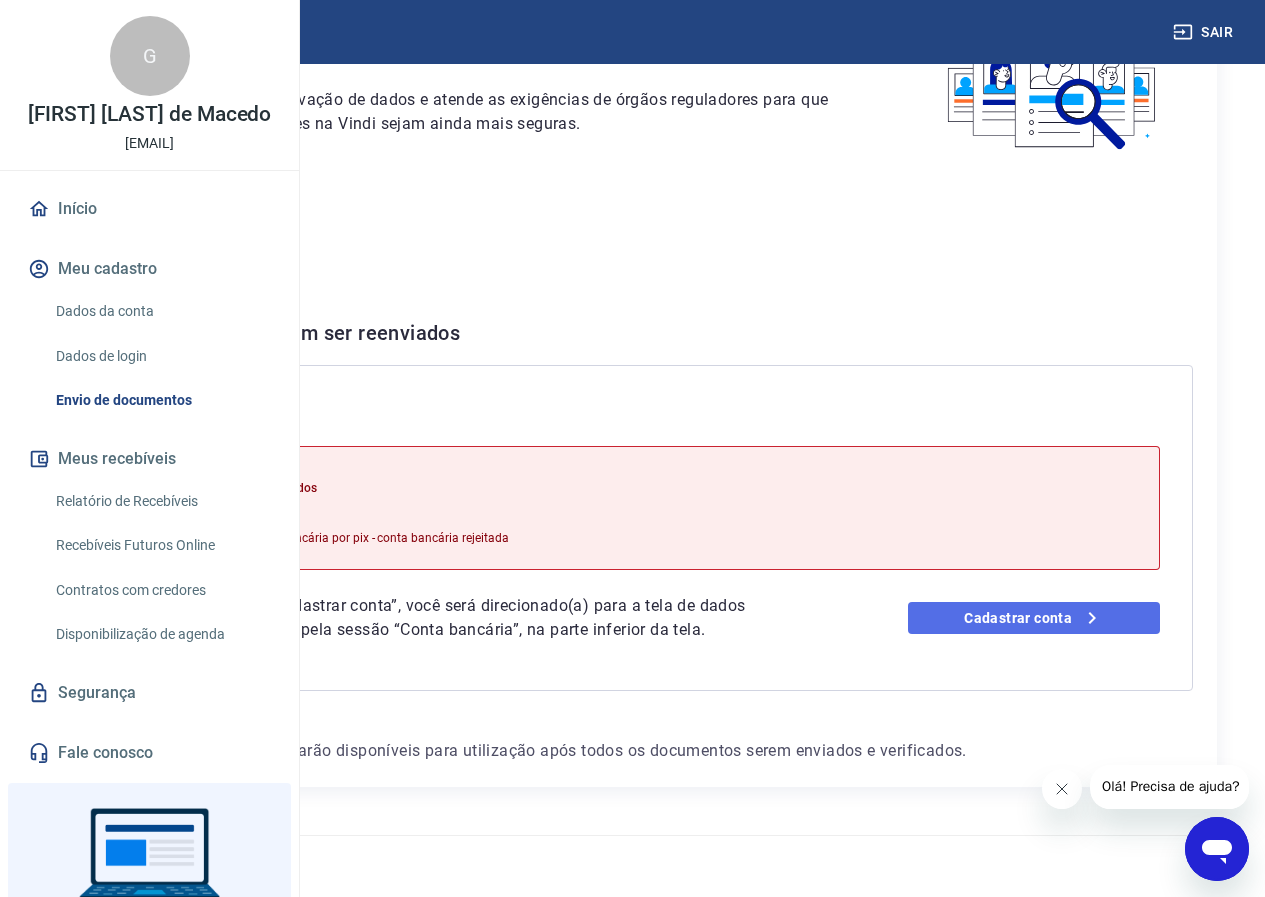 click on "Cadastrar conta" at bounding box center (1034, 618) 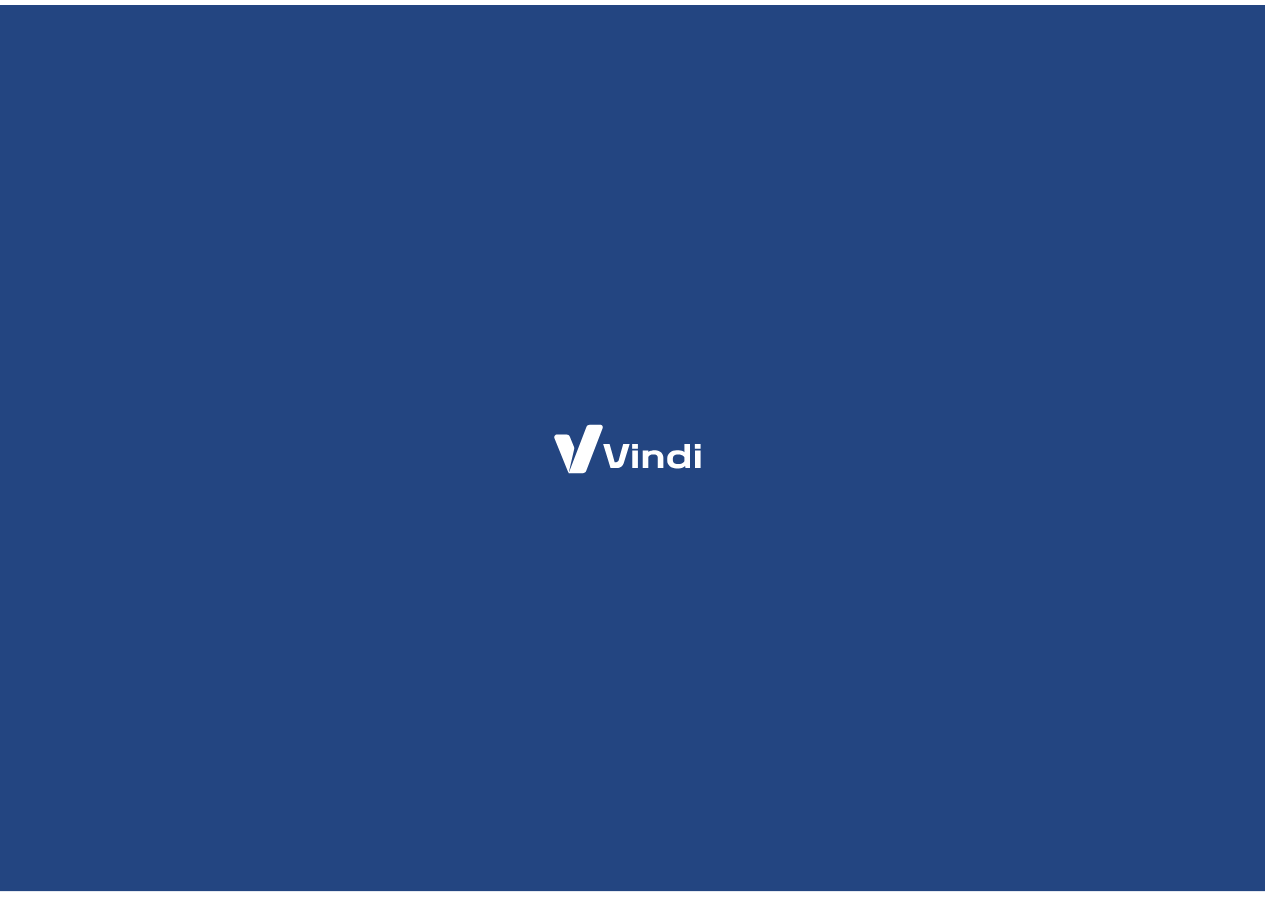scroll, scrollTop: 0, scrollLeft: 0, axis: both 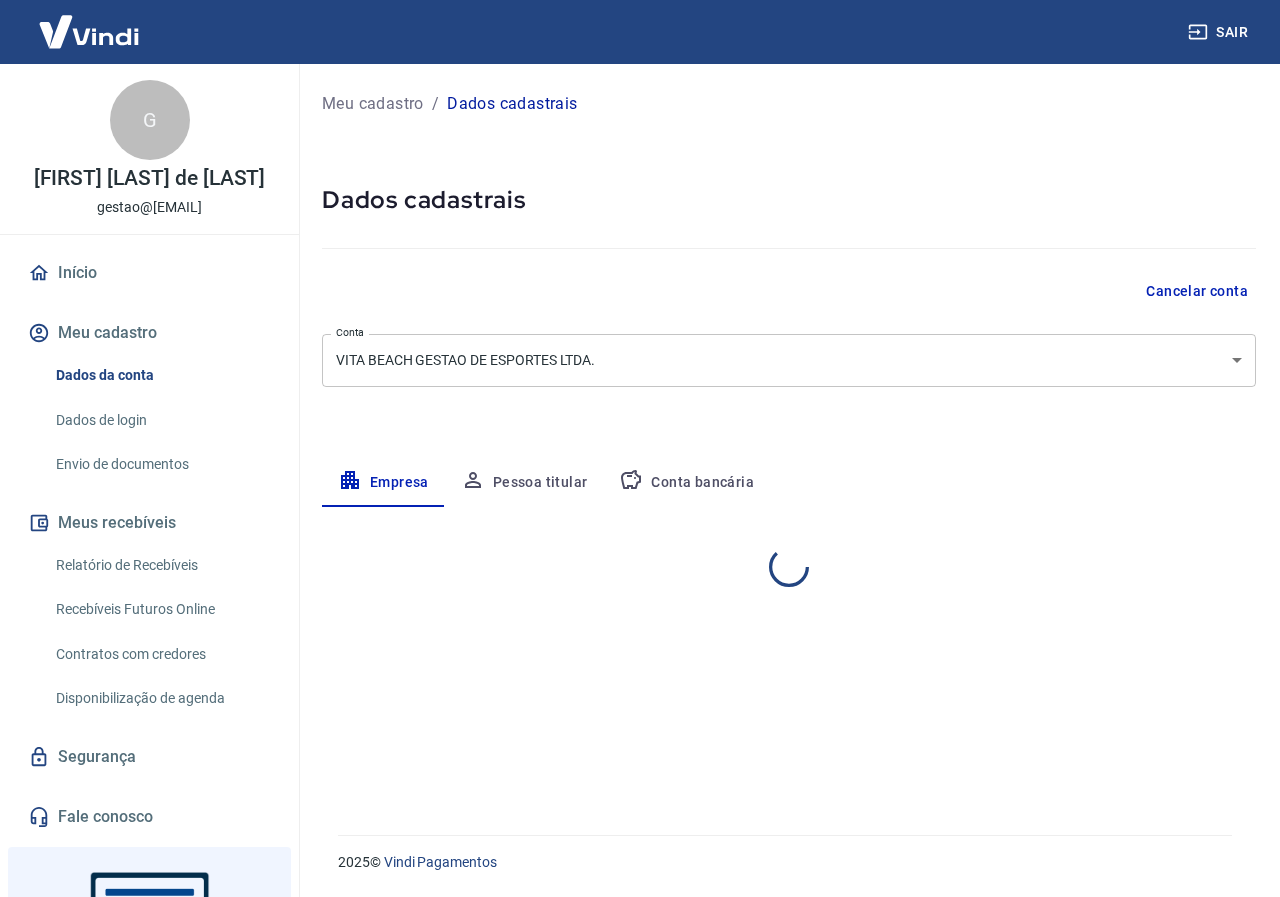 select on "PR" 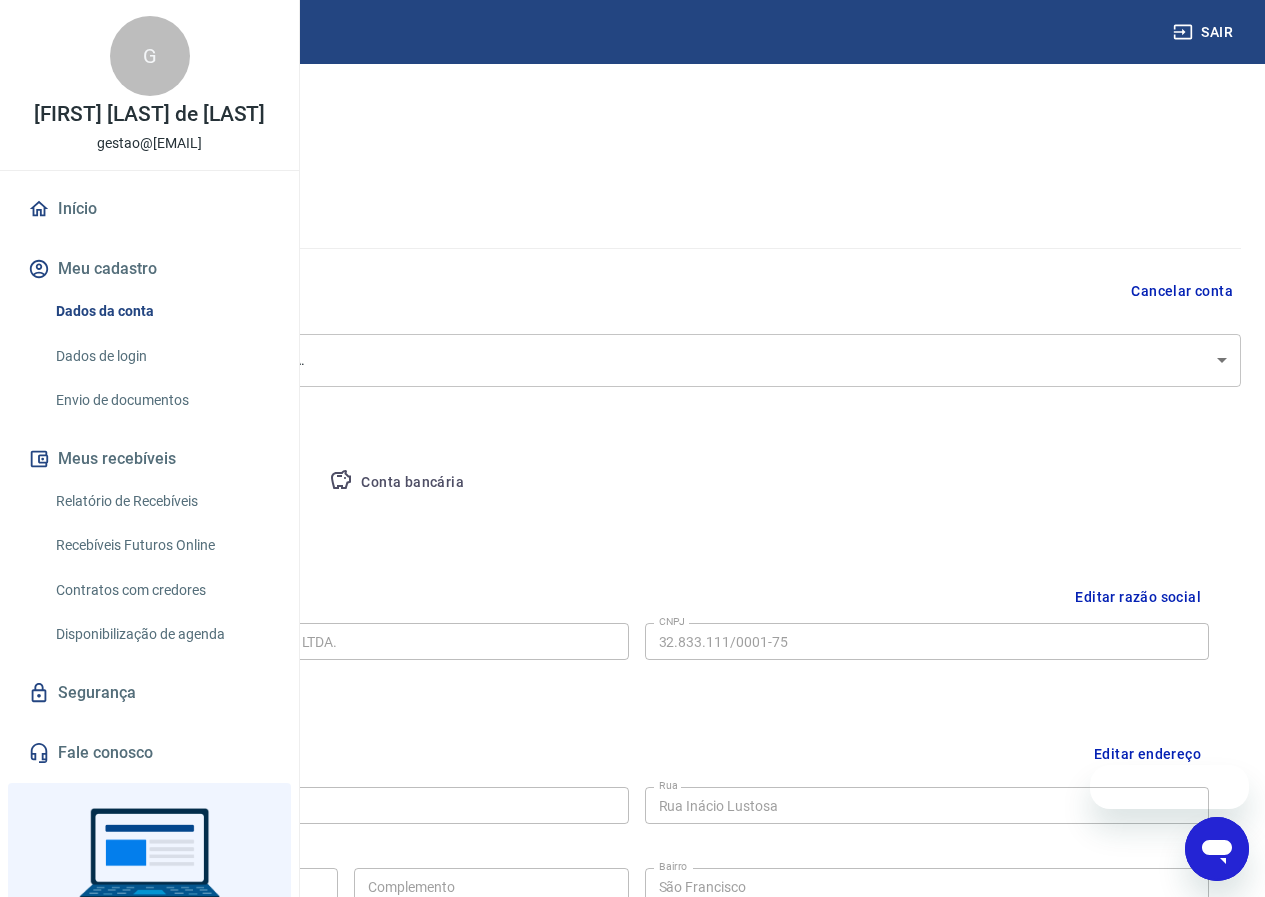 scroll, scrollTop: 0, scrollLeft: 0, axis: both 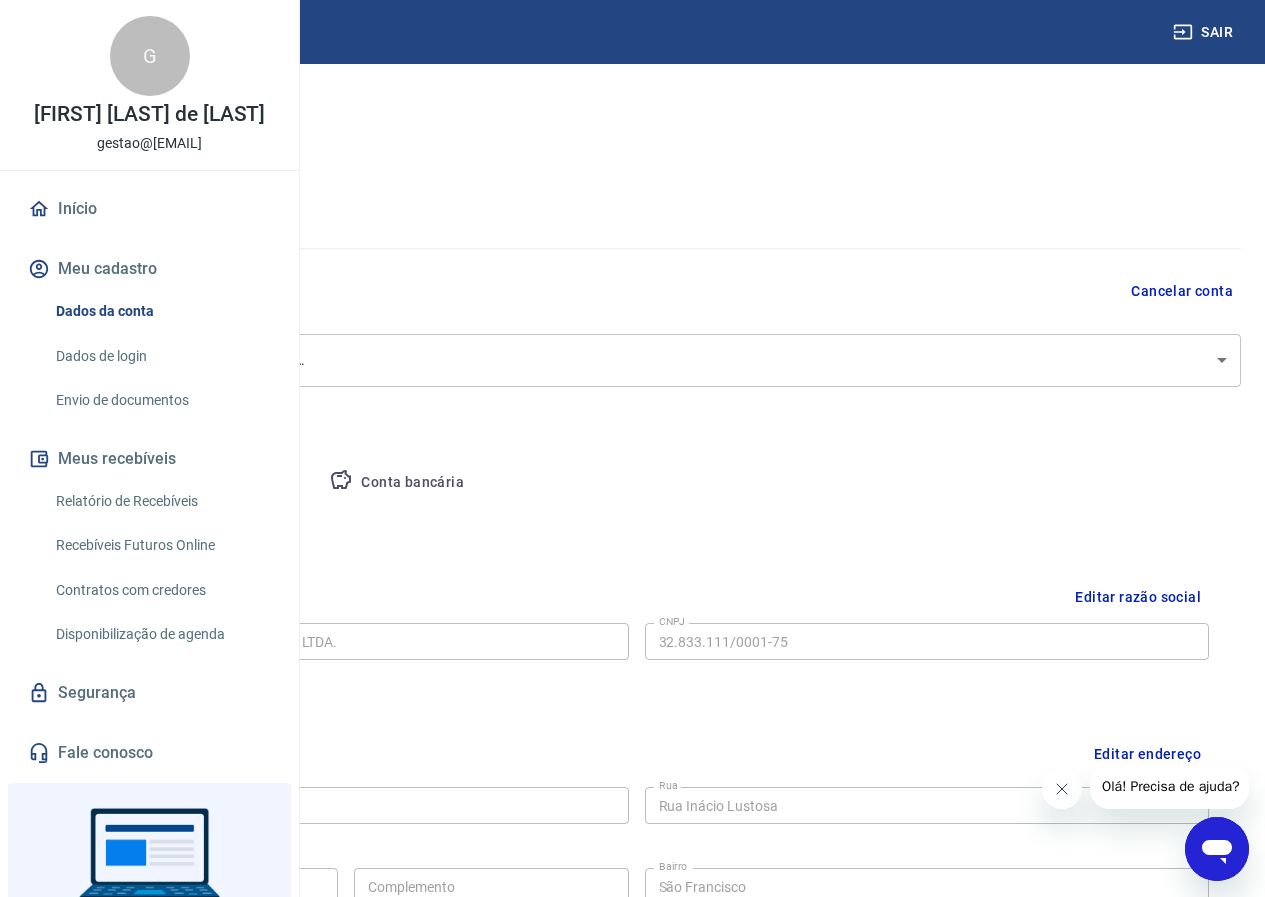 click on "Conta bancária" at bounding box center [396, 483] 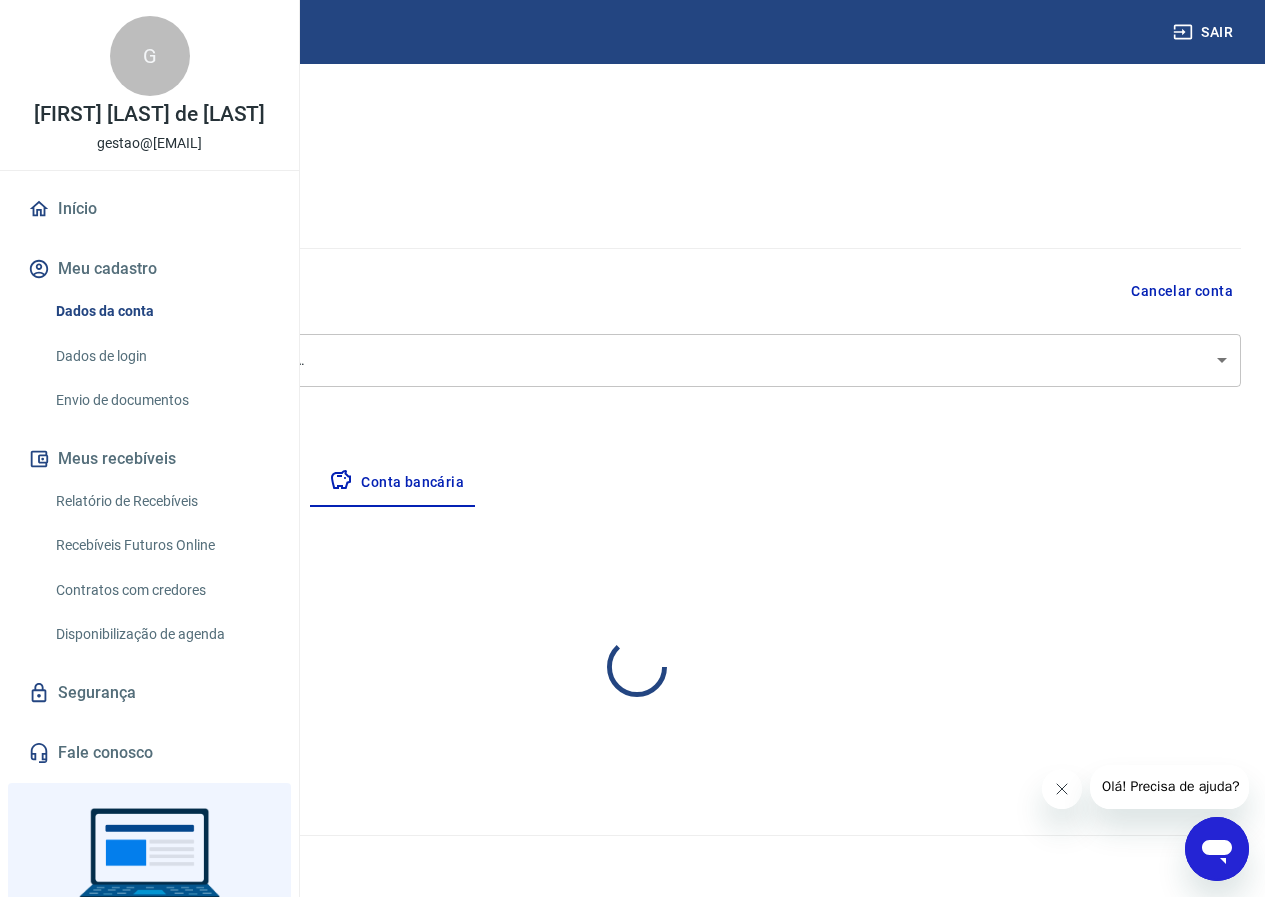select on "1" 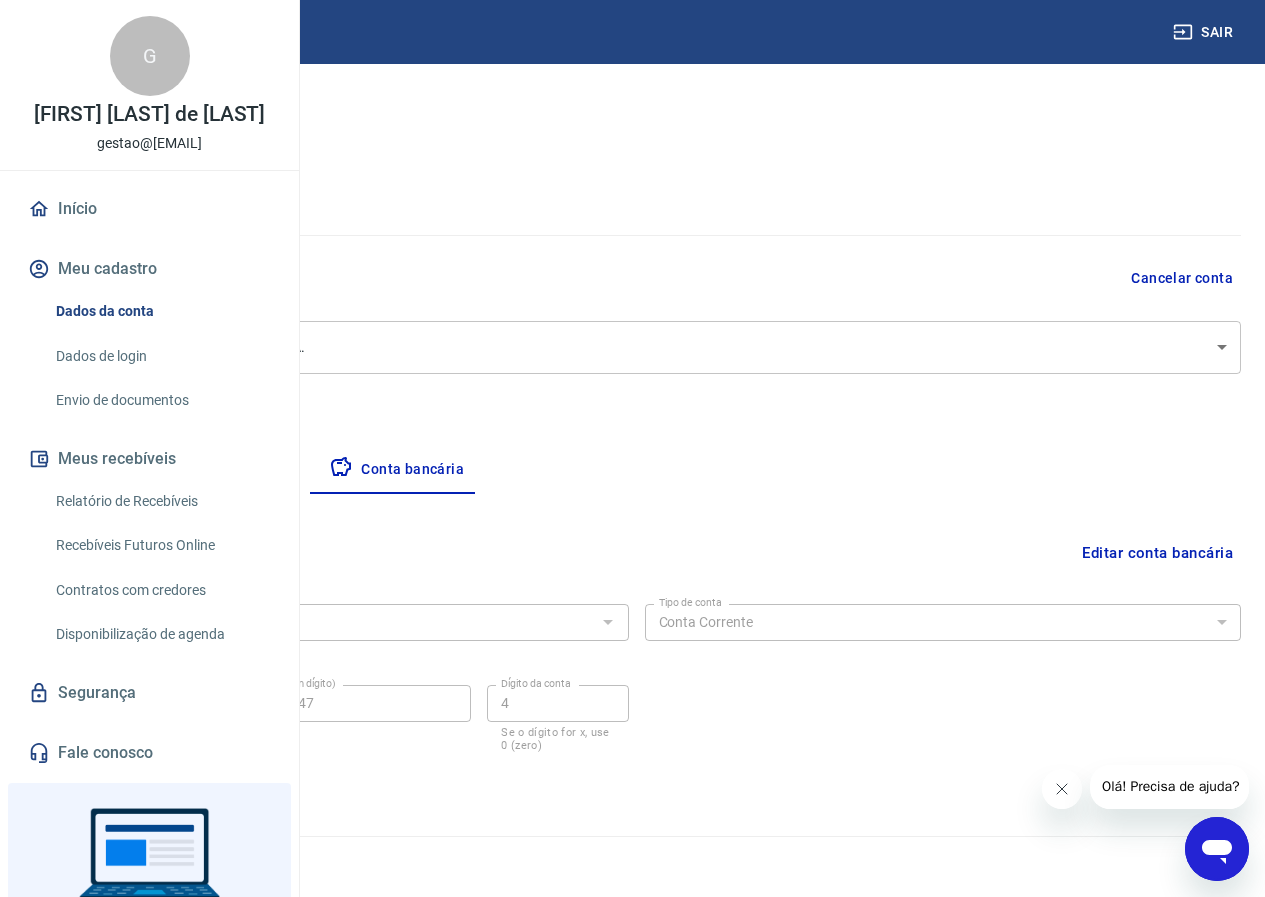 scroll, scrollTop: 14, scrollLeft: 0, axis: vertical 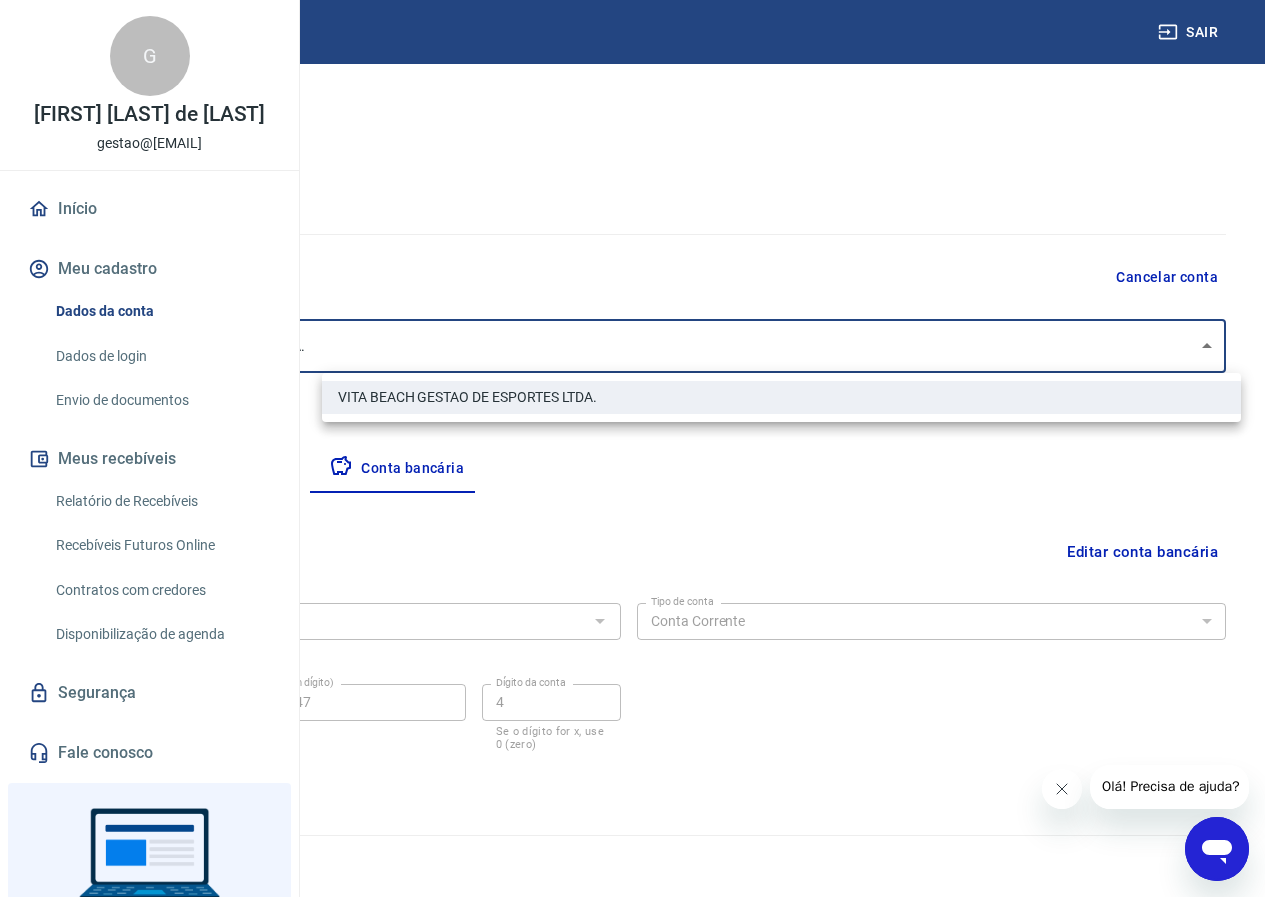 click on "Sair G [FIRST] [LAST] [EMAIL] Início Meu cadastro Dados da conta Dados de login Envio de documentos Meus recebíveis Relatório de Recebíveis Recebíveis Futuros Online Contratos com credores Disponibilização de agenda Segurança Fale conosco Volte para o portal de gerenciamento de vendas do Intermediador. Voltar para  Intermediador Meu cadastro / Dados cadastrais Dados cadastrais Cancelar conta Conta [COMPANY_NAME] [COMPANY_NAME] Conta Empresa Pessoa titular Conta bancária Editar conta bancária Banco [BANK_CODE] - [BANK_NAME] Banco Tipo de conta Conta Corrente Conta Poupança Tipo de conta Agência (sem dígito) [AGENCY_CODE] Agência (sem dígito) Conta (sem dígito) [ACCOUNT_NUMBER] Conta (sem dígito) Dígito da conta [DIGIT] Dígito da conta Se o dígito for x, use 0 (zero) Atenção Salvar Cancelar 2025  ©   Vindi Pagamentos [COMPANY_NAME]." at bounding box center [632, 434] 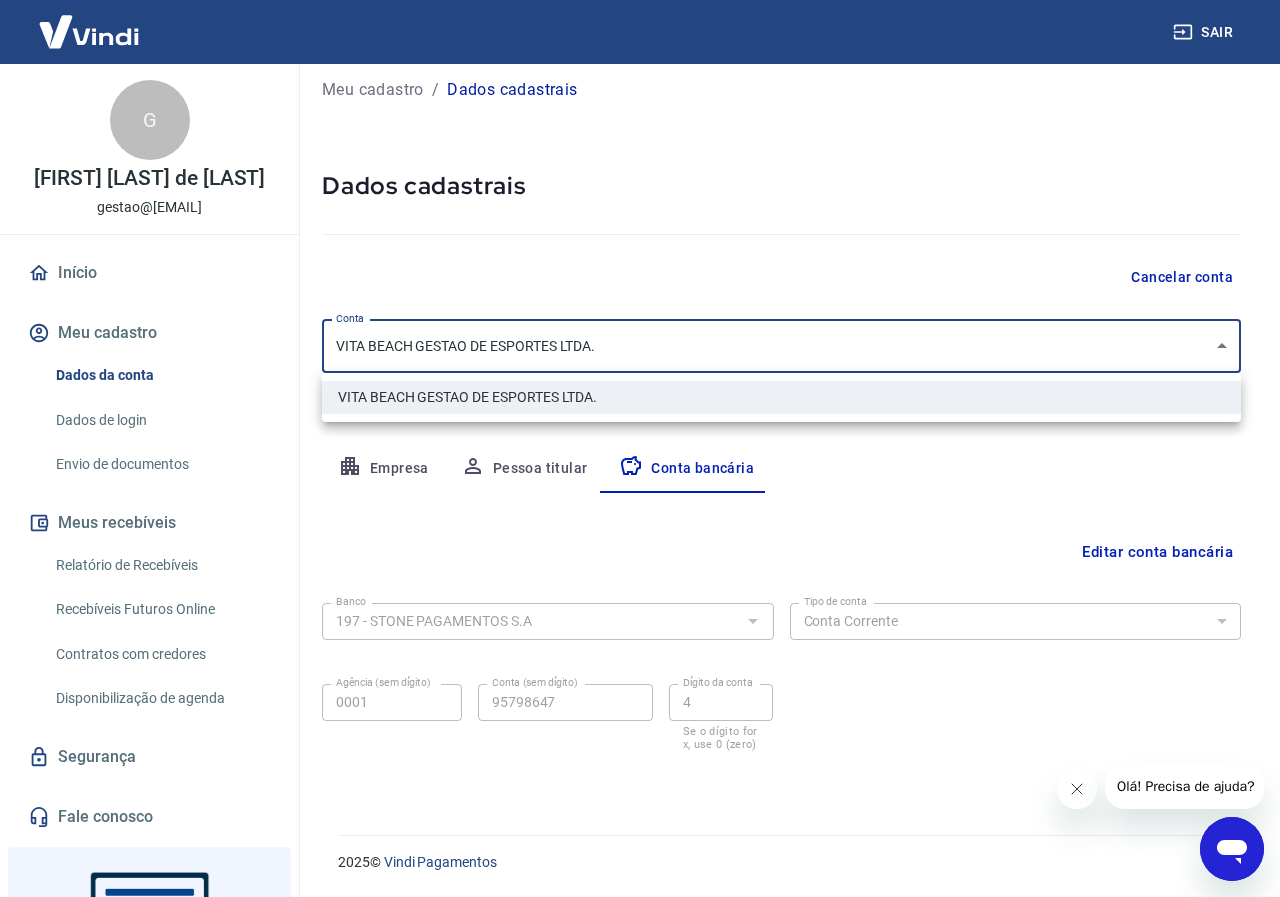 click at bounding box center (640, 448) 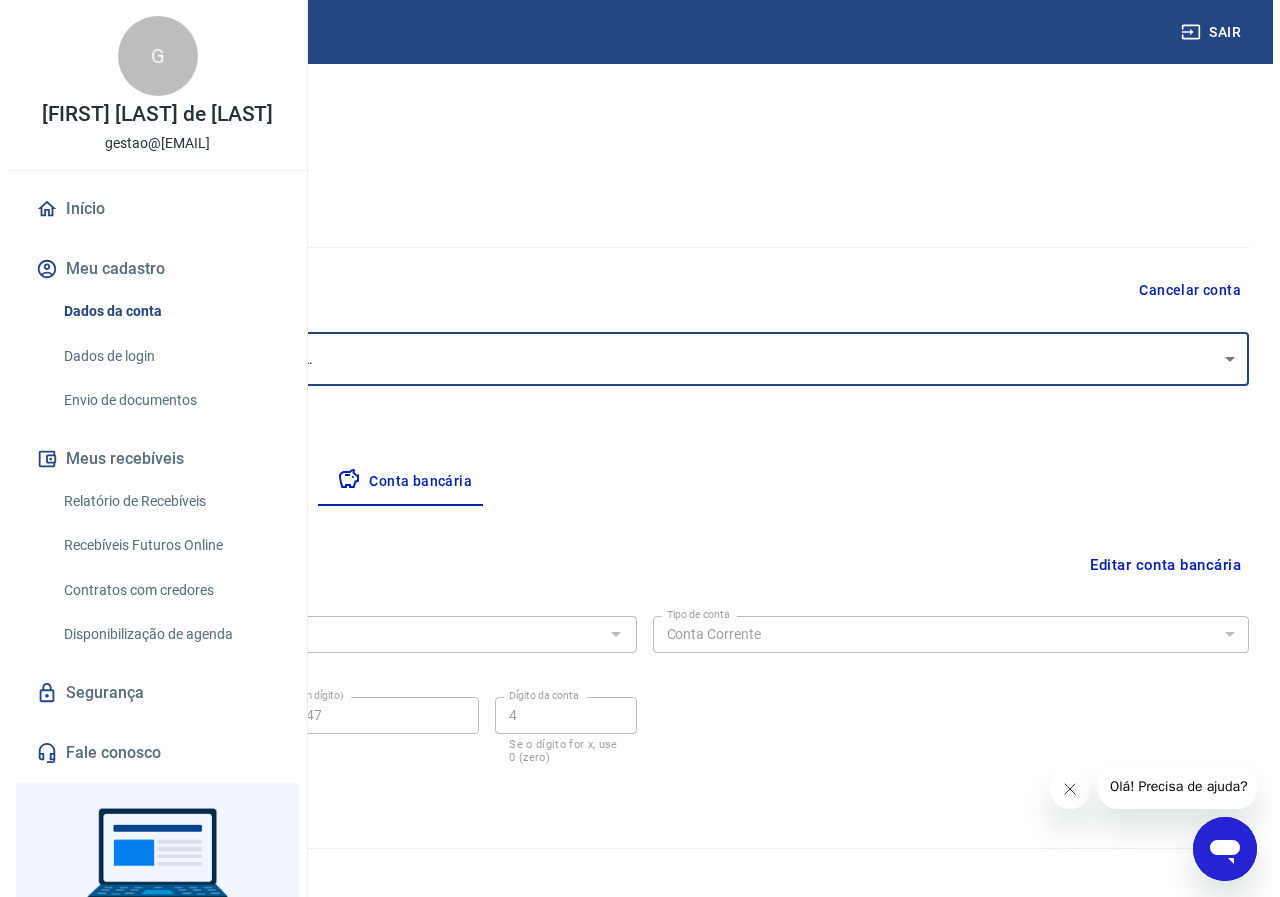 scroll, scrollTop: 0, scrollLeft: 0, axis: both 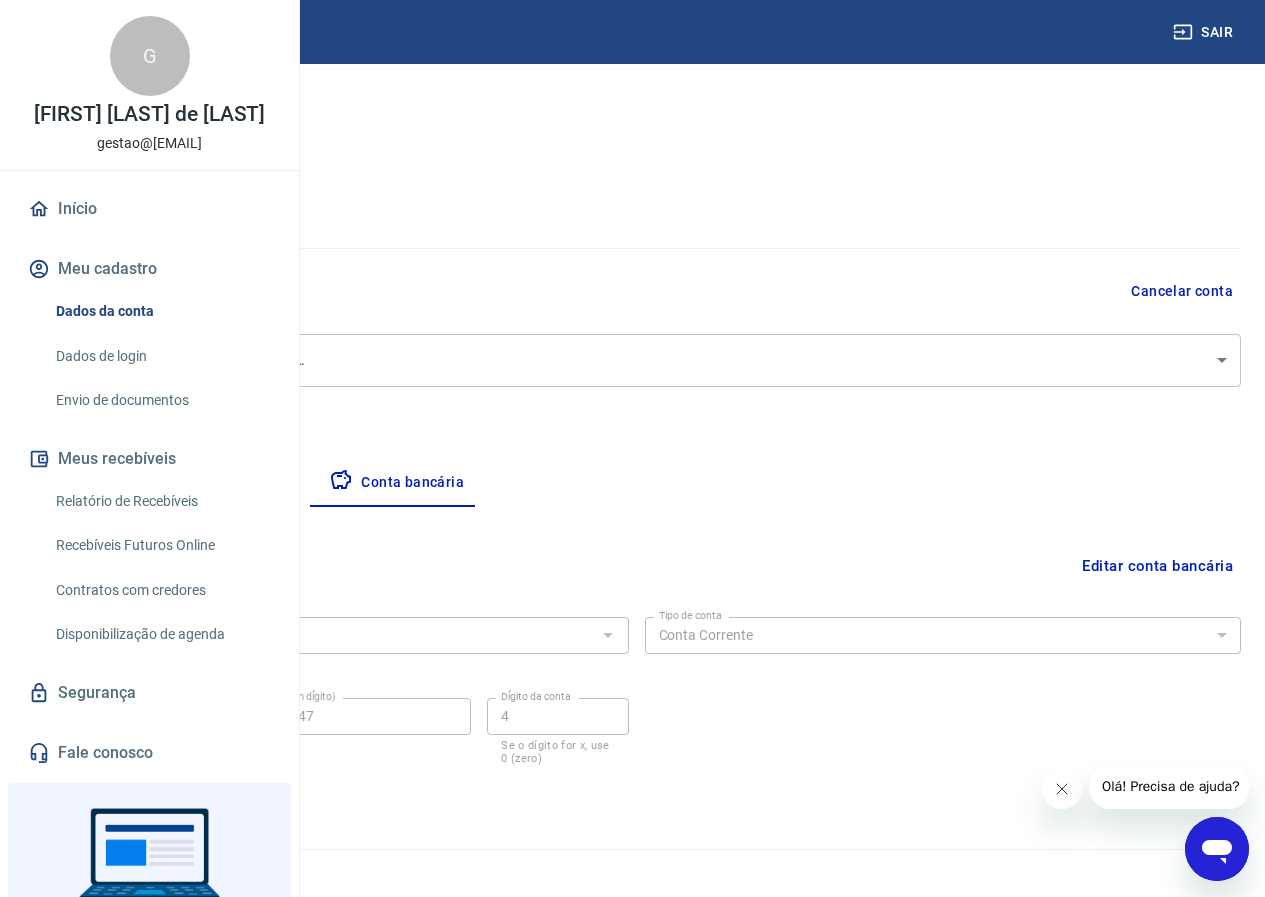 drag, startPoint x: 1215, startPoint y: 290, endPoint x: 969, endPoint y: 206, distance: 259.94614 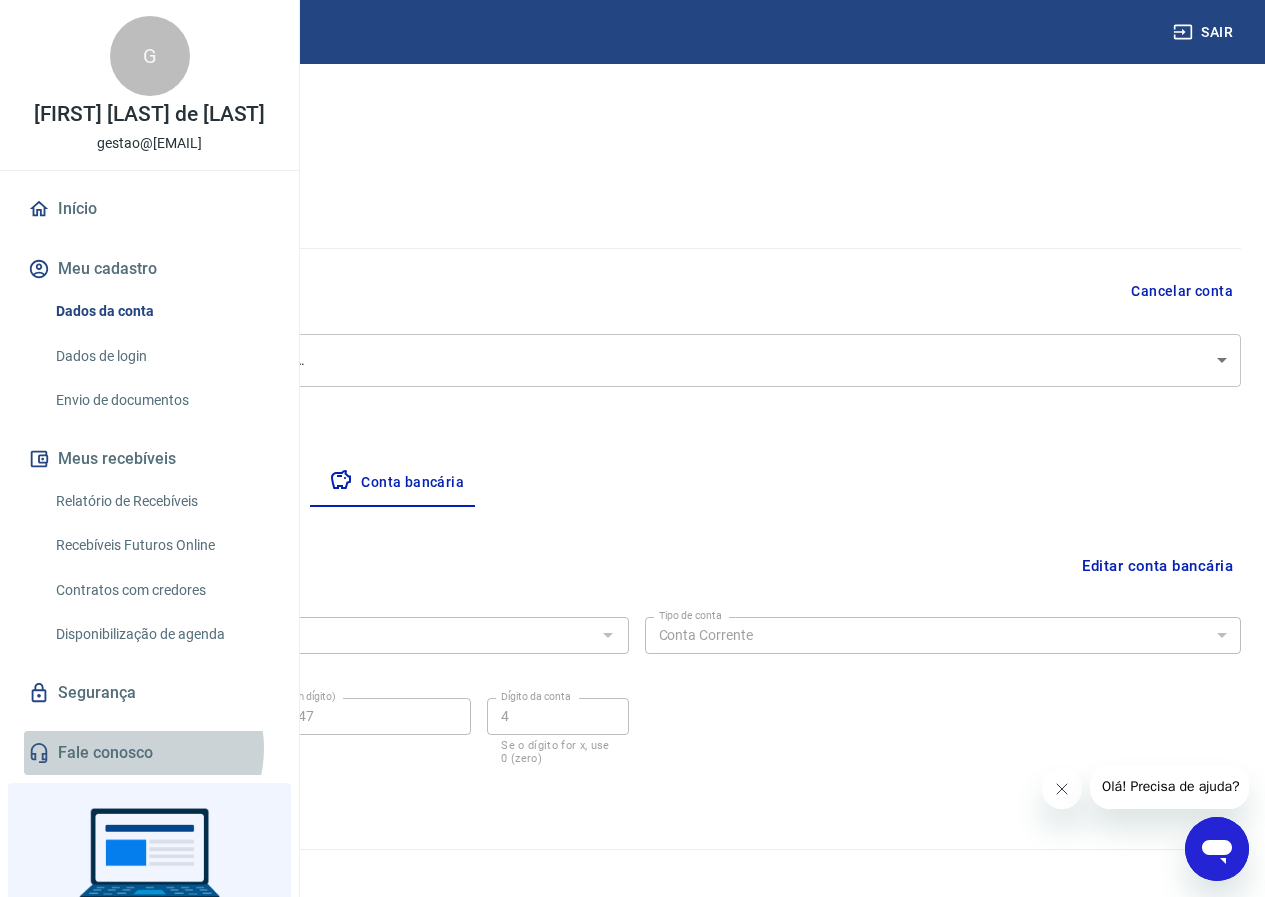 click on "Fale conosco" at bounding box center [149, 753] 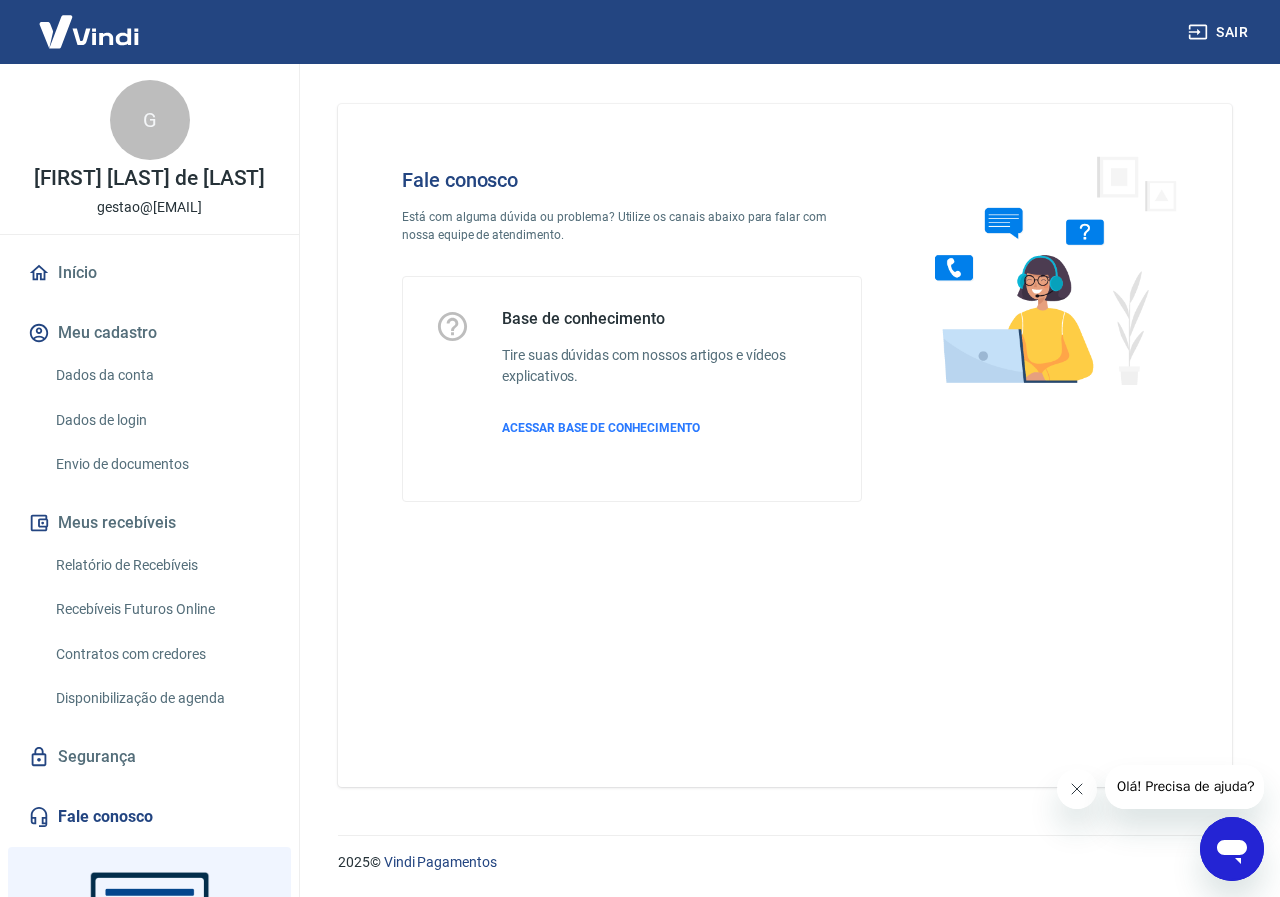click 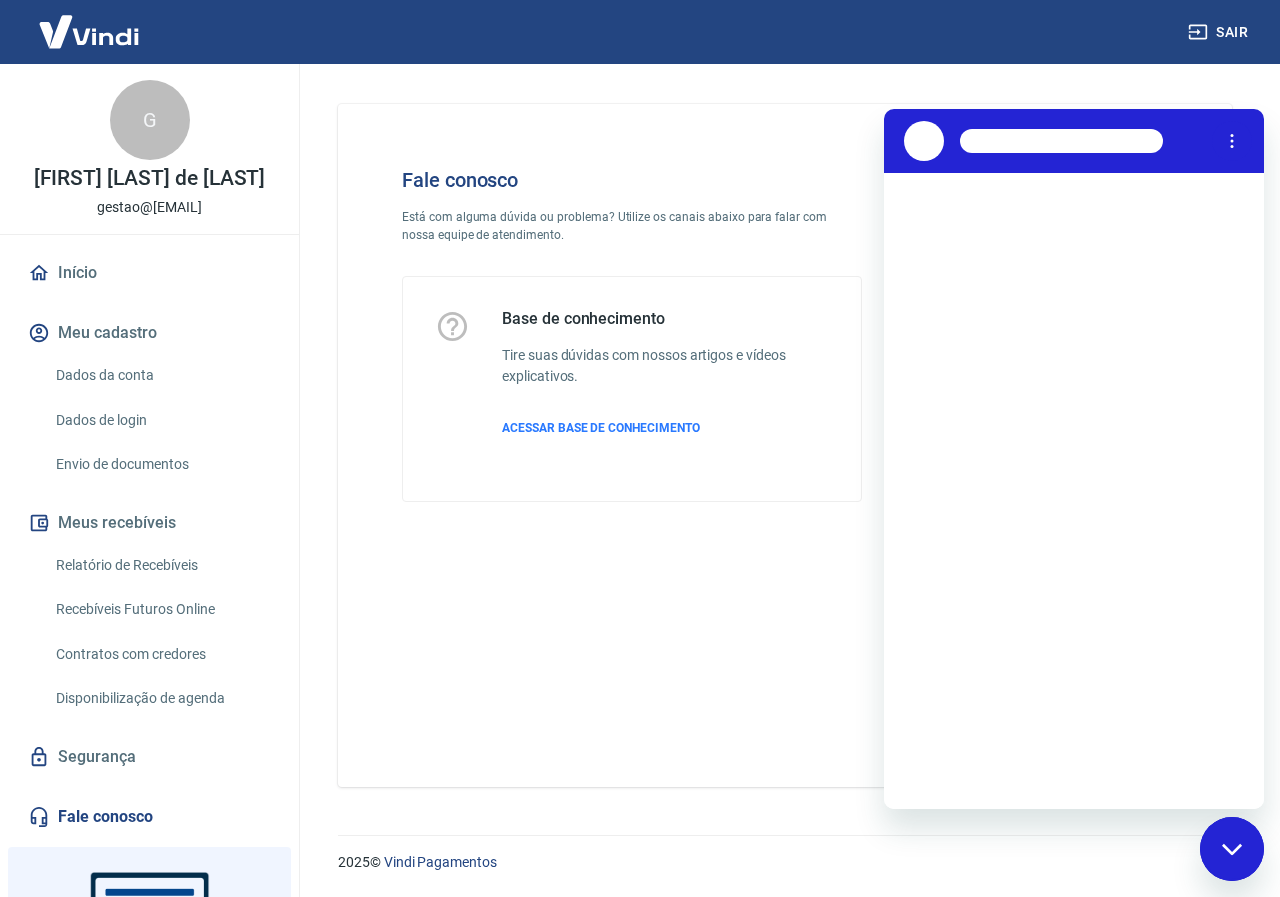 scroll, scrollTop: 0, scrollLeft: 0, axis: both 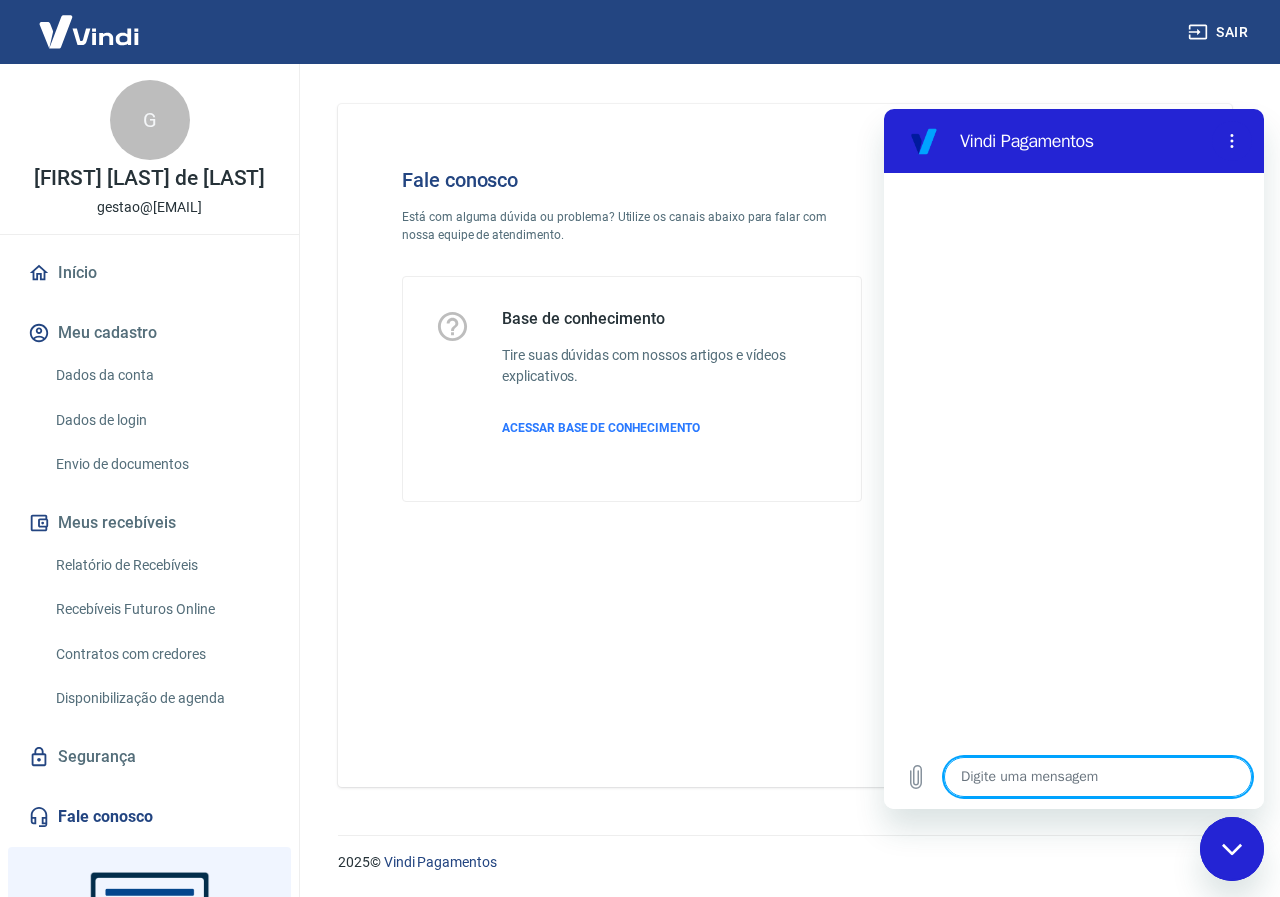 click at bounding box center (1098, 777) 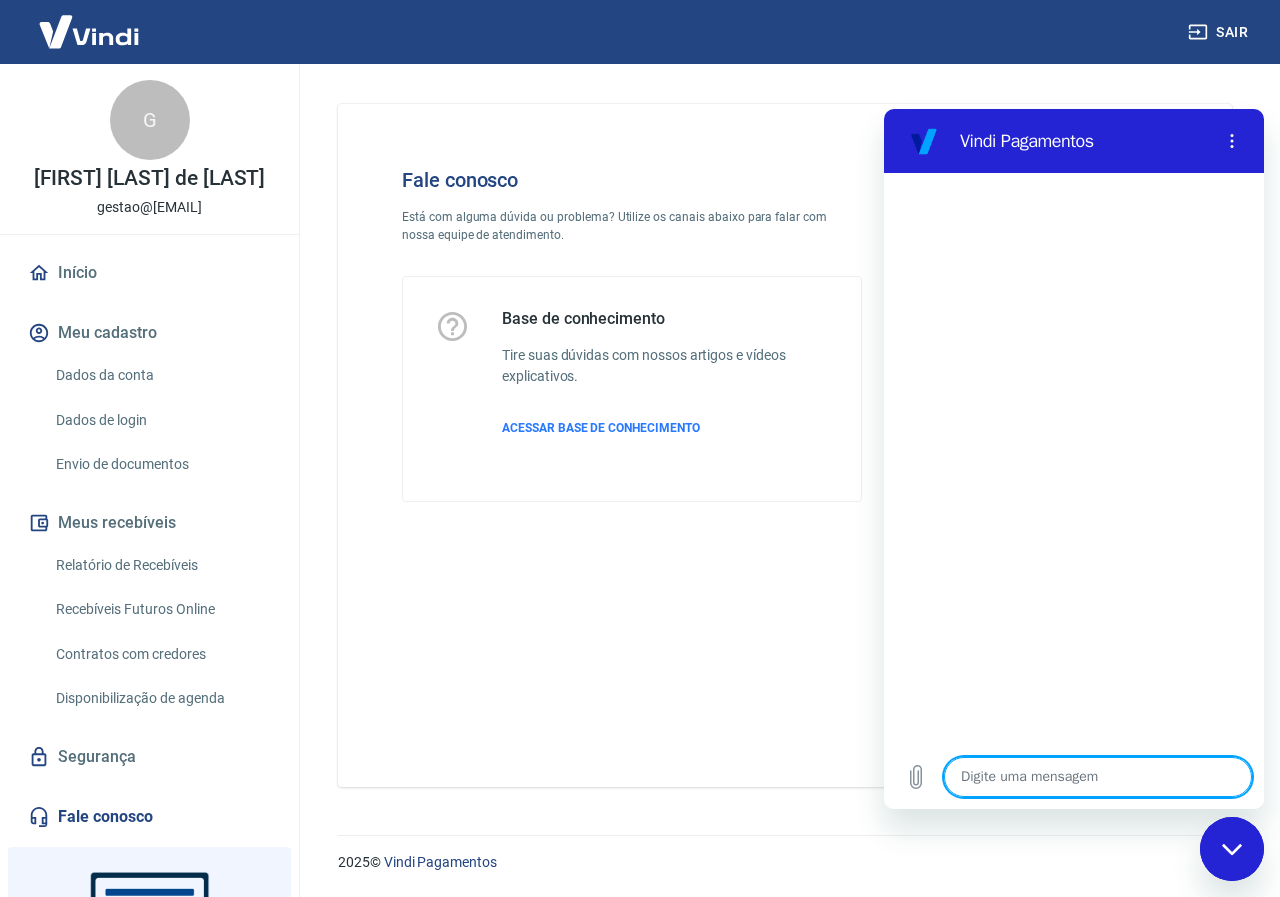 type on "O" 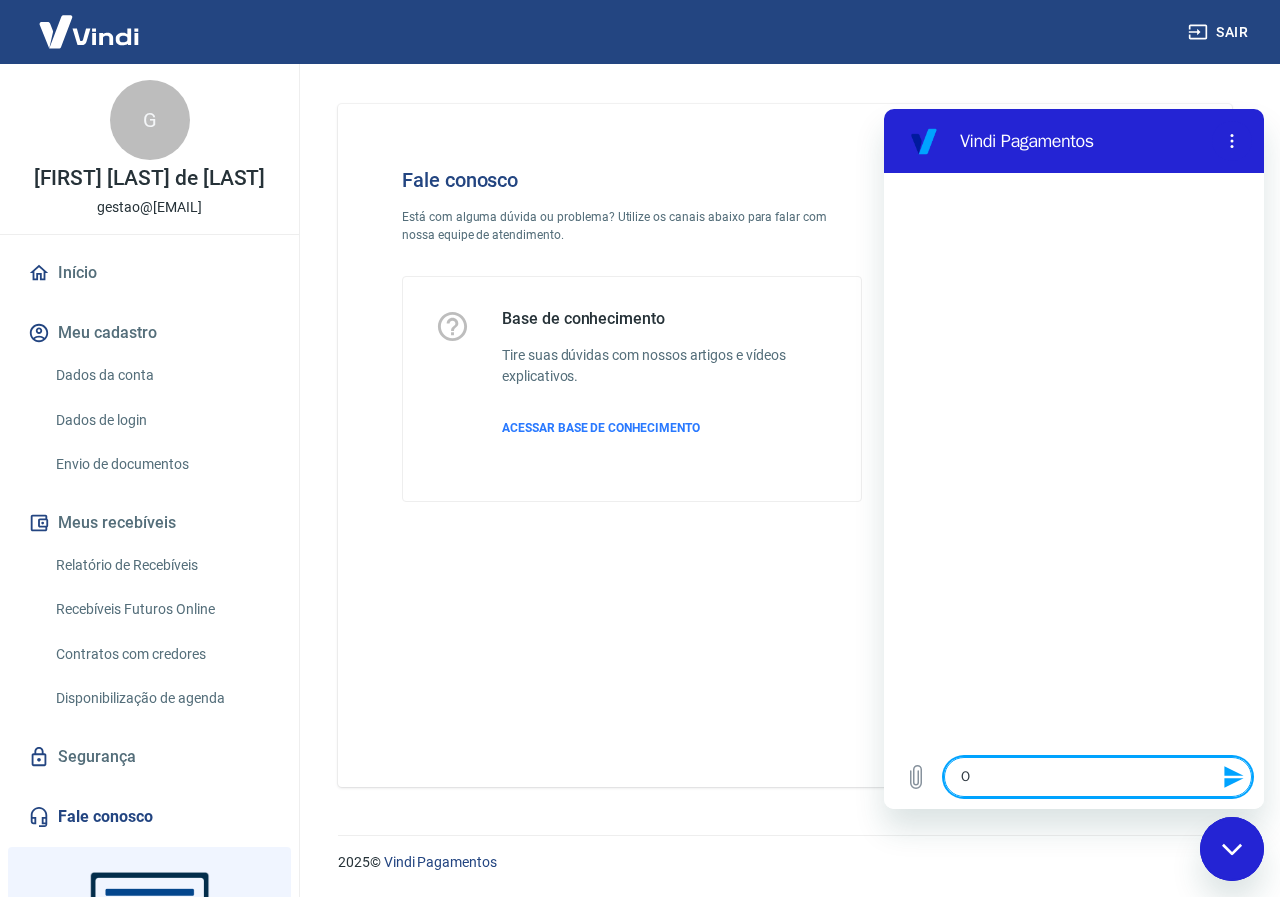 type on "Ol" 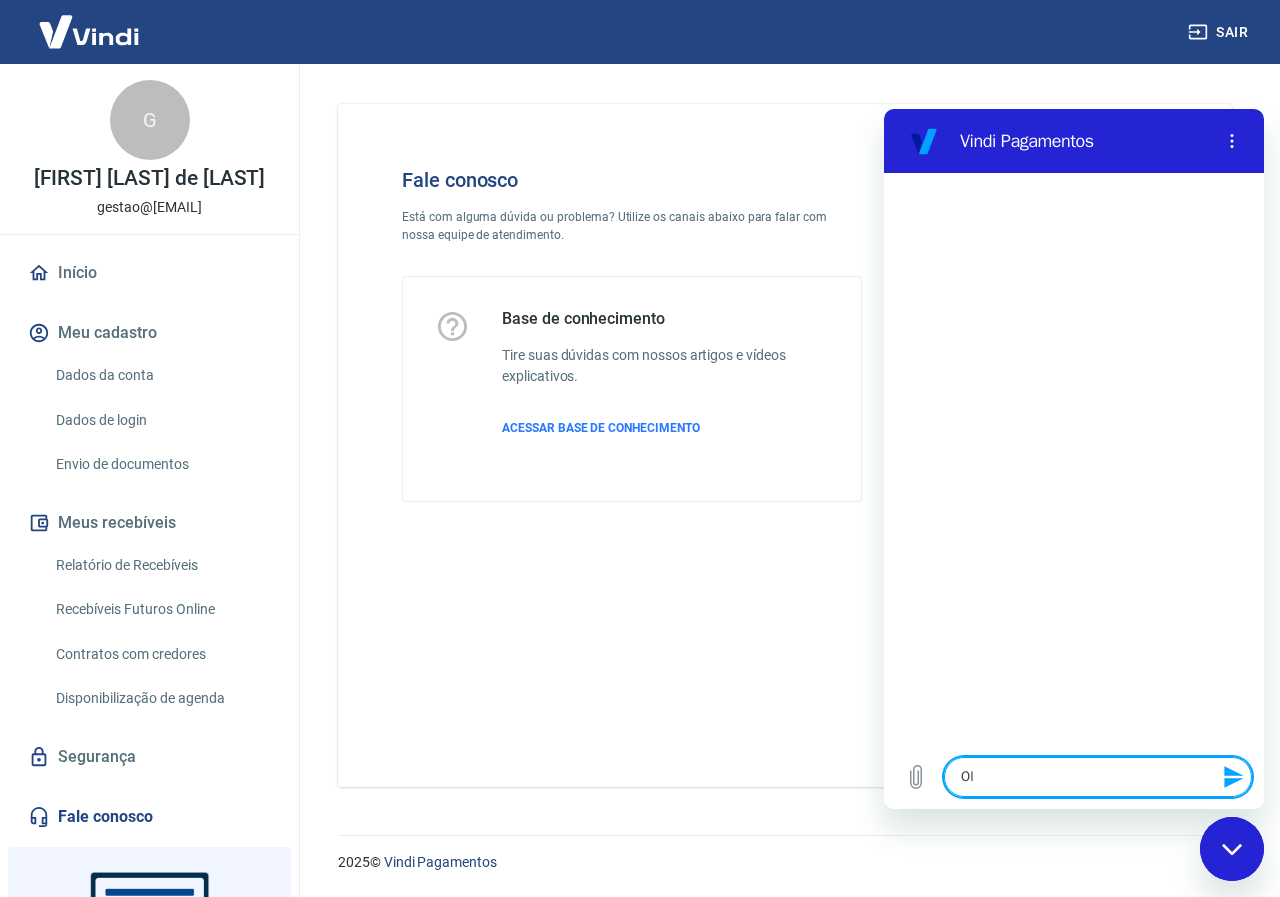 type on "Ola" 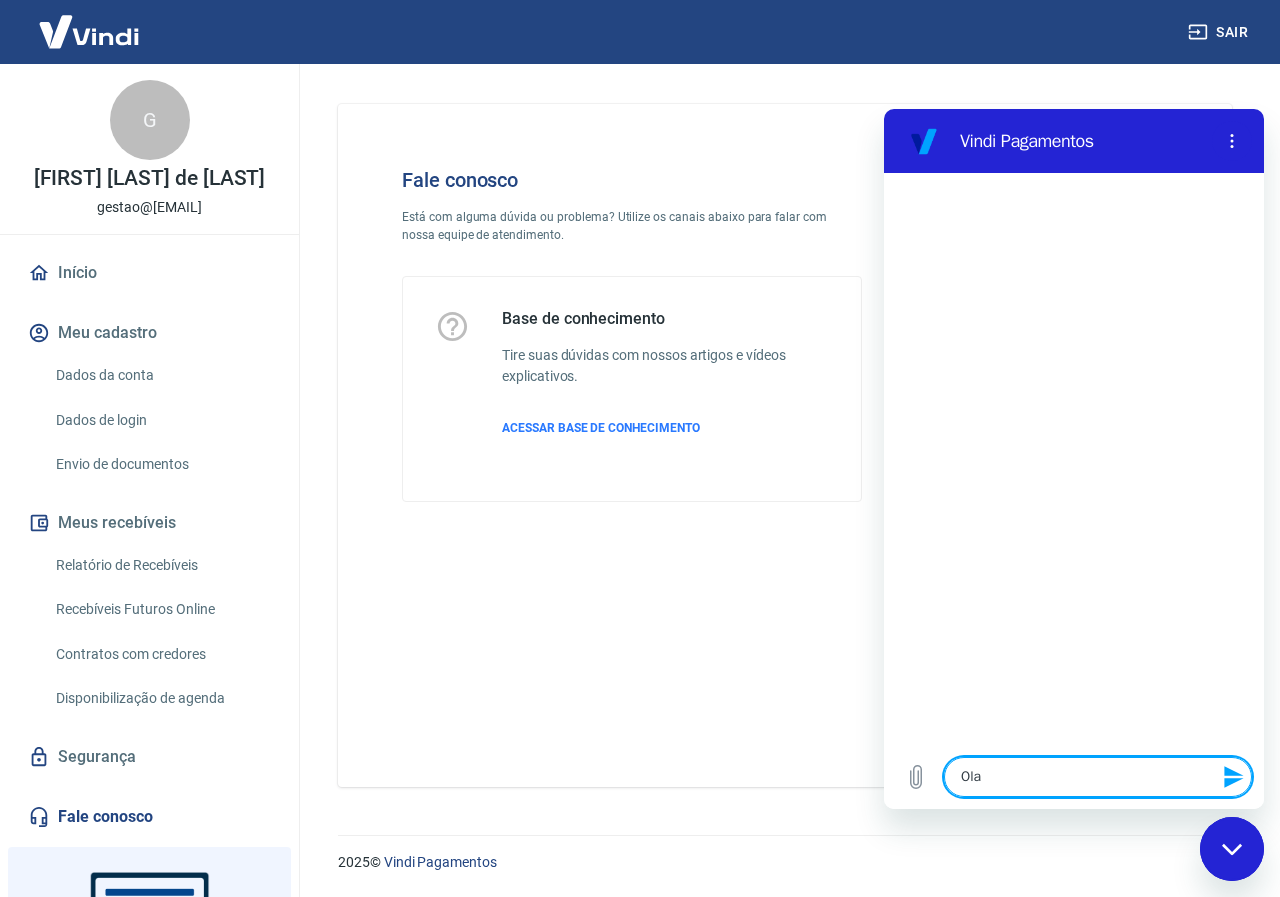 type 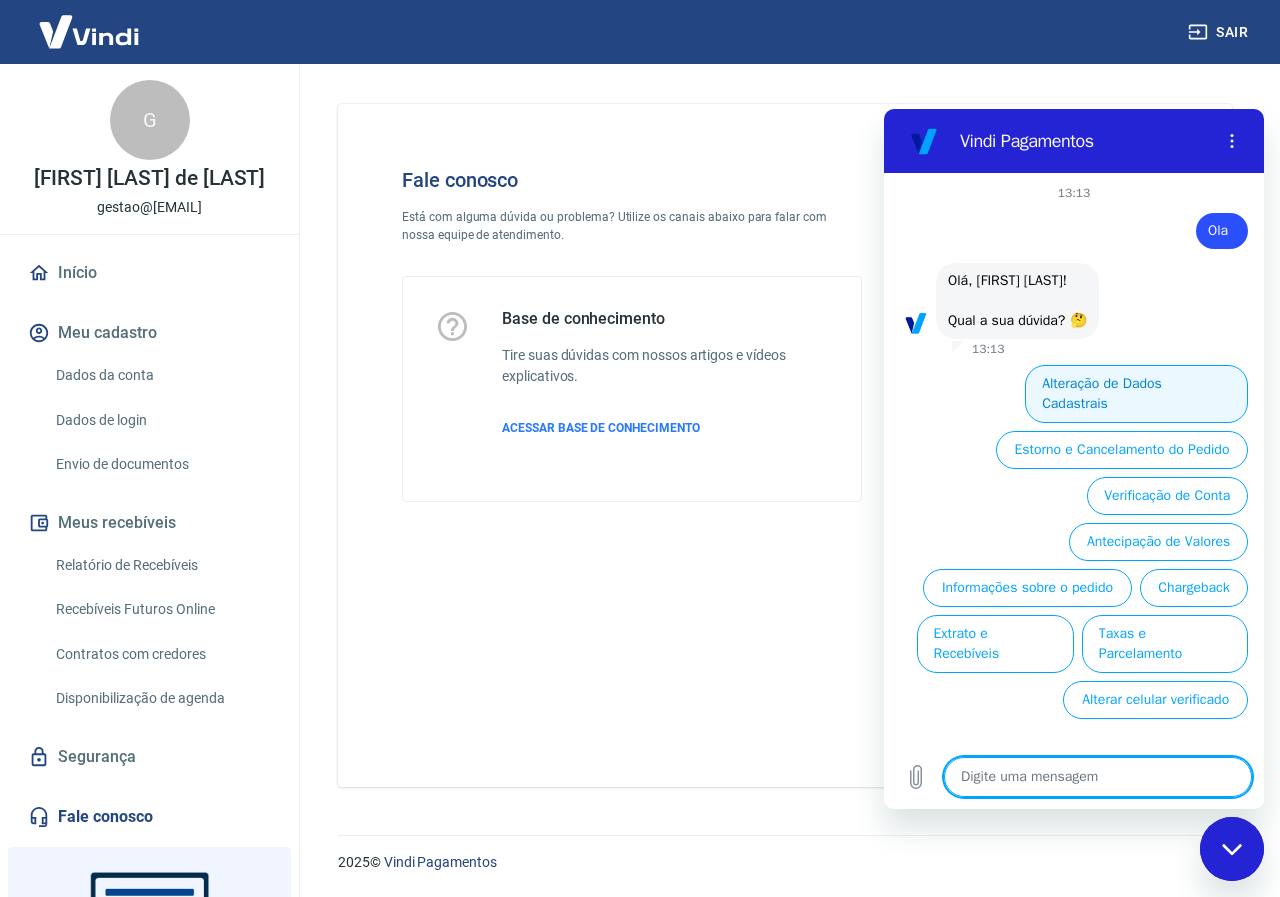 click on "Alteração de Dados Cadastrais" at bounding box center (1136, 394) 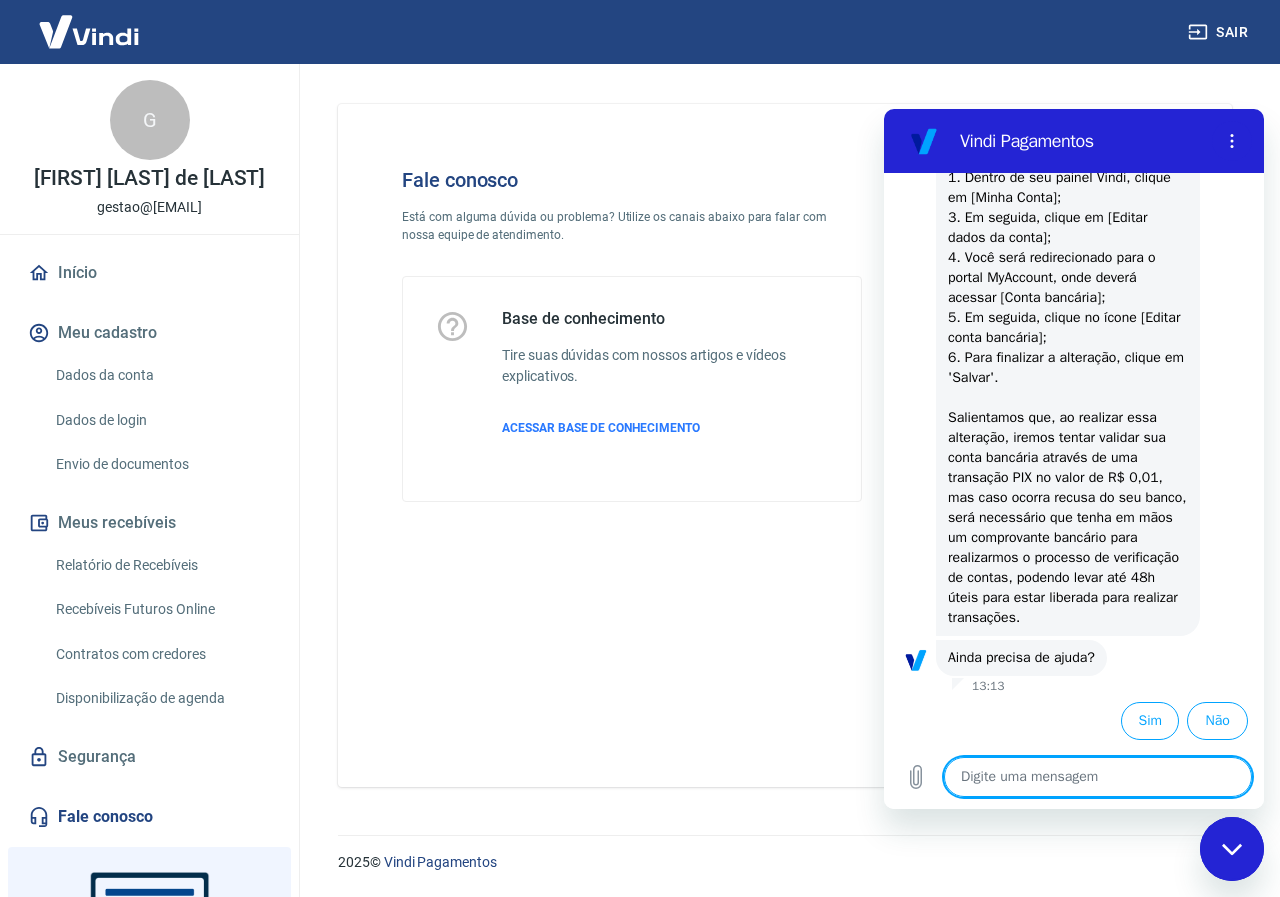 scroll, scrollTop: 355, scrollLeft: 0, axis: vertical 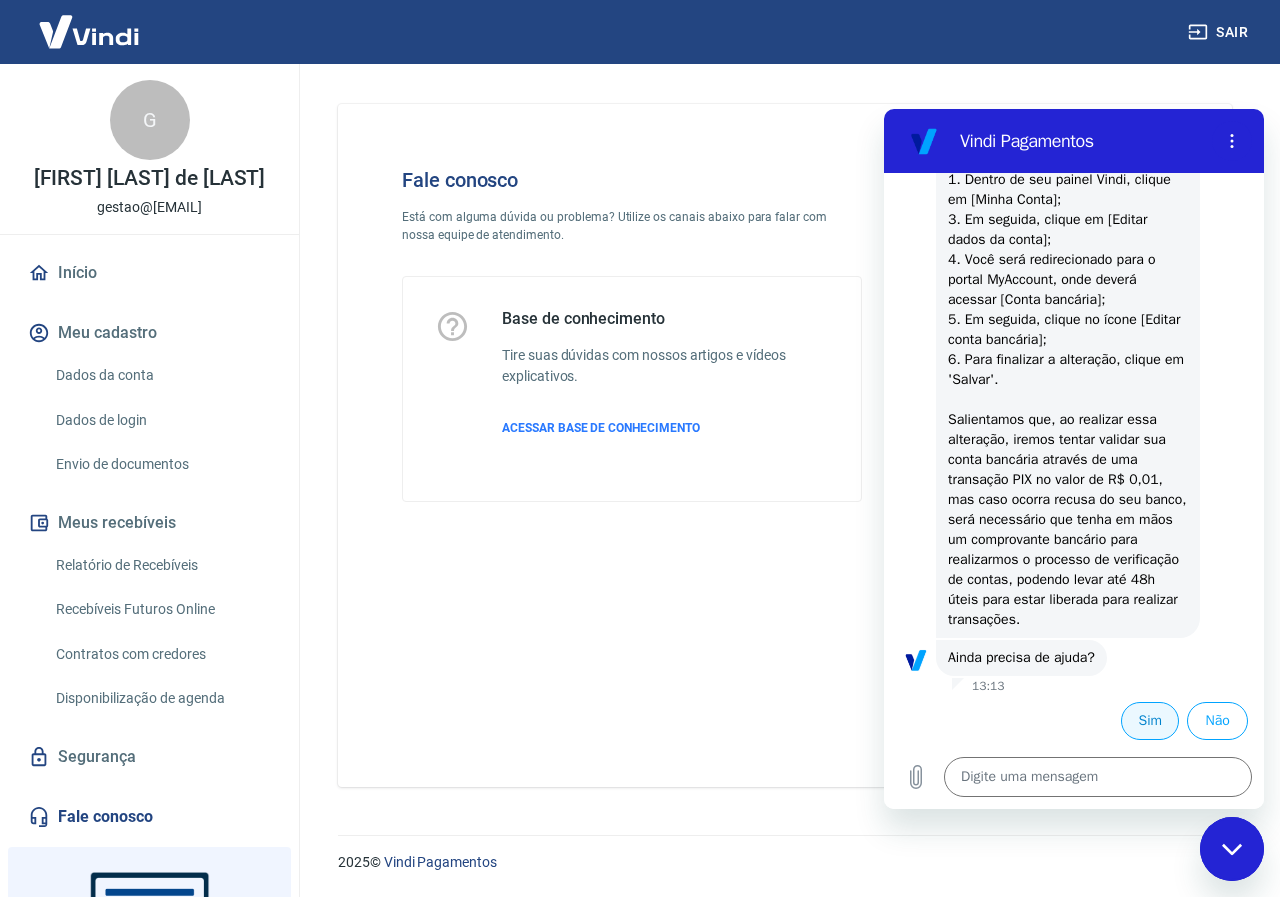 click on "Sim" at bounding box center (1150, 721) 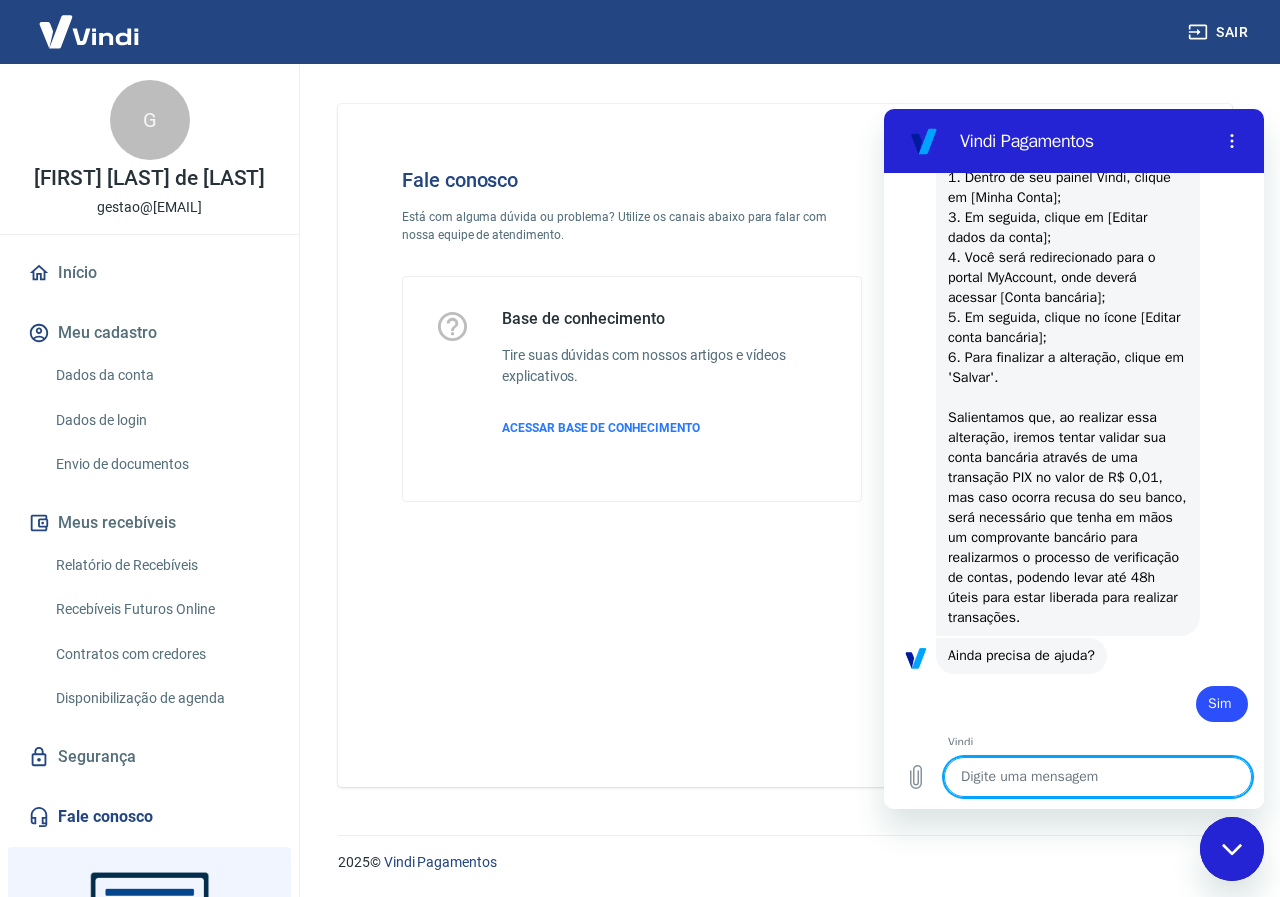 scroll, scrollTop: 831, scrollLeft: 0, axis: vertical 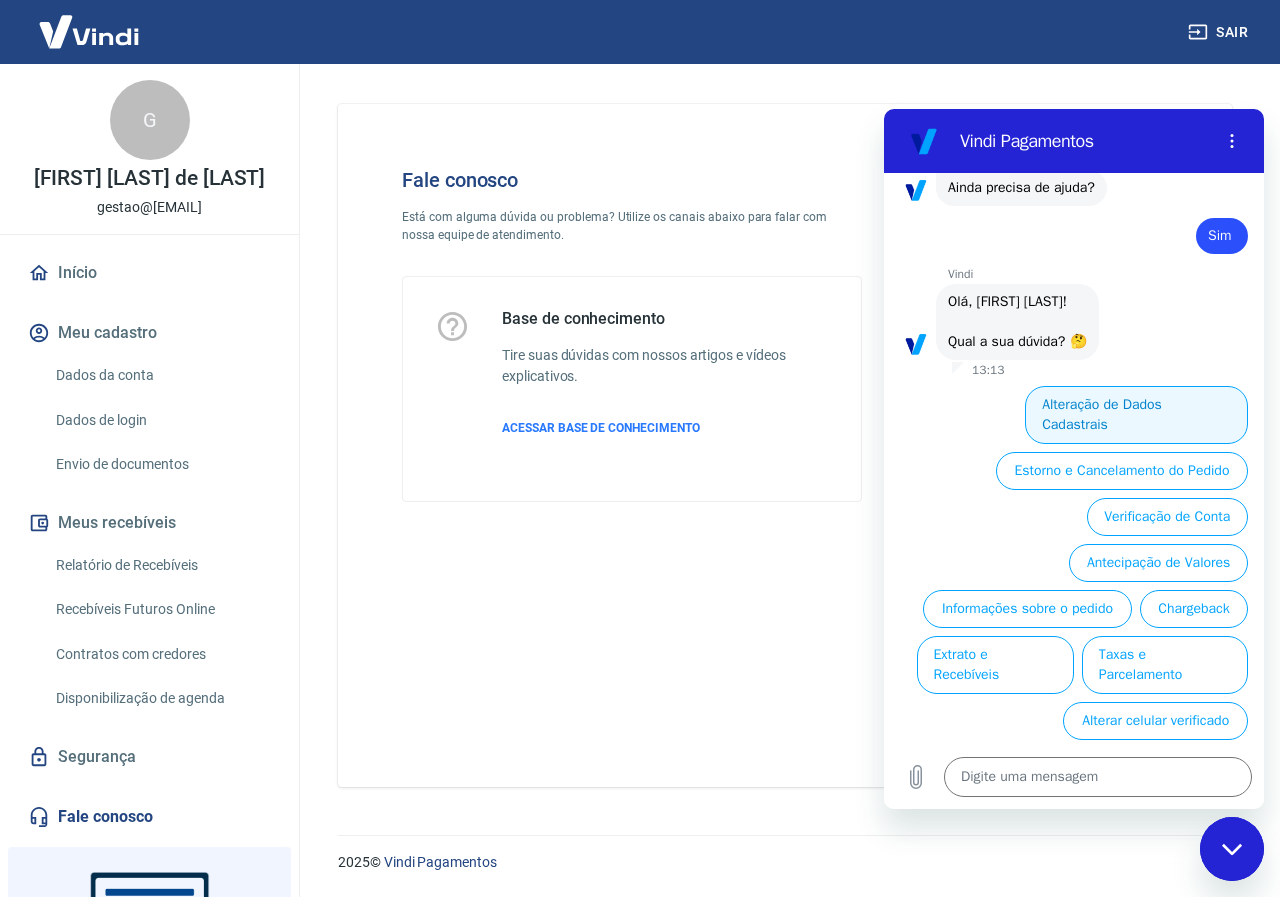 click on "Alteração de Dados Cadastrais" at bounding box center [1136, 415] 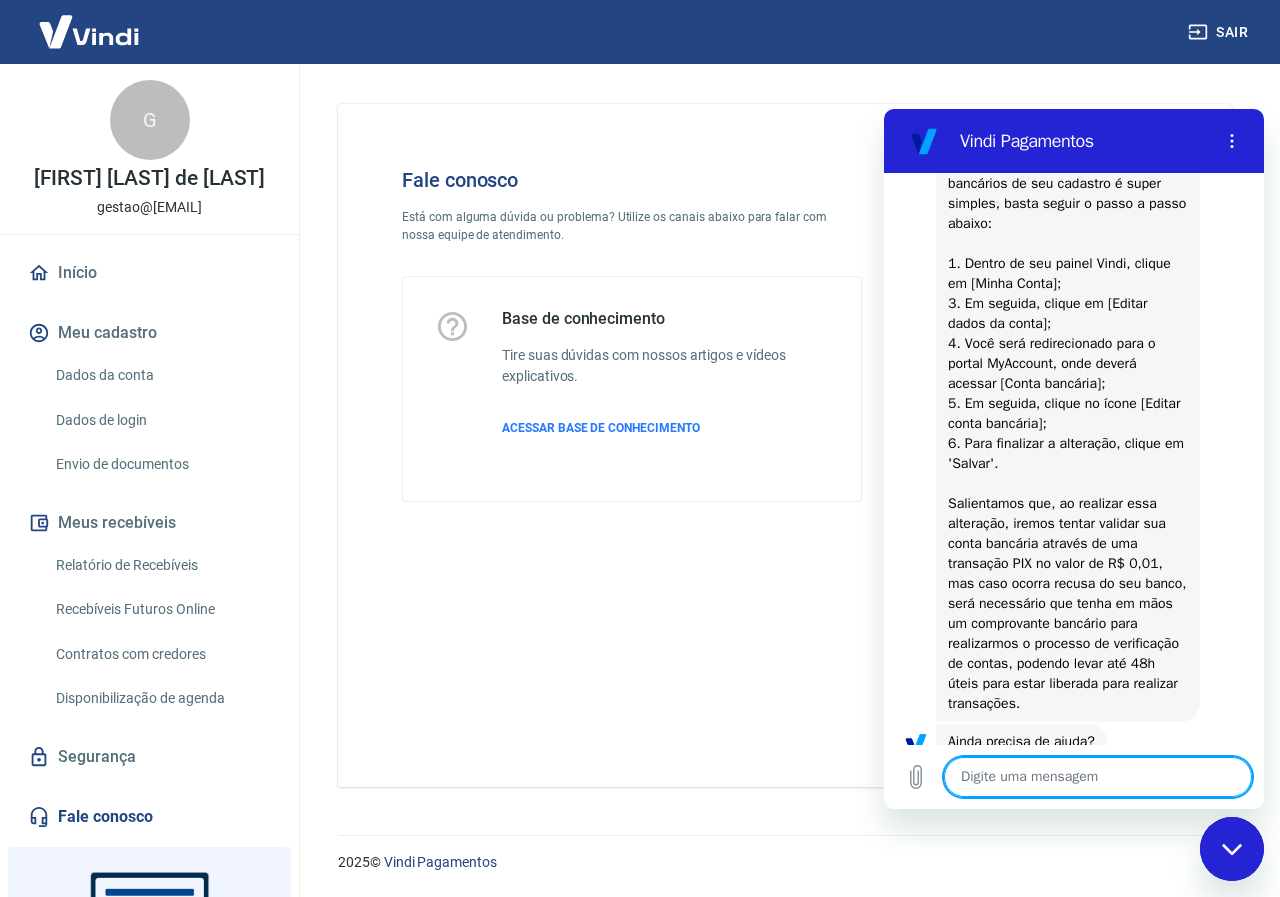 scroll, scrollTop: 1201, scrollLeft: 0, axis: vertical 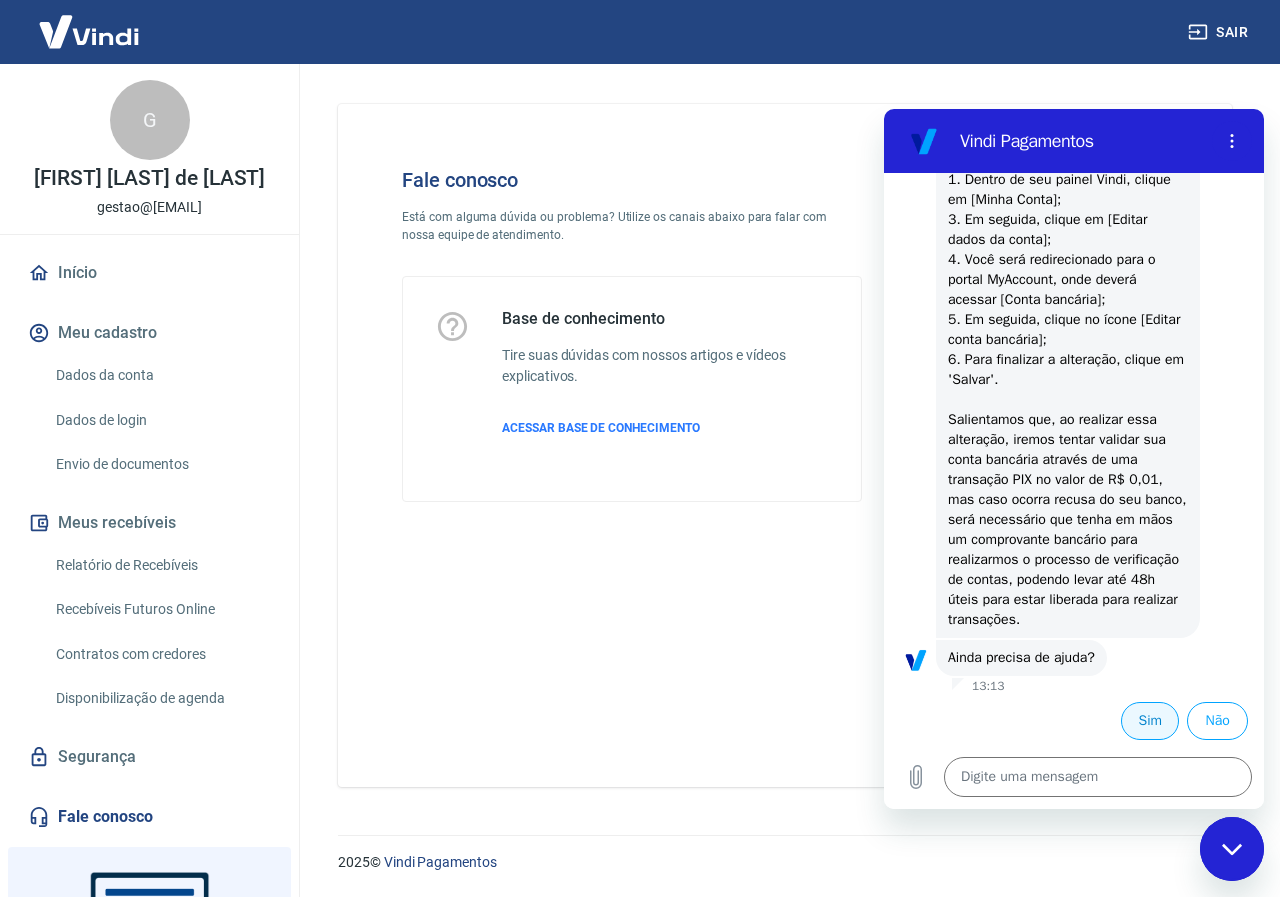 drag, startPoint x: 1124, startPoint y: 694, endPoint x: 1126, endPoint y: 716, distance: 22.090721 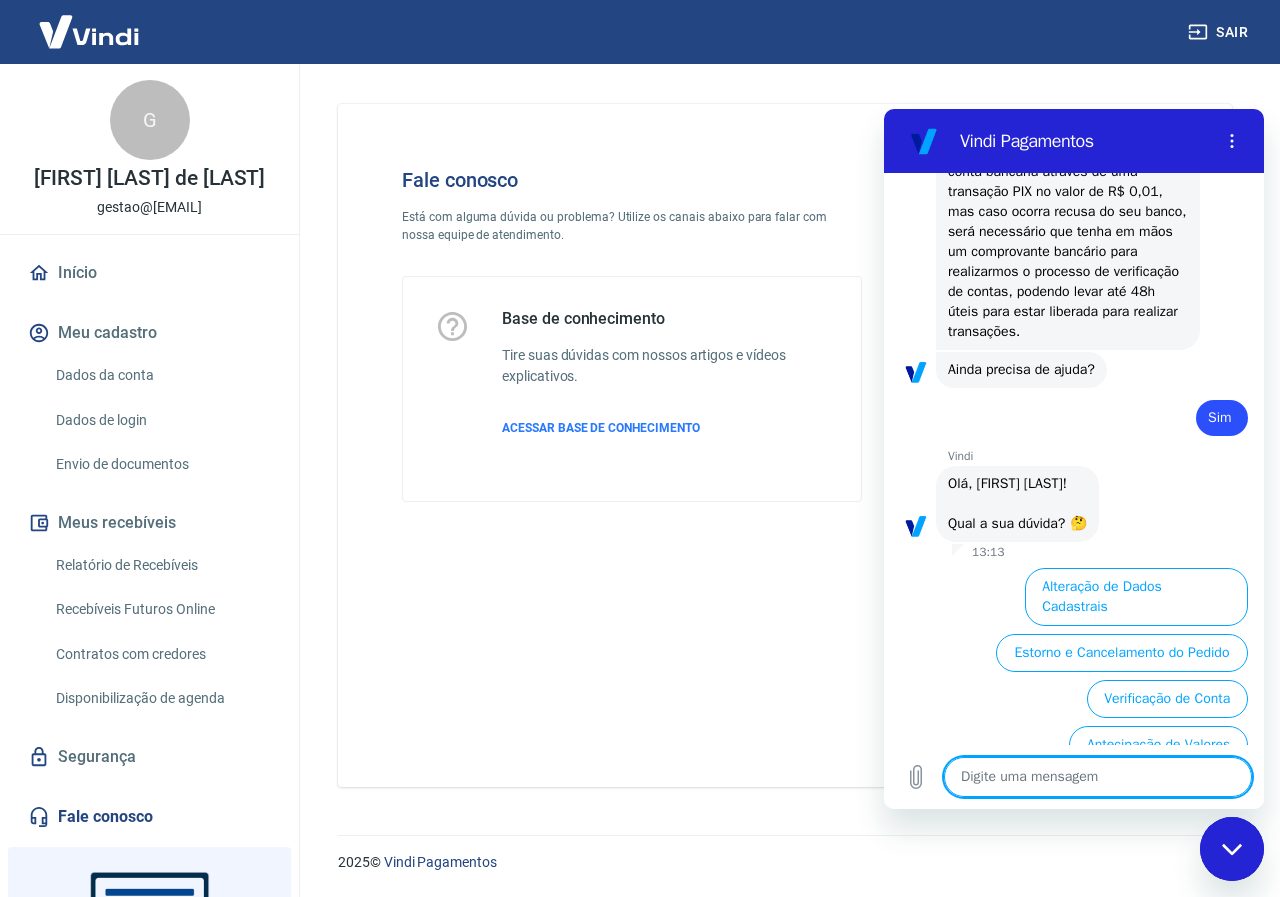scroll, scrollTop: 1677, scrollLeft: 0, axis: vertical 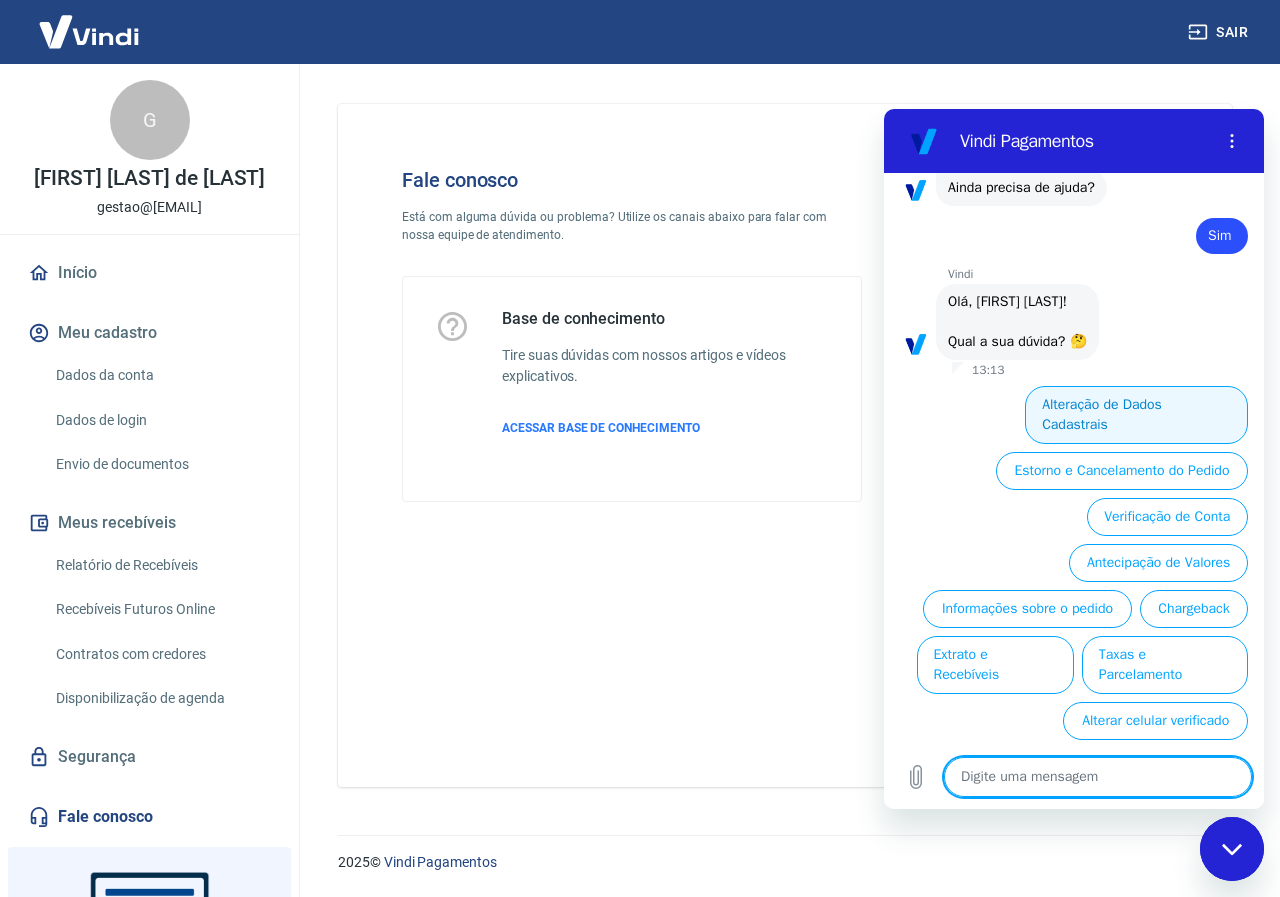 click on "Alteração de Dados Cadastrais" at bounding box center (1136, 415) 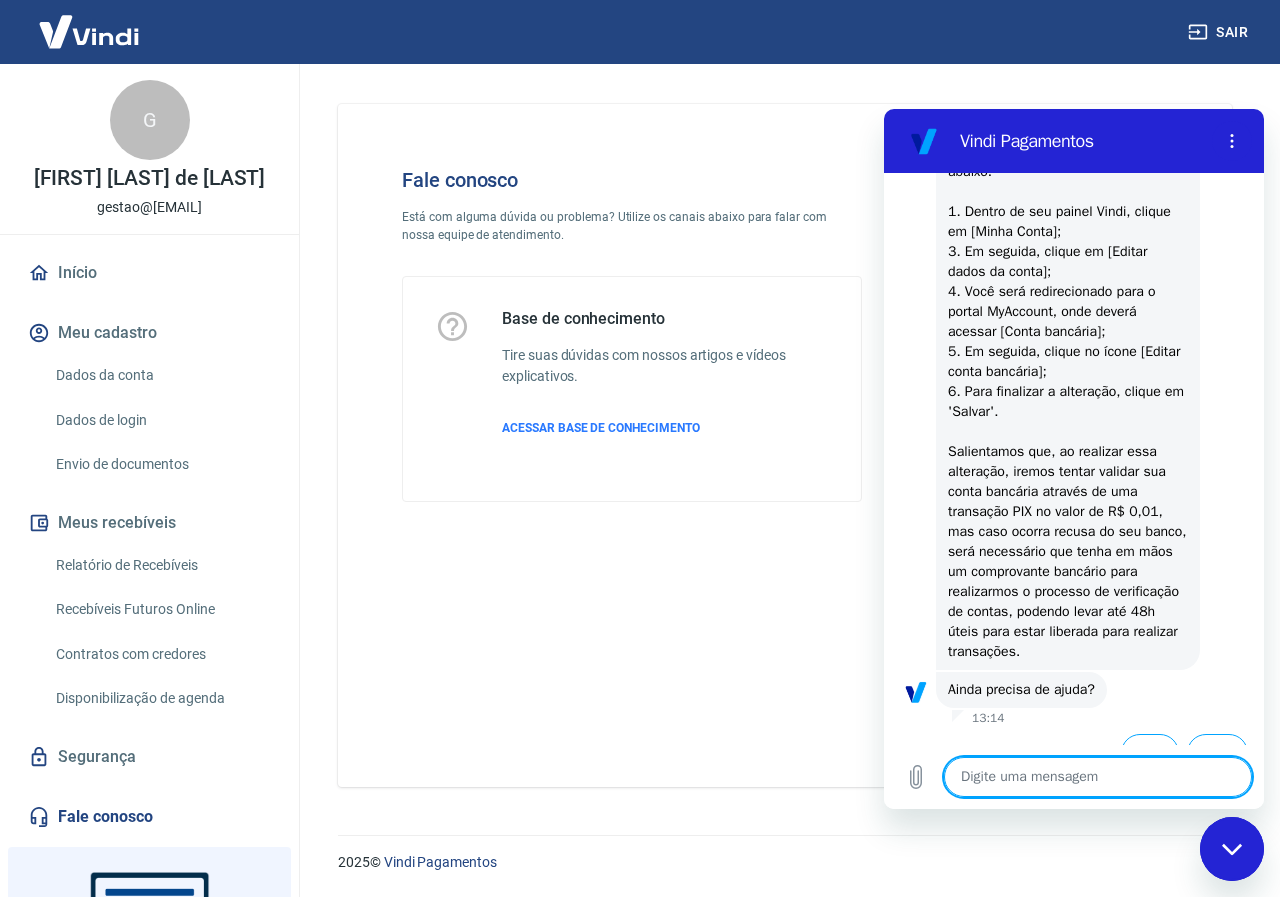 scroll, scrollTop: 2047, scrollLeft: 0, axis: vertical 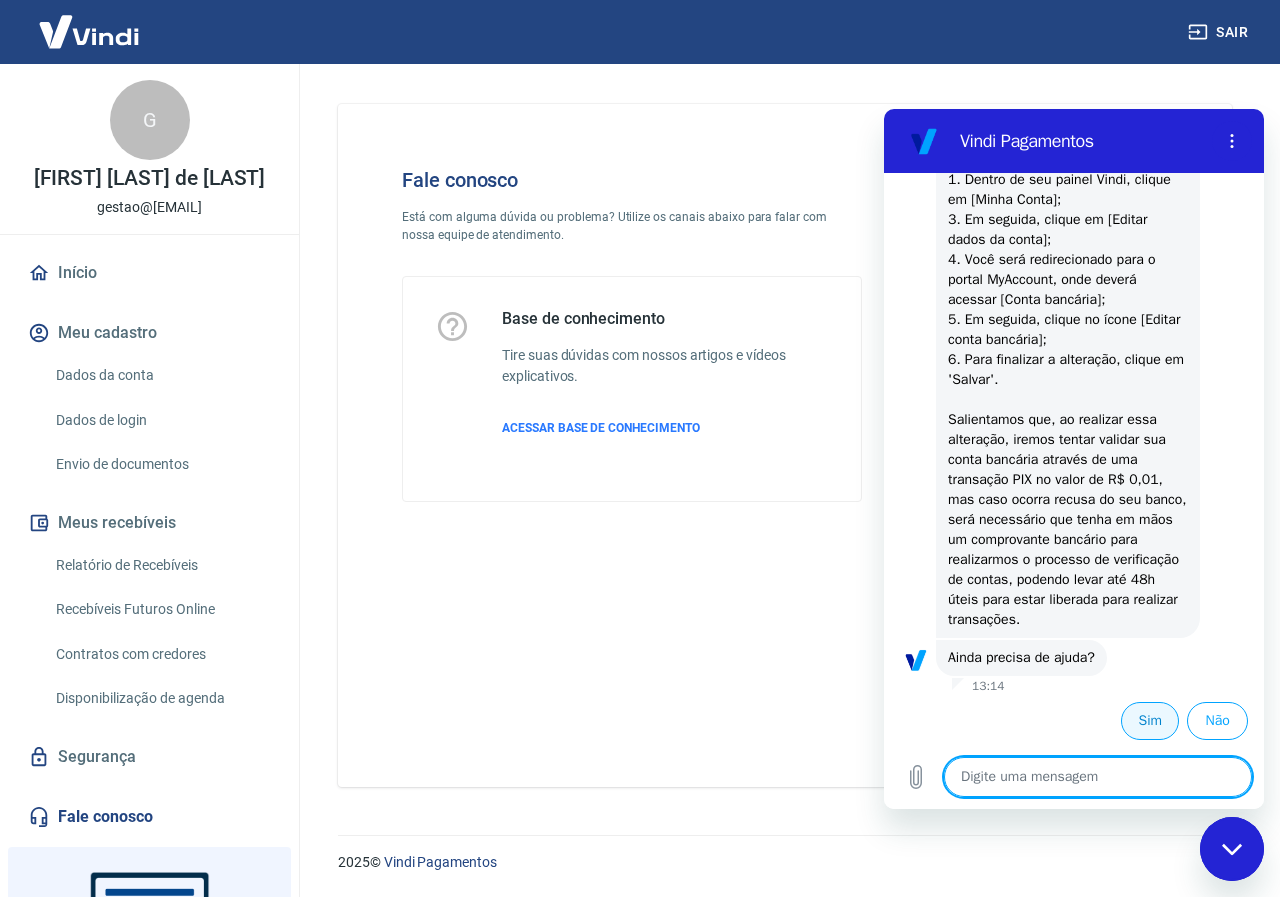 click on "Sim" at bounding box center [1150, 721] 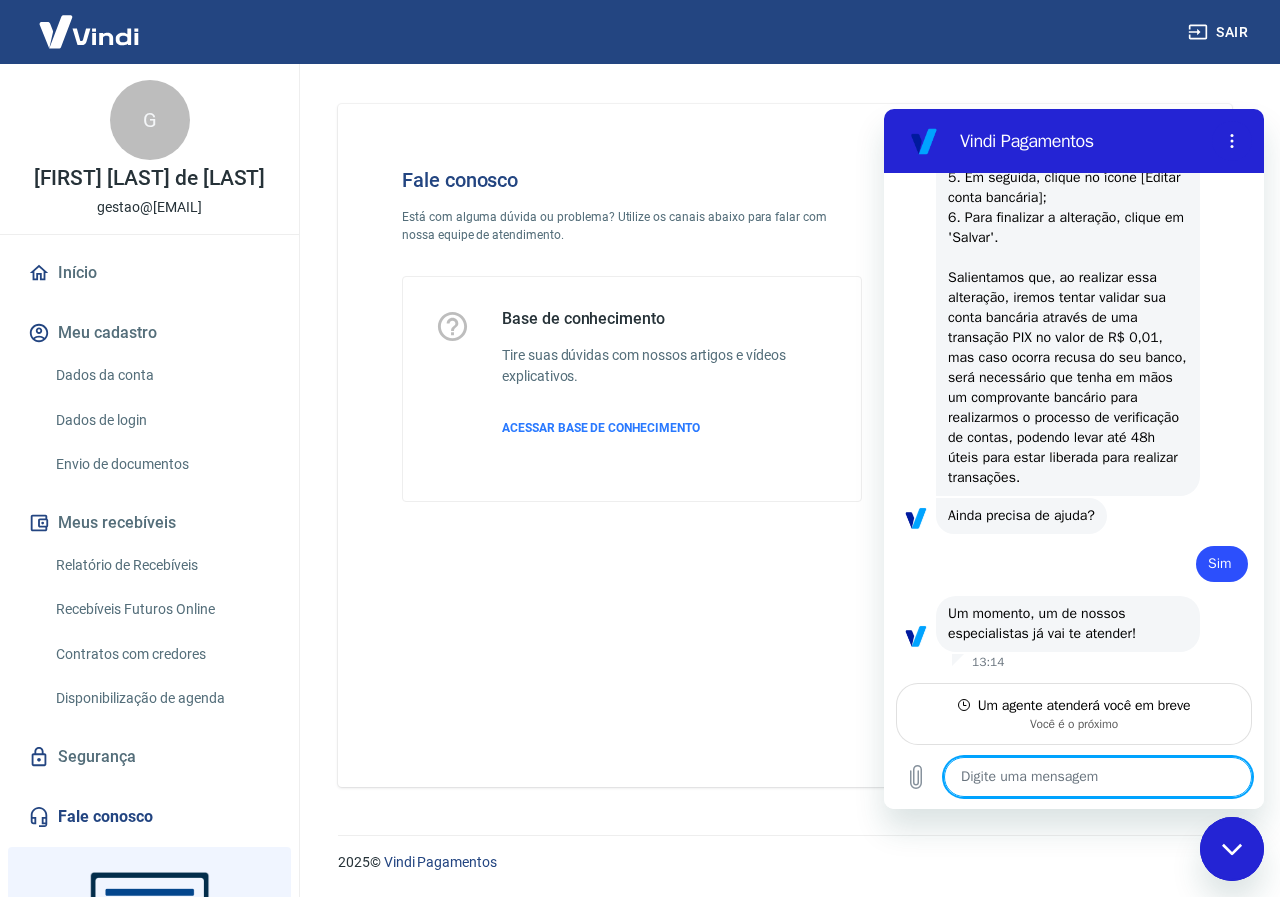 scroll, scrollTop: 2189, scrollLeft: 0, axis: vertical 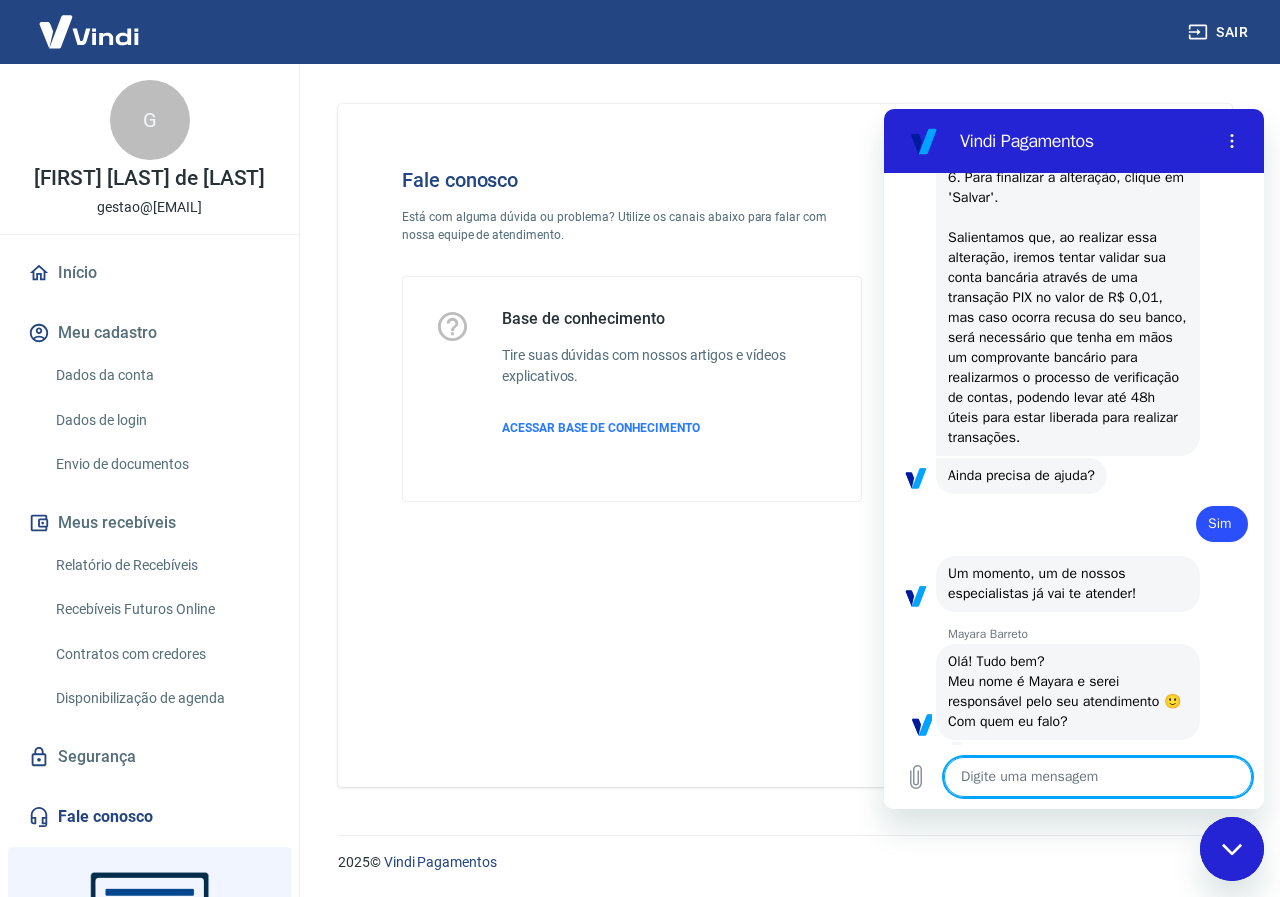 type on "x" 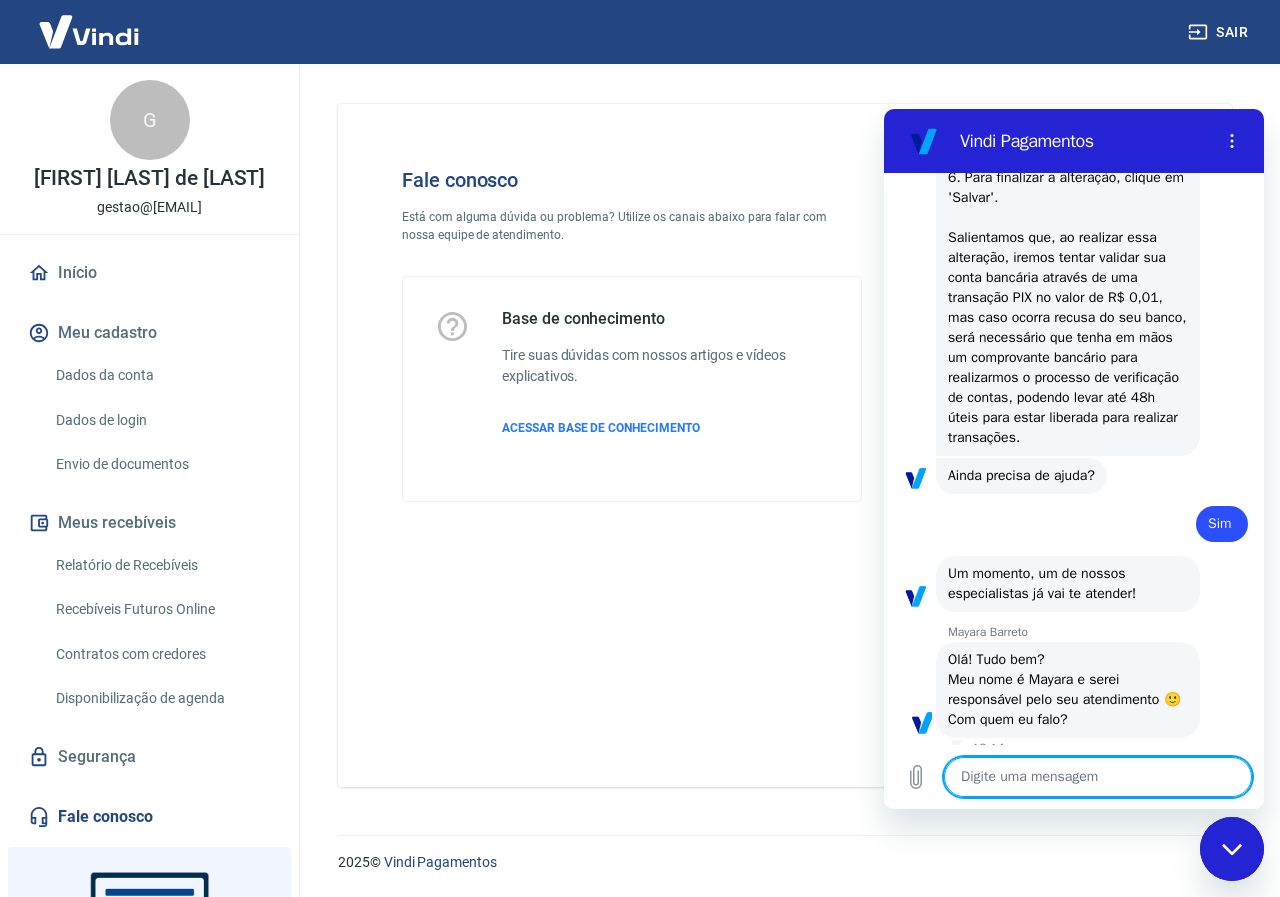 scroll, scrollTop: 2265, scrollLeft: 0, axis: vertical 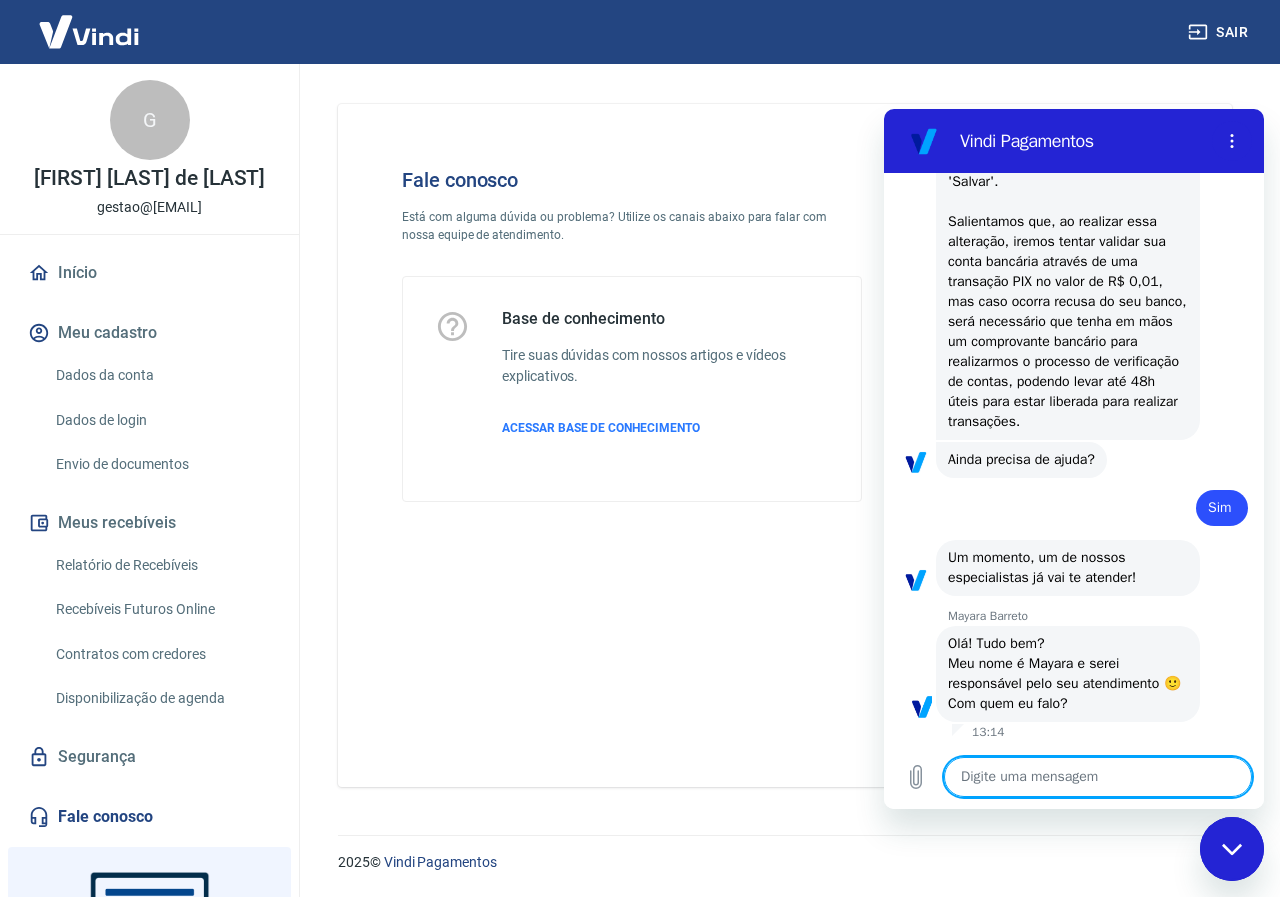 type on "B" 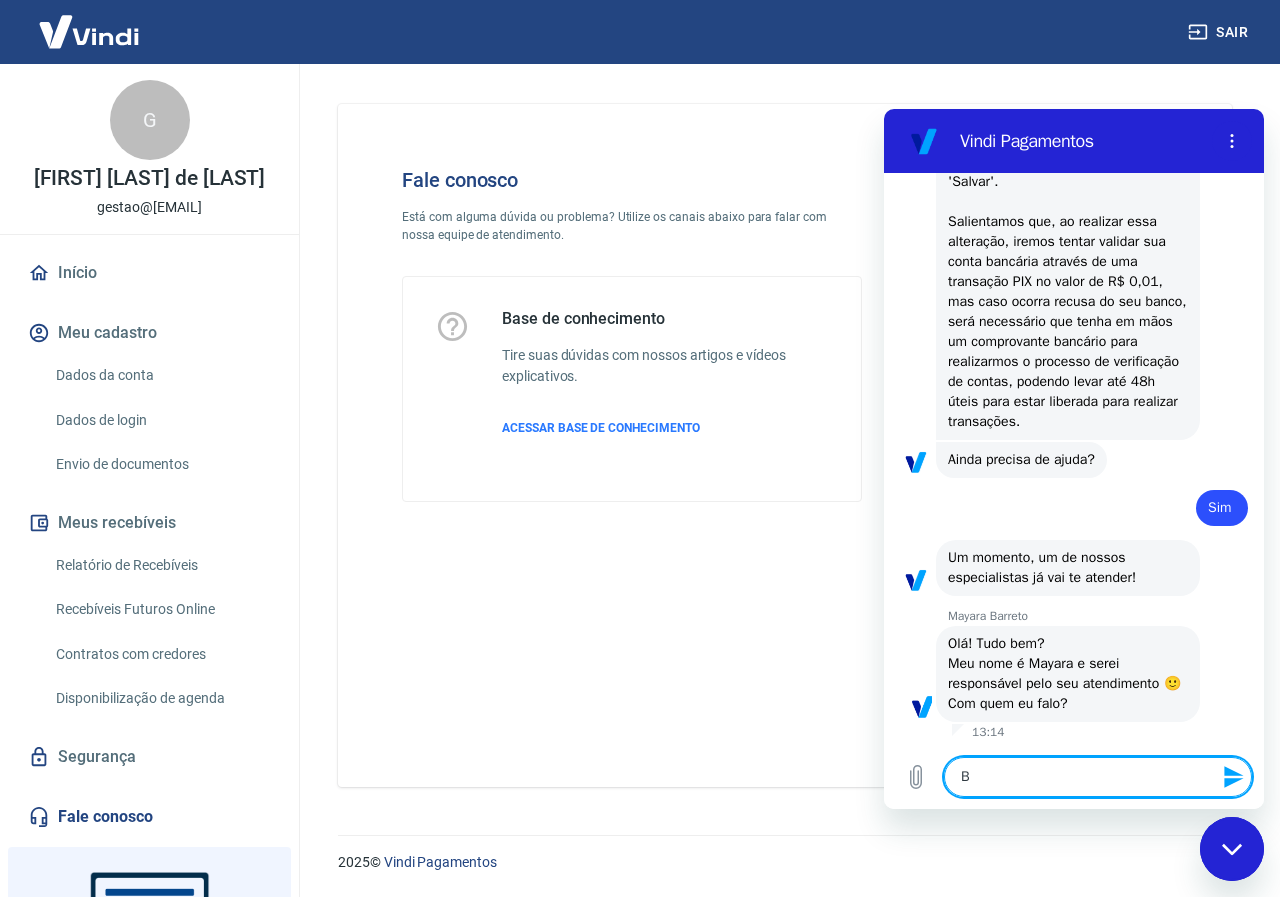 type on "Bo" 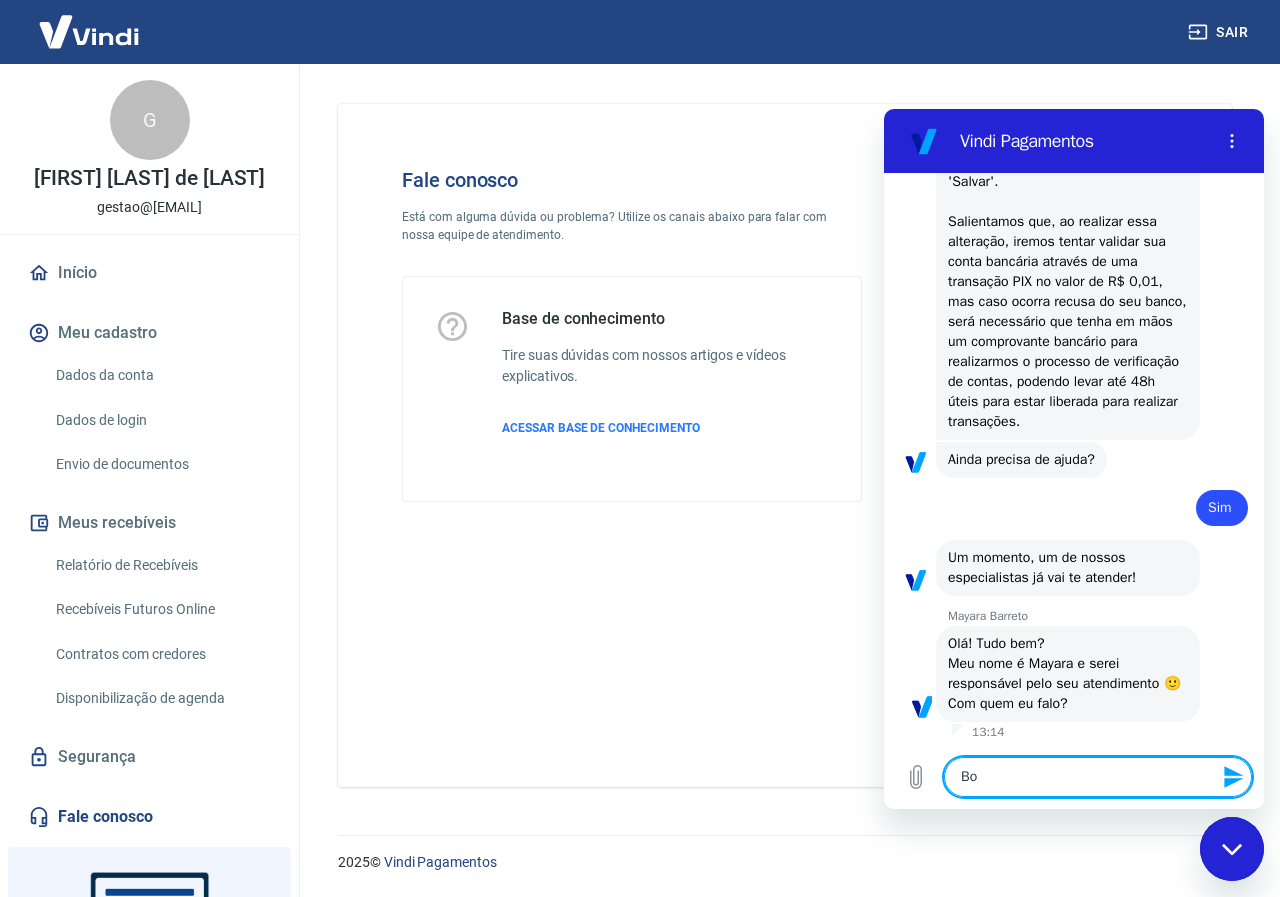 type on "Boa" 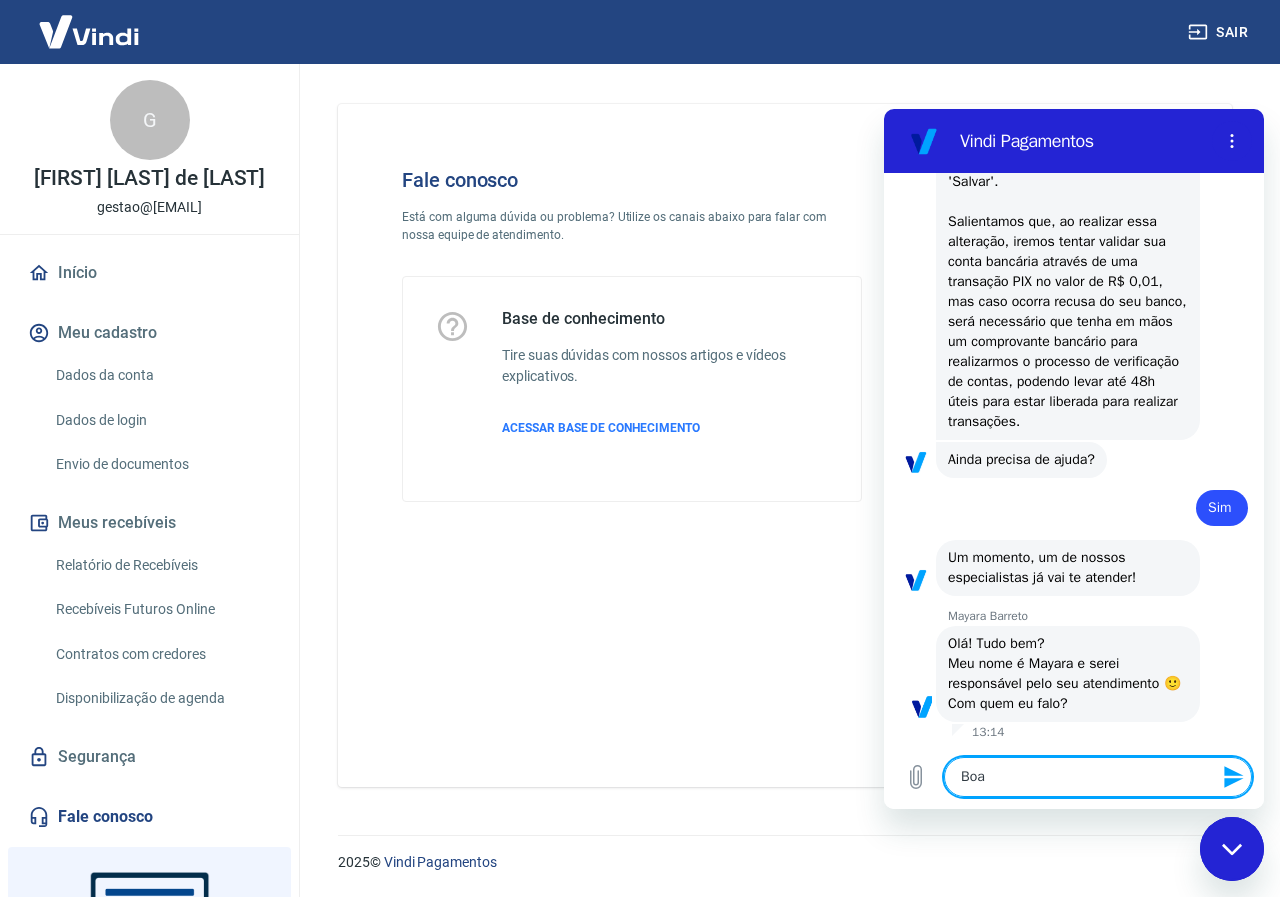 type on "Boa" 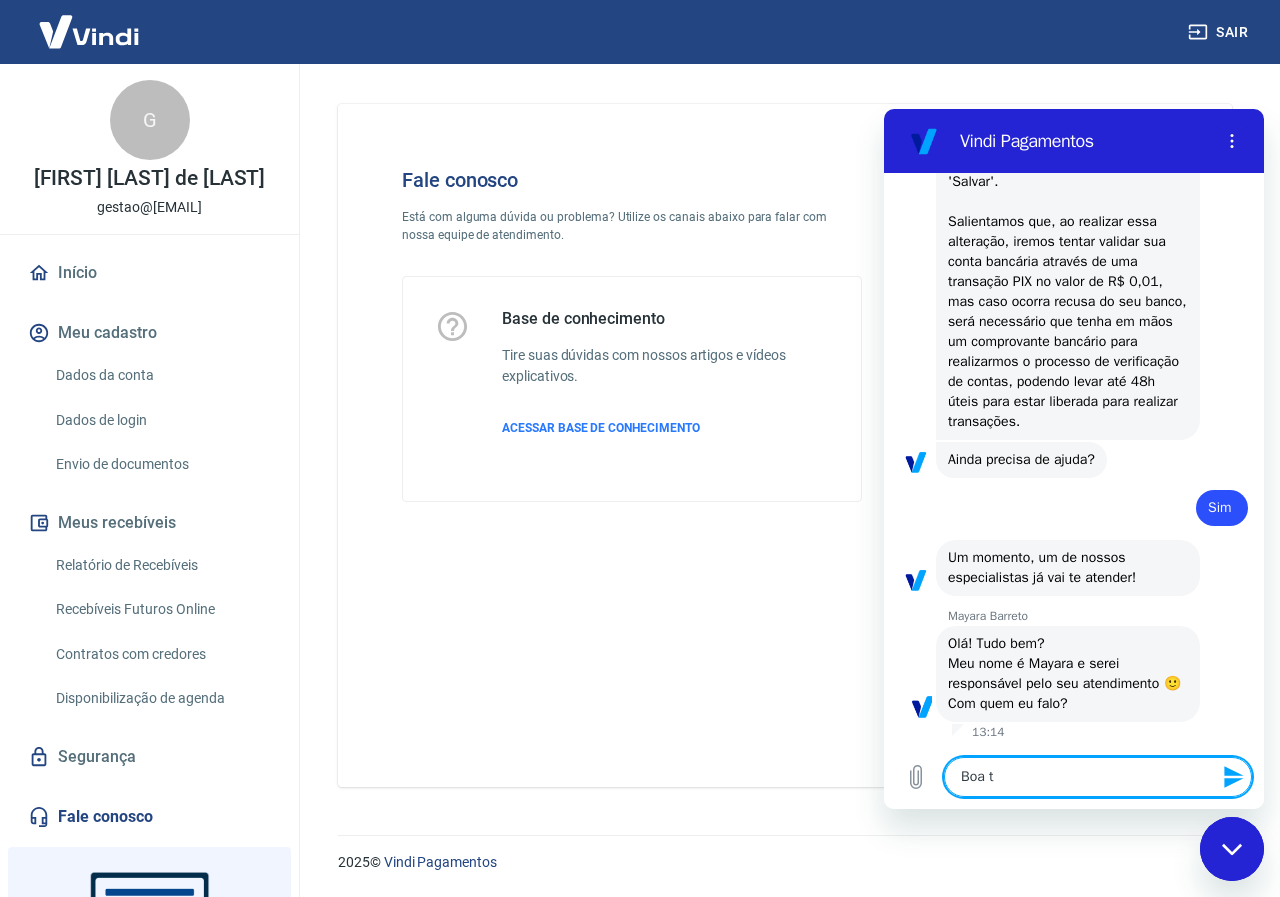 type on "Boa ta" 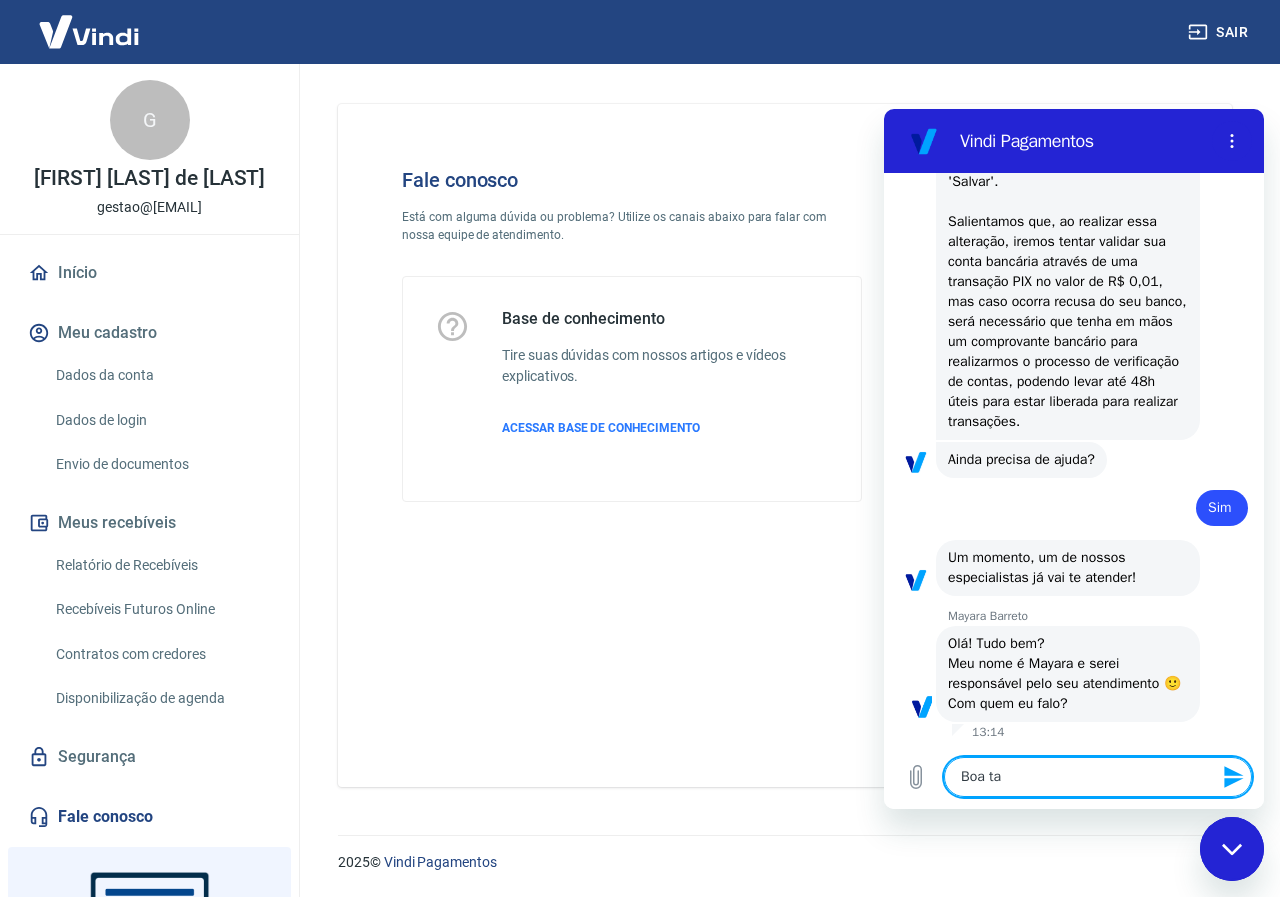 type on "Boa tar" 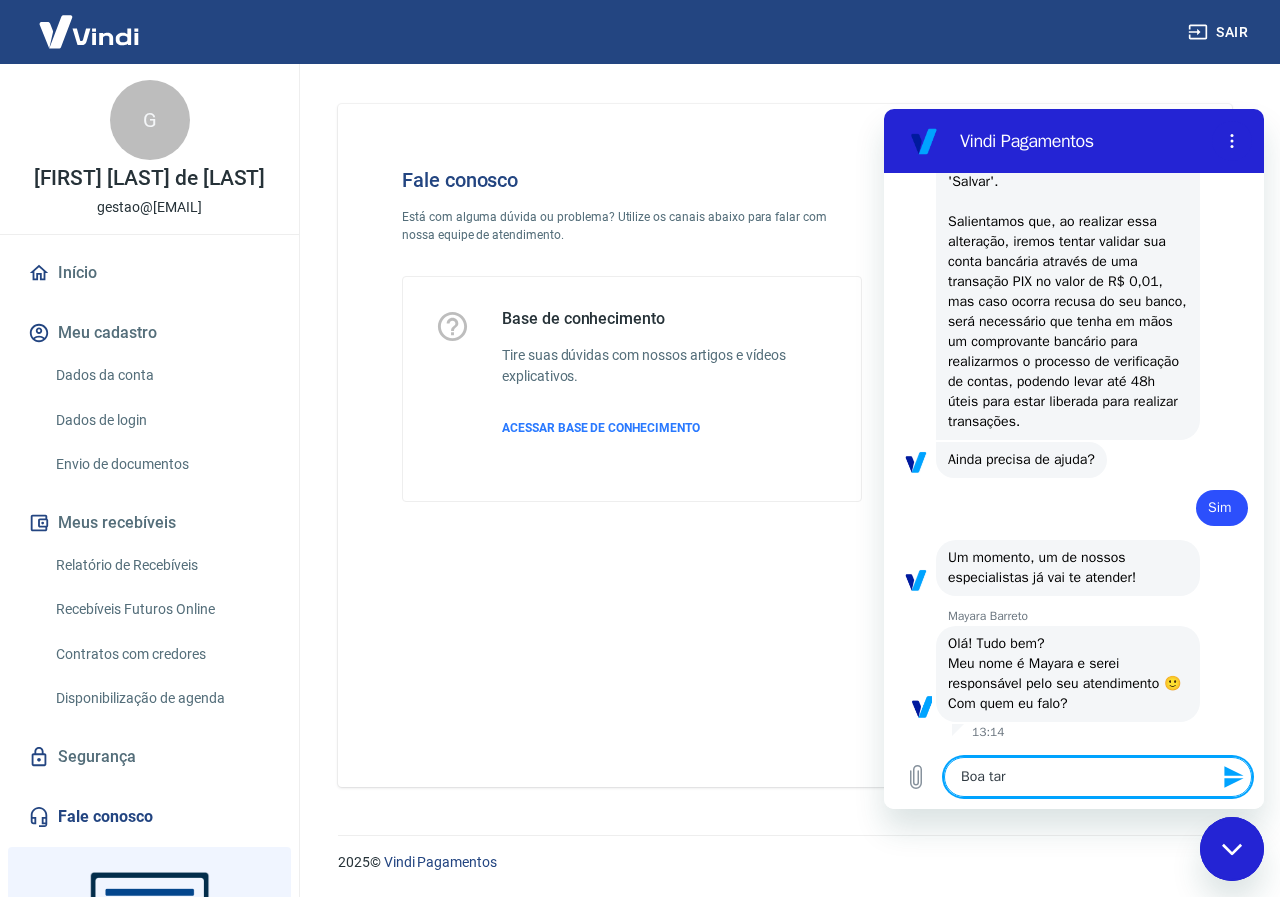 type on "Boa tard" 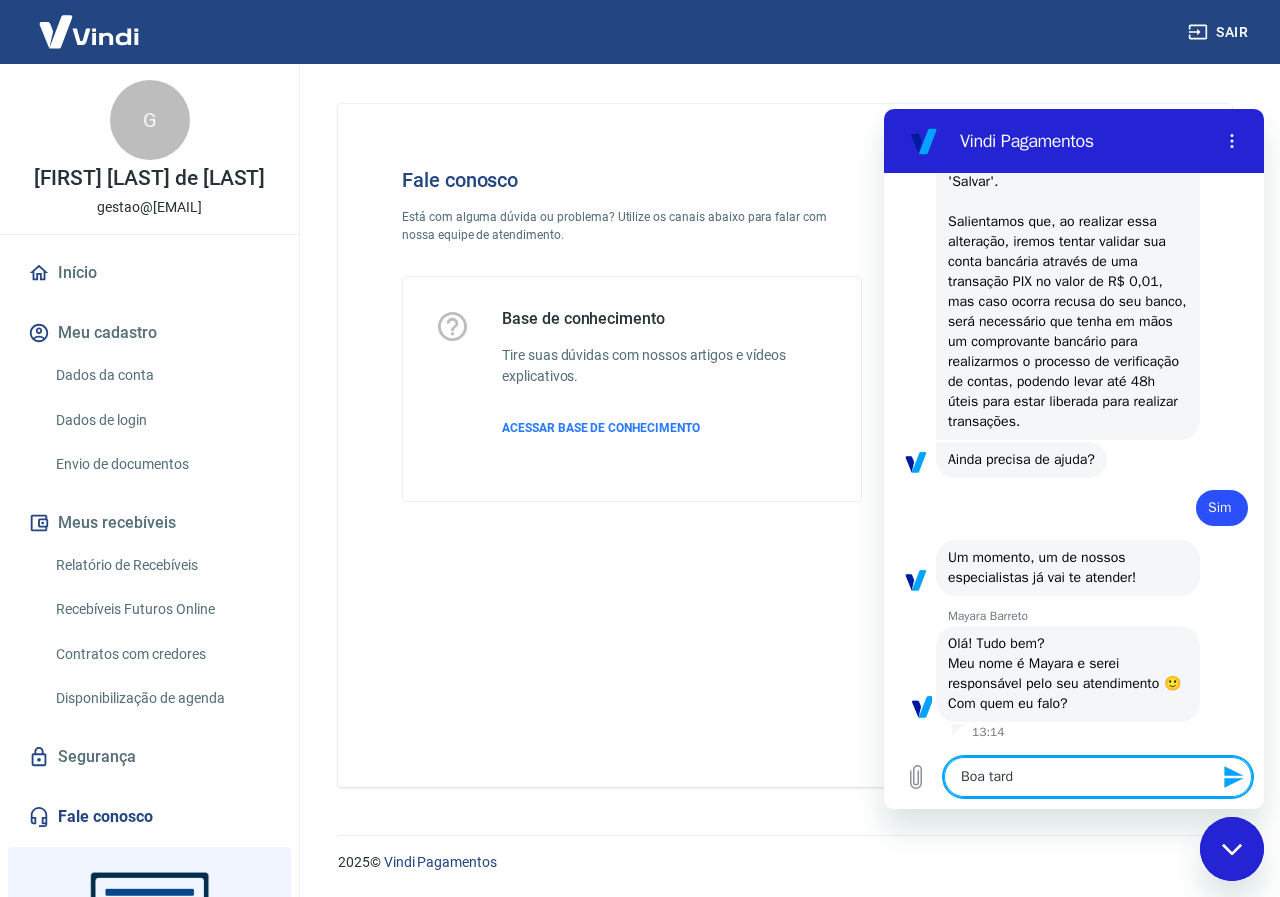 type on "Boa tarde" 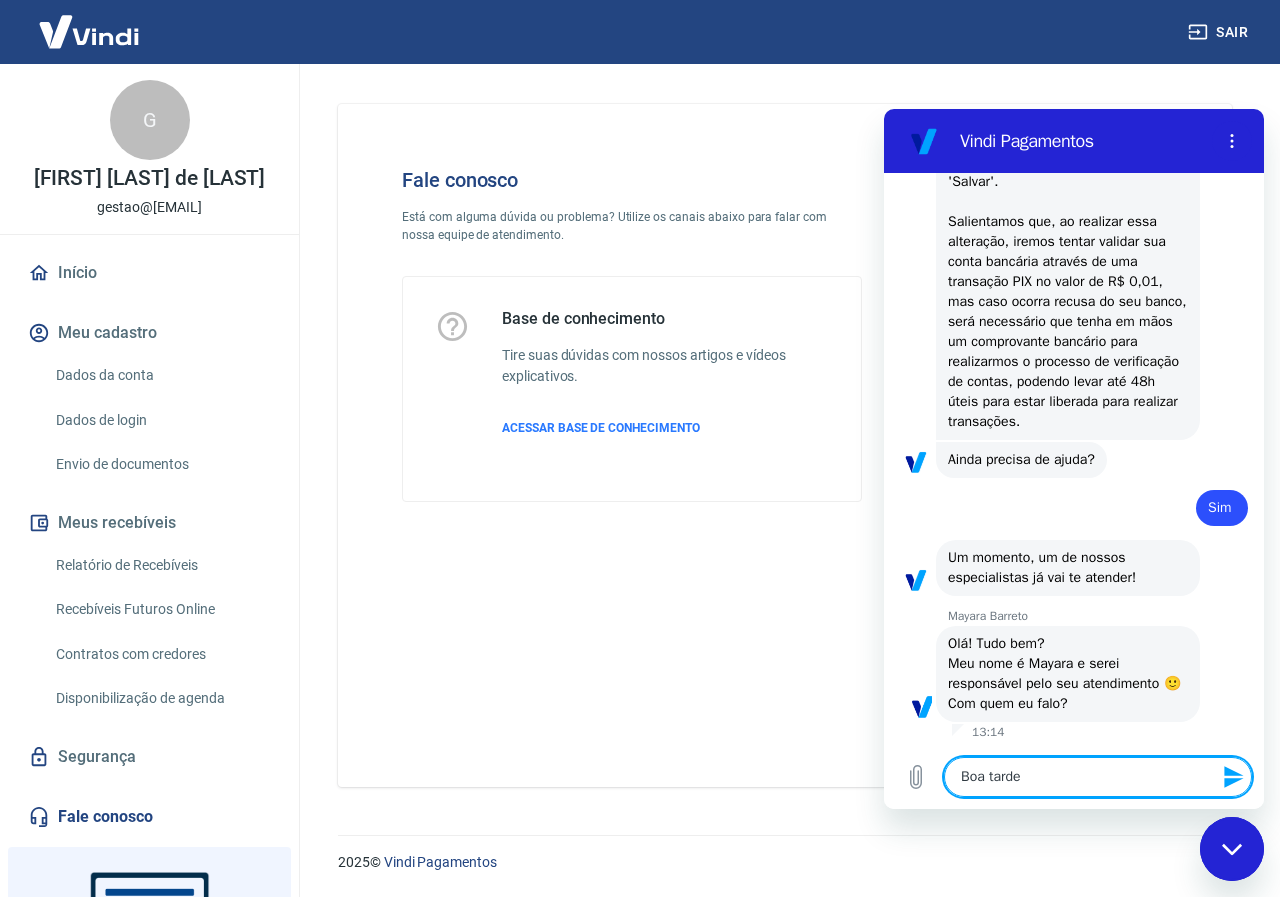type on "Boa tarde" 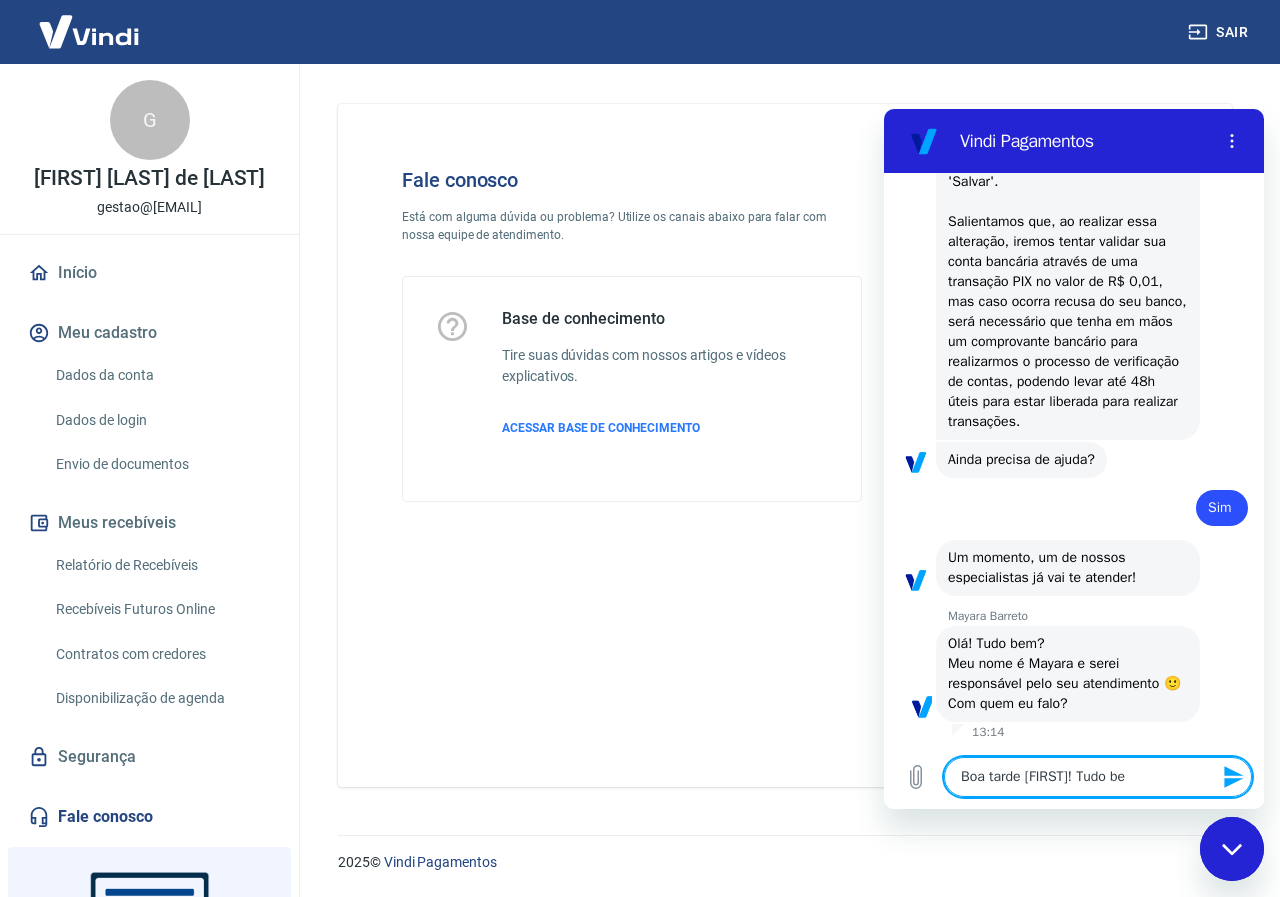 type on "Boa tarde Ma" 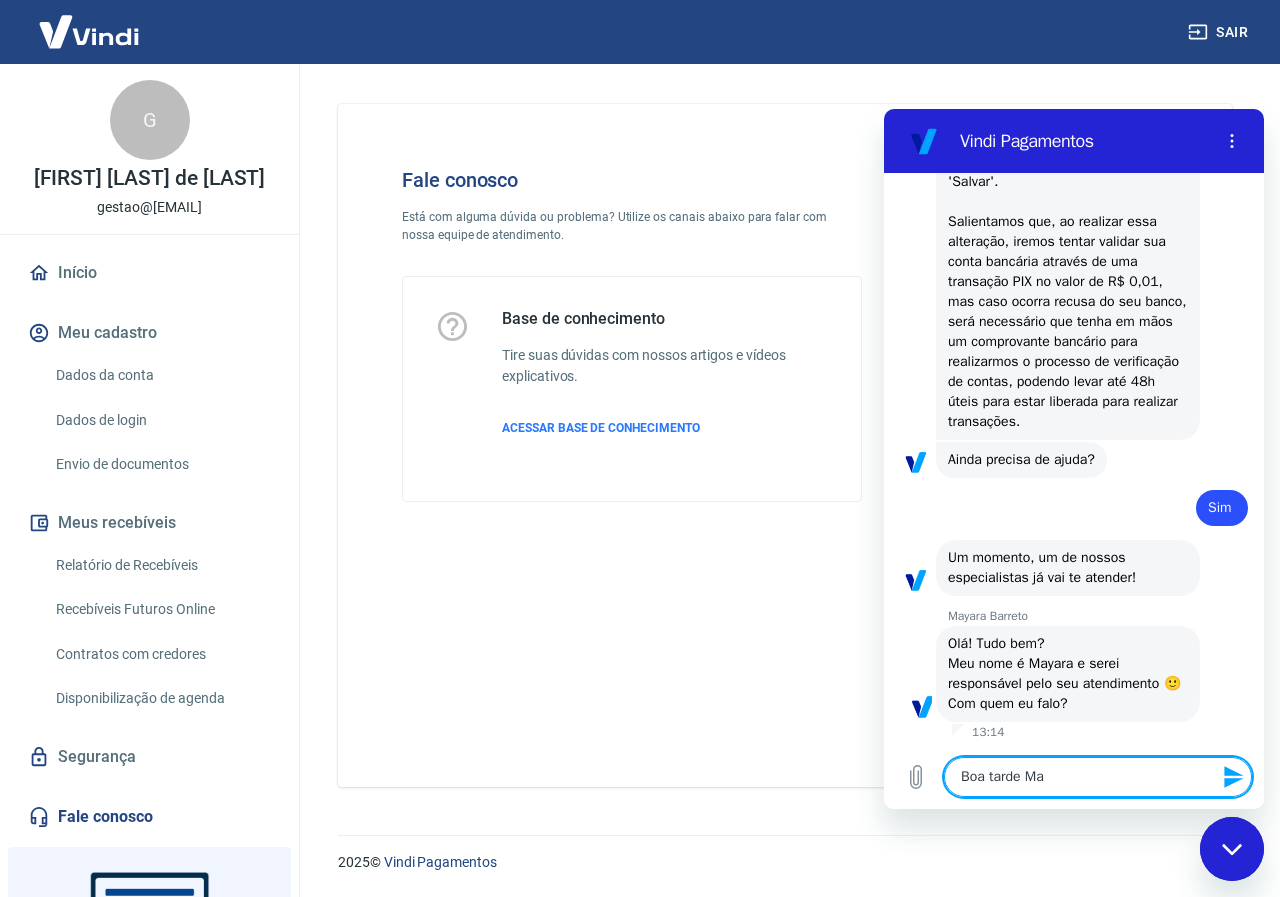 type on "Boa tarde [NAME]" 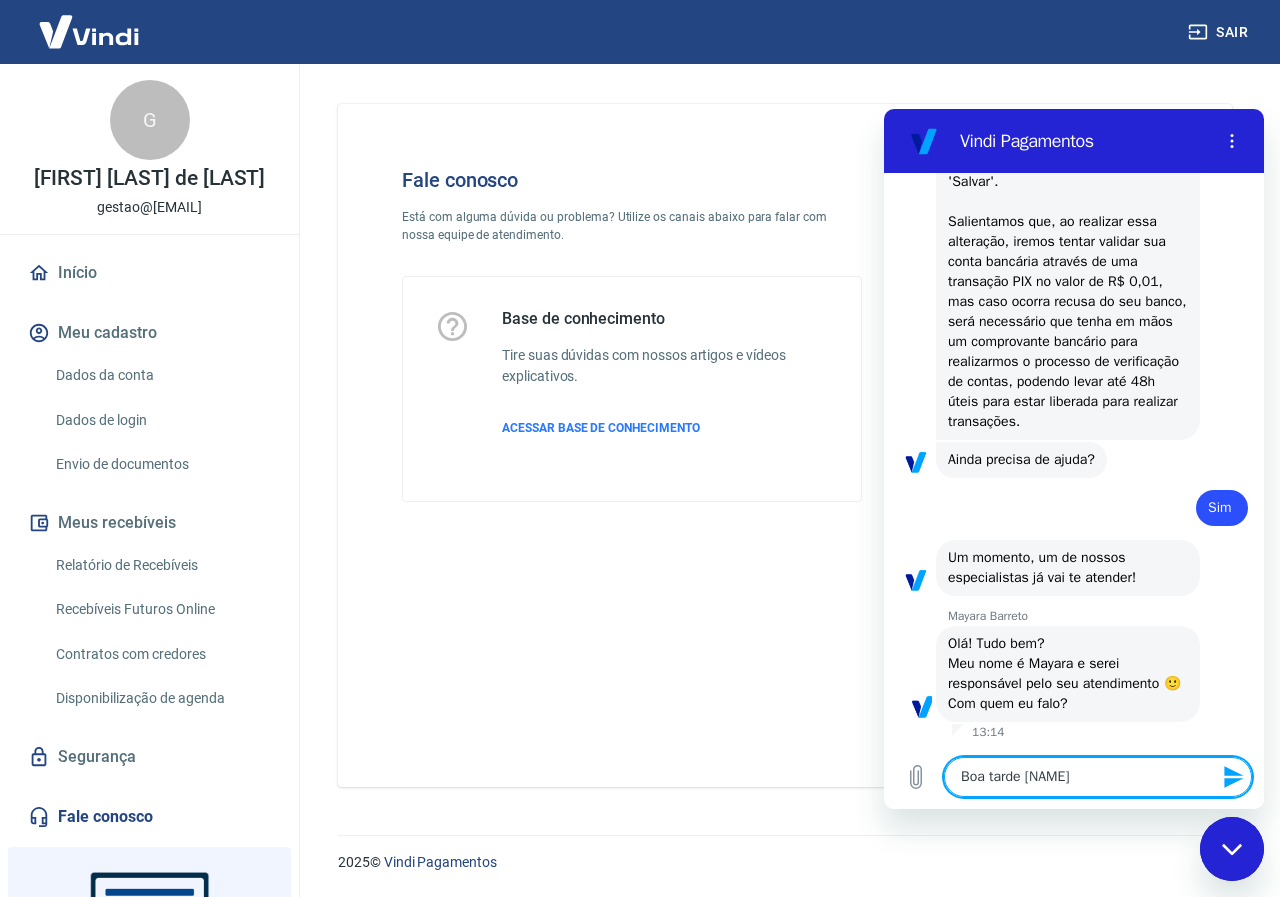 type on "Boa tarde [FIRST]" 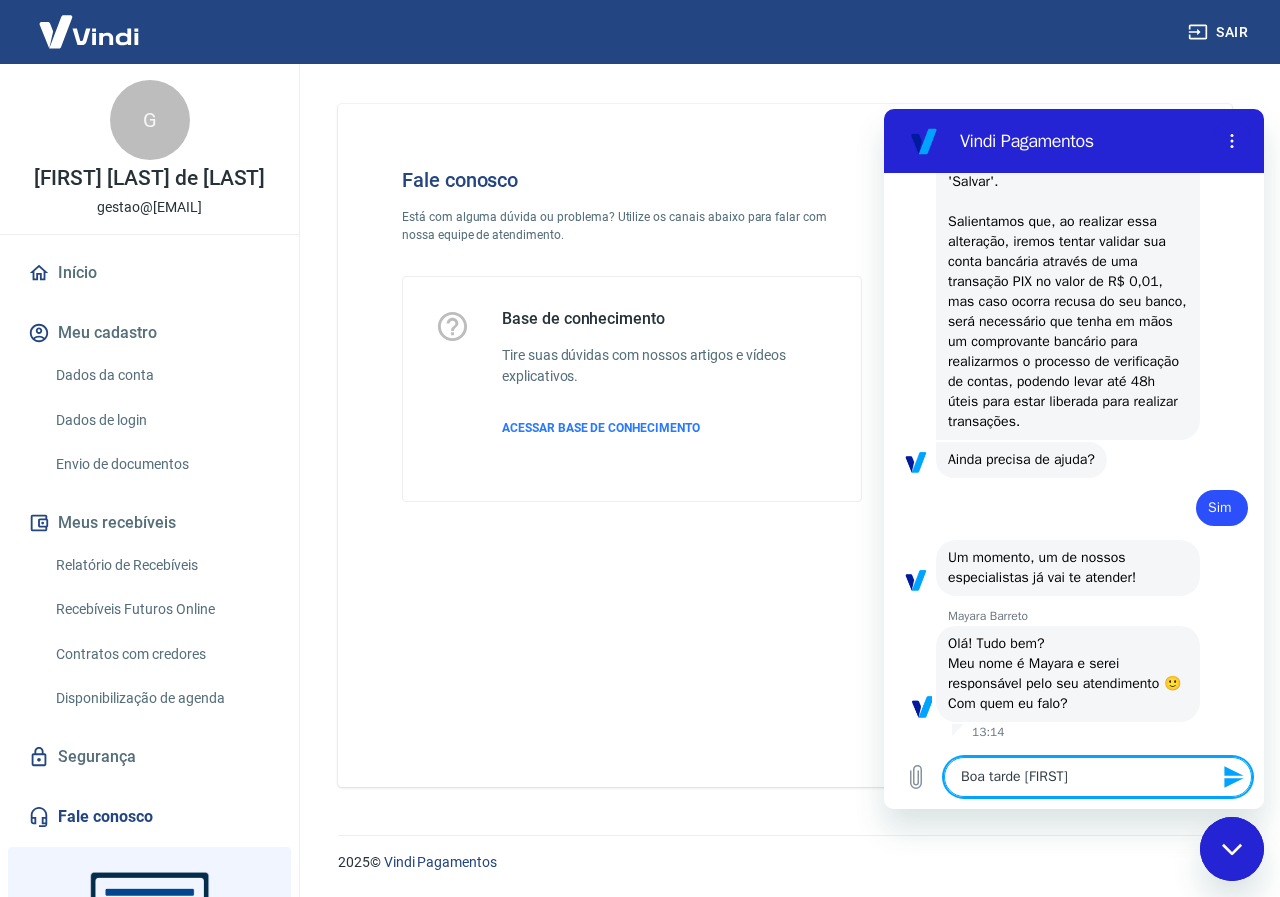 type on "Boa tarde Mayar" 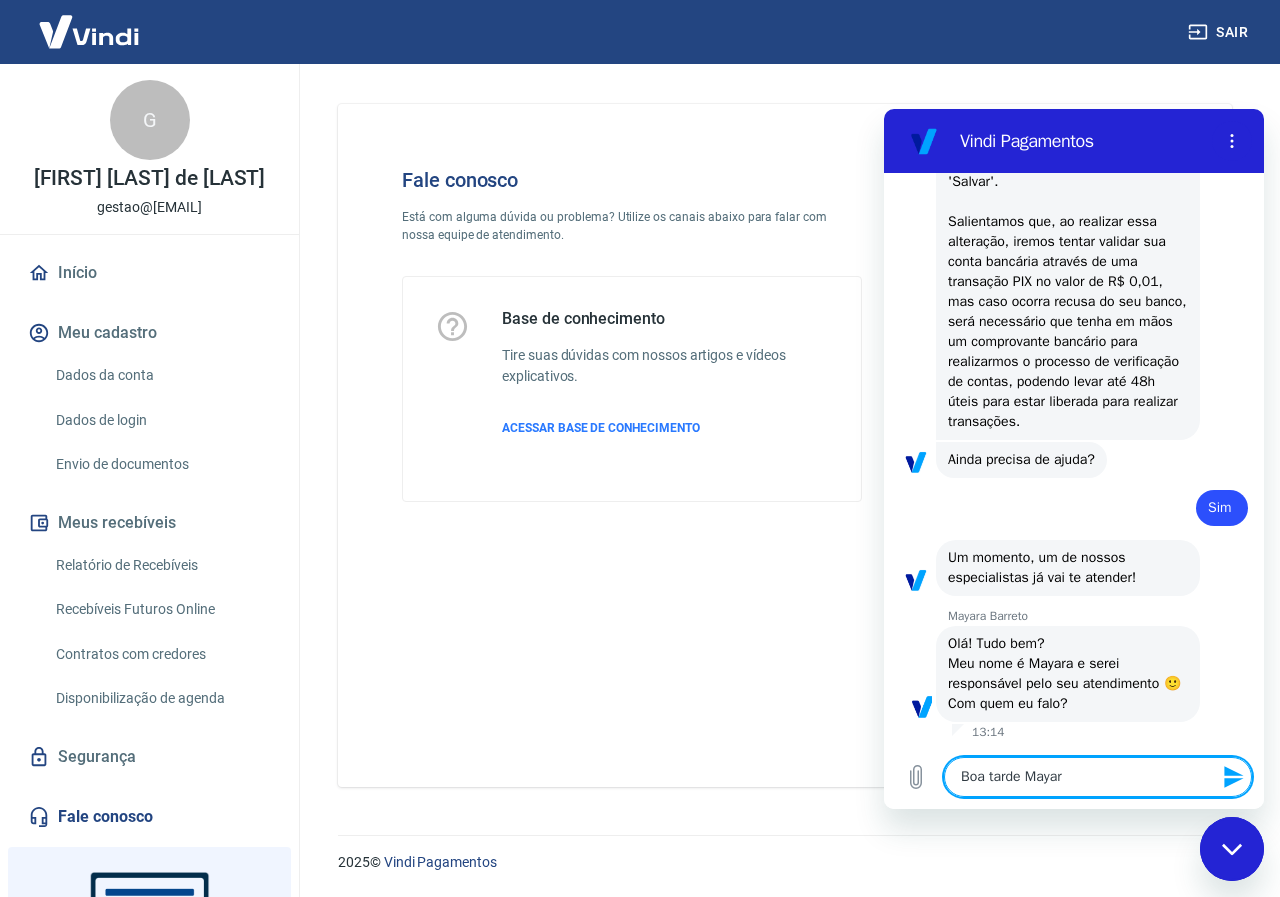 type on "Boa tarde [NAME]" 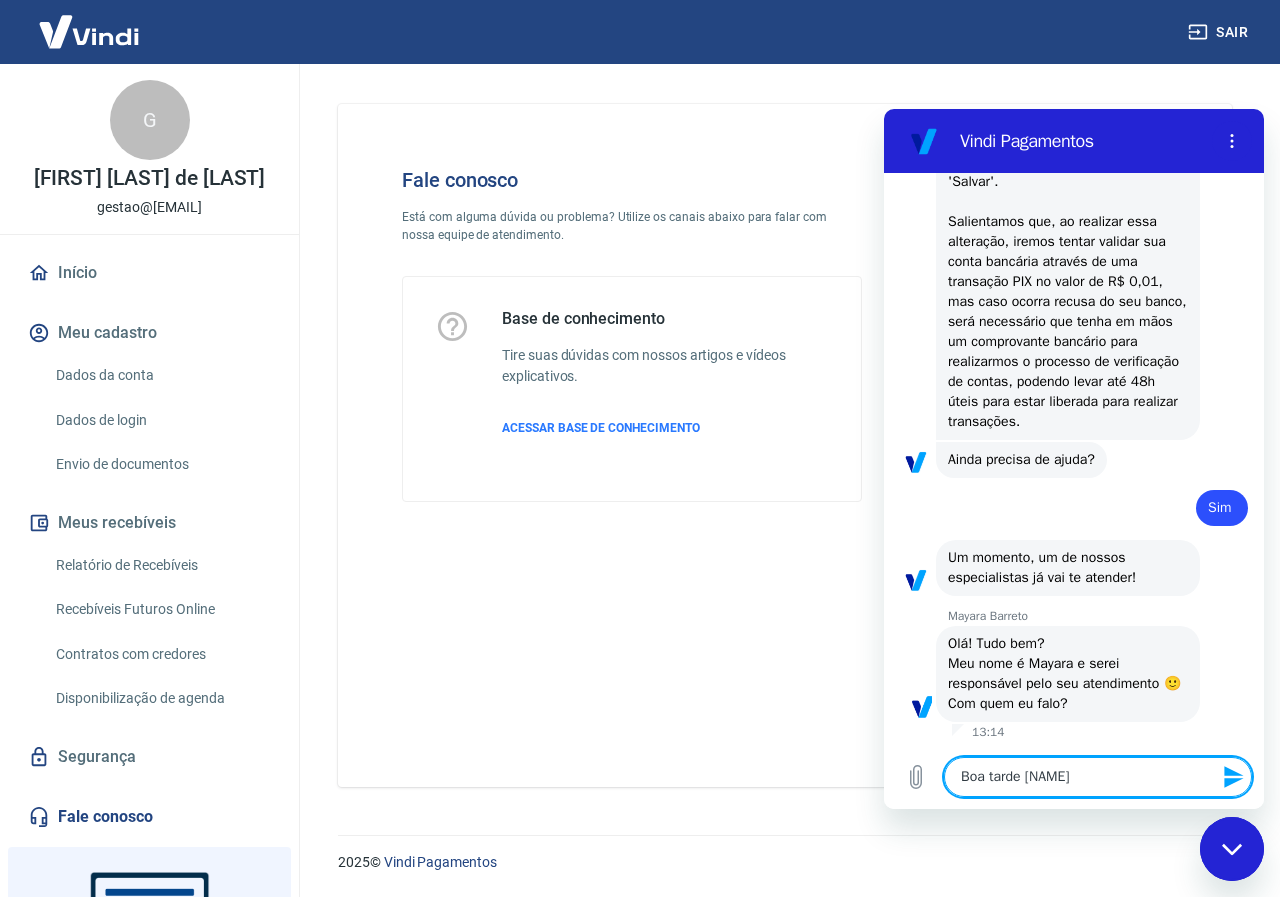 type on "Boa tarde Mayara!" 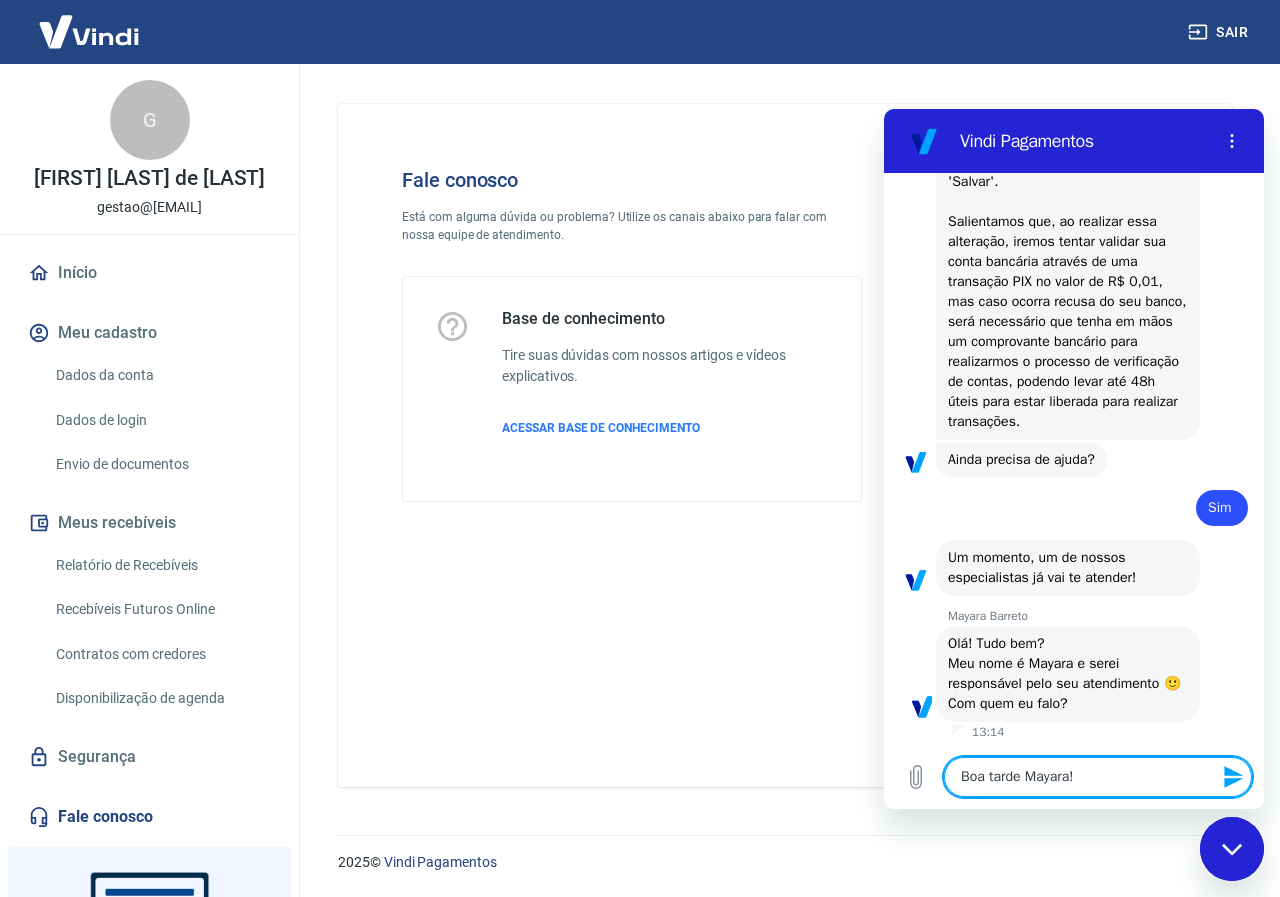 type on "Boa tarde Mayara!" 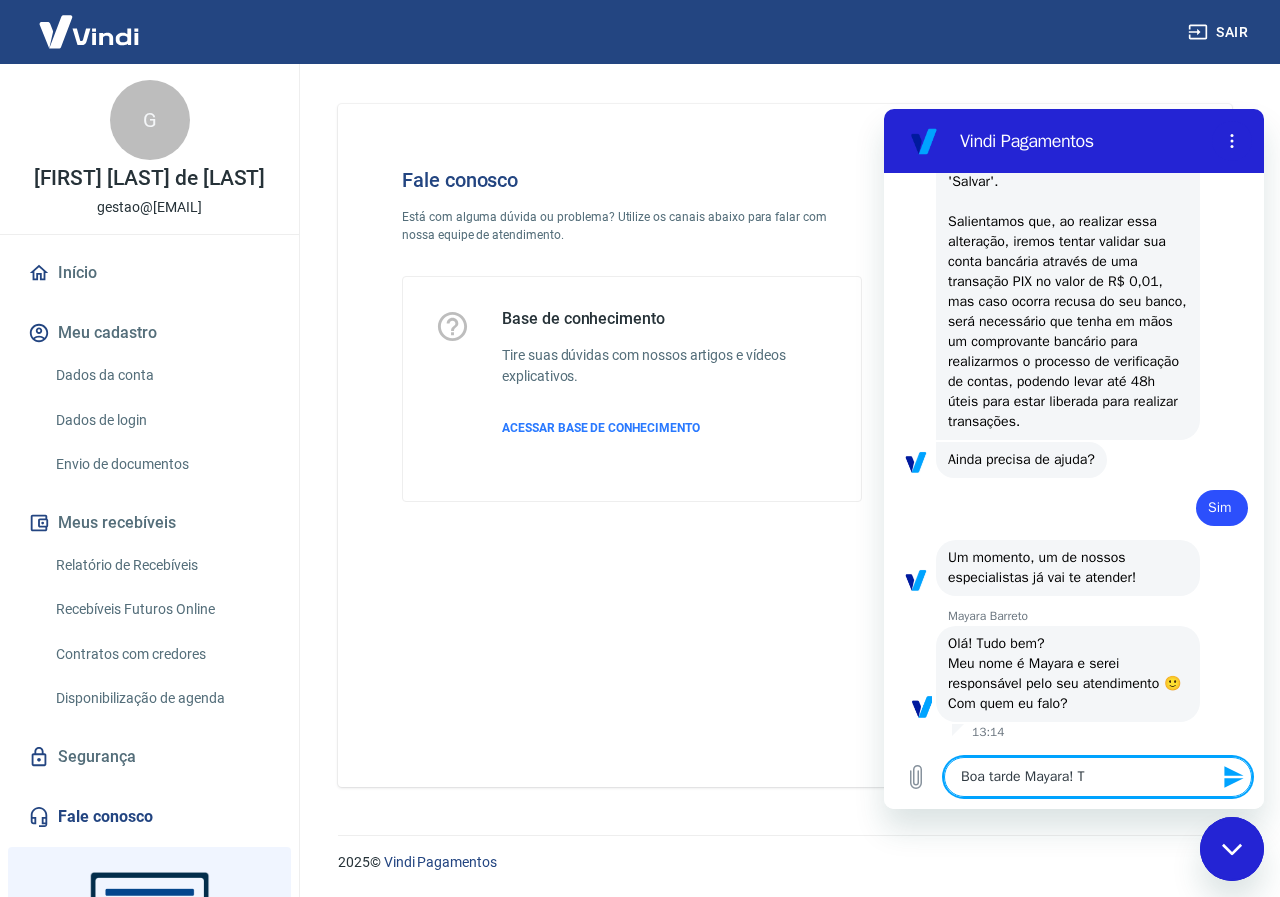 type on "Boa tarde Mayara! Tu" 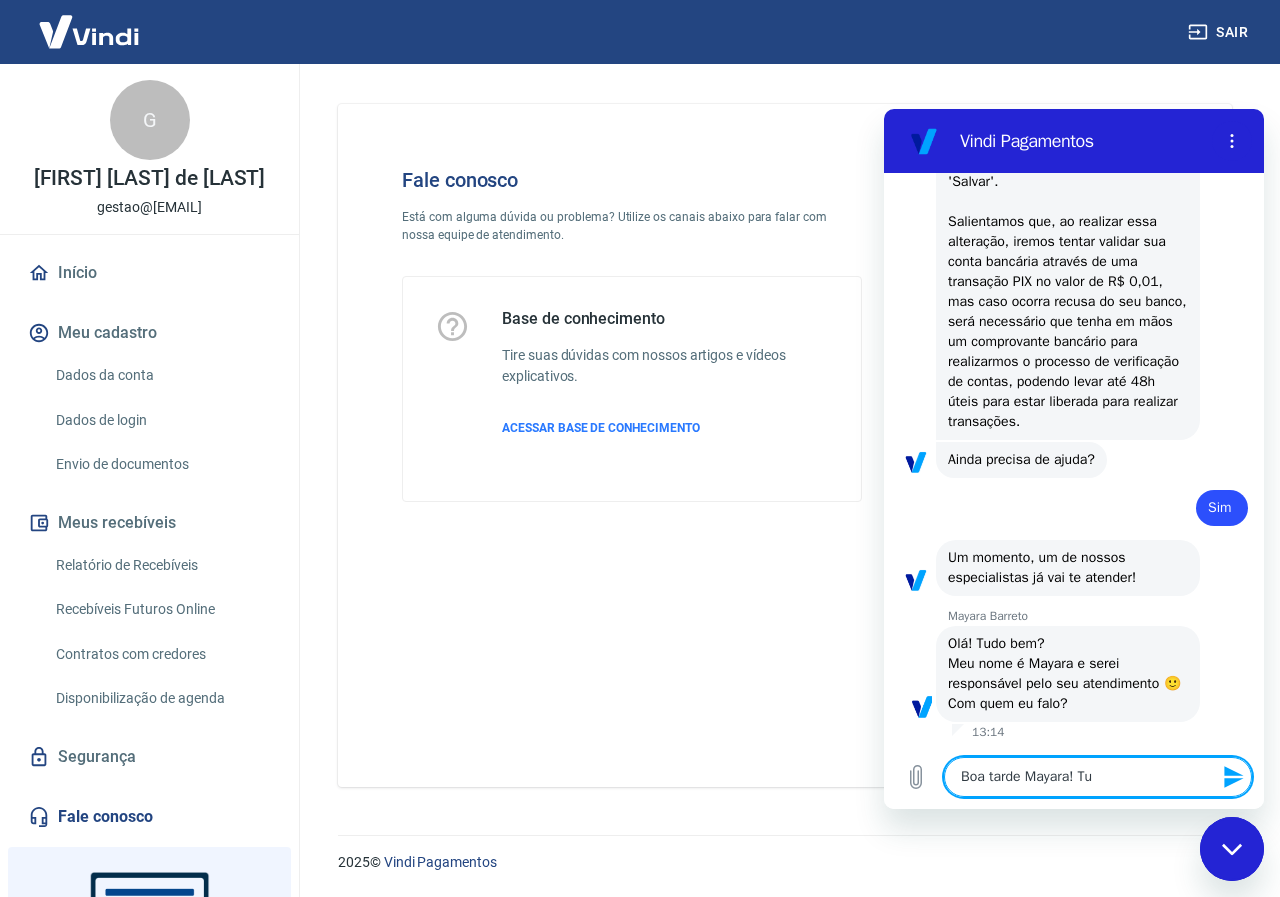 type on "Boa tarde Mayara! Tud" 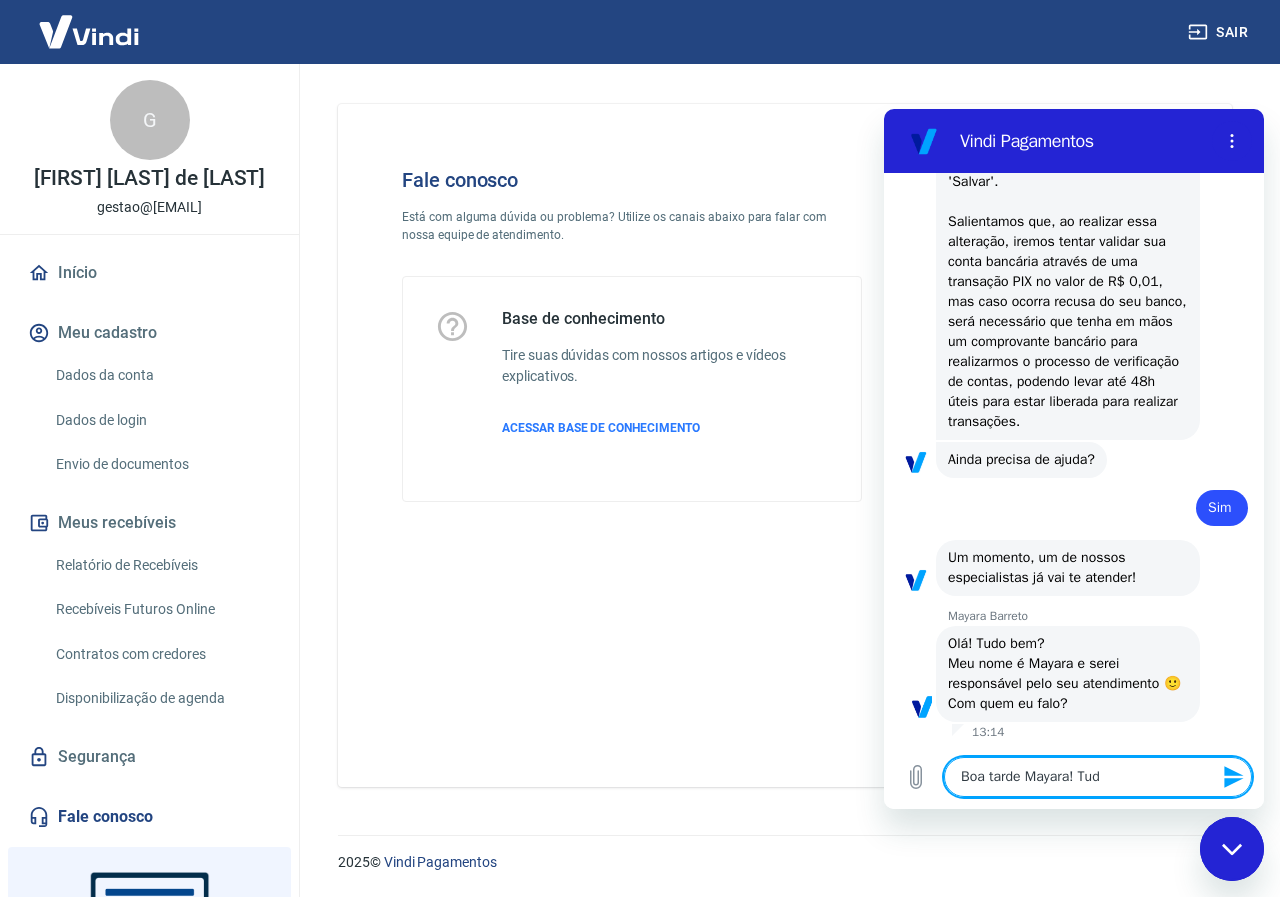 type on "Boa tarde Mayara! Tudo" 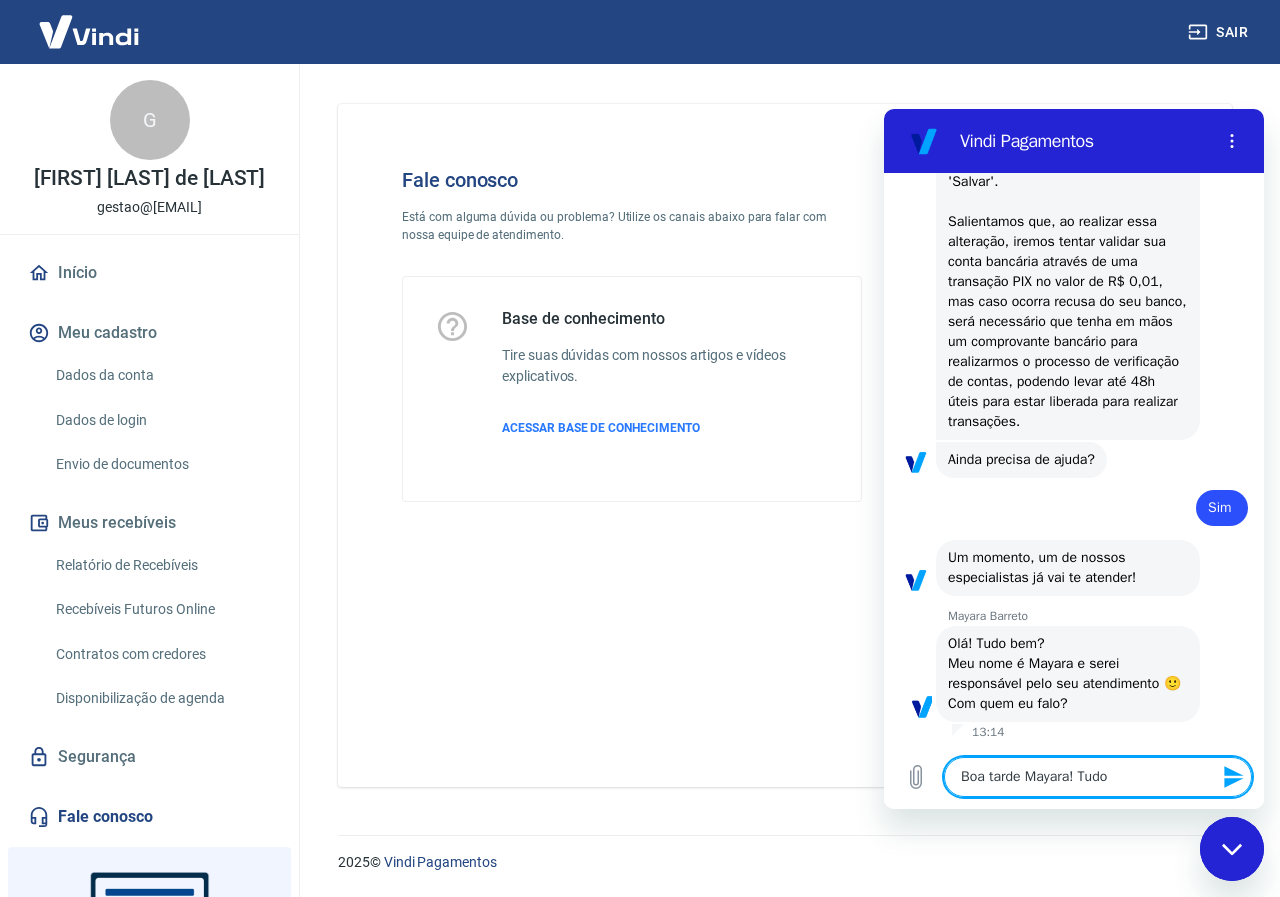 type on "Boa tarde Mayara! Tudo" 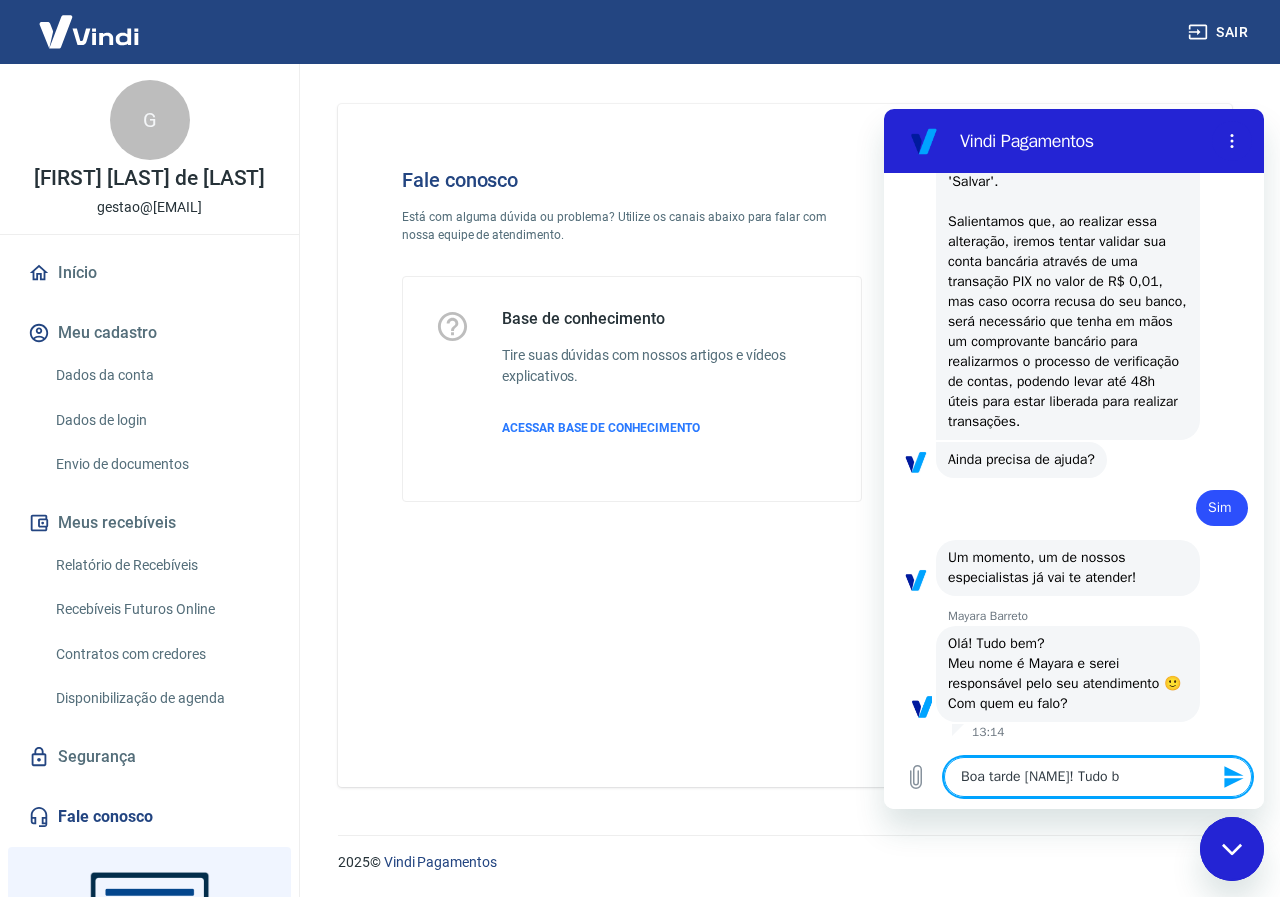 type on "x" 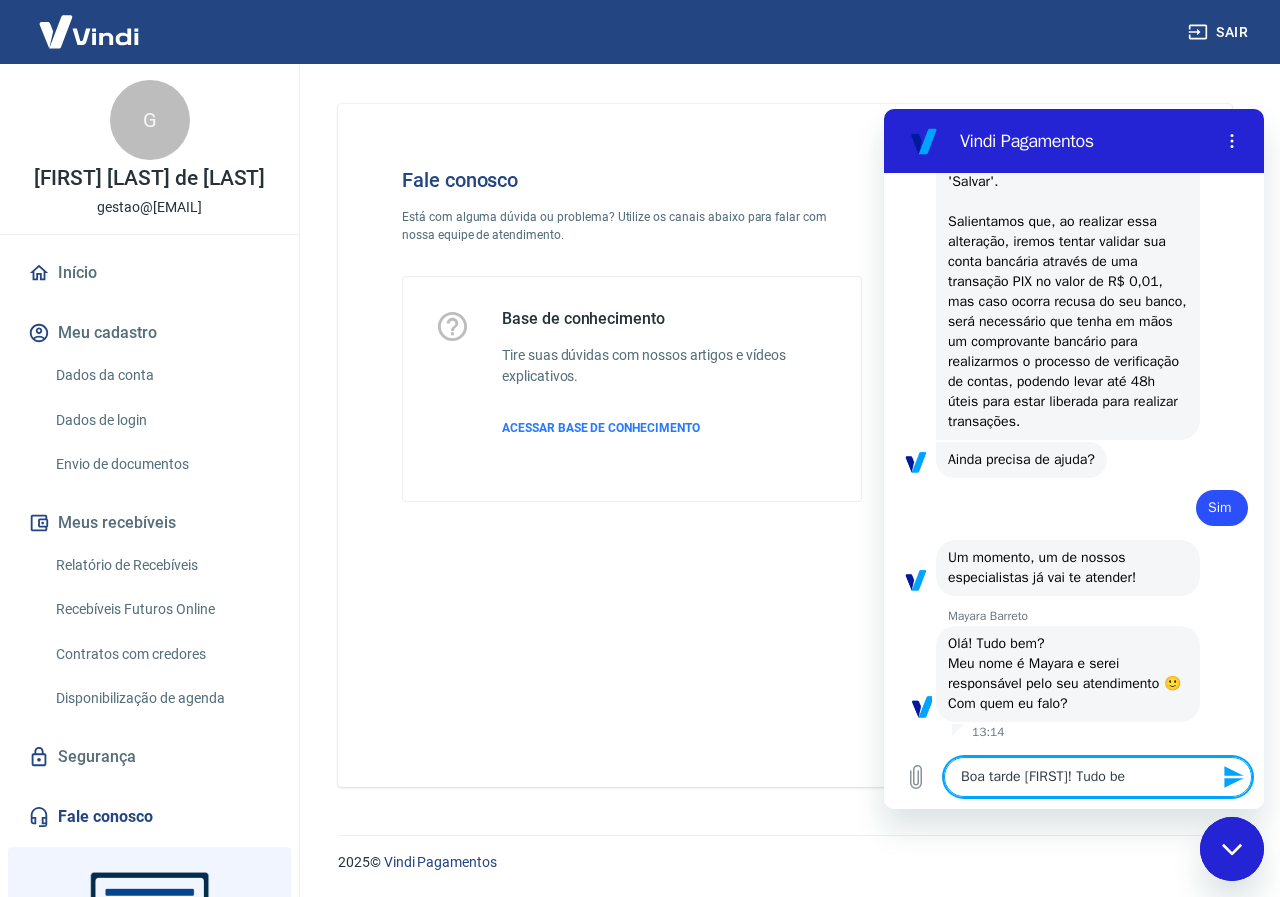 type on "Boa tarde [FULL_NAME]! Tudo bem" 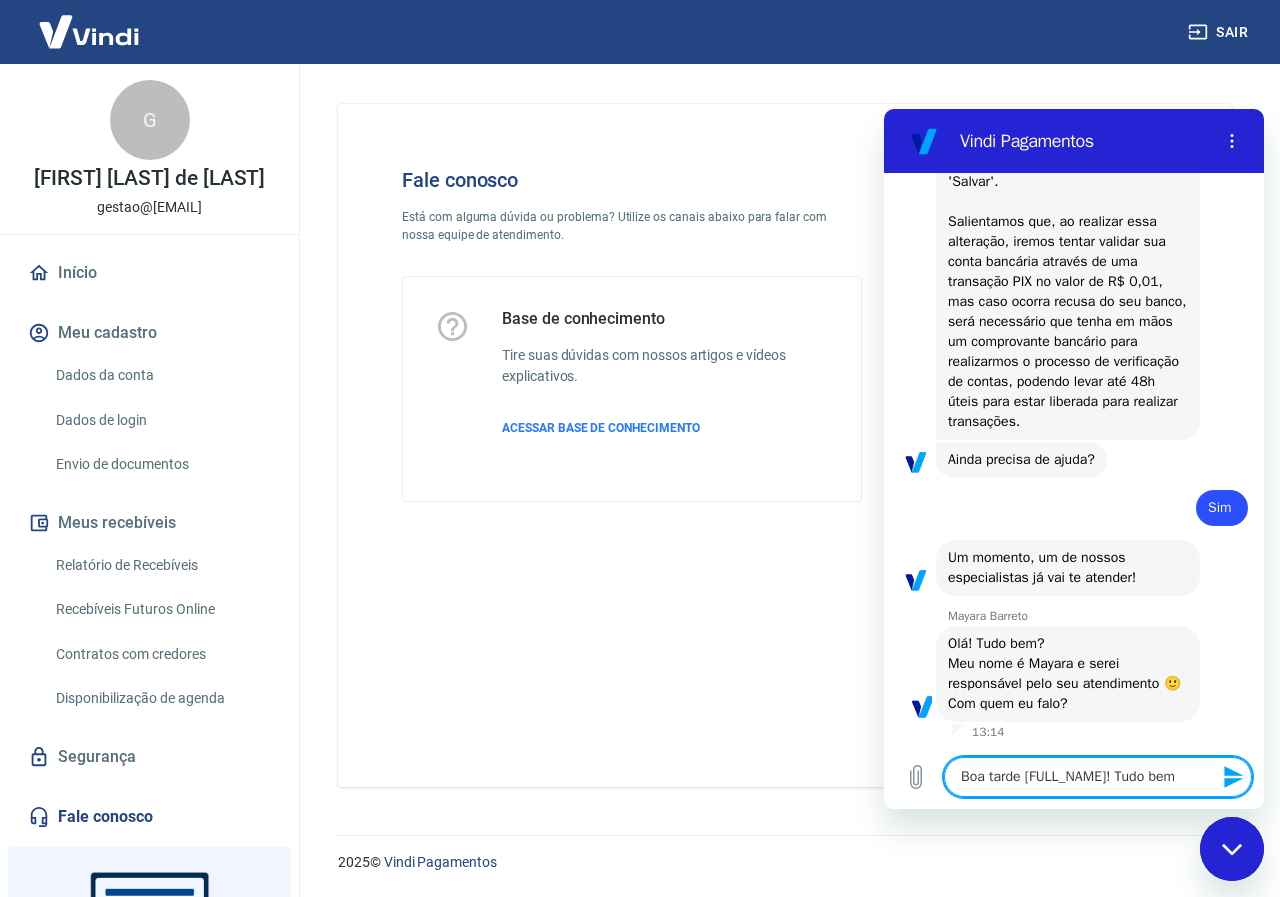 type on "Boa tarde [FULL_NAME]! Tudo bem?" 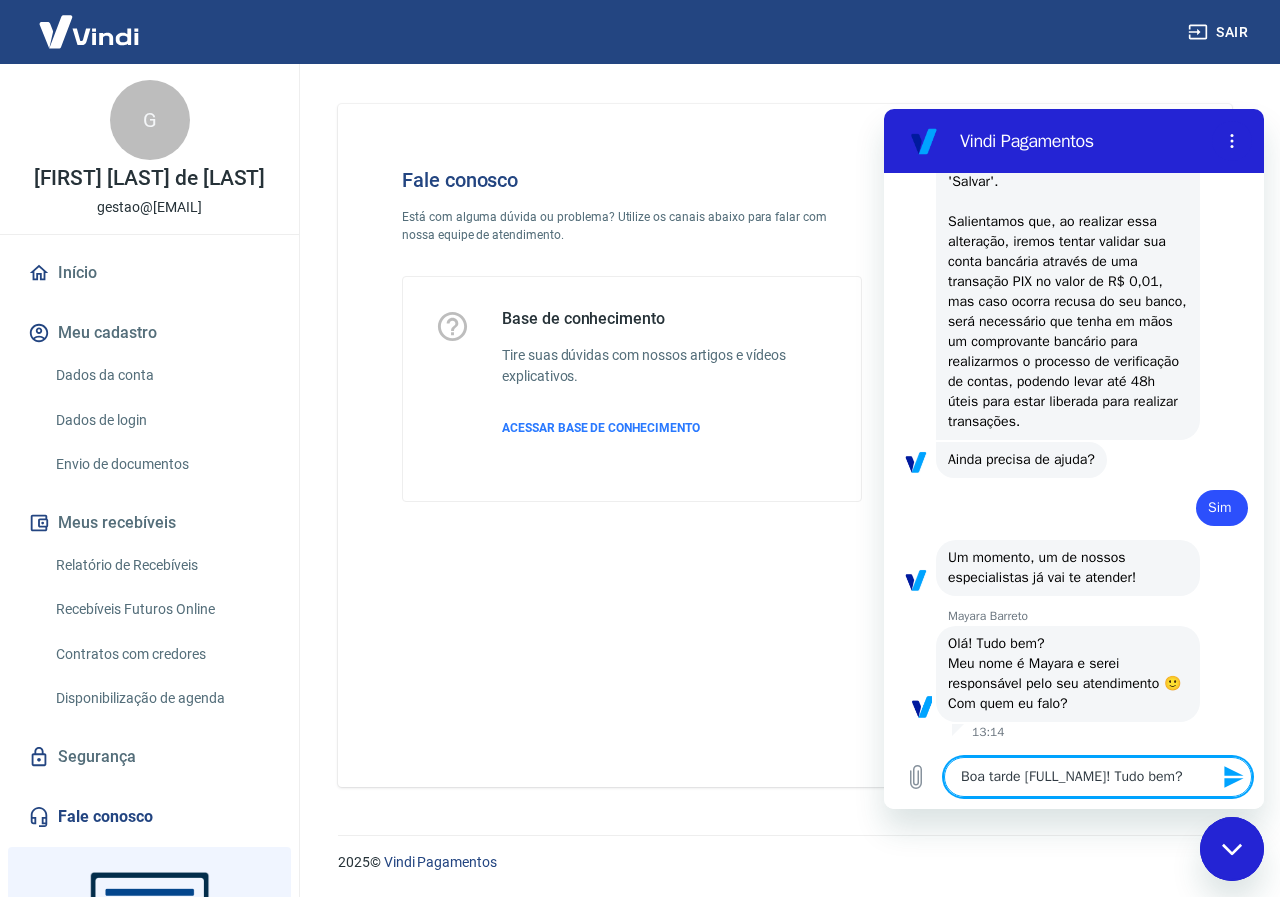 type on "Boa tarde [FULL_NAME]! Tudo bem?" 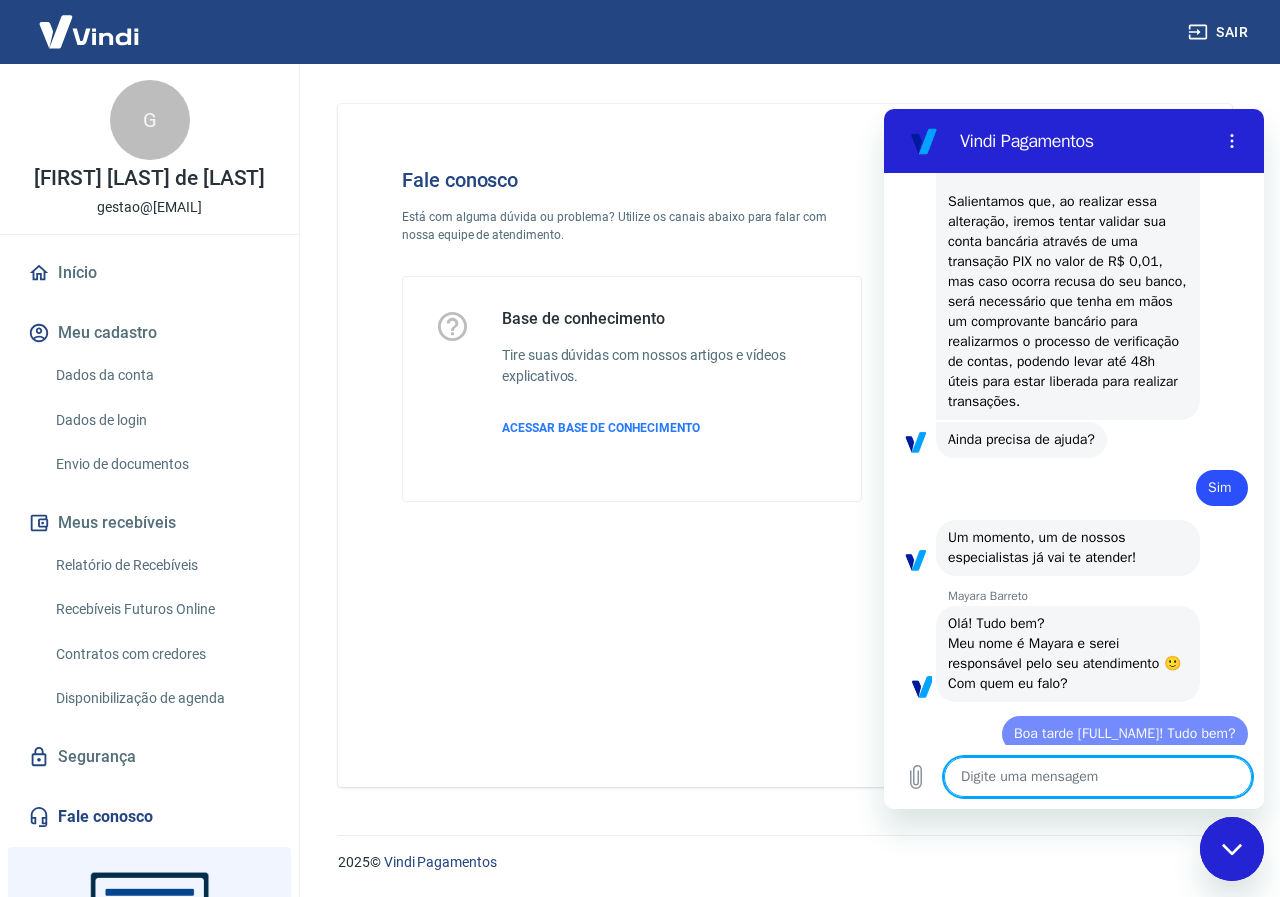 type on "x" 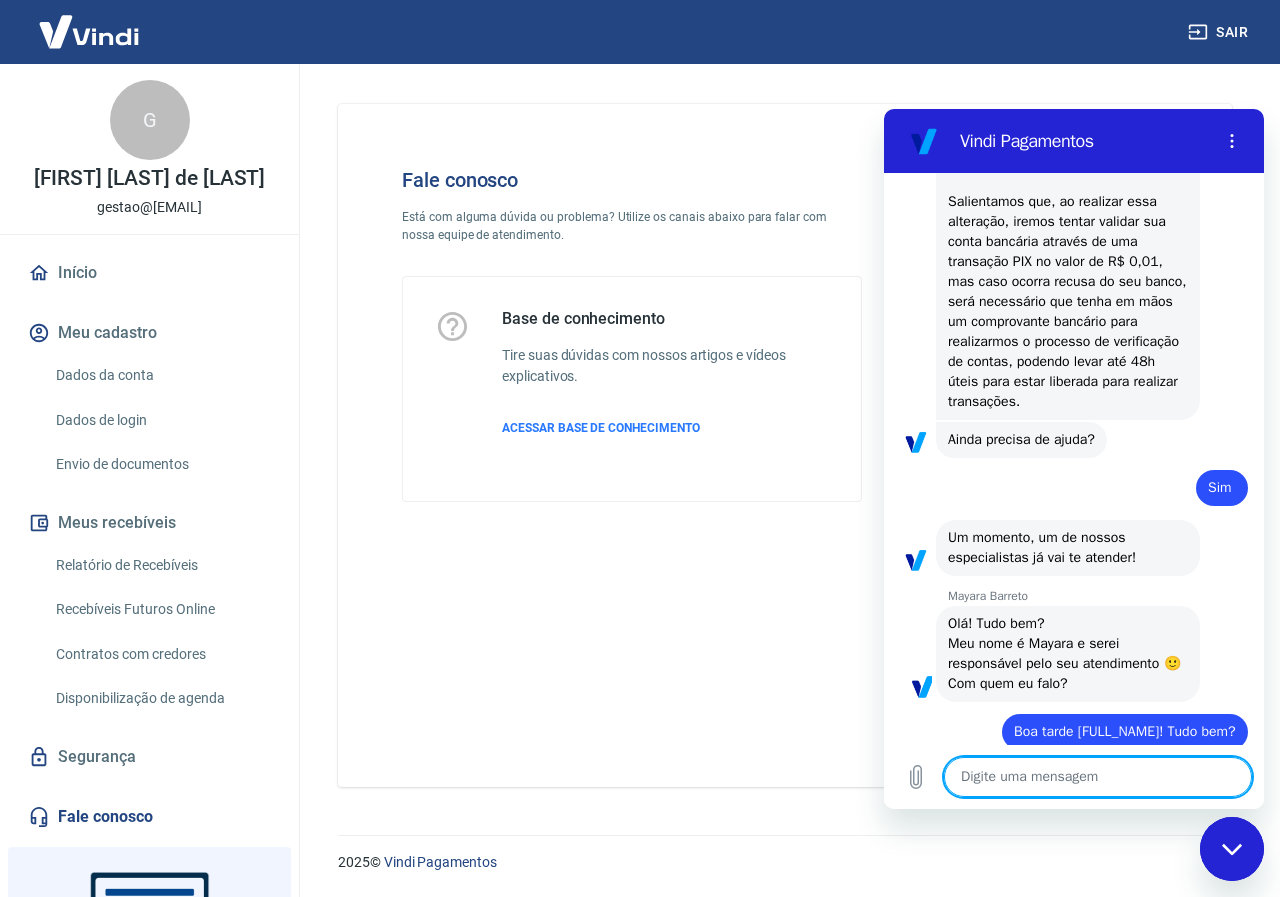 type on "A" 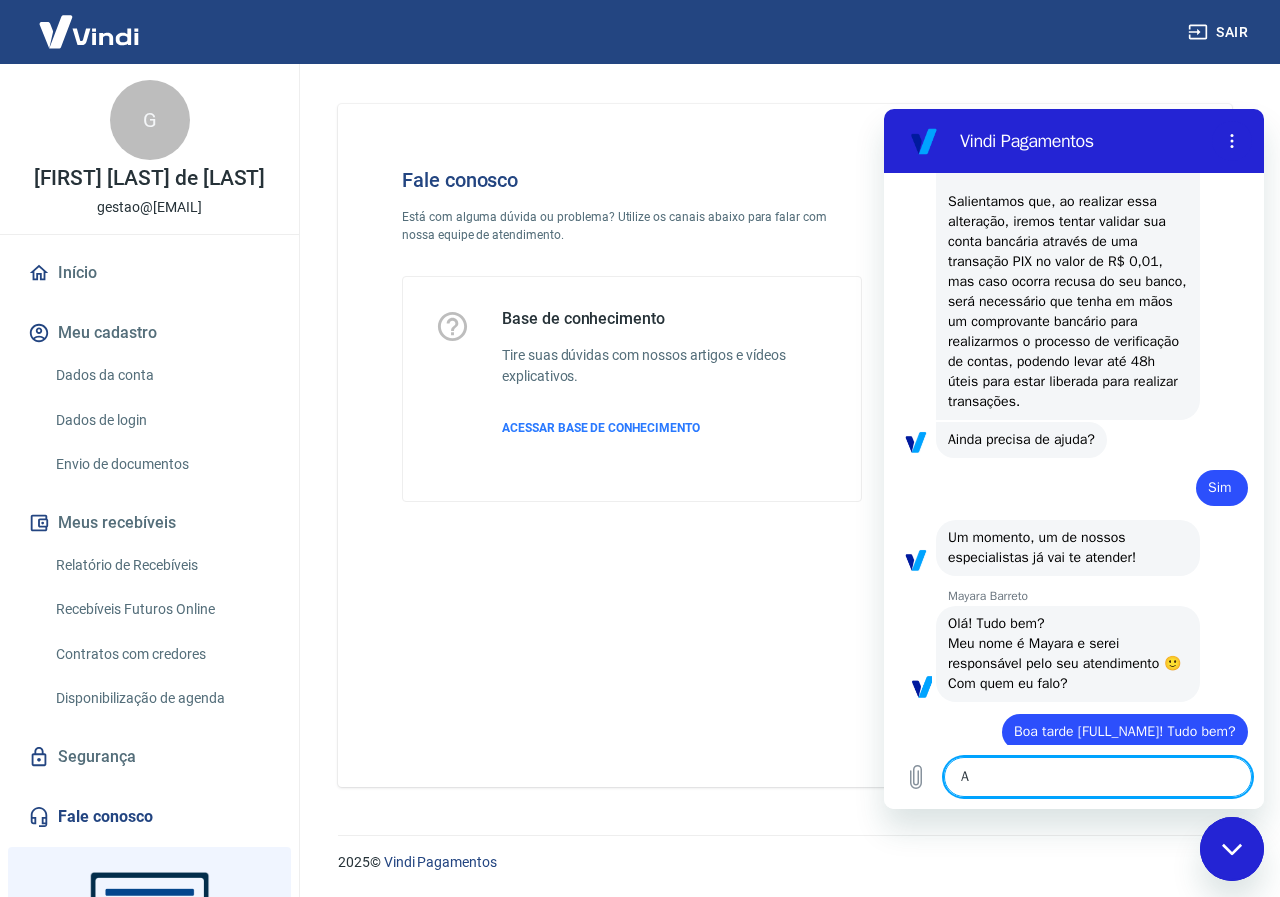 type on "x" 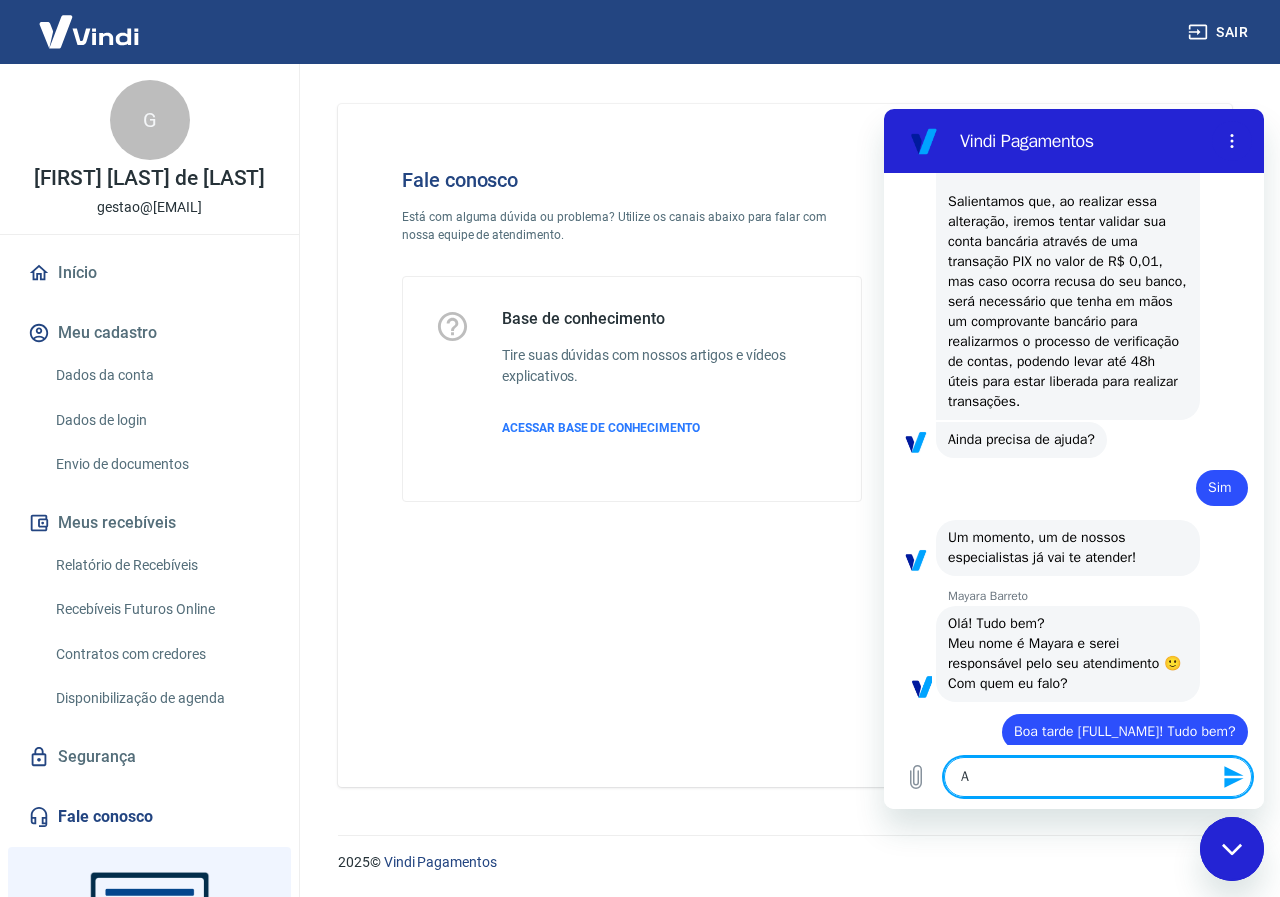 type on "Aq" 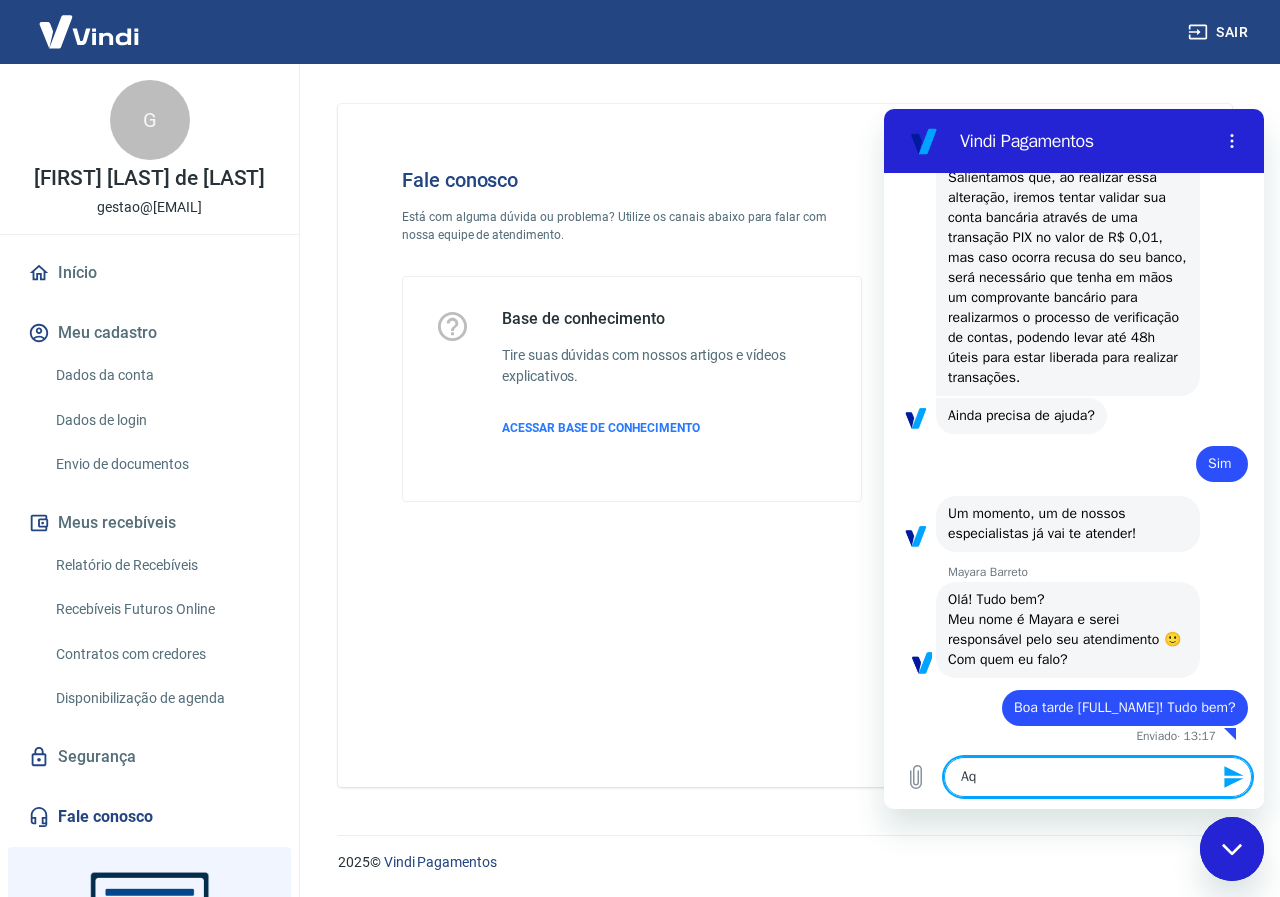 type on "Aqu" 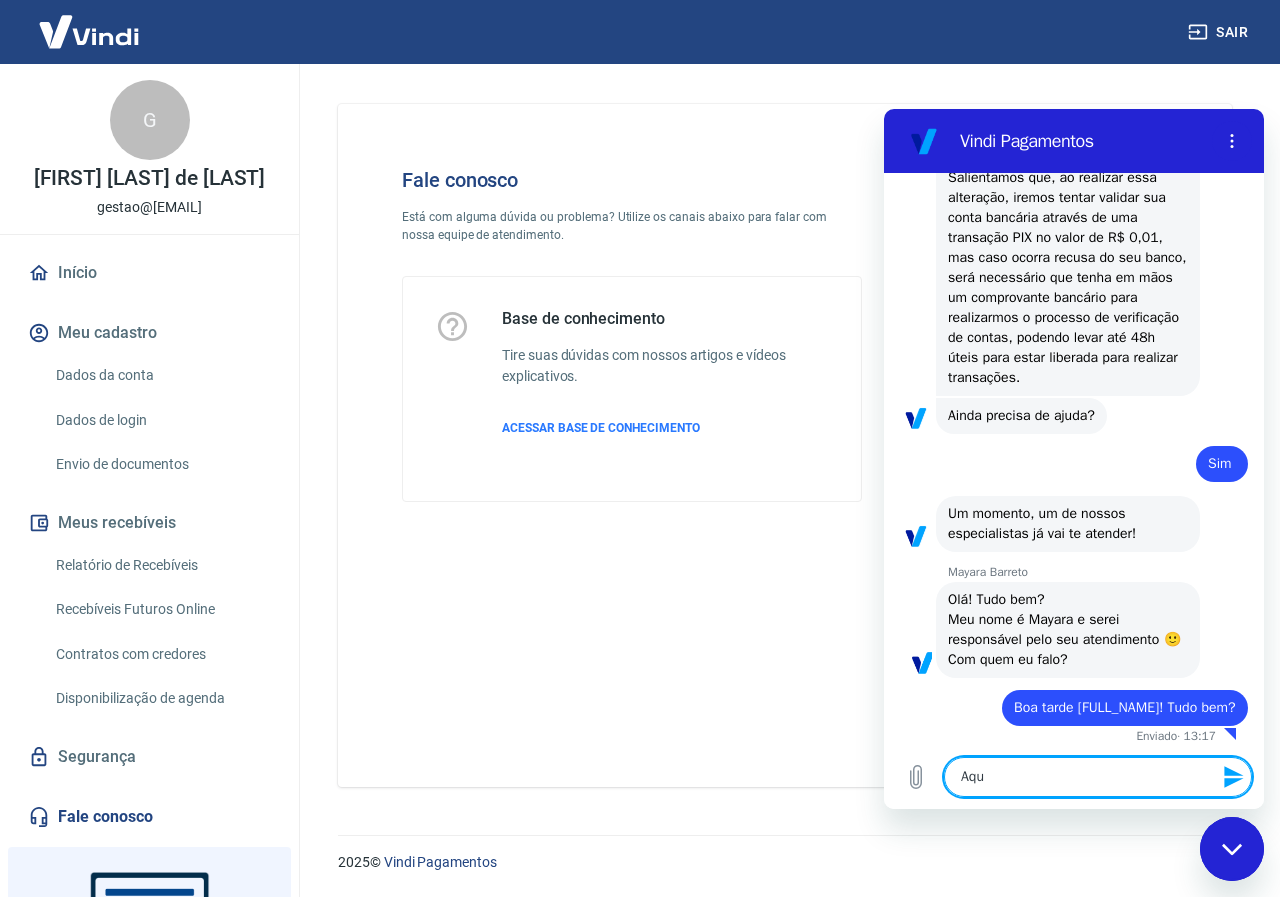 type on "x" 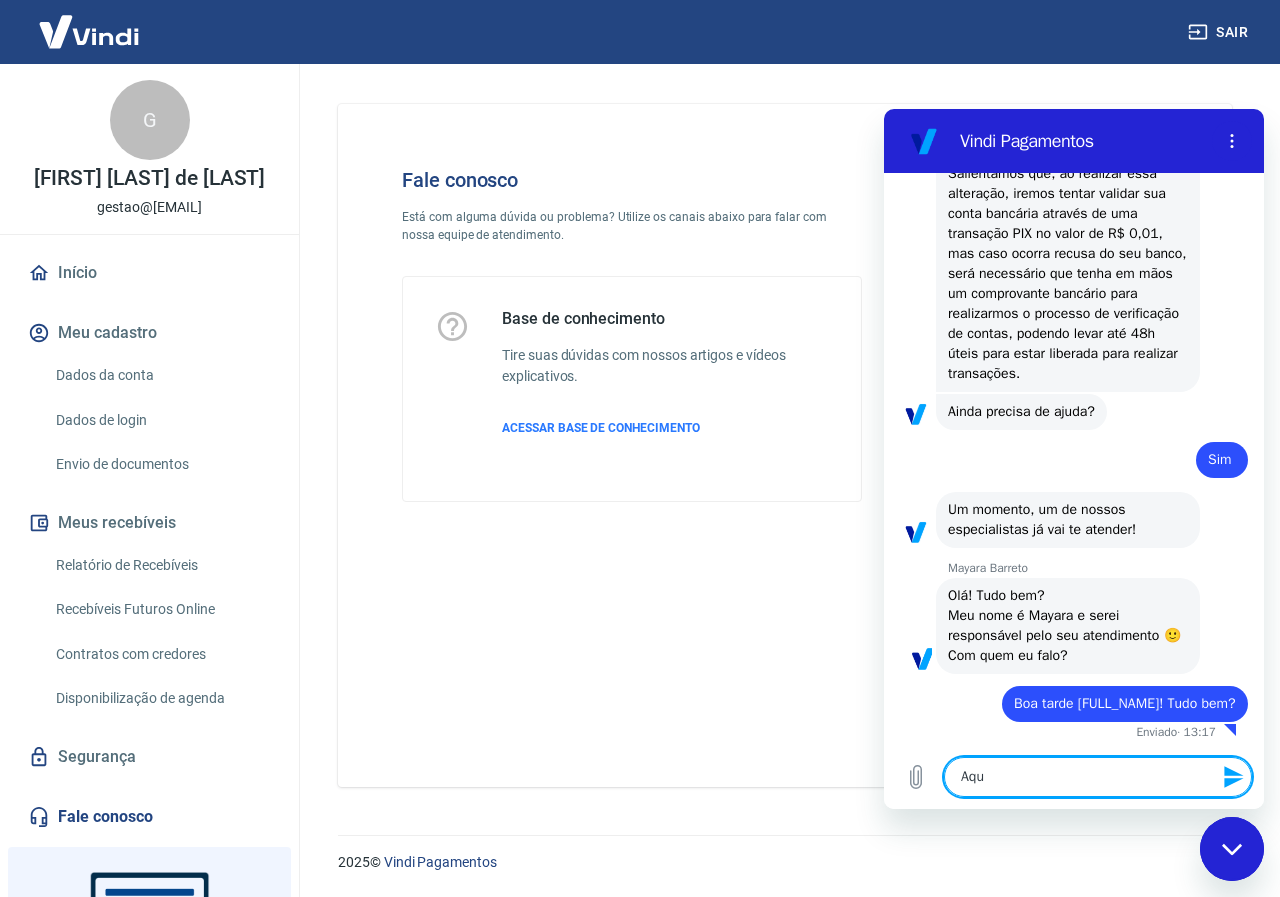 type on "Aqui" 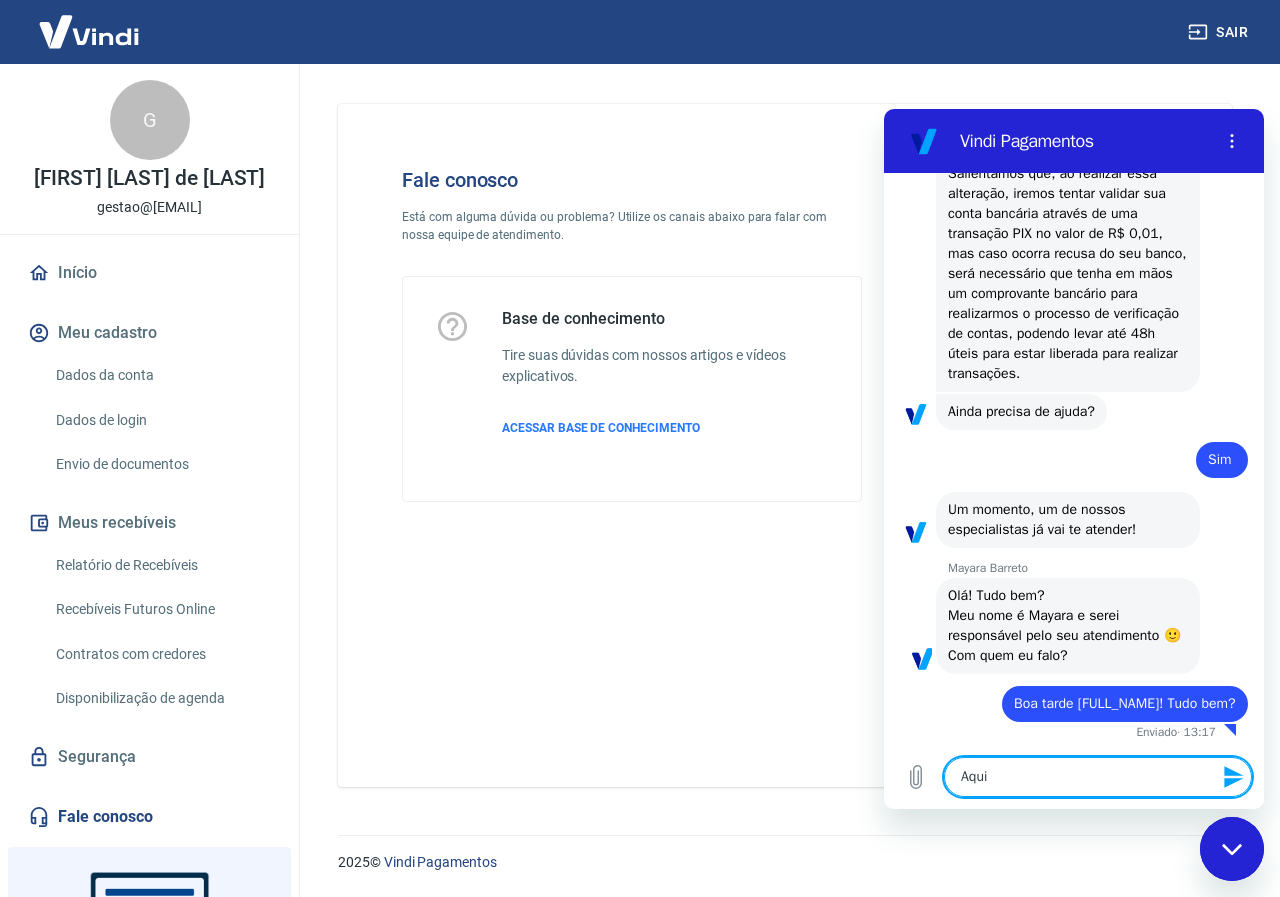 scroll, scrollTop: 2313, scrollLeft: 0, axis: vertical 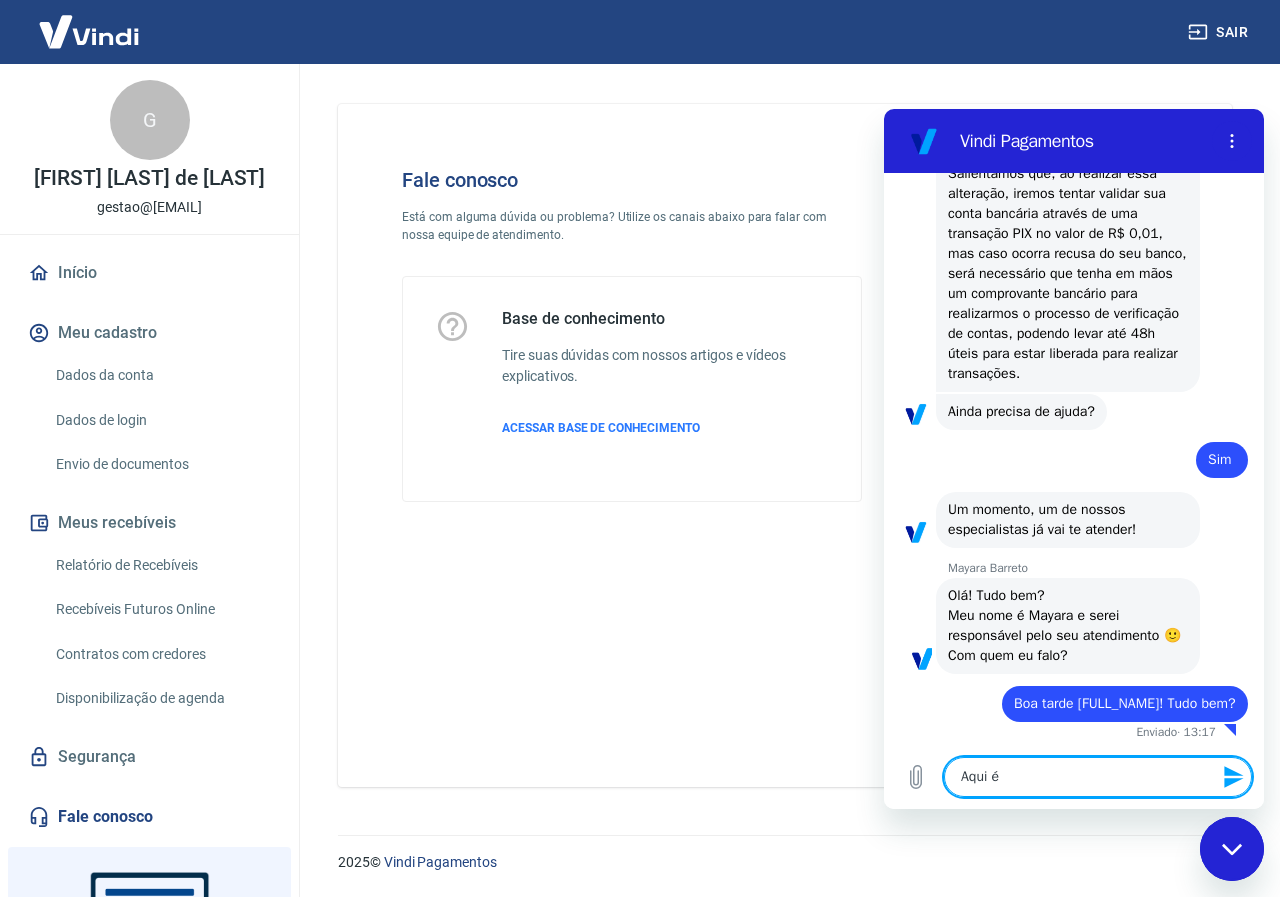 type on "Aqui é" 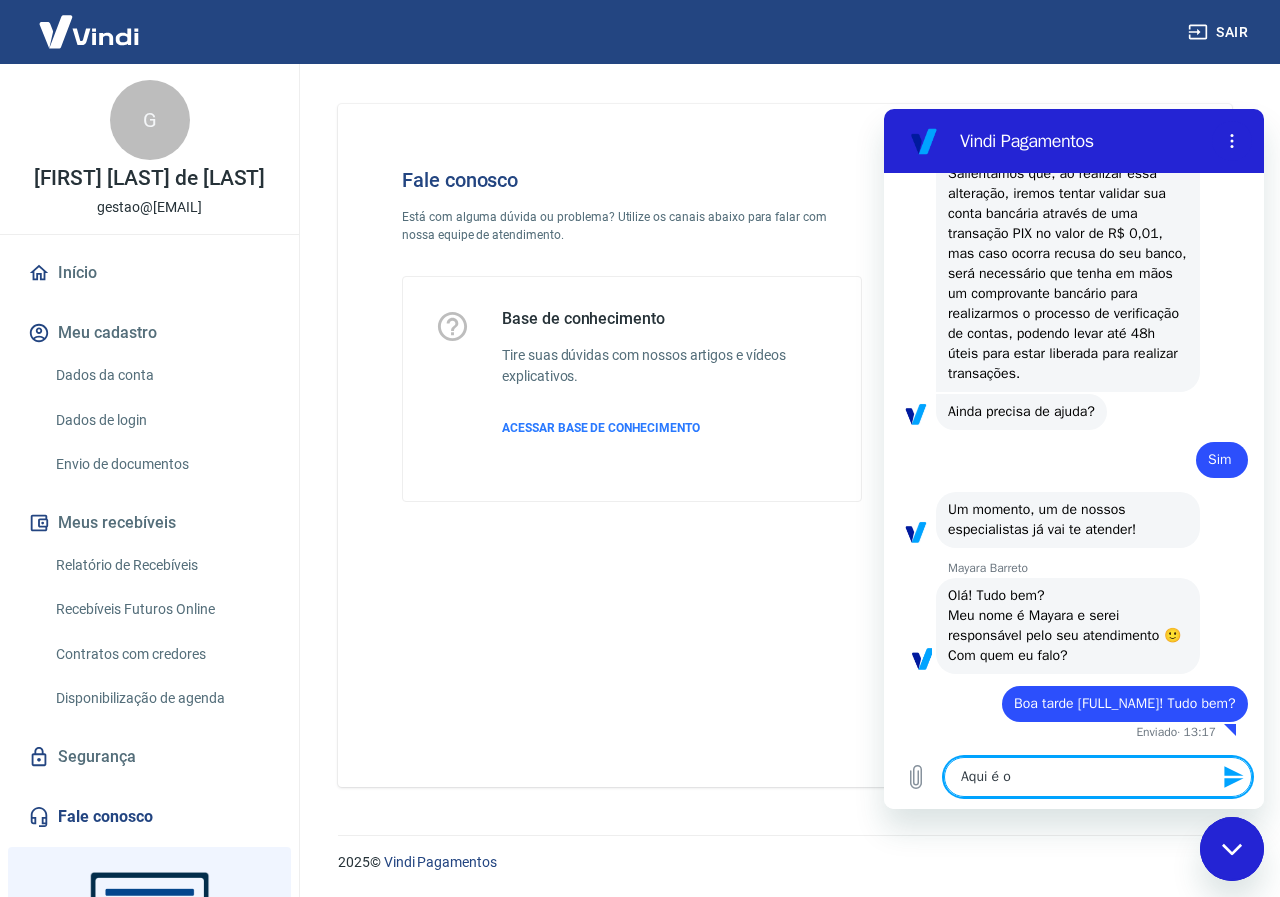 type on "Aqui é o" 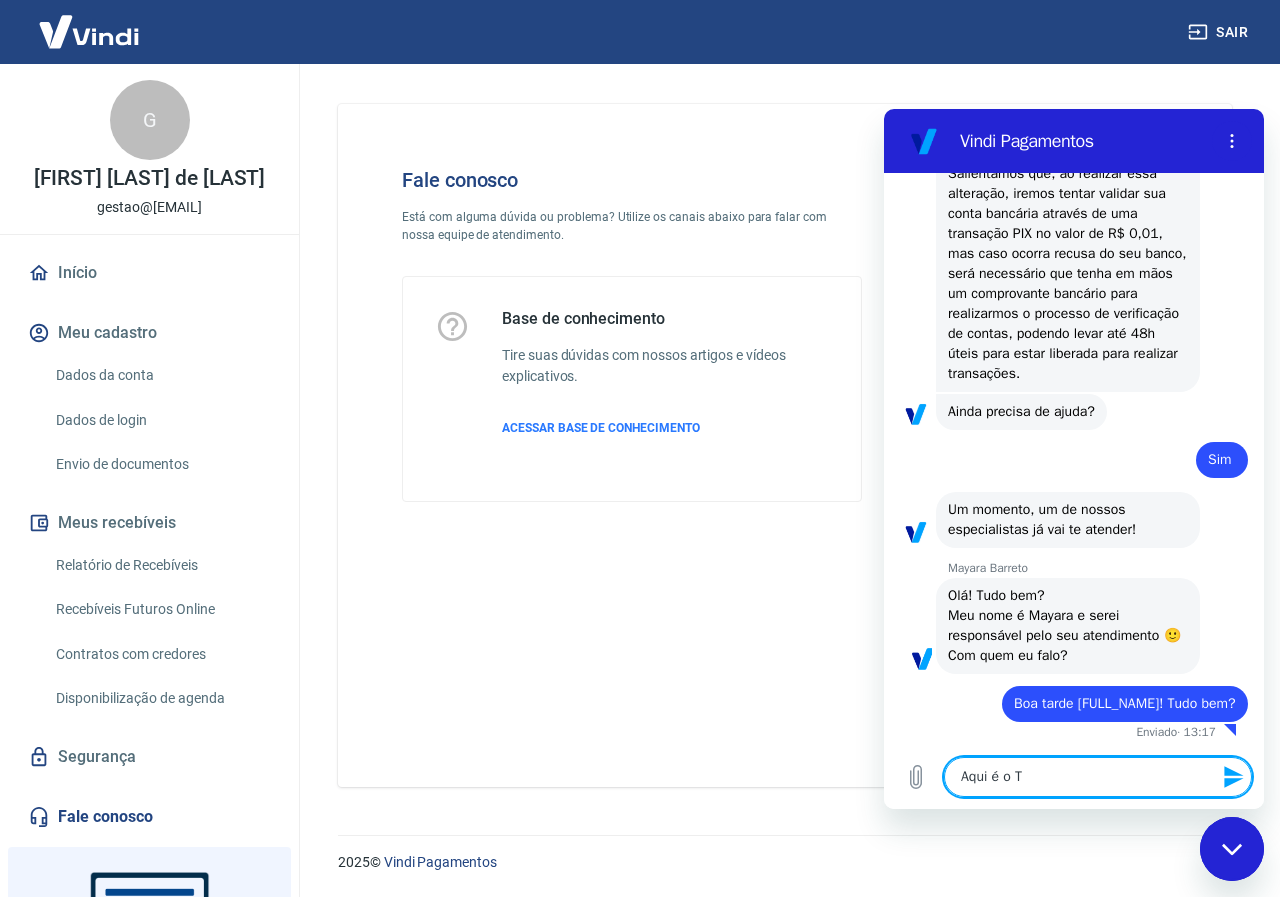 type on "Aqui é o [FIRST]" 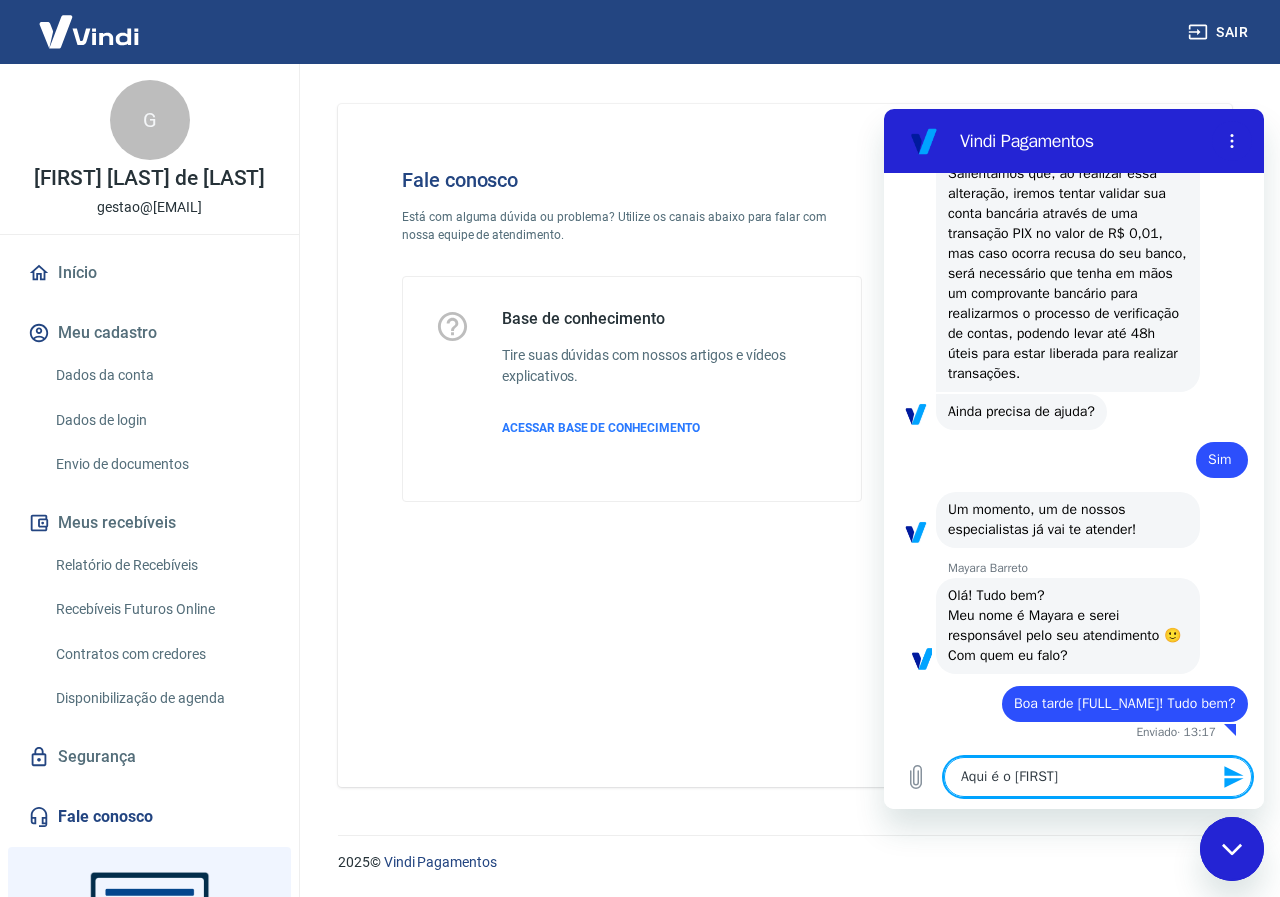 type on "Aqui é o Tia" 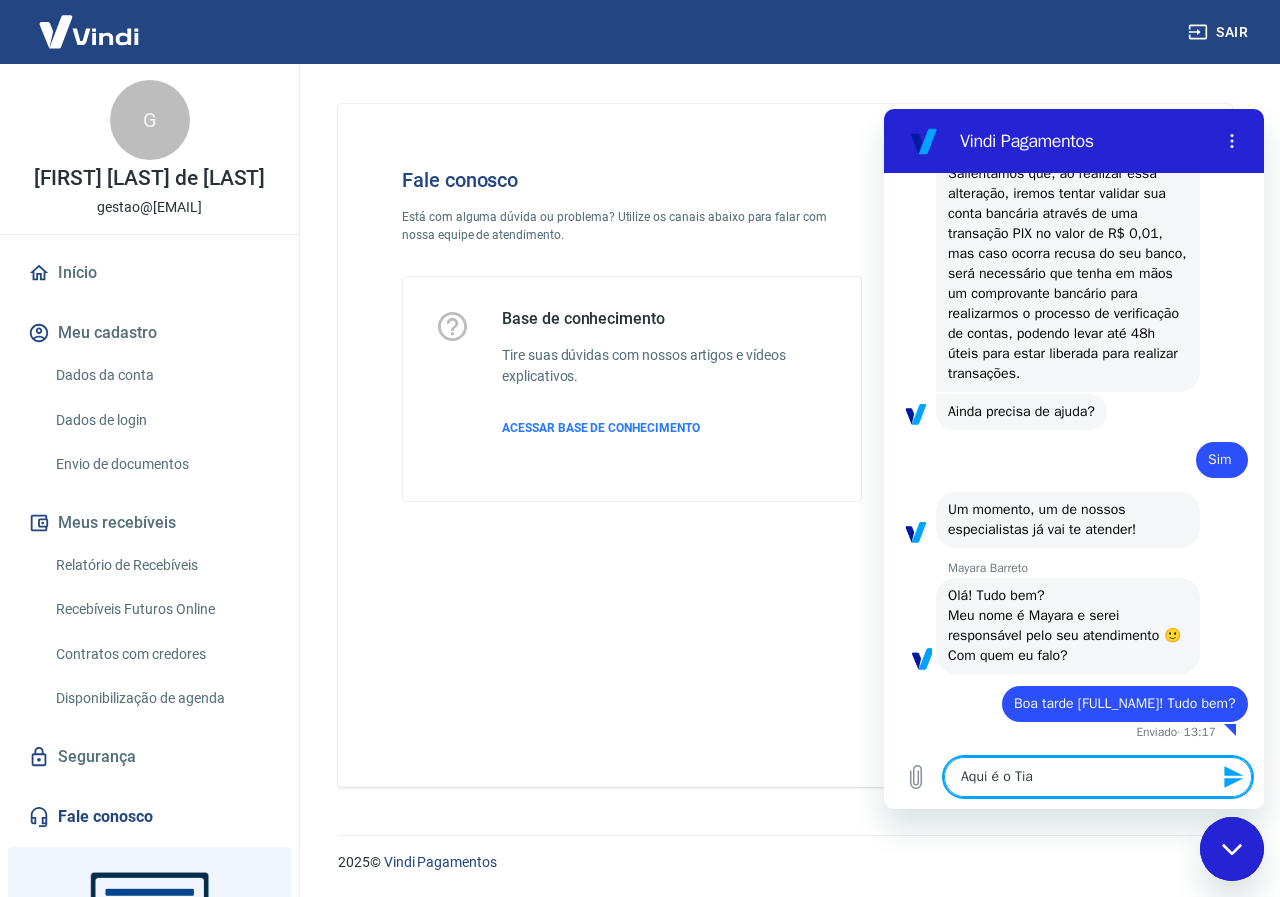 type on "Aqui é o Tiag" 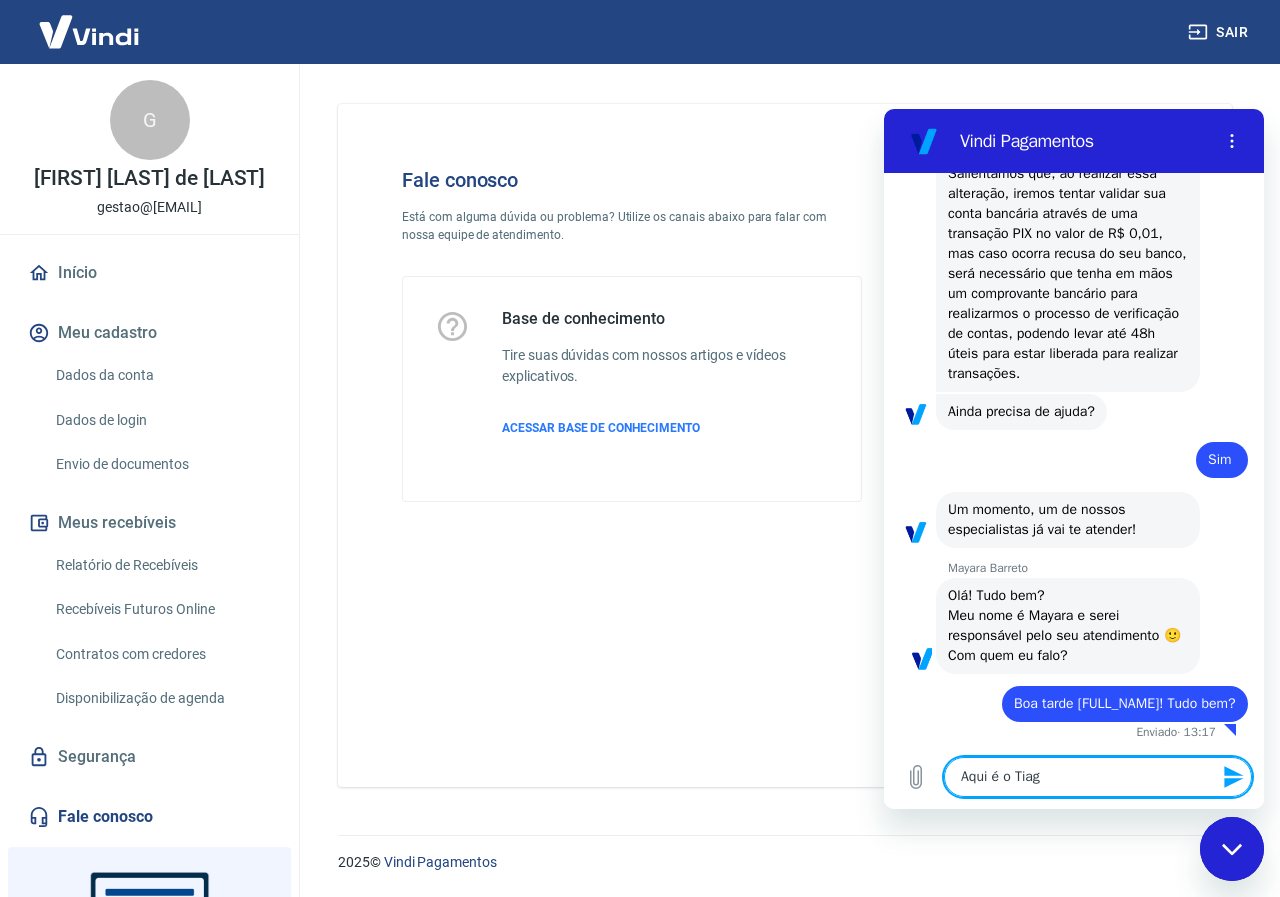 type on "Aqui é o [NAME]" 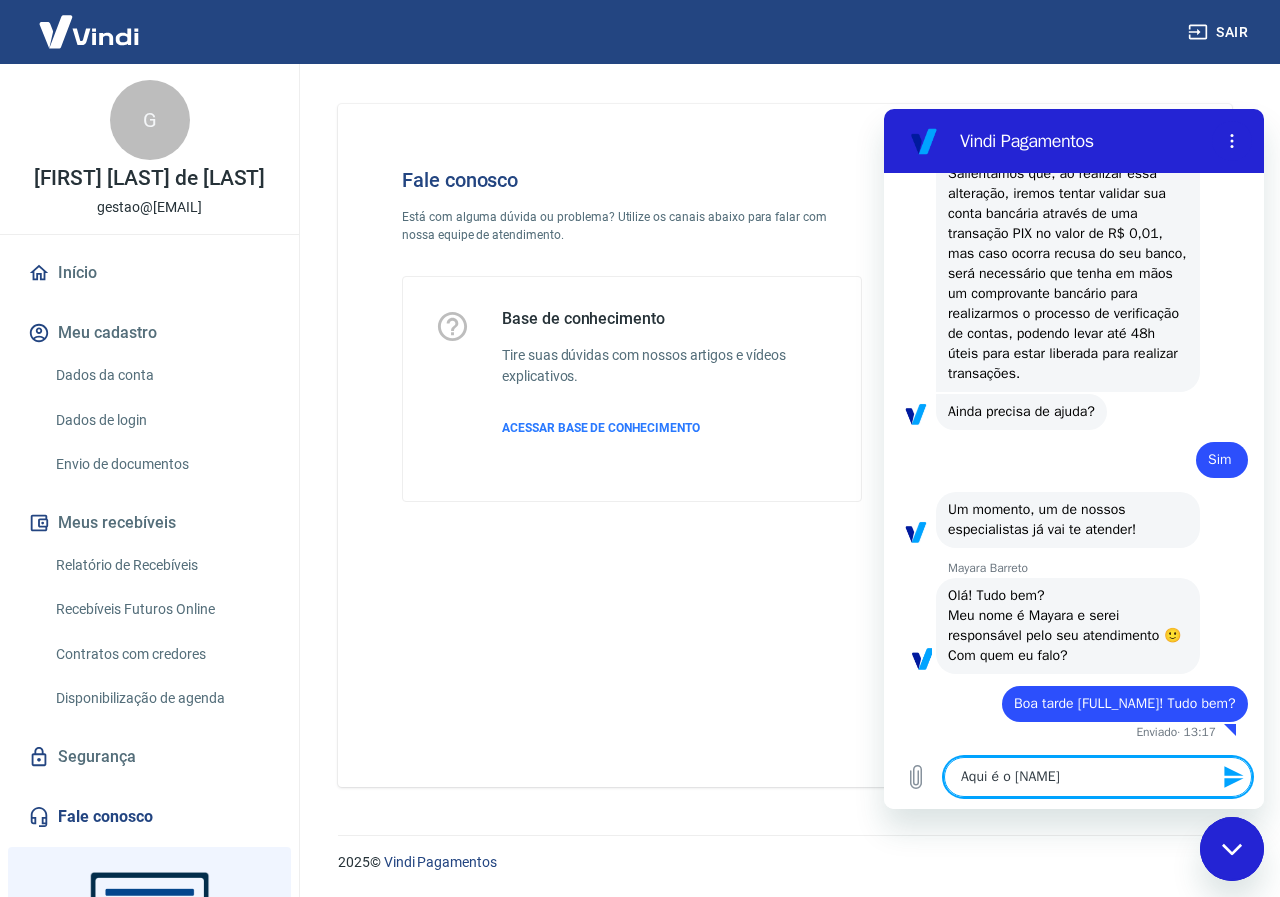 type on "Aqui é o [NAME]" 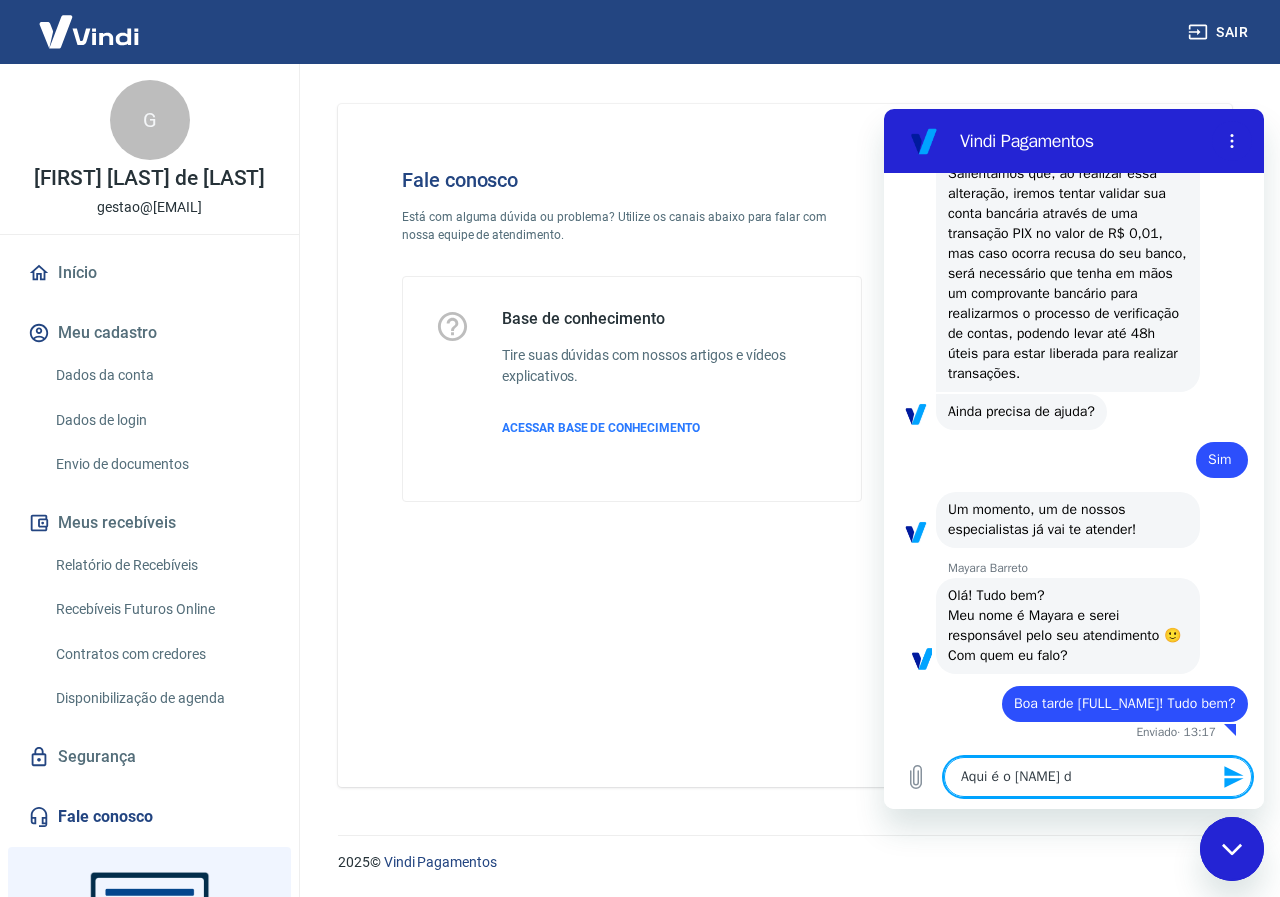 type on "Aqui é o Tiago da" 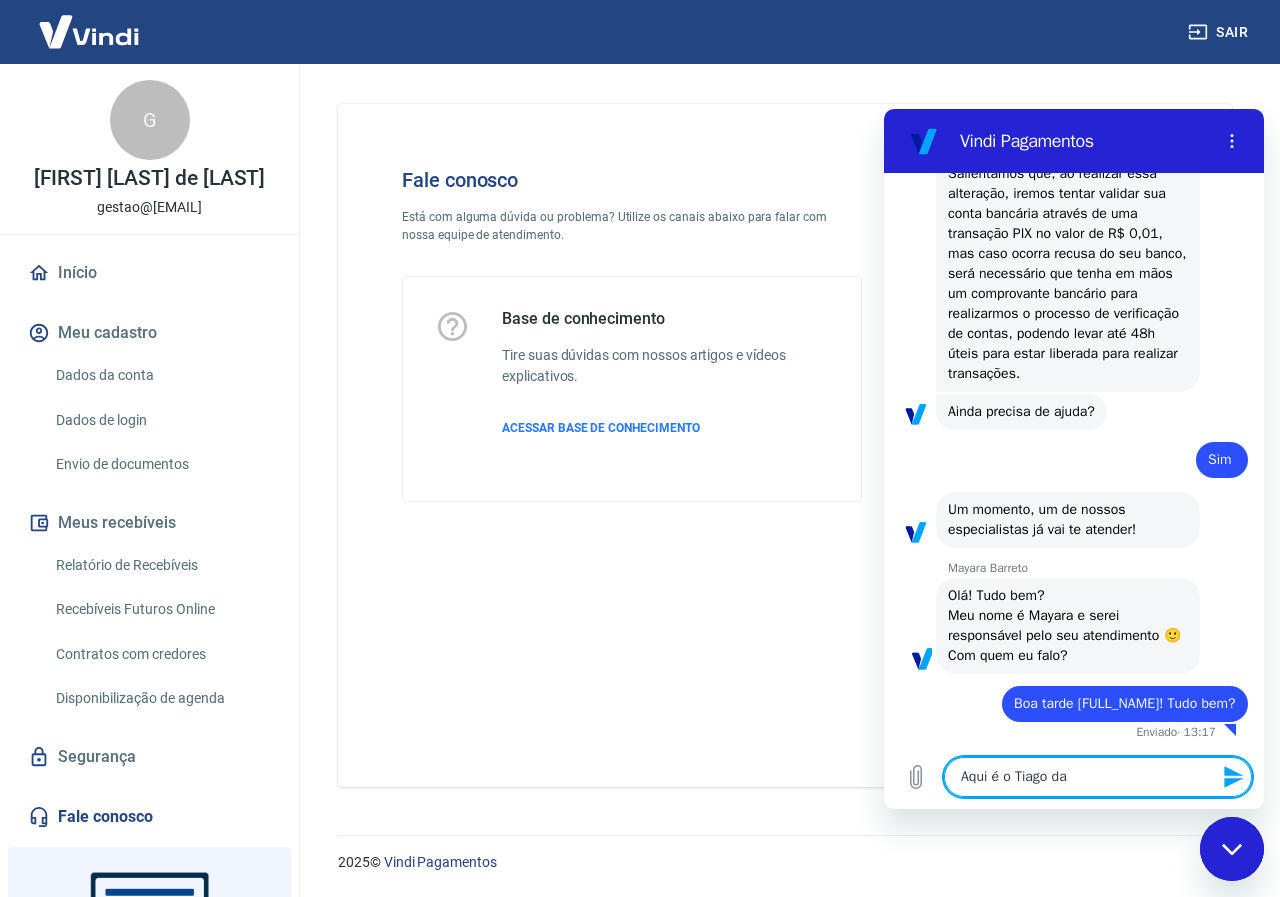 type on "Aqui é o Tiago da" 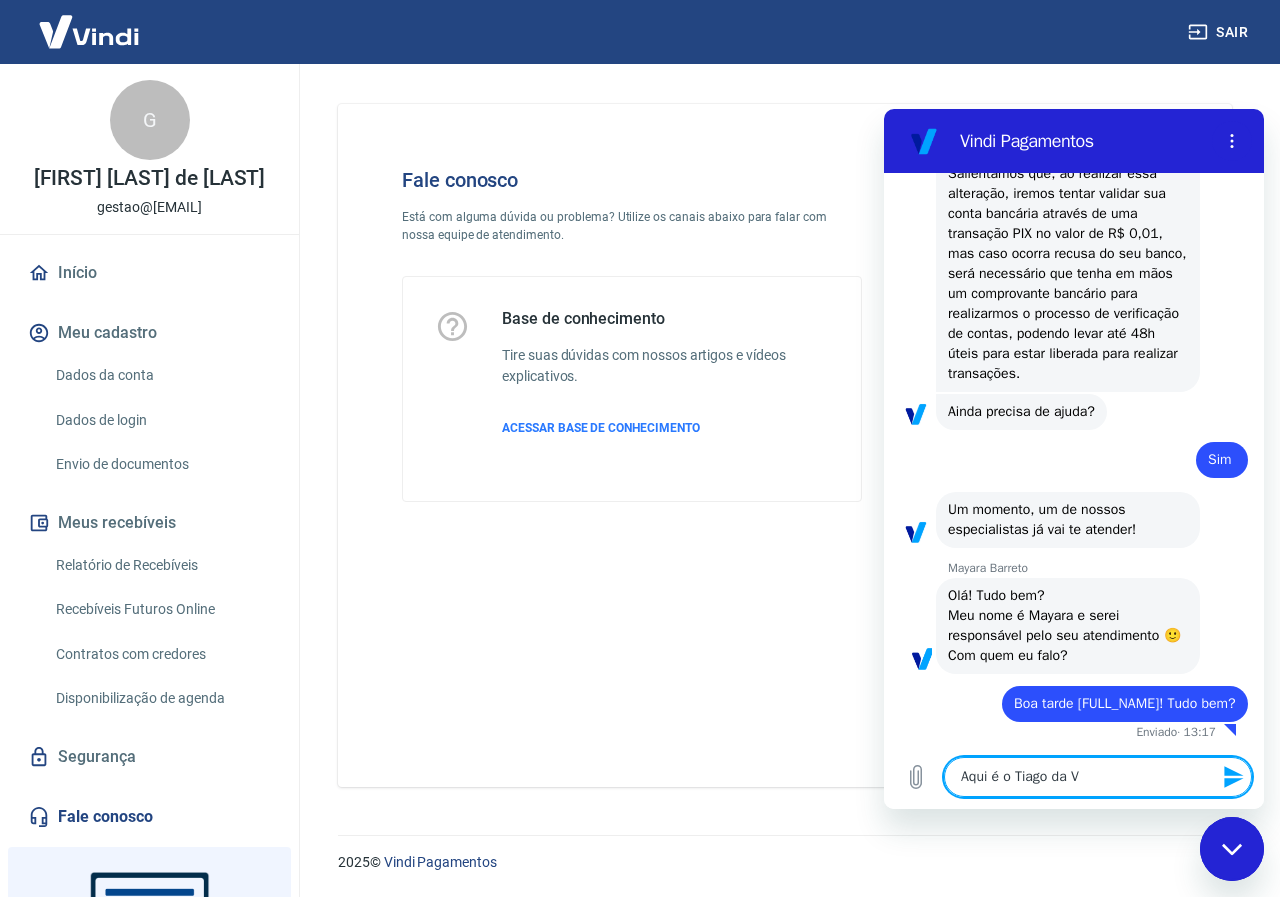 type on "Aqui é o Tiago da Vu" 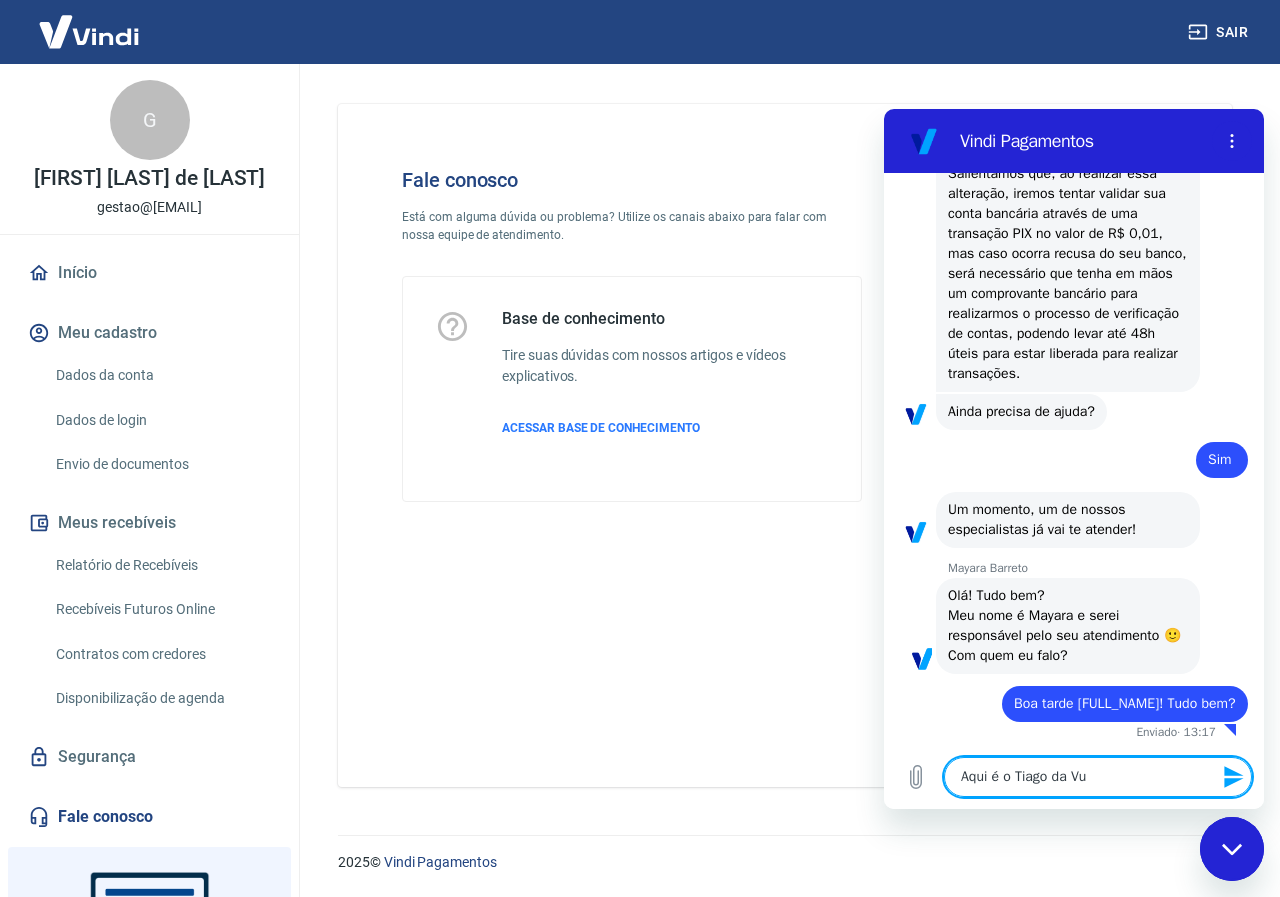 type on "Aqui é o Tiago da V" 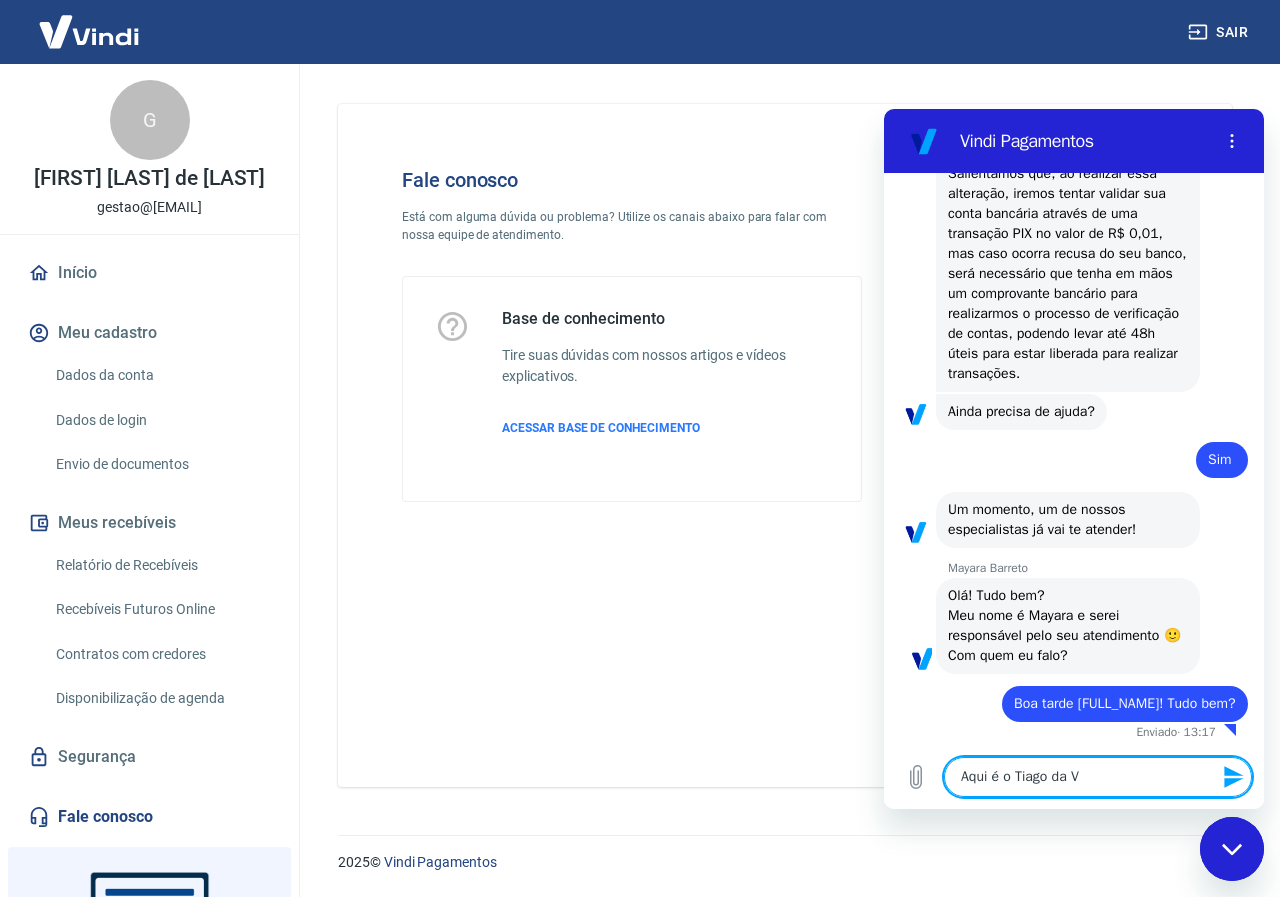 type on "Aqui é o [NAME] da Vi" 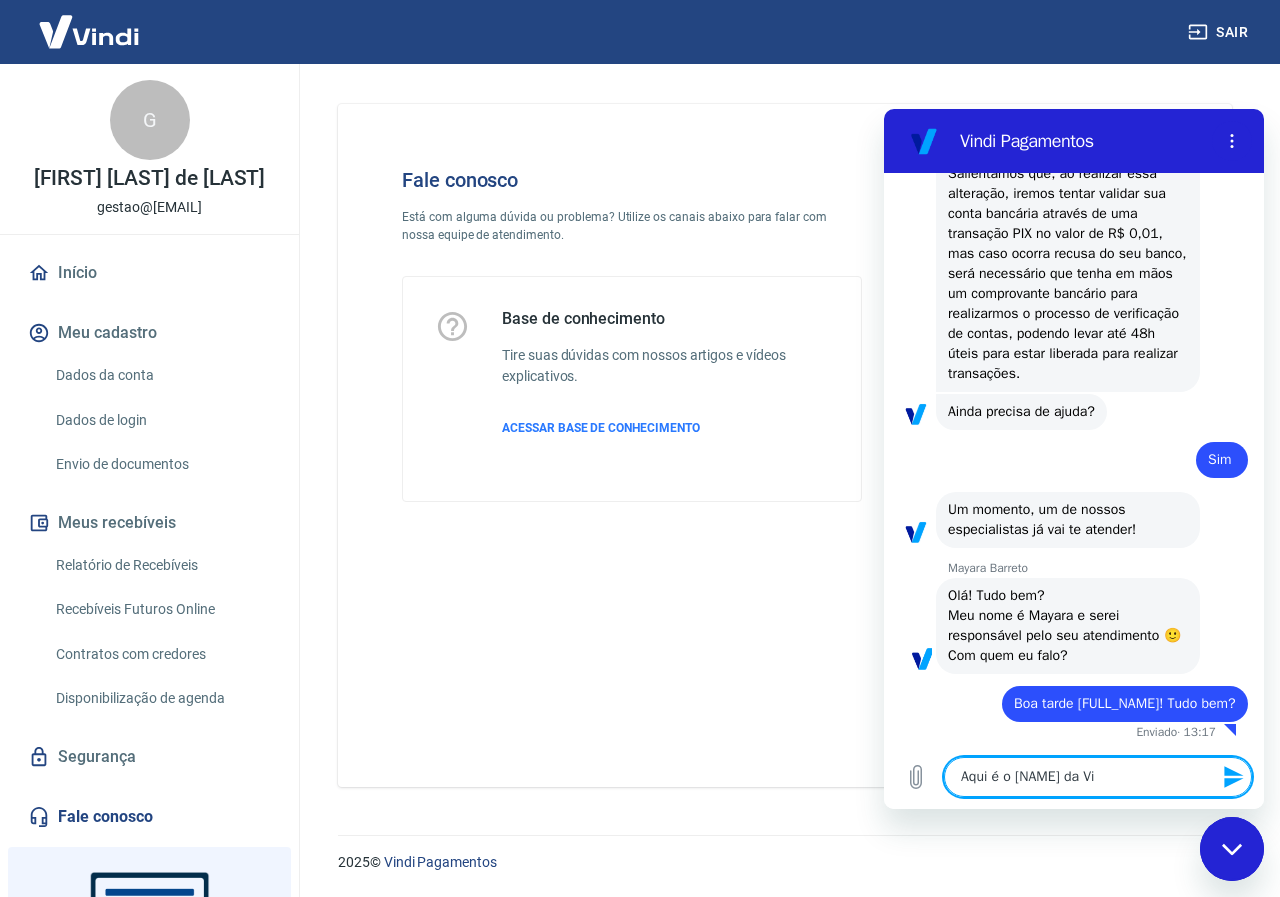 type on "Aqui é o [NAME] da Vit" 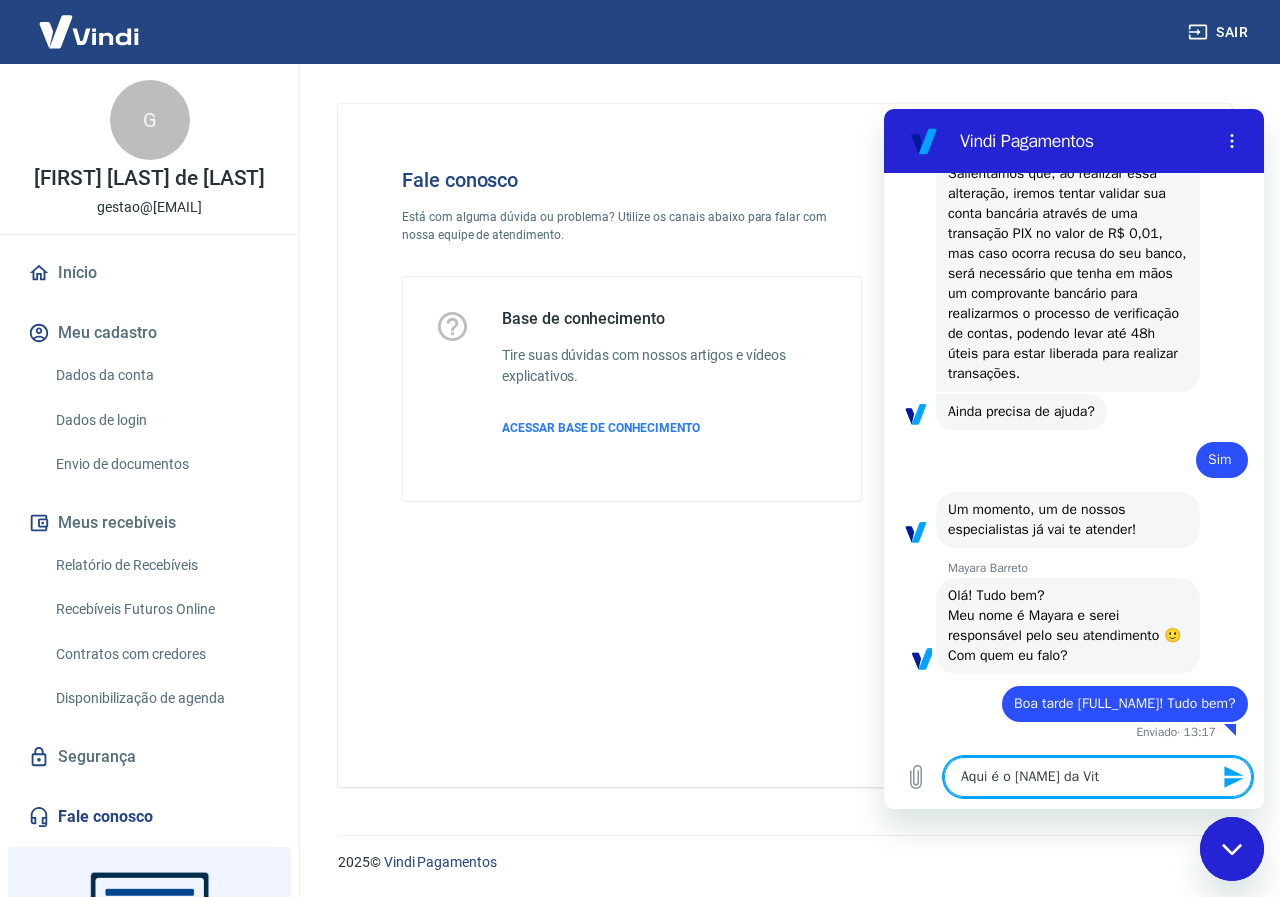 type on "Aqui é o [FIRST] da [COMPANY_NAME]" 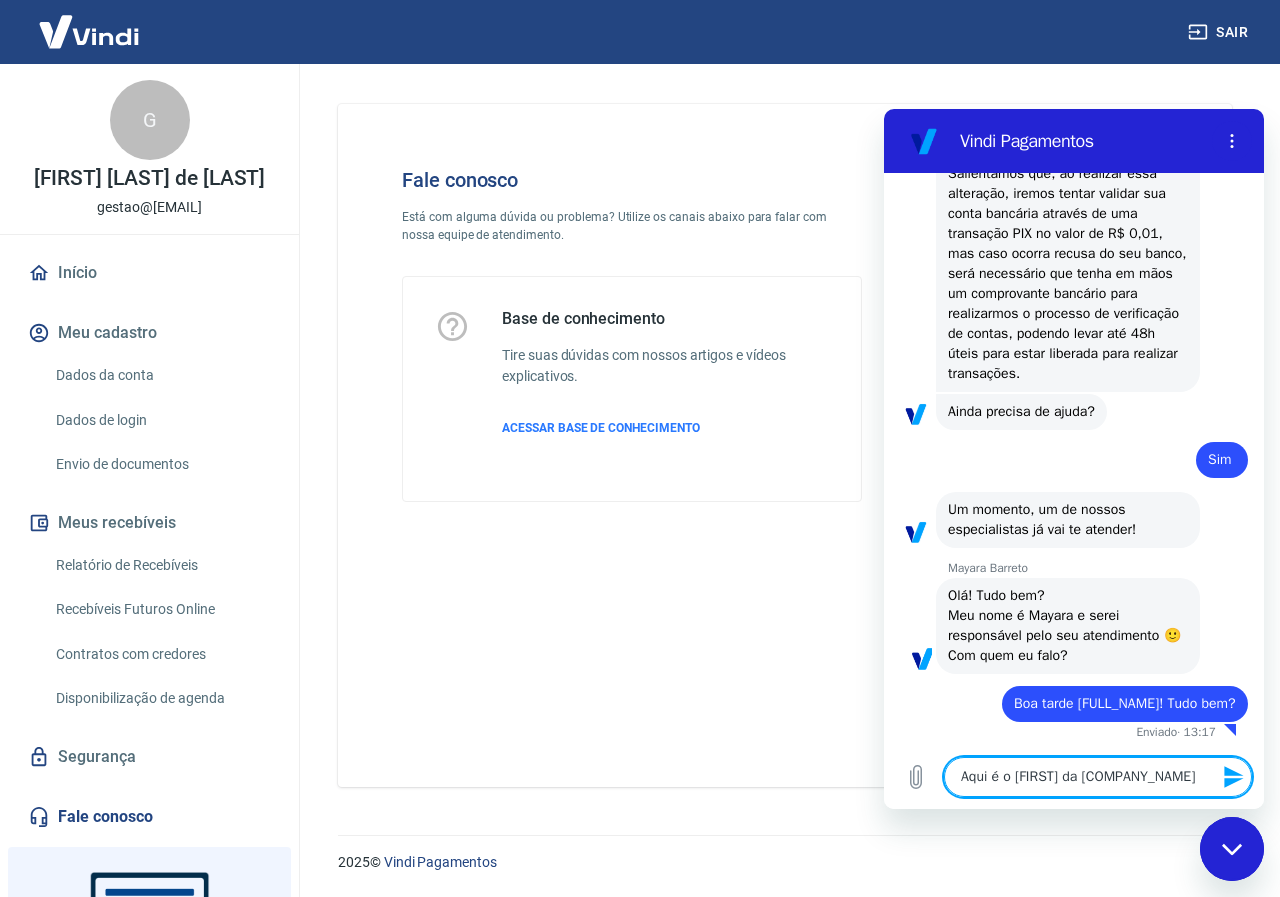 type on "Aqui é o [FIRST] da [COMPANY_NAME]" 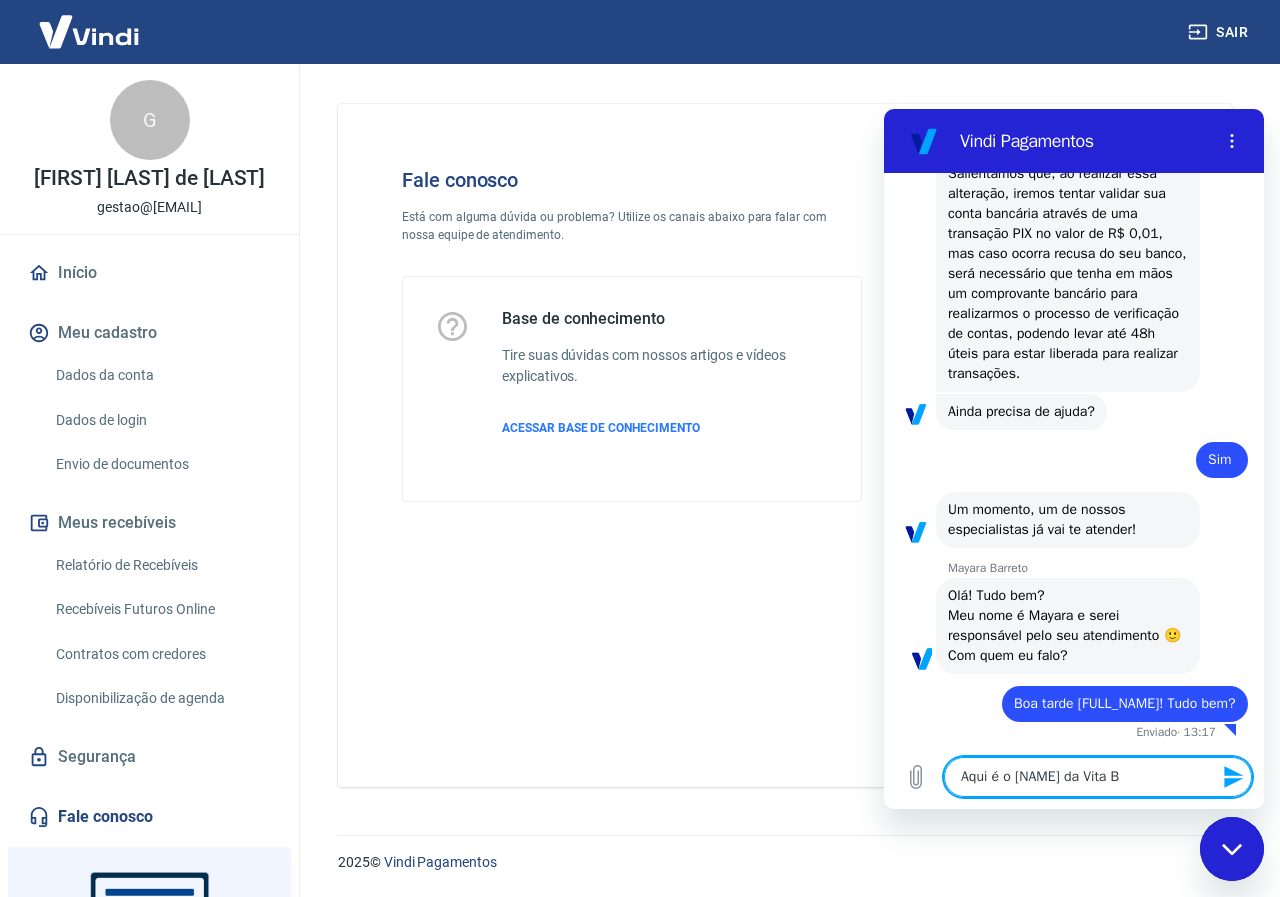 type on "Aqui é o Tiago da Vita Be" 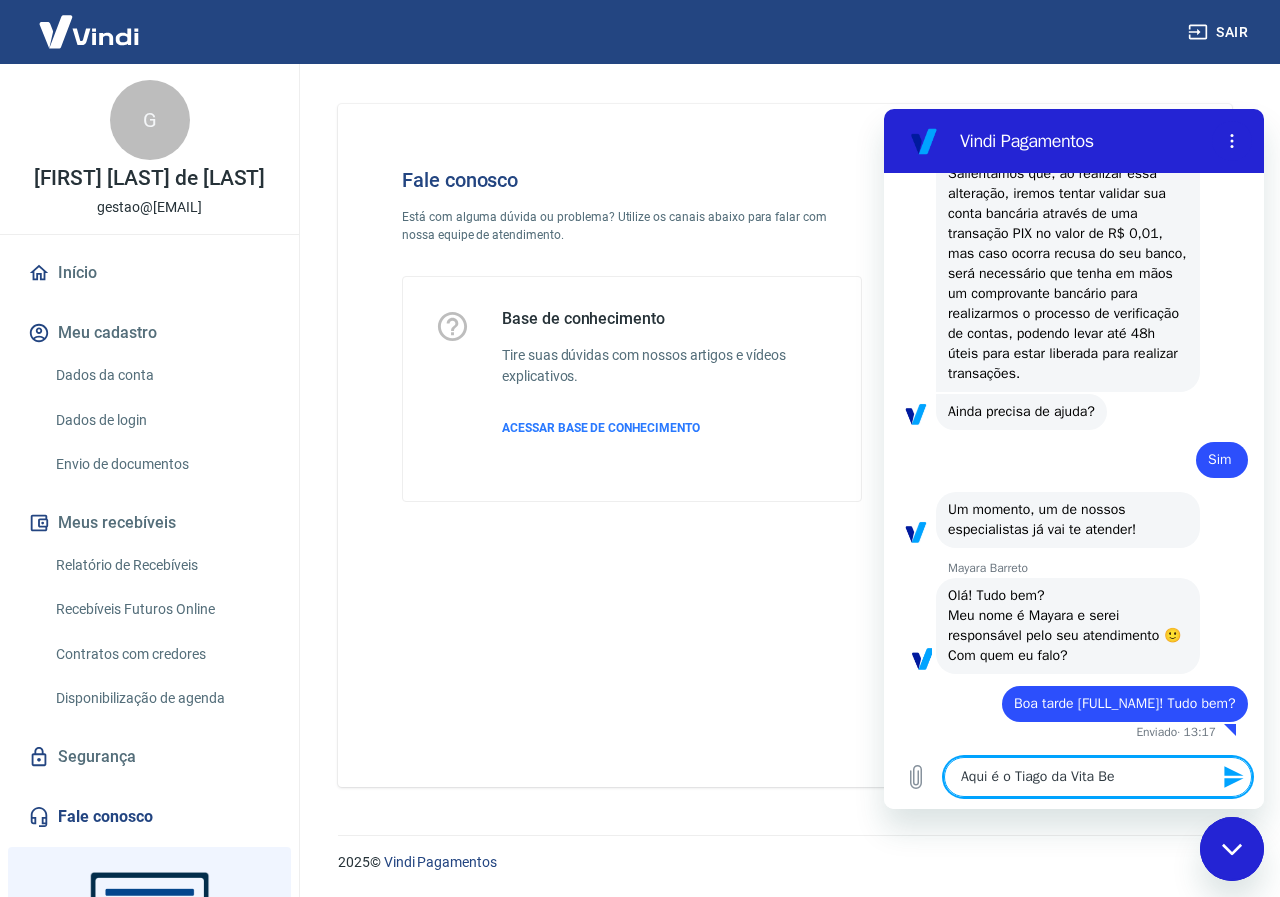type on "Aqui é o Tiago da Vita Bea" 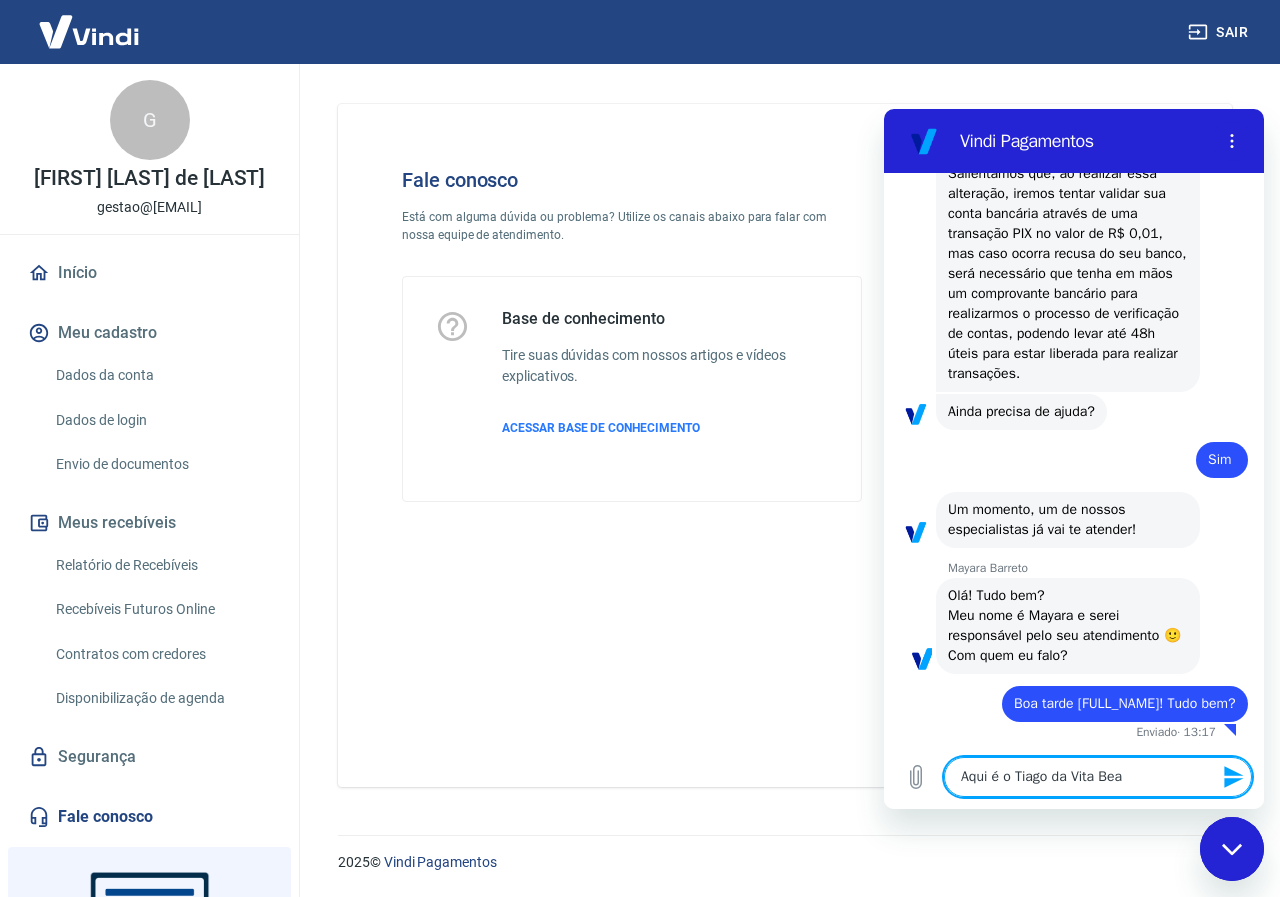 type on "Aqui é o [FIRST] da Vita Beac" 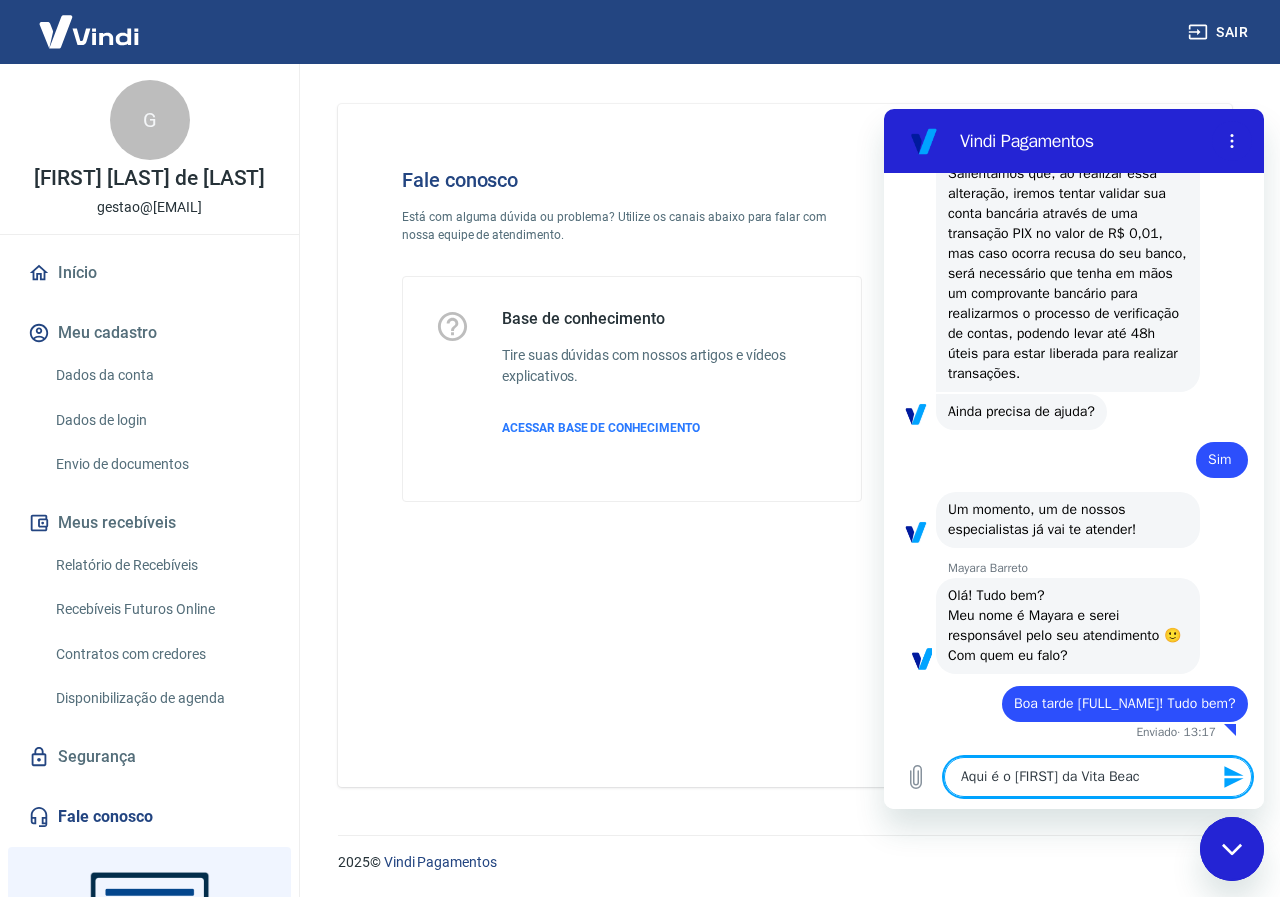 type on "Aqui é o [FIRST] da [COMPANY_NAME]" 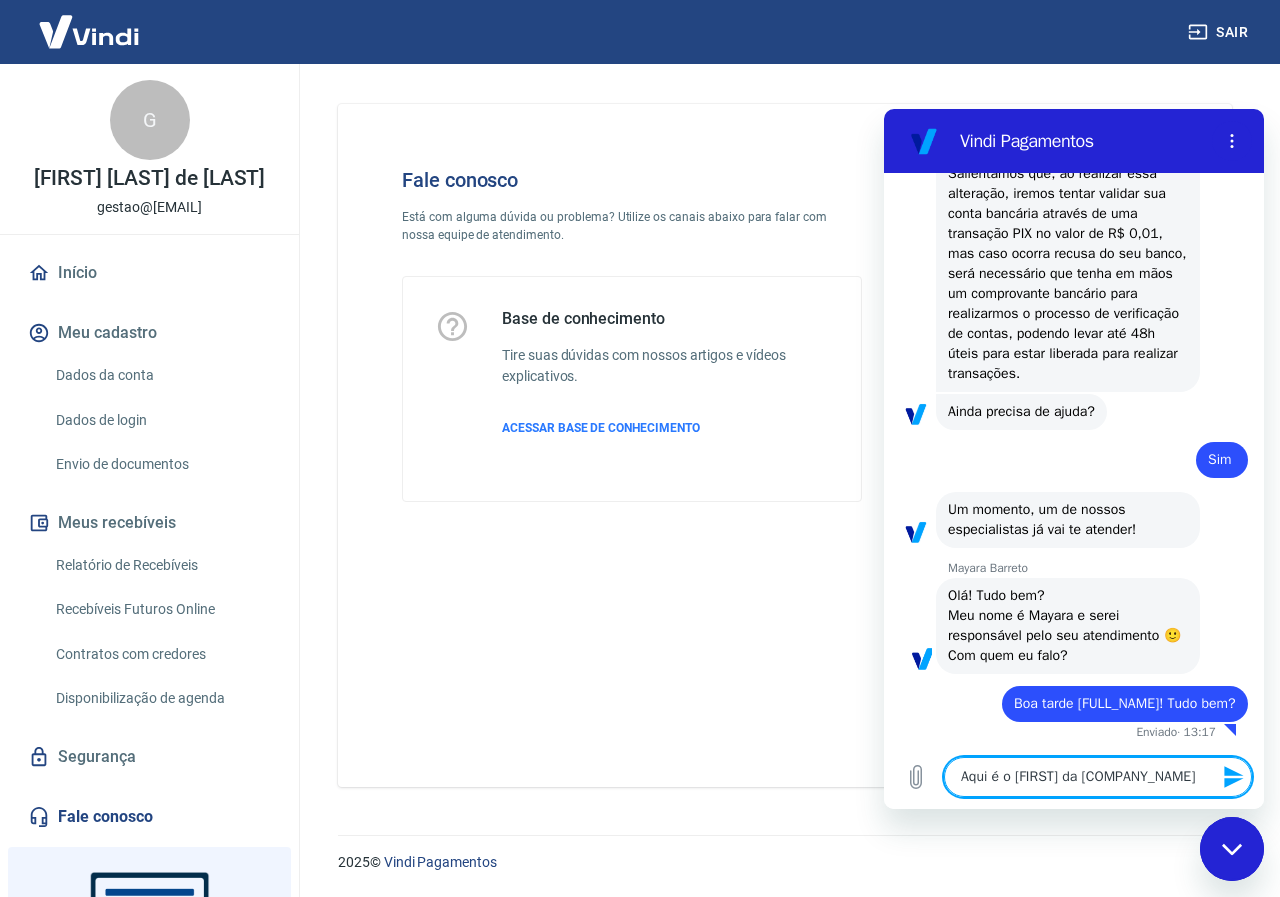 type on "Aqui é o [FIRST] da [COMPANY_NAME]" 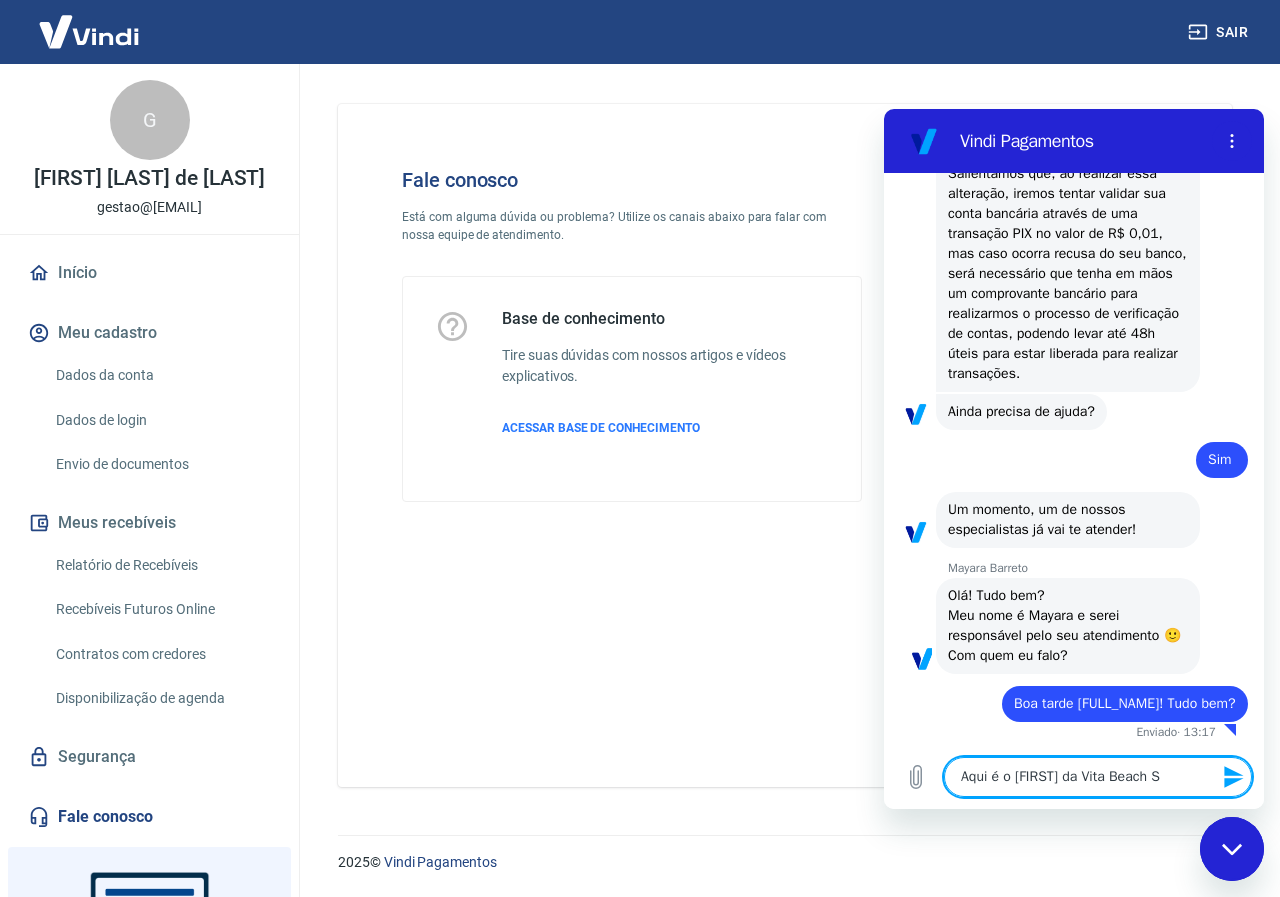 type on "Aqui é o Tiago da [COMPANY_NAME] Sp" 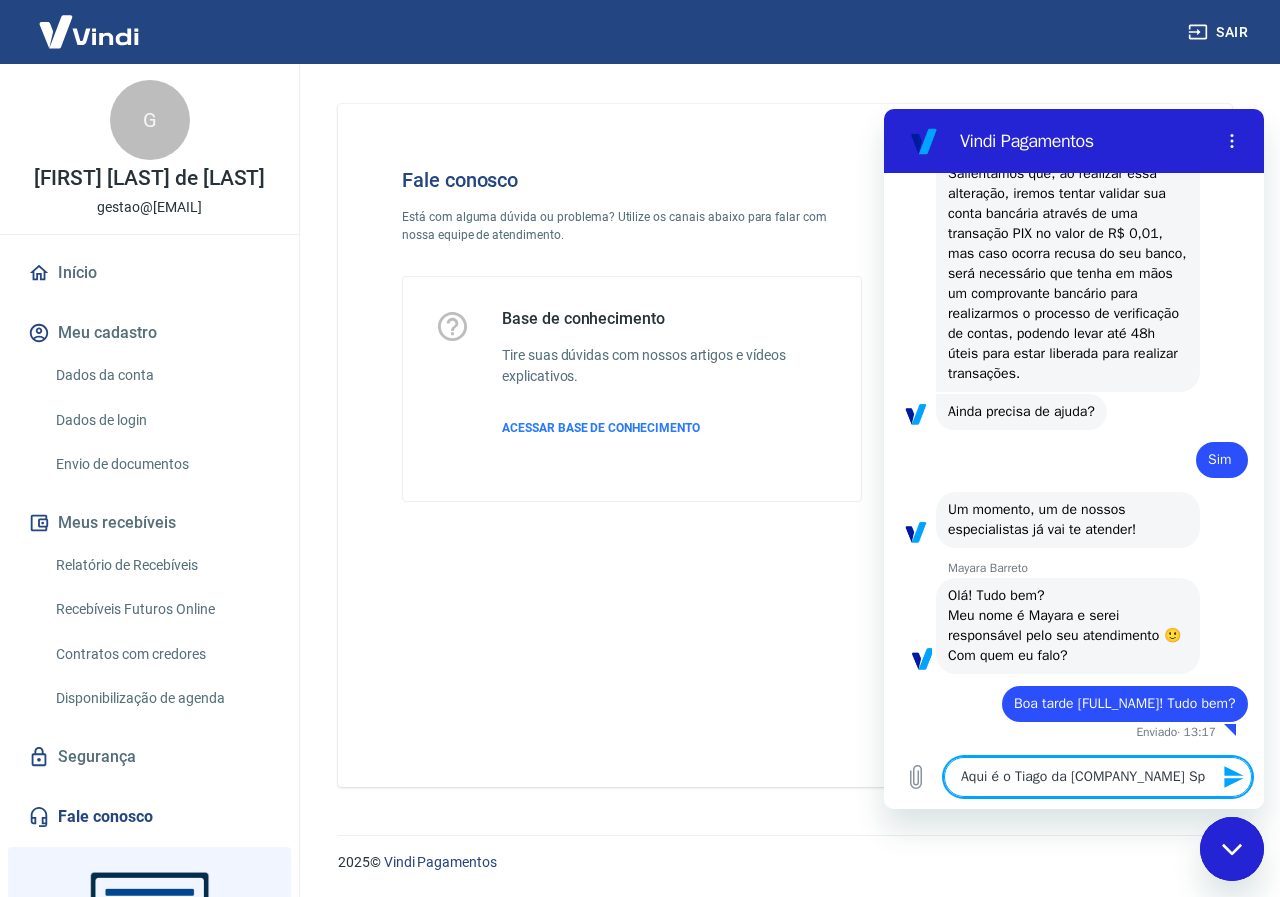type on "Aqui é o Tiago da Vita Beach Spo" 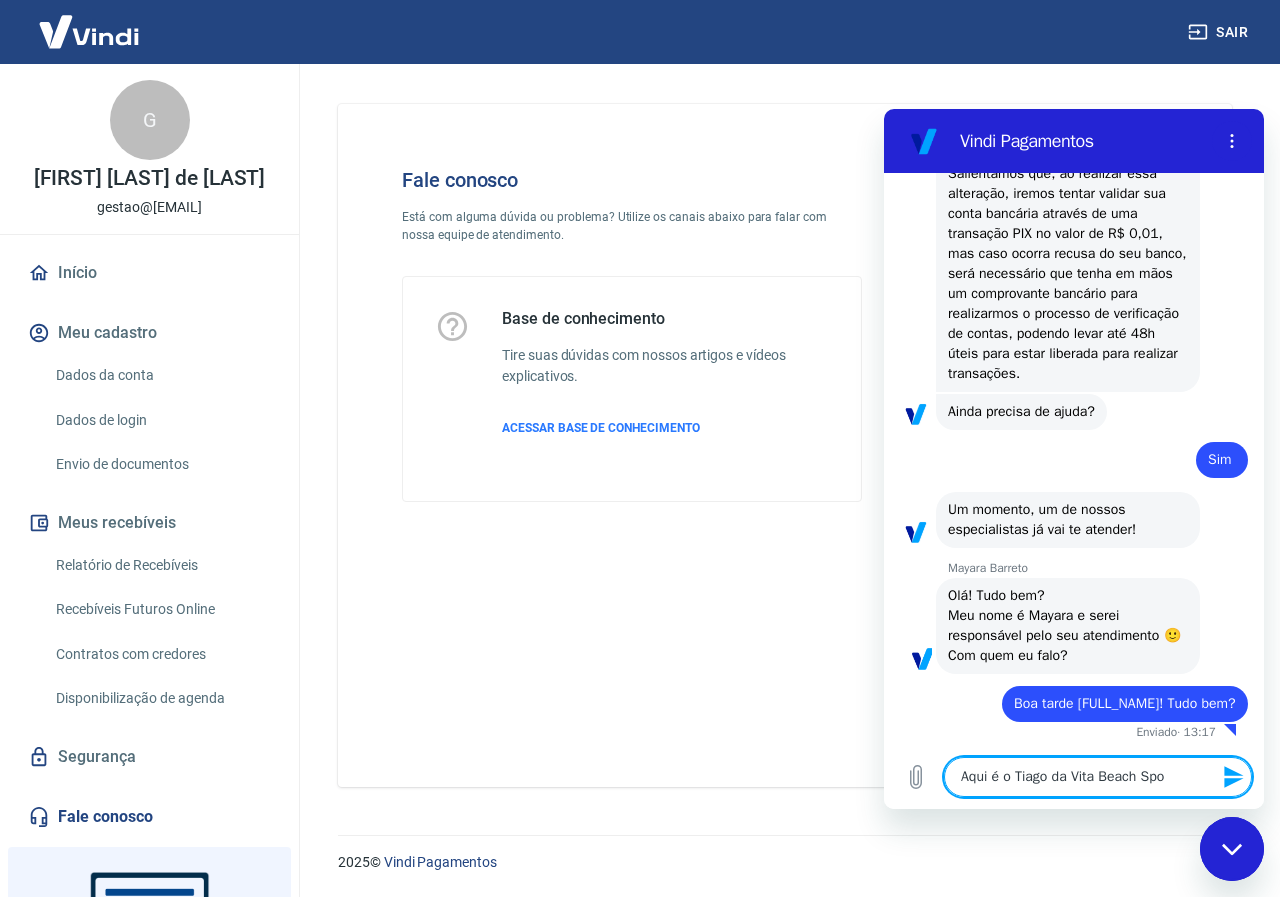 type on "Aqui é o Tiago da Vita Beach Spor" 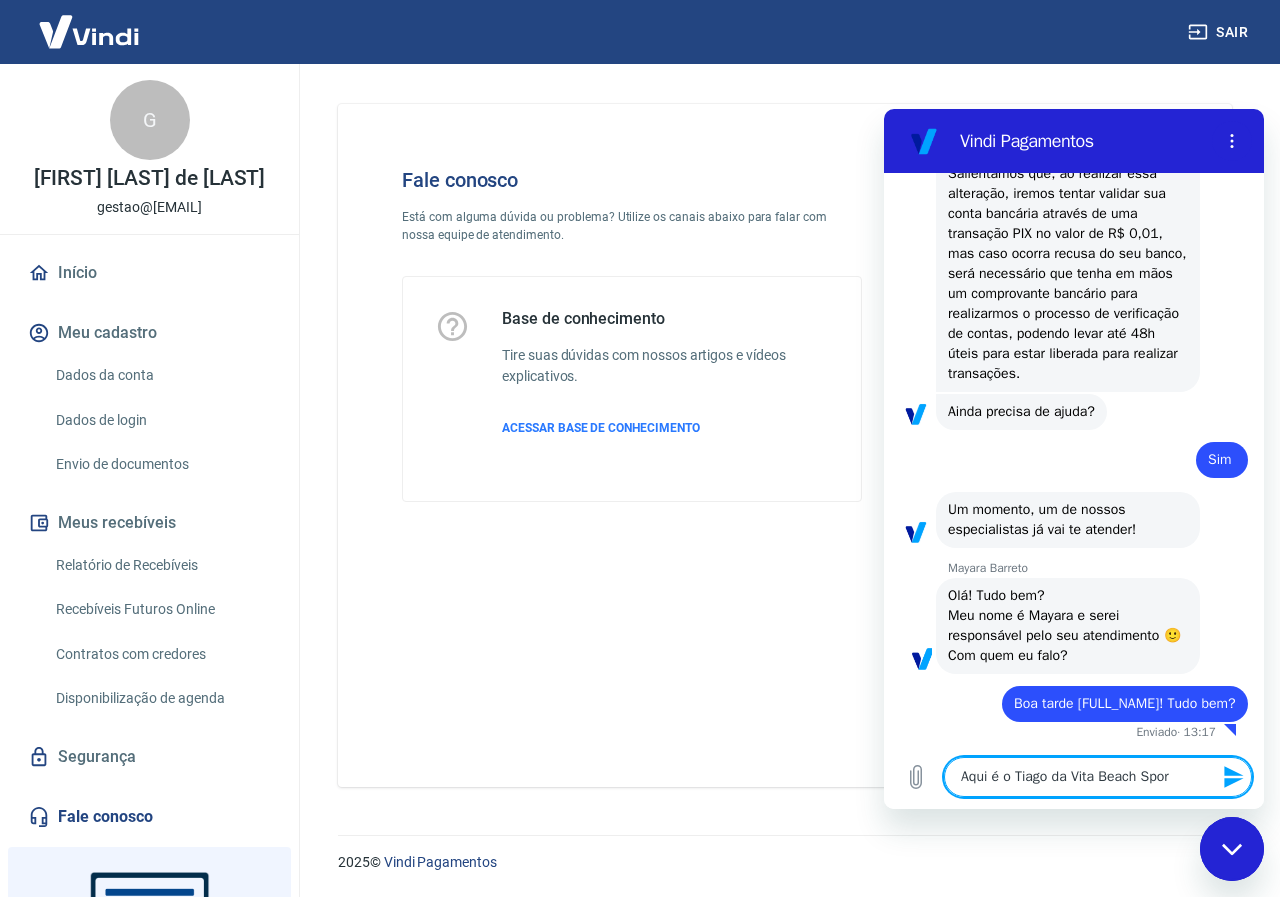type on "Aqui é o Tiago da Vita Beach Spors" 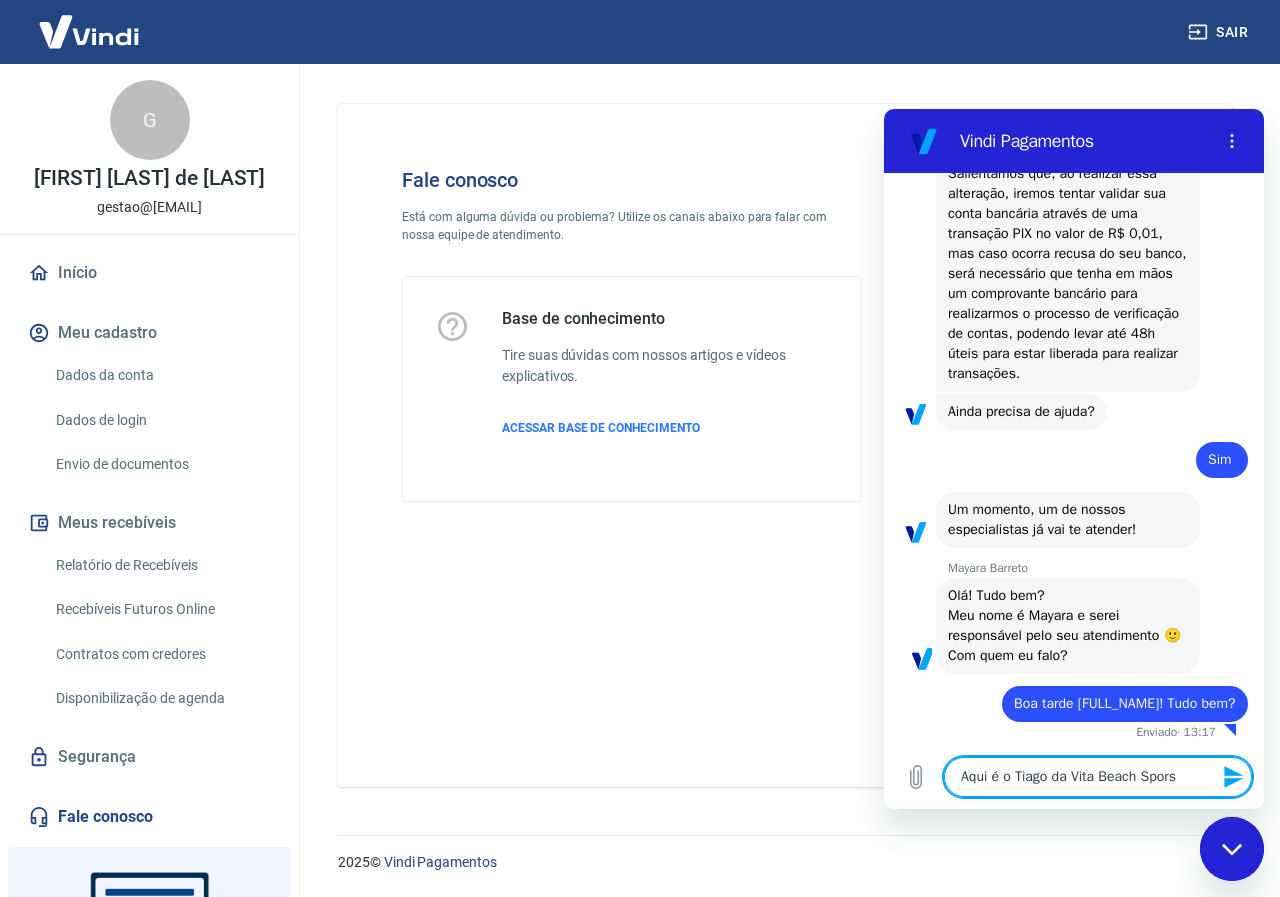 type on "Aqui é o Tiago da Vita Beach Spor" 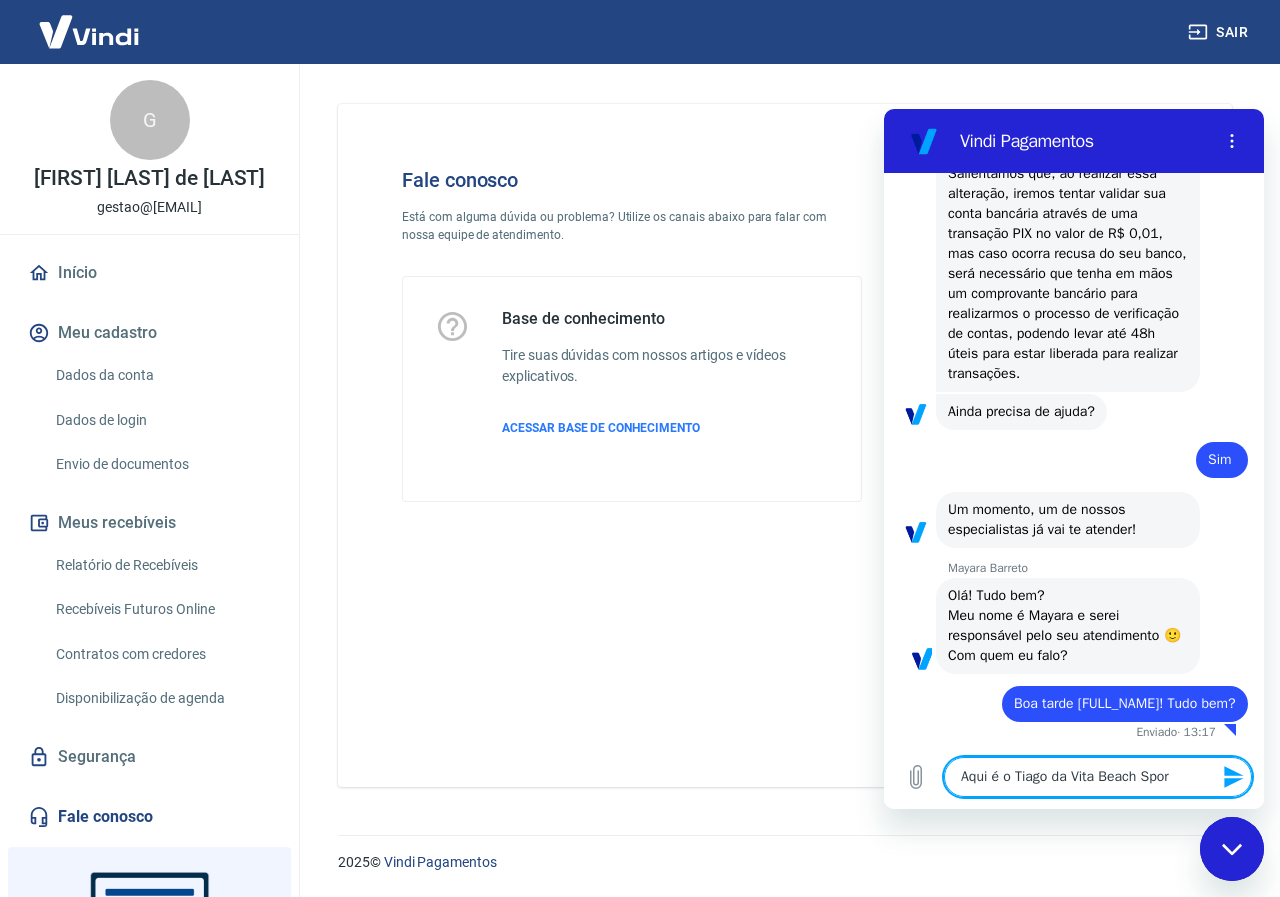 type on "Aqui é o Tiago da [COMPANY]" 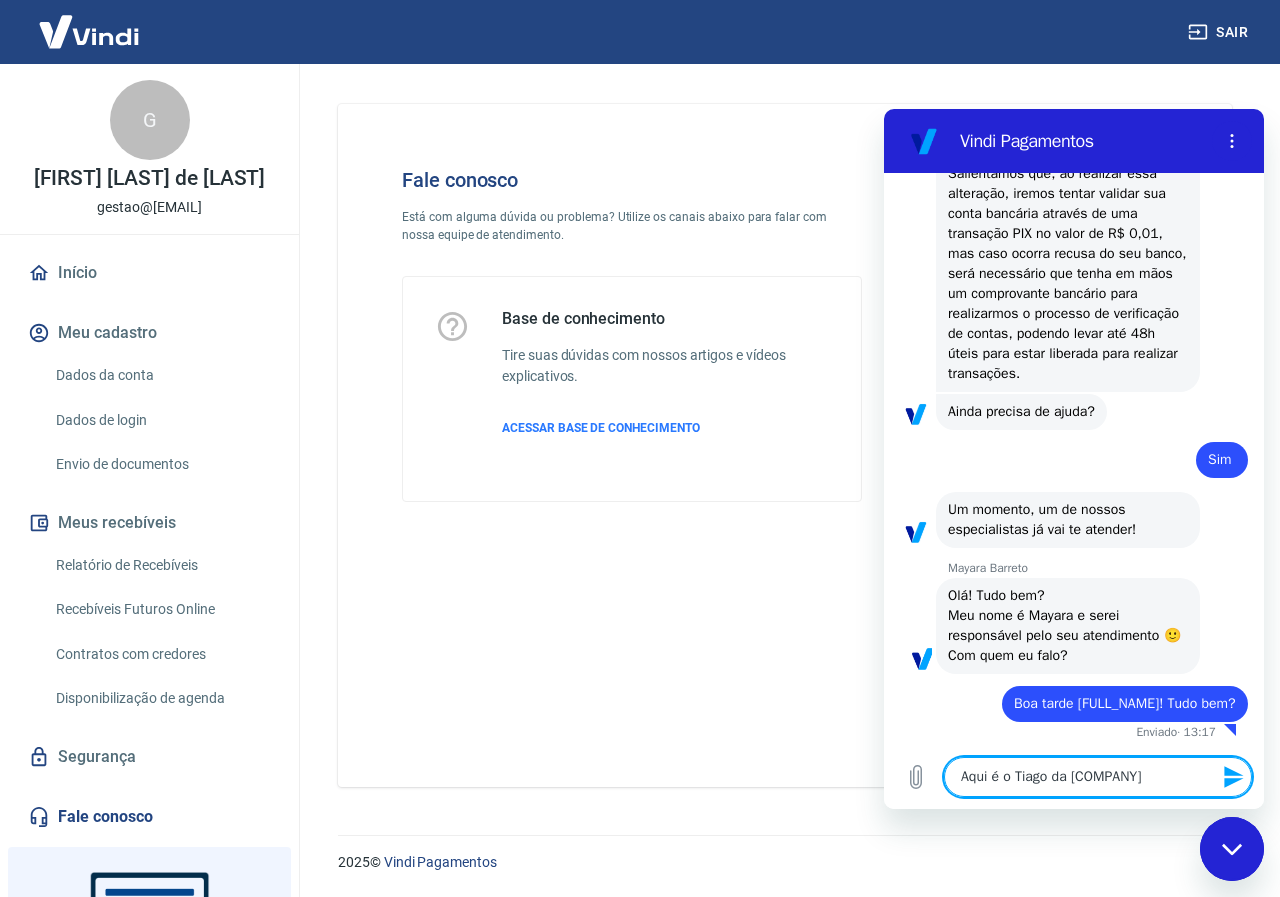 type on "Aqui é o Tiago da Vita Beach Sports" 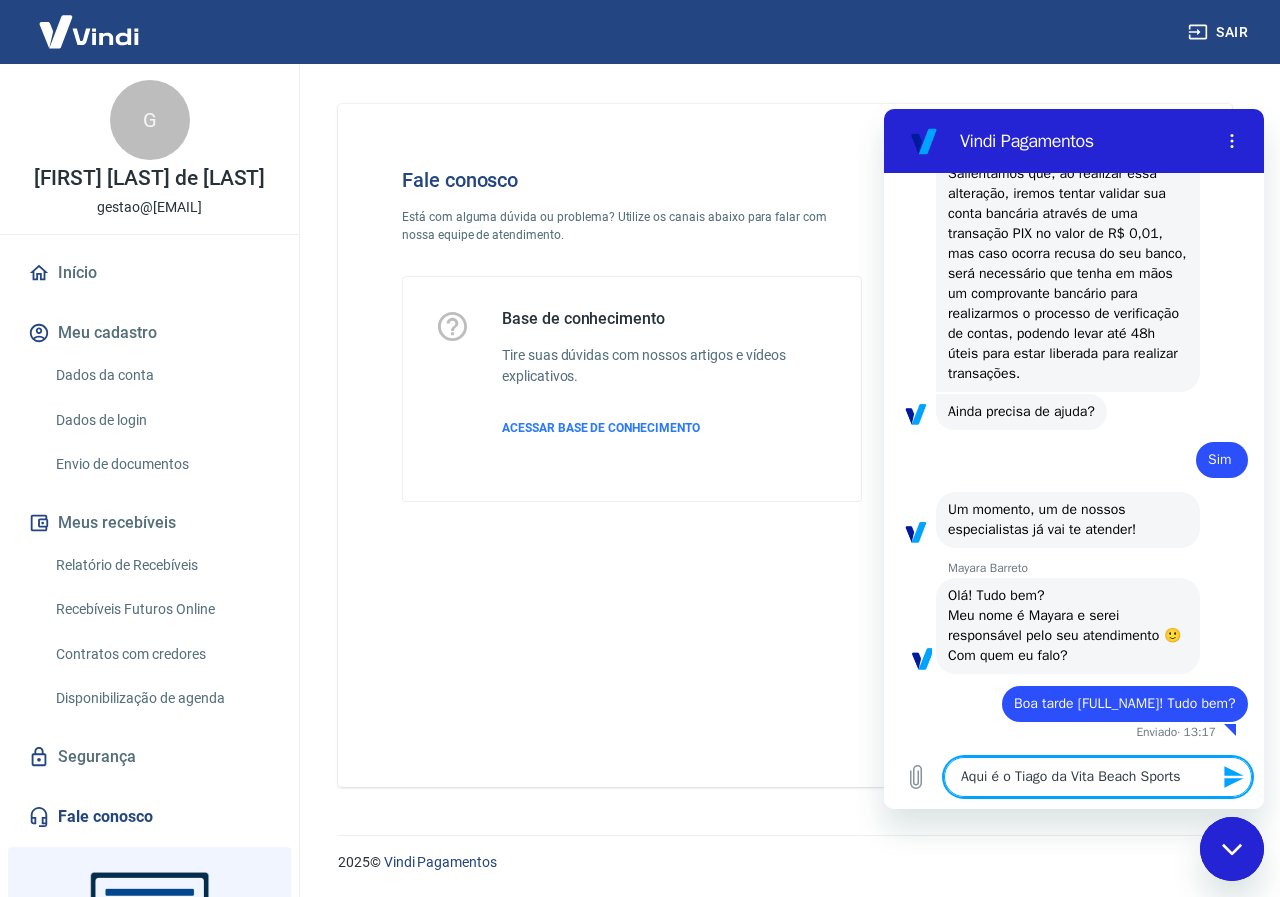 type on "Aqui é o Tiago da Vita Beach Sports" 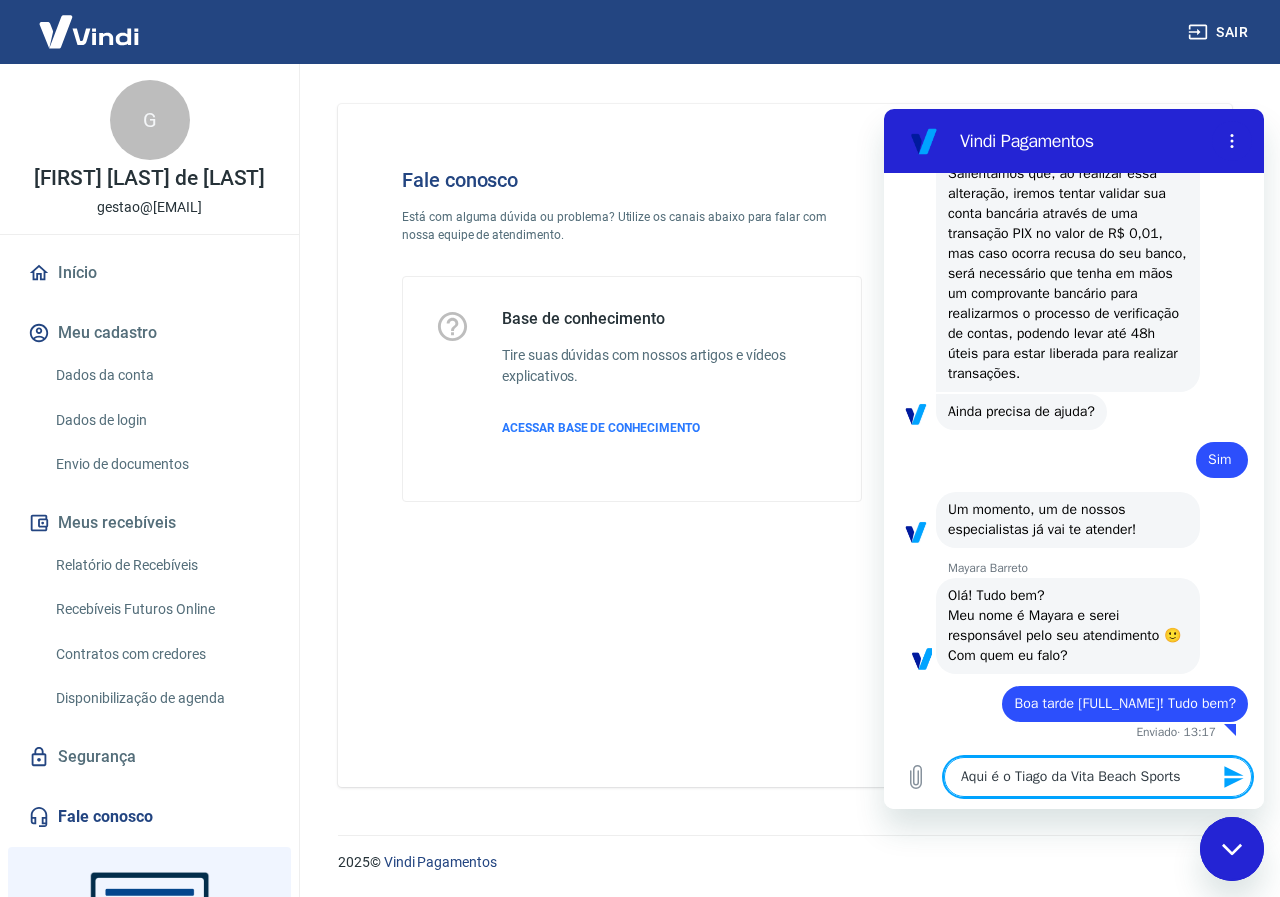 type 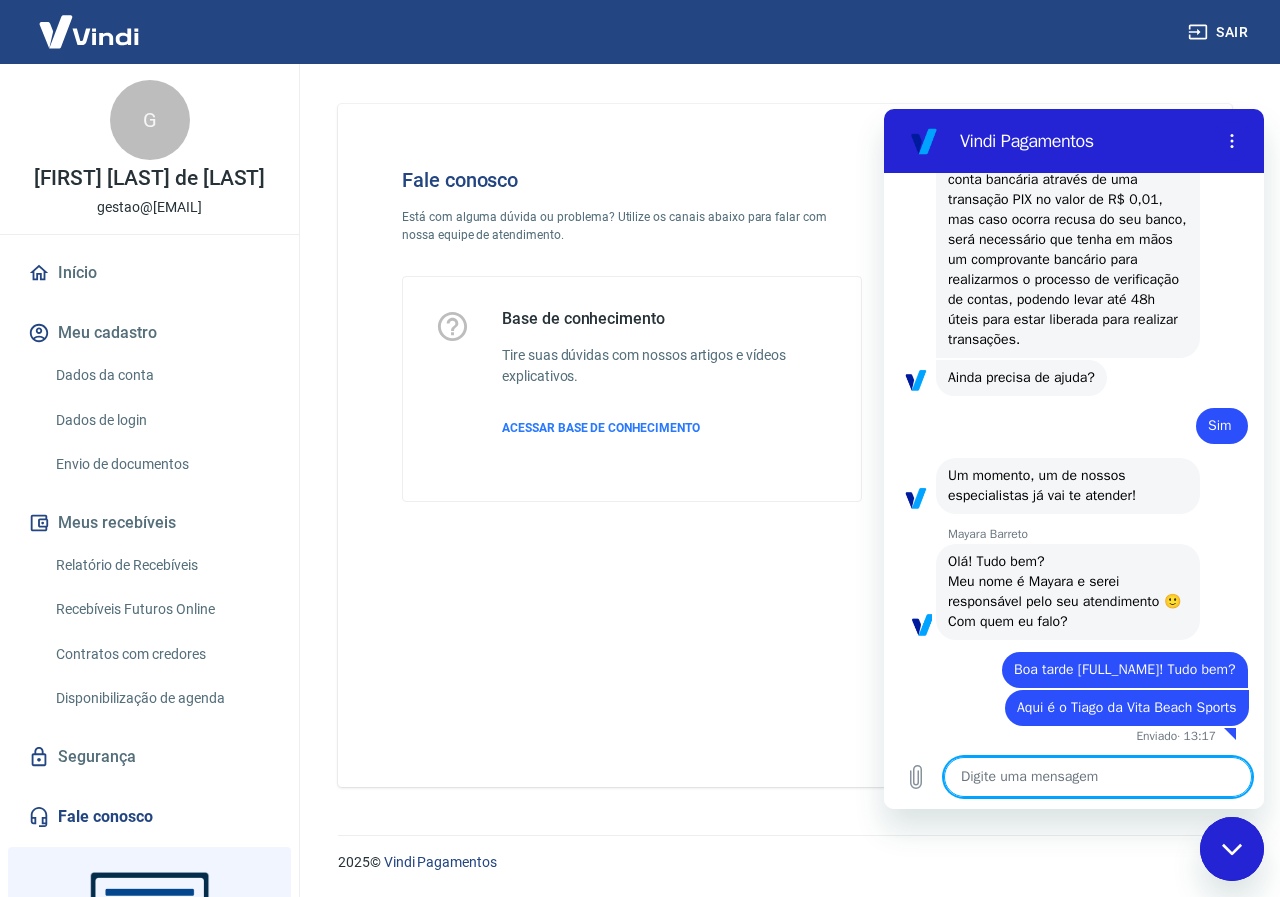 scroll, scrollTop: 2351, scrollLeft: 0, axis: vertical 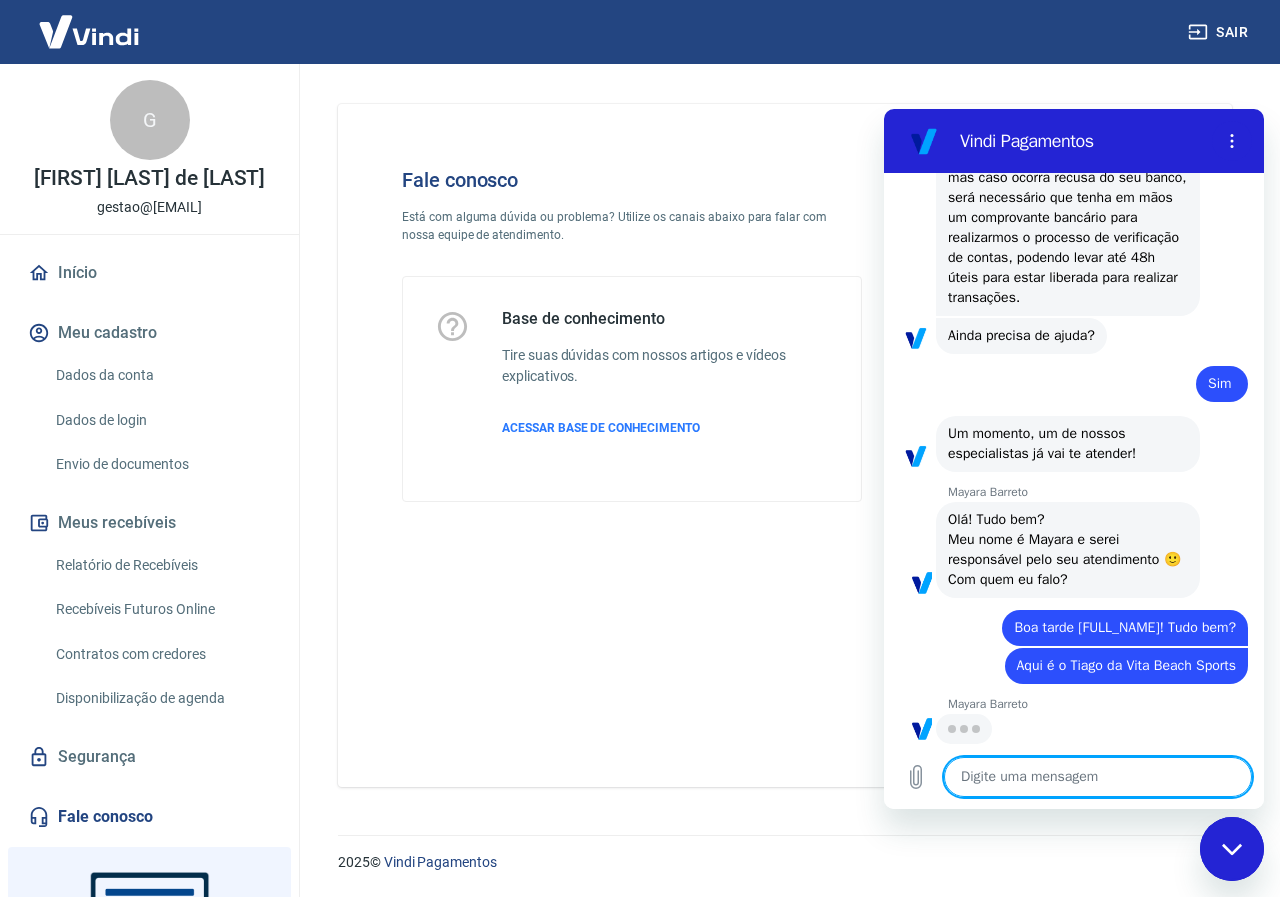 type on "x" 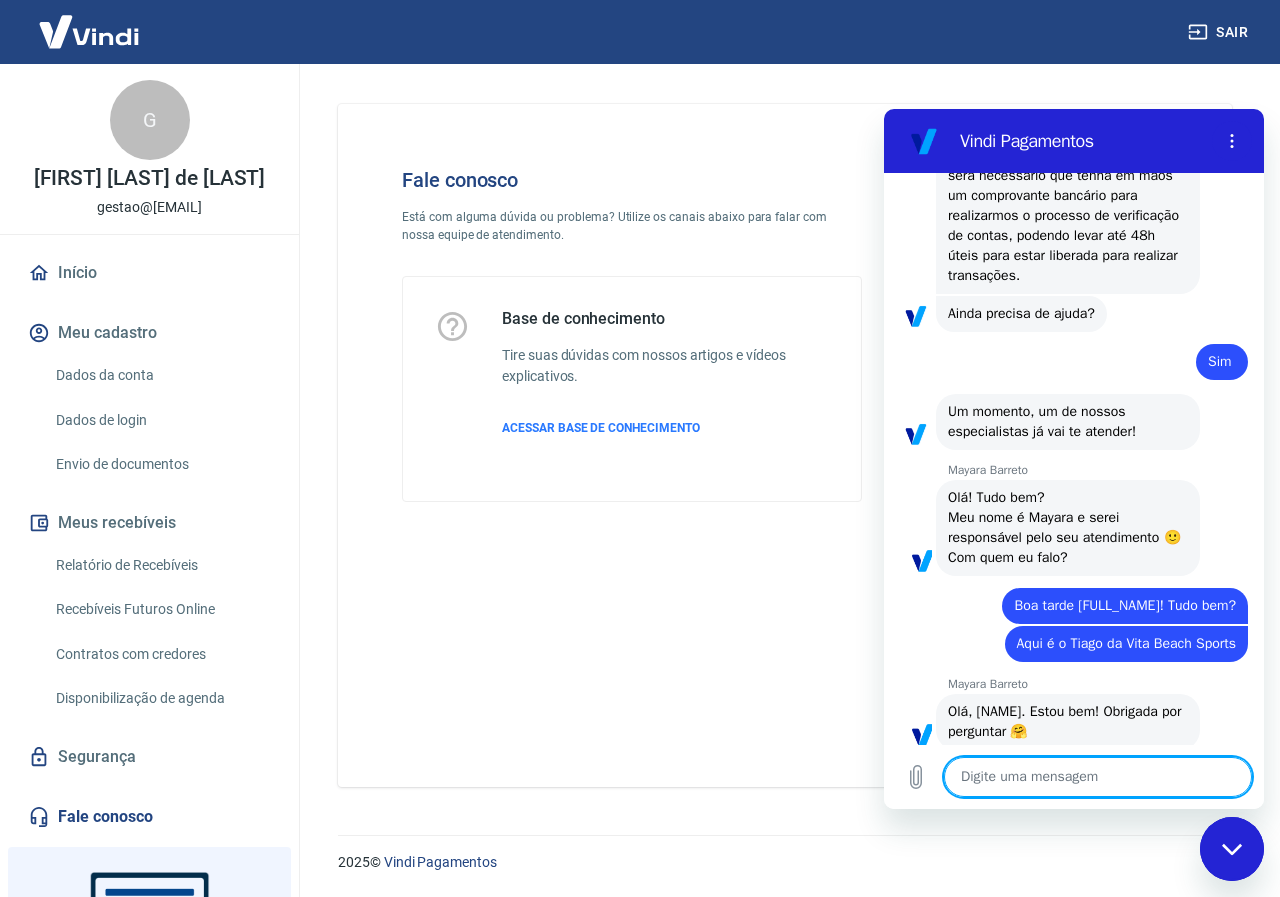 scroll, scrollTop: 2437, scrollLeft: 0, axis: vertical 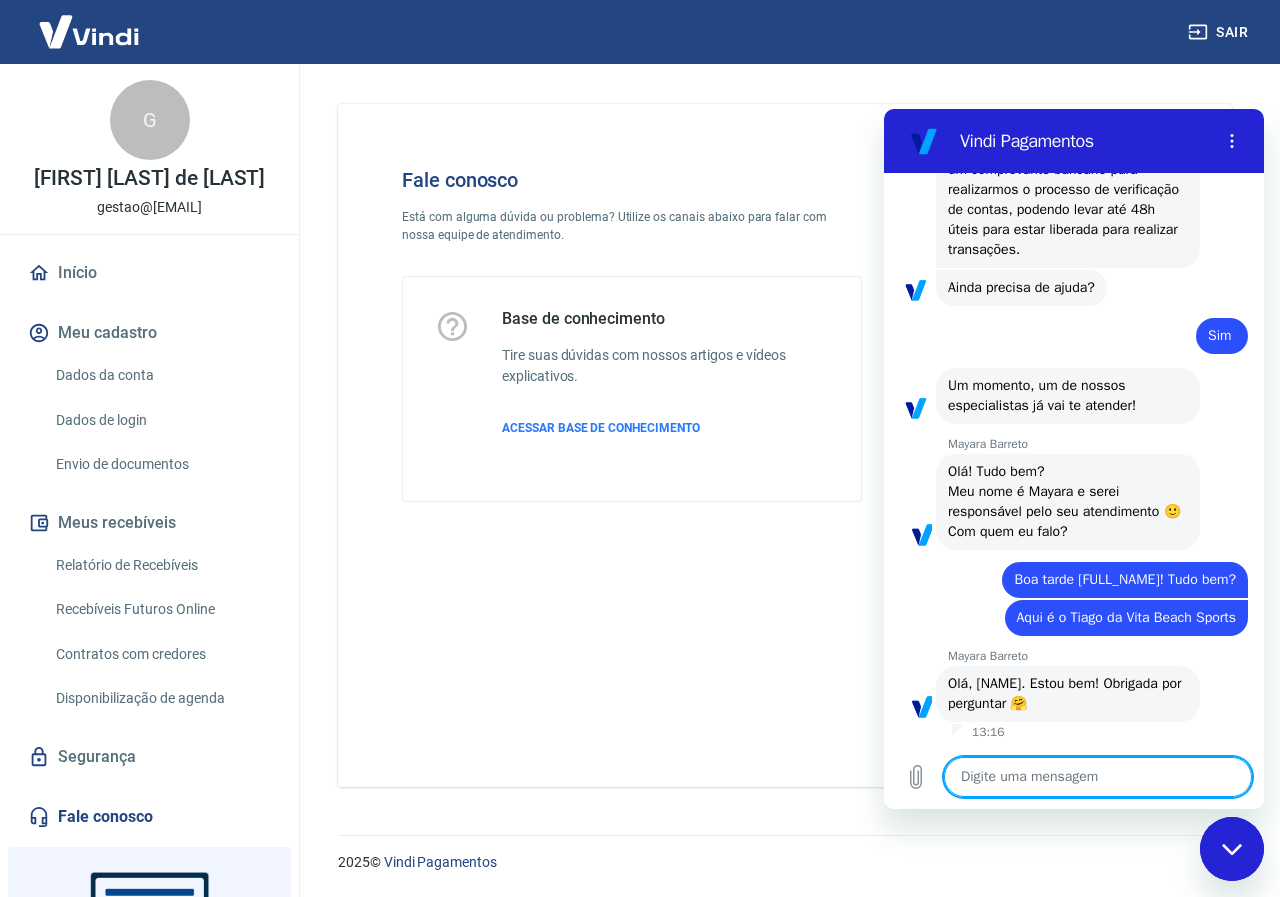 type on "E" 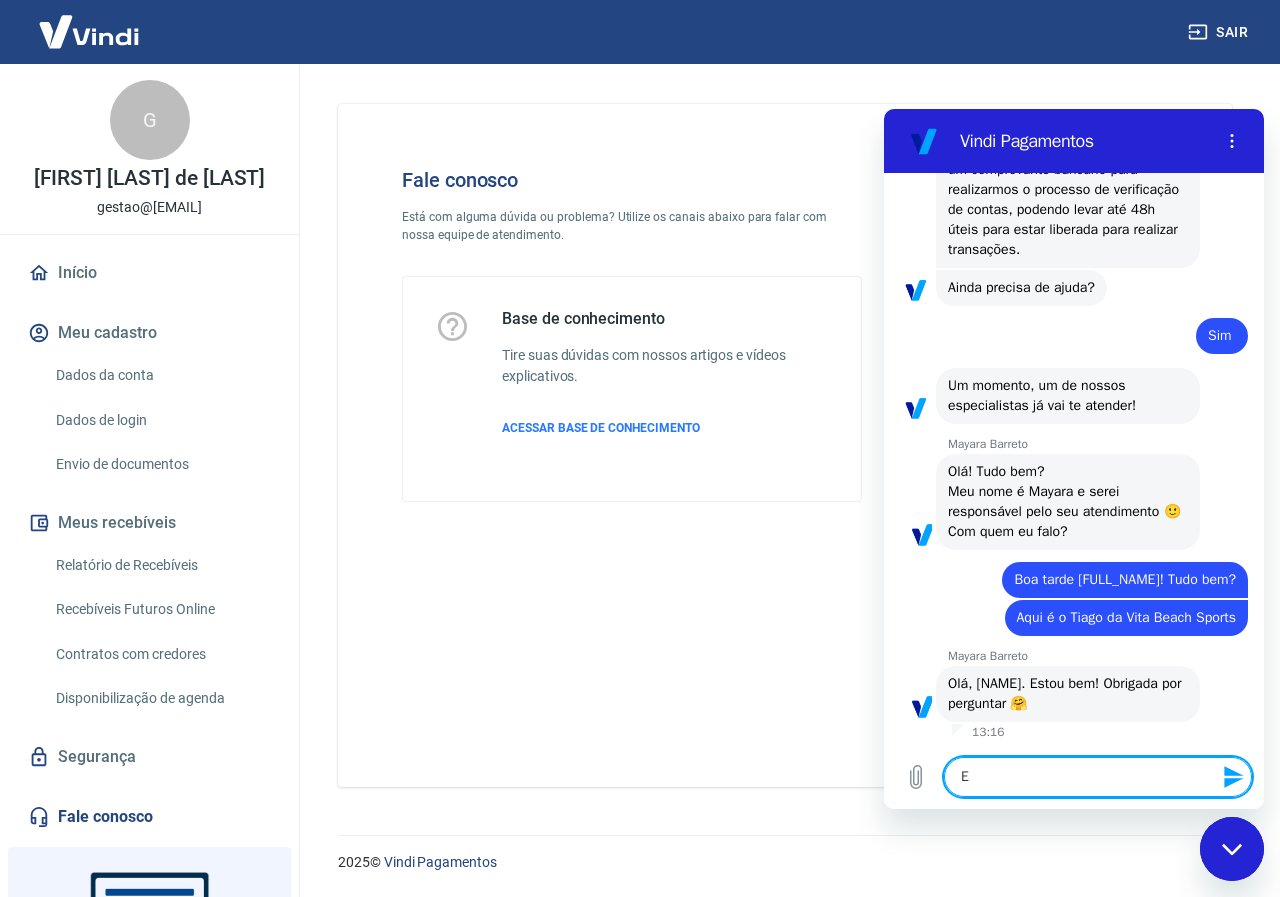 type on "Es" 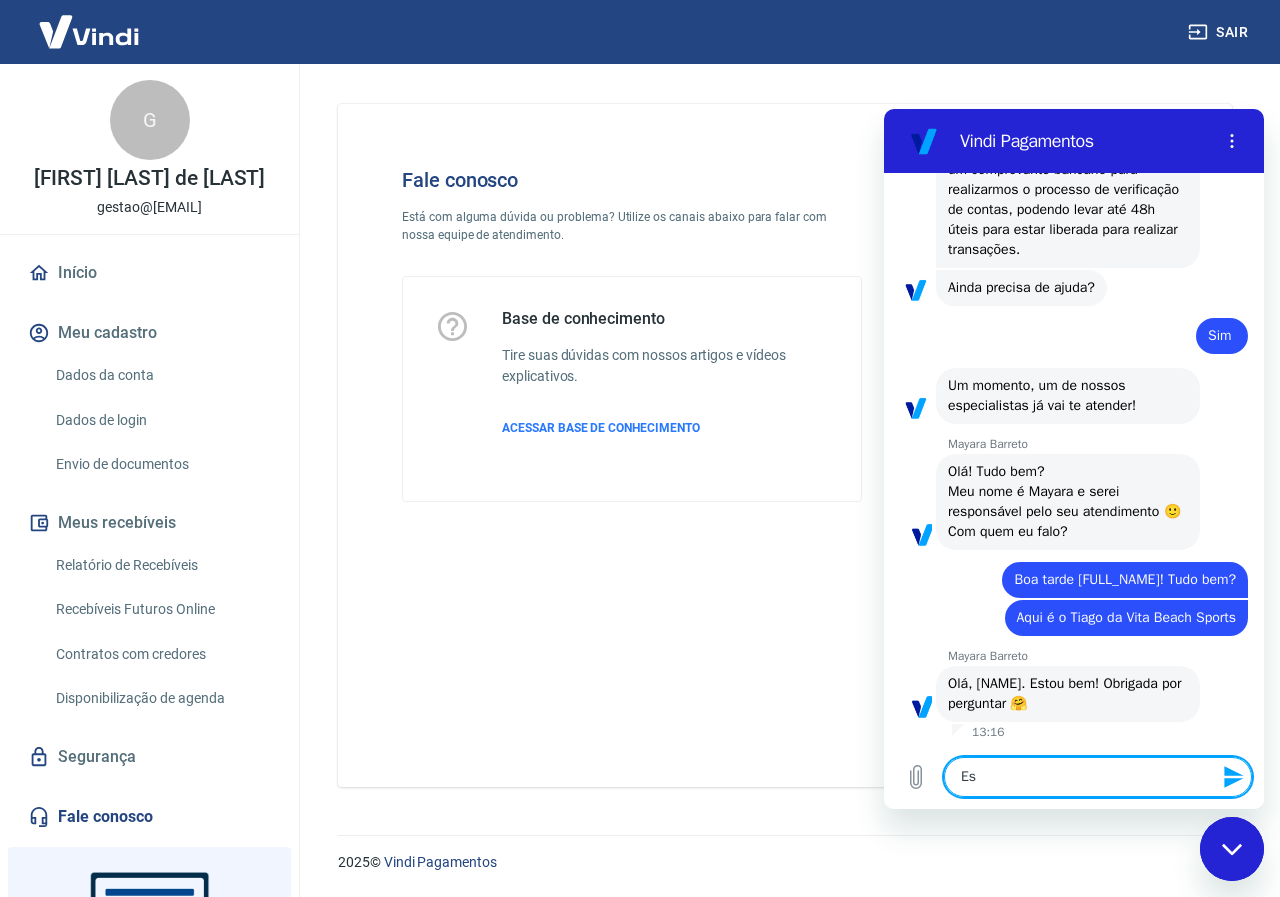 type on "Est" 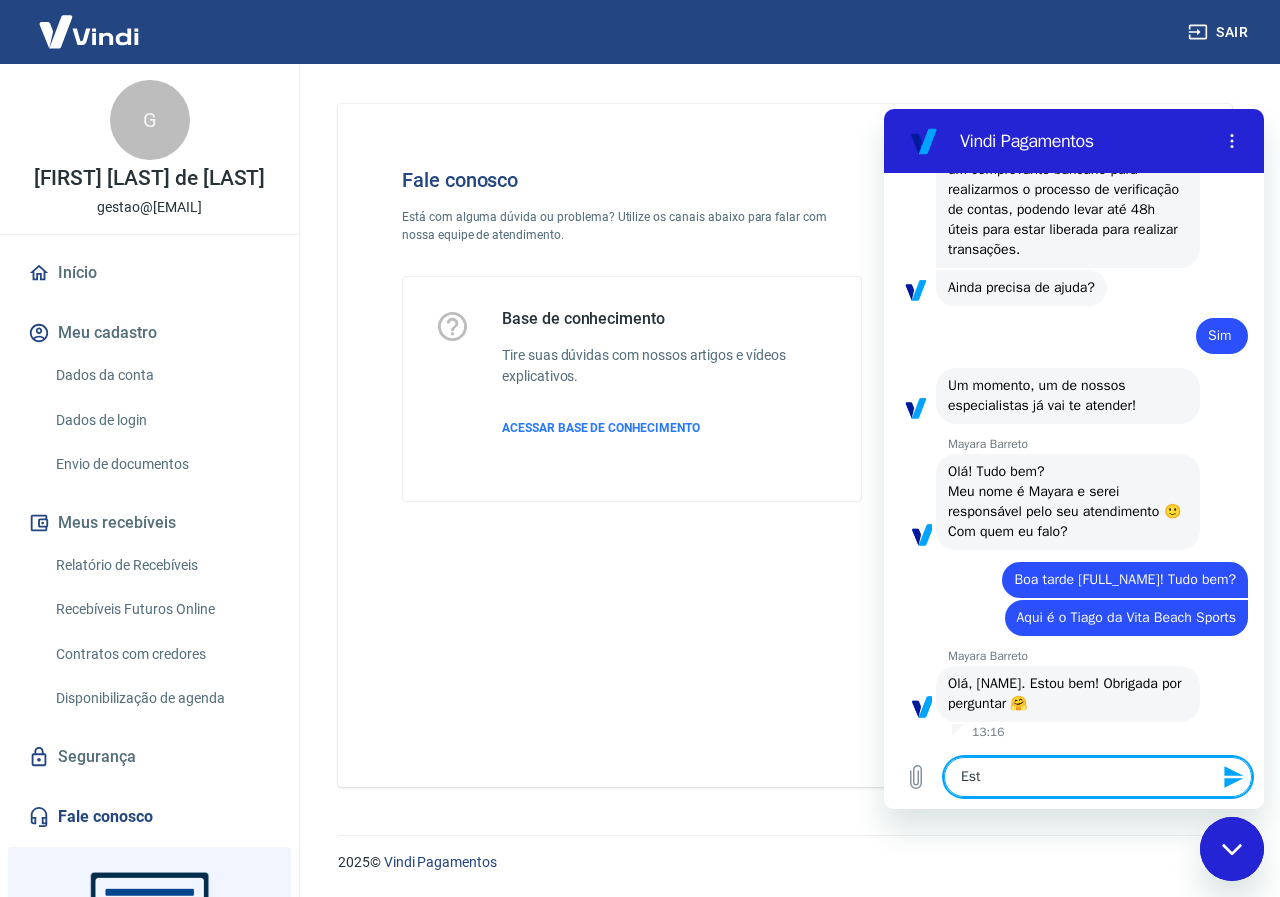 type on "Esto" 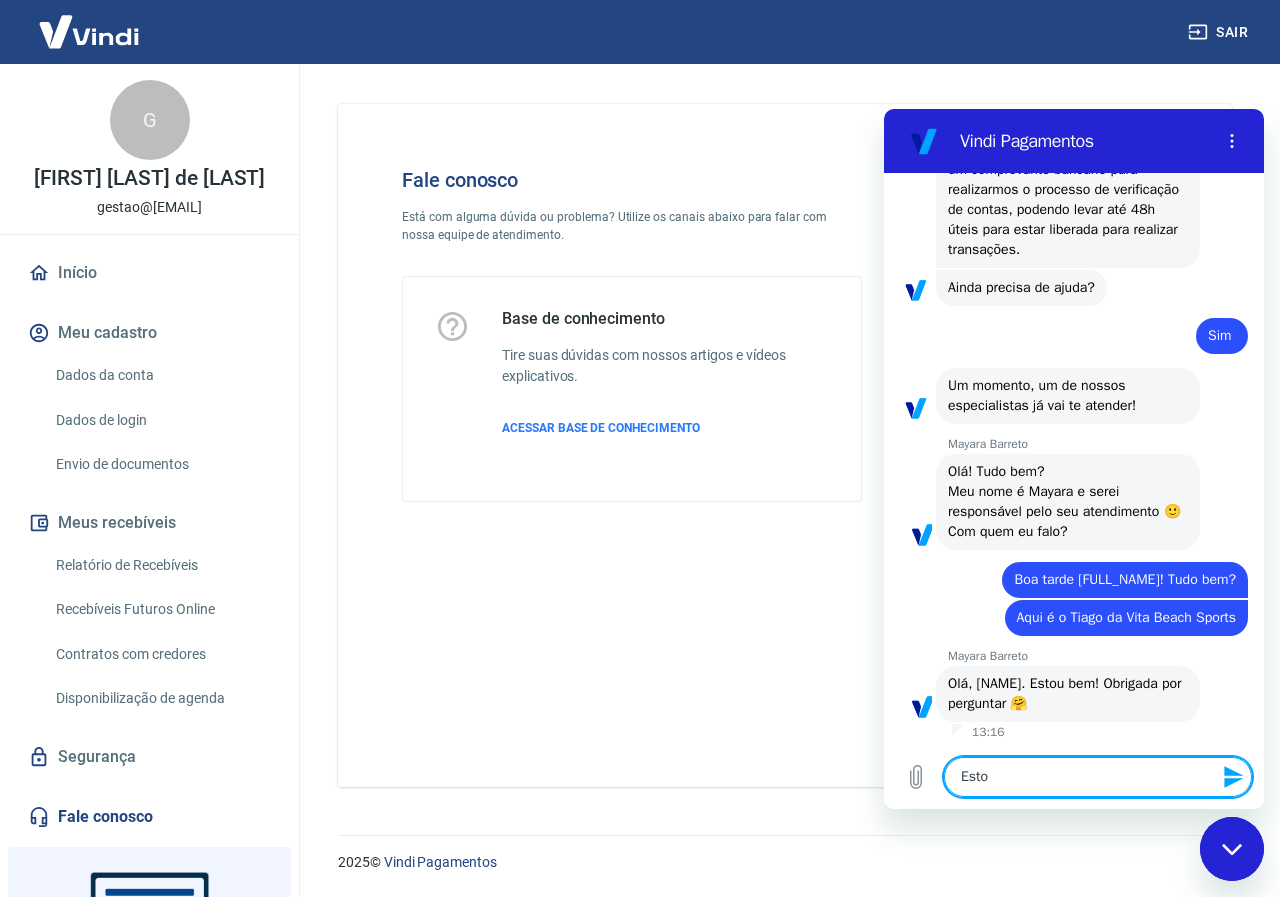 type on "Estou" 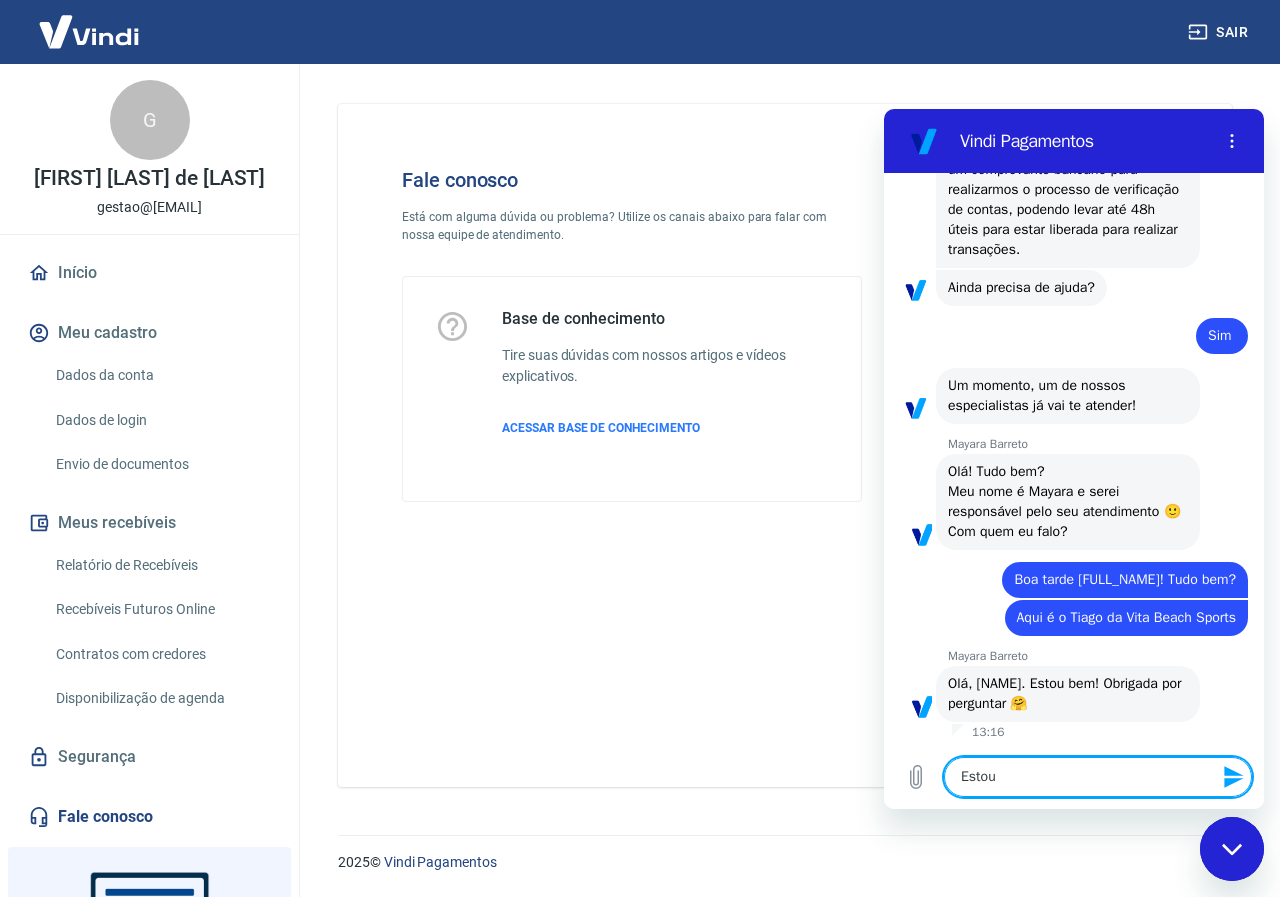 type on "Estou" 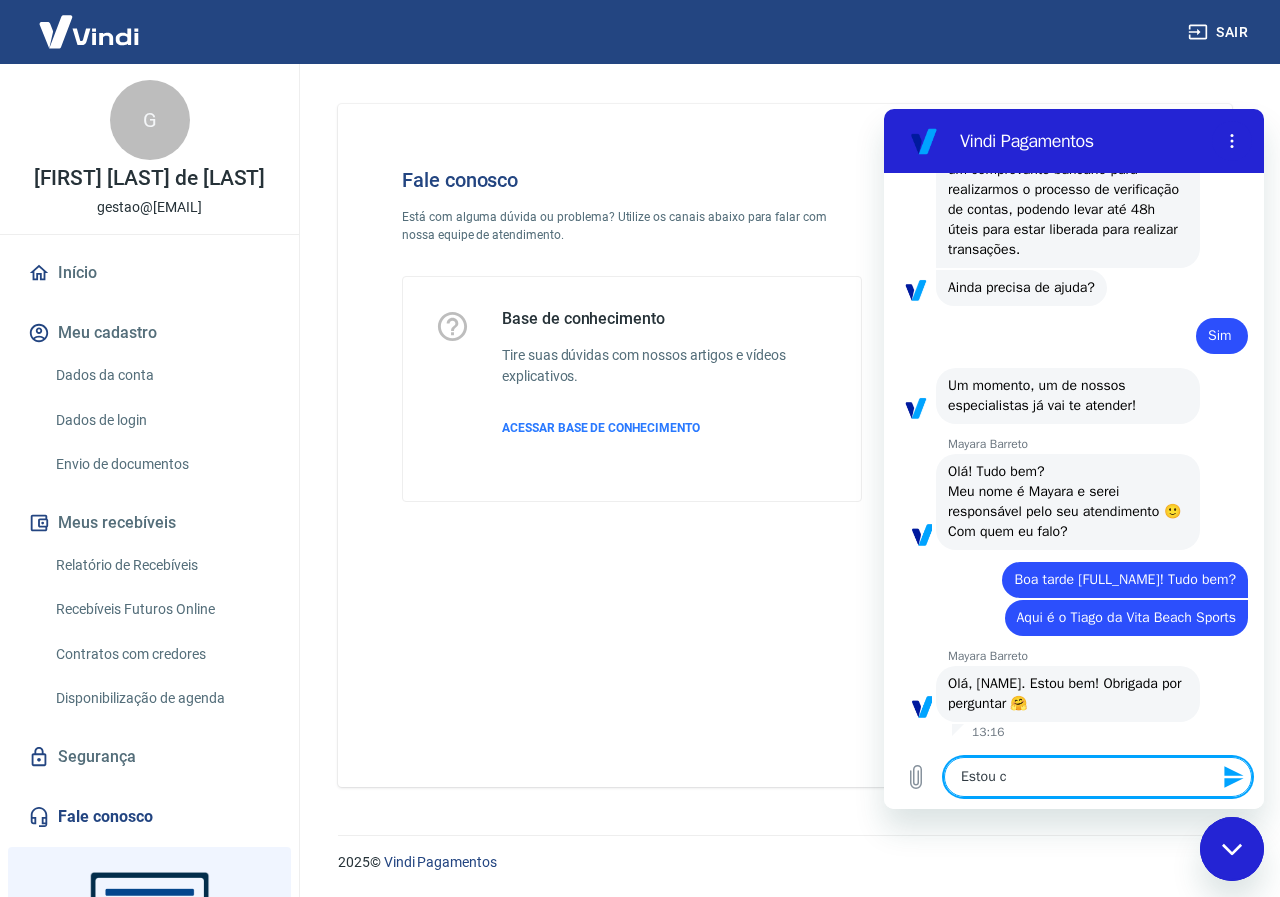 type on "x" 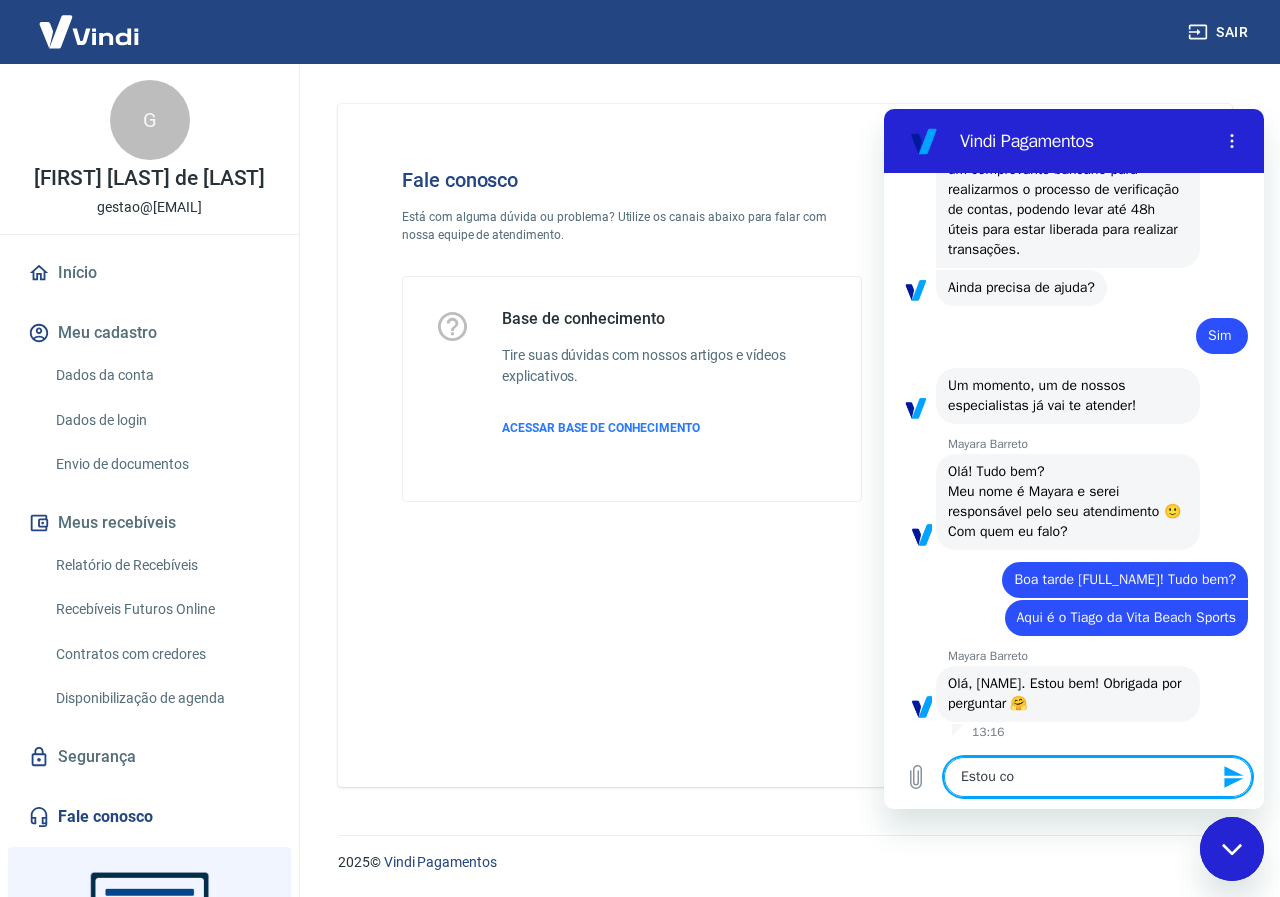 type on "Estou com" 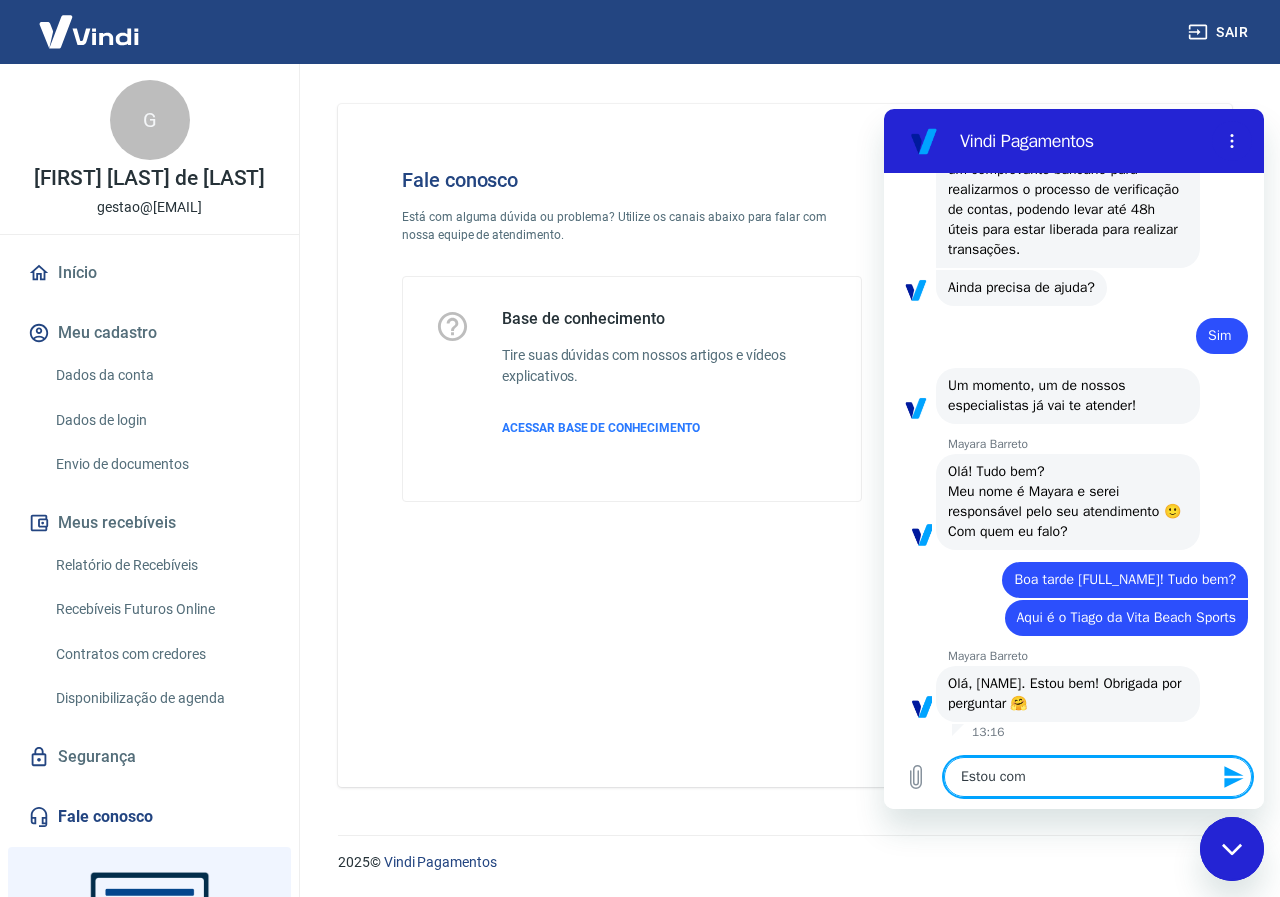 type on "Estou com" 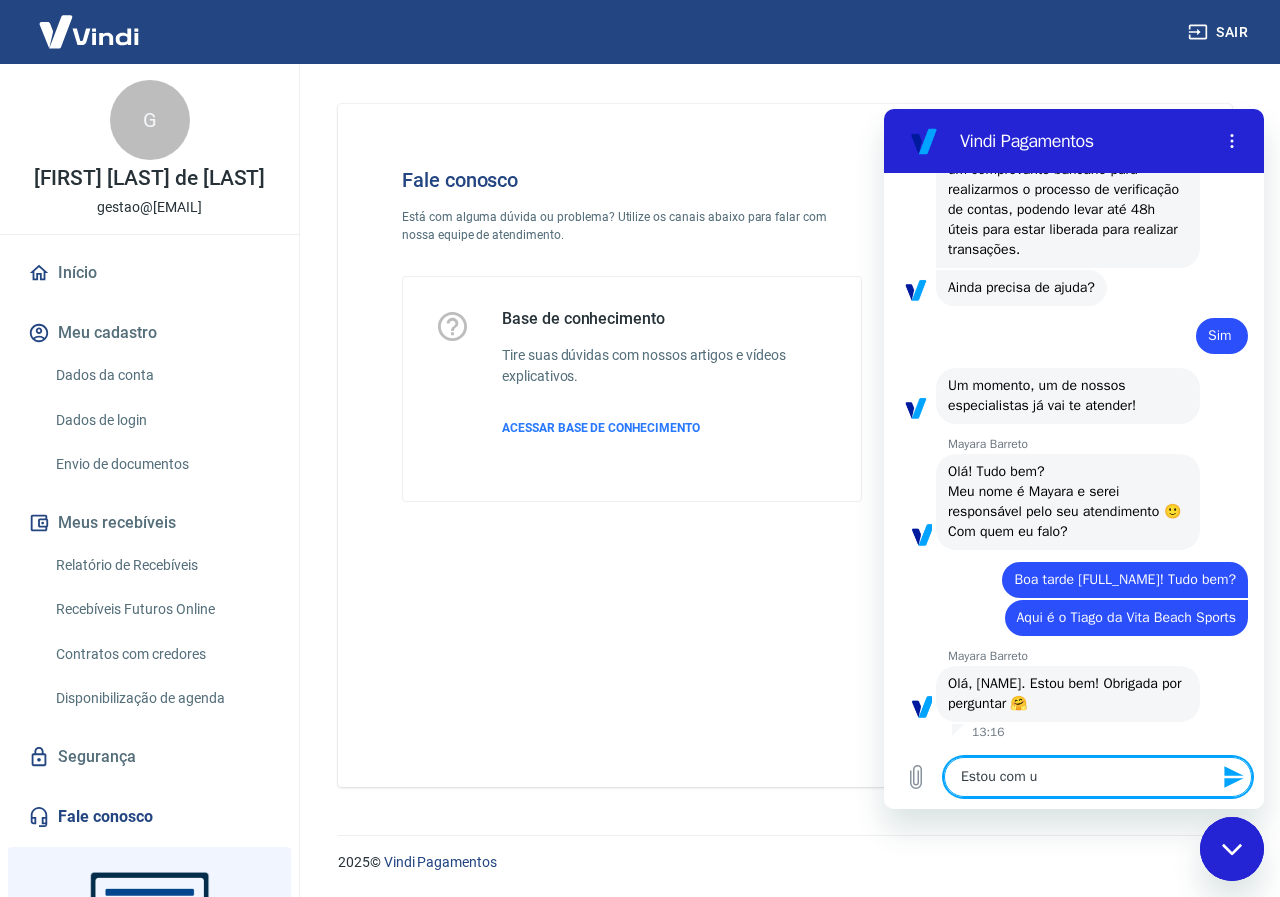 type on "Estou com um" 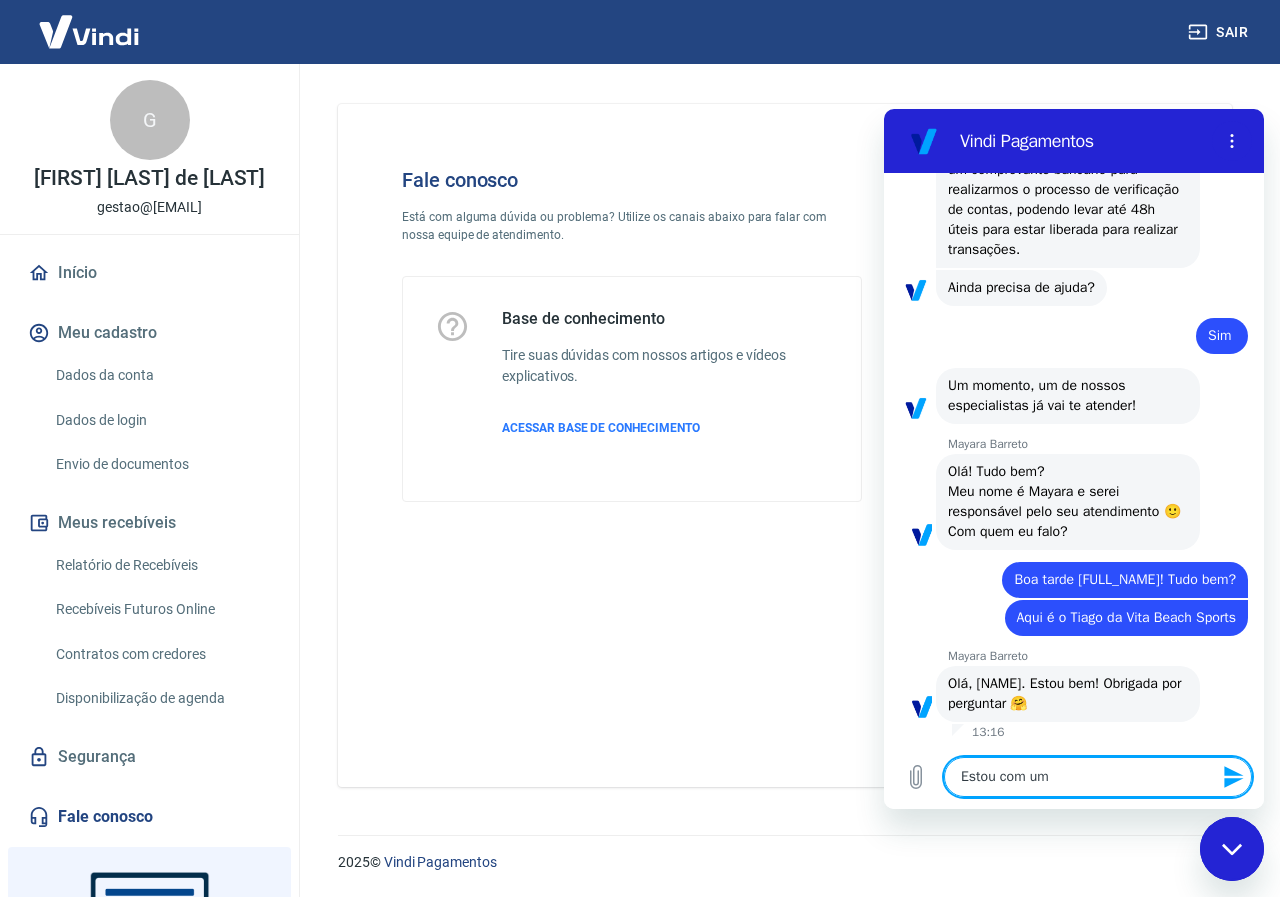 type on "Estou com uma" 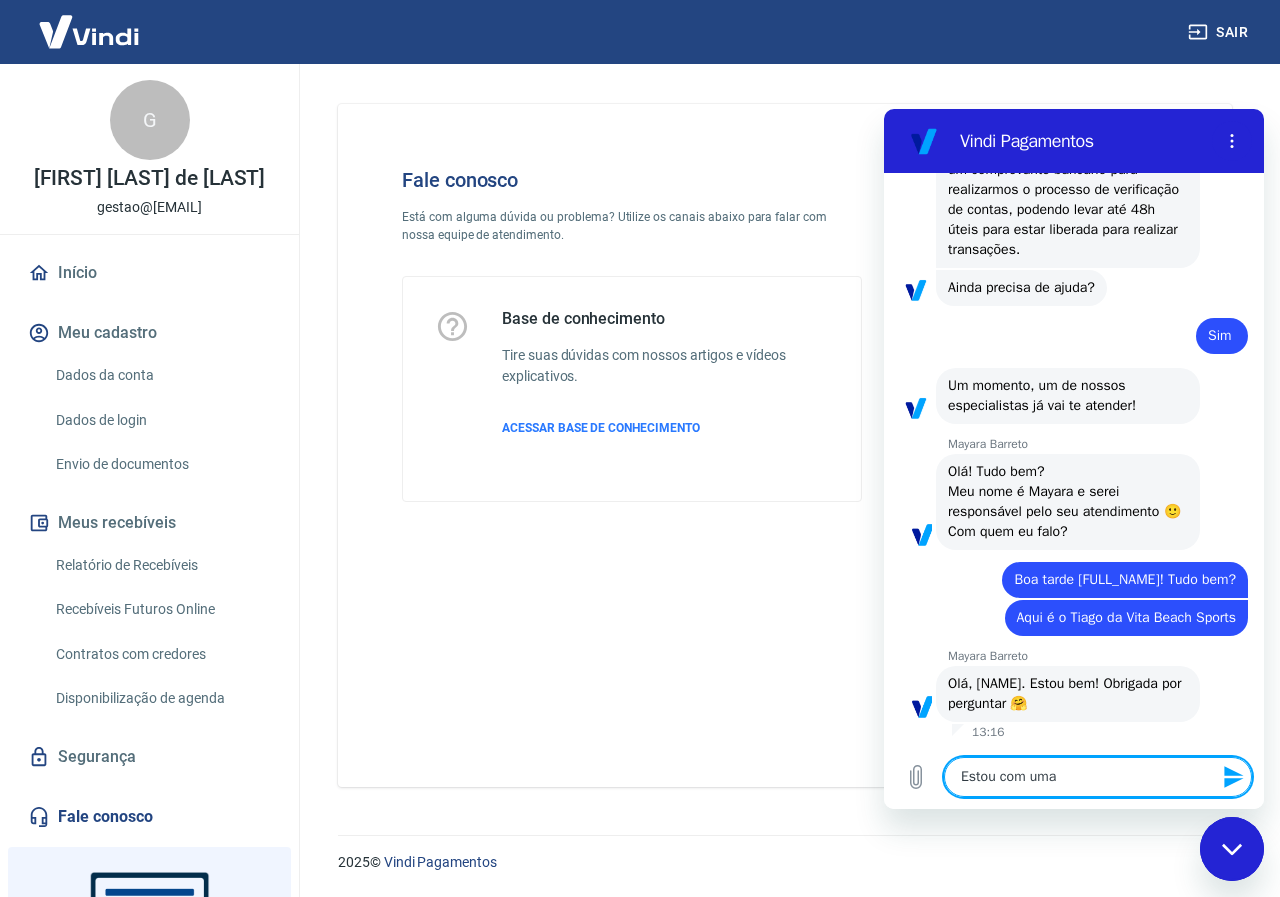 type on "Estou com uma" 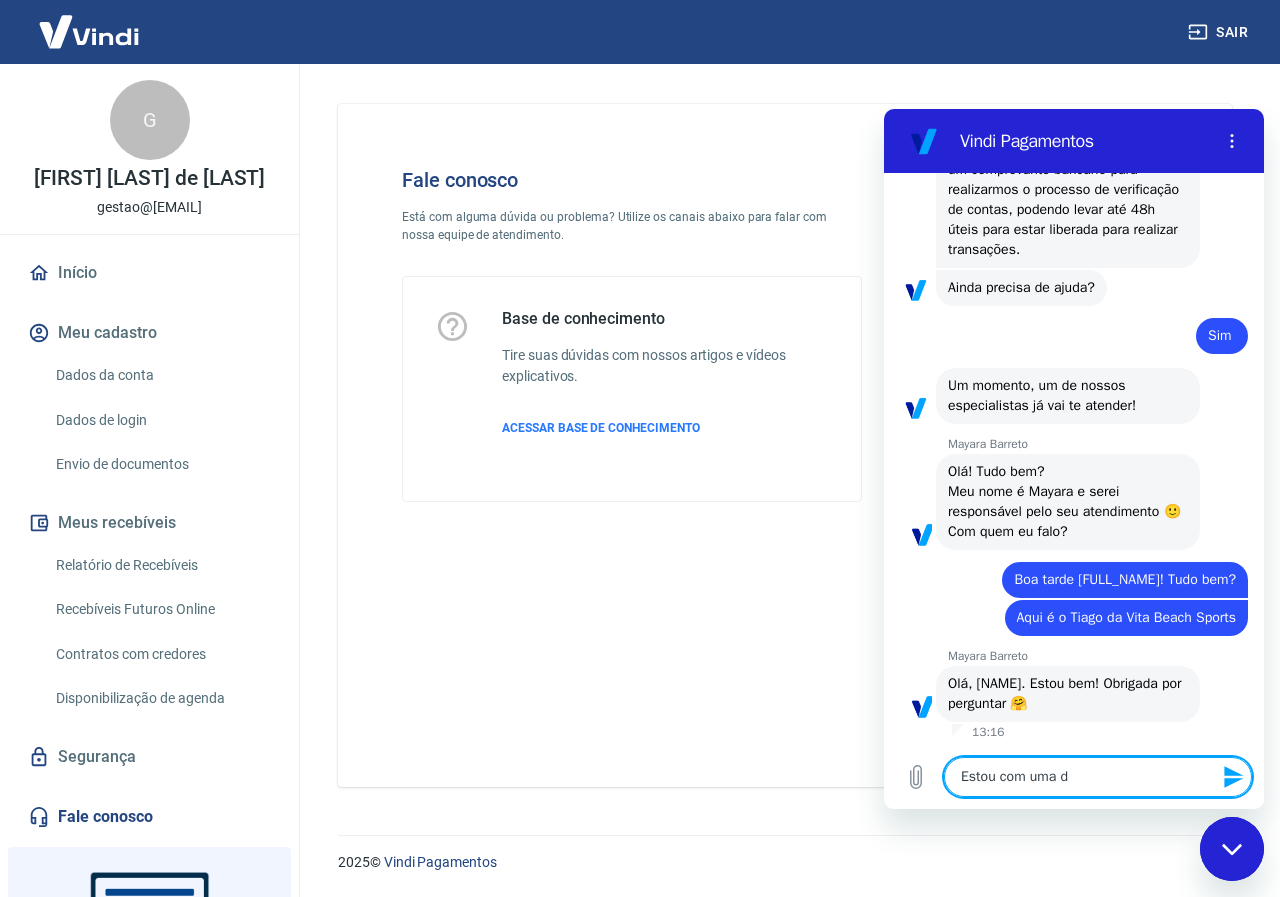 type on "Estou com uma du" 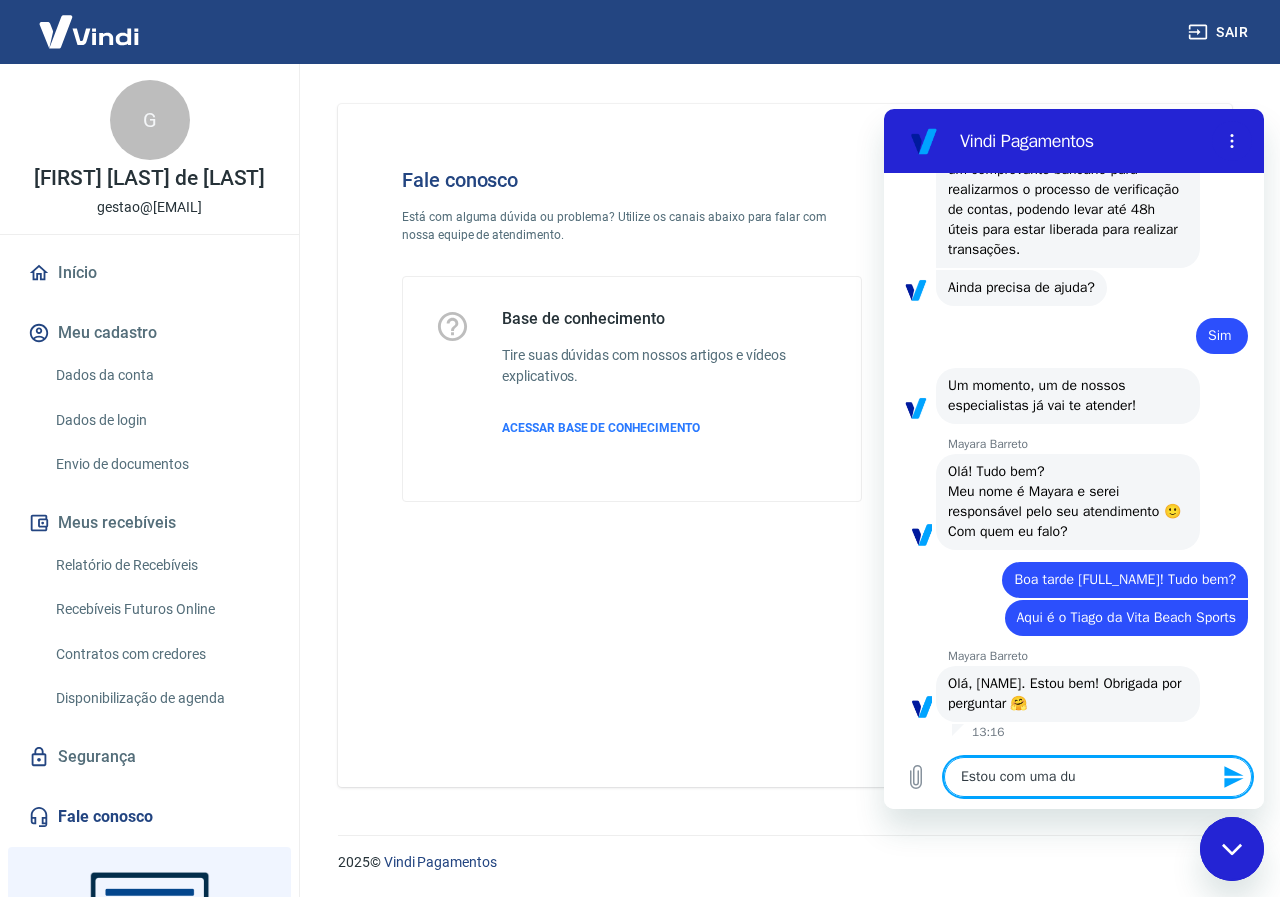 type on "Estou com uma duv" 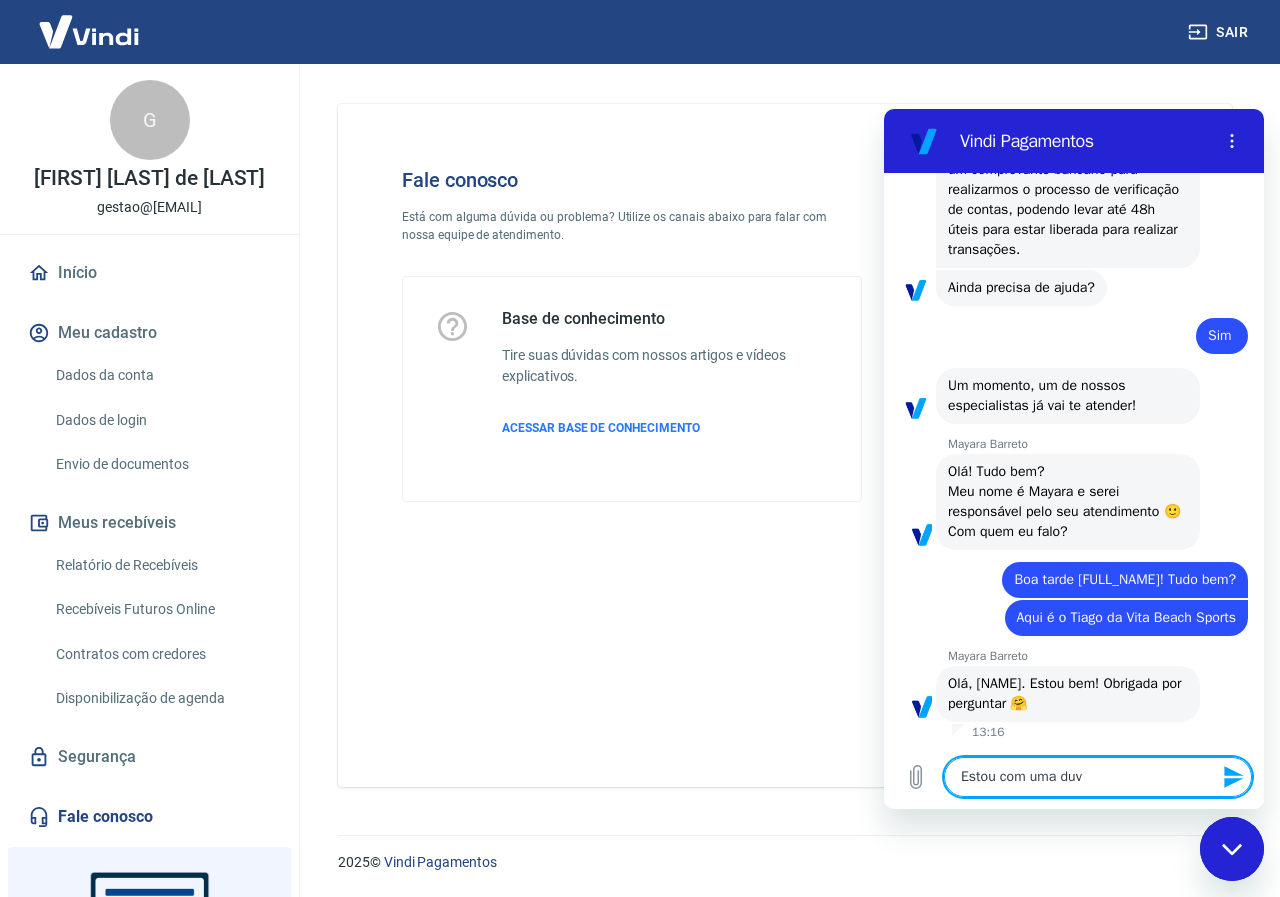 type on "Estou com uma duvi" 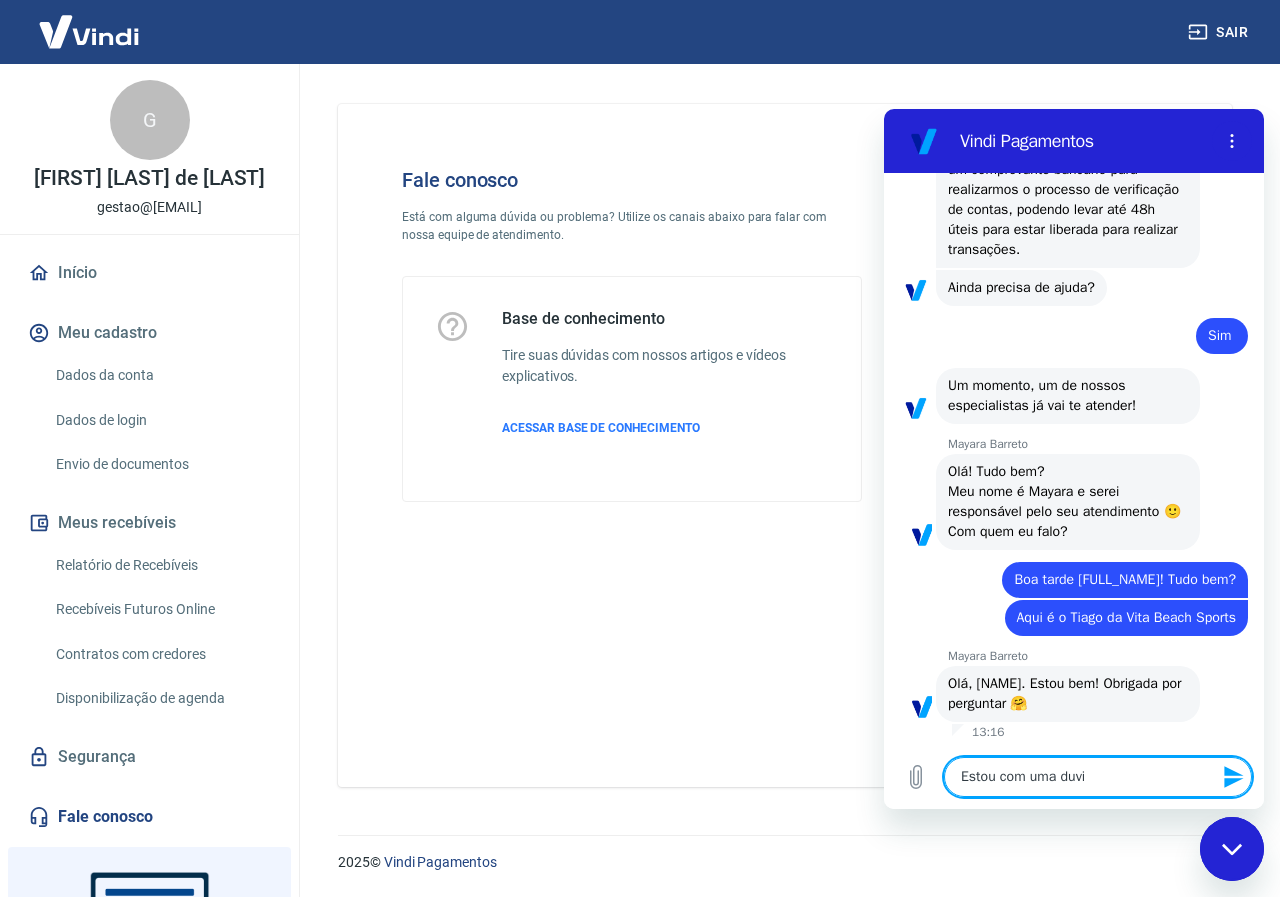 type on "Estou com uma duvid" 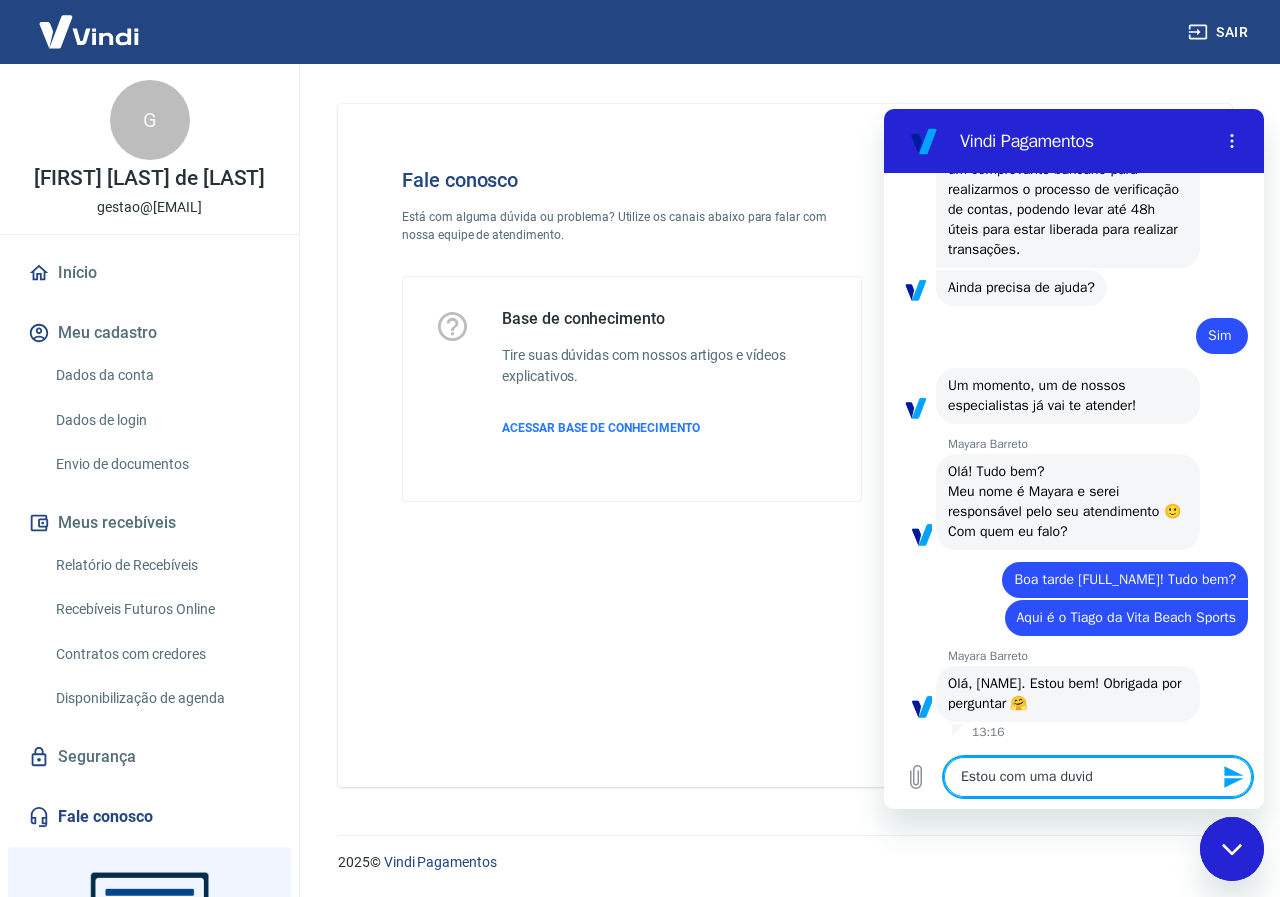 type on "Estou com uma duvida" 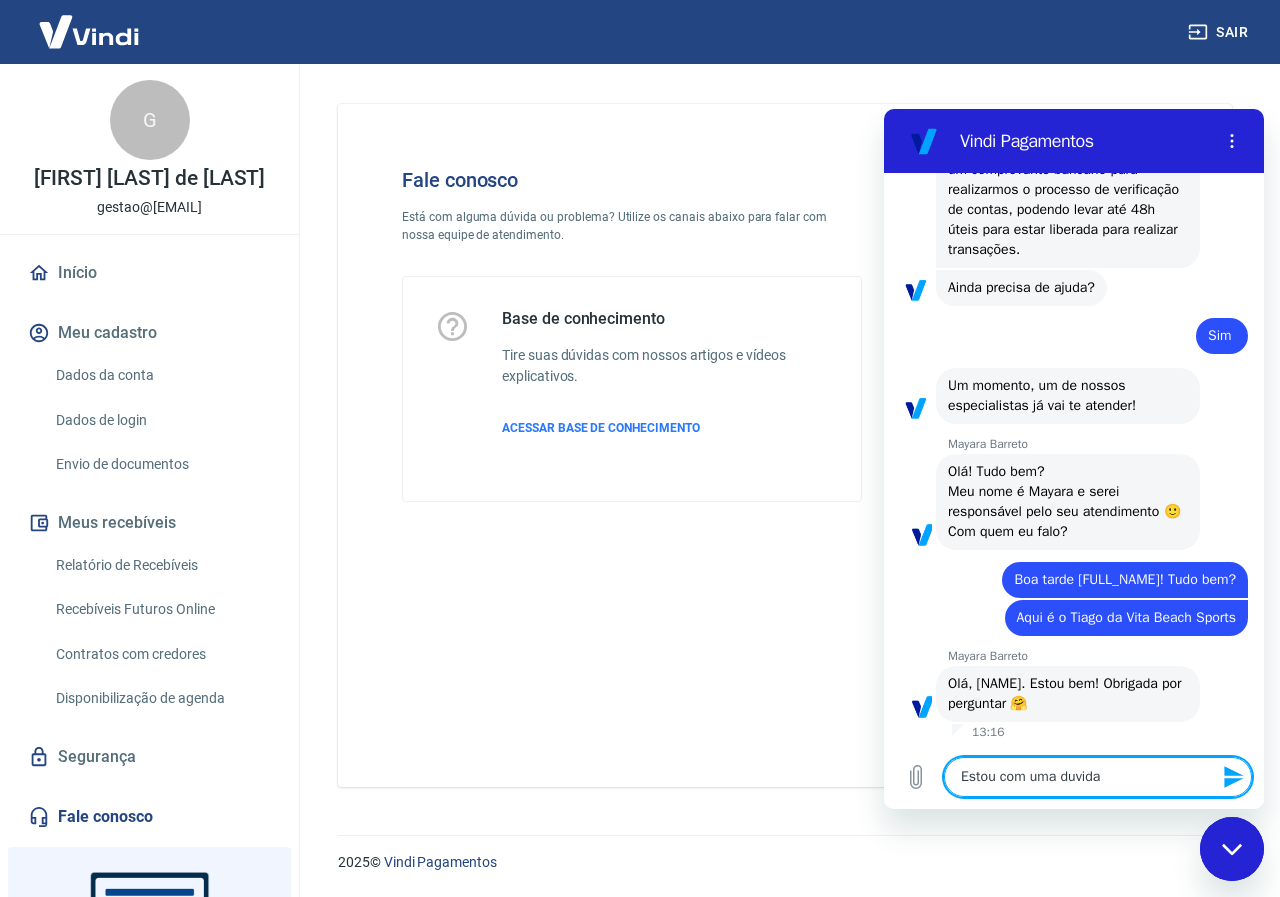 type on "Estou com uma duvida" 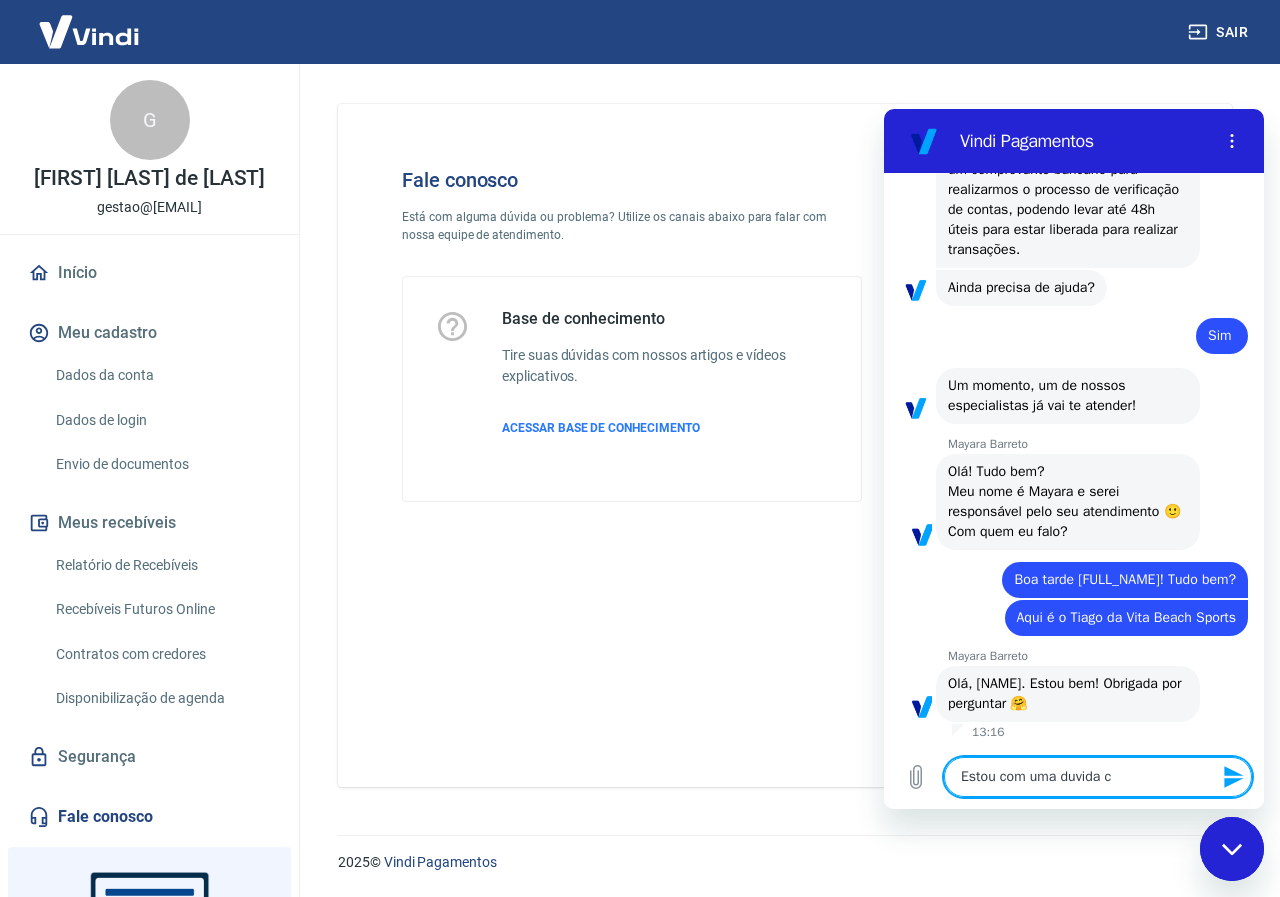type on "Estou com uma duvida com" 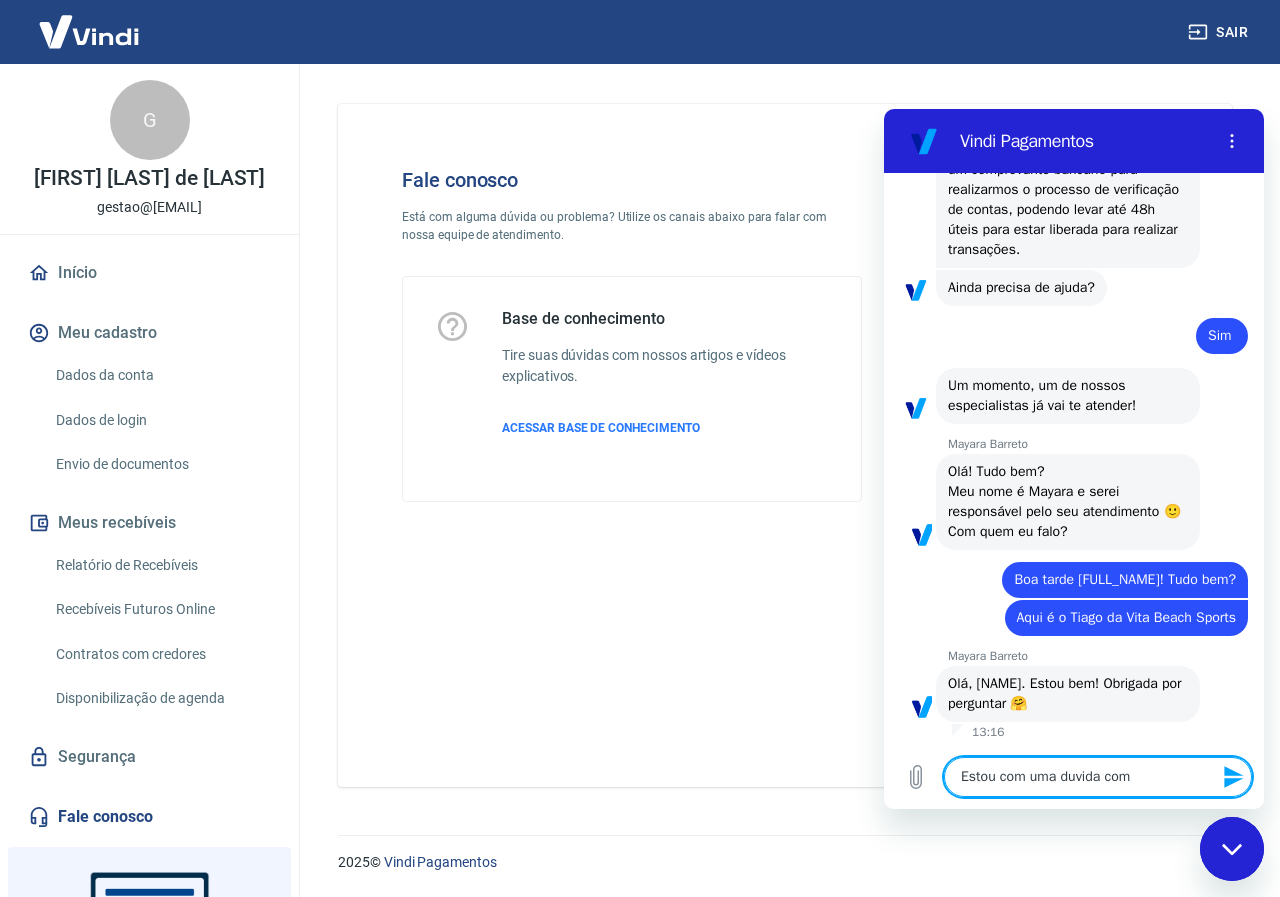 type on "Estou com uma duvida com" 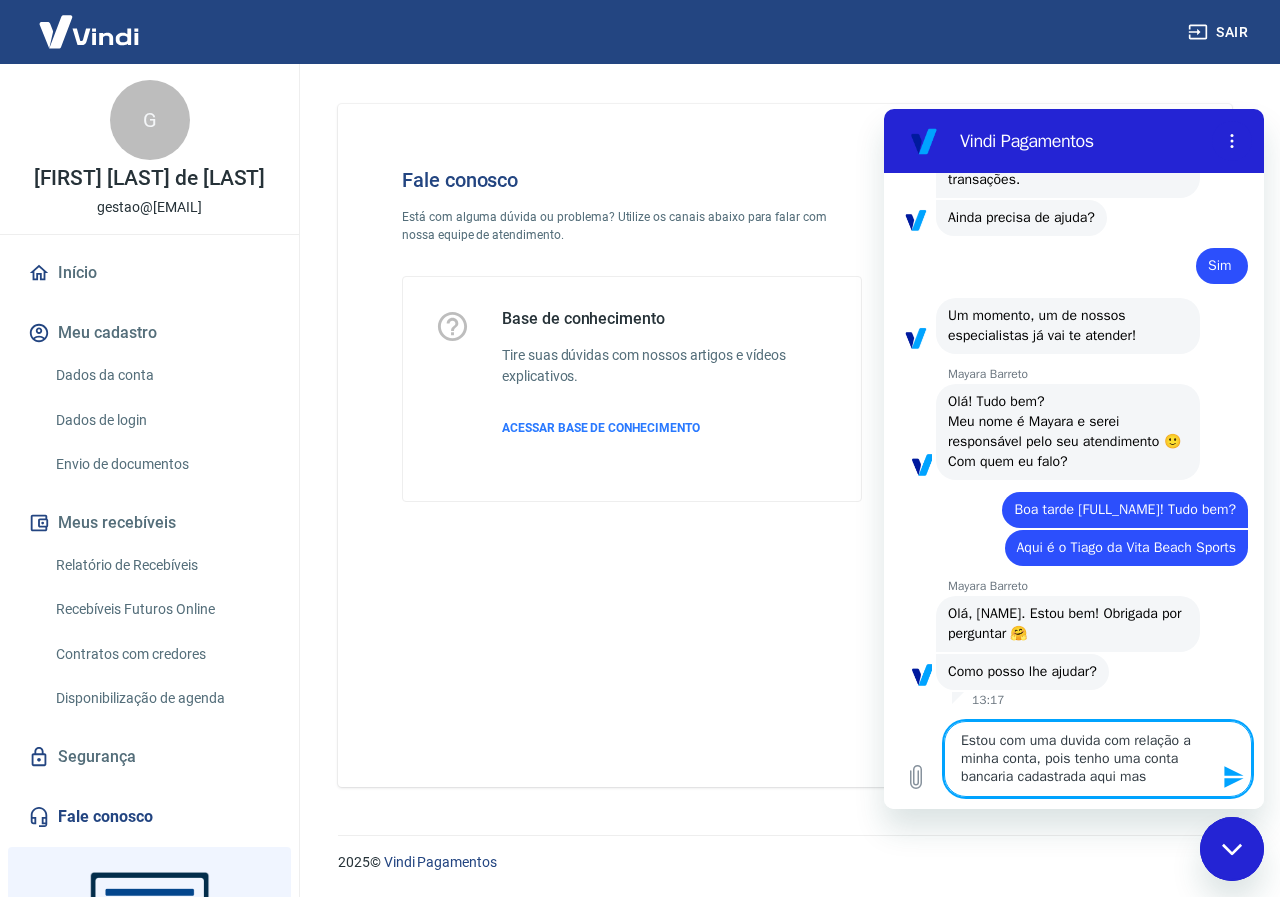 scroll, scrollTop: 2511, scrollLeft: 0, axis: vertical 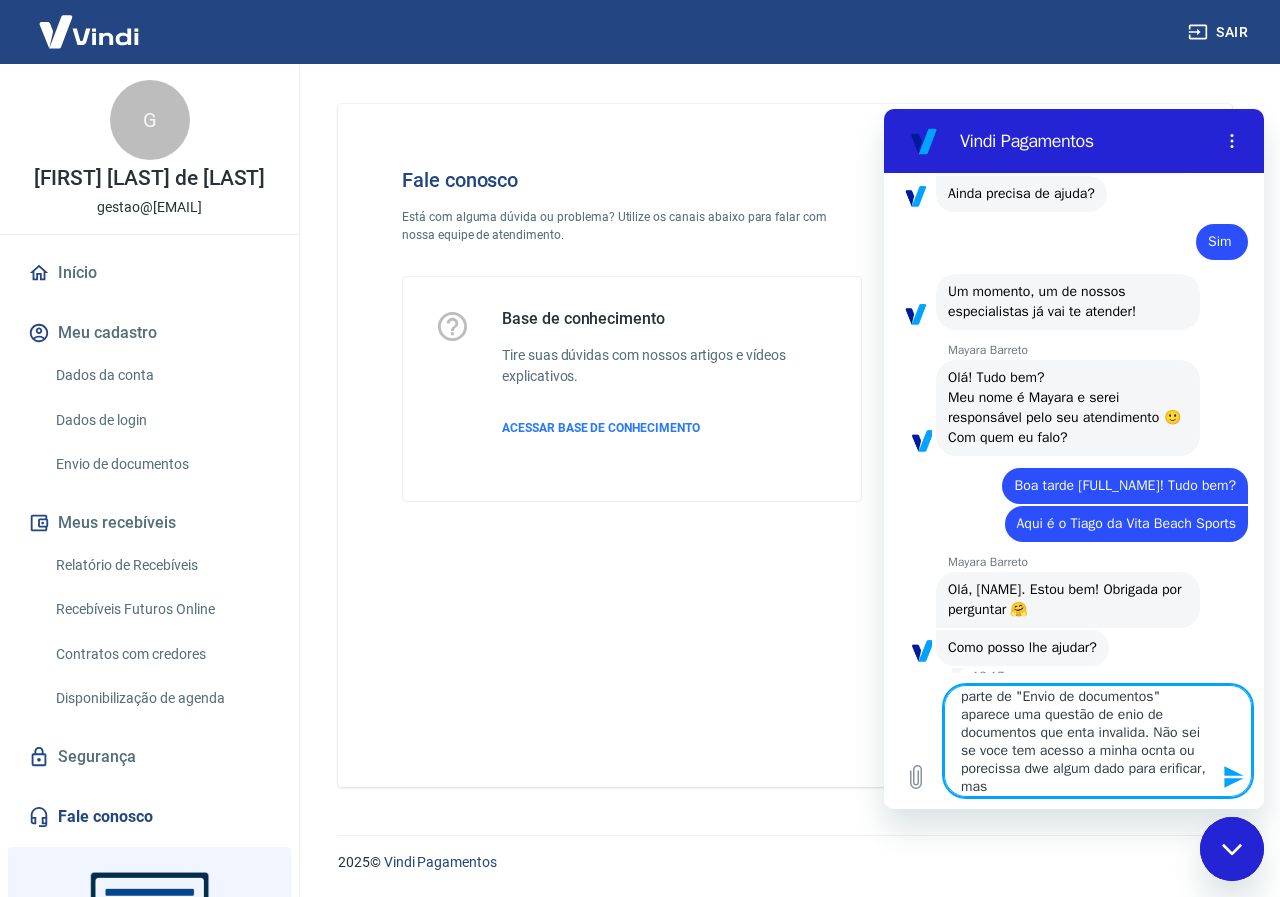 drag, startPoint x: 1085, startPoint y: 734, endPoint x: 1055, endPoint y: 757, distance: 37.802116 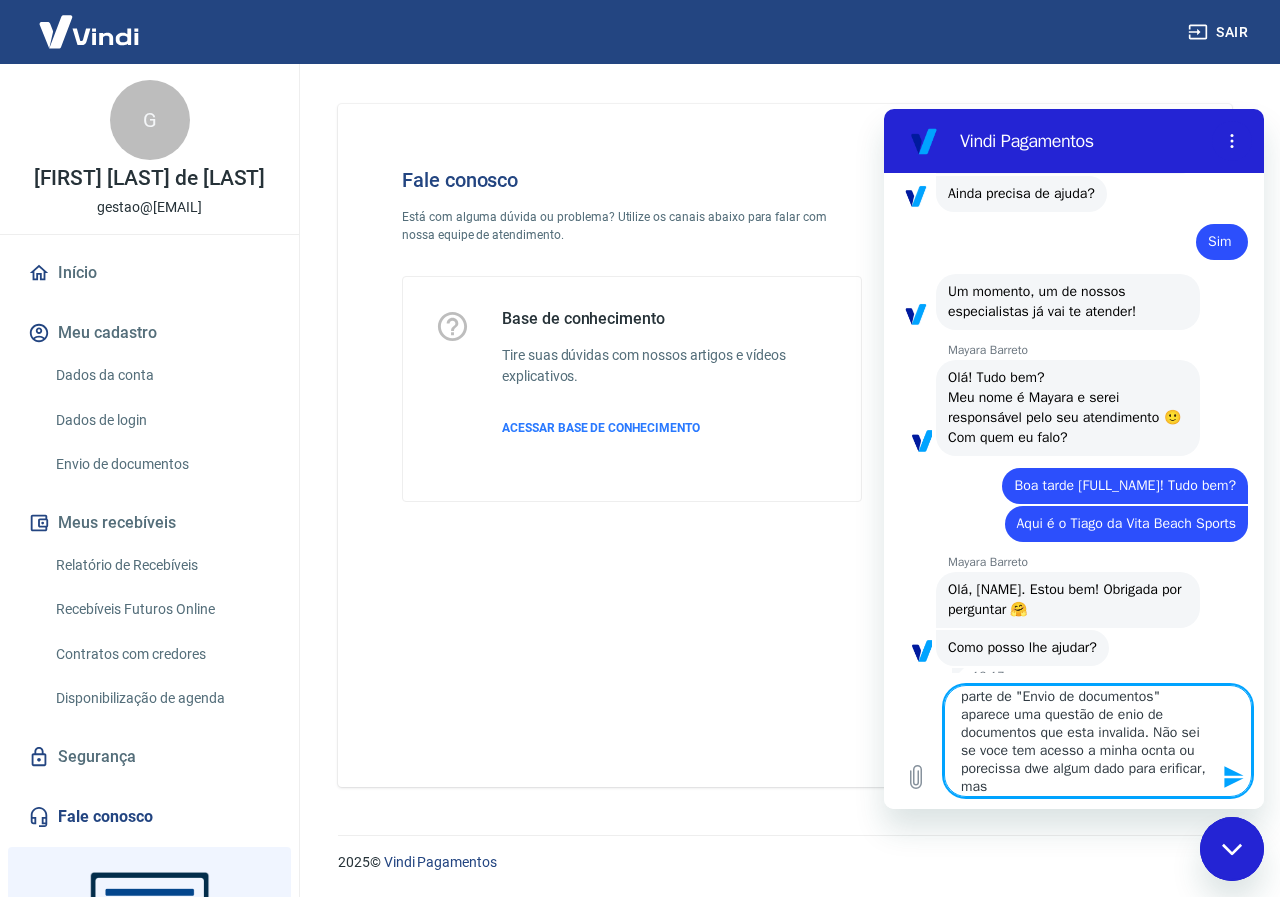 click on "Estou com uma duvida com relação a minha conta, pois tenho uma conta bancaria cadastrada aqui que parece estar tudo certo, porem quando vou na parte de "Envio de documentos" aparece uma questão de enio de documentos que esta invalida. Não sei se voce tem acesso a minha ocnta ou porecissa dwe algum dado para erificar, mas" at bounding box center (1098, 741) 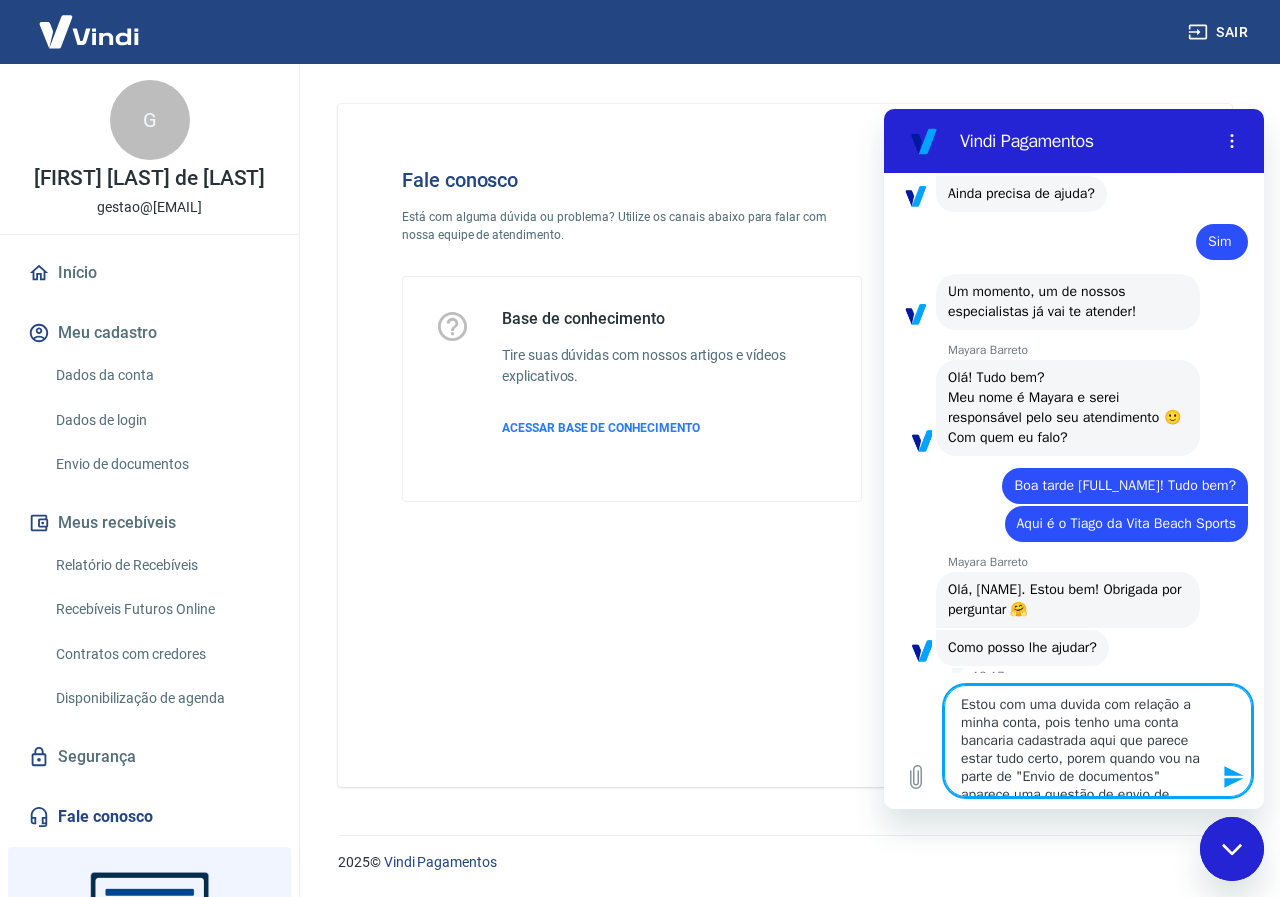 scroll, scrollTop: 90, scrollLeft: 0, axis: vertical 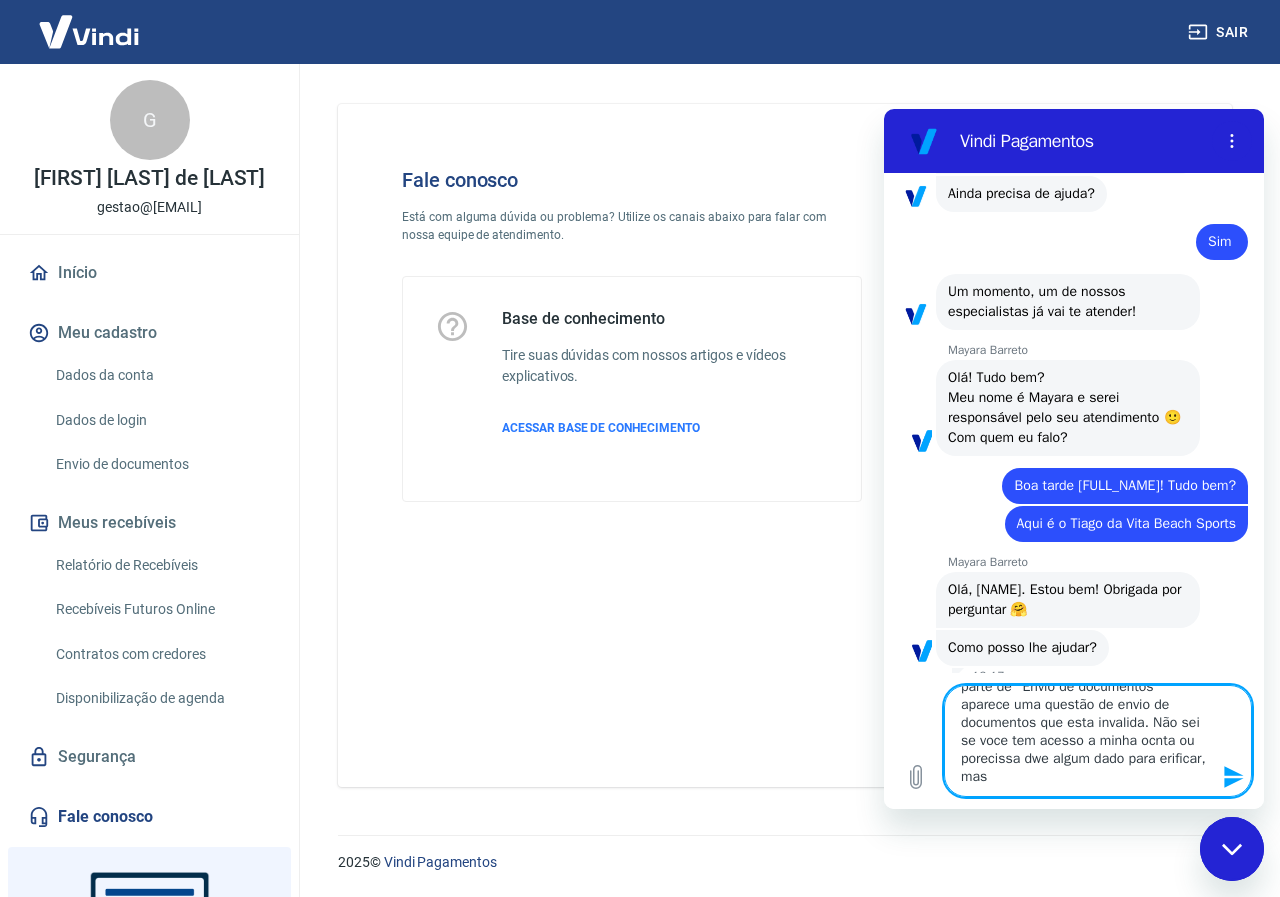 drag, startPoint x: 115, startPoint y: 634, endPoint x: 798, endPoint y: 296, distance: 762.0584 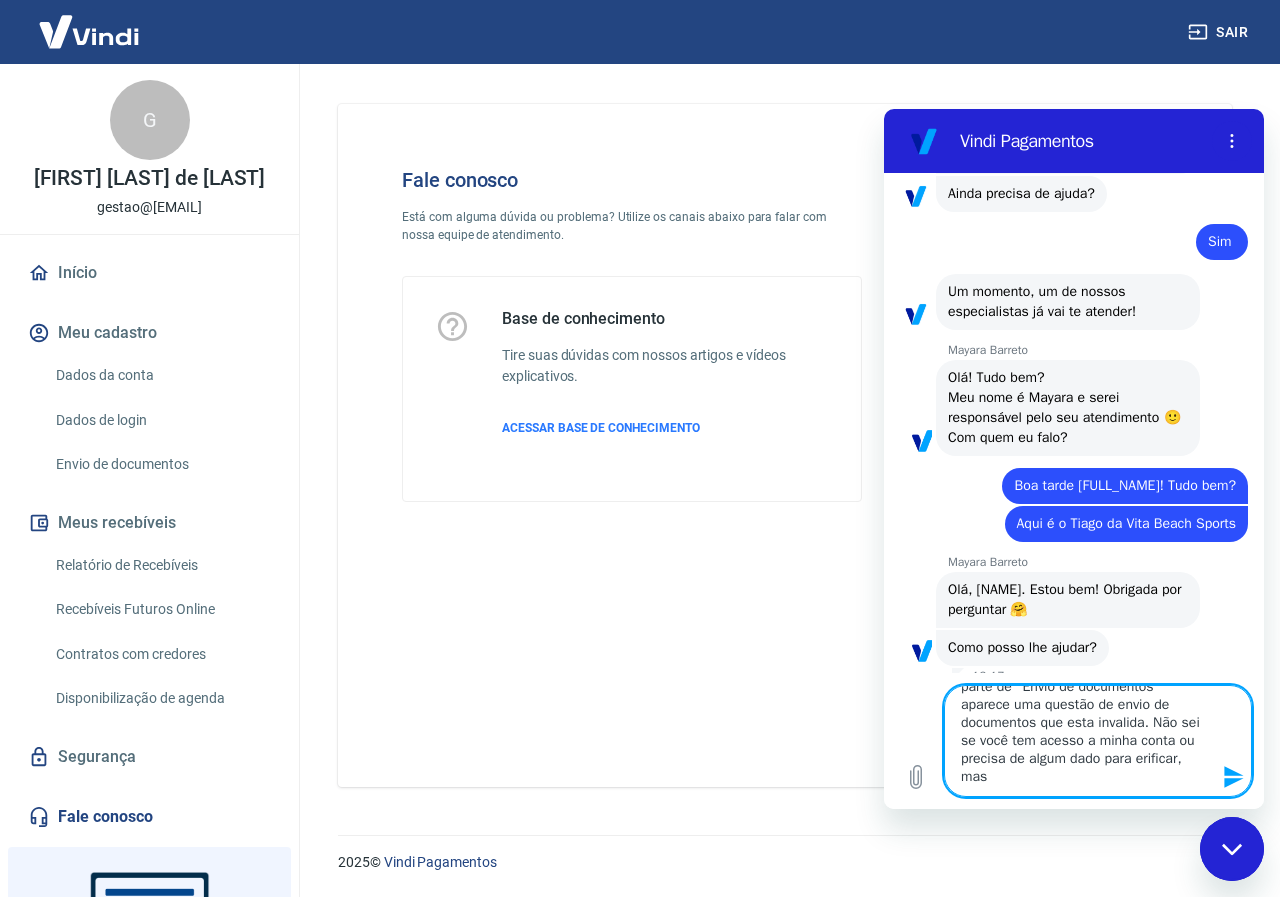 scroll, scrollTop: 72, scrollLeft: 0, axis: vertical 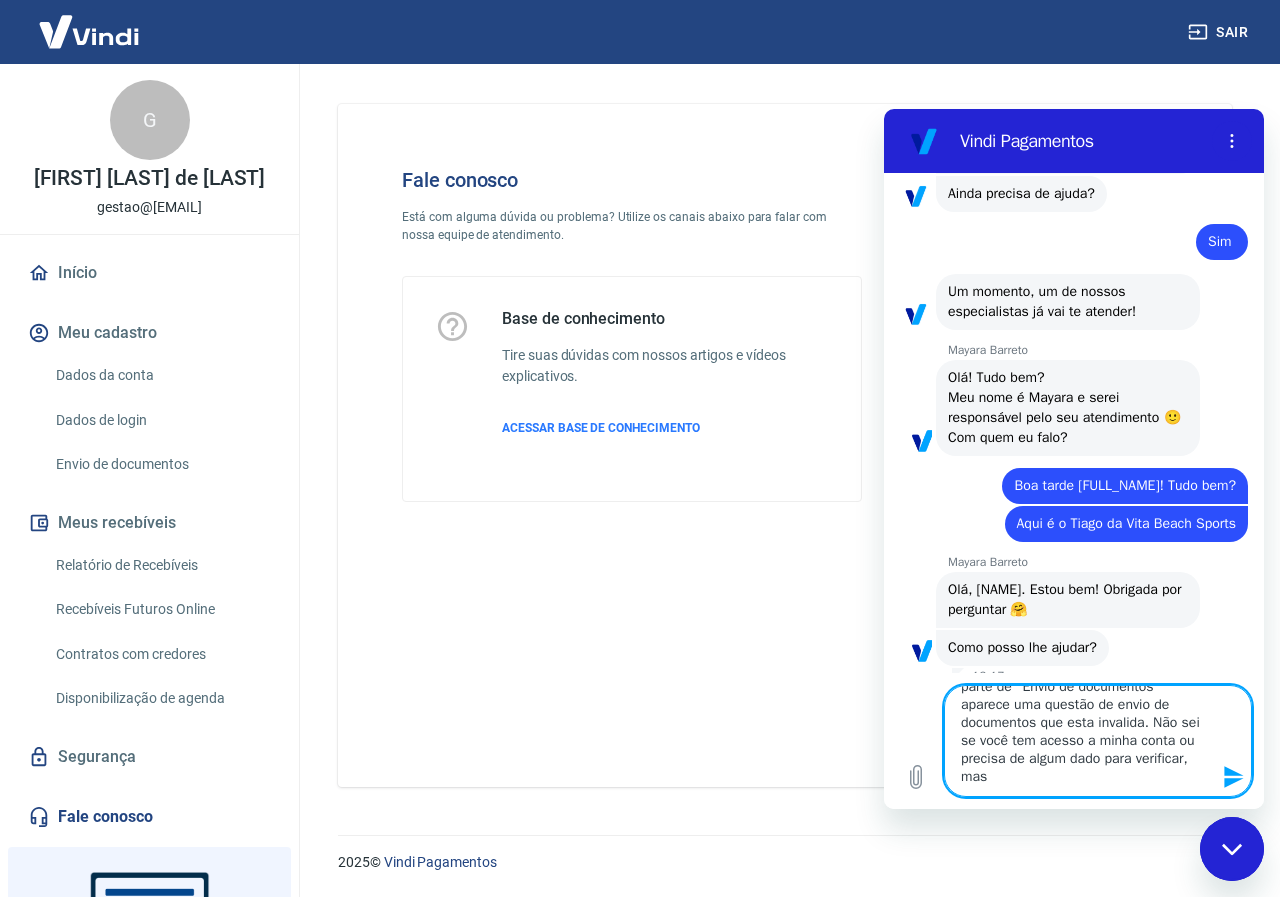 click on "Estou com uma duvida com relação a minha conta, pois tenho uma conta bancaria cadastrada aqui que parece estar tudo certo, porem quando vou na parte de "Envio de documentos" aparece uma questão de envio de documentos que esta invalida. Não sei se você tem acesso a minha conta ou precisa de algum dado para verificar, mas" at bounding box center [1098, 741] 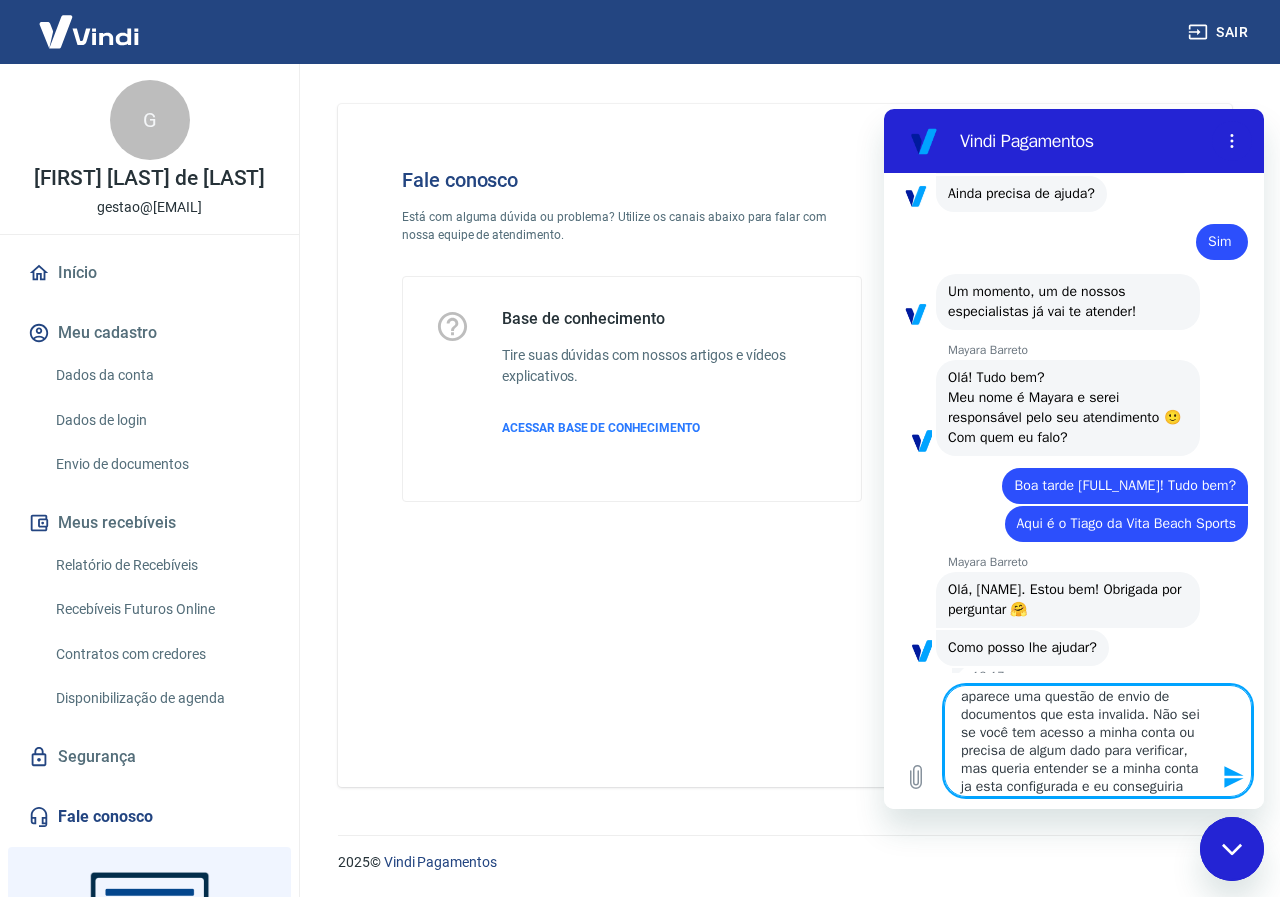 scroll, scrollTop: 116, scrollLeft: 0, axis: vertical 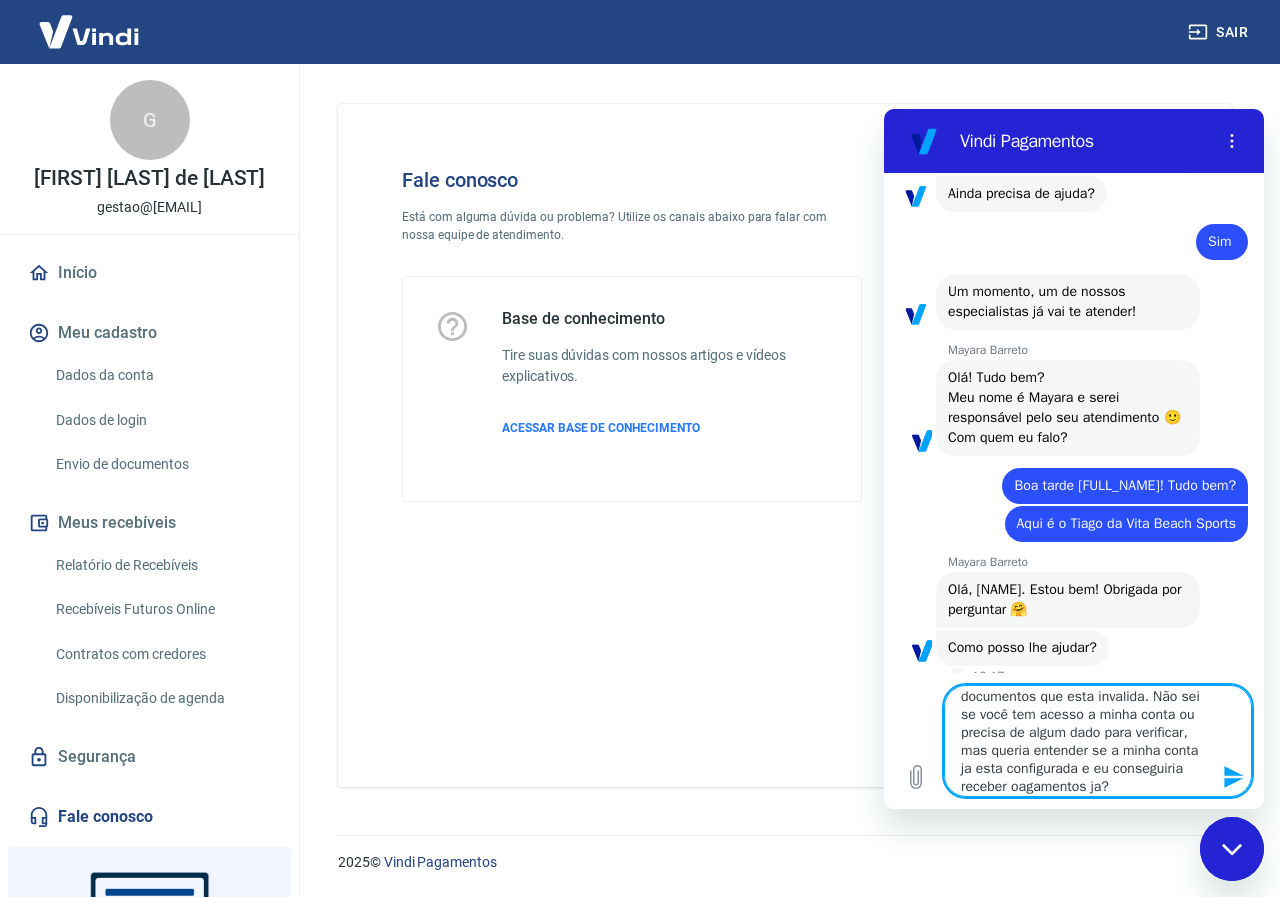 click on "Estou com uma duvida com relação a minha conta, pois tenho uma conta bancaria cadastrada aqui que parece estar tudo certo, porem quando vou na parte de "Envio de documentos" aparece uma questão de envio de documentos que esta invalida. Não sei se você tem acesso a minha conta ou precisa de algum dado para verificar, mas queria entender se a minha conta ja esta configurada e eu conseguiria receber oagamentos ja?" at bounding box center [1098, 741] 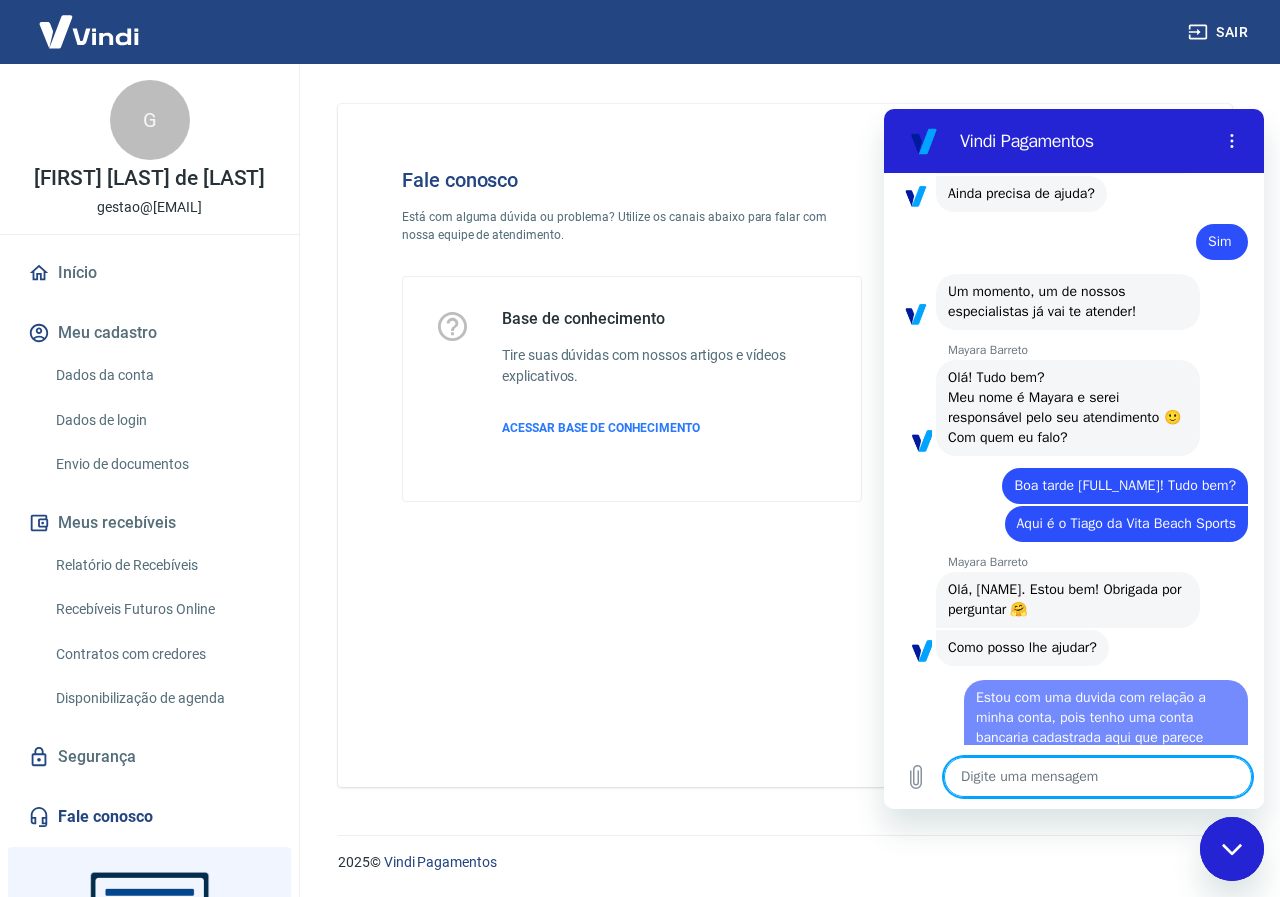 scroll, scrollTop: 0, scrollLeft: 0, axis: both 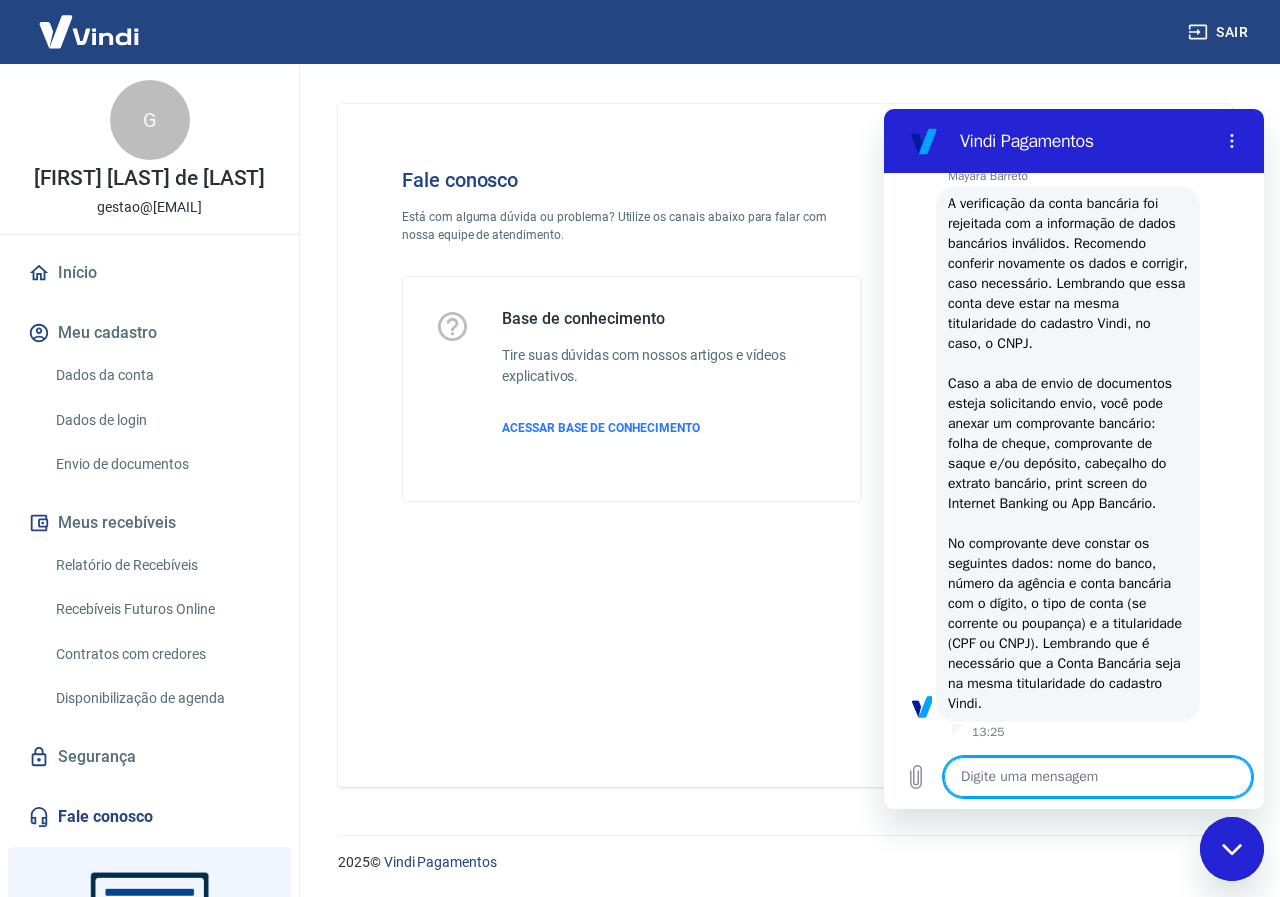 click at bounding box center (1098, 777) 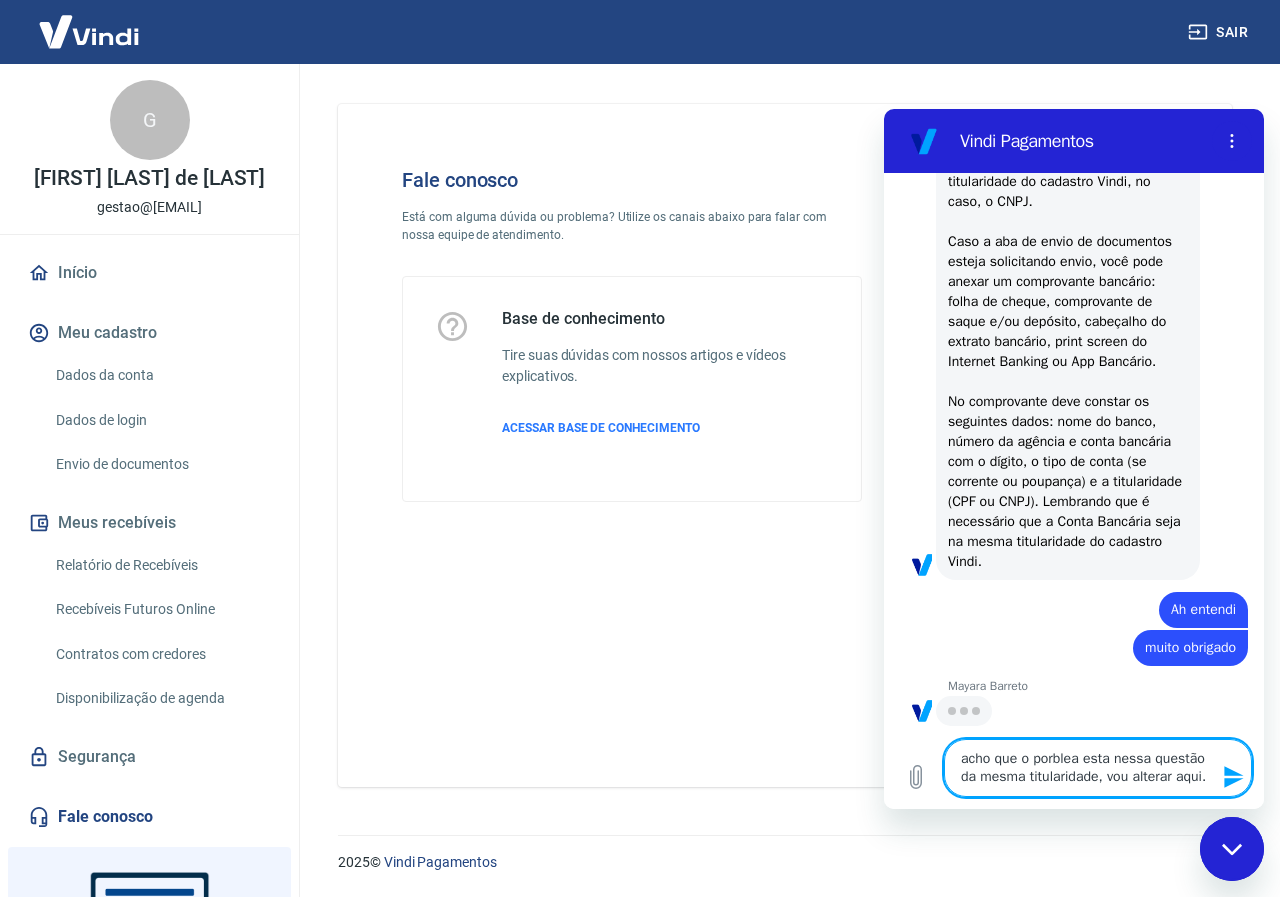 scroll, scrollTop: 3605, scrollLeft: 0, axis: vertical 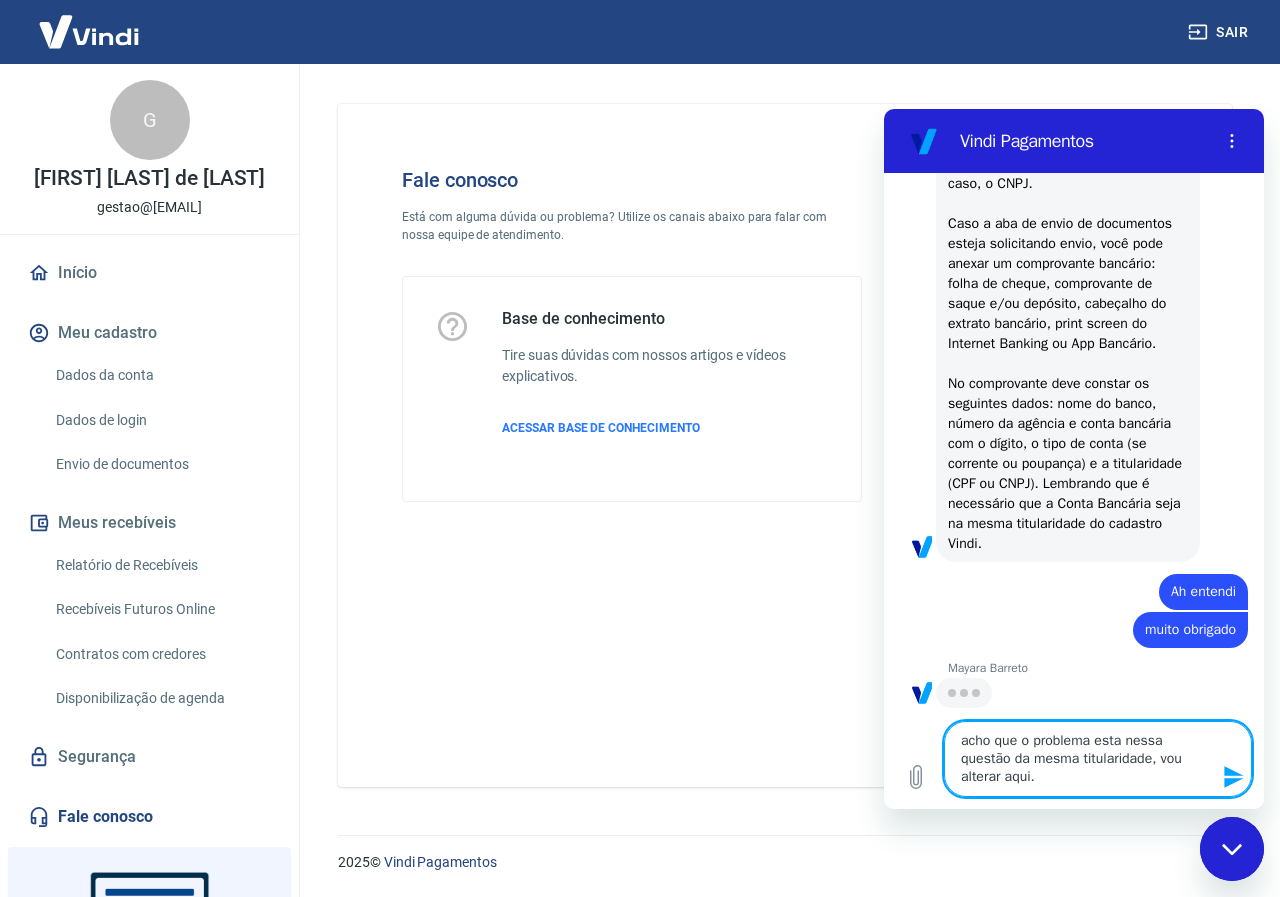 click on "acho que o problema esta nessa questão da mesma titularidade, vou alterar aqui." at bounding box center (1098, 759) 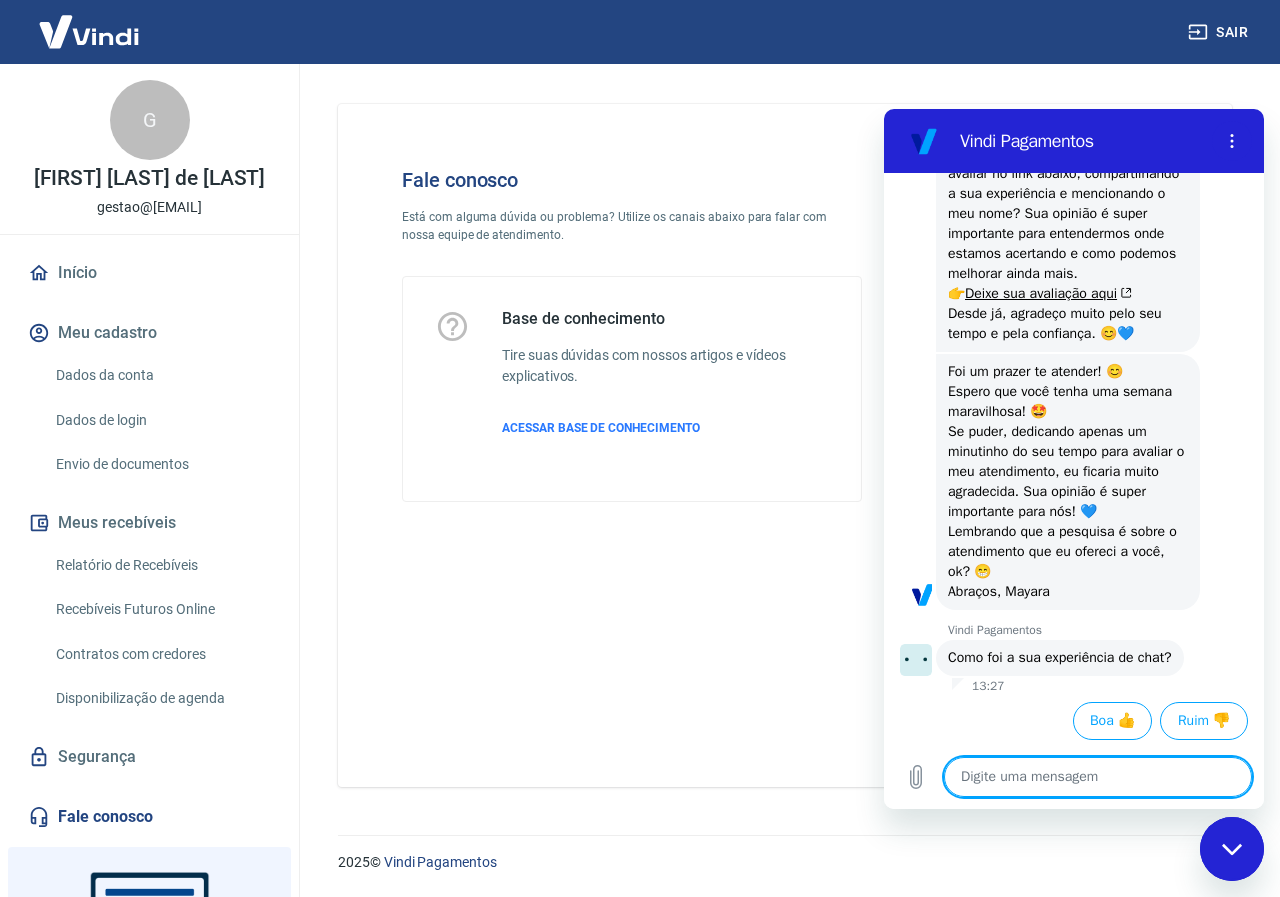 scroll, scrollTop: 4361, scrollLeft: 0, axis: vertical 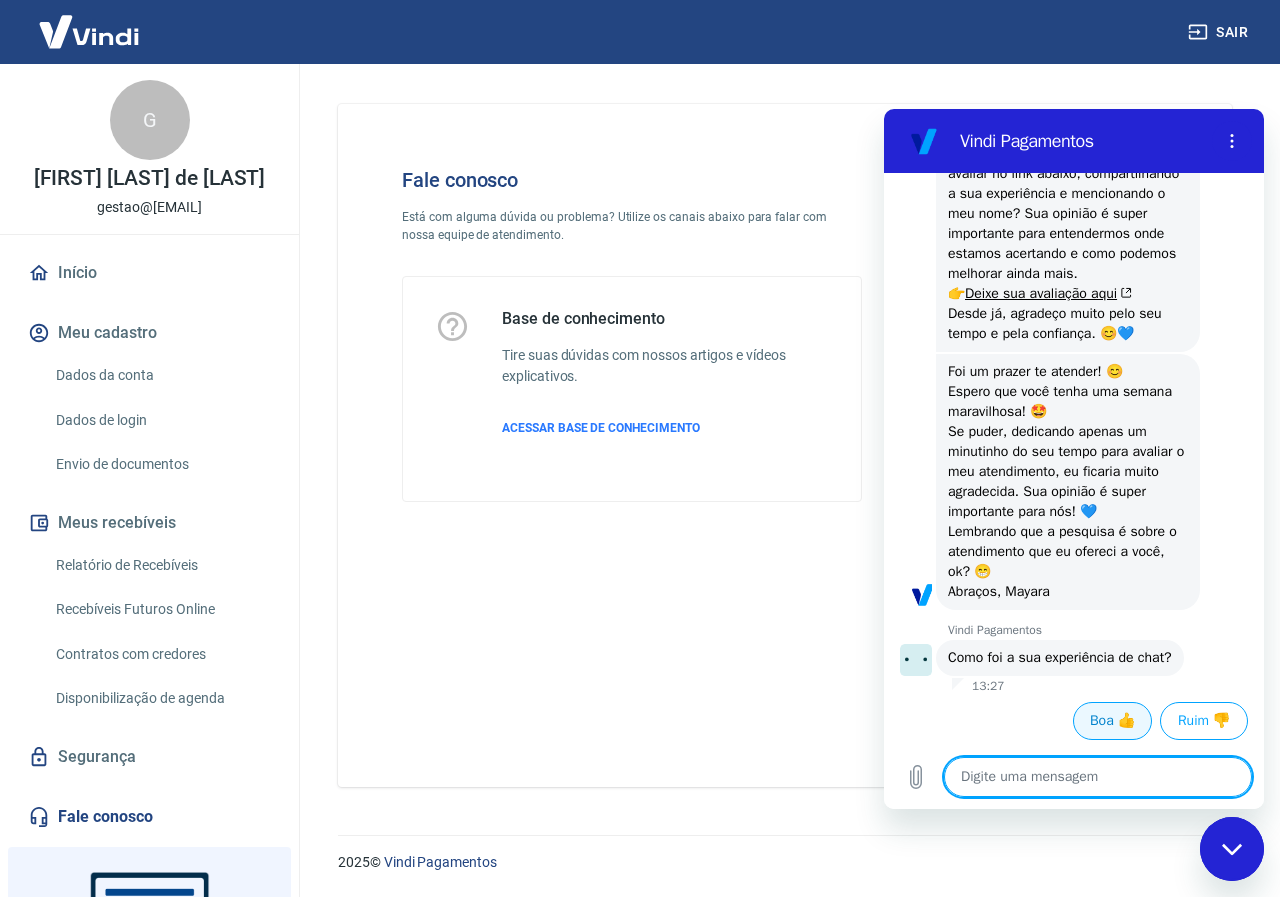 click on "Boa 👍" at bounding box center [1112, 721] 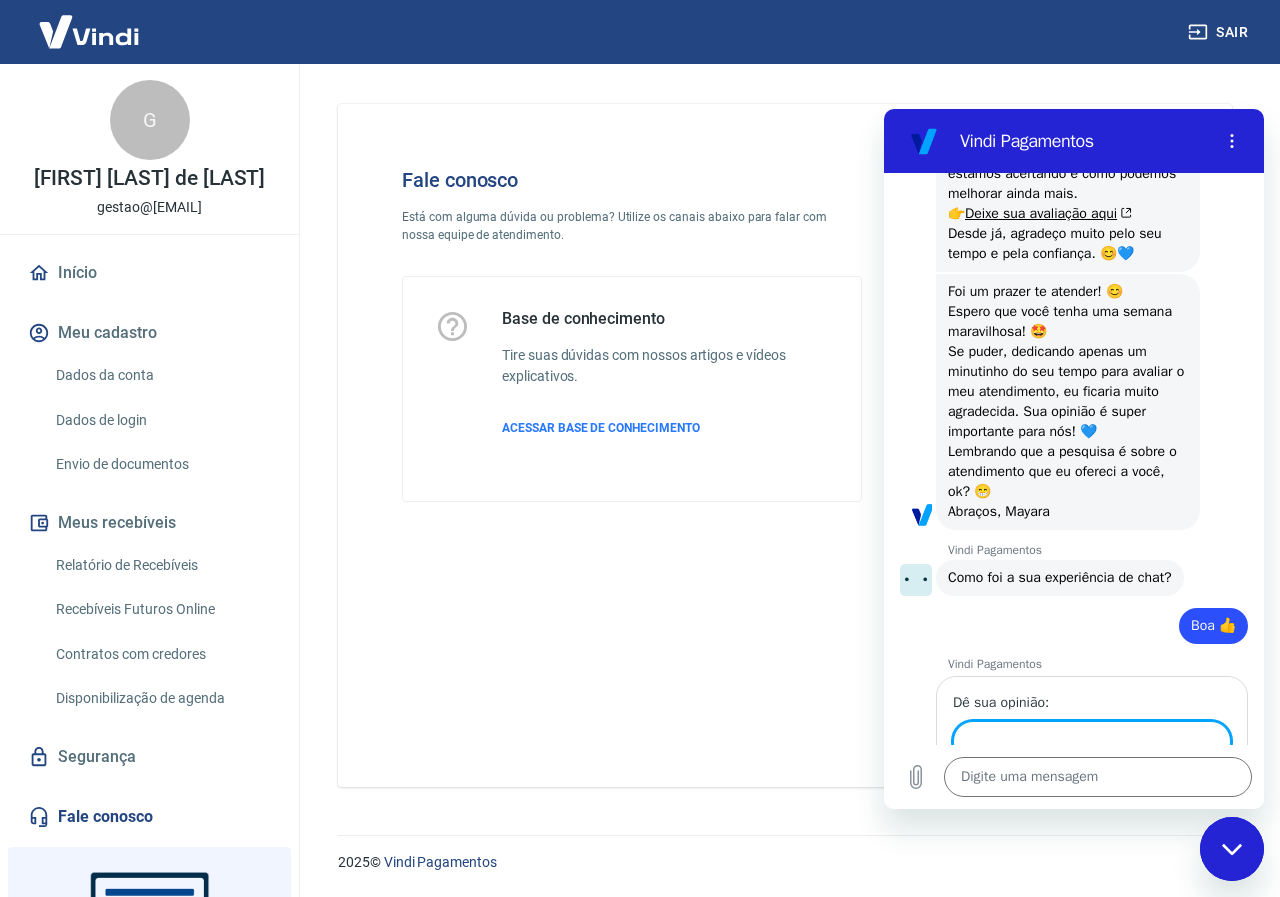 scroll, scrollTop: 4533, scrollLeft: 0, axis: vertical 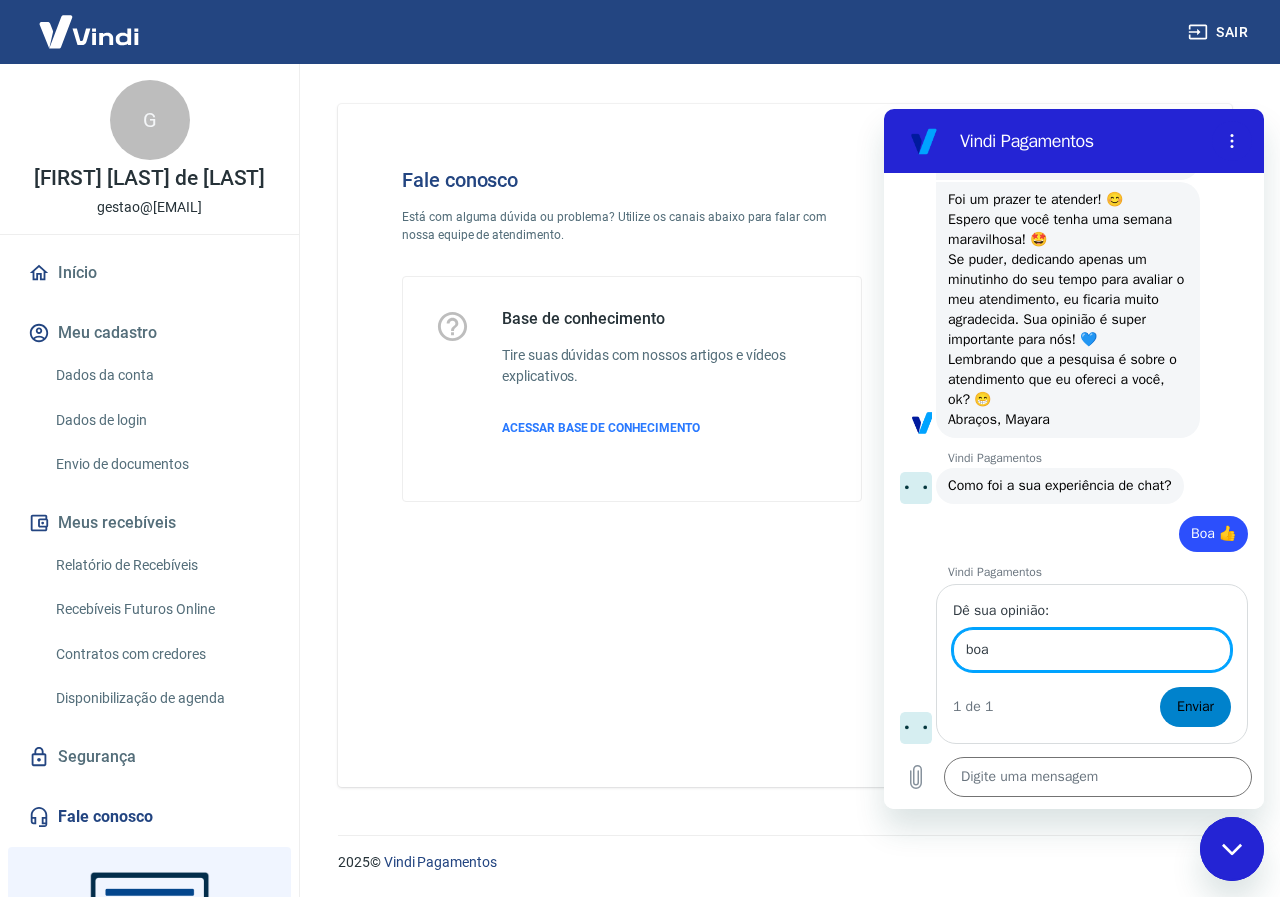 click on "Enviar" at bounding box center [1195, 707] 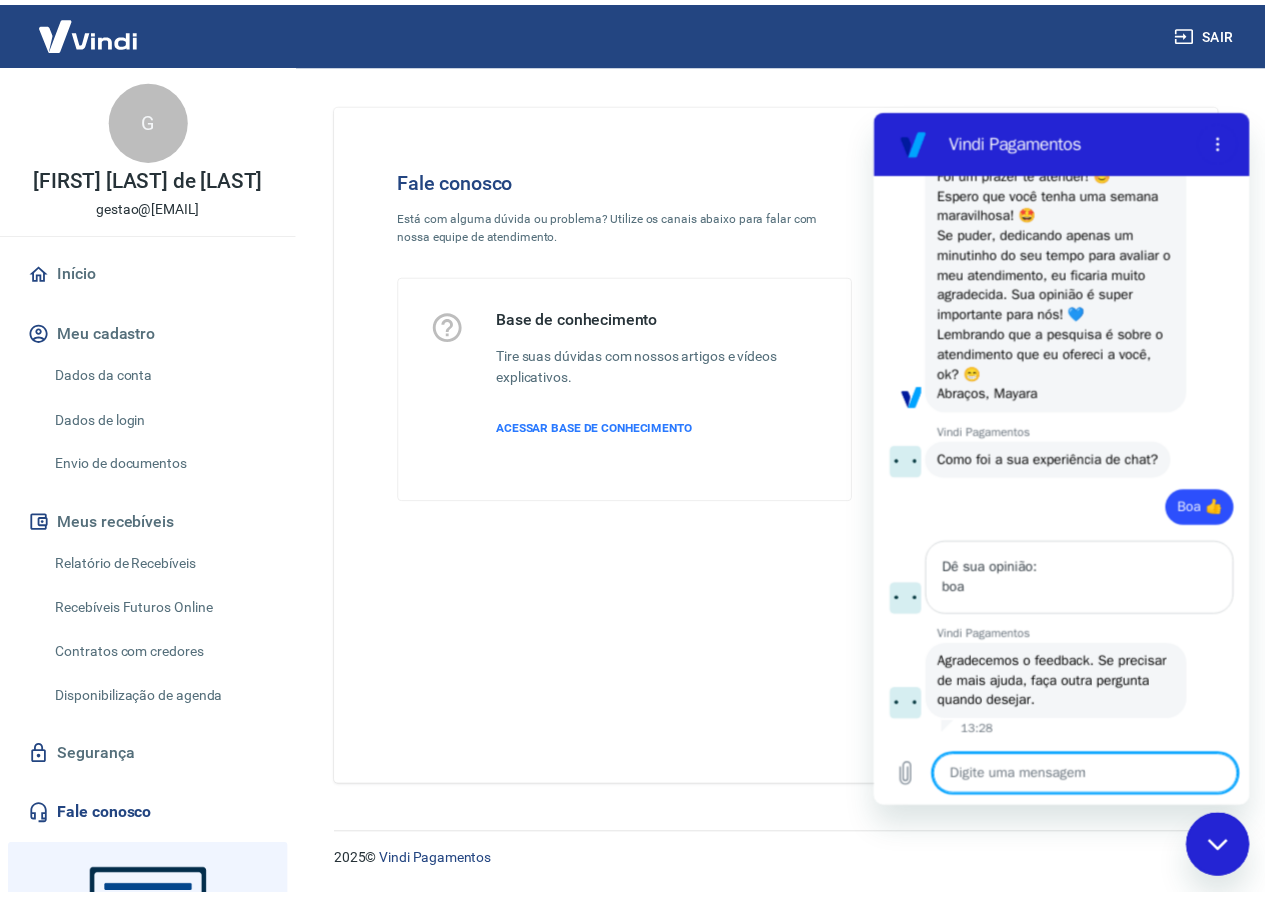 scroll, scrollTop: 4559, scrollLeft: 0, axis: vertical 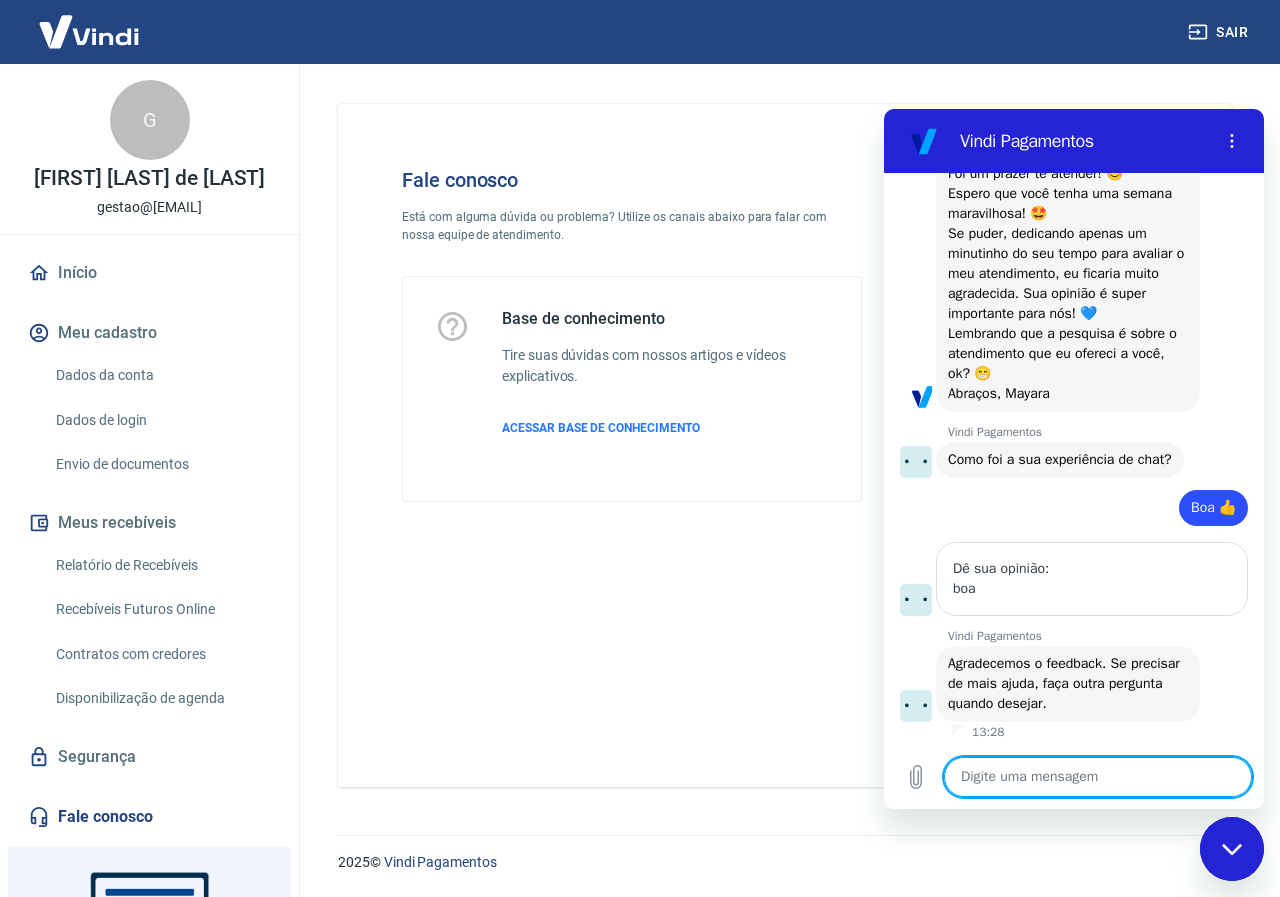 click at bounding box center [1232, 849] 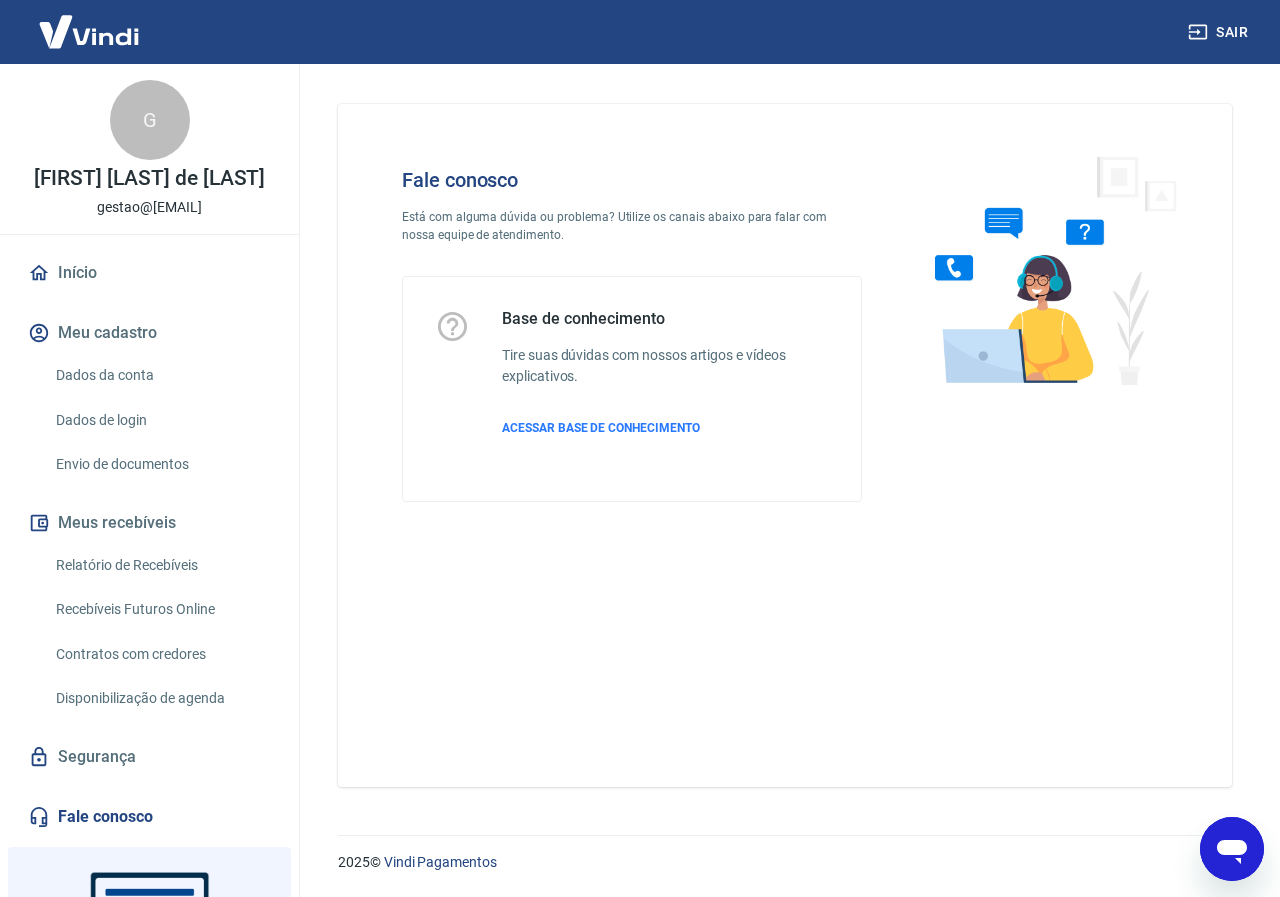 click on "Dados da conta" at bounding box center (161, 375) 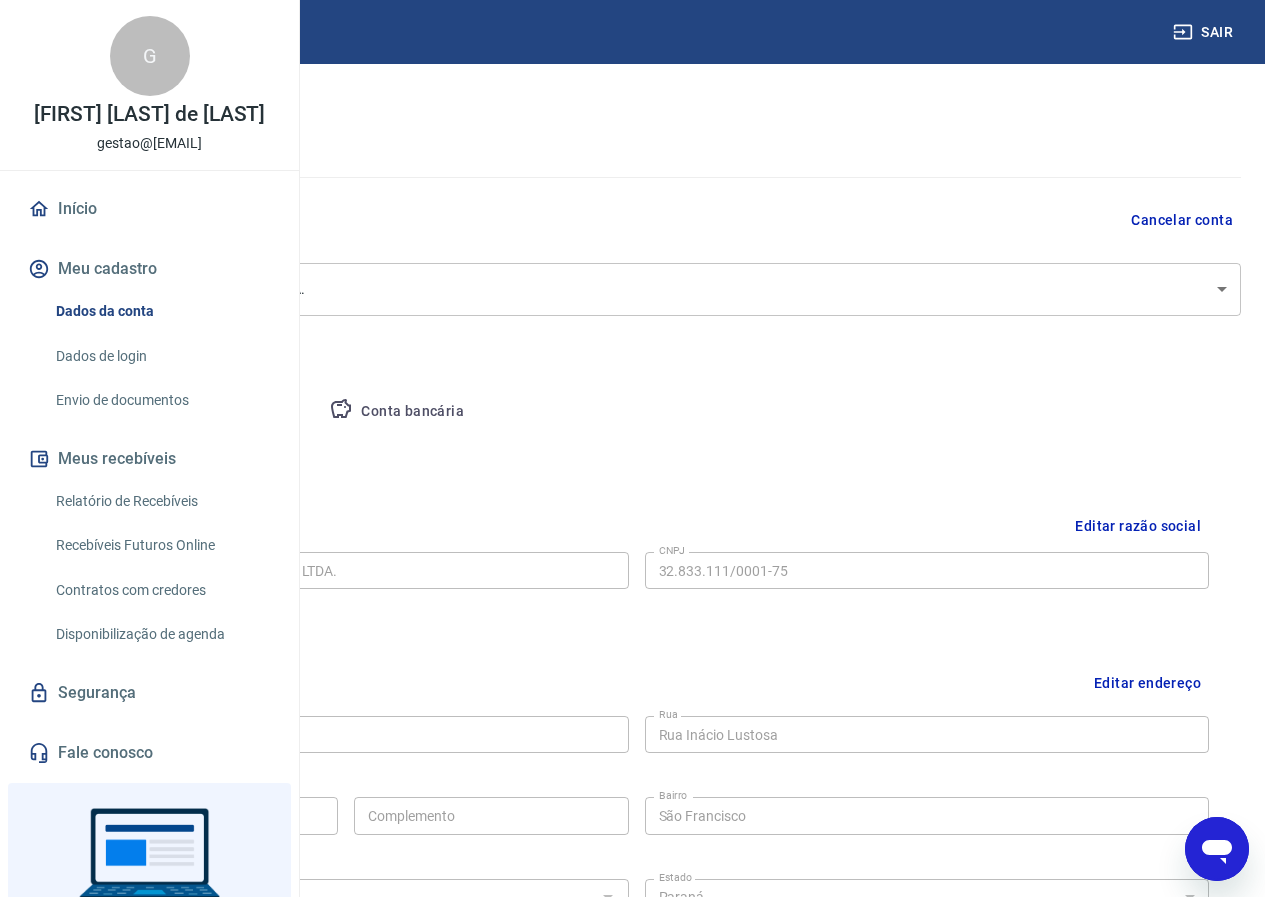 scroll, scrollTop: 100, scrollLeft: 0, axis: vertical 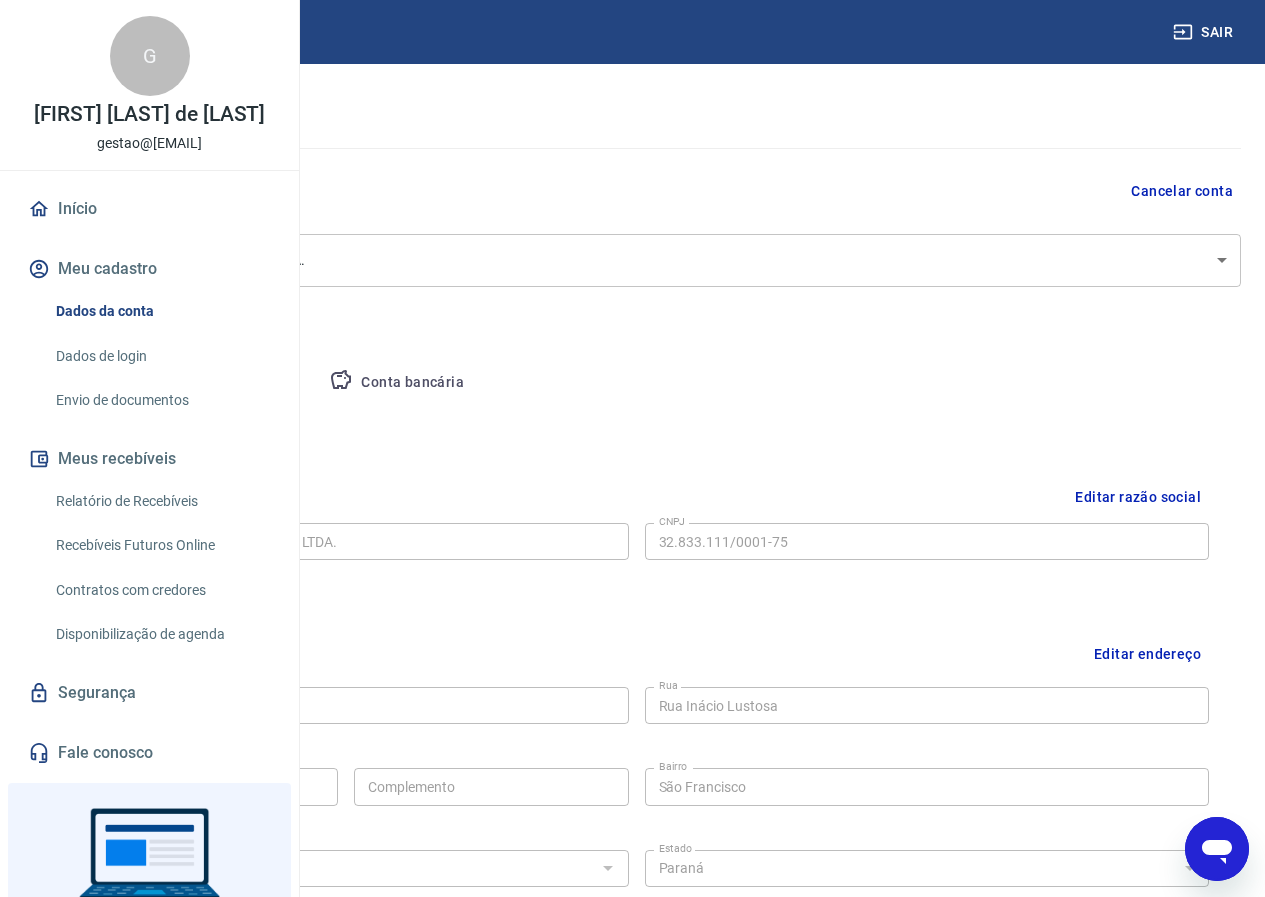 click on "Pessoa titular" at bounding box center (234, 383) 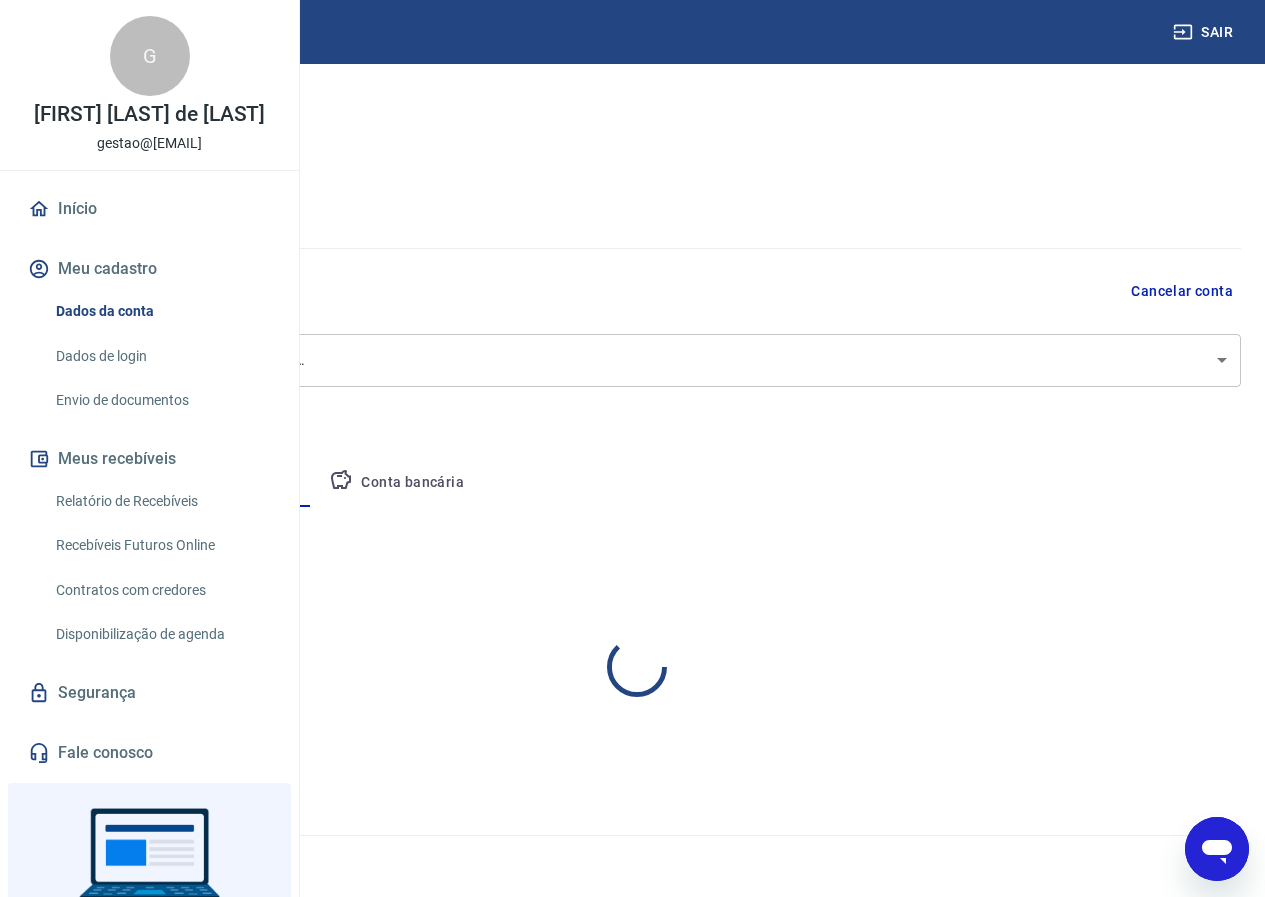 scroll, scrollTop: 0, scrollLeft: 0, axis: both 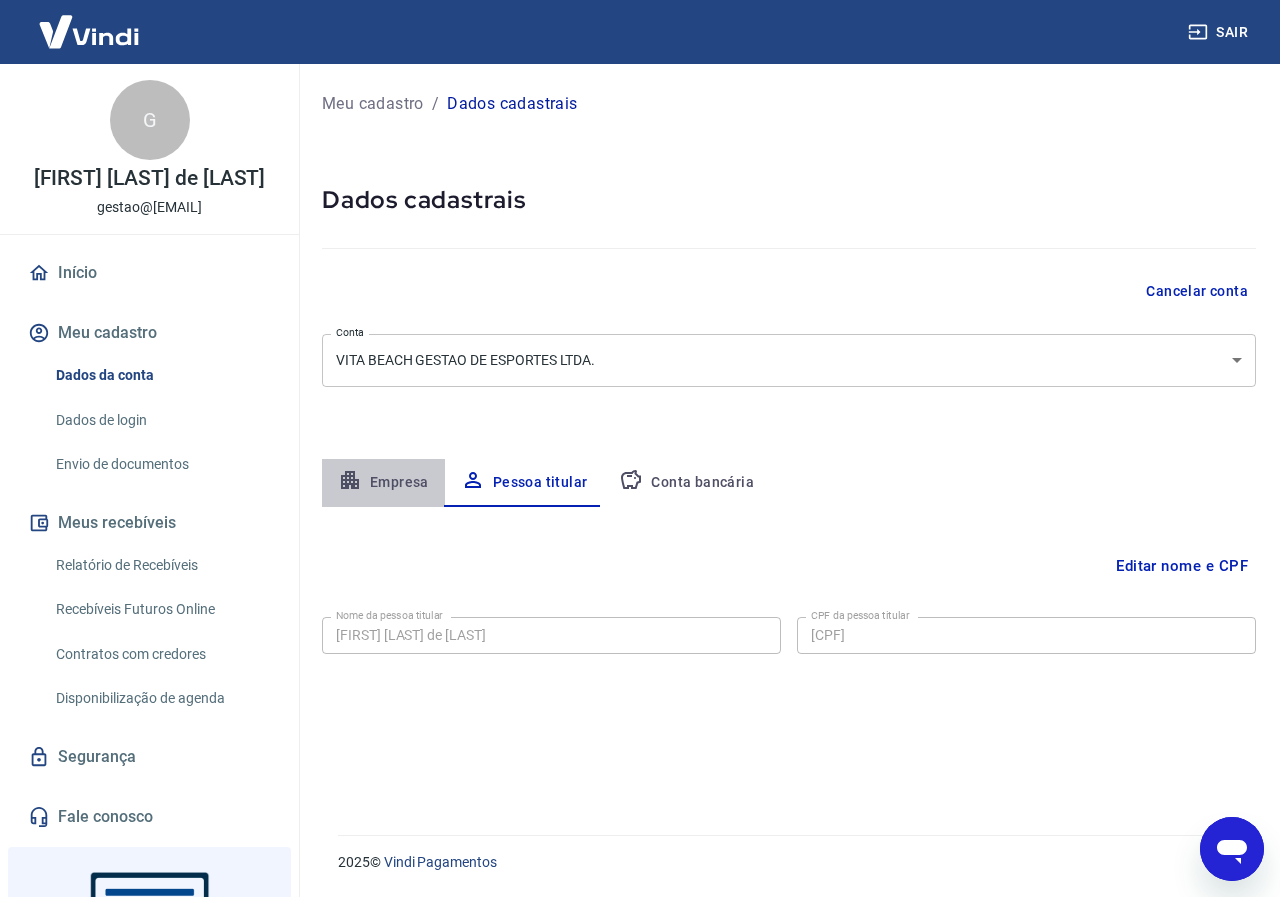 click 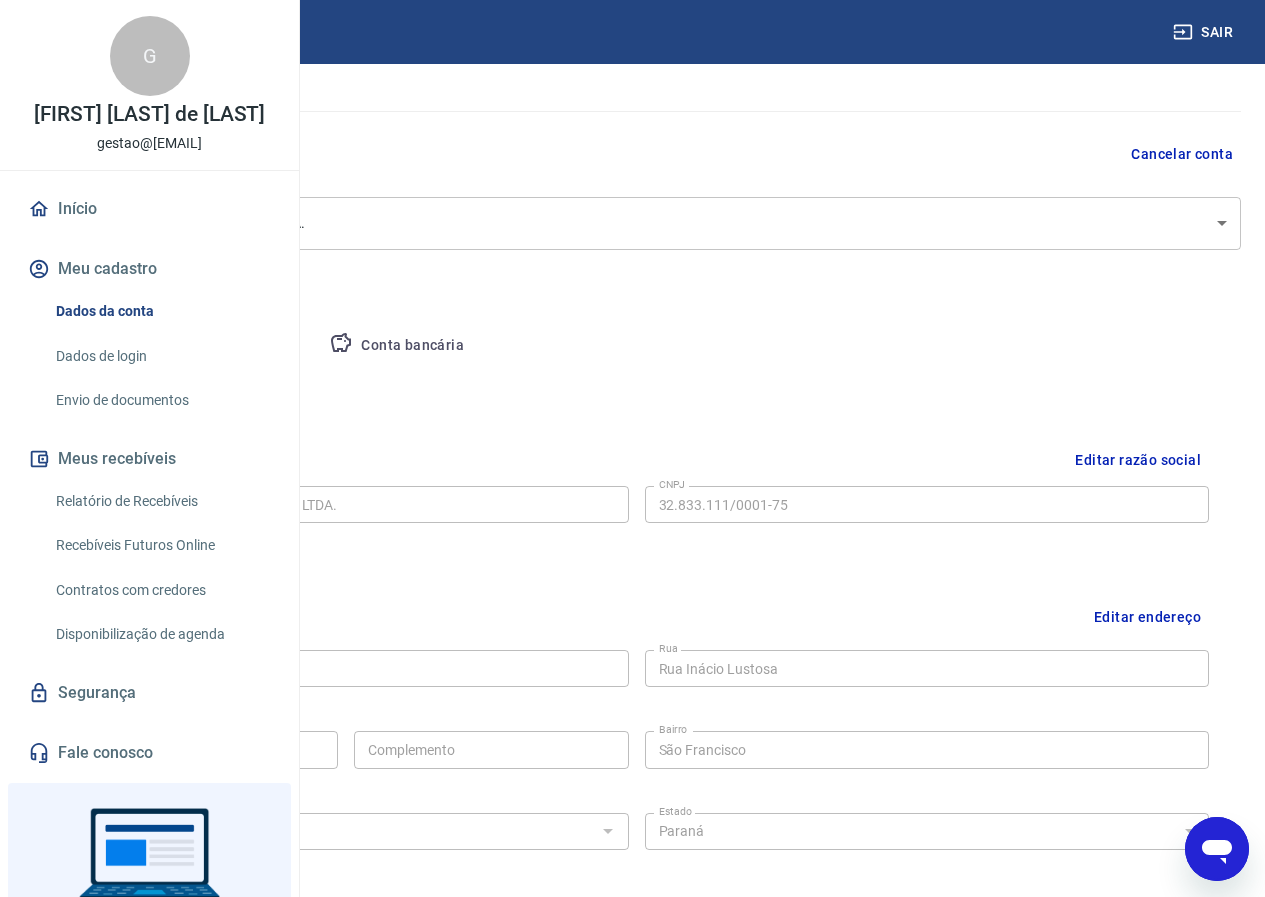 scroll, scrollTop: 400, scrollLeft: 0, axis: vertical 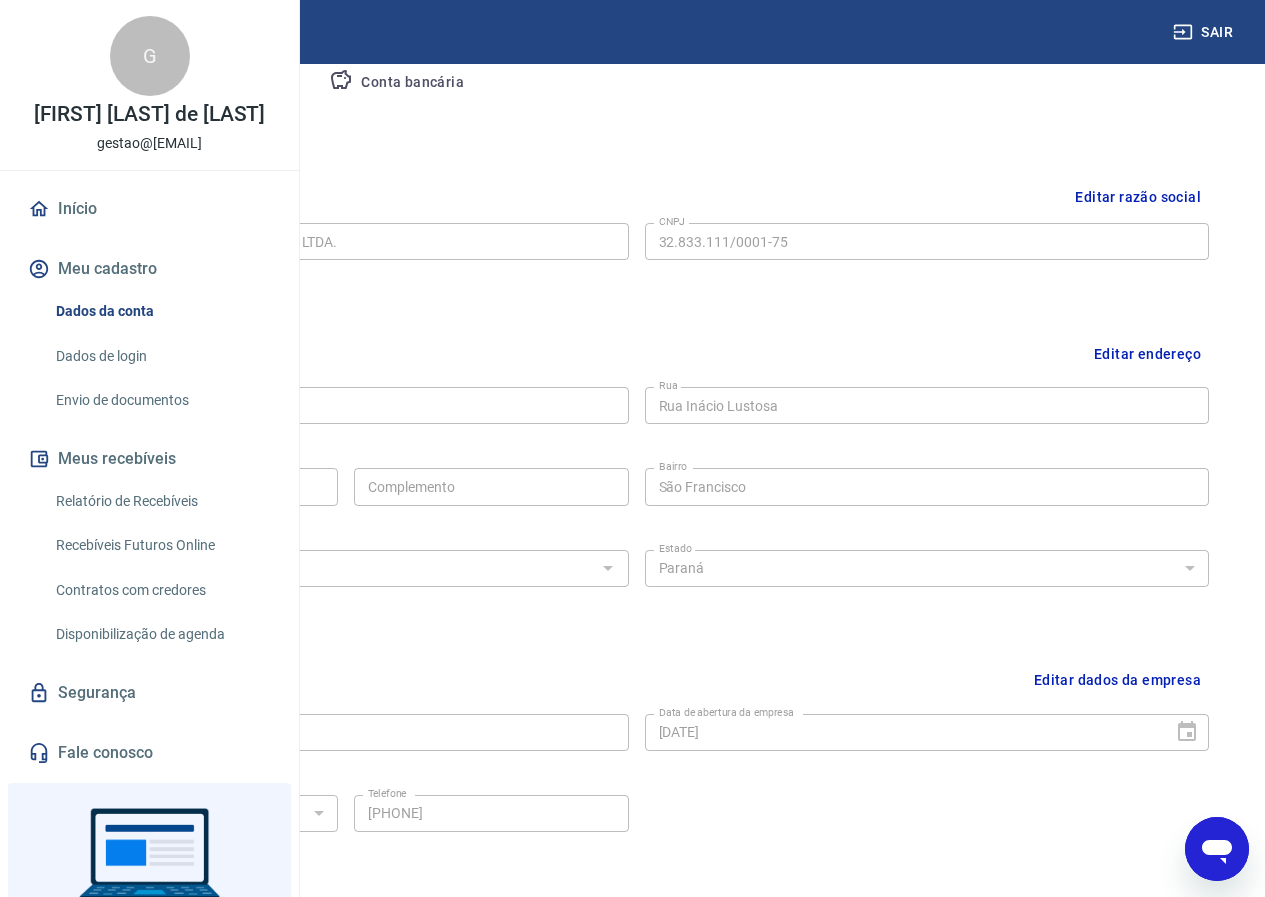 click on "Editar razão social" at bounding box center [1138, 197] 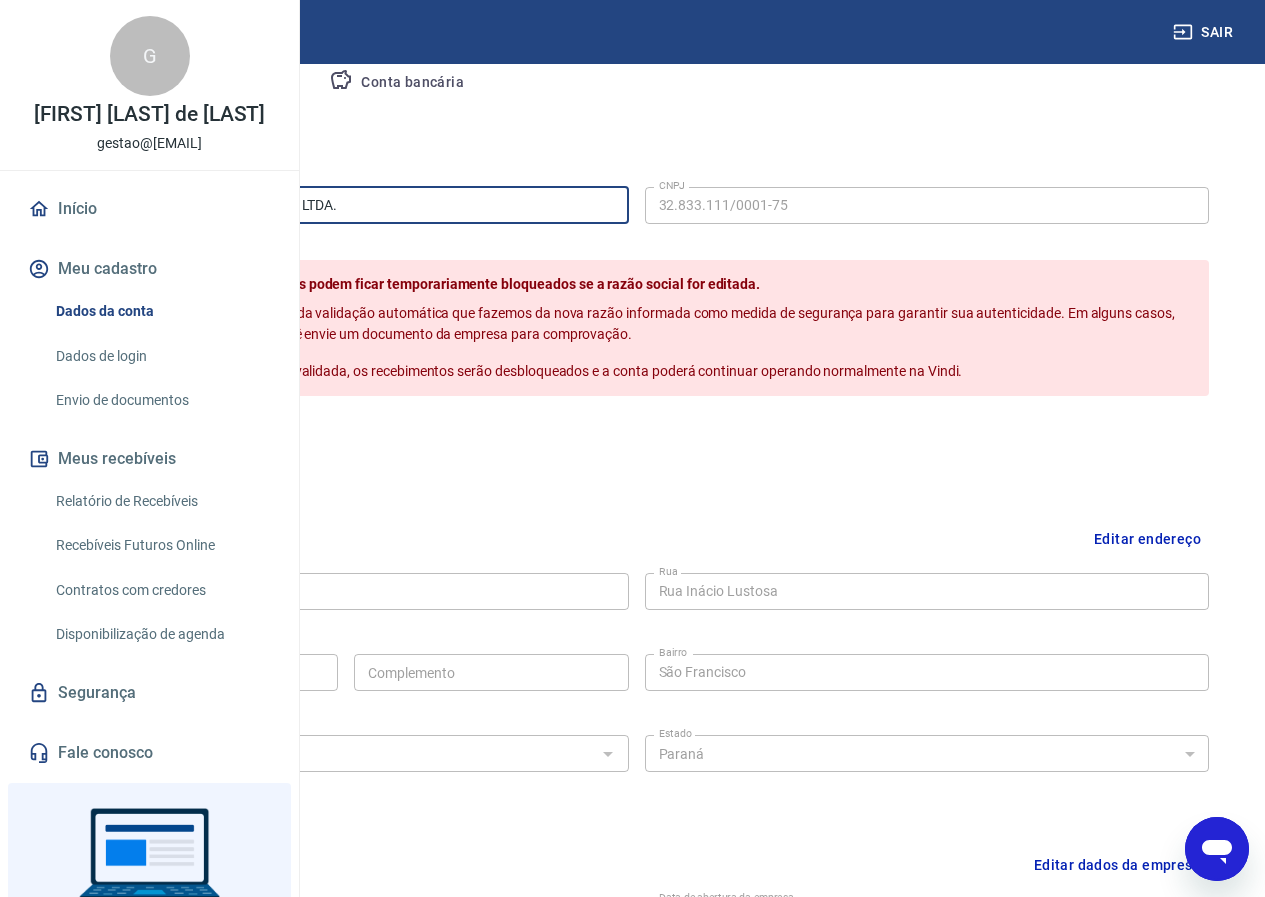 click on "VITA BEACH GESTAO DE ESPORTES LTDA." at bounding box center (346, 205) 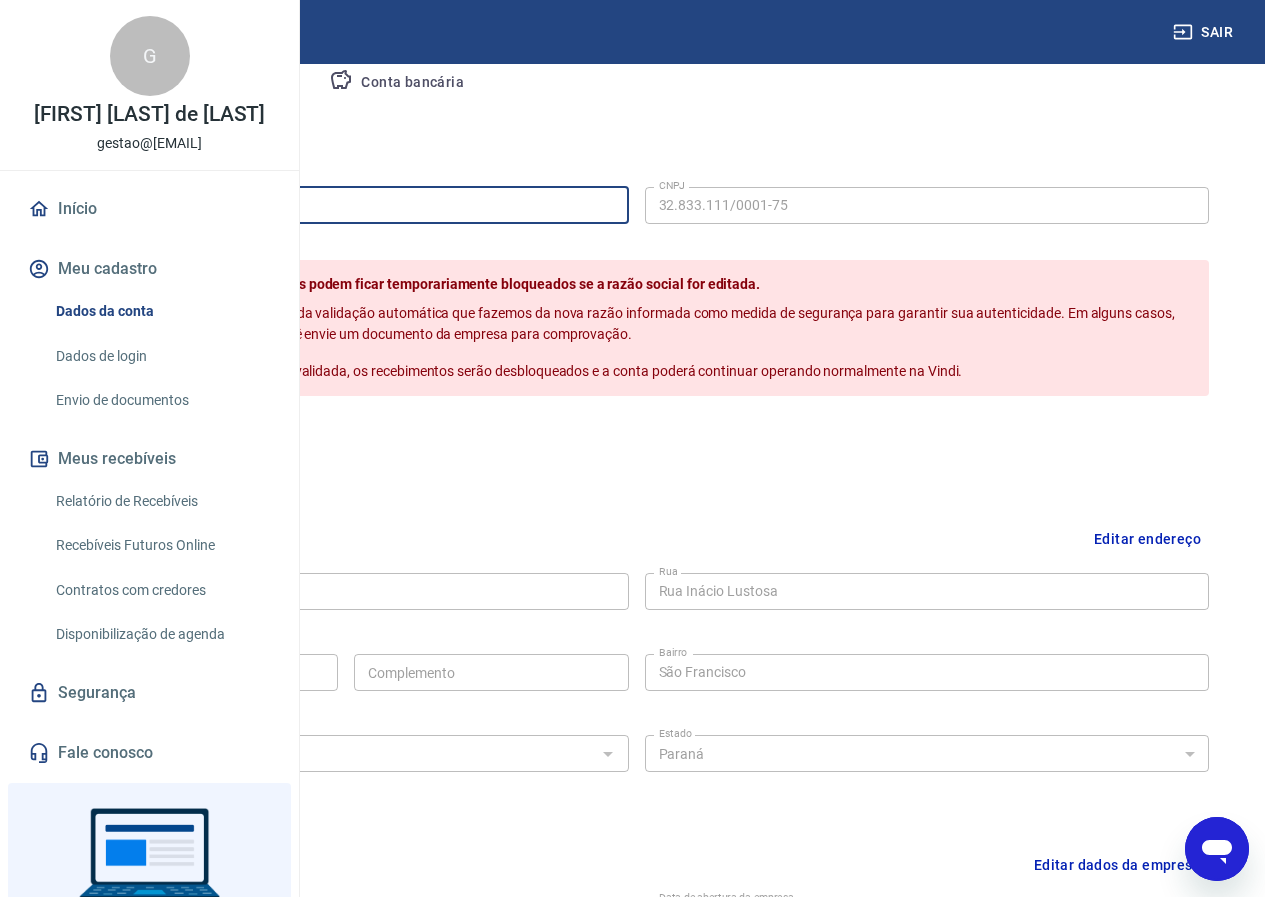 click on "CNPJ" at bounding box center [672, 185] 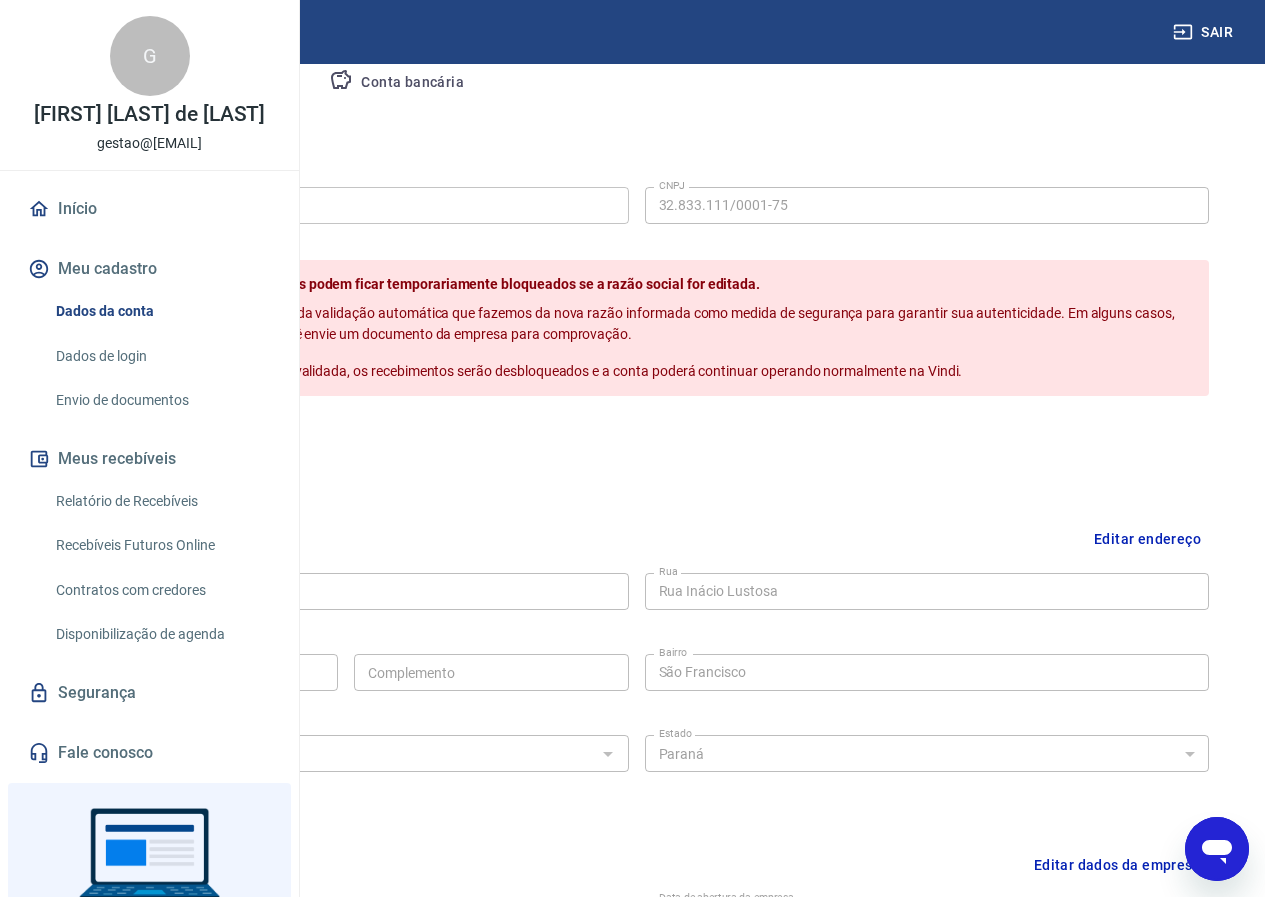 click on "Cancelar" at bounding box center (202, 439) 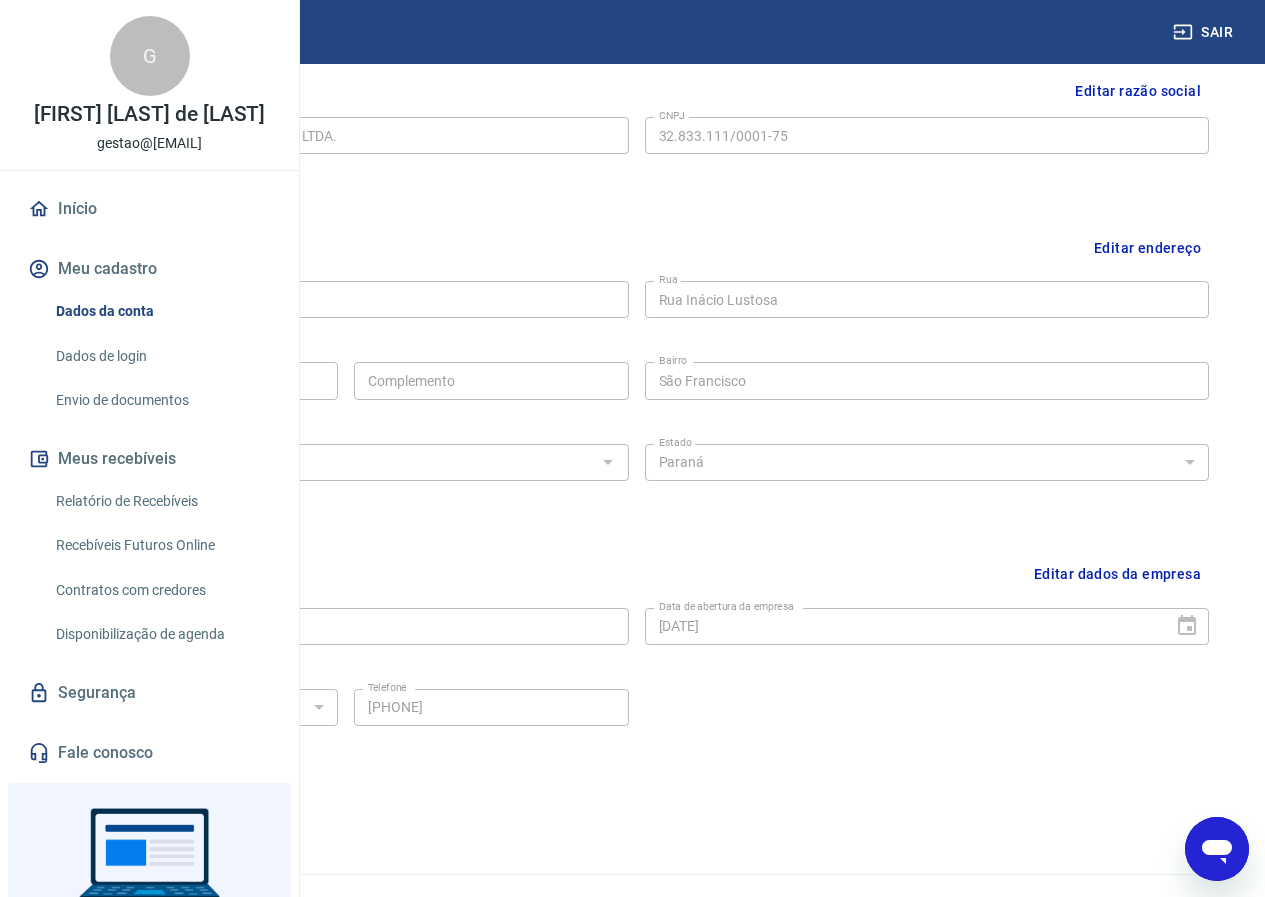 scroll, scrollTop: 545, scrollLeft: 0, axis: vertical 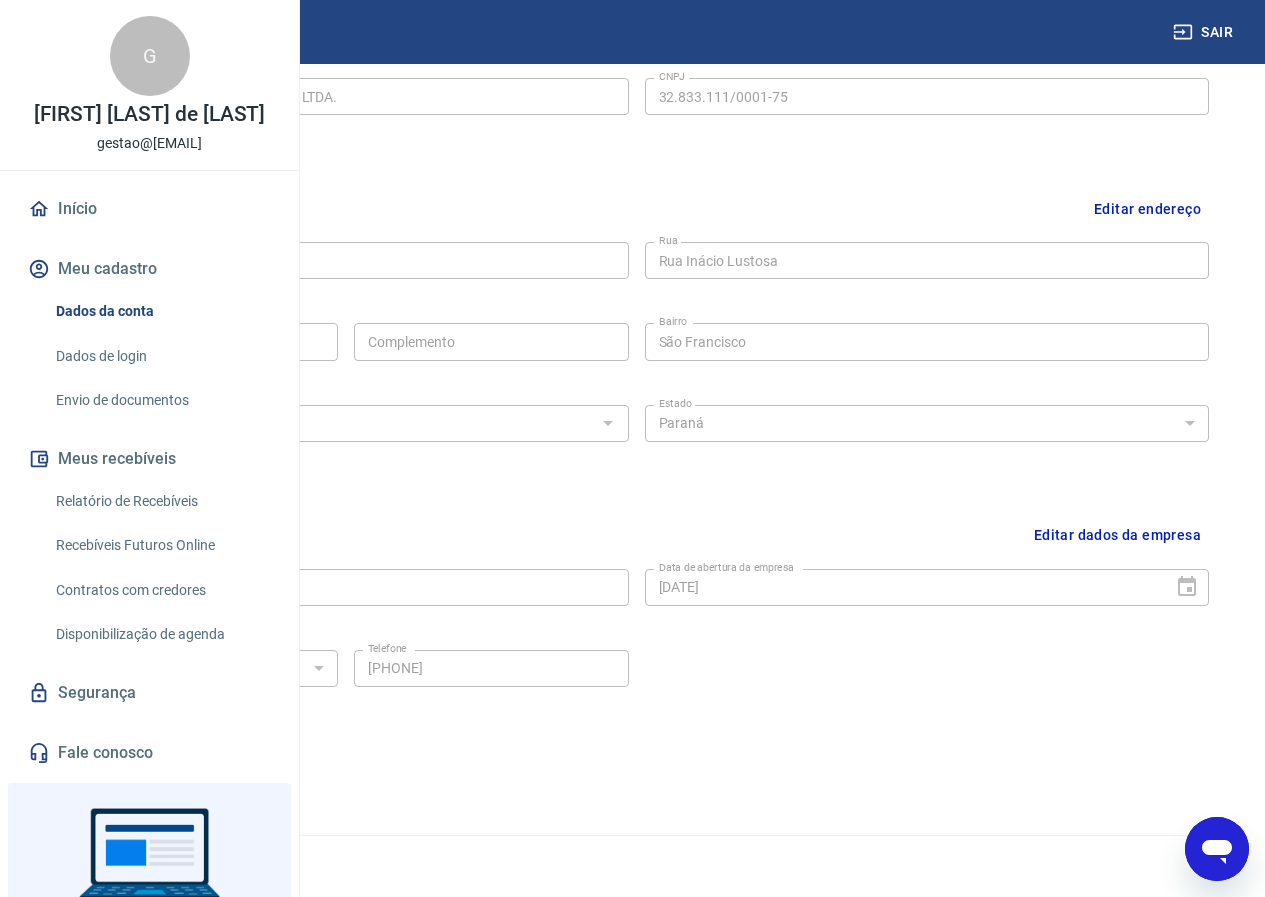 click on "Editar dados da empresa" at bounding box center [1117, 535] 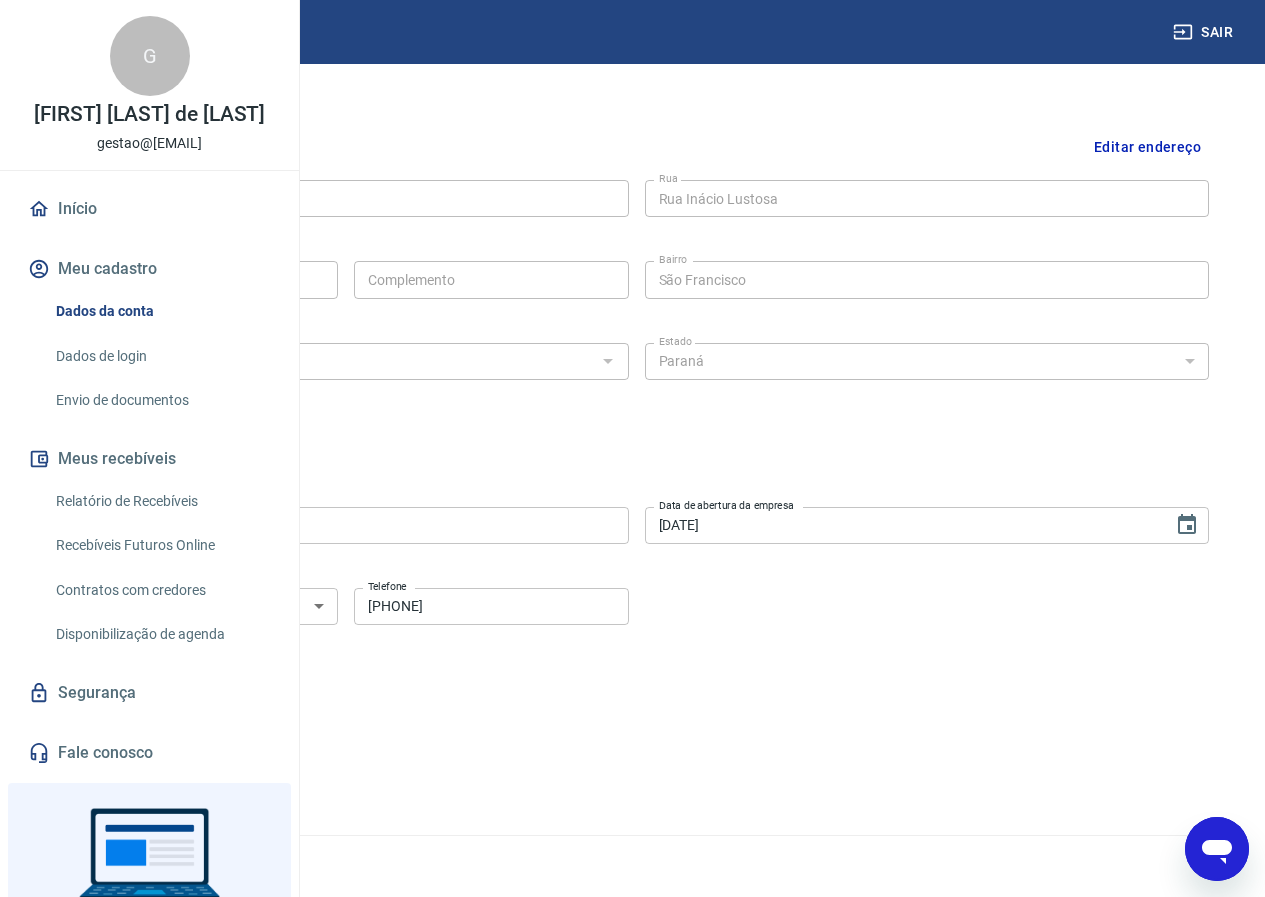 click on "Cancelar" at bounding box center (202, 712) 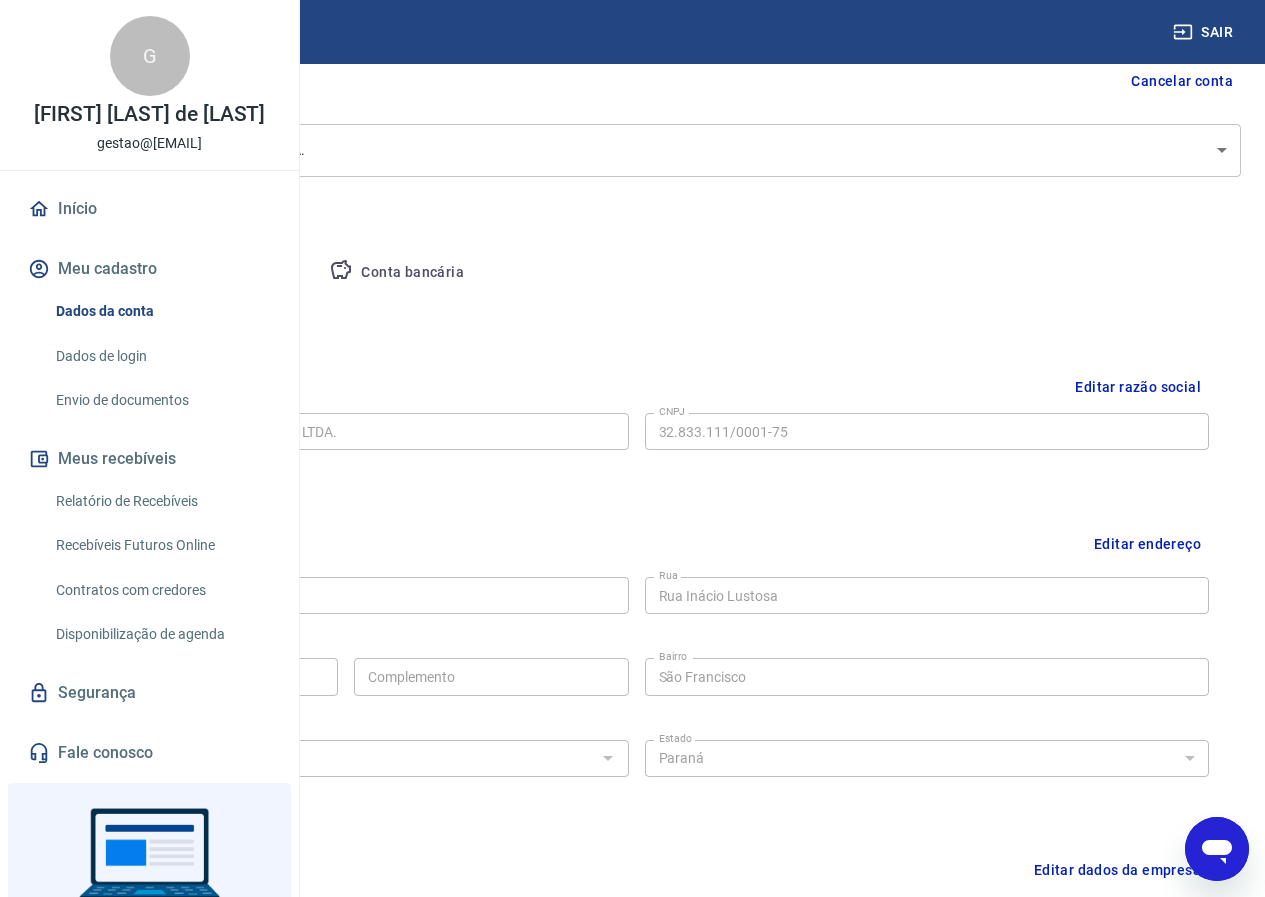 scroll, scrollTop: 0, scrollLeft: 0, axis: both 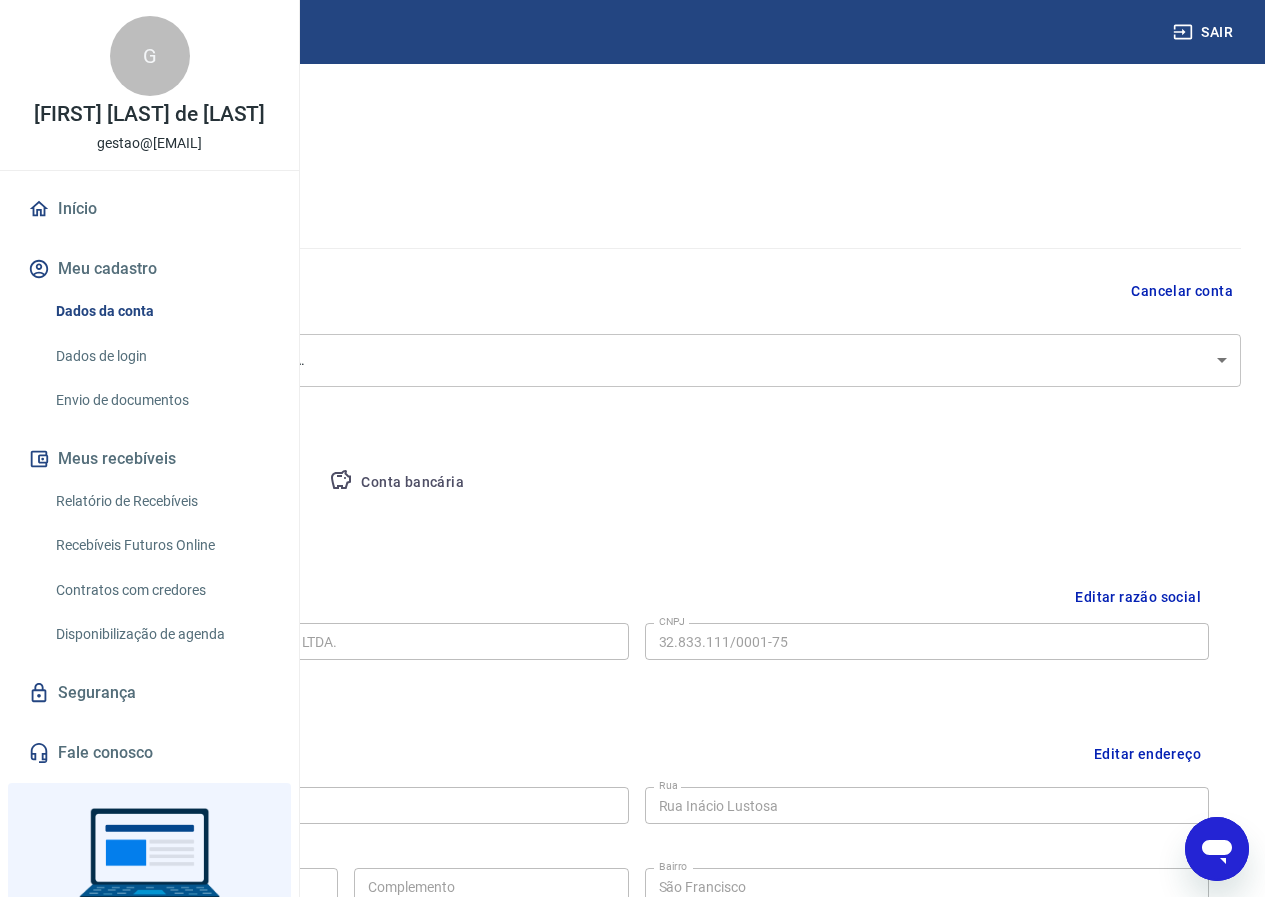 click on "Cancelar conta" at bounding box center [1182, 291] 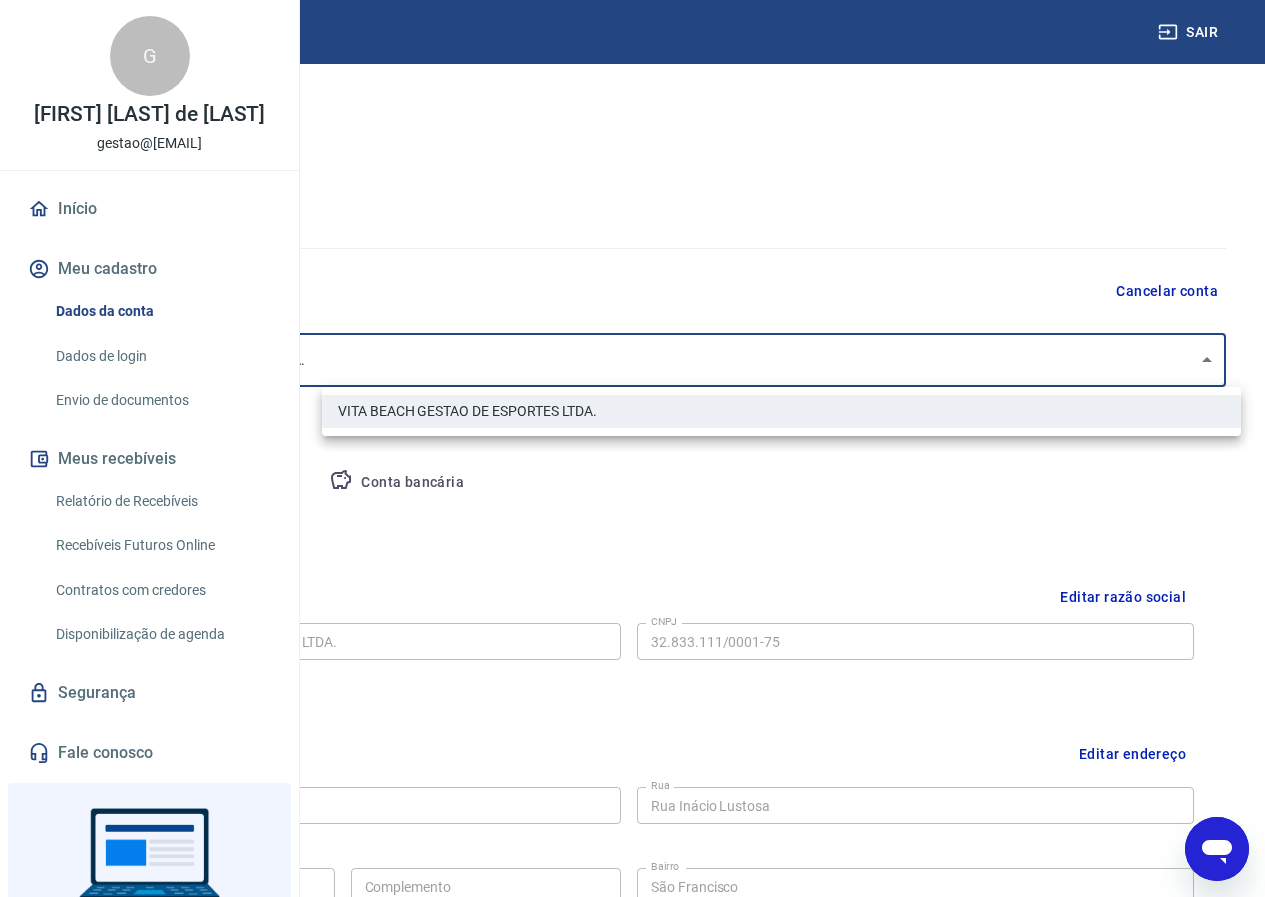 click on "Sair G [FIRST] [LAST] [EMAIL] Início Meu cadastro Dados da conta Dados de login Envio de documentos Meus recebíveis Relatório de Recebíveis Recebíveis Futuros Online Contratos com credores Disponibilização de agenda Segurança Fale conosco Volte para o portal de gerenciamento de vendas do Intermediador. Voltar para  Intermediador Meu cadastro / Dados cadastrais Dados cadastrais Cancelar conta Conta [COMPANY_NAME] [COMPANY_NAME] [COMPANY_NAME] [object Object] Conta Empresa Pessoa titular Conta bancária Editar razão social Razão social [COMPANY_NAME] Razão social CNPJ [CNPJ] CNPJ Endereço da empresa Editar endereço CEP [POSTAL_CODE] CEP Rua Rua [STREET] Rua Número [NUMBER] Número Complemento Complemento Bairro [NEIGHBORHOOD] Bairro Cidade [CITY] Cidade Estado Acre Alagoas Amapá Amazonas Bahia Ceará Distrito Federal Espírito Santo Goiás Maranhão Mato Grosso Mato Grosso do Sul Minas Gerais Pará Paraíba Paraná Pernambuco Piauí Rondônia" at bounding box center [632, 448] 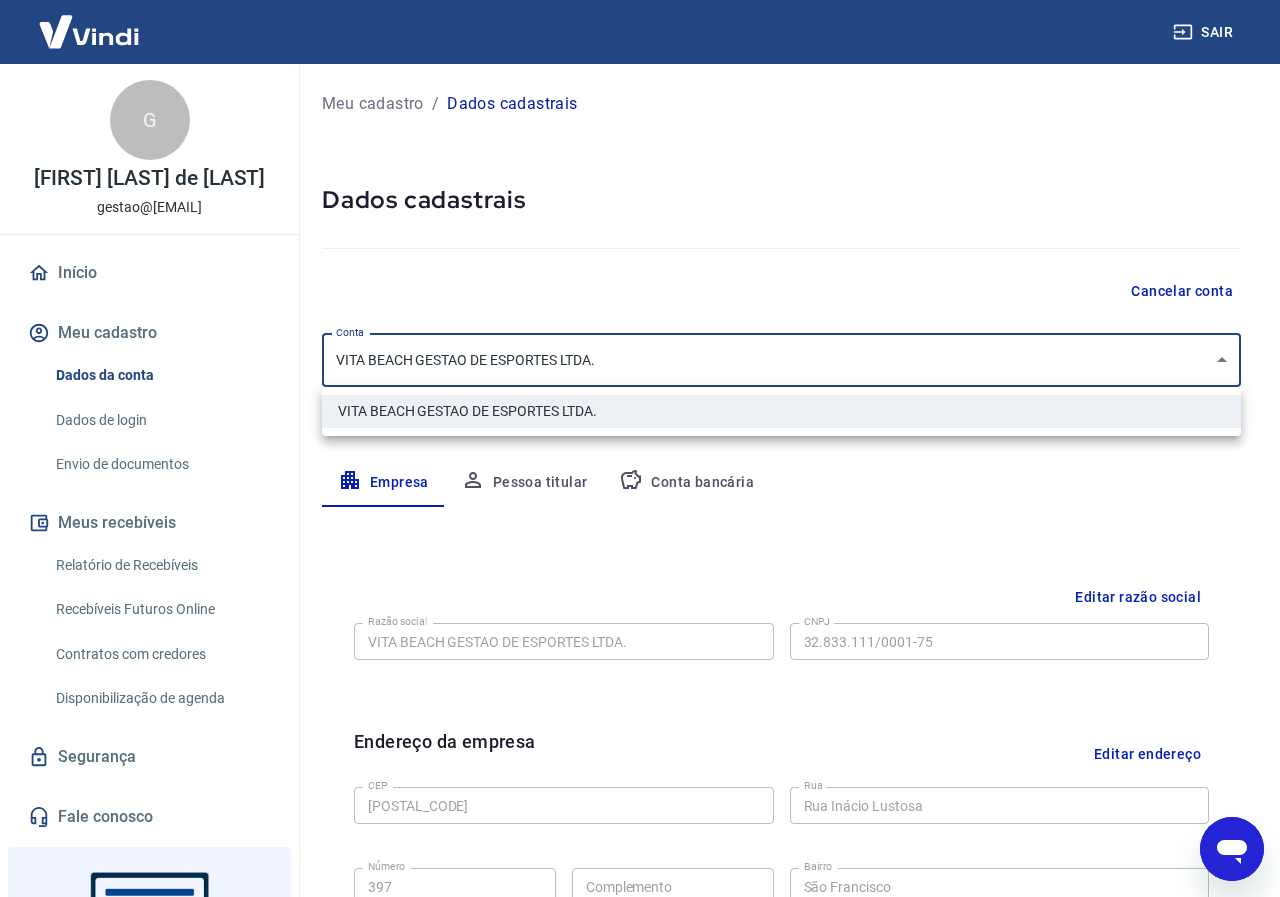 click at bounding box center (640, 448) 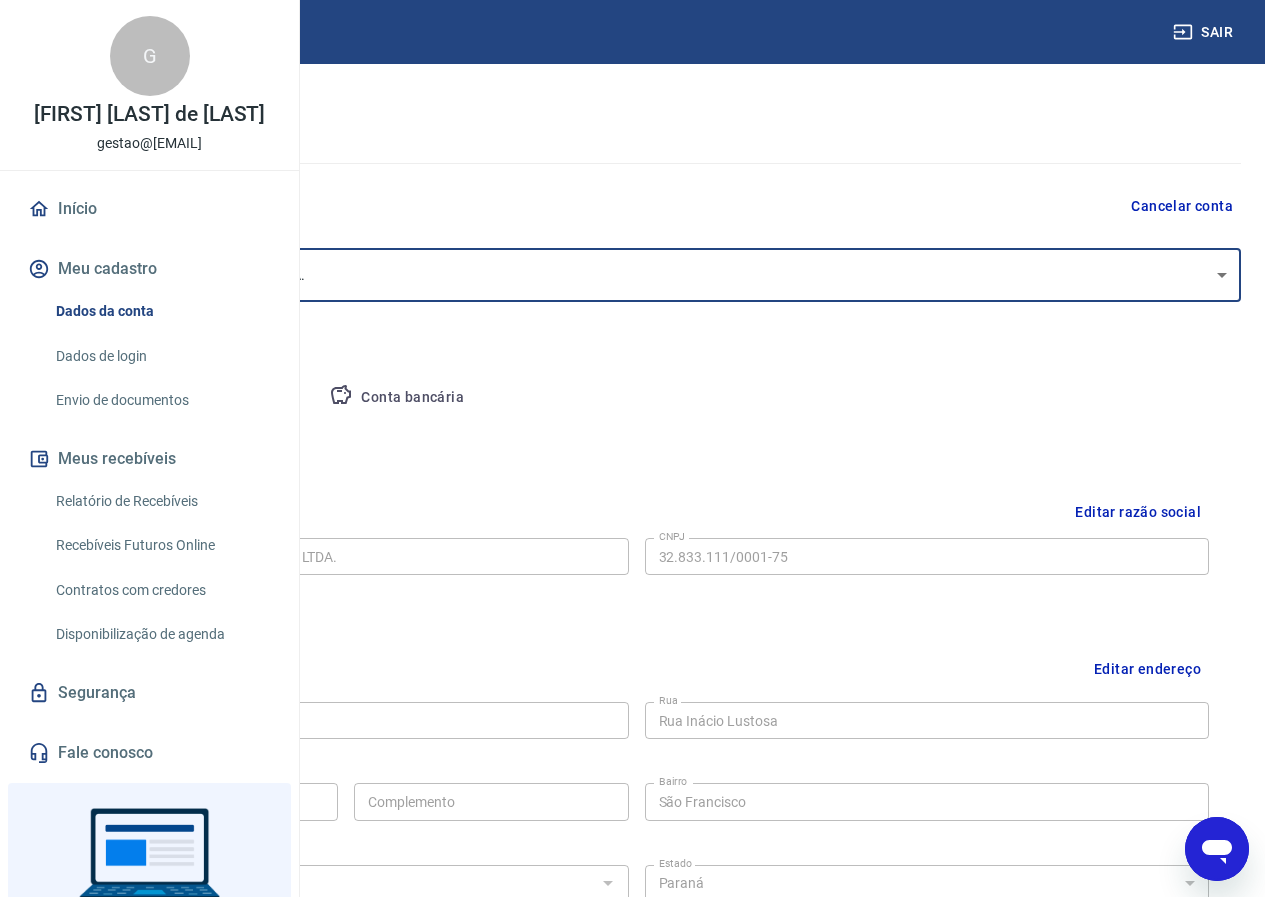 scroll, scrollTop: 300, scrollLeft: 0, axis: vertical 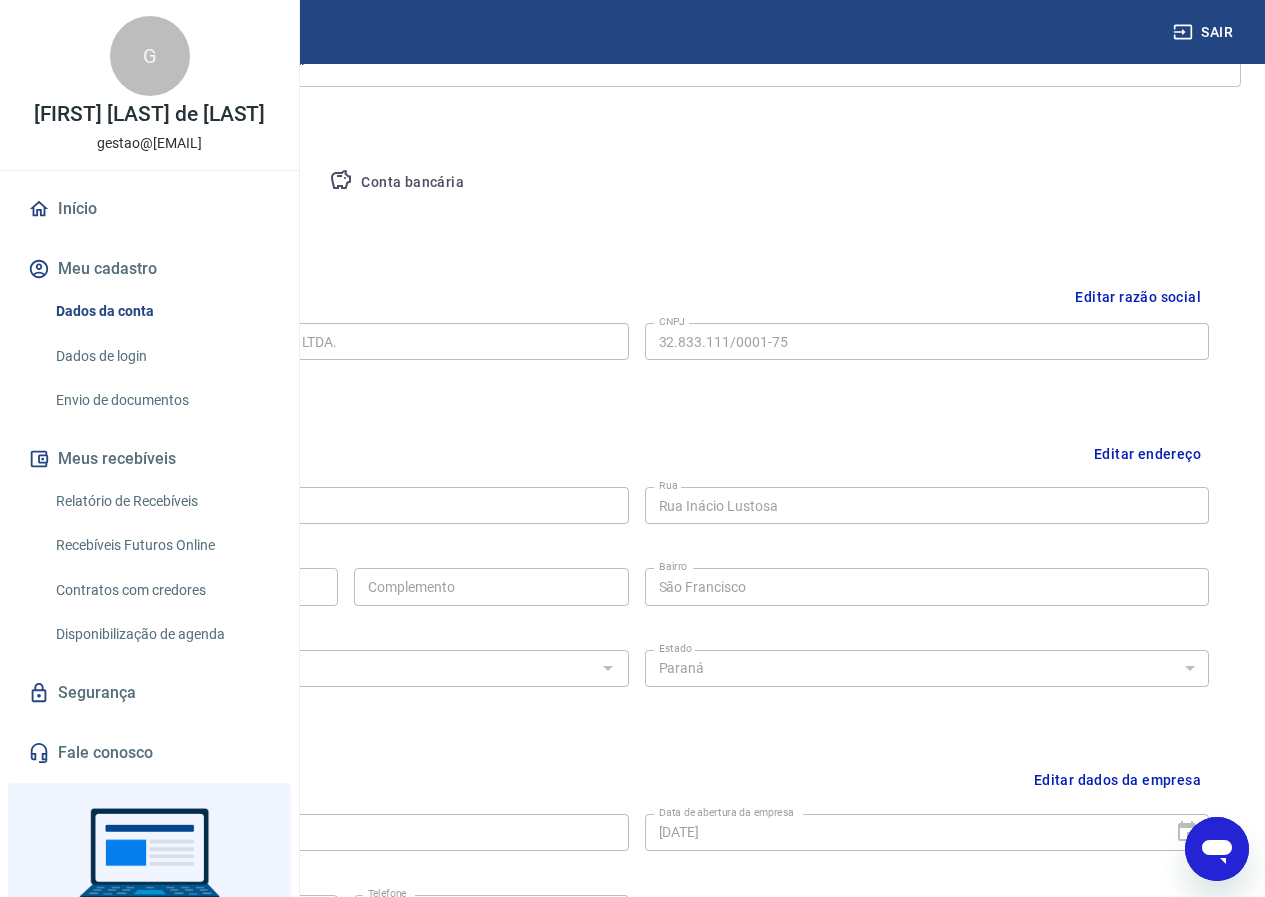 click on "Editar razão social Razão social VITA BEACH GESTAO DE ESPORTES LTDA. Razão social CNPJ 32.833.111/0001-75 CNPJ" at bounding box center (636, 338) 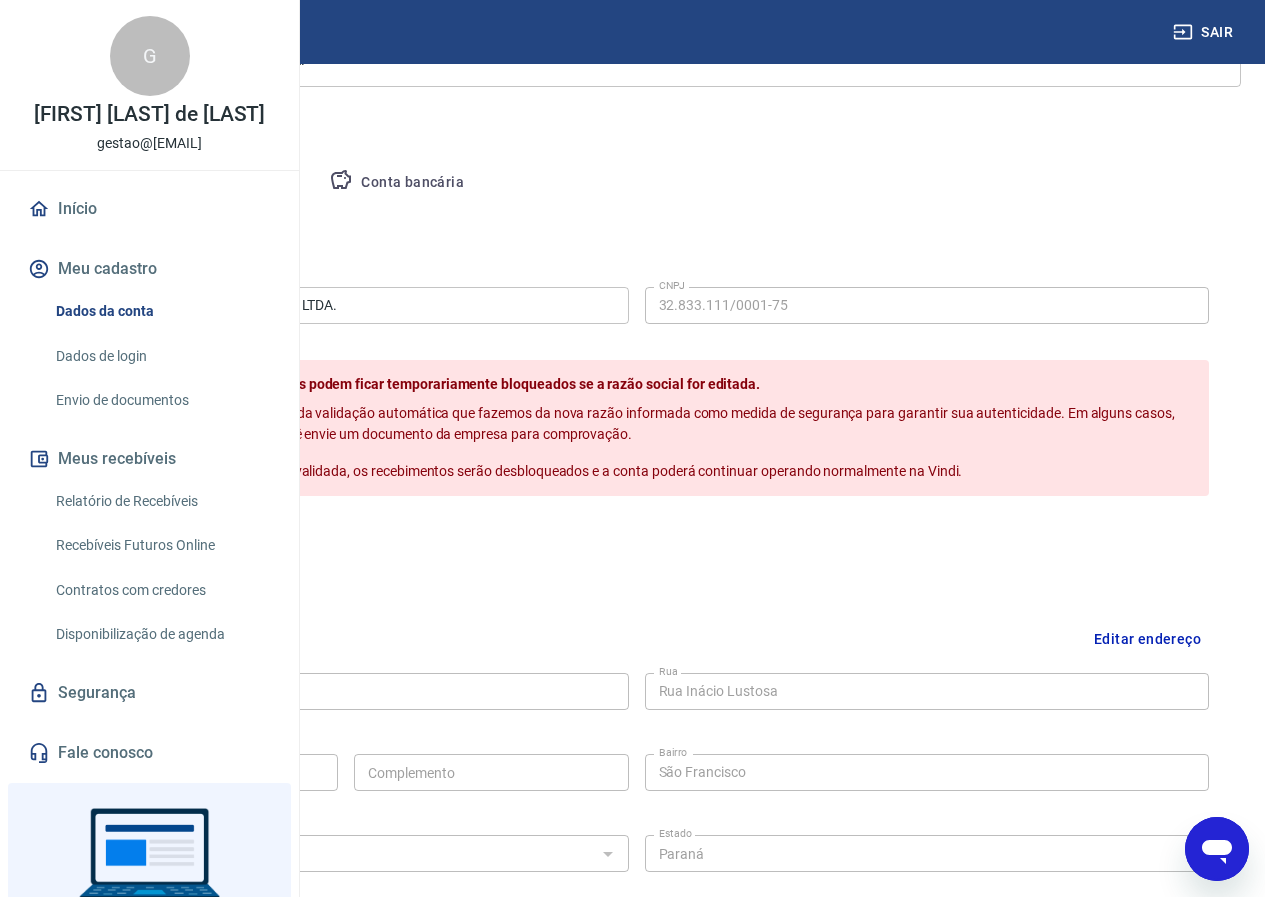 click on "Cancelar" at bounding box center (202, 539) 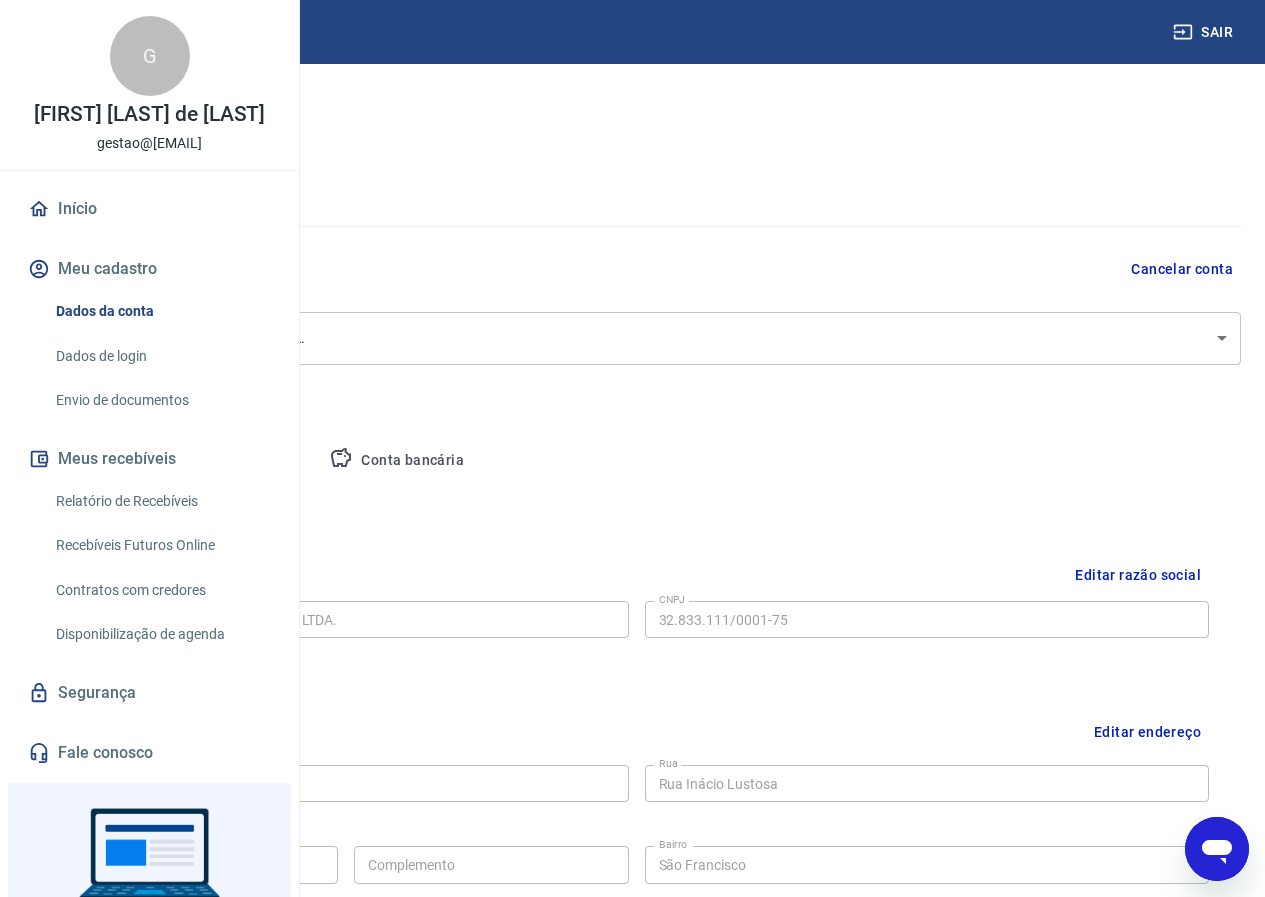 scroll, scrollTop: 0, scrollLeft: 0, axis: both 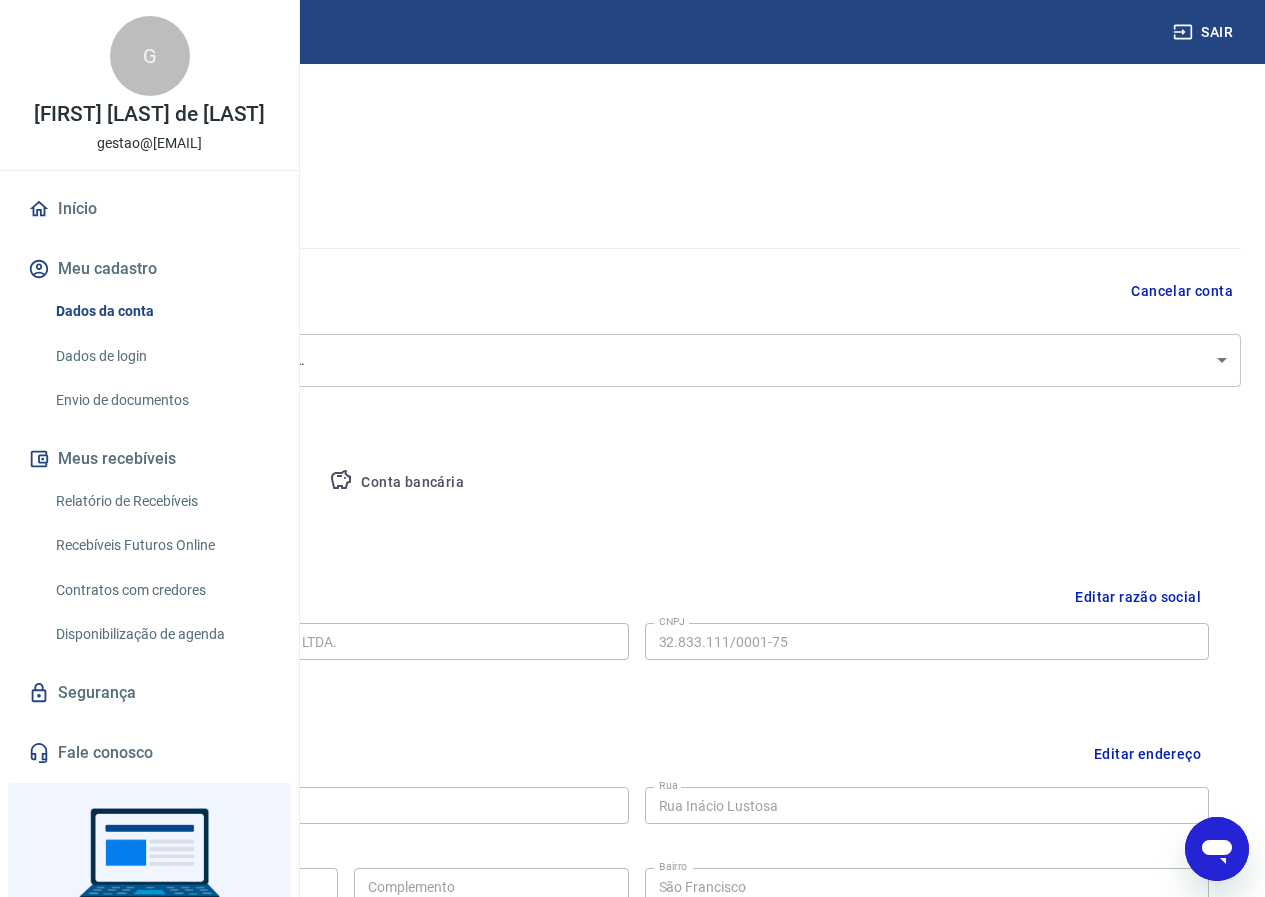 click 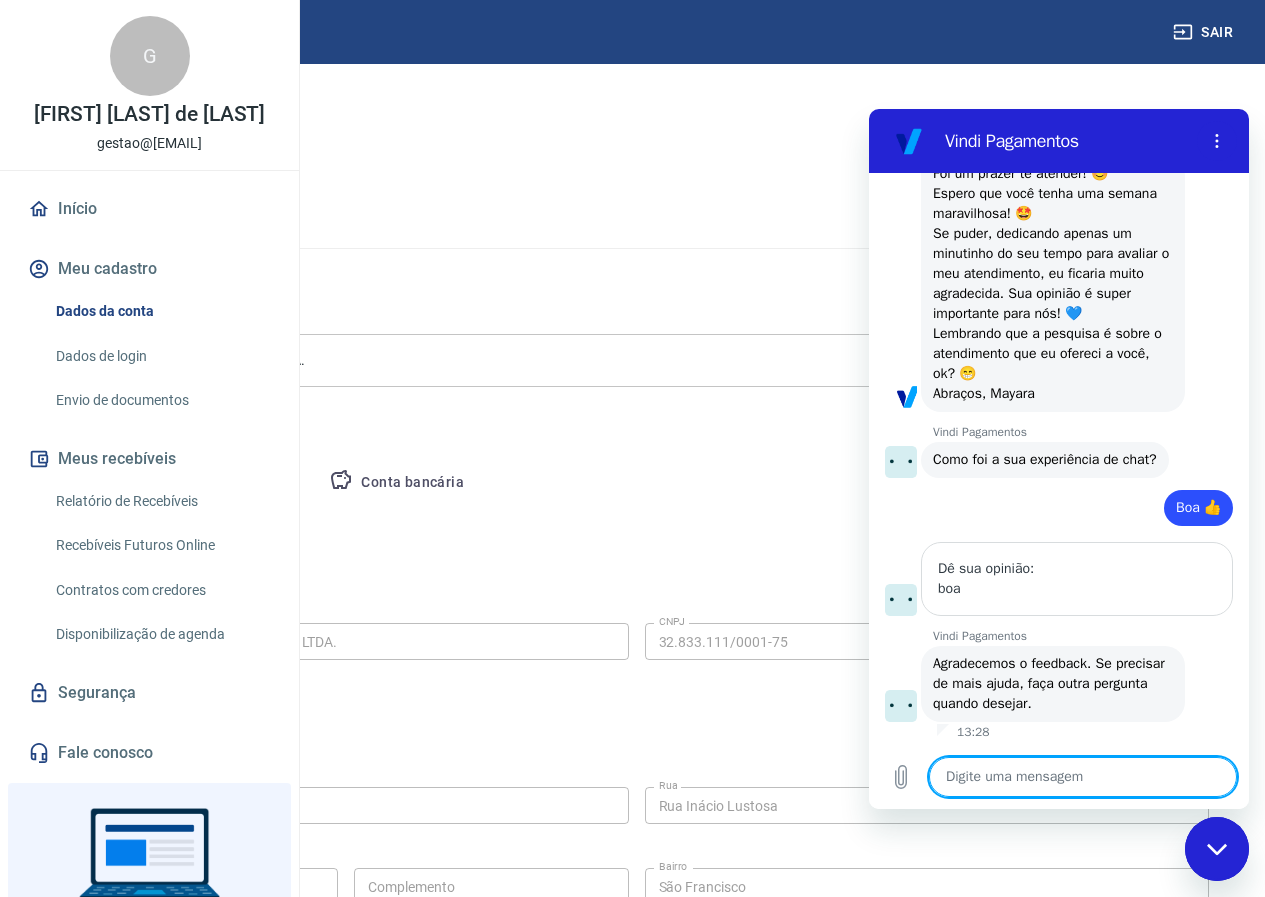 scroll, scrollTop: 0, scrollLeft: 0, axis: both 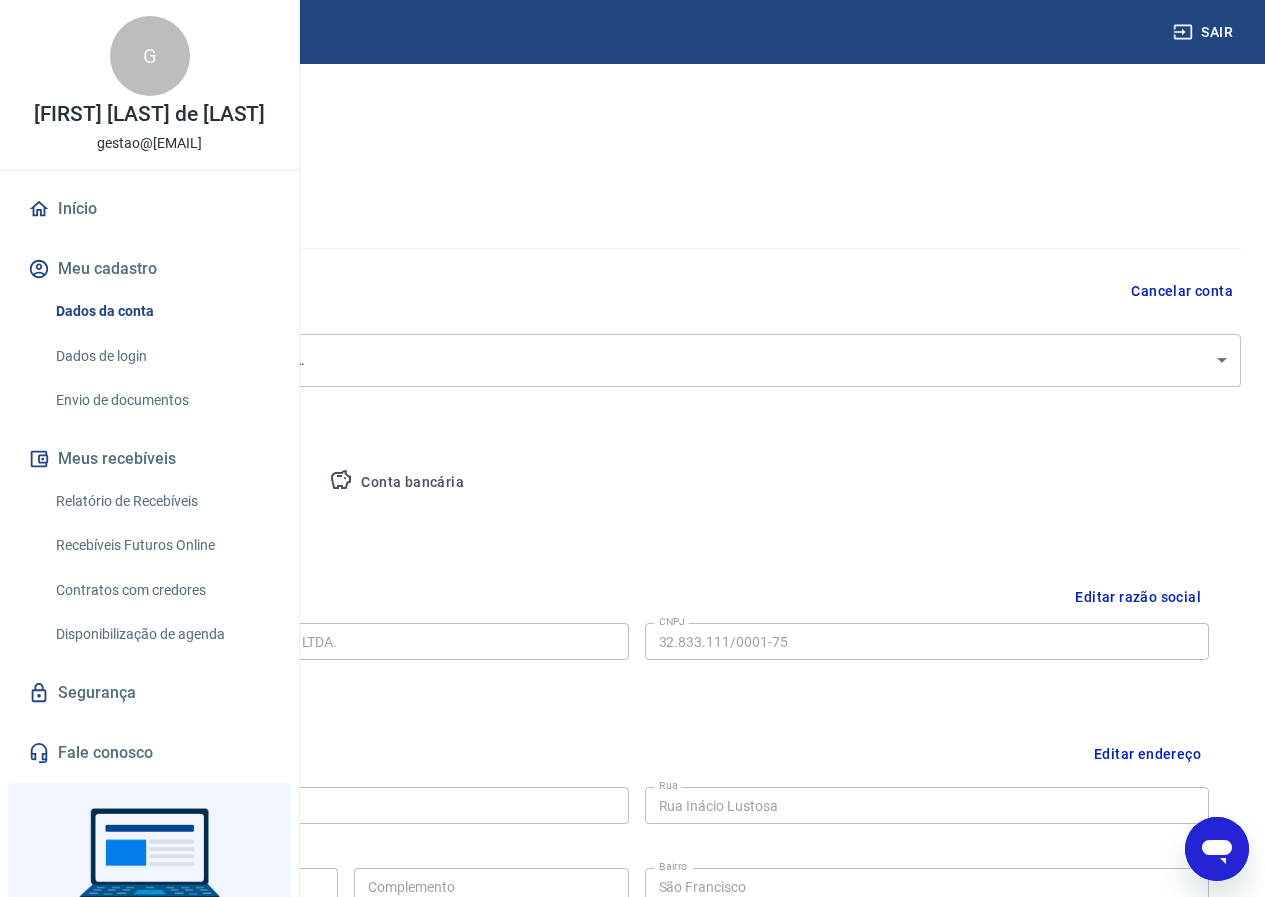 click 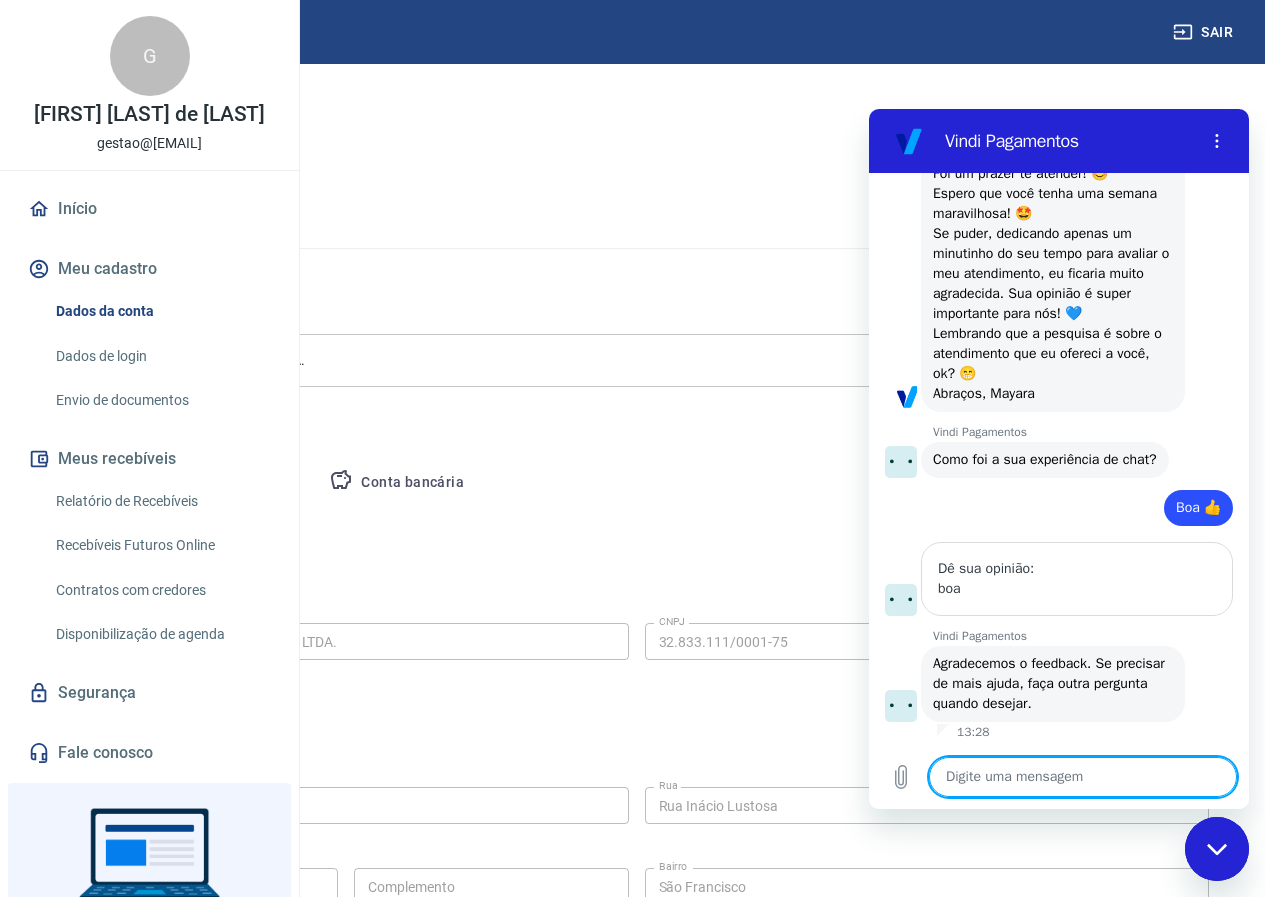 scroll, scrollTop: 0, scrollLeft: 0, axis: both 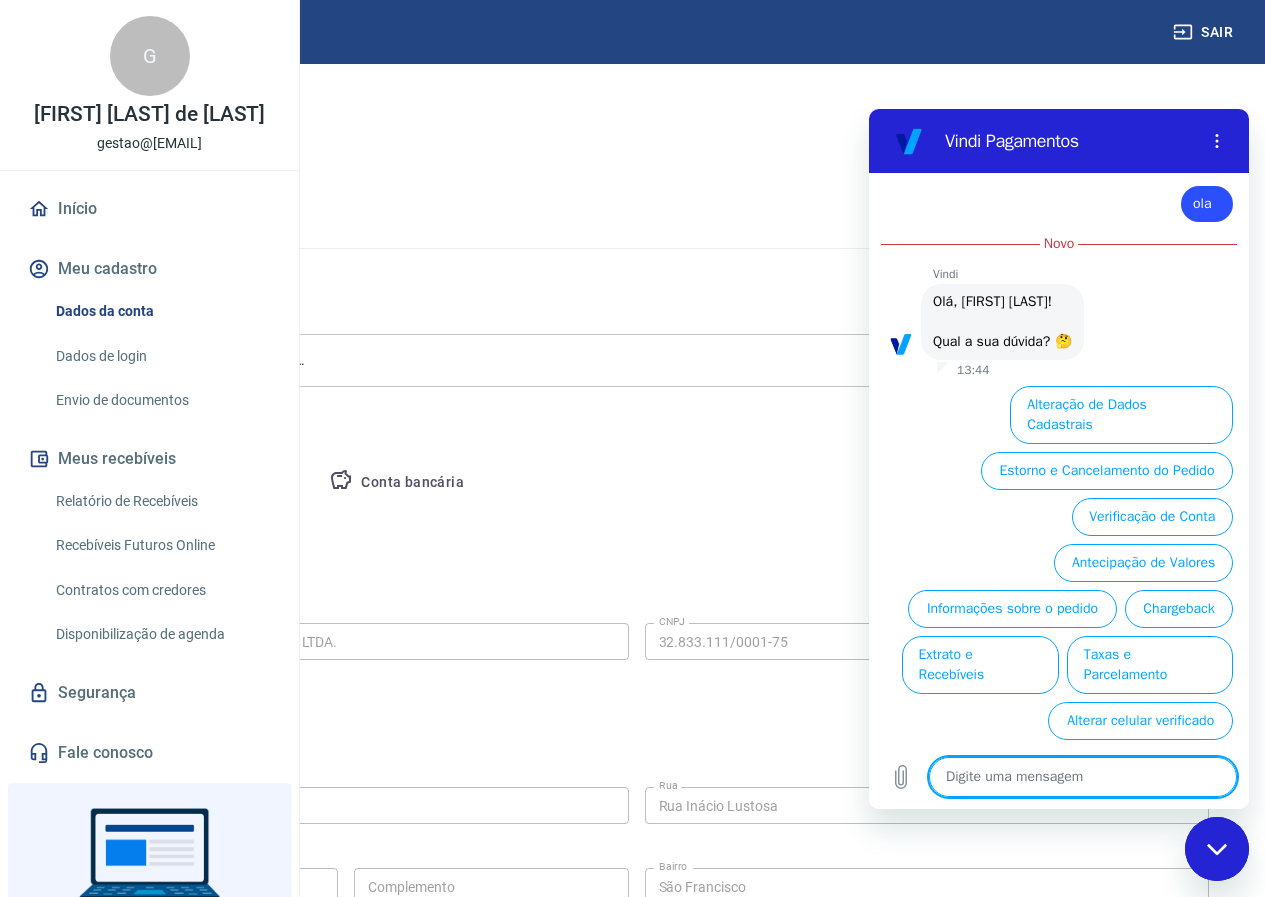 click on "Alteração de Dados Cadastrais" at bounding box center (1121, 415) 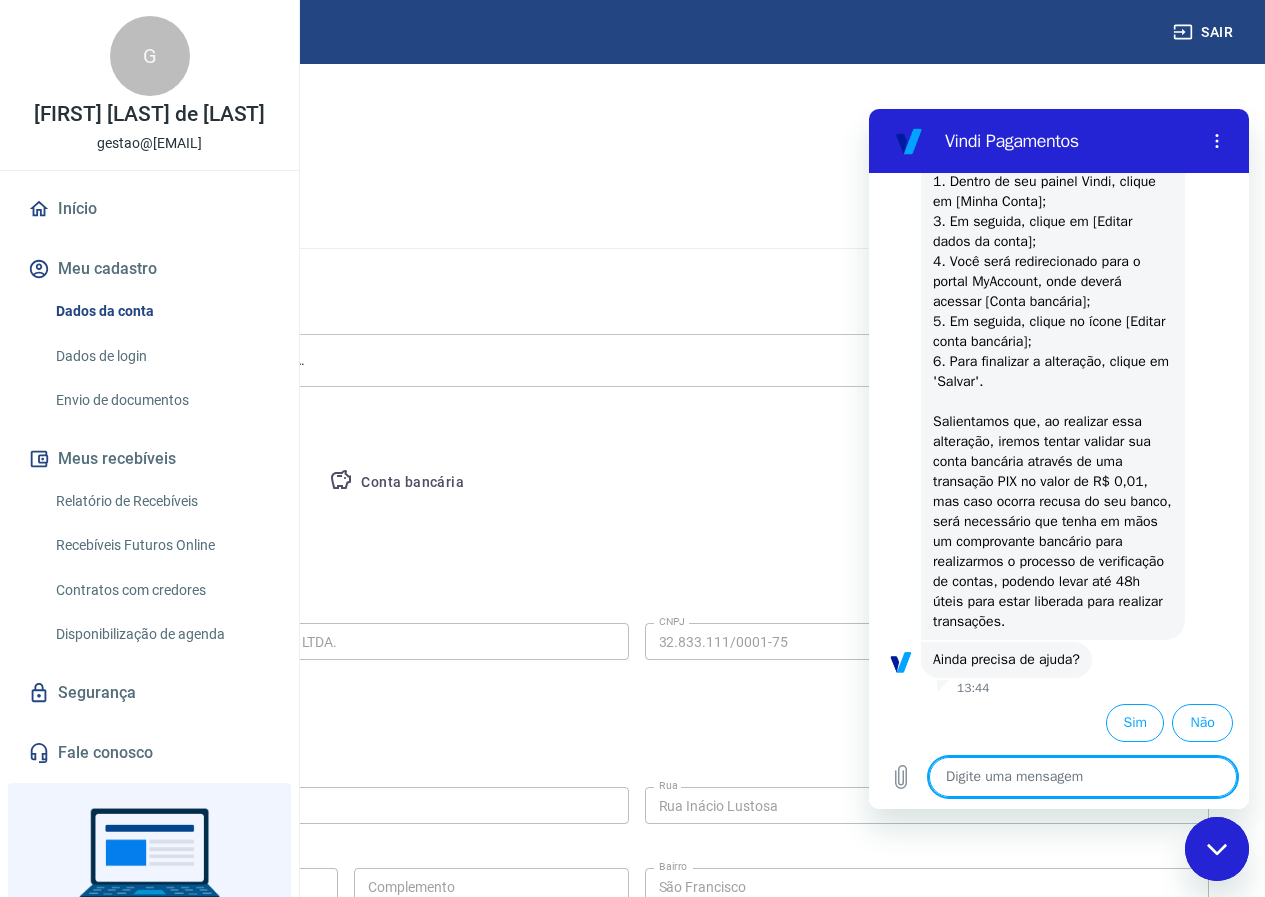 scroll, scrollTop: 5509, scrollLeft: 0, axis: vertical 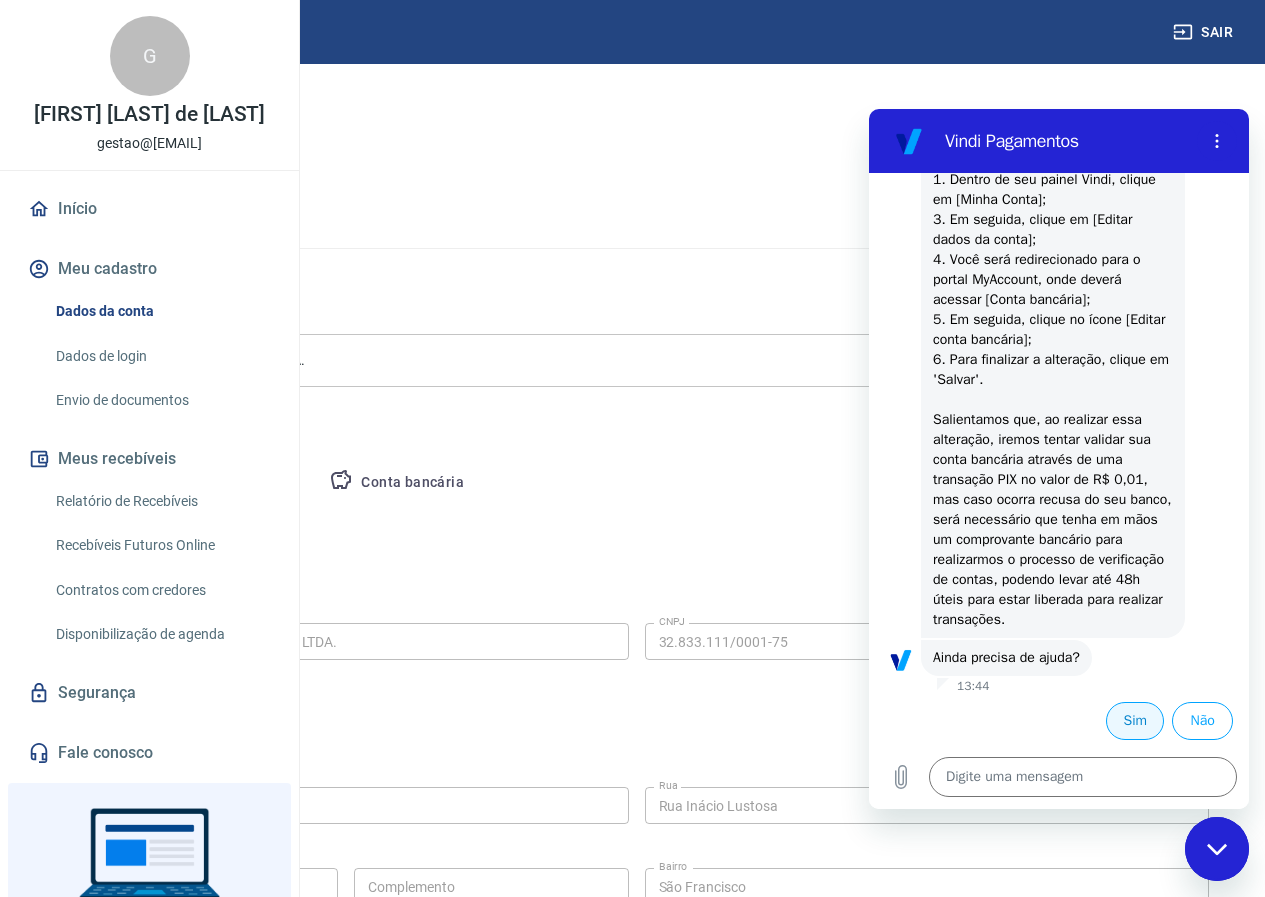 click on "Sim" at bounding box center [1135, 721] 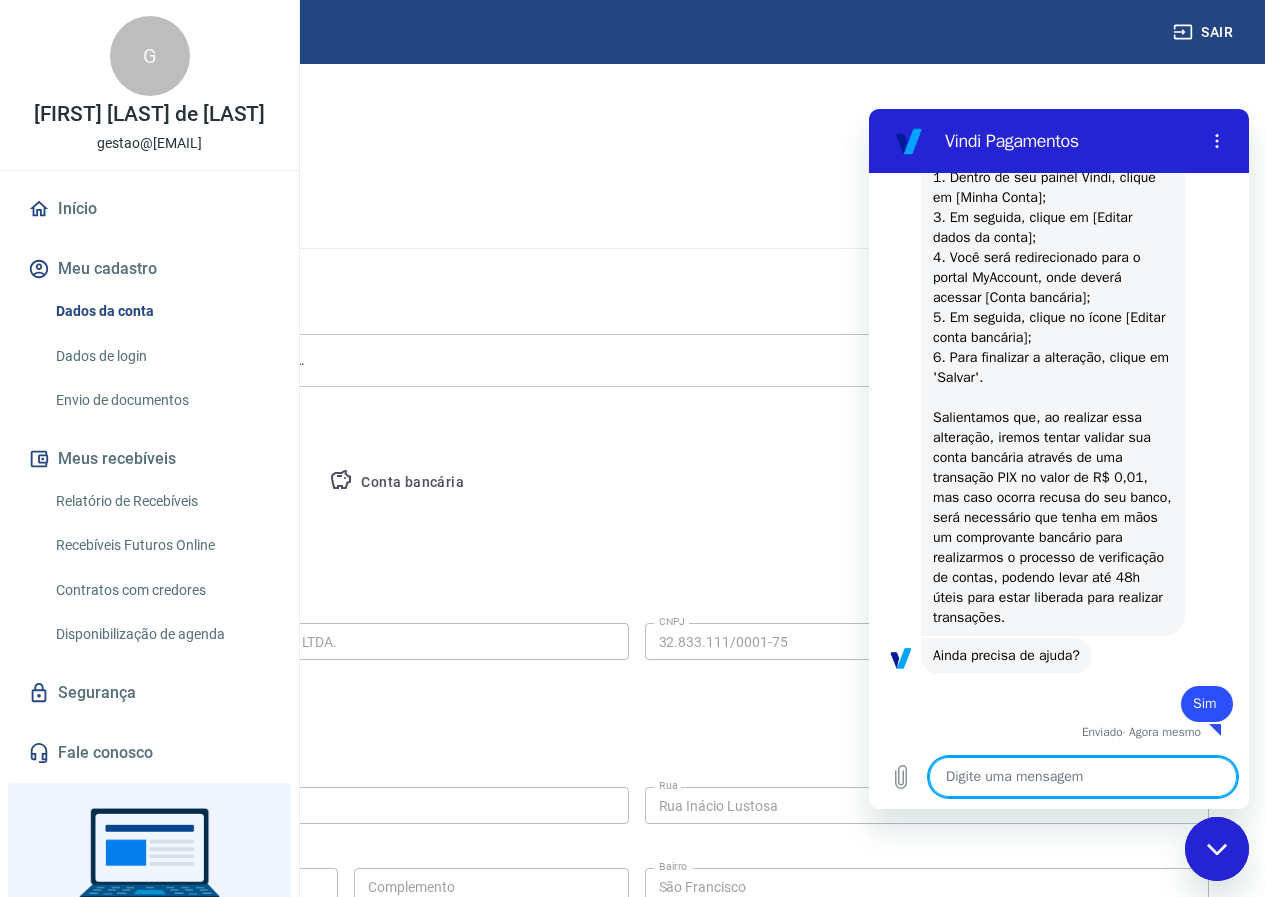 scroll, scrollTop: 5513, scrollLeft: 0, axis: vertical 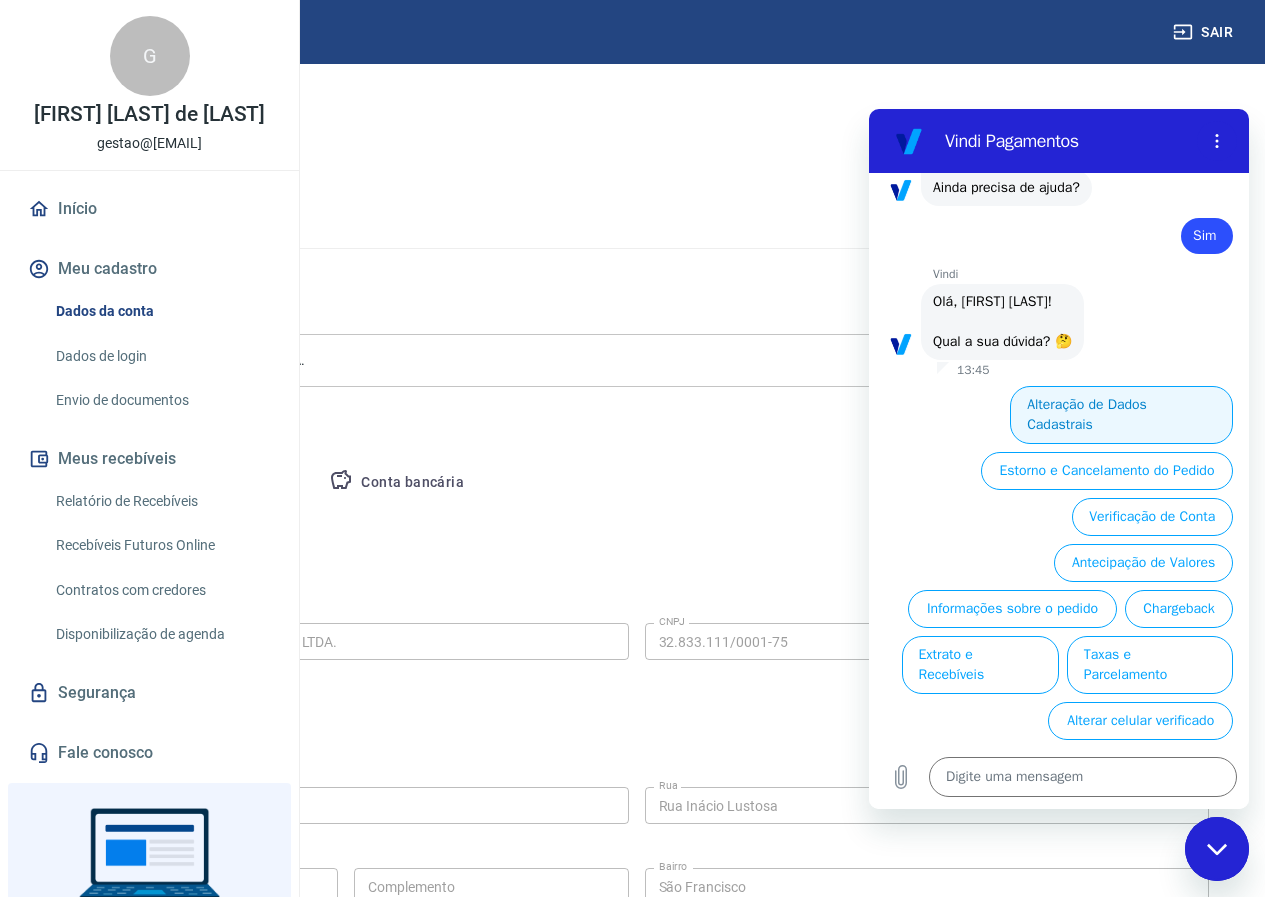 click on "Alteração de Dados Cadastrais" at bounding box center (1121, 415) 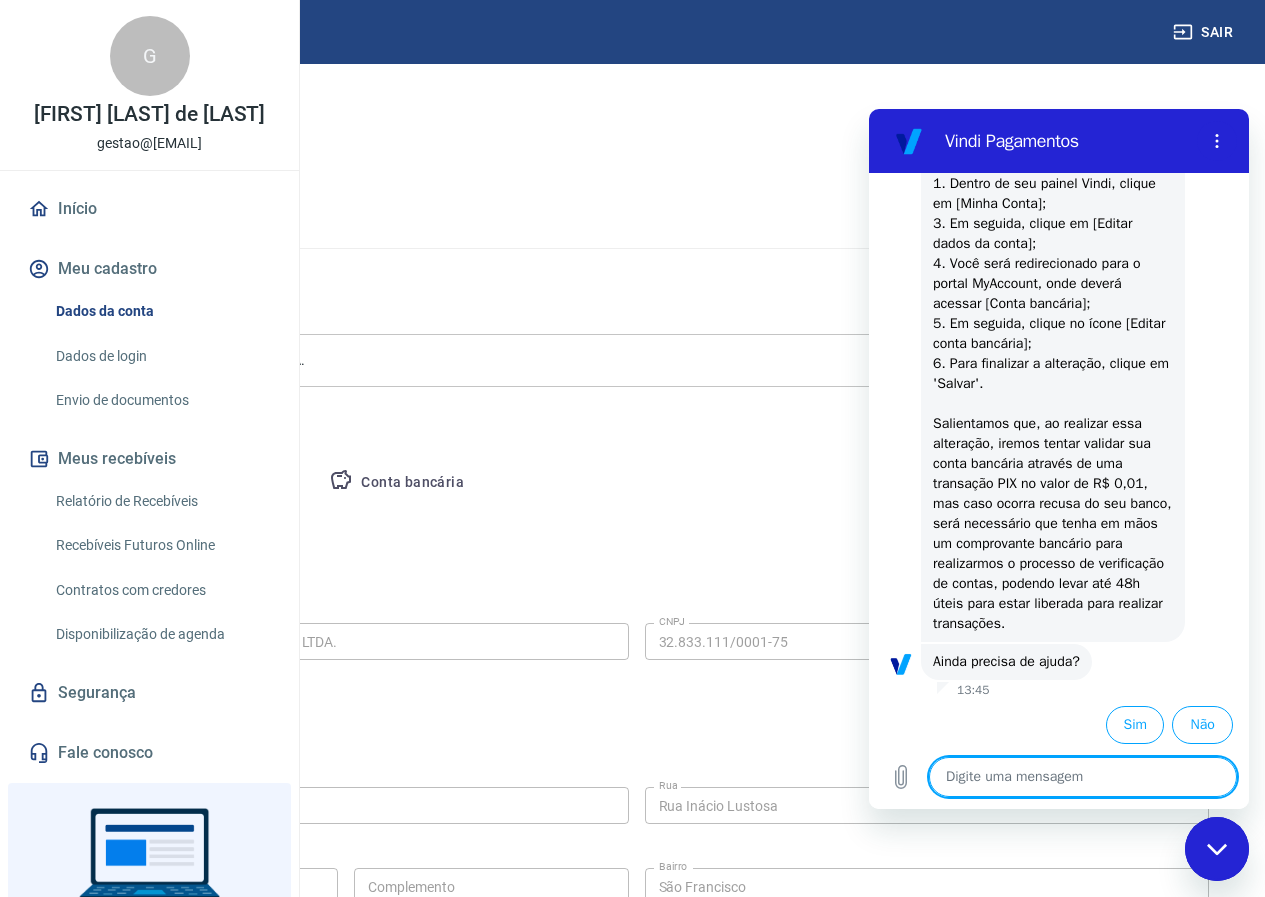 scroll, scrollTop: 6357, scrollLeft: 0, axis: vertical 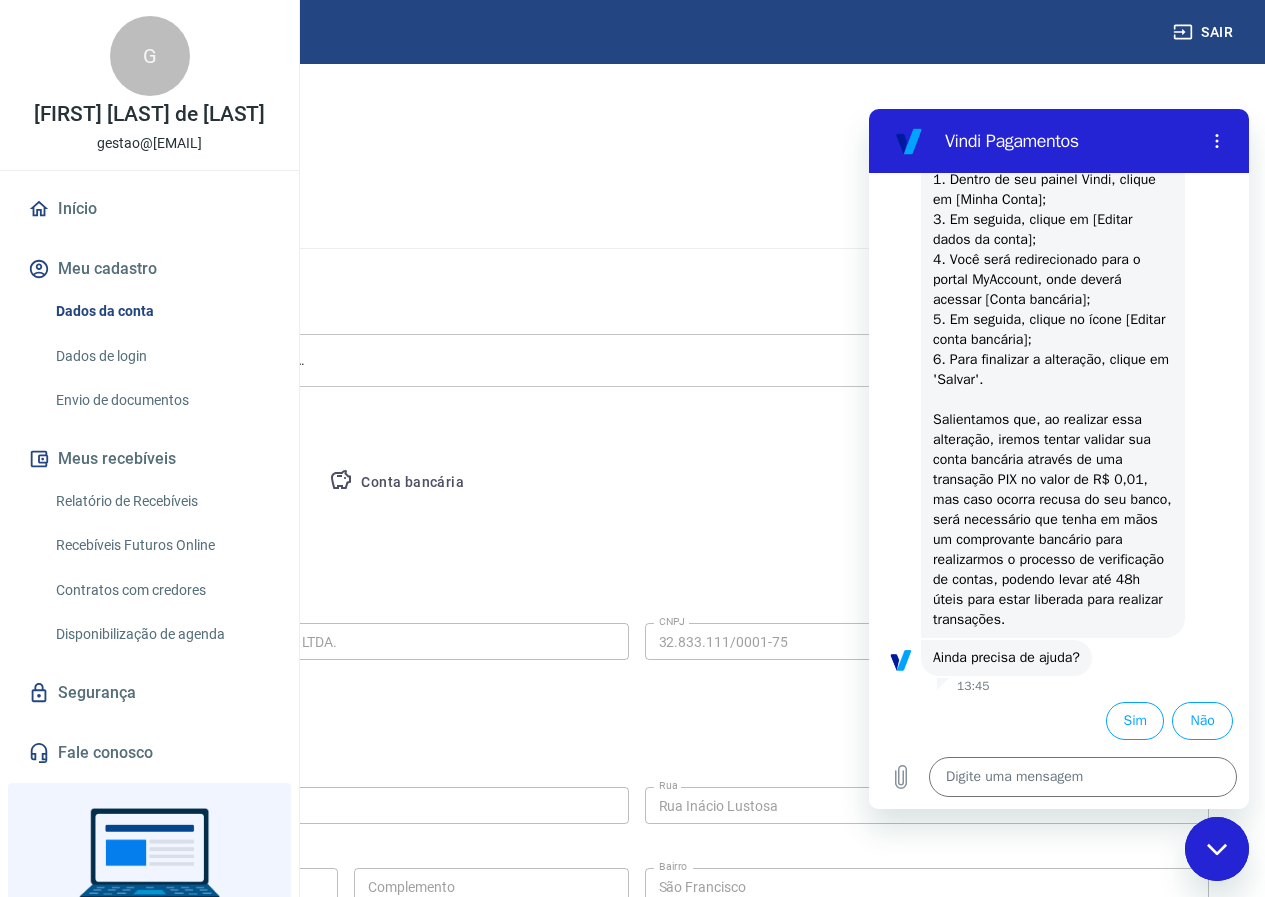 click on "Sim" at bounding box center [1131, 717] 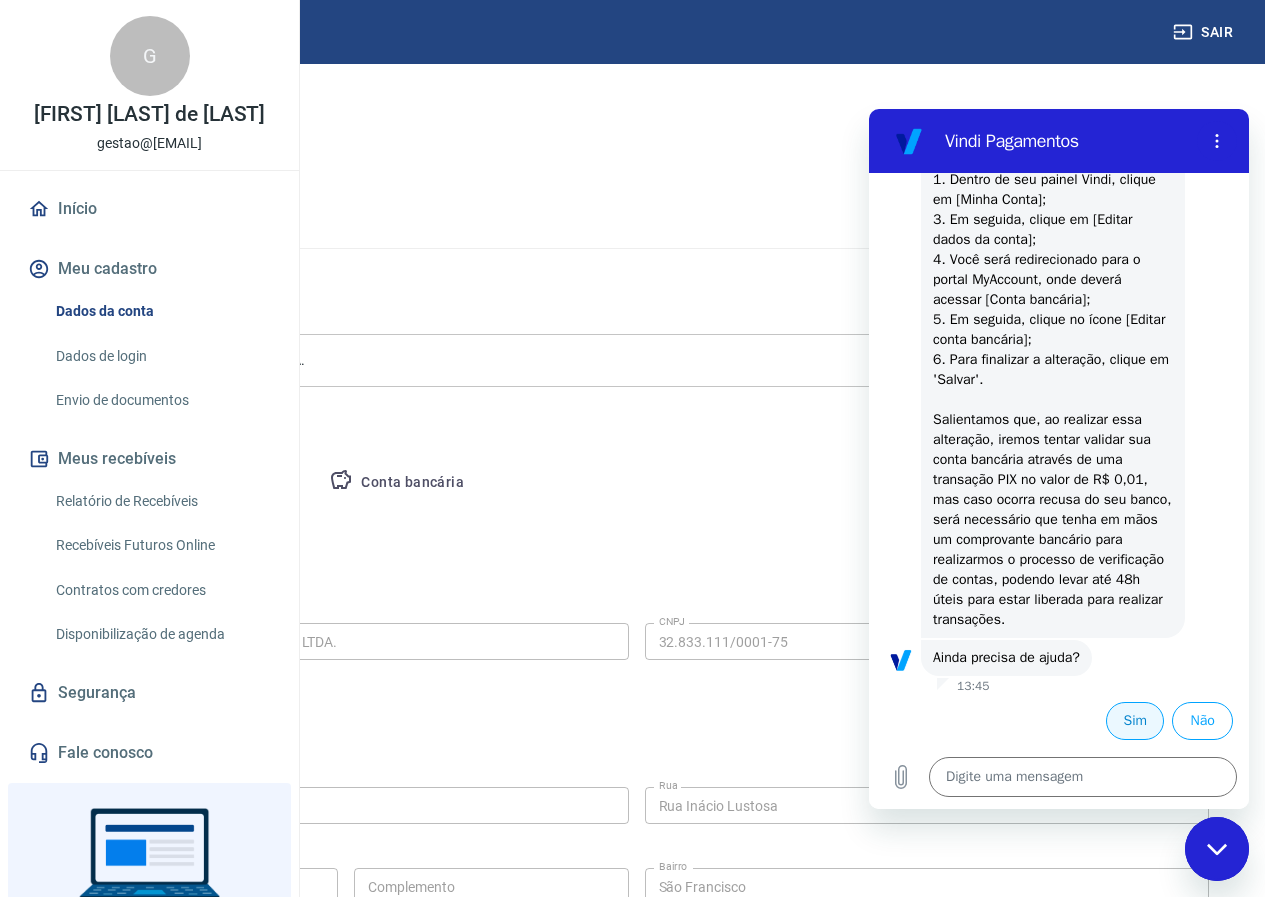 click on "Sim" at bounding box center (1135, 721) 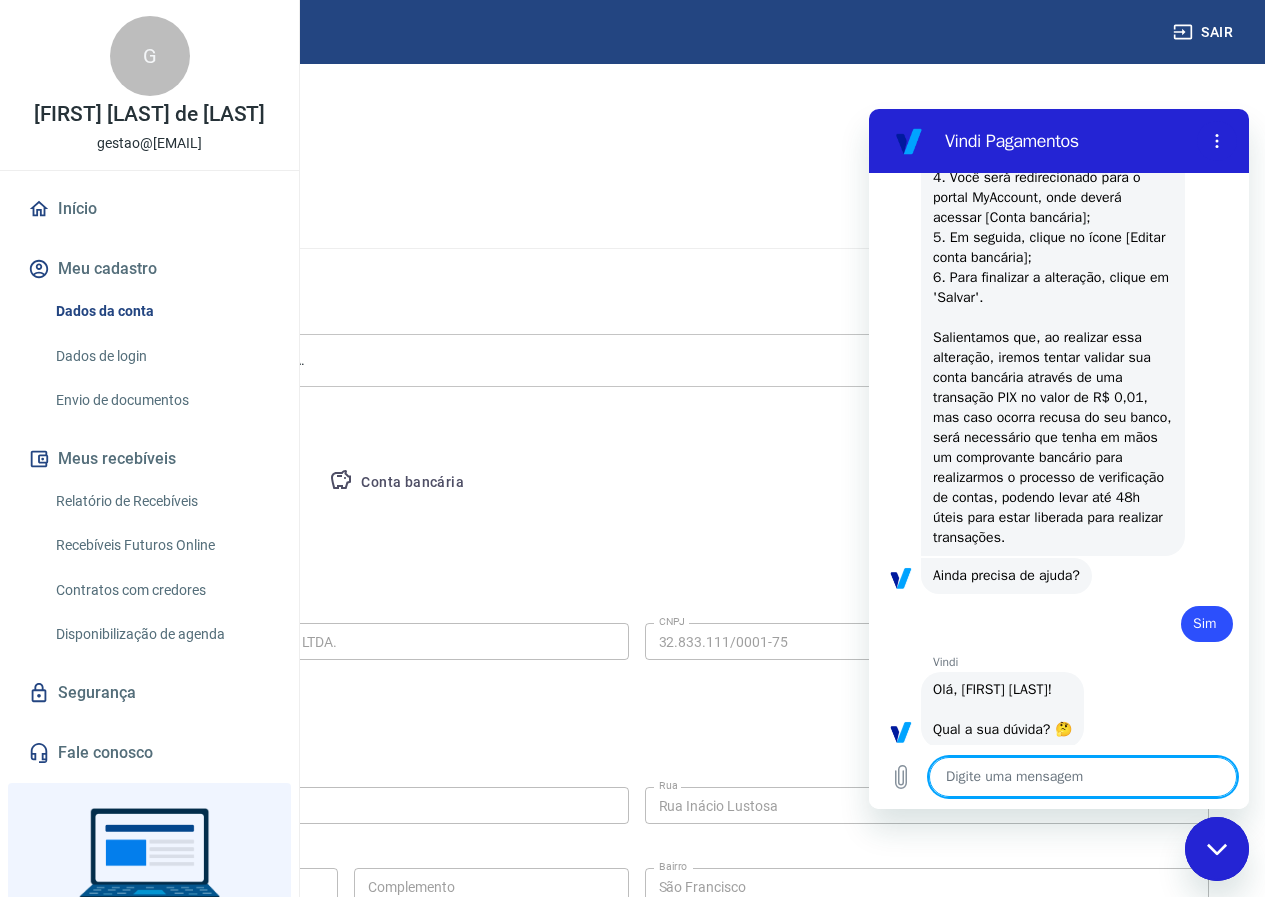 scroll, scrollTop: 6833, scrollLeft: 0, axis: vertical 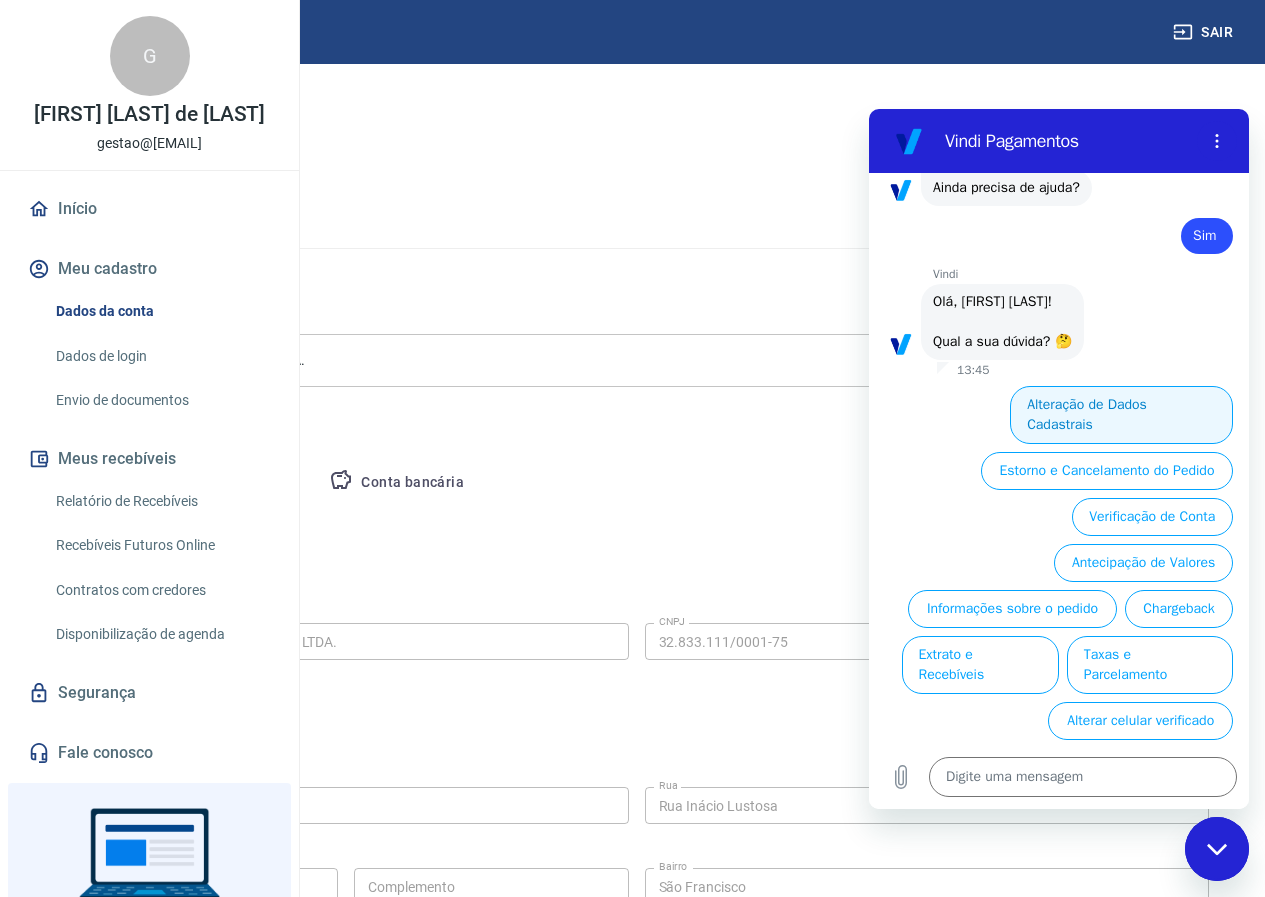 click on "Alteração de Dados Cadastrais" at bounding box center (1121, 415) 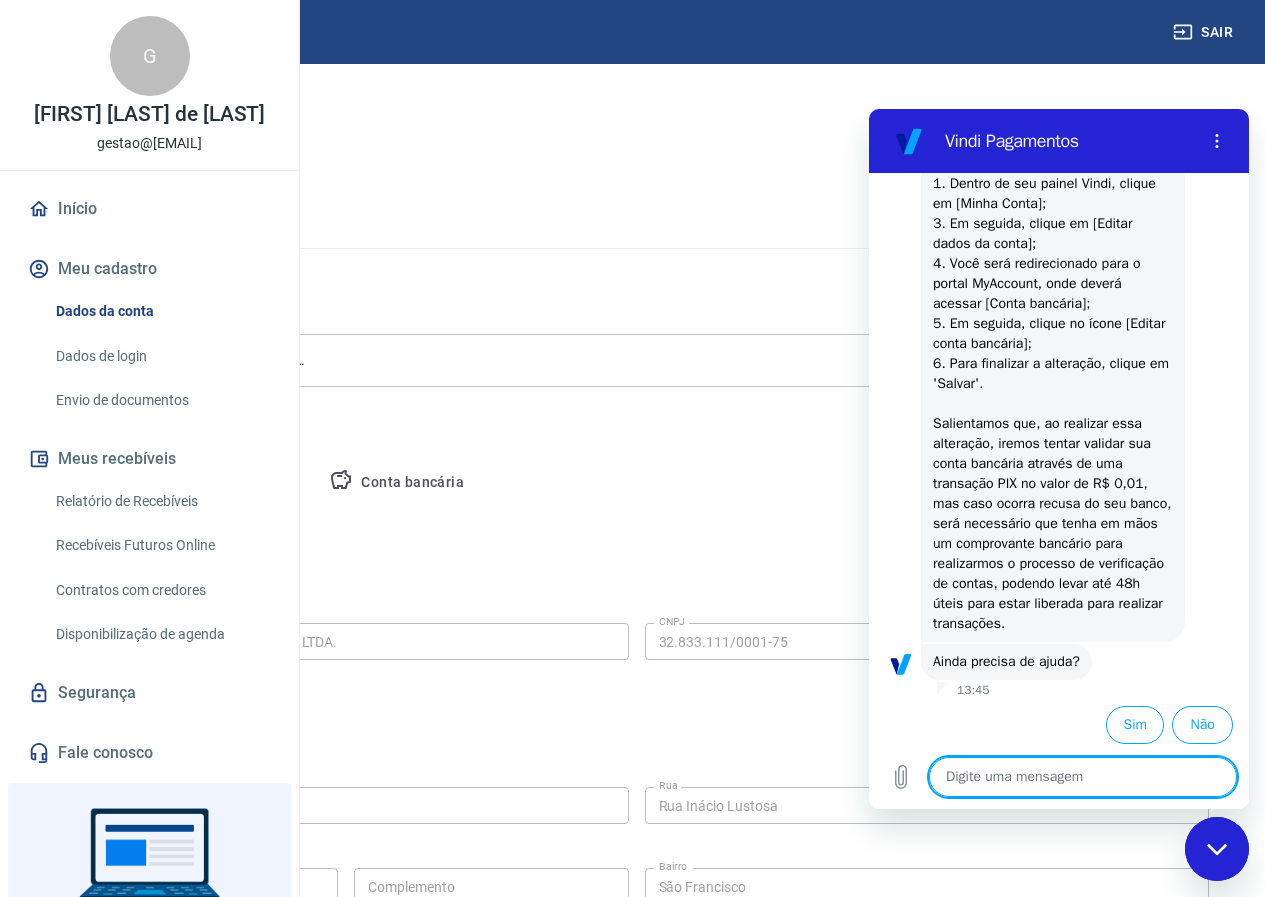 scroll, scrollTop: 7203, scrollLeft: 0, axis: vertical 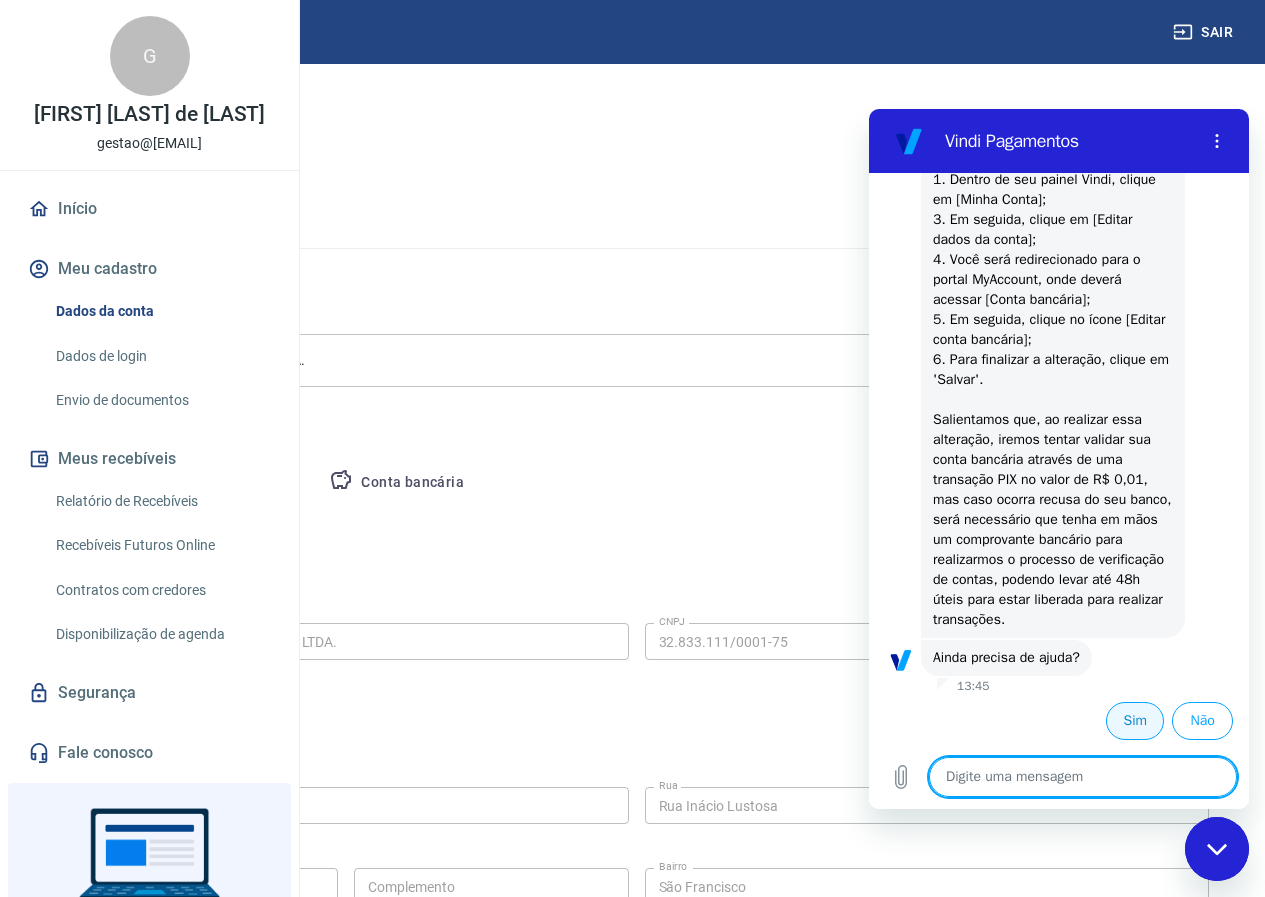click on "Sim" at bounding box center (1135, 721) 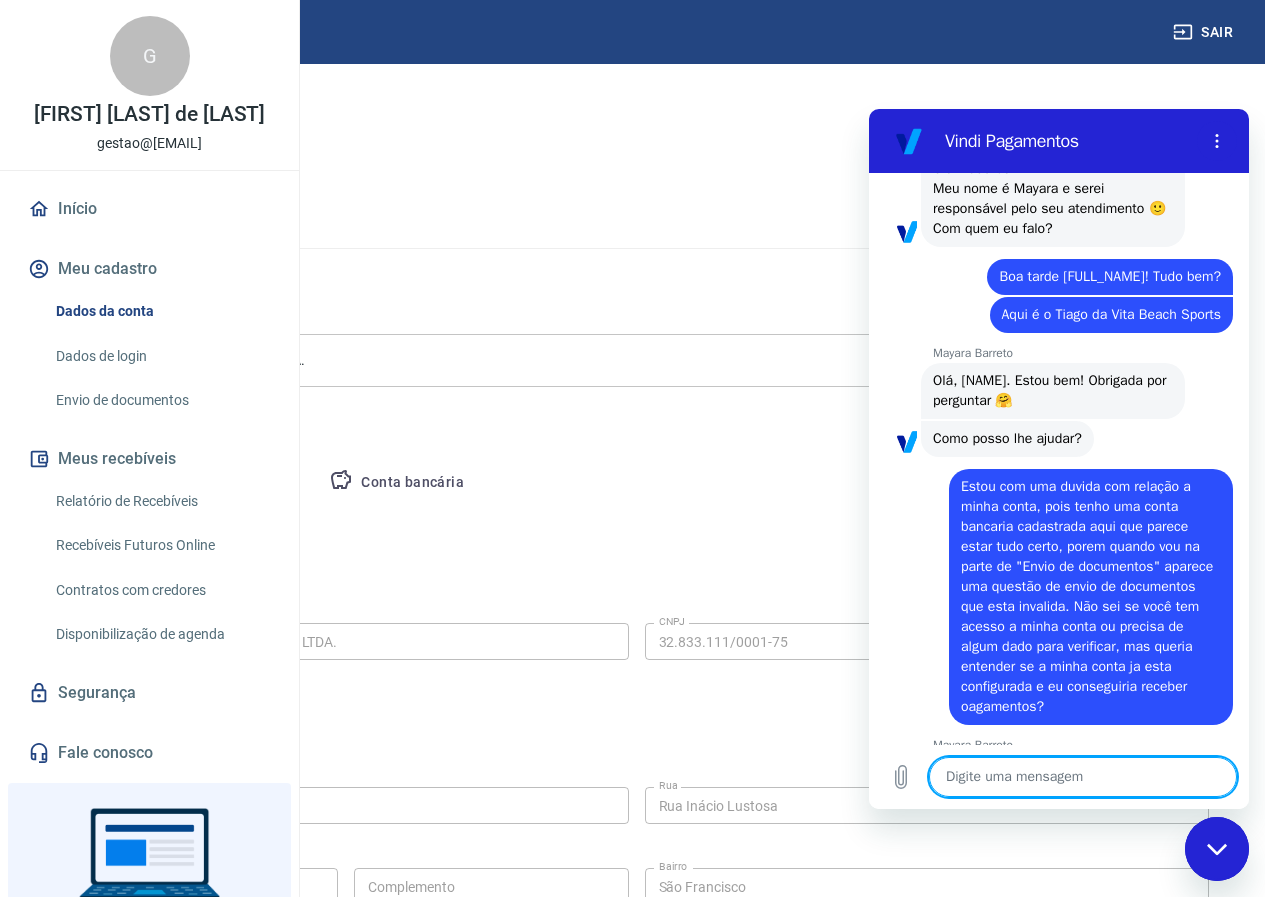 scroll, scrollTop: 3157, scrollLeft: 0, axis: vertical 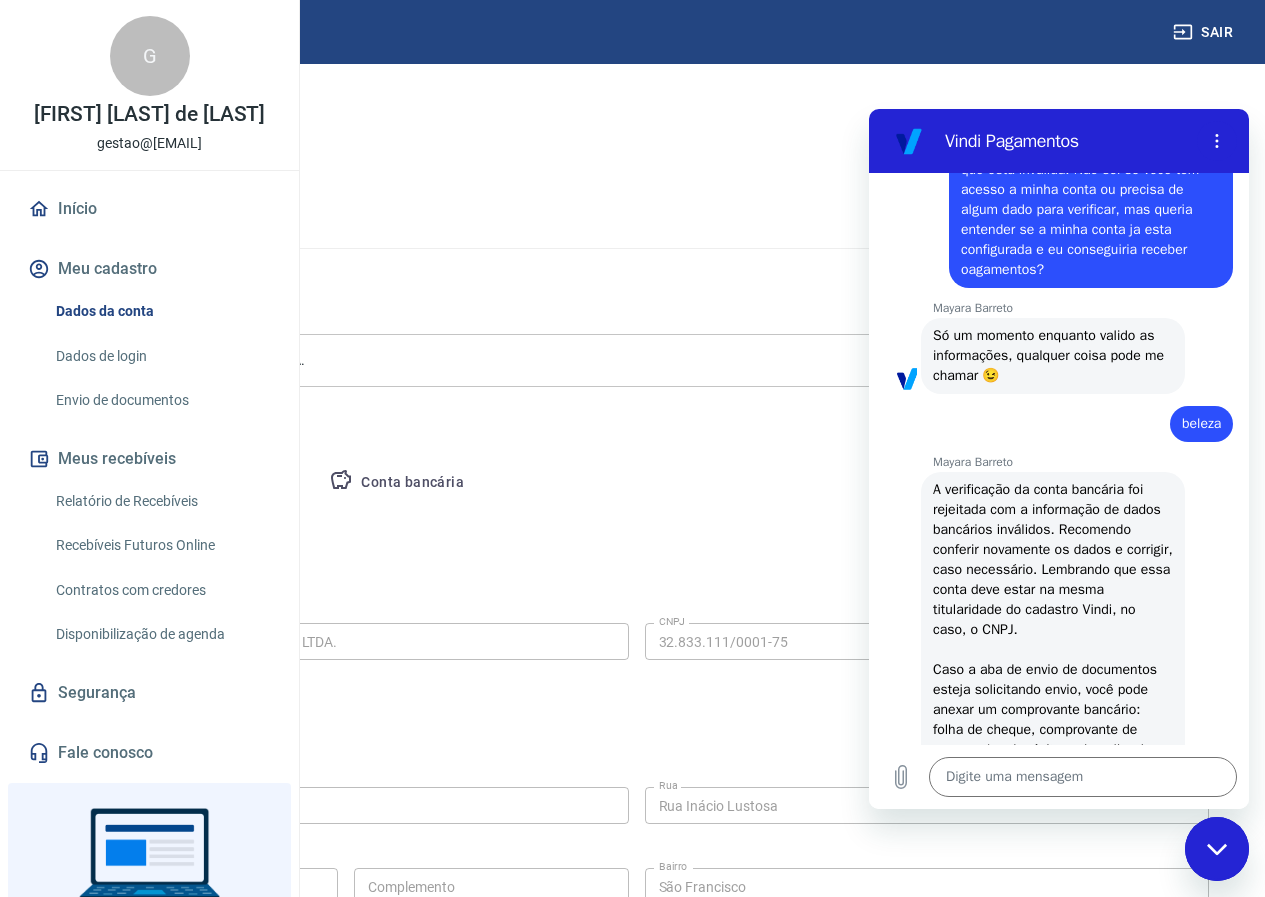 click at bounding box center (1217, 849) 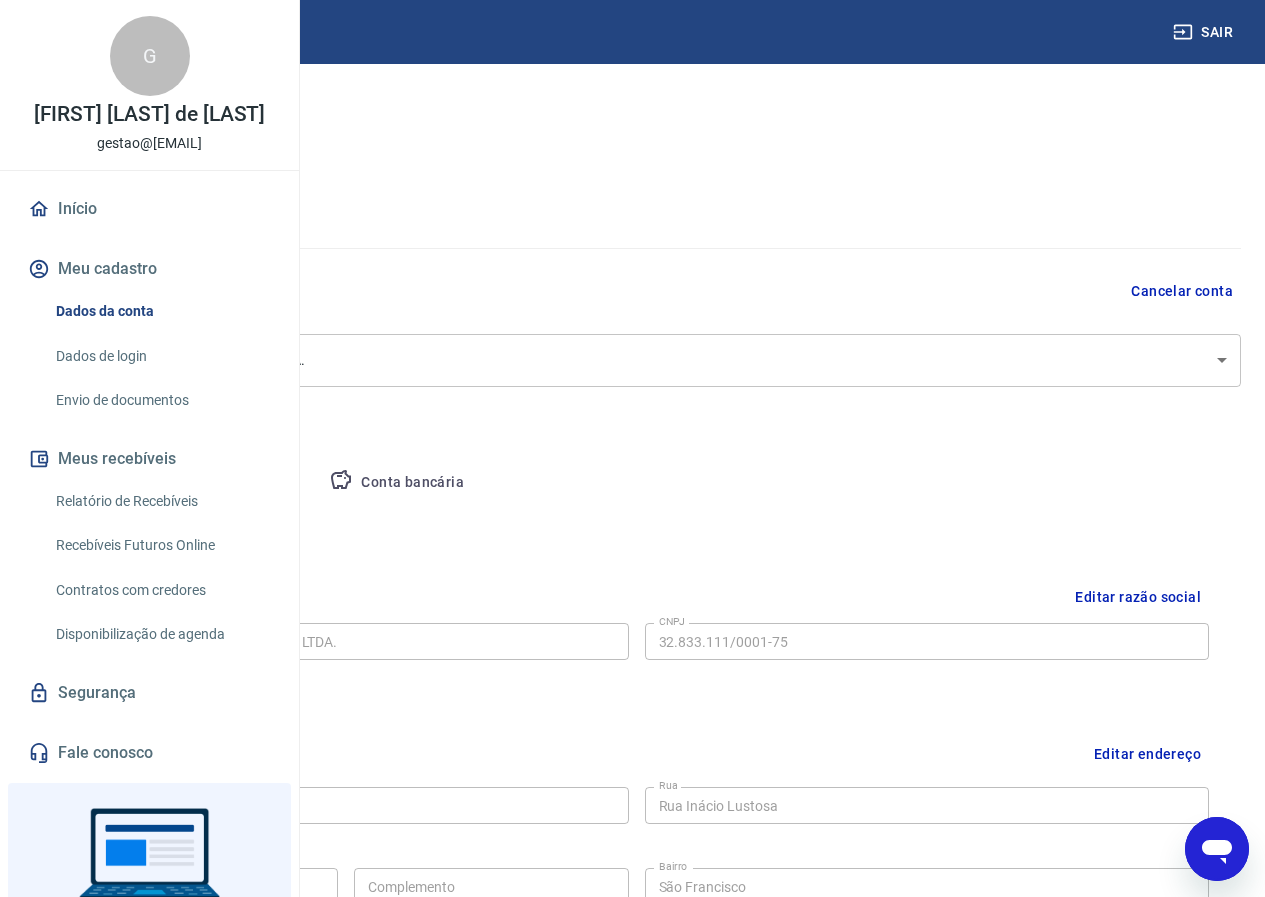 click 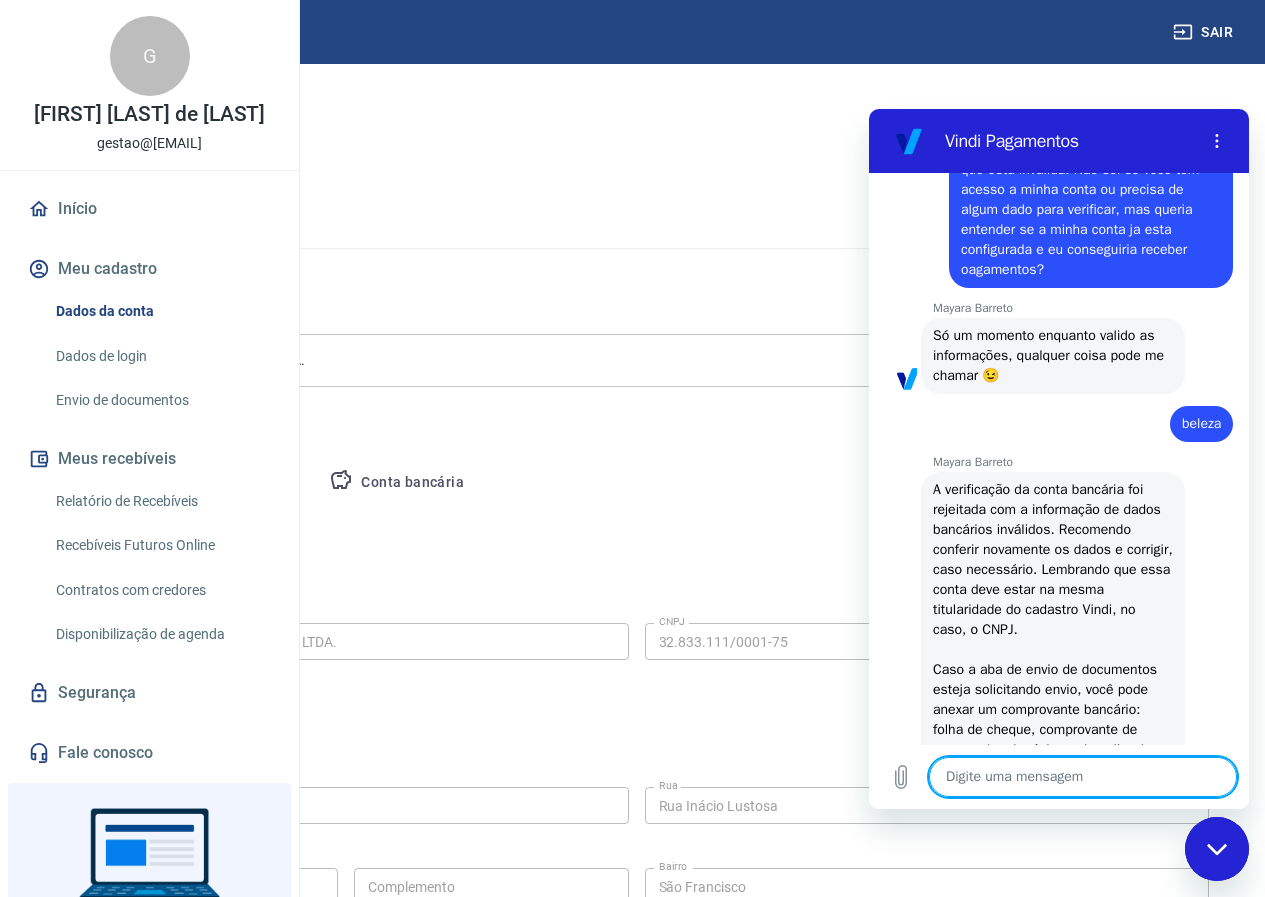 scroll, scrollTop: 0, scrollLeft: 0, axis: both 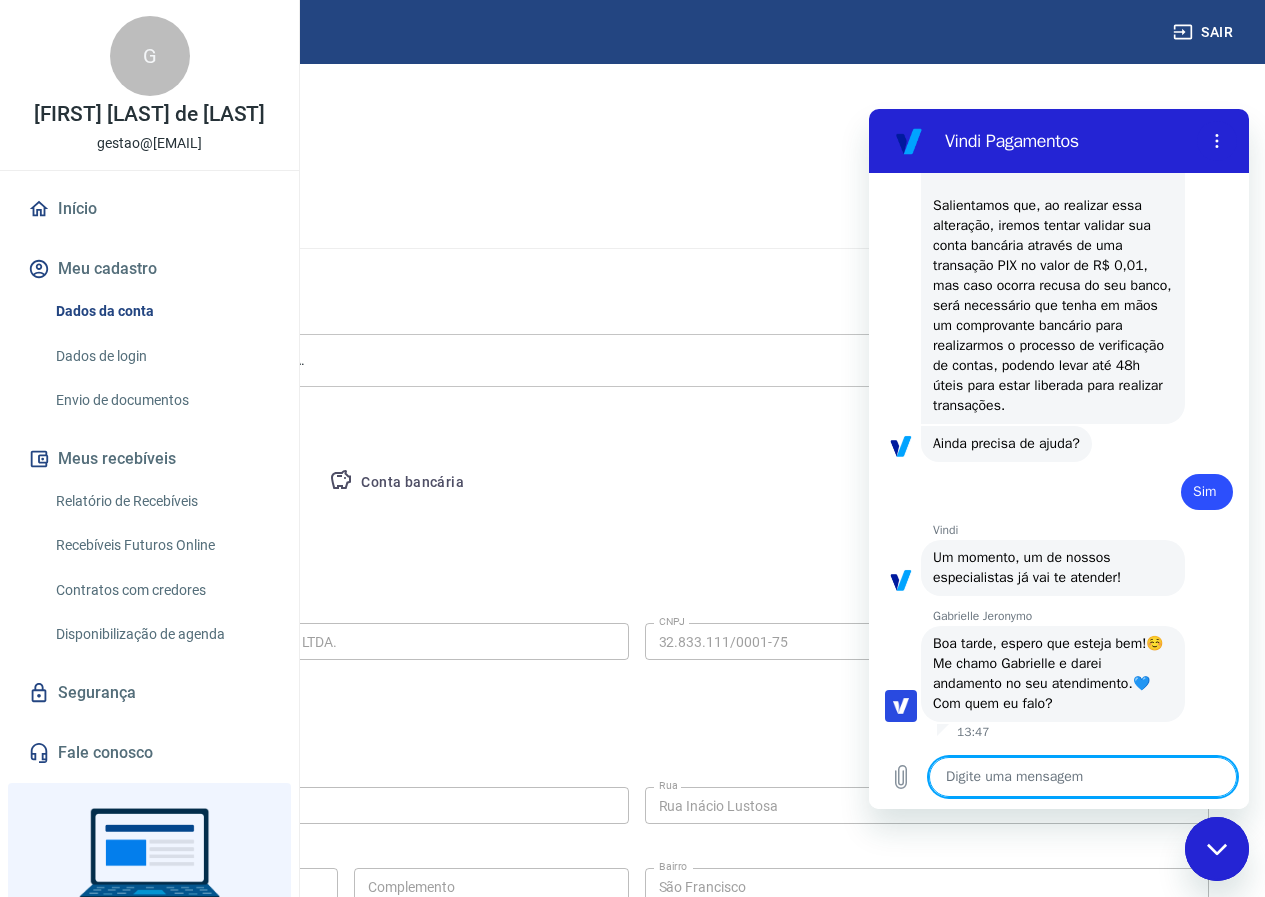 click at bounding box center [1083, 777] 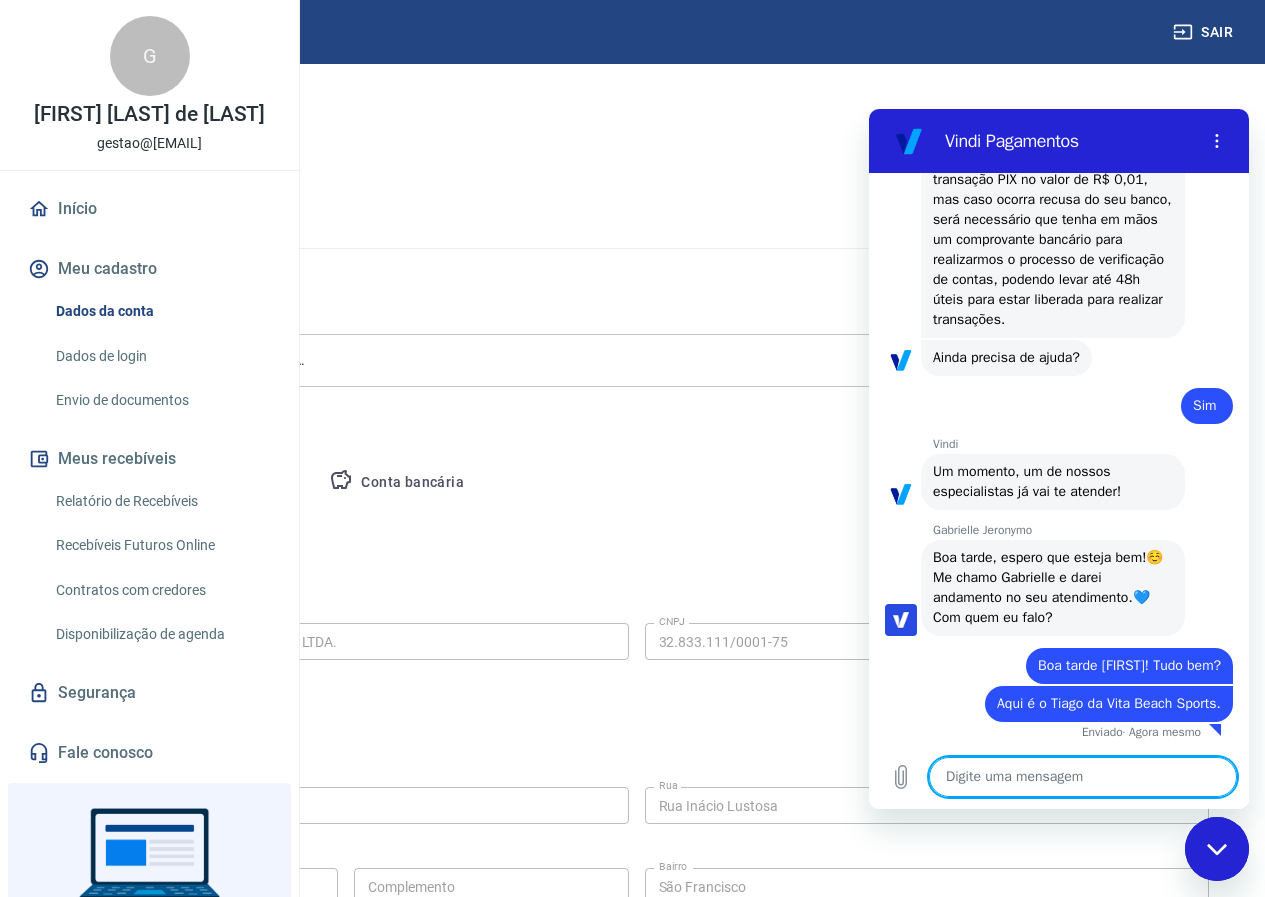 scroll, scrollTop: 7511, scrollLeft: 0, axis: vertical 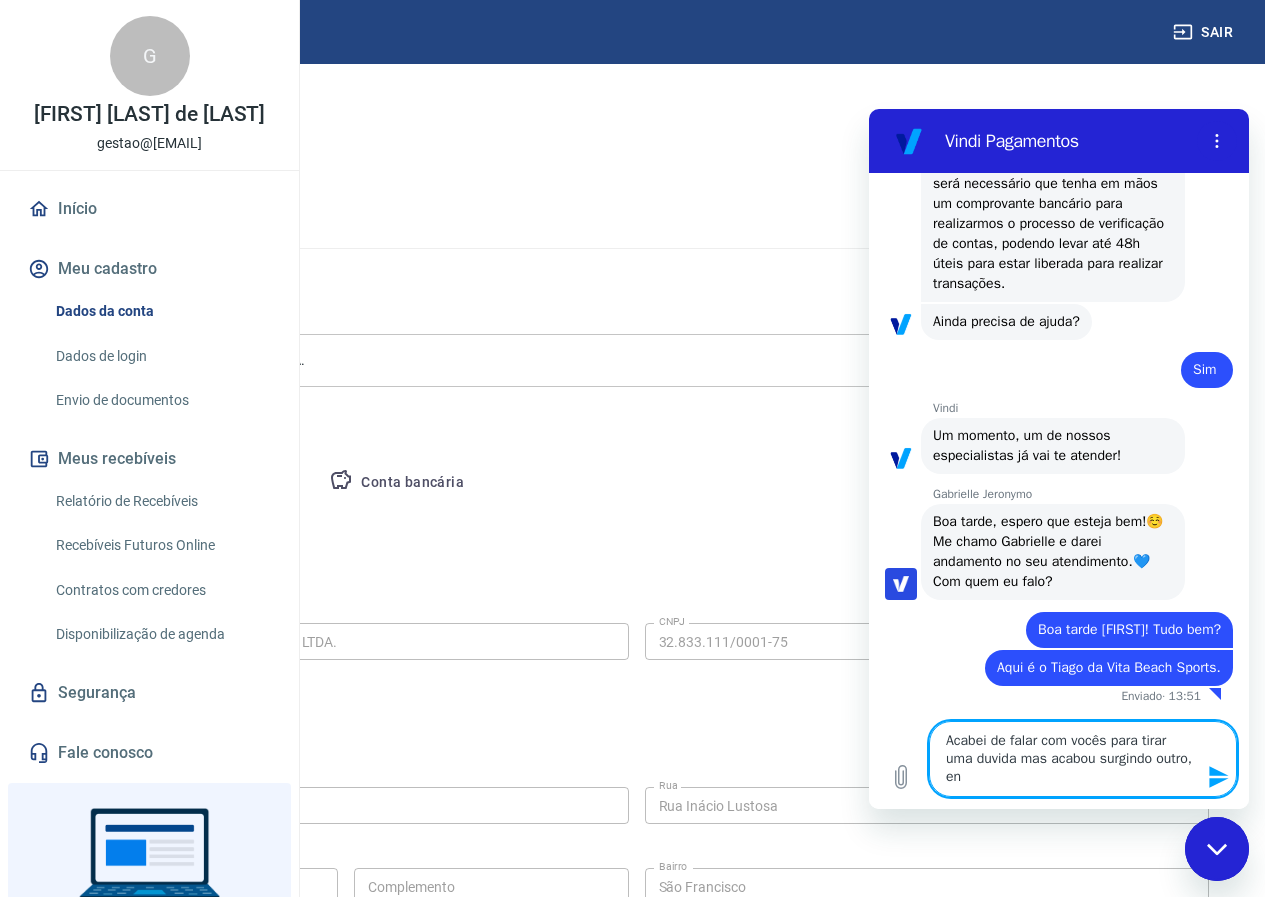 click on "Acabei de falar com vocês para tirar uma duvida mas acabou surgindo outro, en" at bounding box center (1083, 759) 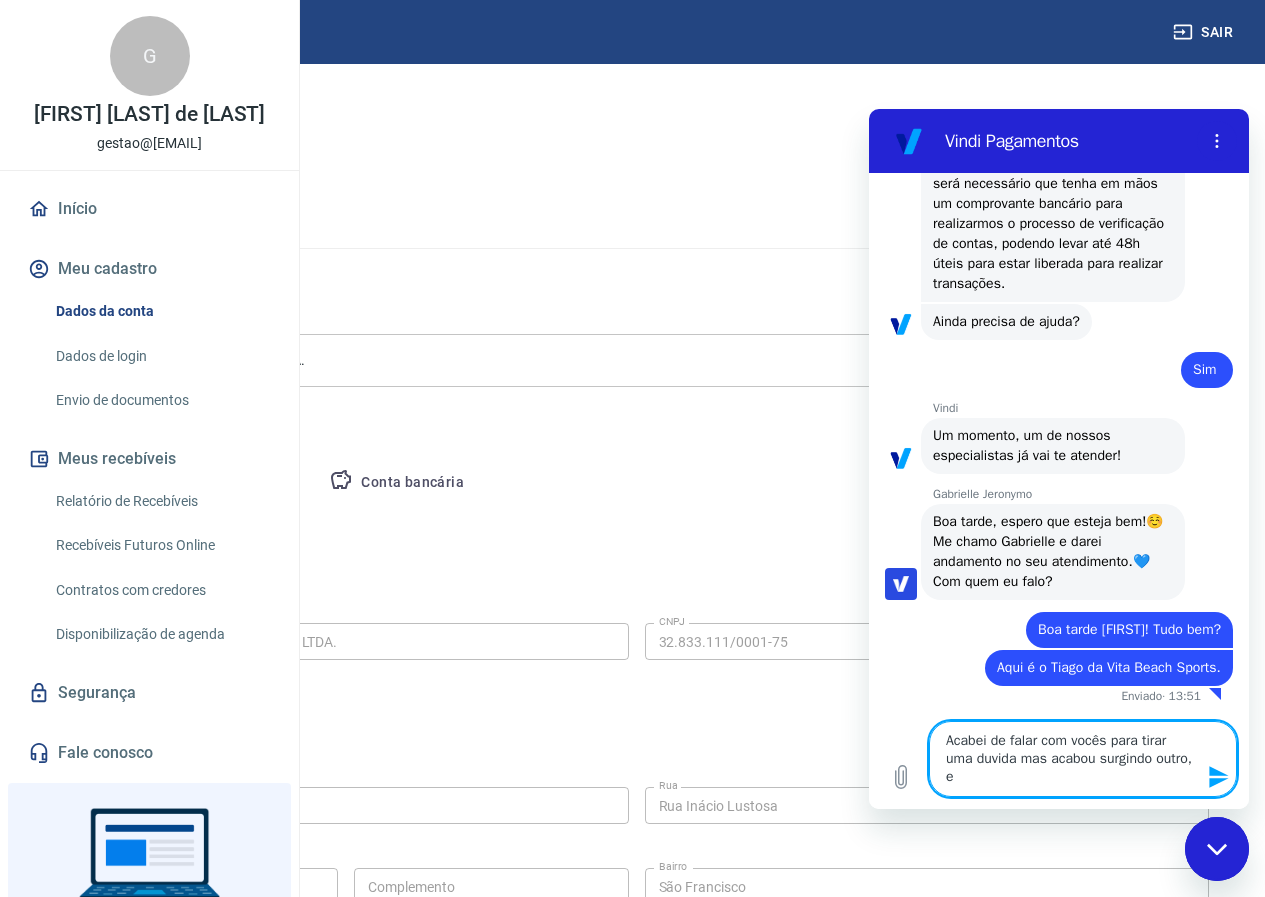 scroll, scrollTop: 7547, scrollLeft: 0, axis: vertical 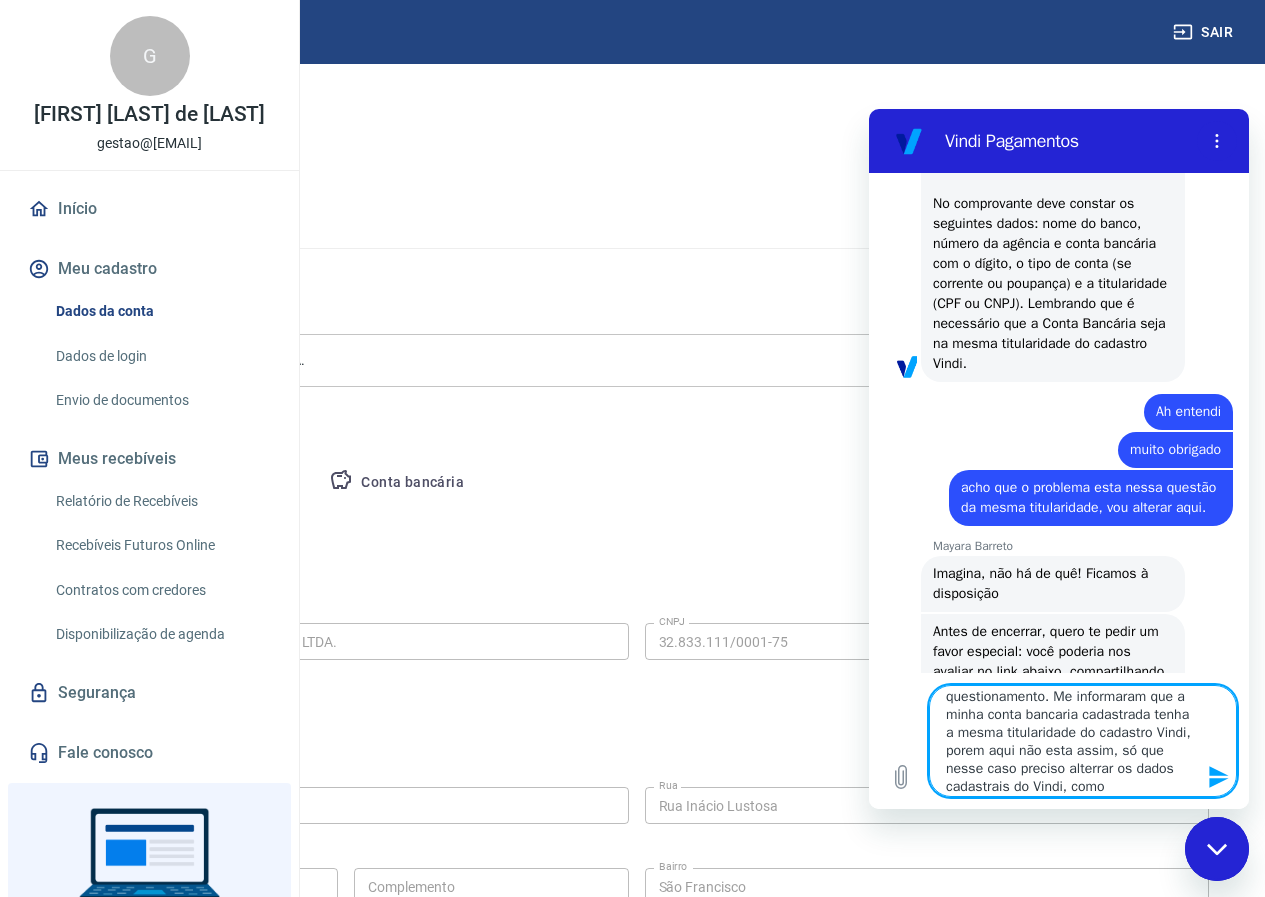 click on "Acabei de falar com vocês para tirar uma duvida mas acabou surgindo outro questionamento. Me informaram que a minha conta bancaria cadastrada tenha a mesma titularidade do cadastro Vindi, porem aqui não esta assim, só que nesse caso preciso alterrar os dados cadastrais do Vindi, como" at bounding box center [1083, 741] 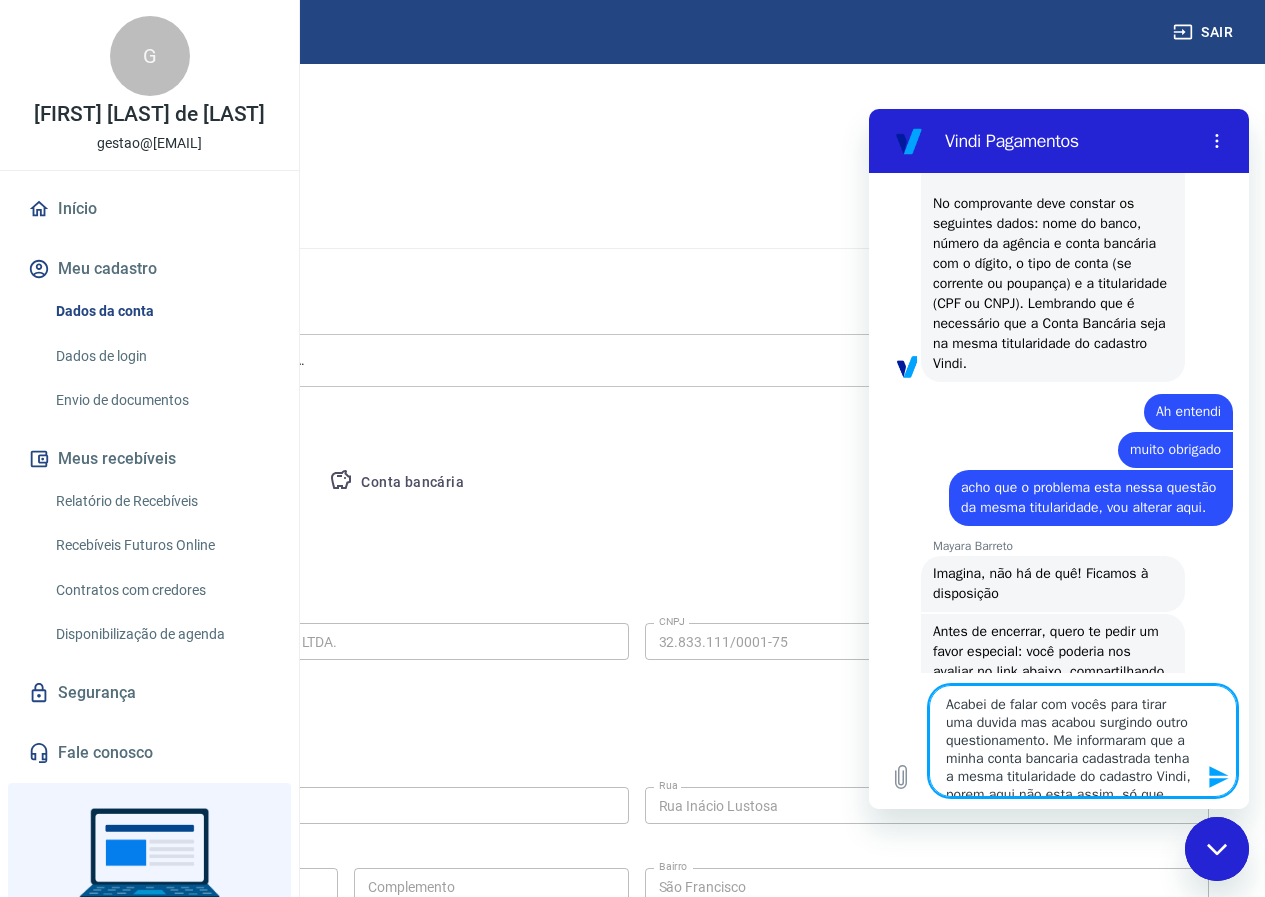 scroll, scrollTop: 54, scrollLeft: 0, axis: vertical 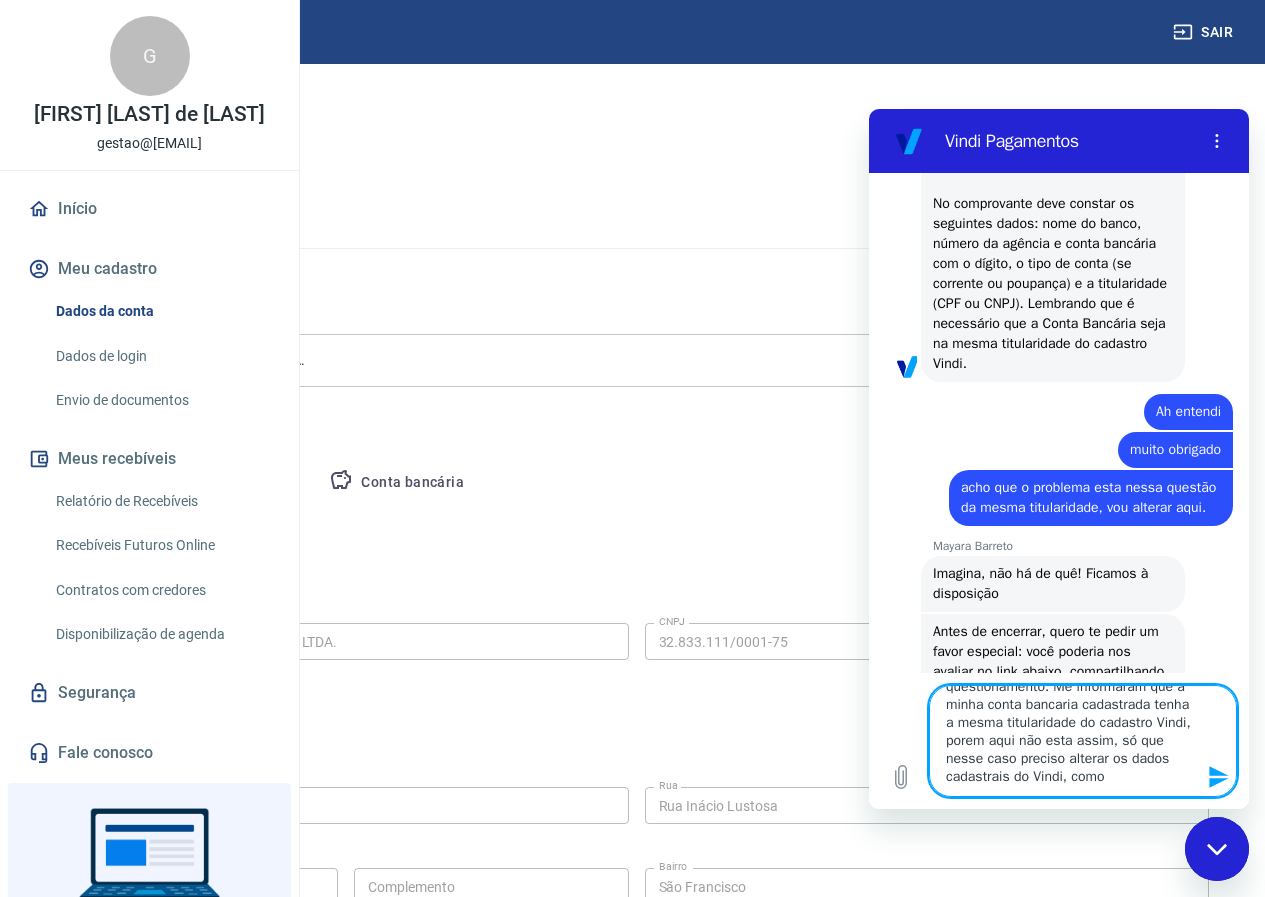 click on "Acabei de falar com vocês para tirar uma duvida mas acabou surgindo outro questionamento. Me informaram que a minha conta bancaria cadastrada tenha a mesma titularidade do cadastro Vindi, porem aqui não esta assim, só que nesse caso preciso alterar os dados cadastrais do Vindi, como" at bounding box center [1083, 741] 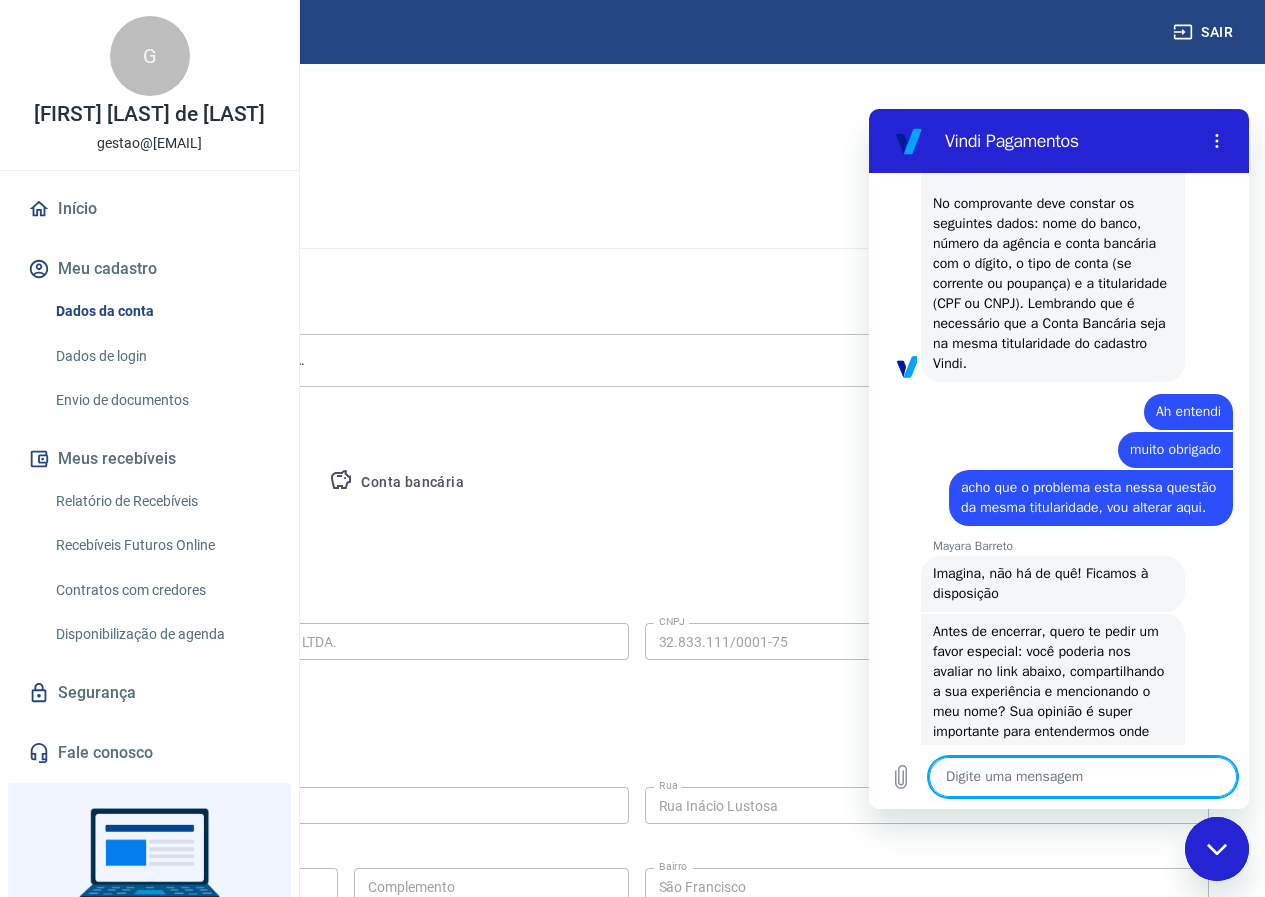 scroll, scrollTop: 0, scrollLeft: 0, axis: both 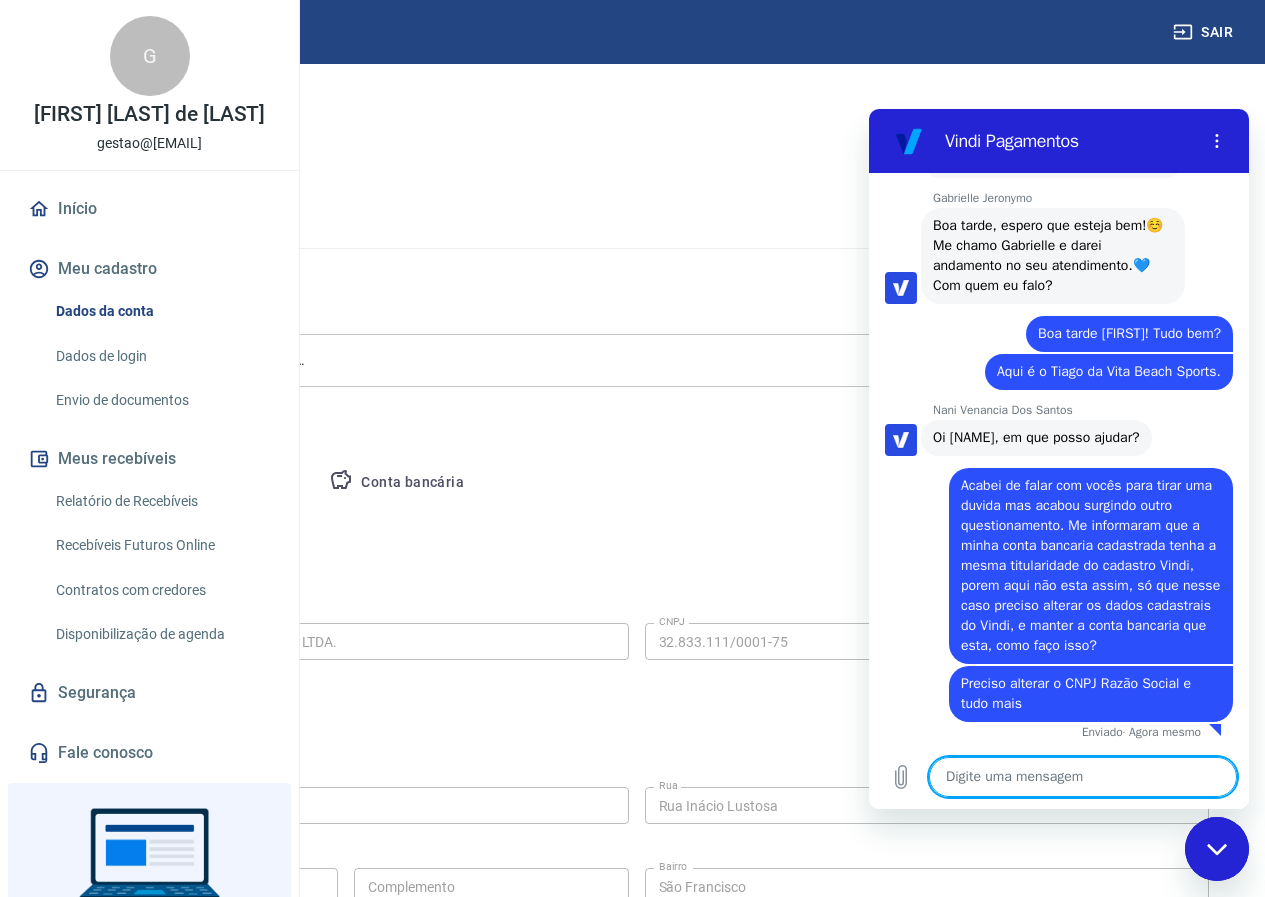 drag, startPoint x: 1242, startPoint y: 454, endPoint x: 2085, endPoint y: 996, distance: 1002.20404 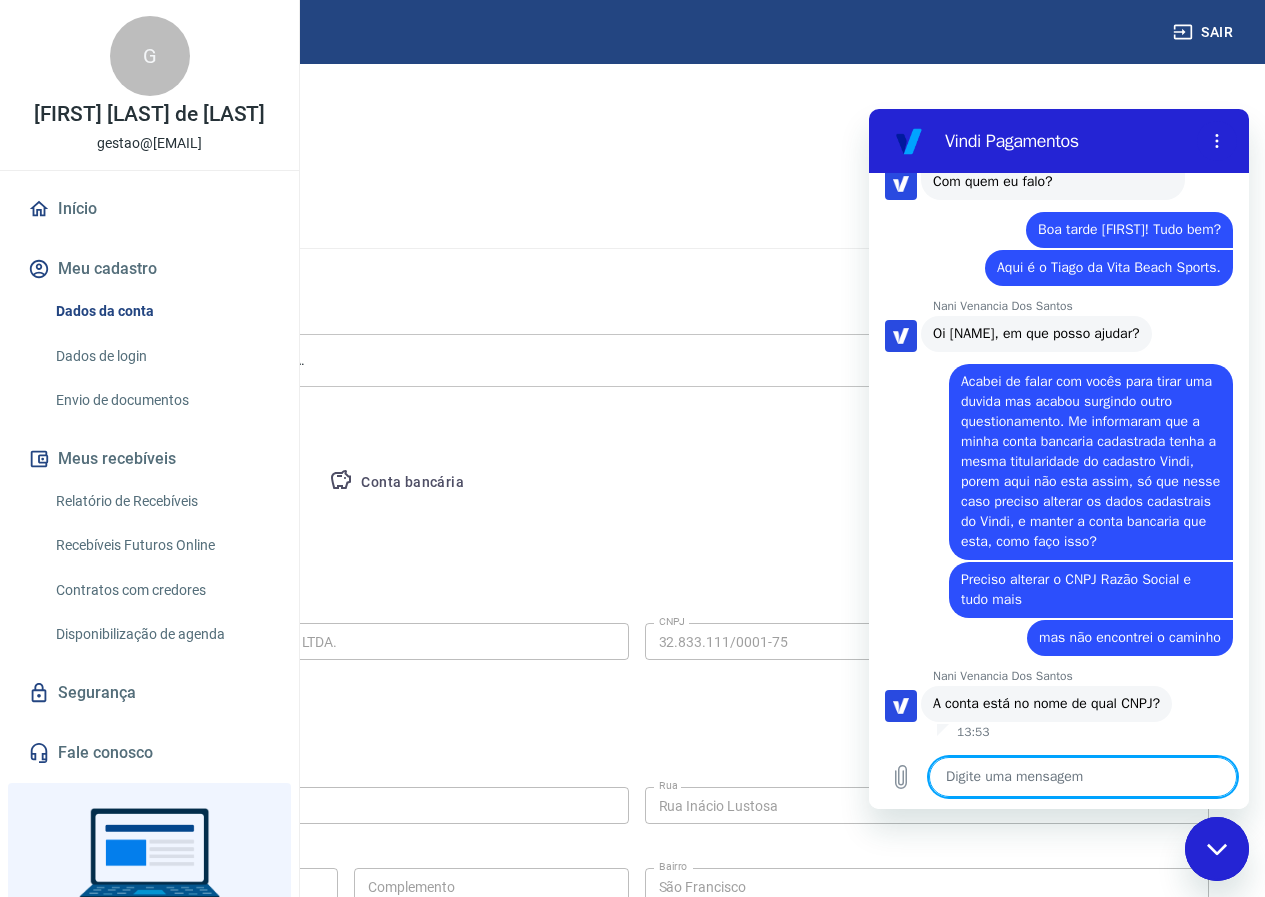 scroll, scrollTop: 7987, scrollLeft: 0, axis: vertical 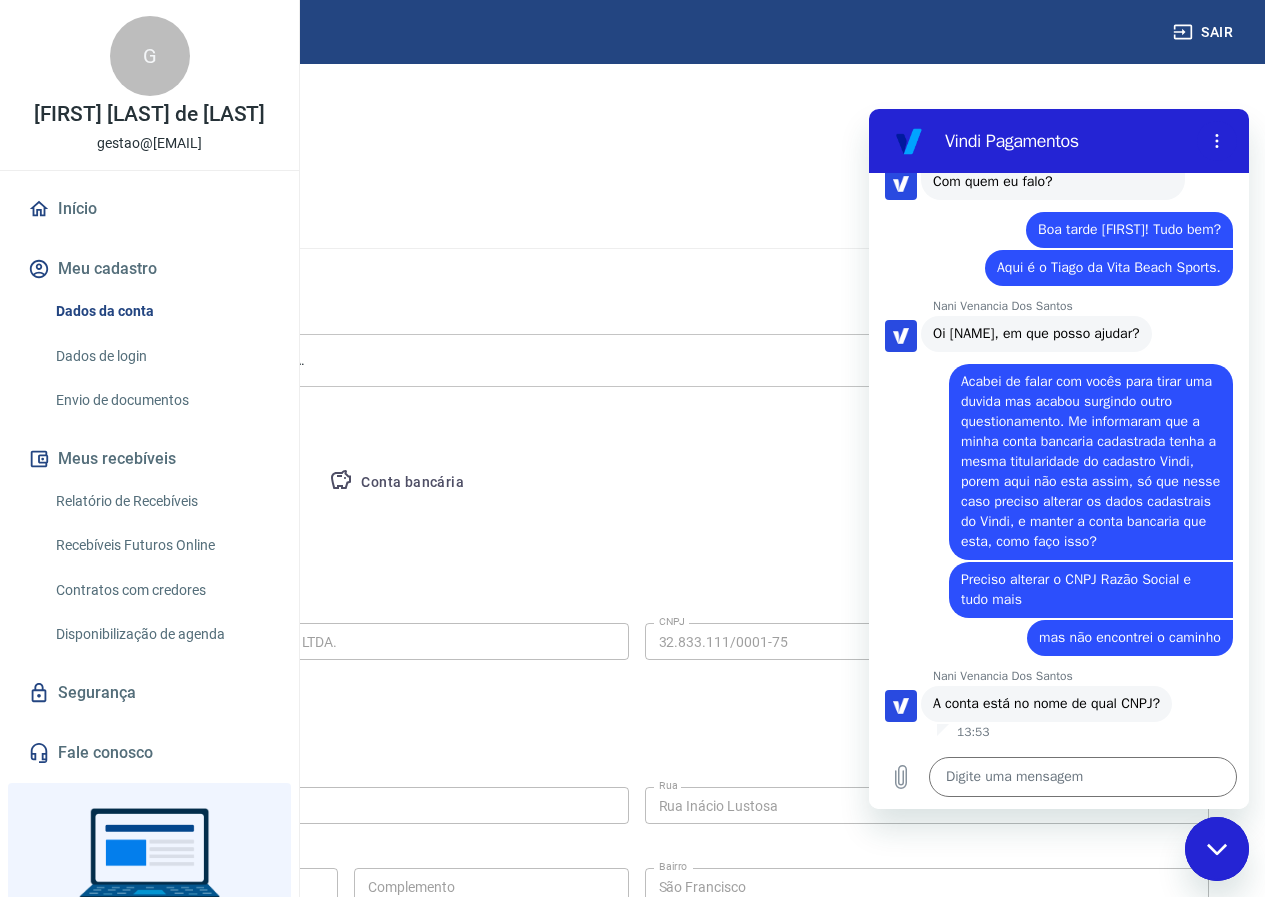 click 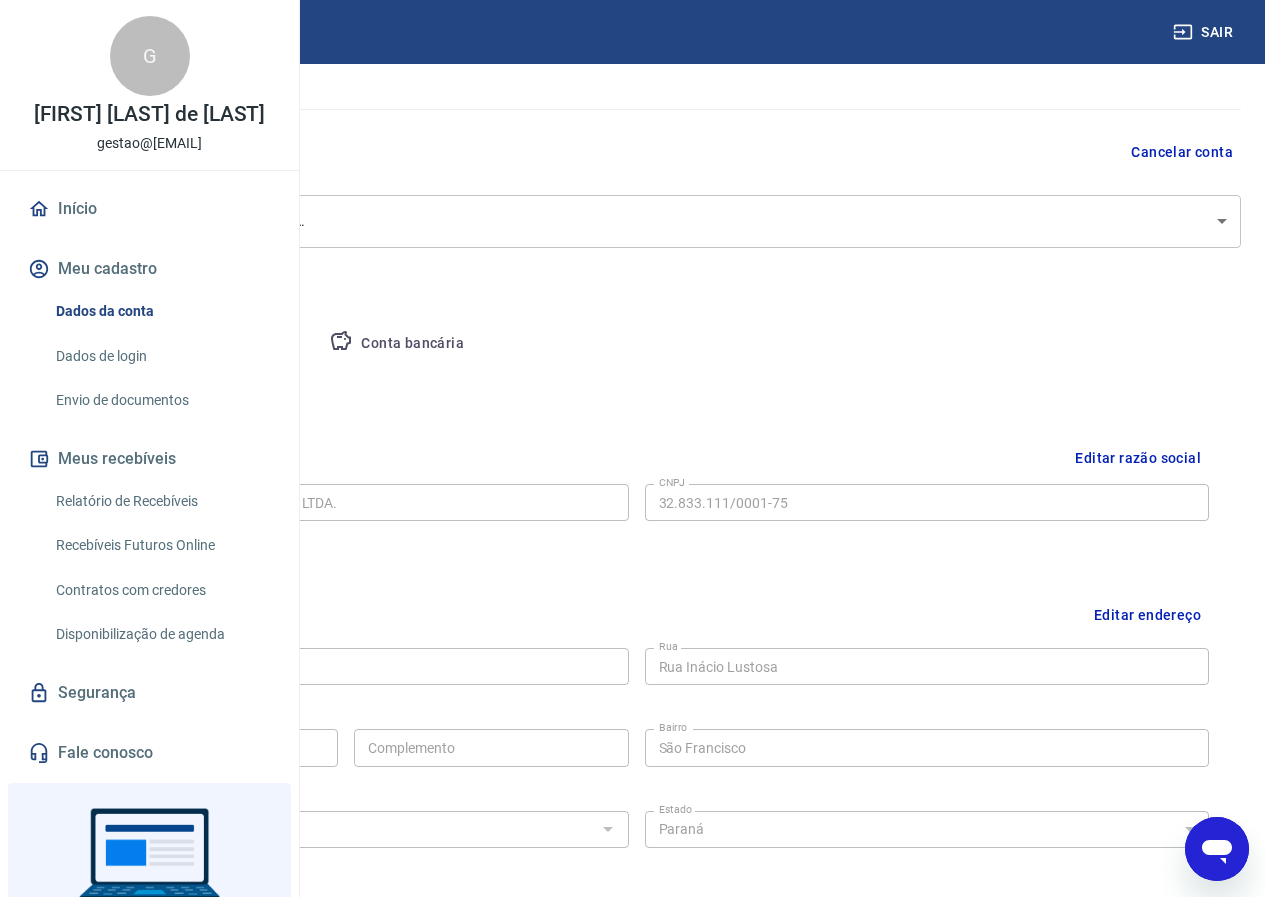 scroll, scrollTop: 200, scrollLeft: 0, axis: vertical 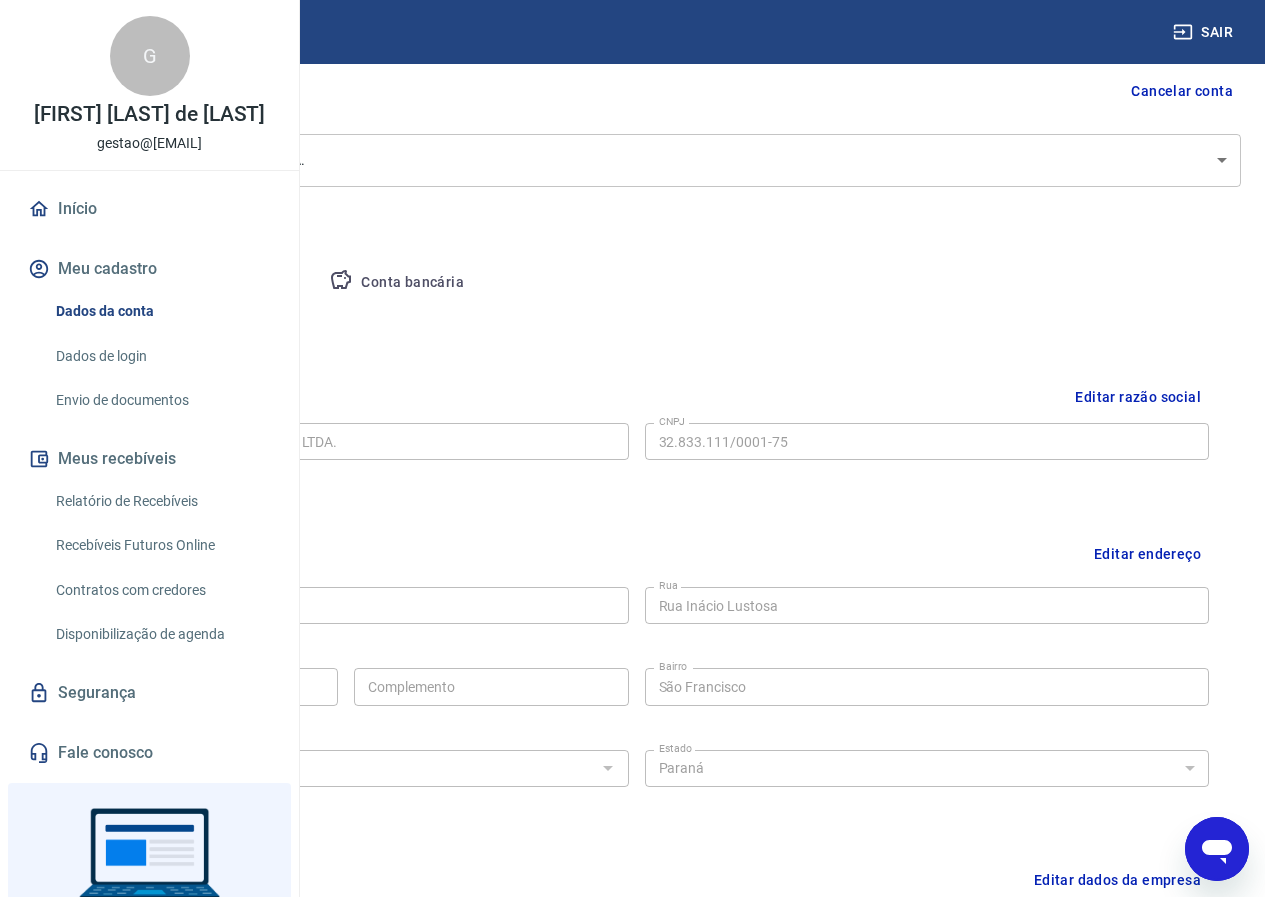 click 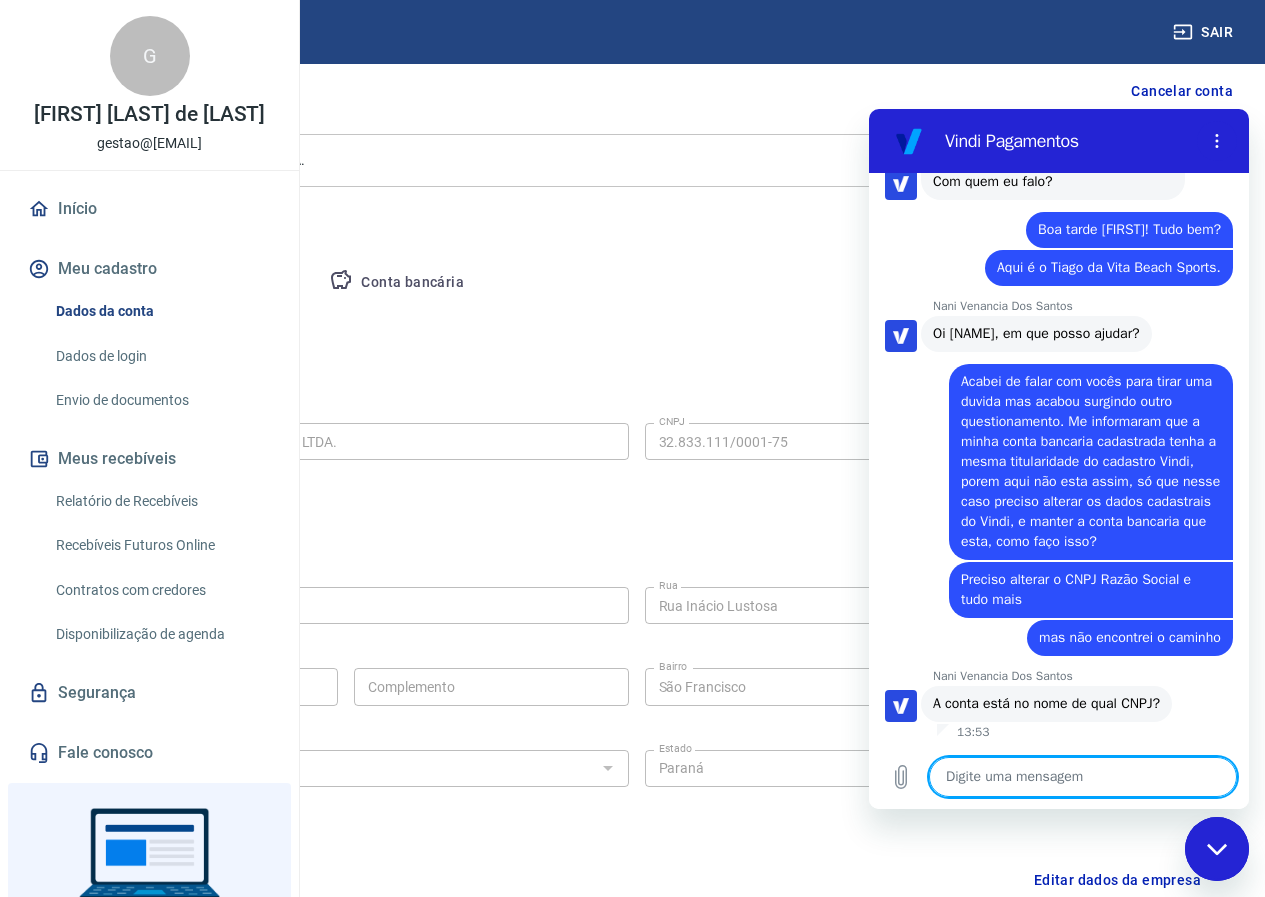 scroll, scrollTop: 0, scrollLeft: 0, axis: both 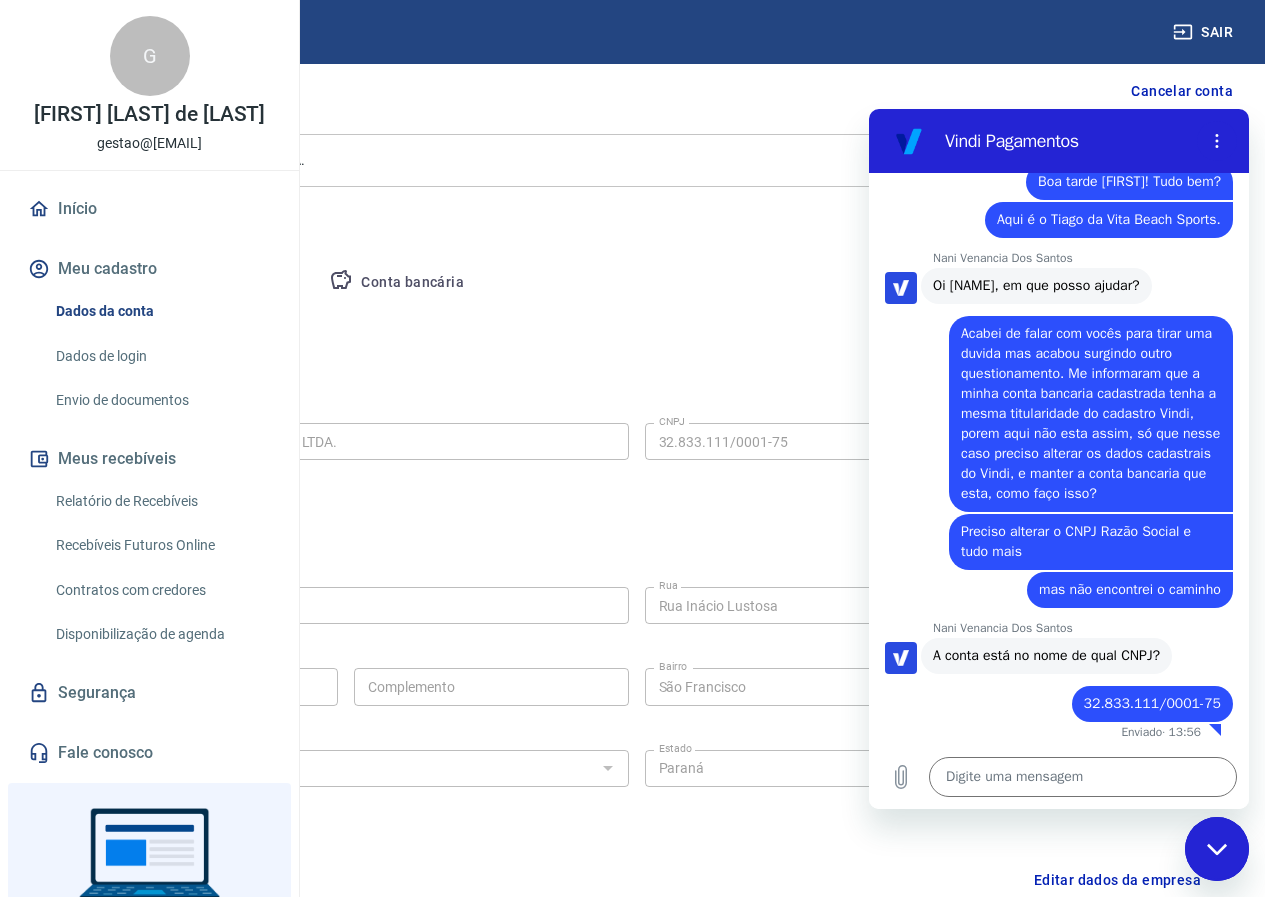 click on "Editar razão social Razão social VITA BEACH GESTAO DE ESPORTES LTDA. Razão social CNPJ 32.833.111/0001-75 CNPJ" at bounding box center (636, 438) 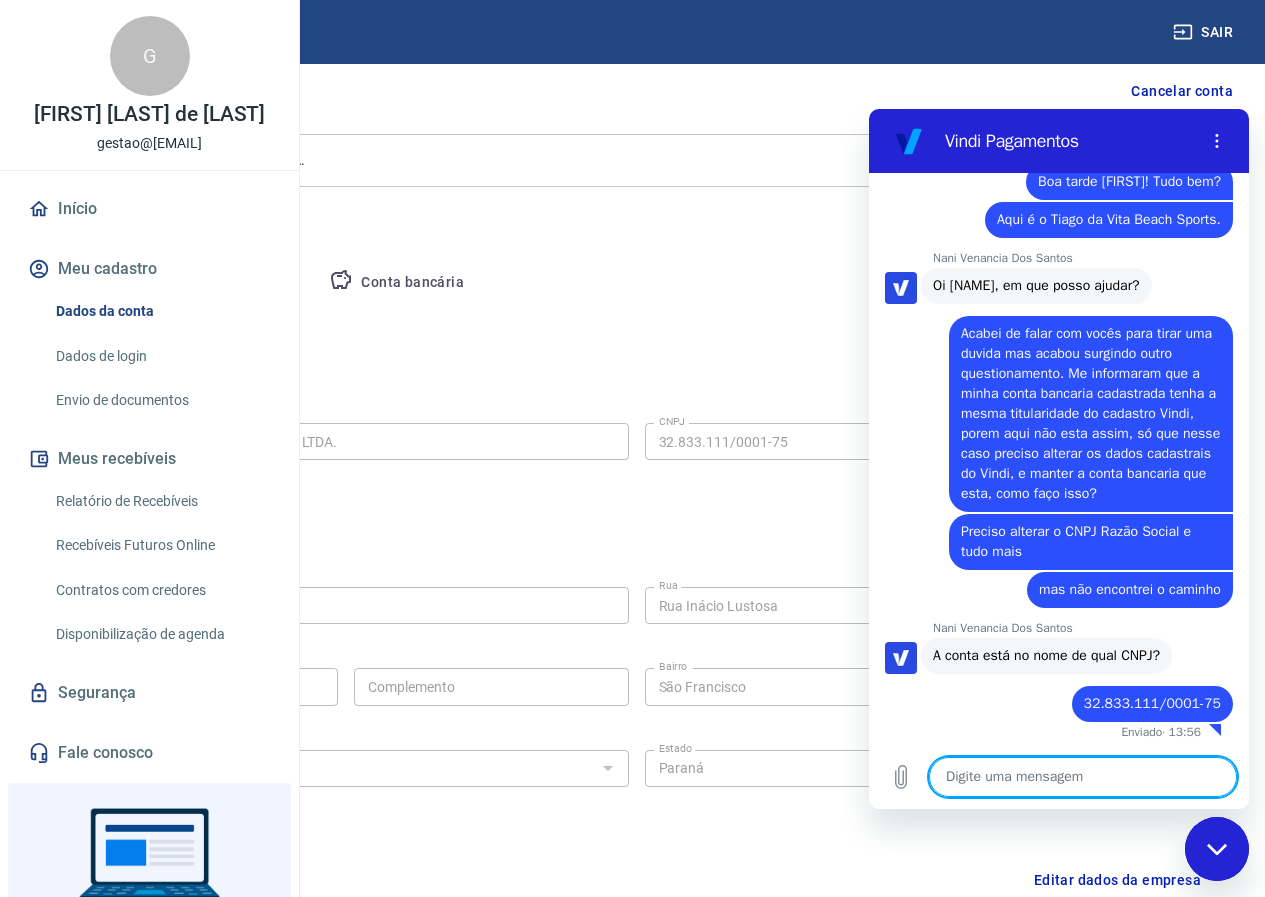 click at bounding box center (1083, 777) 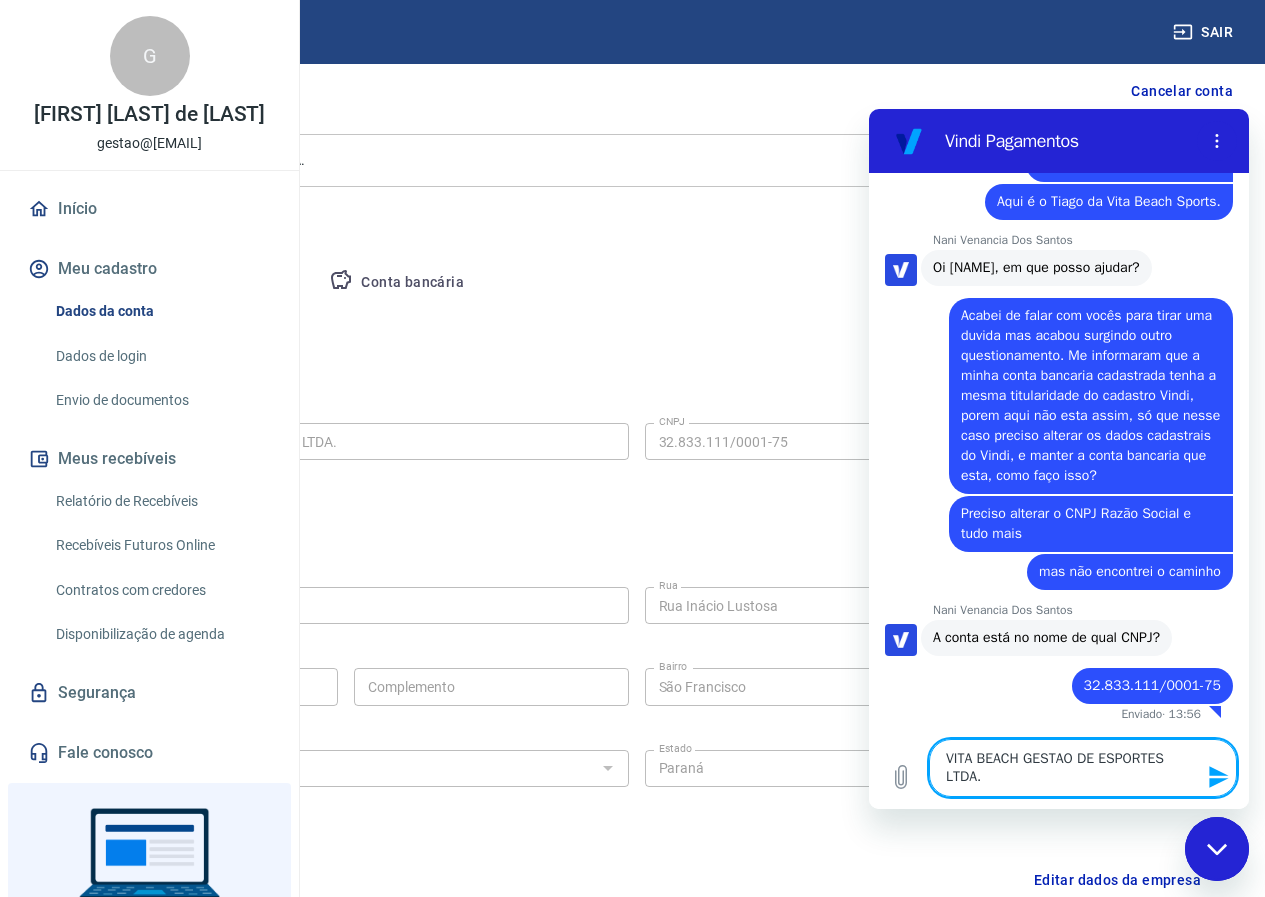 click 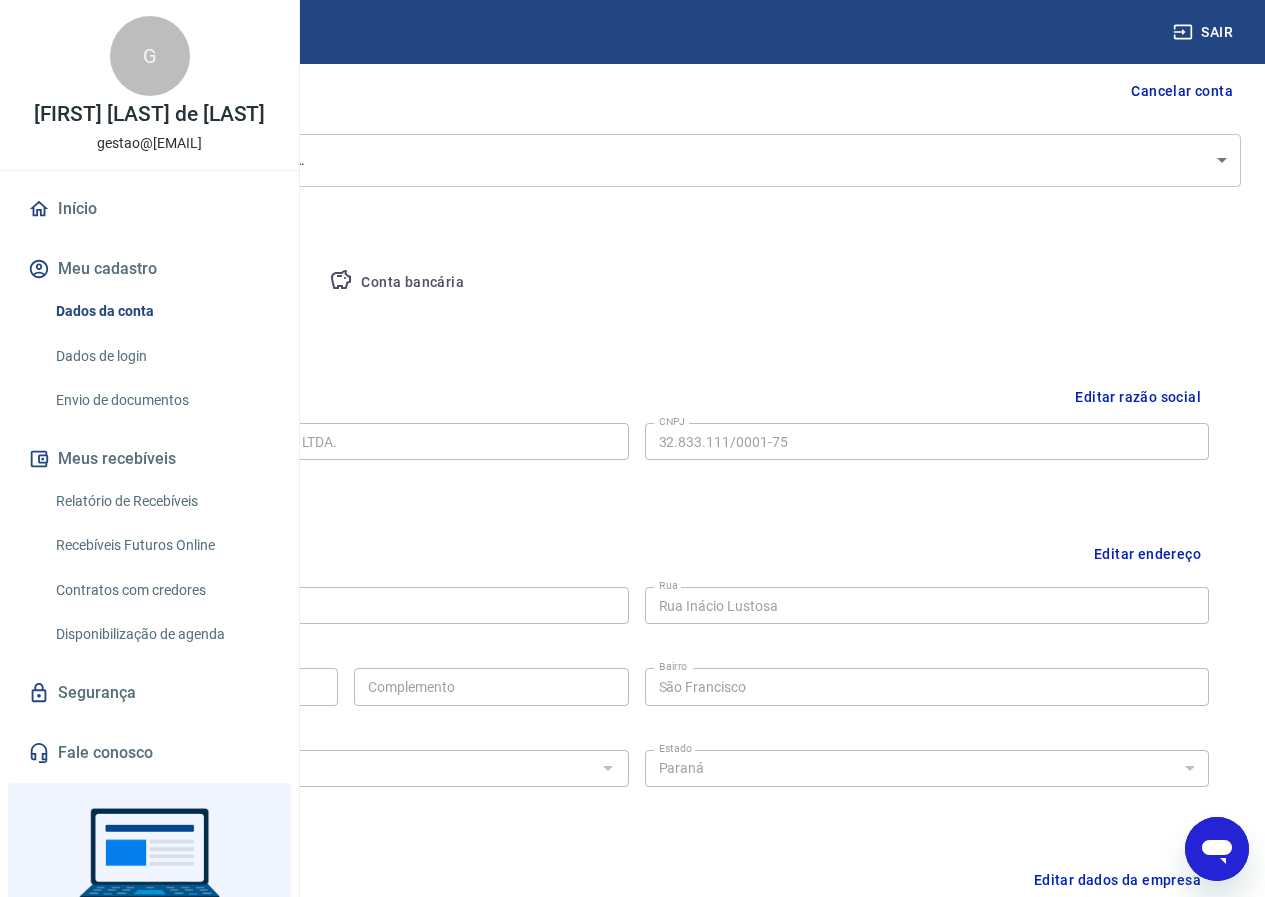 click 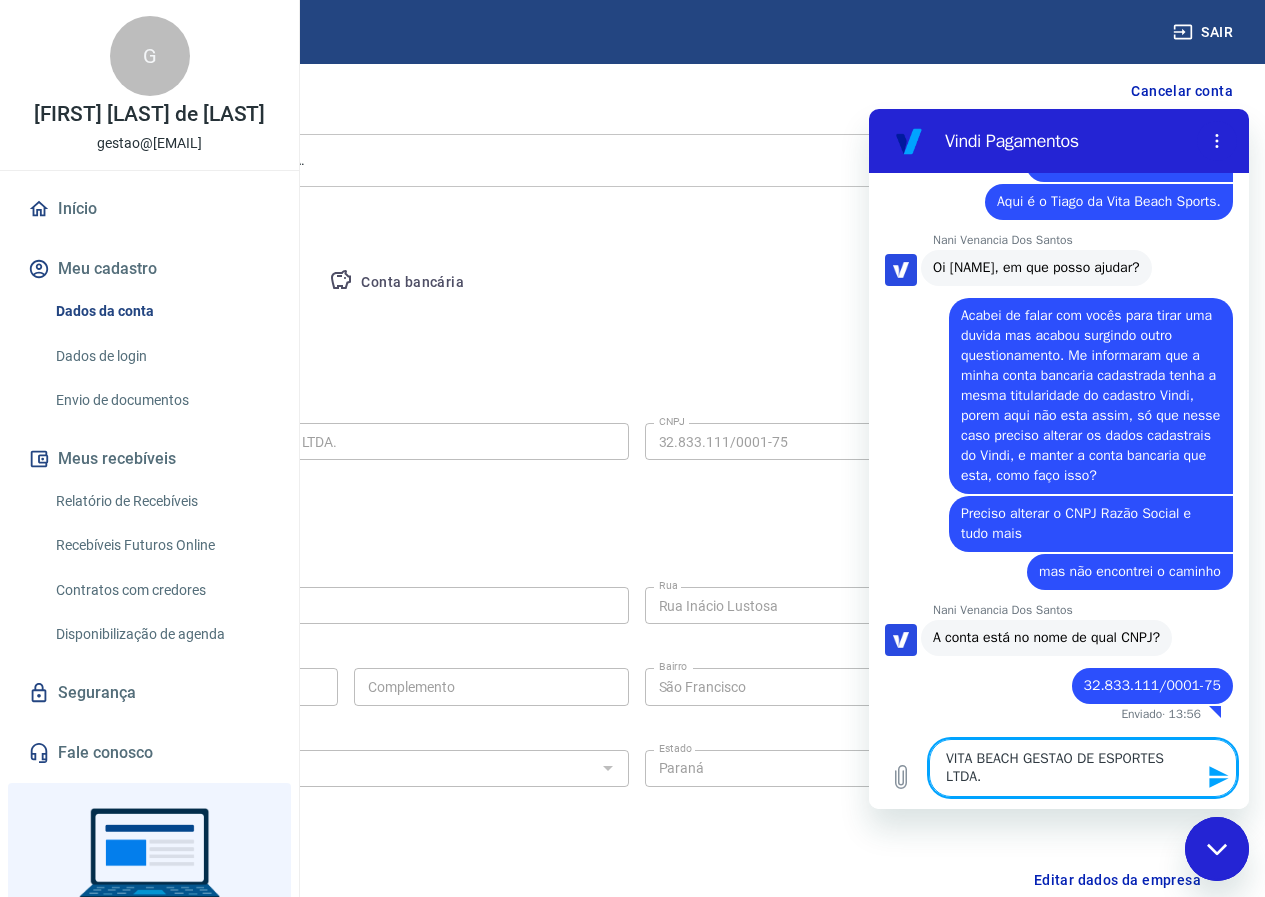 scroll, scrollTop: 0, scrollLeft: 0, axis: both 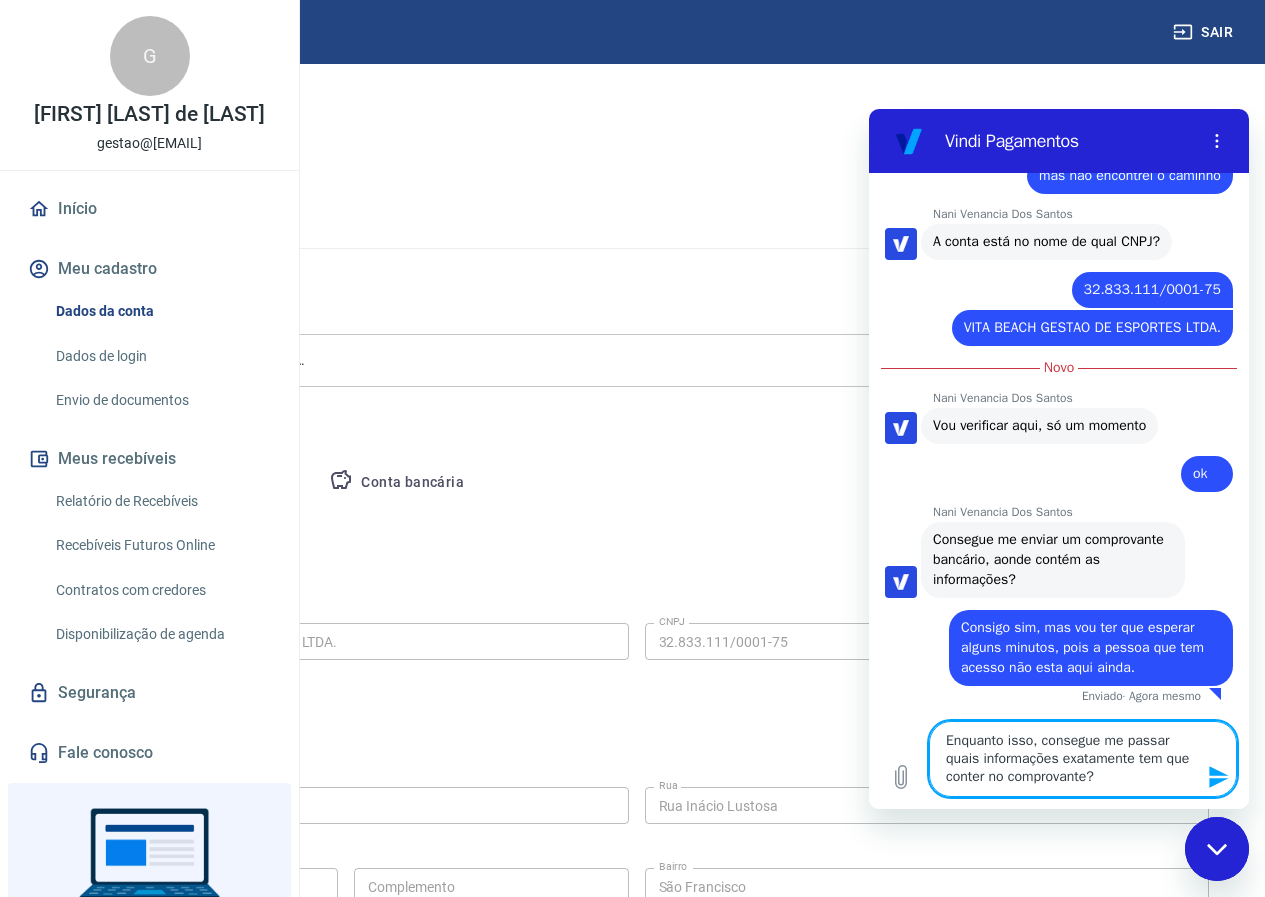 click 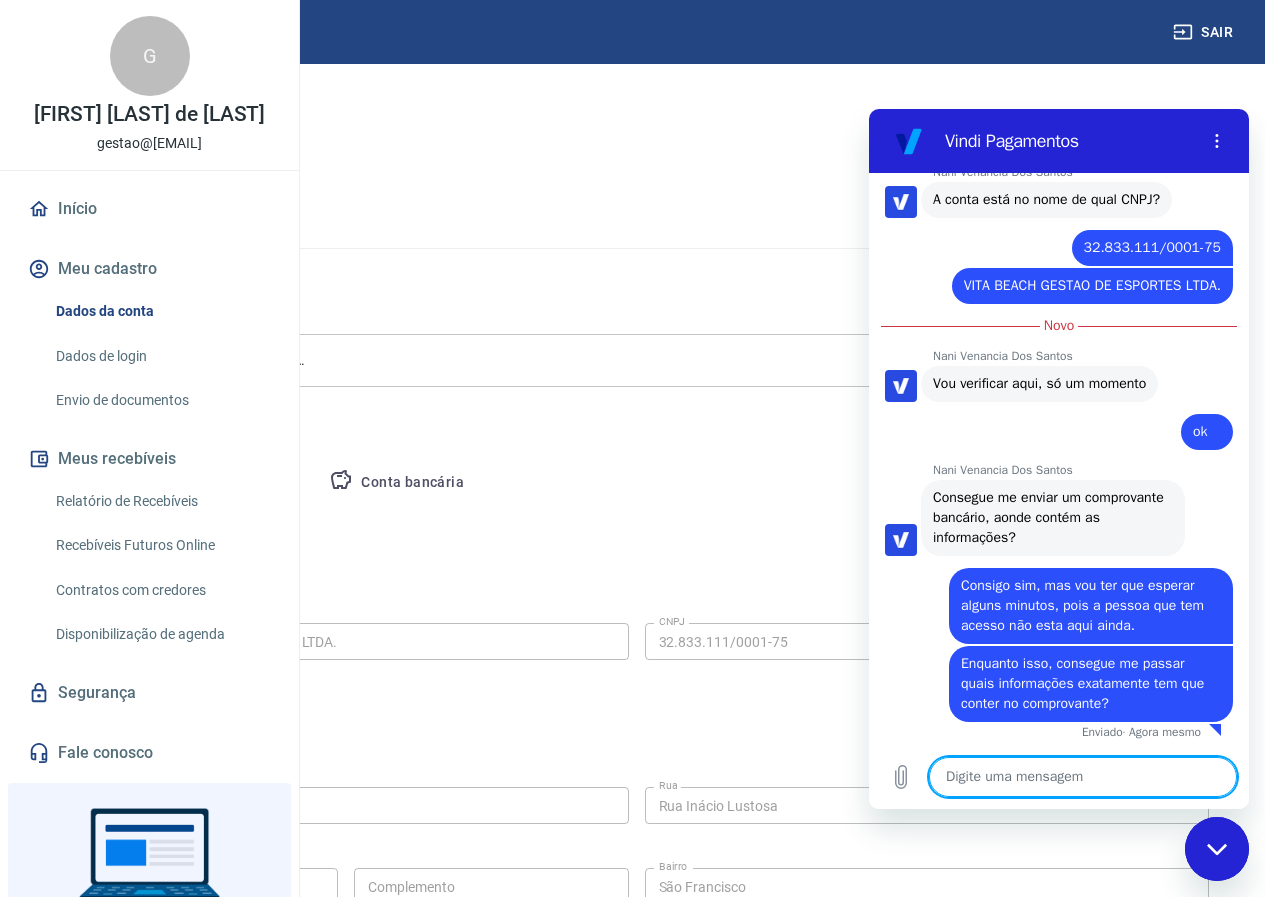 click at bounding box center (1083, 777) 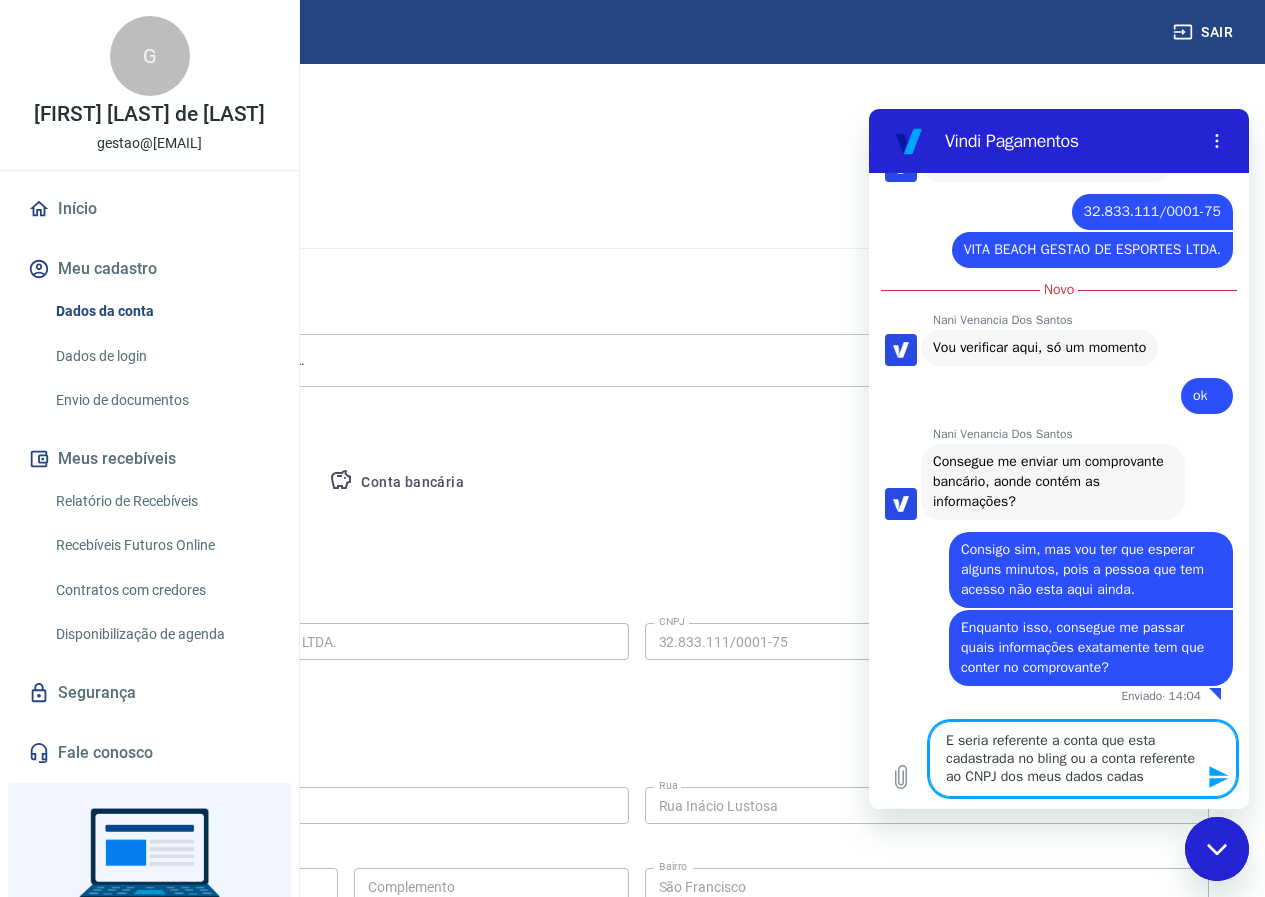 scroll, scrollTop: 8551, scrollLeft: 0, axis: vertical 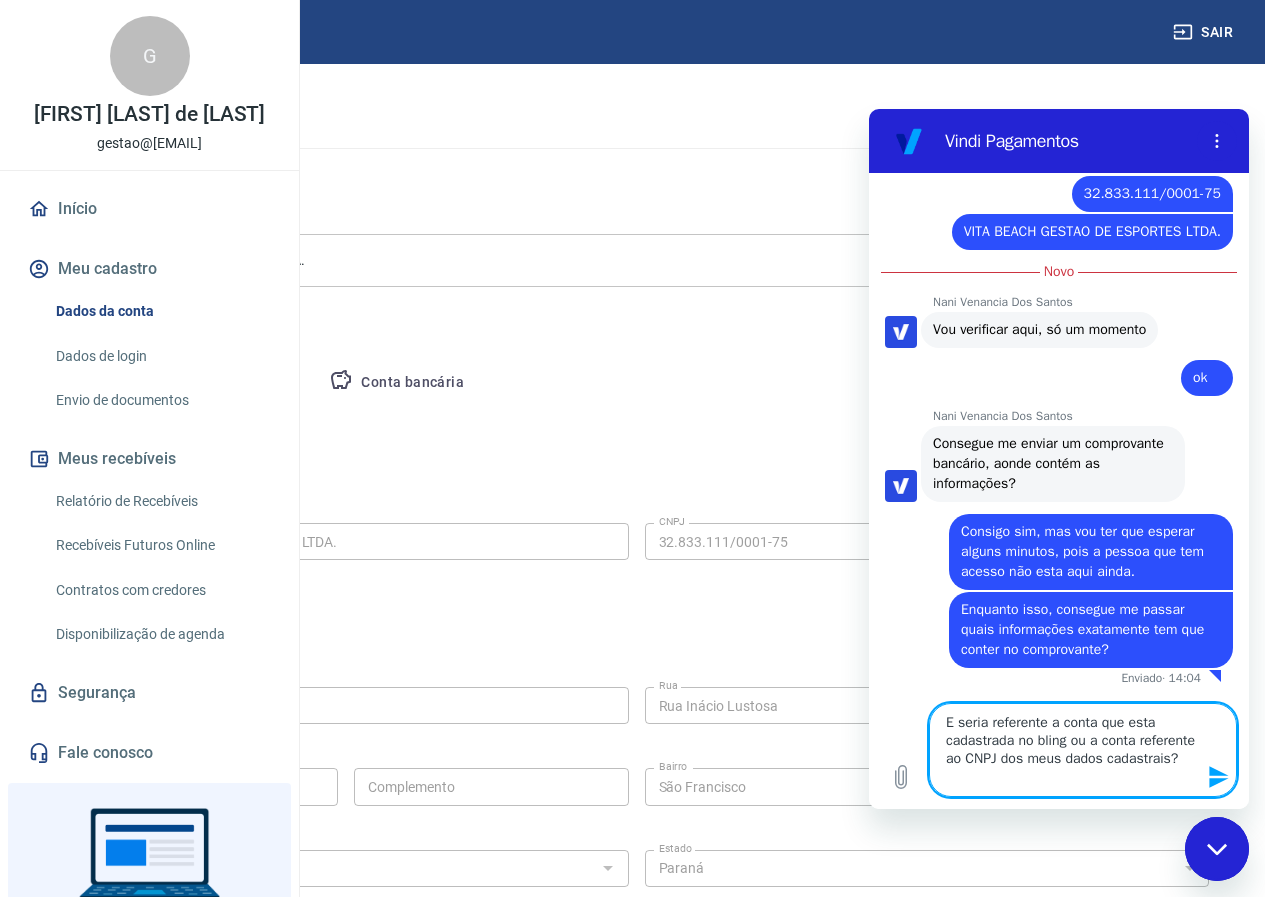 click on "E seria referente a conta que esta cadastrada no bling ou a conta referente ao CNPJ dos meus dados cadastrais?" at bounding box center (1083, 750) 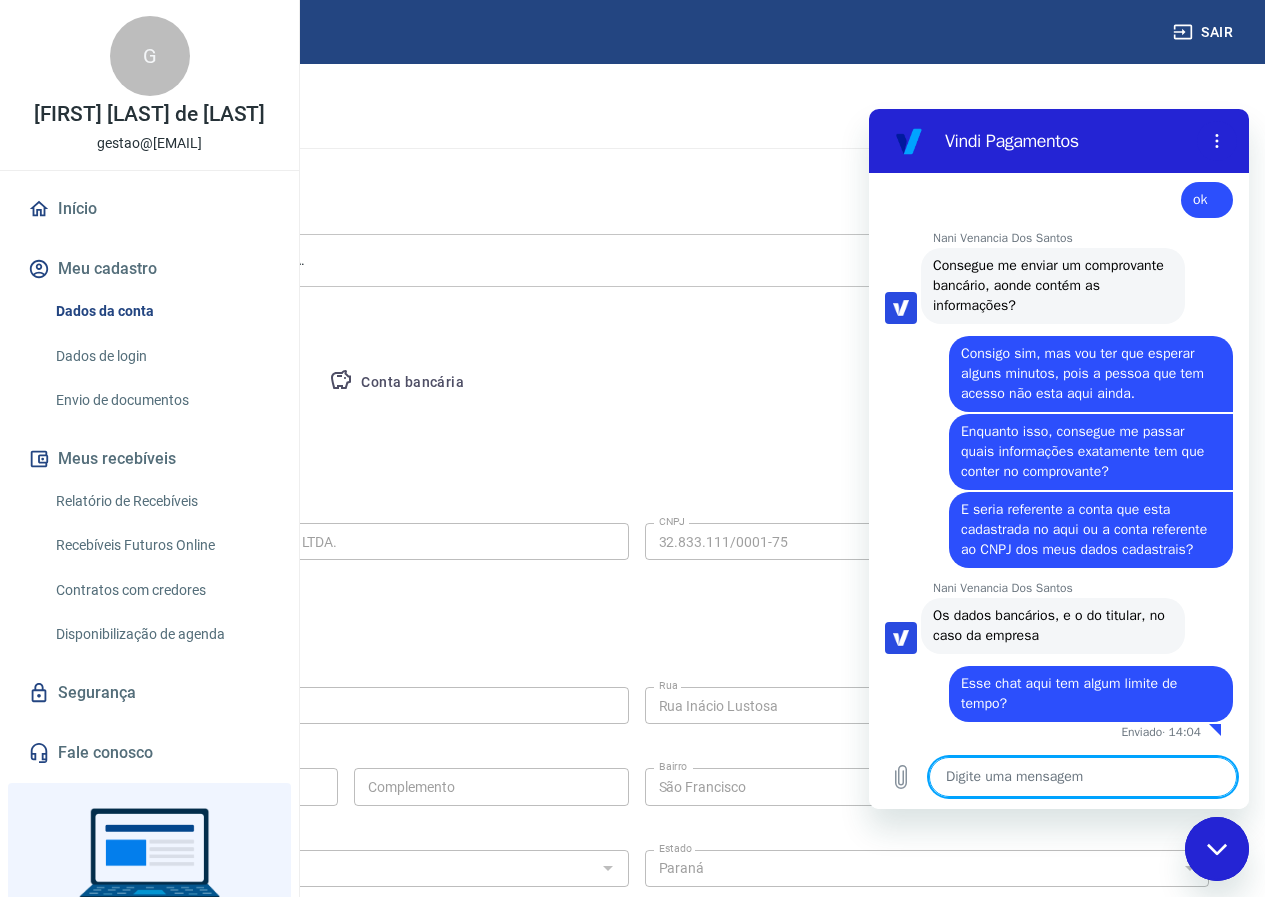 scroll, scrollTop: 8763, scrollLeft: 0, axis: vertical 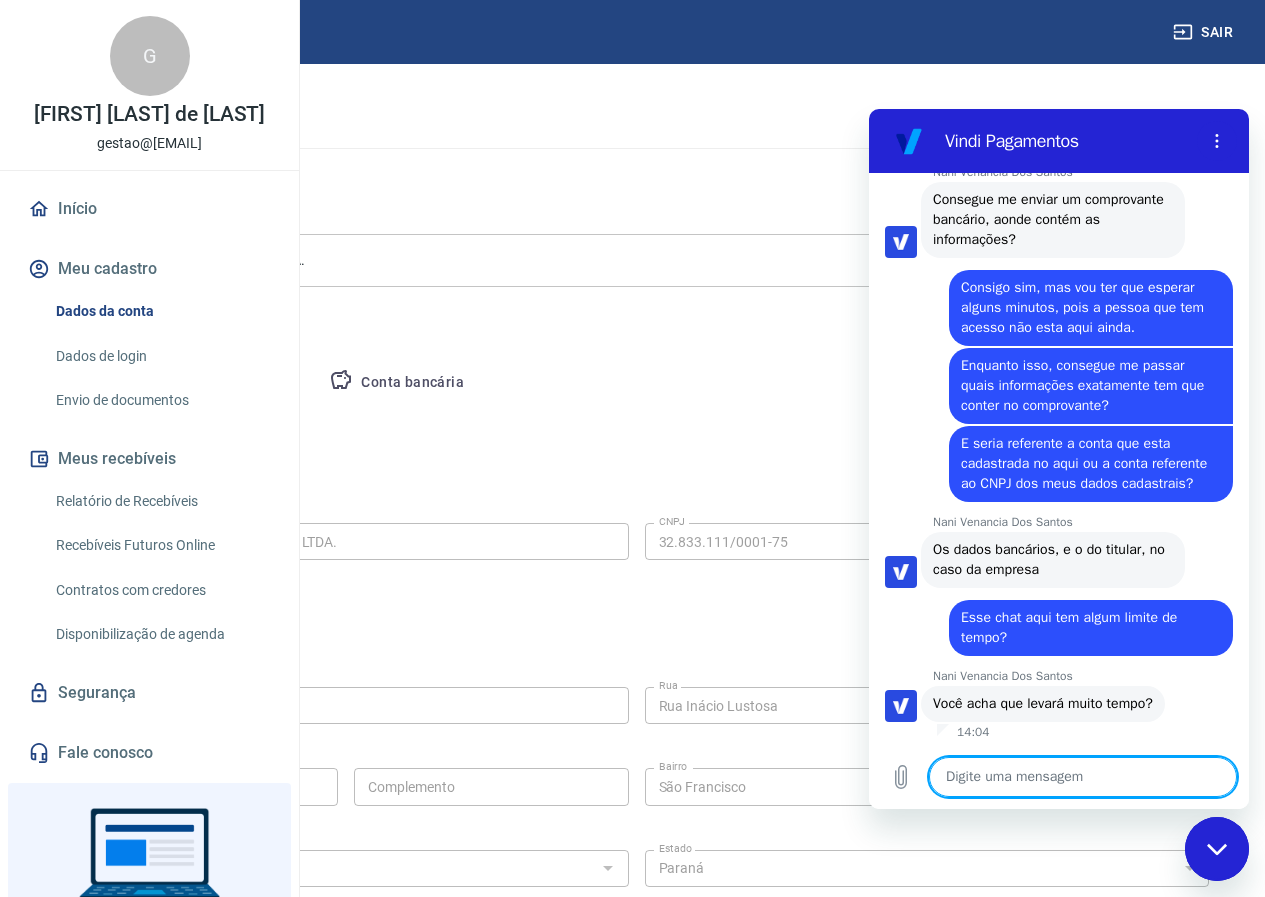 click at bounding box center [1083, 777] 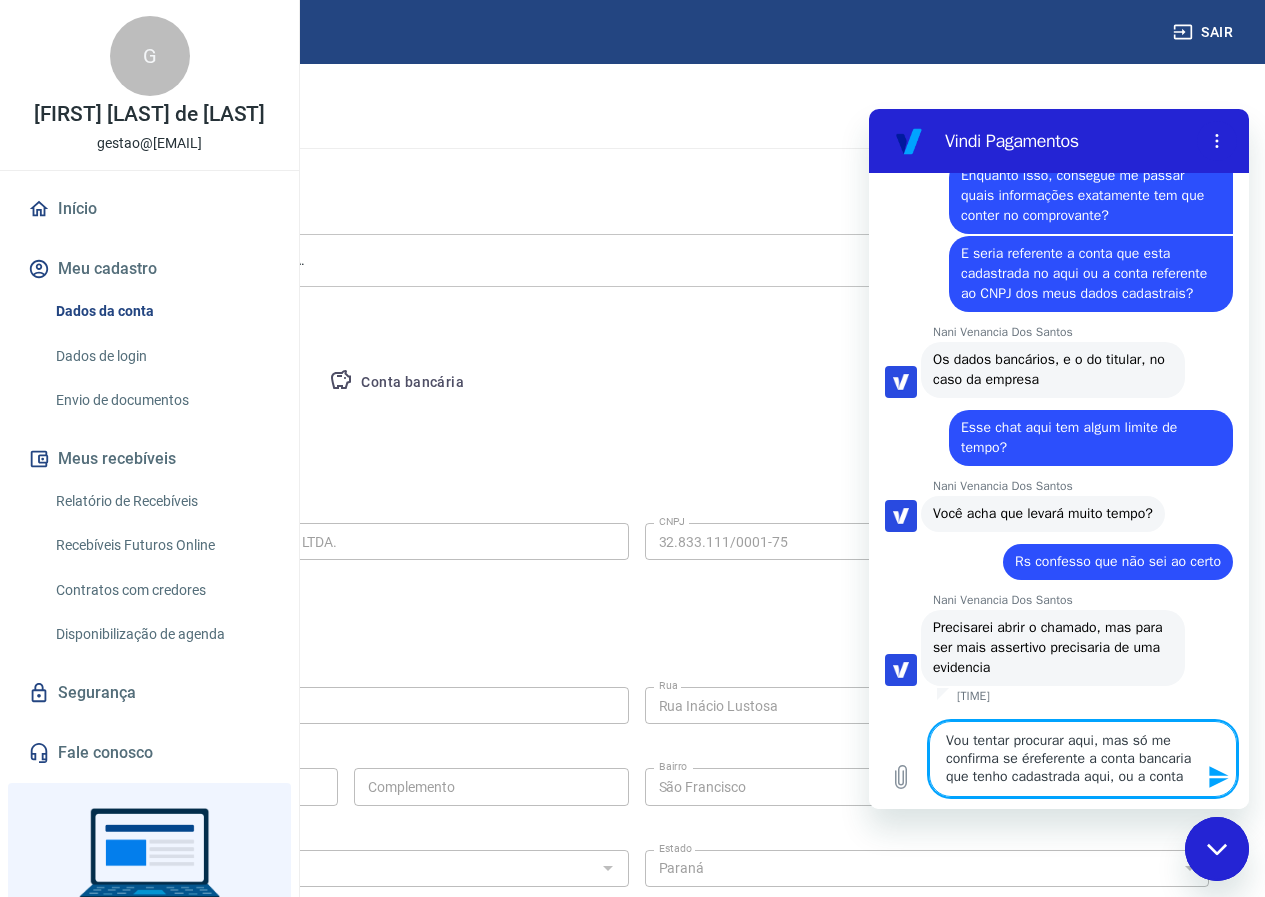 scroll, scrollTop: 9019, scrollLeft: 0, axis: vertical 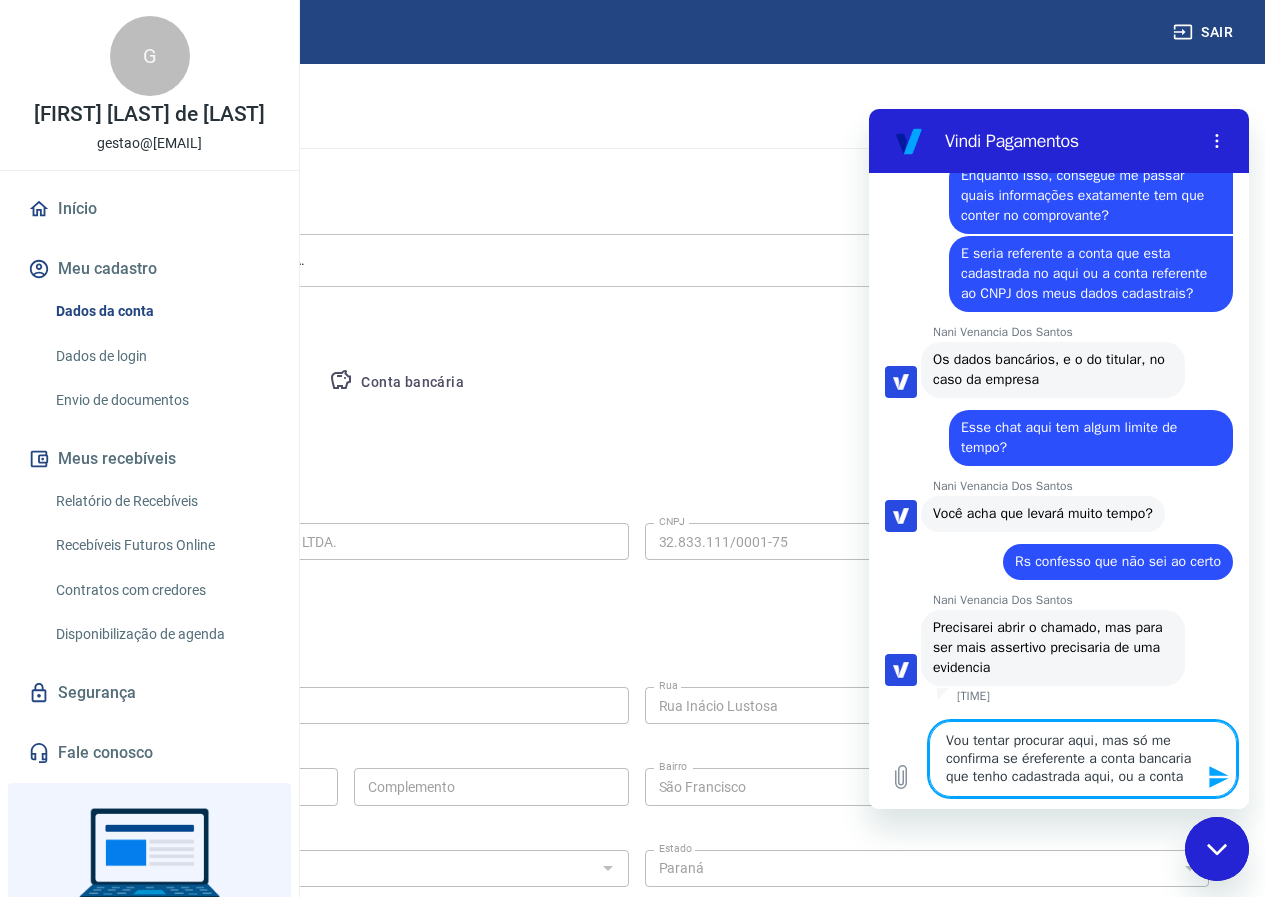drag, startPoint x: 1043, startPoint y: 769, endPoint x: 1064, endPoint y: 759, distance: 23.259407 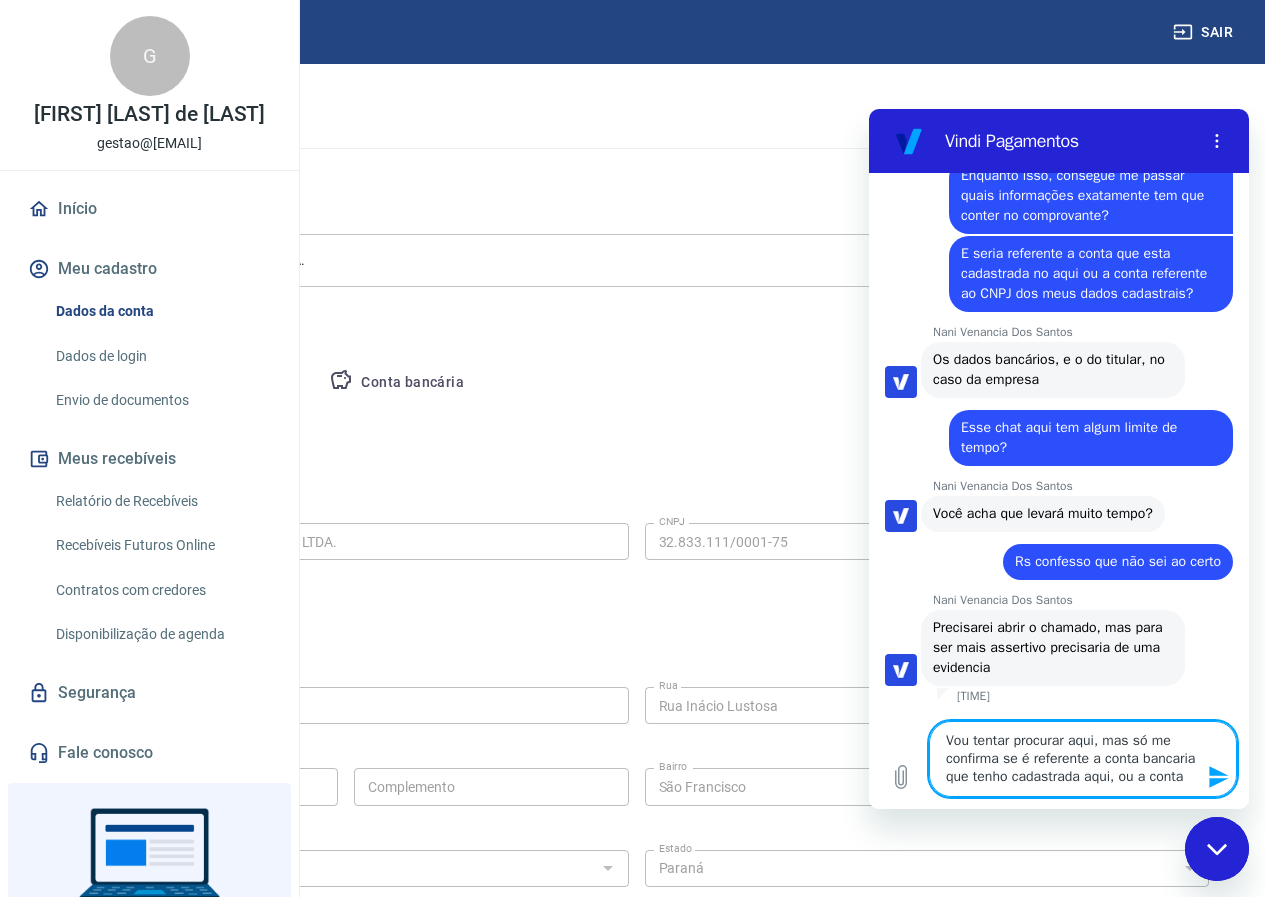 click on "Vou tentar procurar aqui, mas só me confirma se é referente a conta bancaria que tenho cadastrada aqui, ou a conta" at bounding box center (1083, 759) 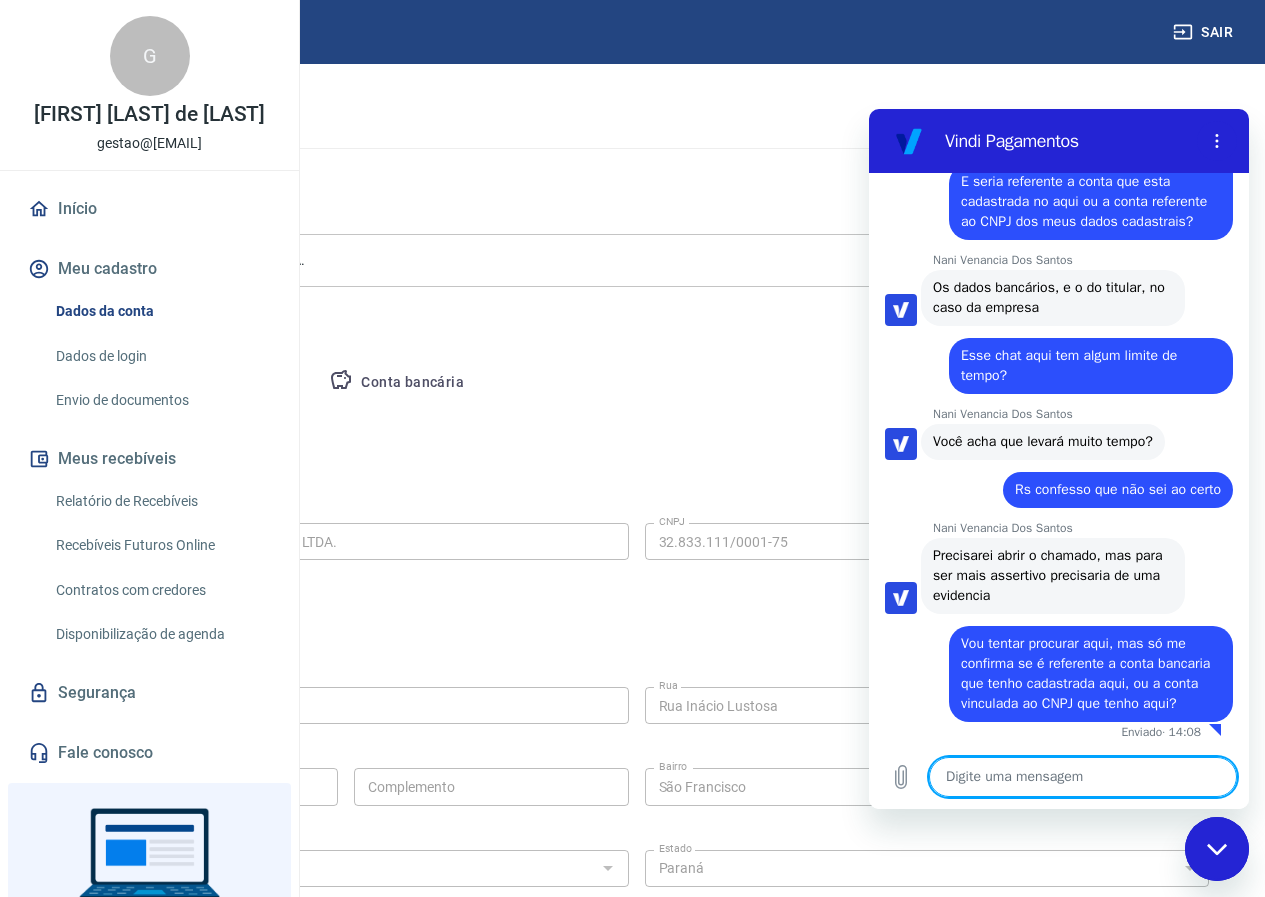 scroll, scrollTop: 9111, scrollLeft: 0, axis: vertical 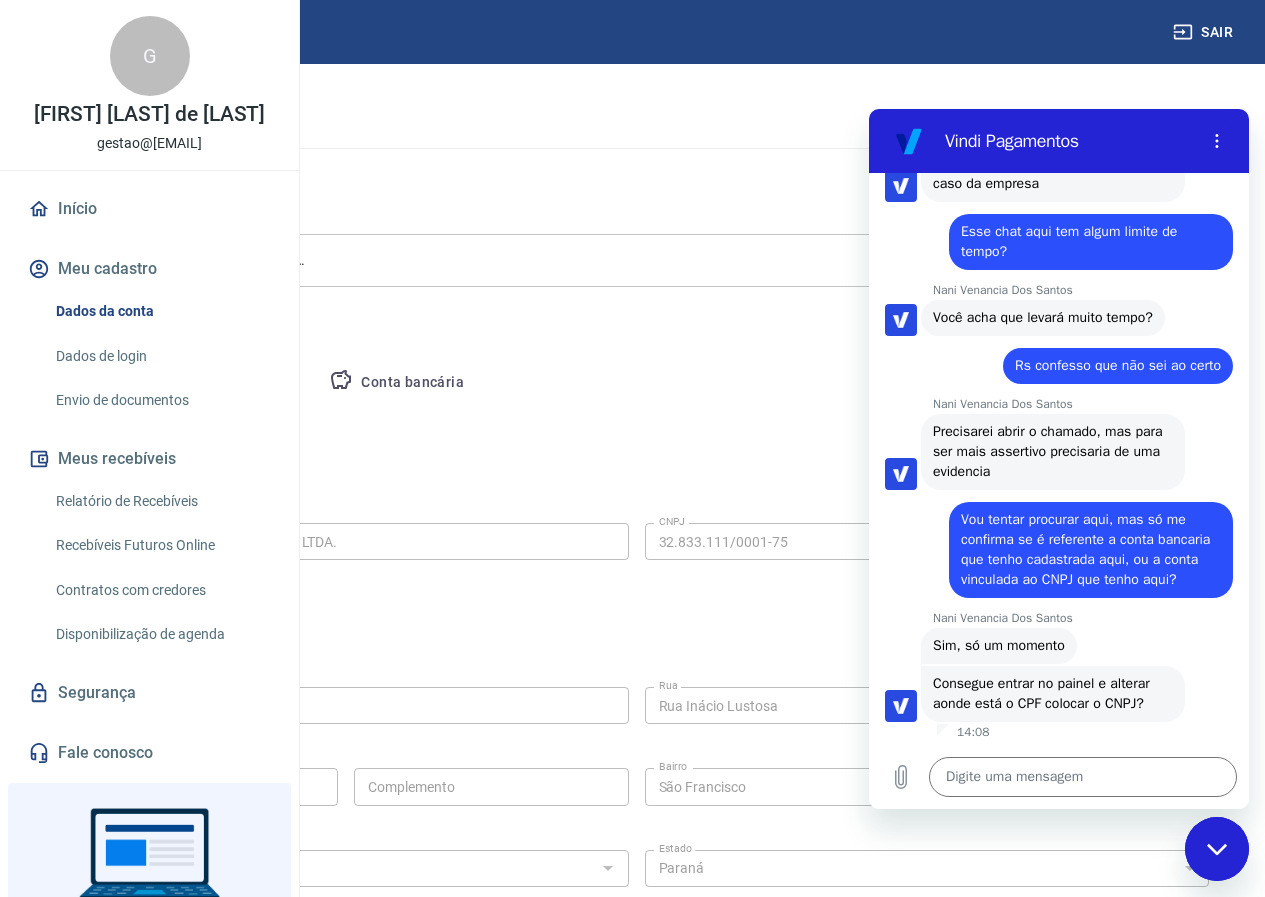 click on "Editar razão social Razão social VITA BEACH GESTAO DE ESPORTES LTDA. Razão social CNPJ 32.833.111/0001-75 CNPJ Endereço da empresa Editar endereço CEP 80510-000 CEP Rua Rua Inácio Lustosa Rua Número 397 Número Complemento Complemento Bairro São Francisco Bairro Cidade Curitiba Cidade Estado [STATE] [STATE] [STATE] [STATE] [STATE] [STATE] [STATE] [STATE] [STATE] [STATE] [STATE] [STATE] [STATE] [STATE] [STATE] [STATE] [STATE] [STATE] [STATE] [STATE] [STATE] Estado Dados da empresa Editar dados da empresa Nome fantasia Gabriel farah de Macedo Nome fantasia Data de abertura da empresa 20/02/2019 Data de abertura da empresa Tipo de telefone Residencial Comercial Tipo de telefone Telefone (41) 99914-2151 Telefone" at bounding box center (636, 819) 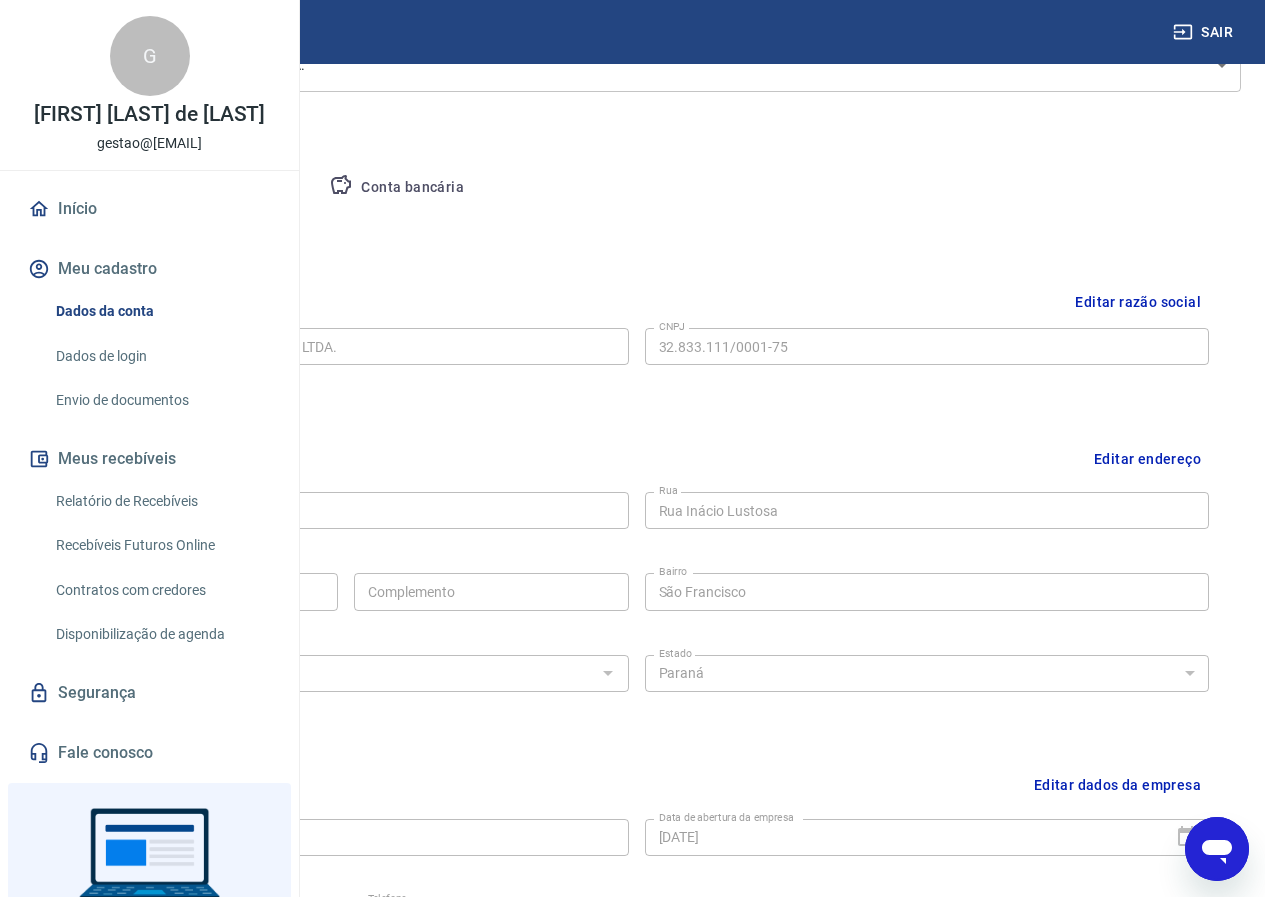 scroll, scrollTop: 200, scrollLeft: 0, axis: vertical 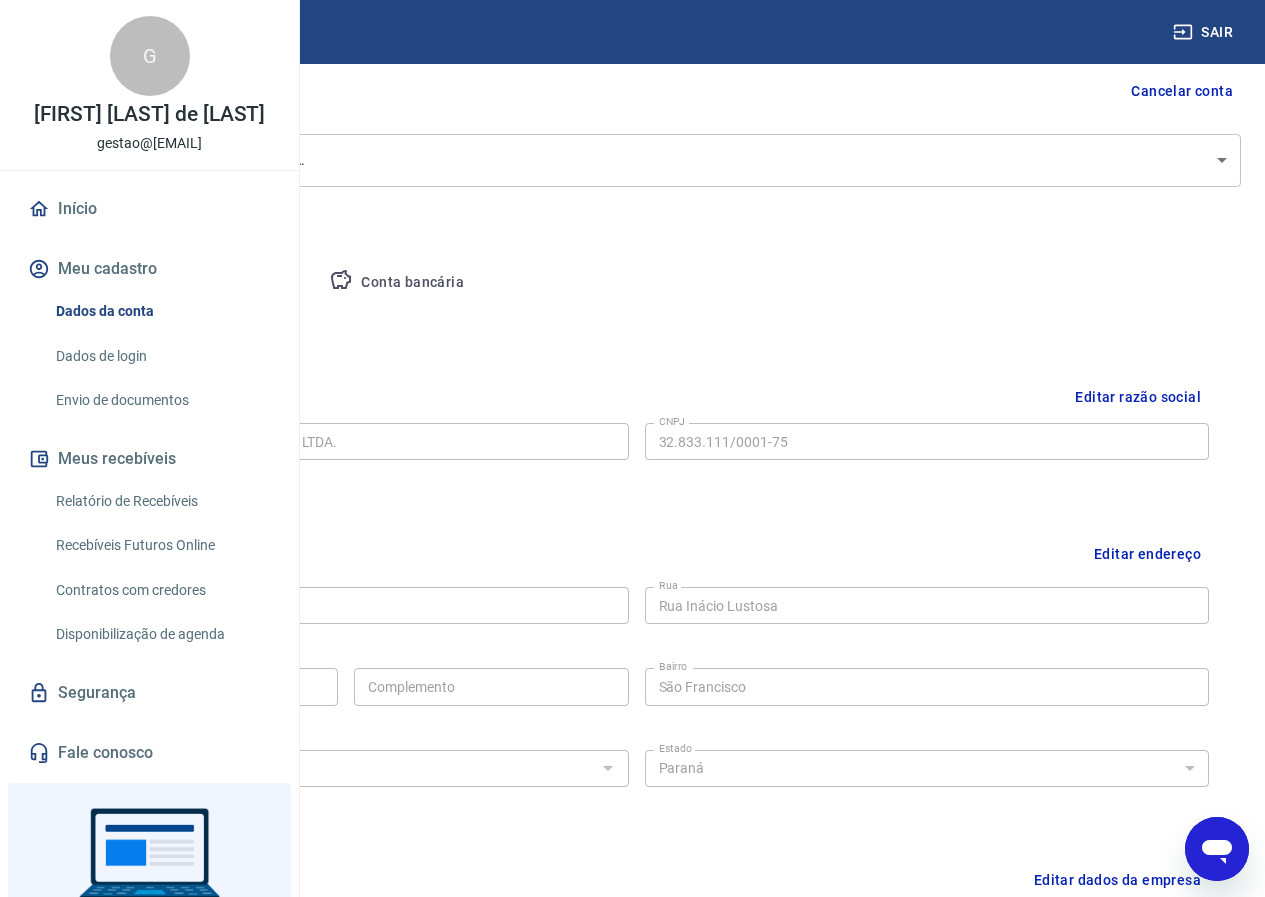 click on "Pessoa titular" at bounding box center (234, 283) 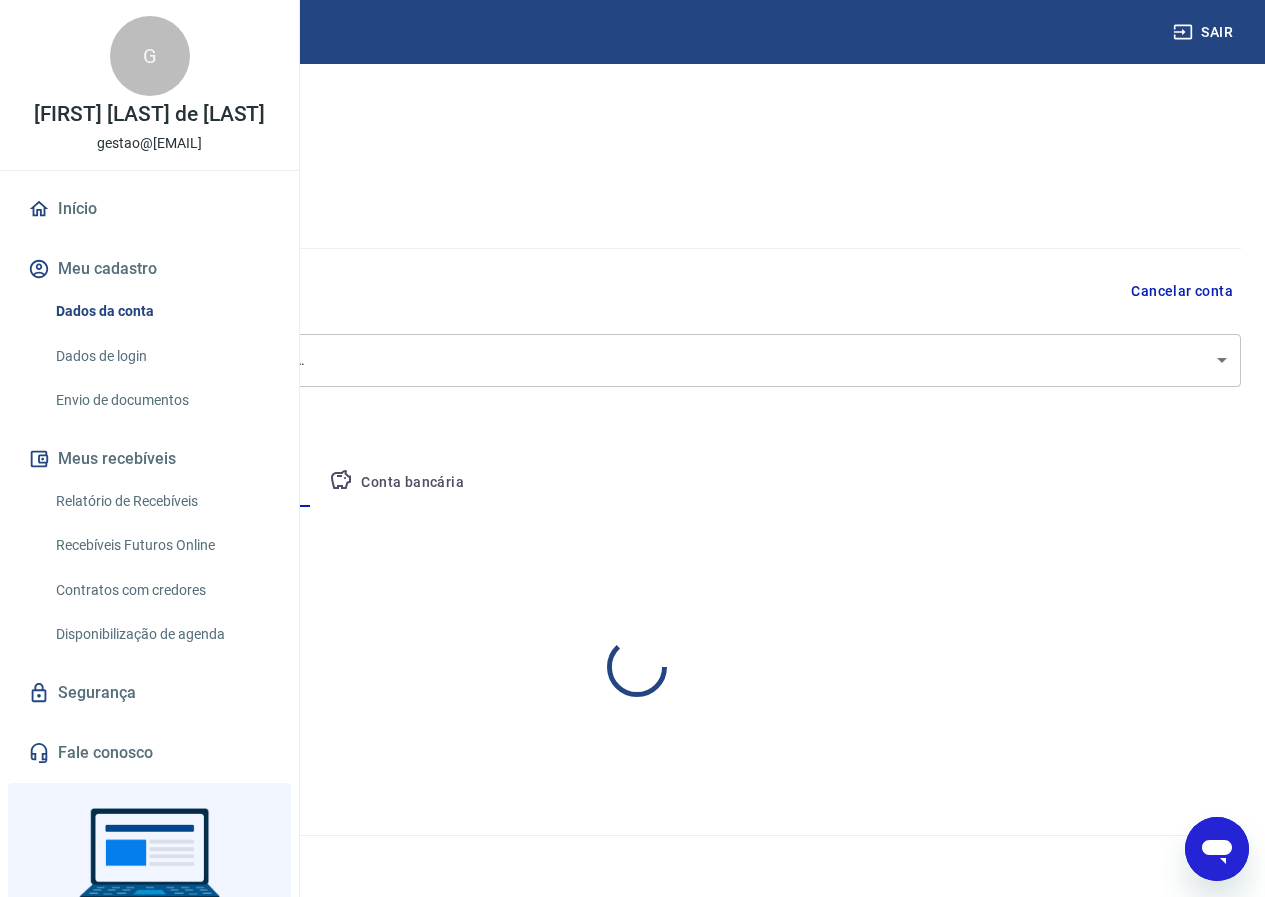 scroll, scrollTop: 0, scrollLeft: 0, axis: both 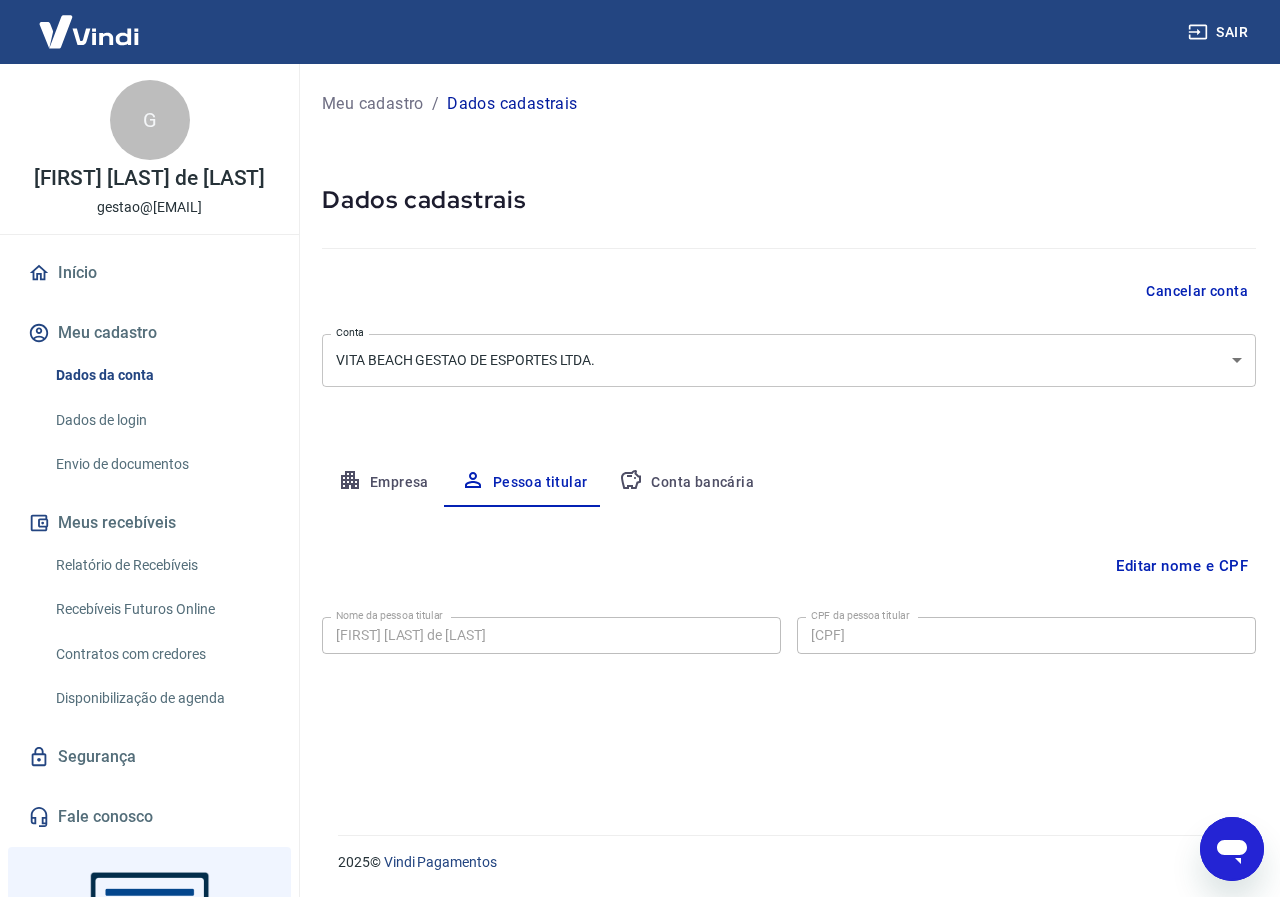 click on "Empresa" at bounding box center (383, 483) 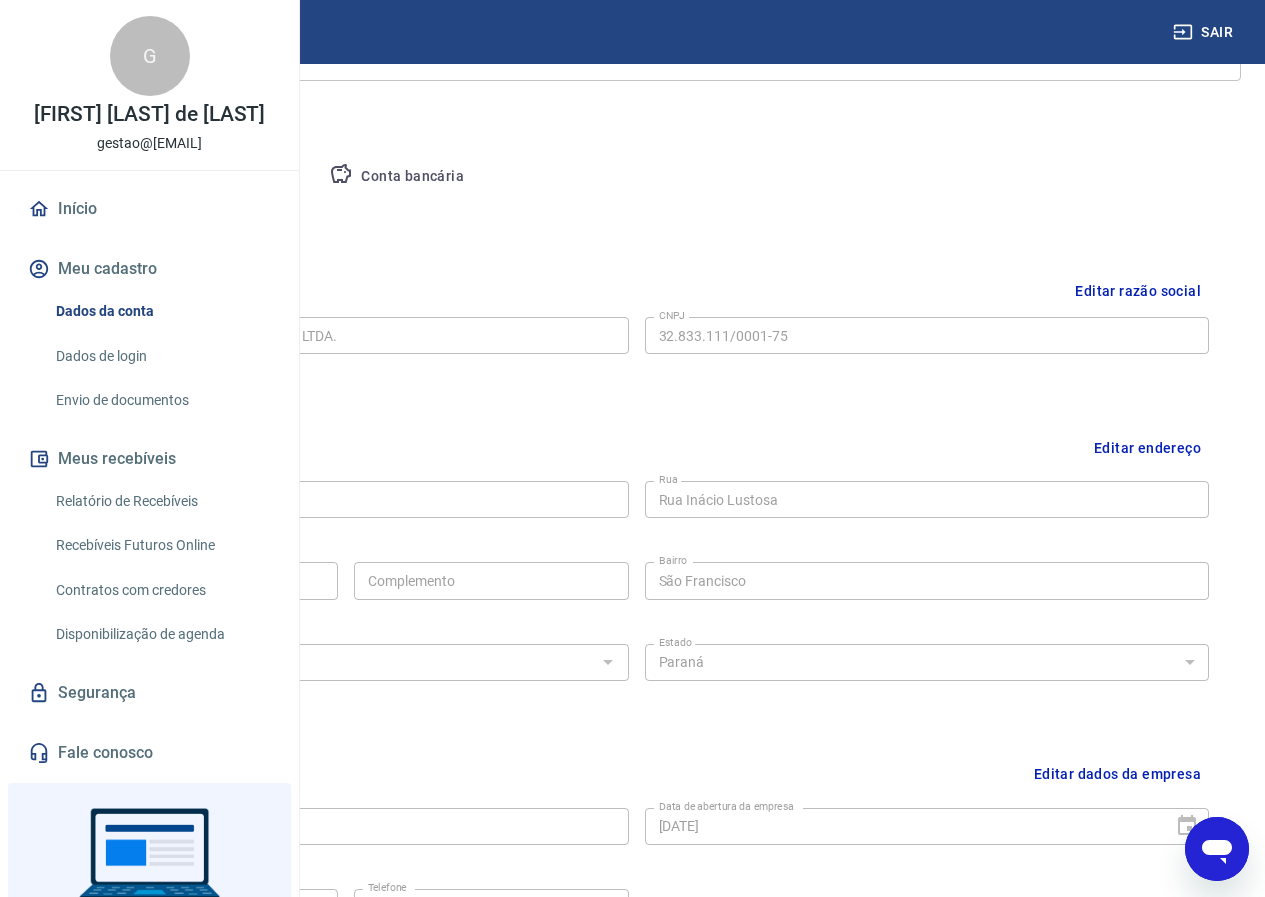 scroll, scrollTop: 300, scrollLeft: 0, axis: vertical 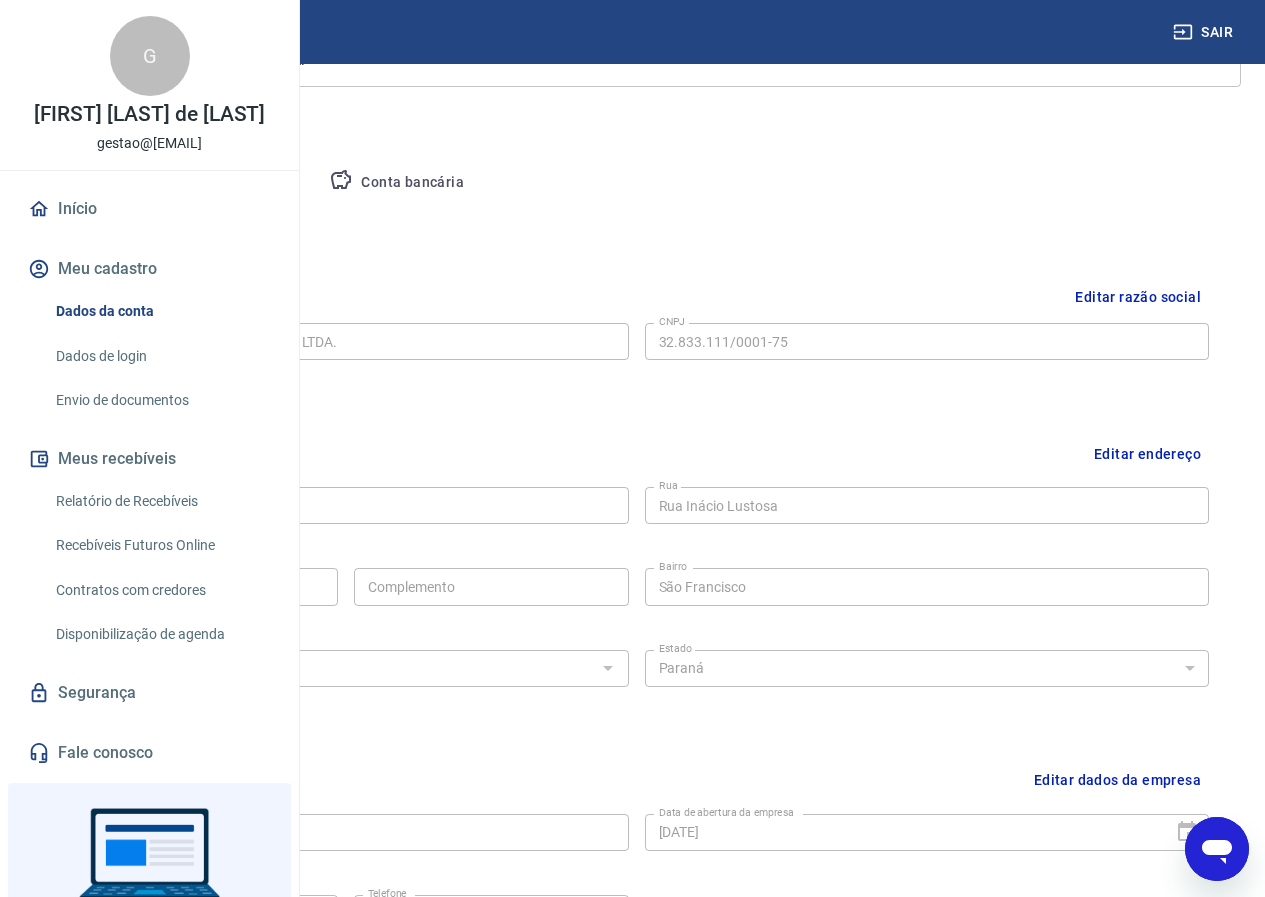 click on "Editar razão social" at bounding box center [1138, 297] 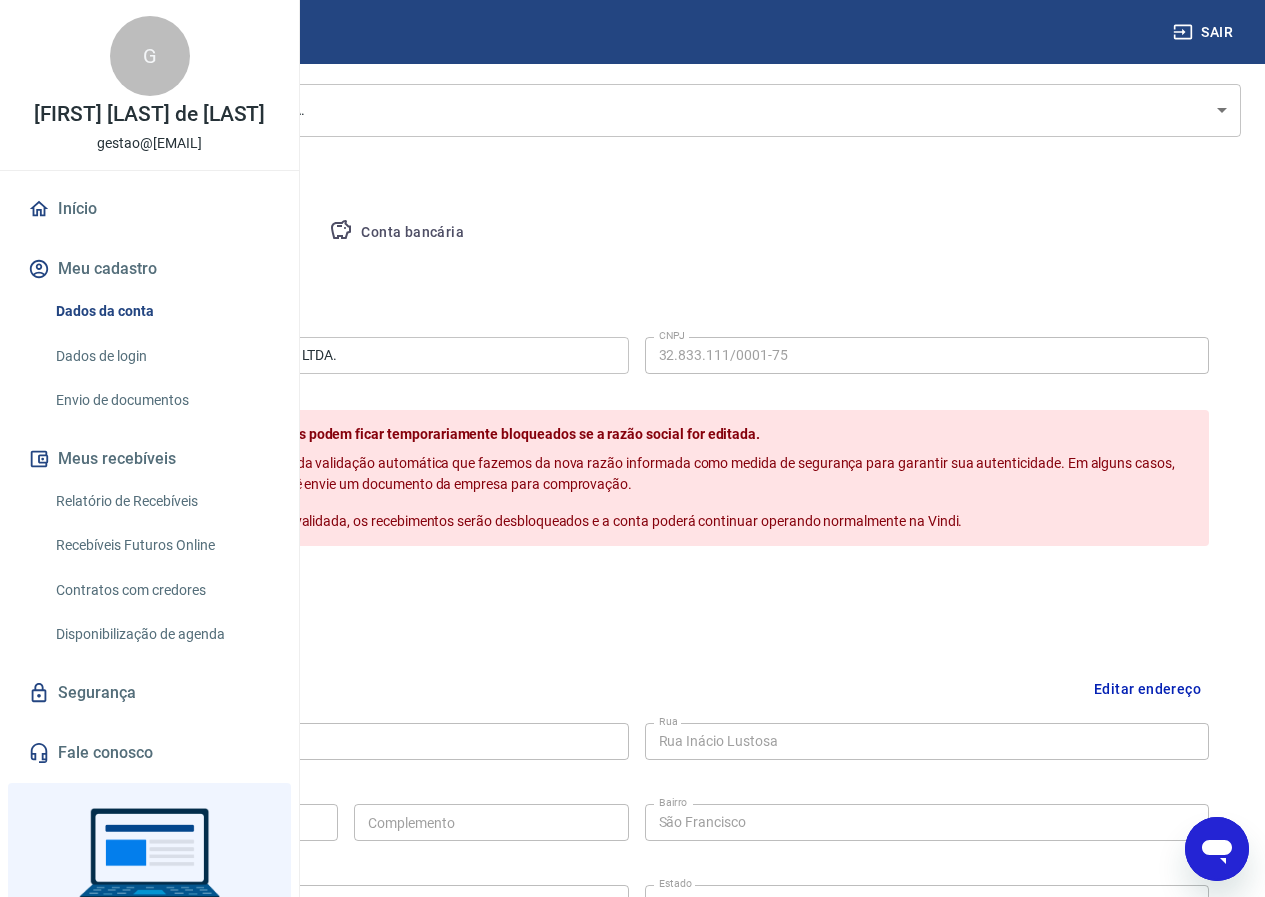 scroll, scrollTop: 200, scrollLeft: 0, axis: vertical 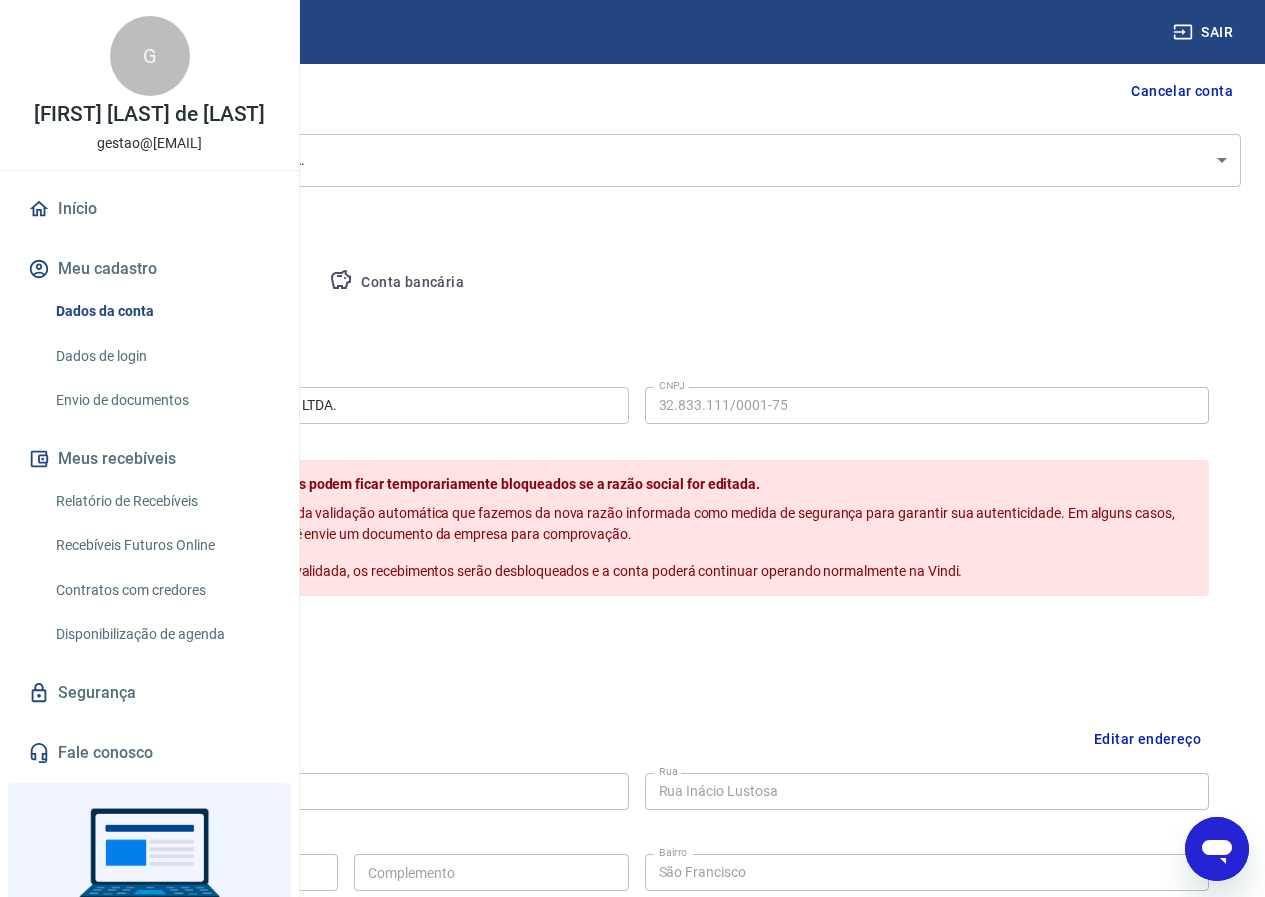 click on "Cancelar" at bounding box center [202, 639] 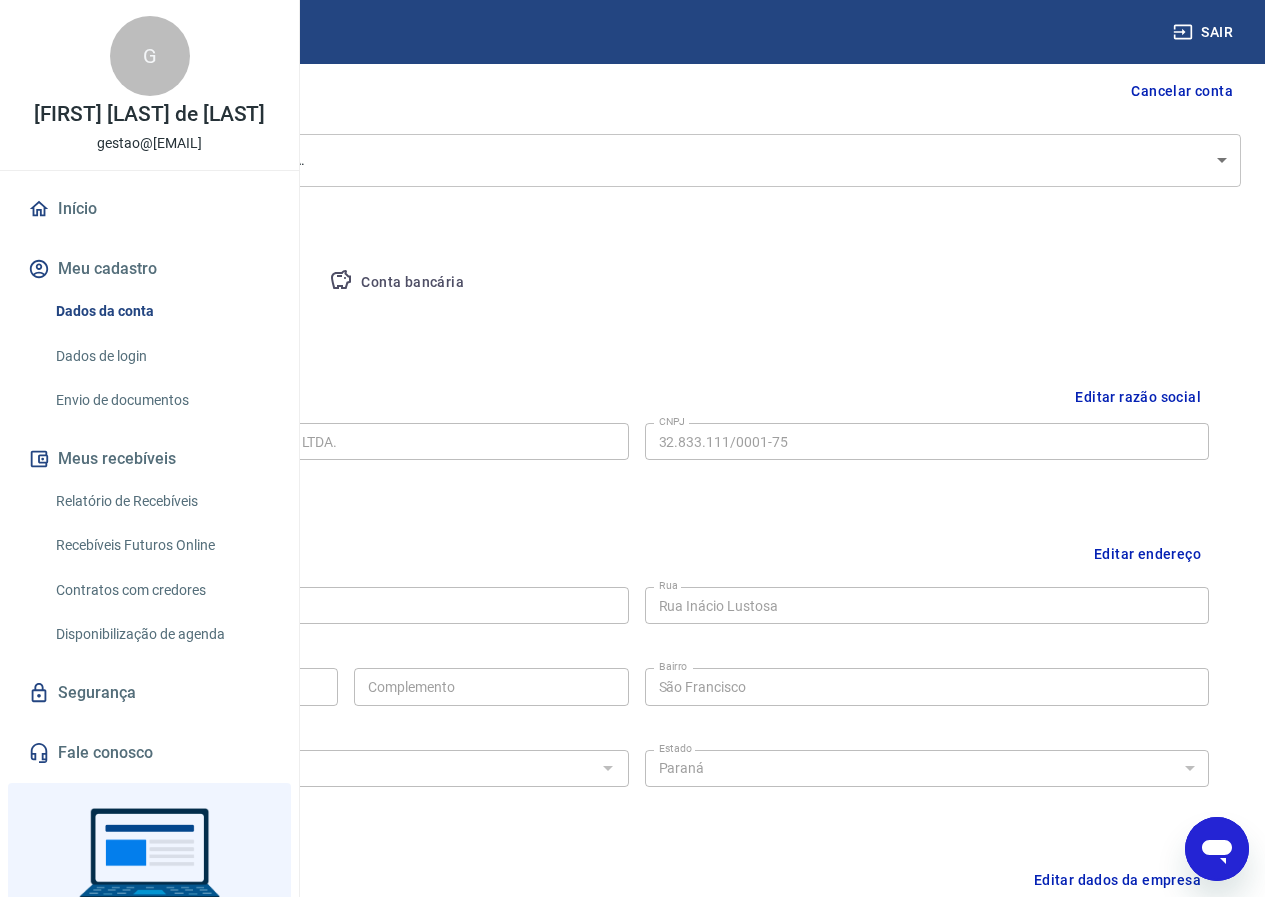 click on "Editar endereço" at bounding box center [1147, 553] 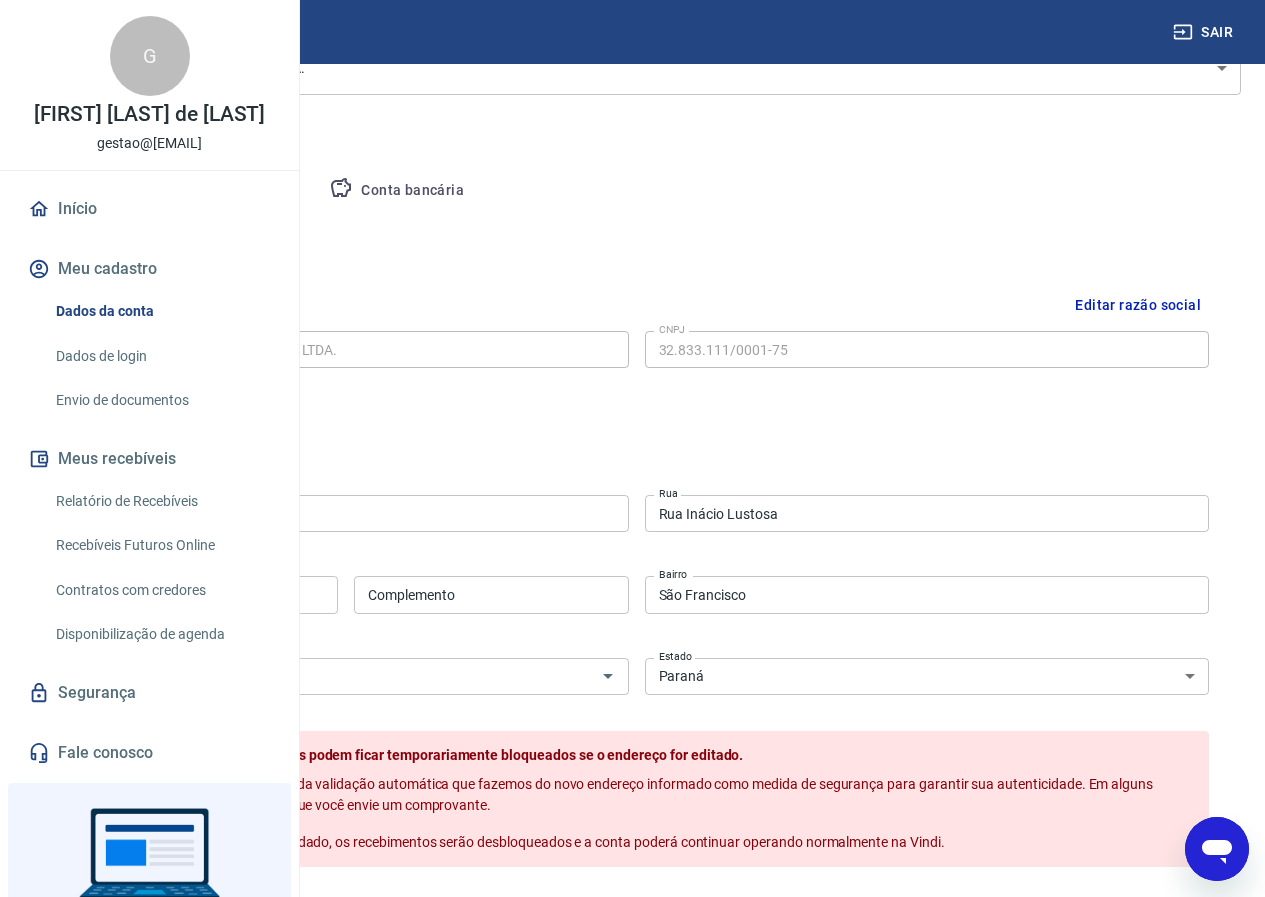 scroll, scrollTop: 500, scrollLeft: 0, axis: vertical 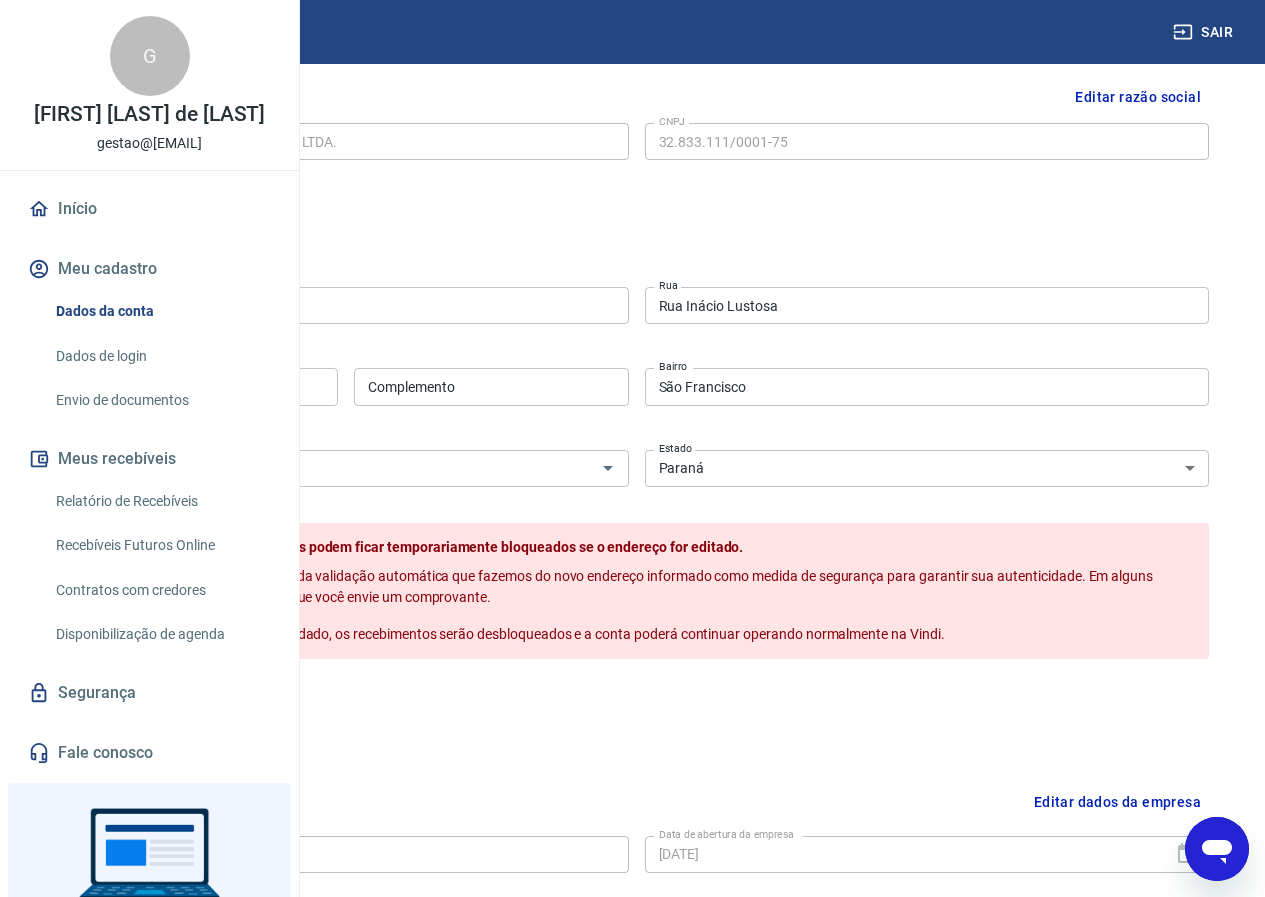 click on "Cancelar" at bounding box center [202, 702] 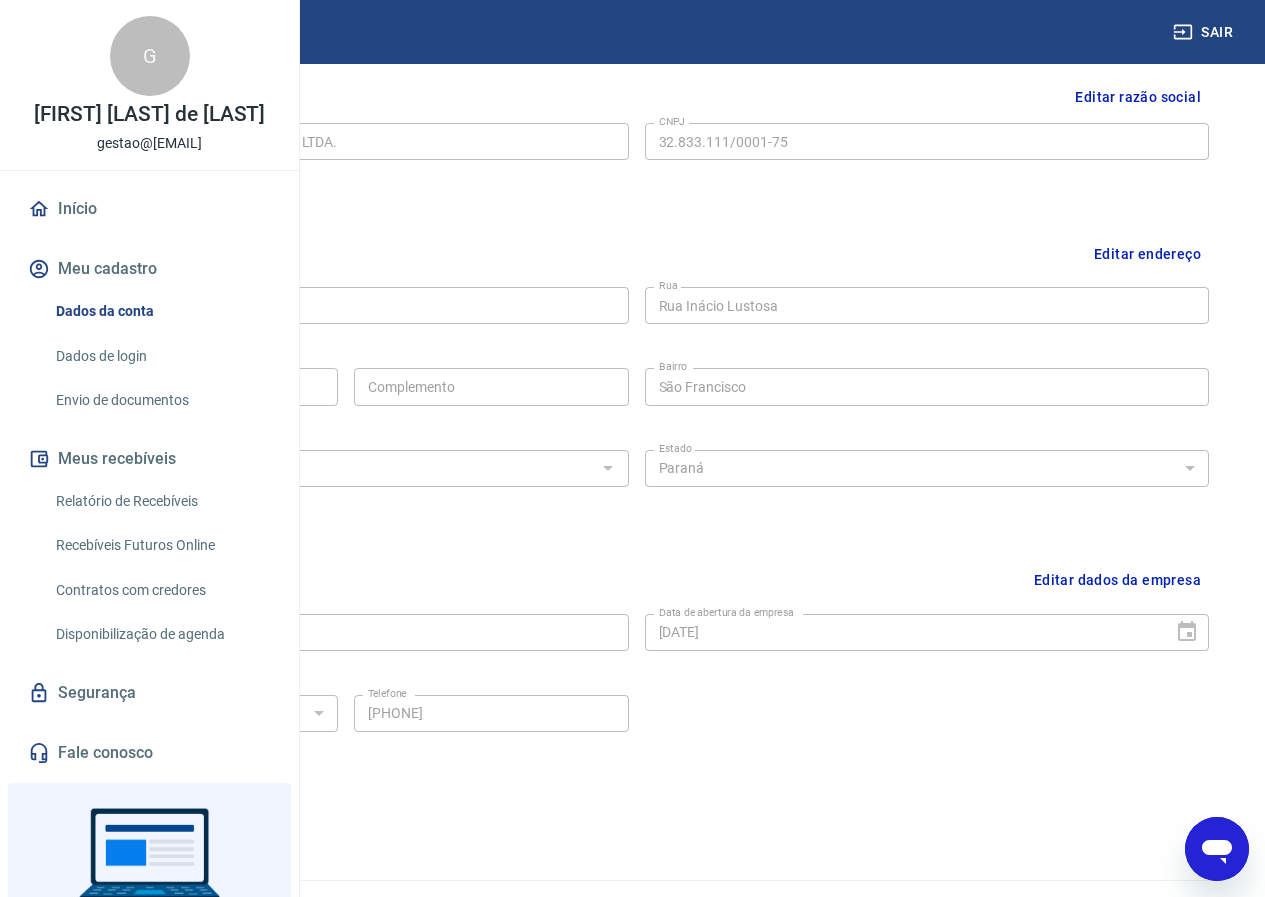 click at bounding box center (1217, 849) 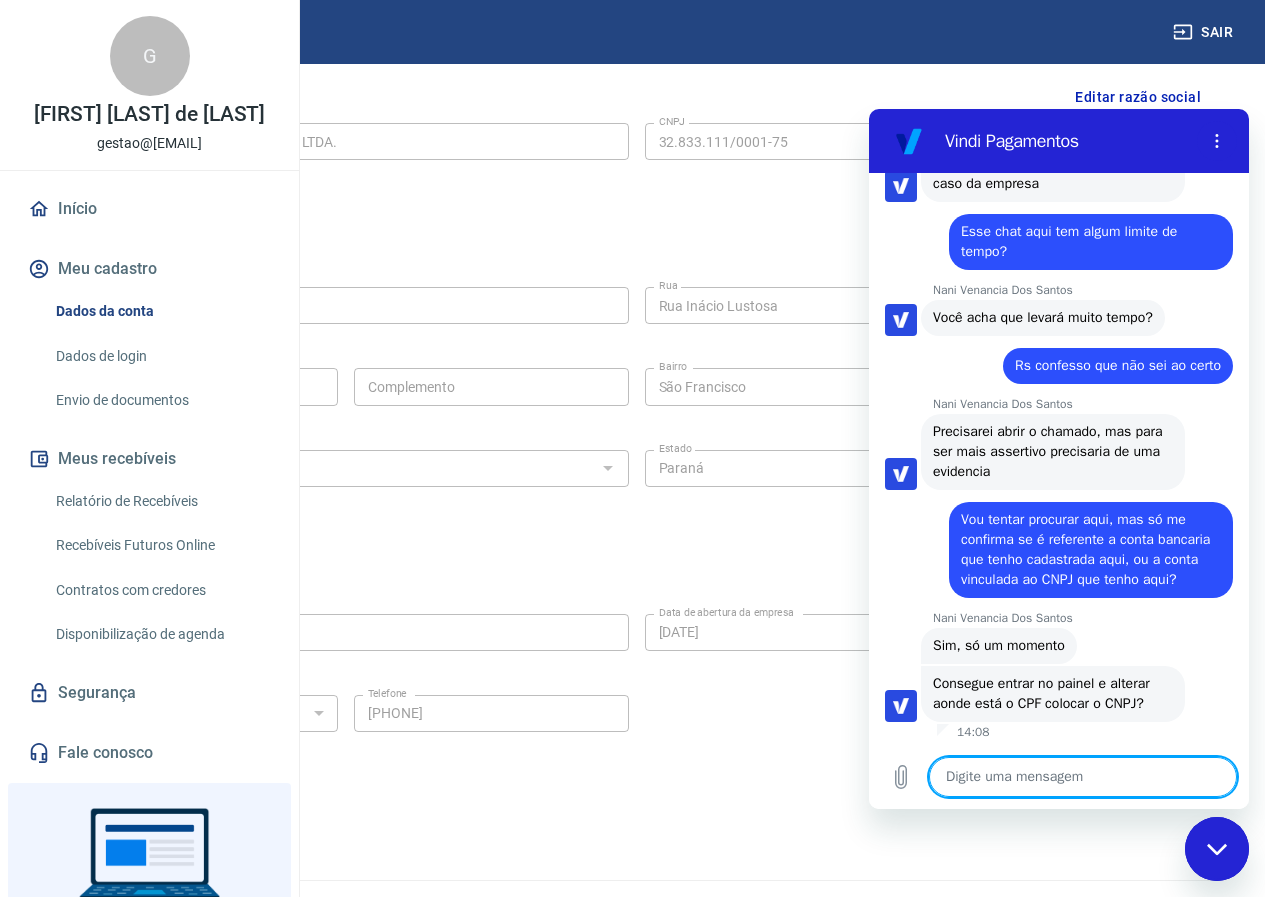 scroll, scrollTop: 0, scrollLeft: 0, axis: both 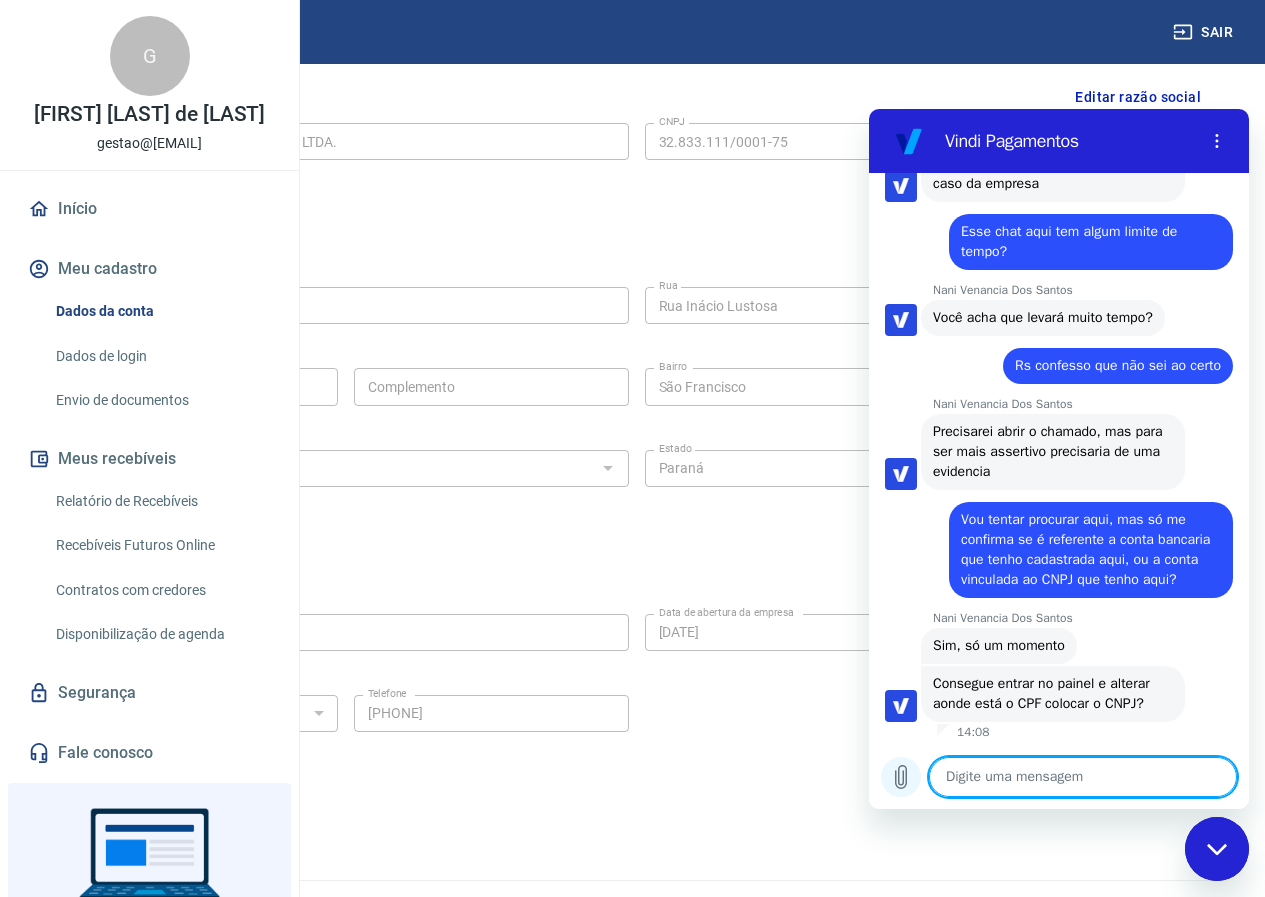 click 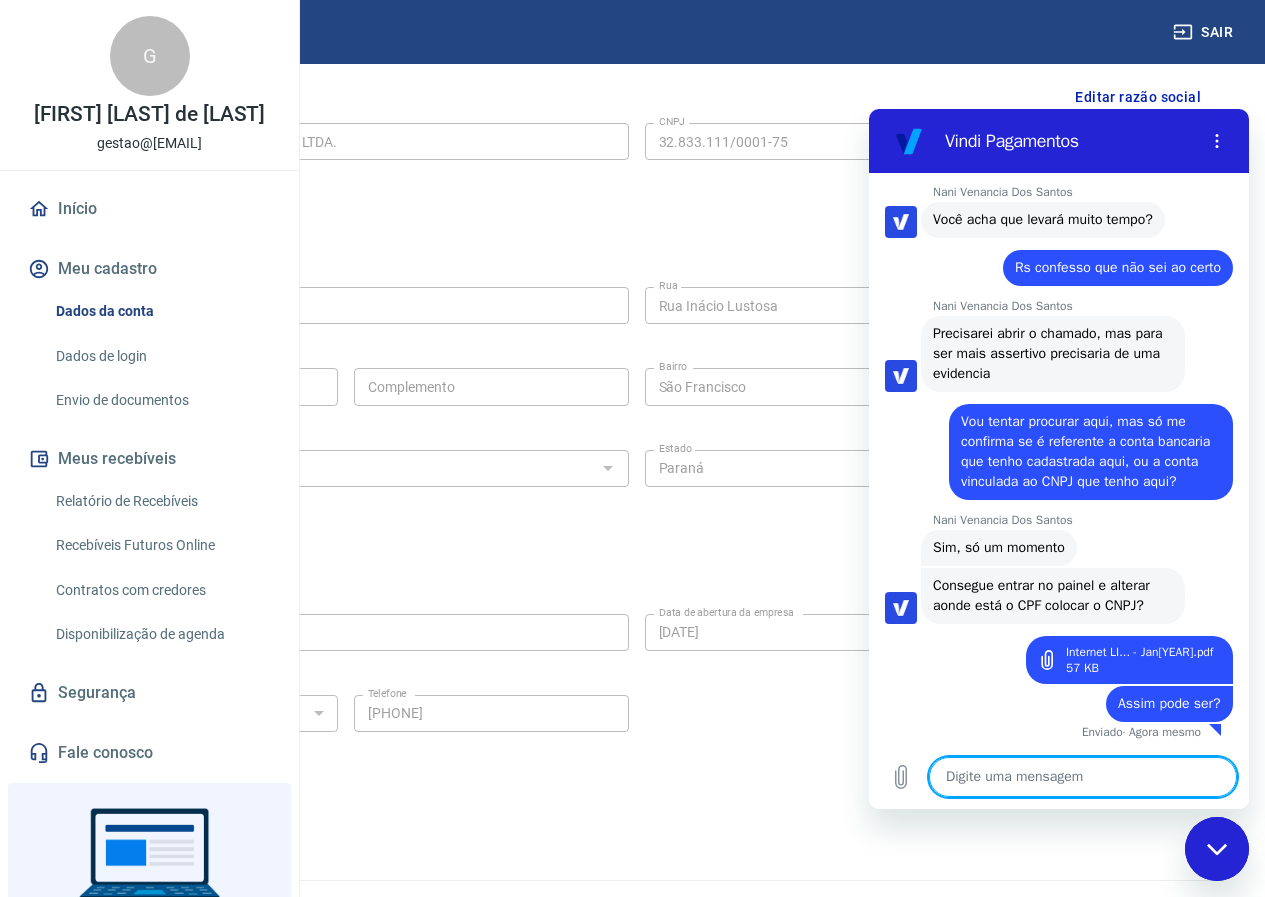 scroll, scrollTop: 9301, scrollLeft: 0, axis: vertical 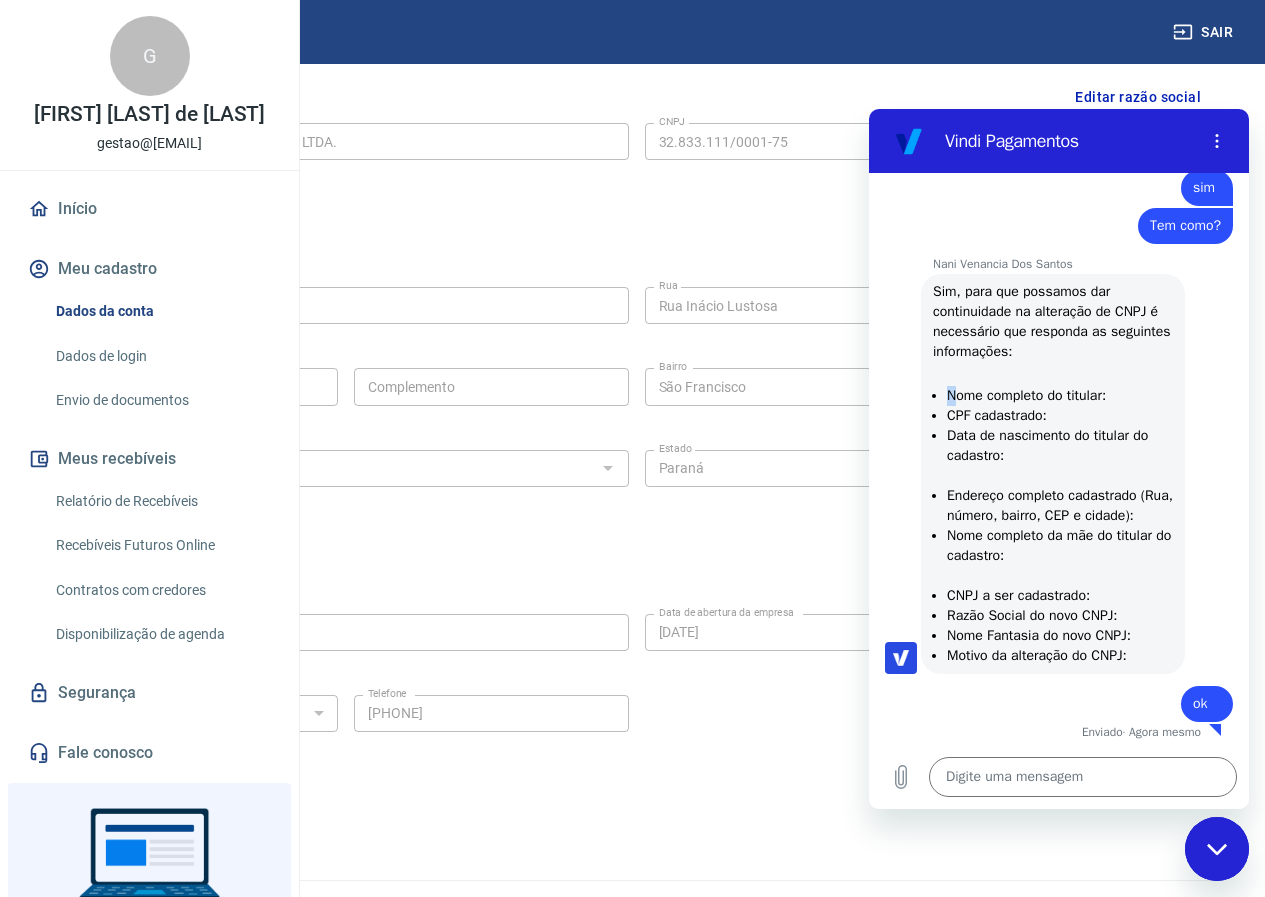 click on "Nome completo do titular:" at bounding box center (1026, 395) 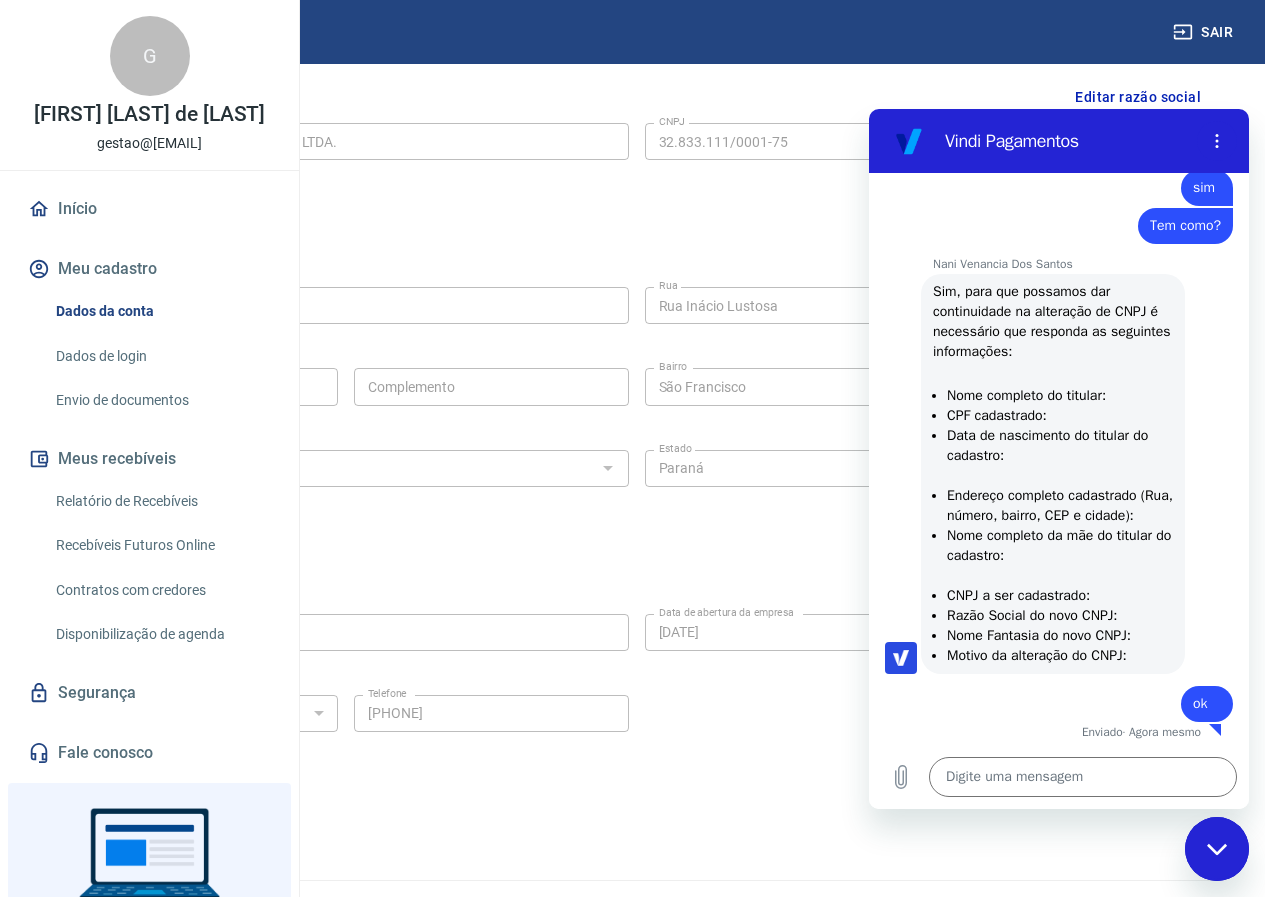 drag, startPoint x: 936, startPoint y: 369, endPoint x: 950, endPoint y: 372, distance: 14.3178215 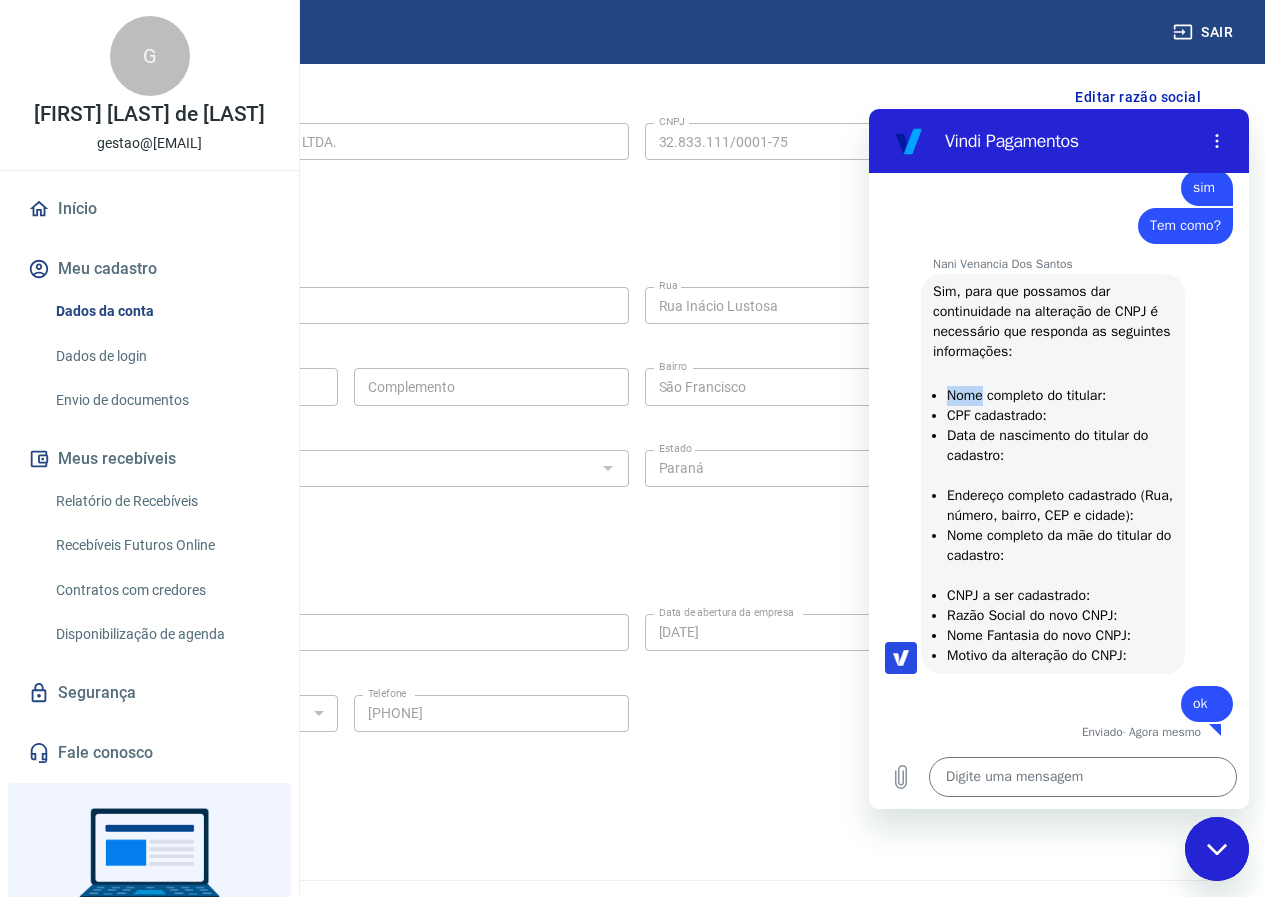 drag, startPoint x: 926, startPoint y: 377, endPoint x: 963, endPoint y: 375, distance: 37.054016 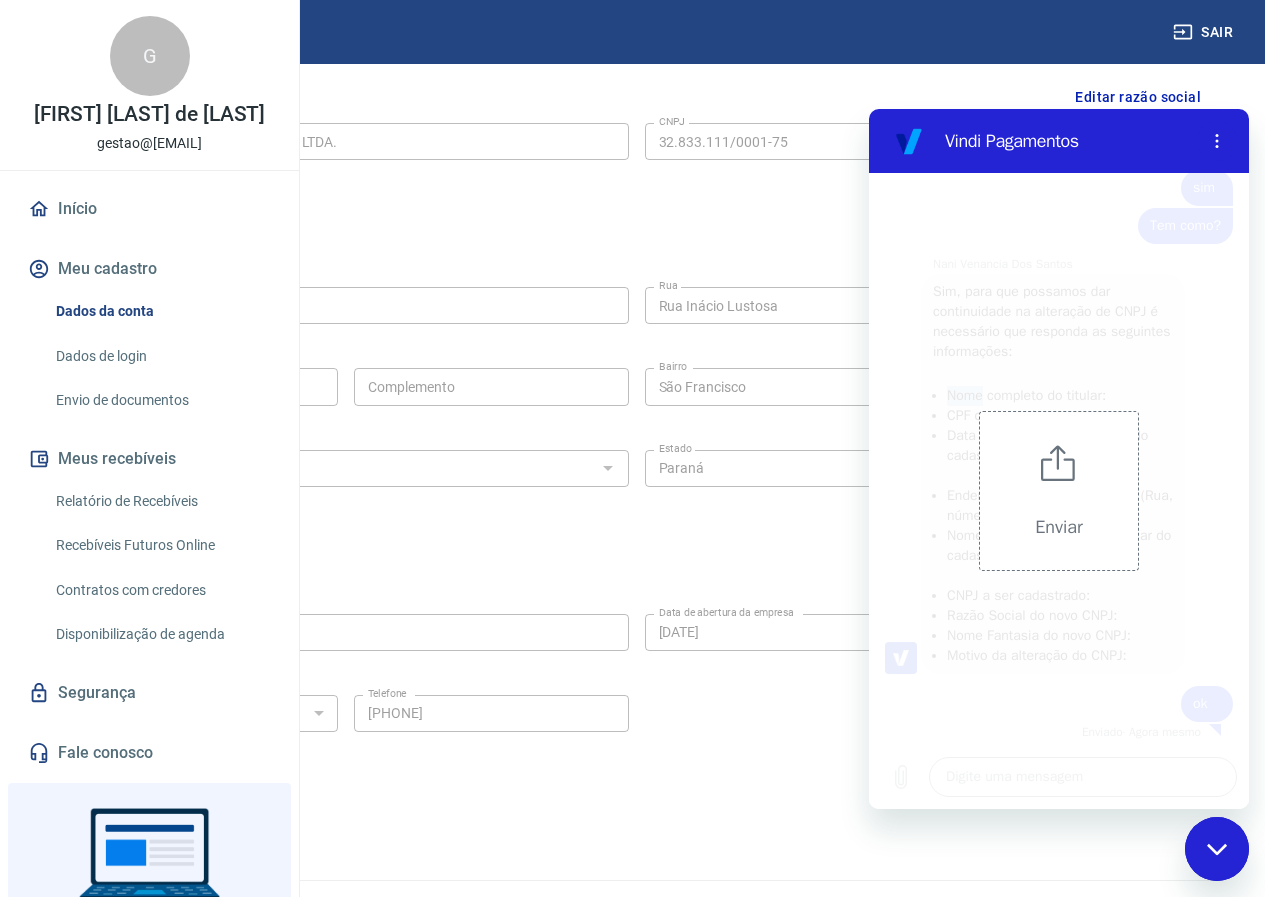 click on "Enviar" at bounding box center [1059, 491] 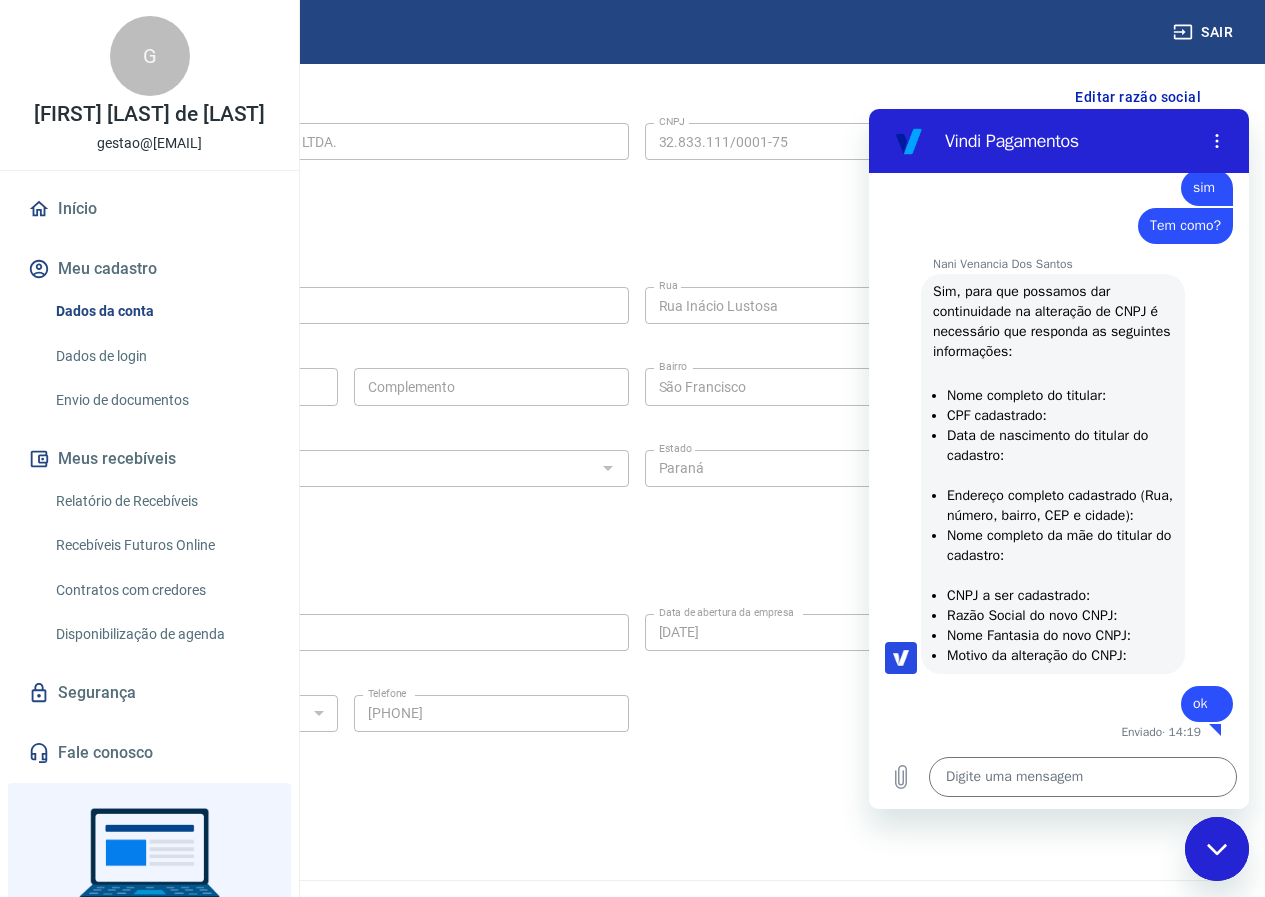 click on "Motivo da alteração do CNPJ:" at bounding box center (1060, 656) 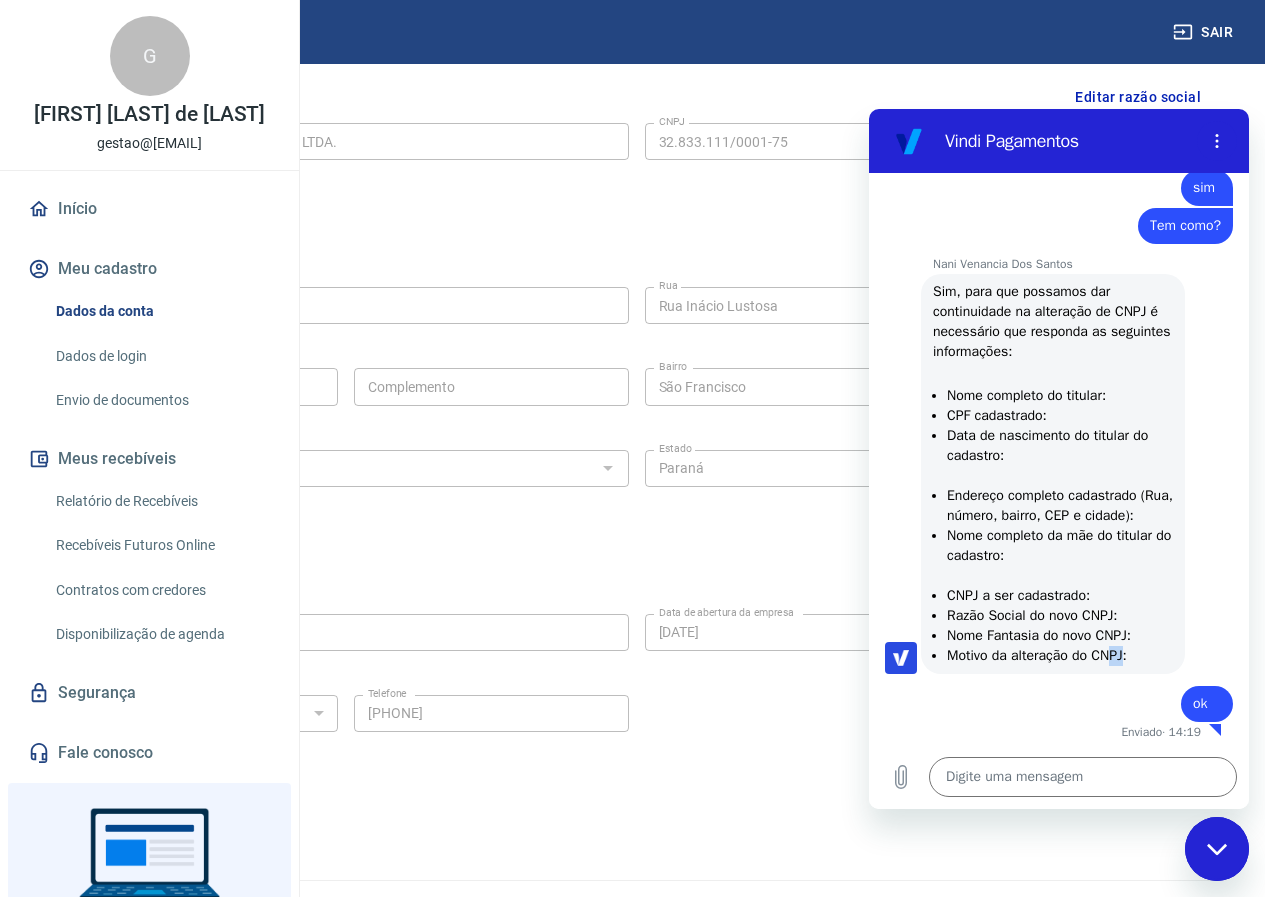 drag, startPoint x: 1136, startPoint y: 657, endPoint x: 1122, endPoint y: 658, distance: 14.035668 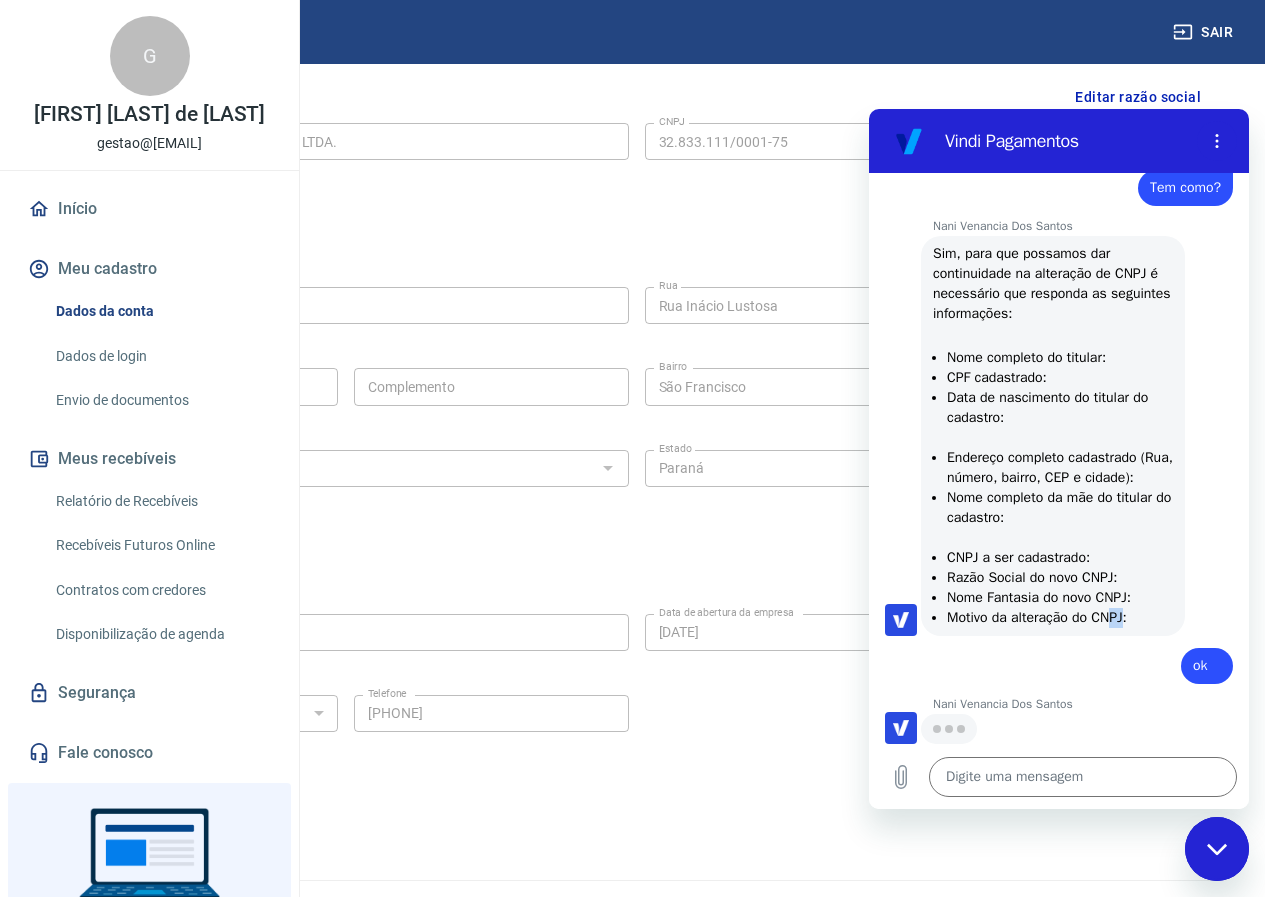 scroll, scrollTop: 10117, scrollLeft: 0, axis: vertical 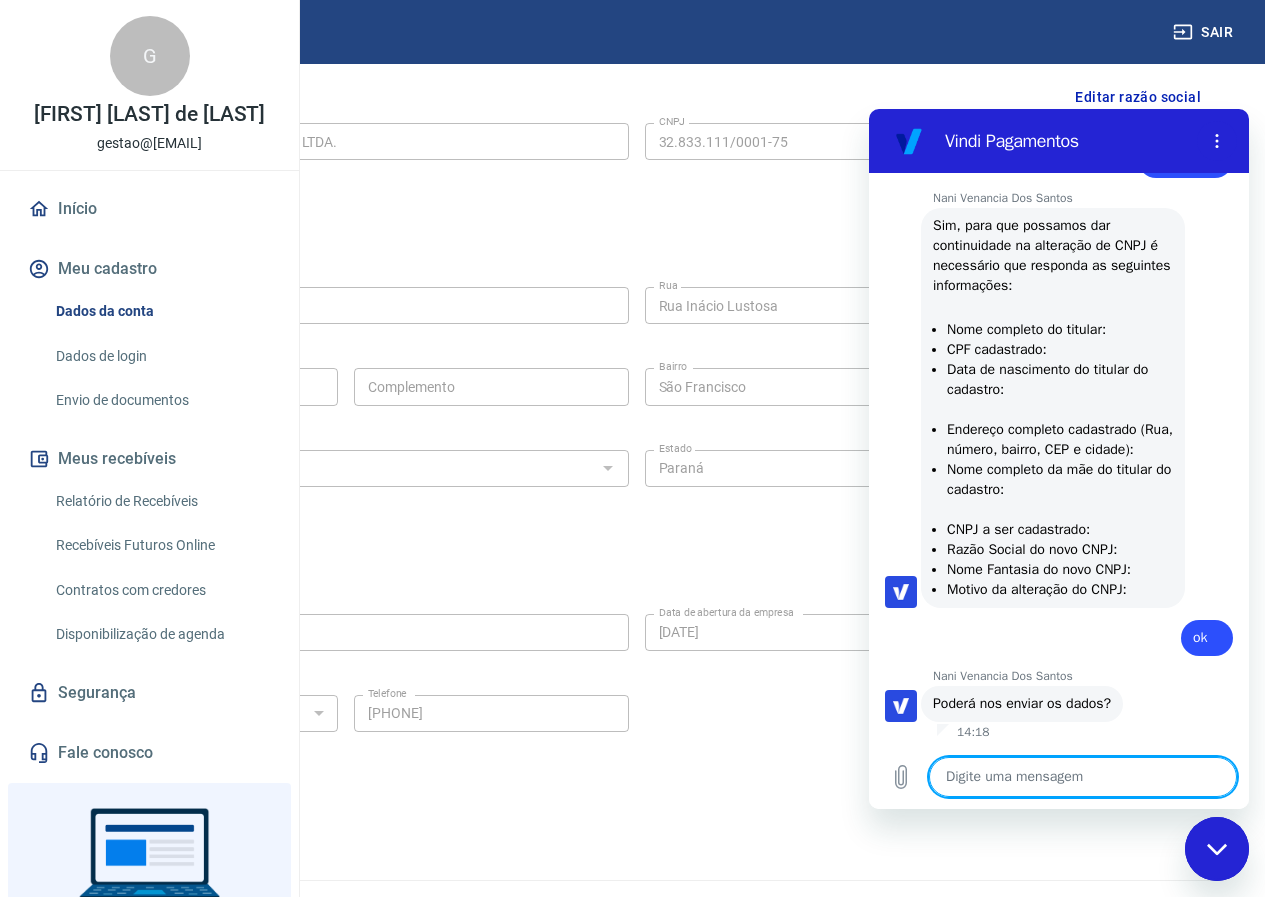 click at bounding box center (1083, 777) 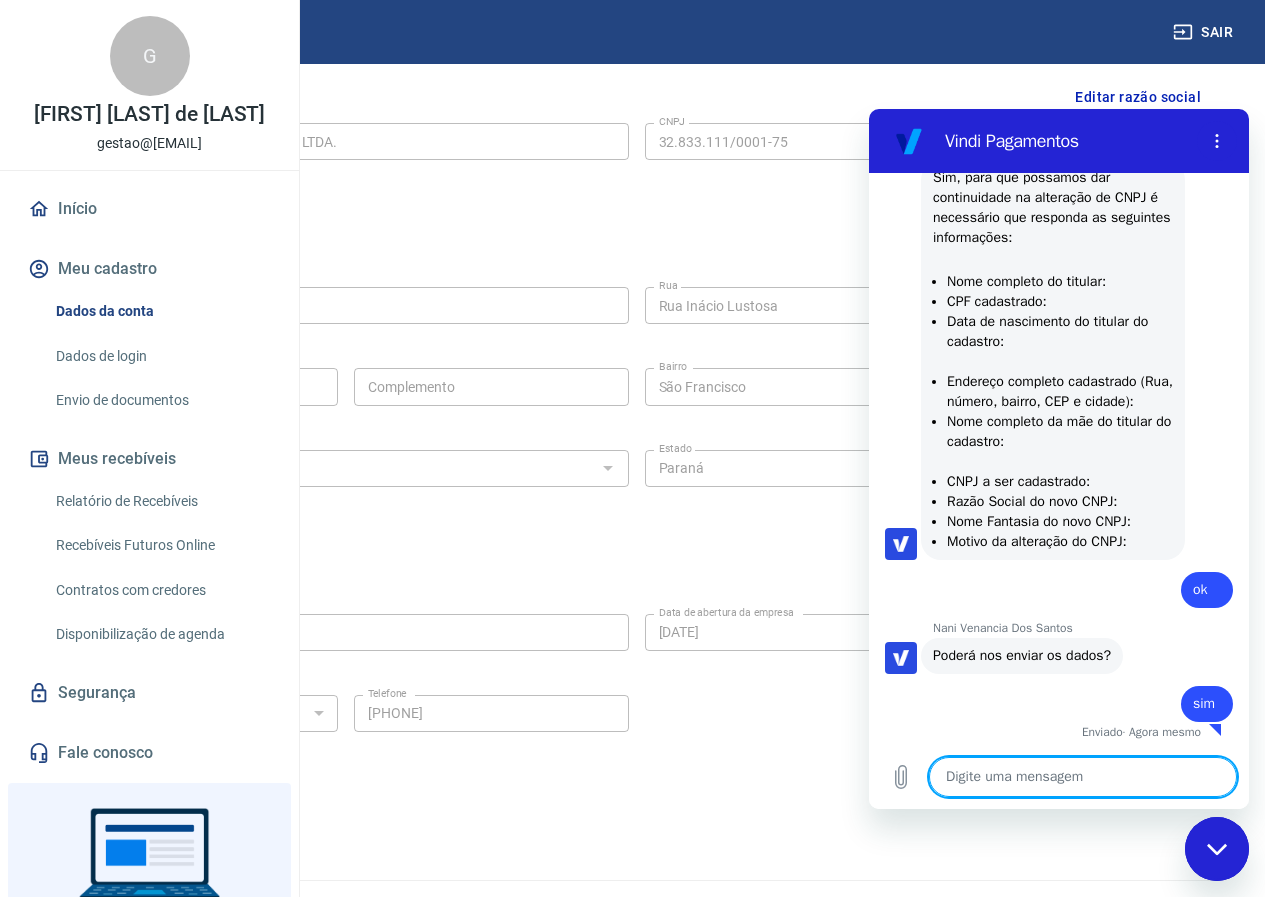 scroll, scrollTop: 10193, scrollLeft: 0, axis: vertical 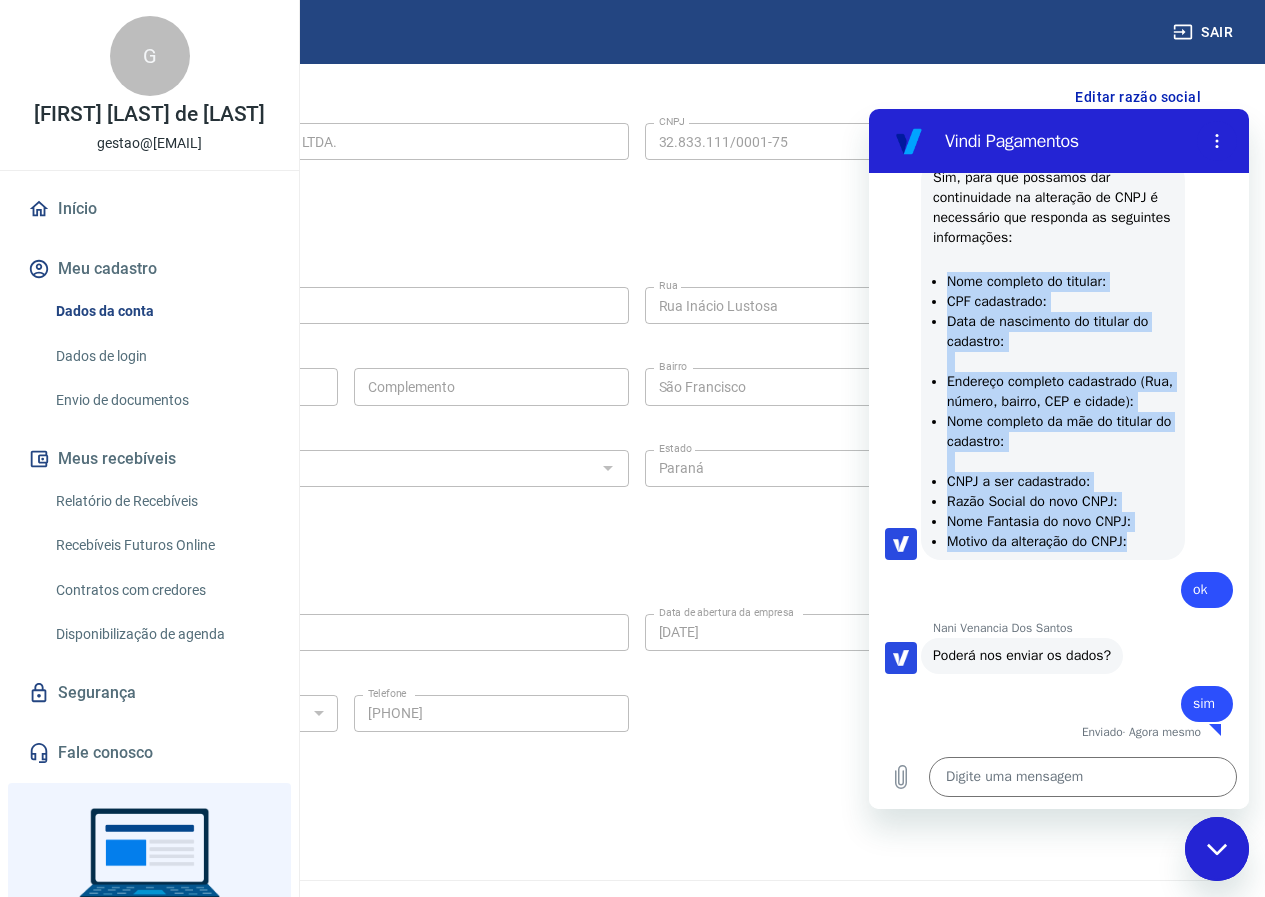 drag, startPoint x: 1134, startPoint y: 545, endPoint x: 937, endPoint y: 249, distance: 355.56293 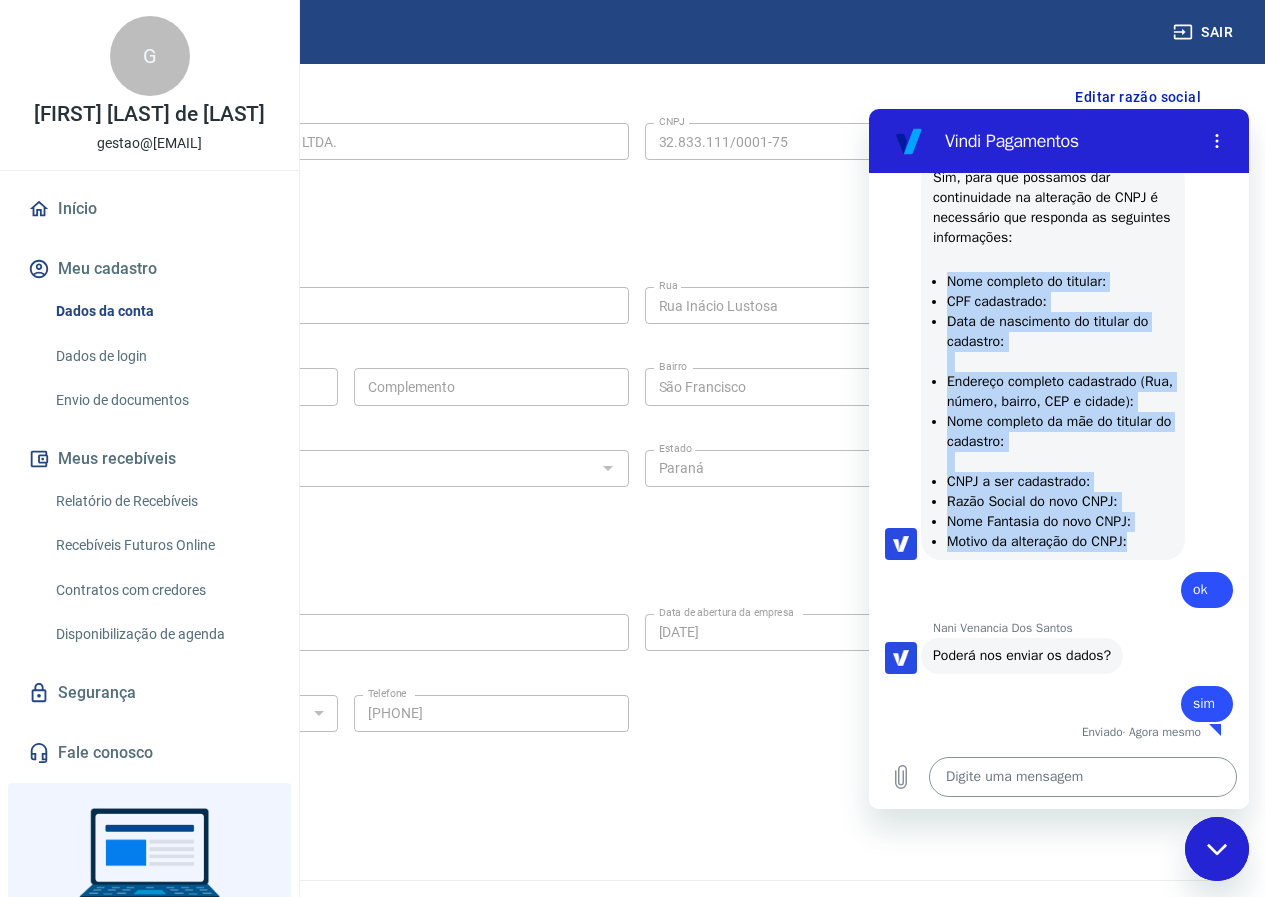 click at bounding box center [1083, 777] 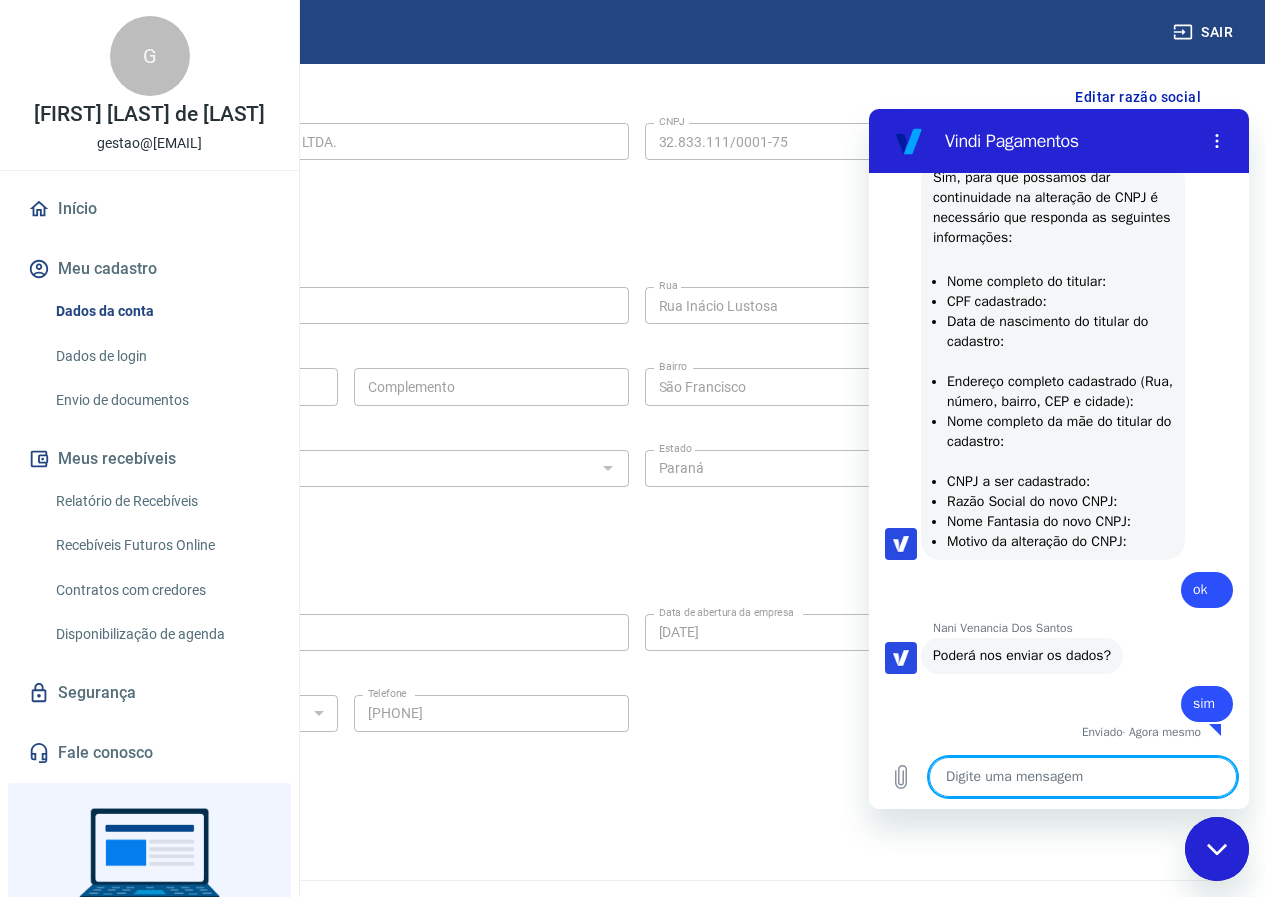 paste on "Nome completo do titular:
CPF cadastrado:
Data de nascimento do titular do cadastro:
Endereço completo cadastrado (Rua, número, bairro, CEP e cidade):
Nome completo da mãe do titular do cadastro:
CNPJ a ser cadastrado:
Razão Social do novo CNPJ:
Nome Fantasia do novo CNPJ:
Motivo da alteração do CNPJ:" 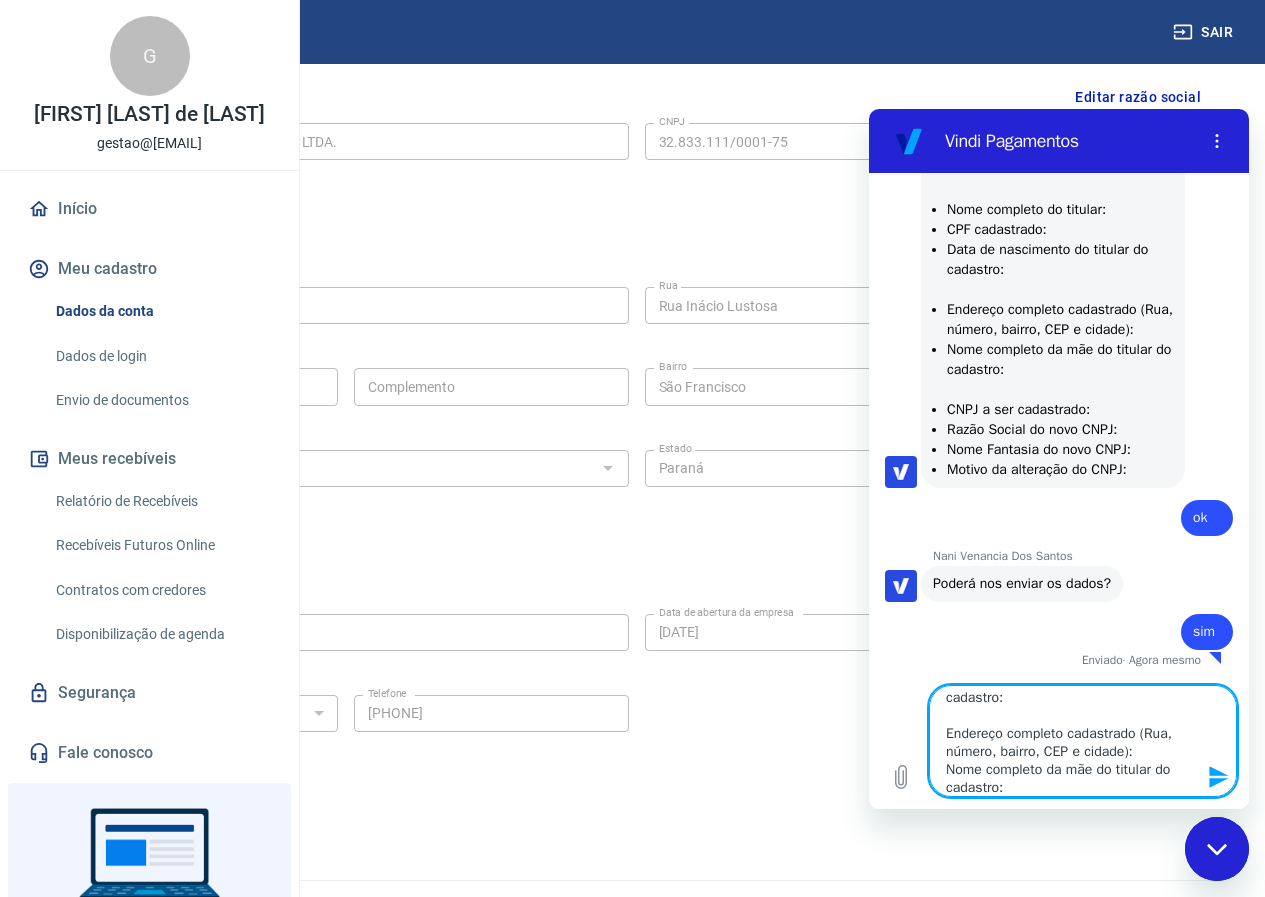 scroll, scrollTop: 0, scrollLeft: 0, axis: both 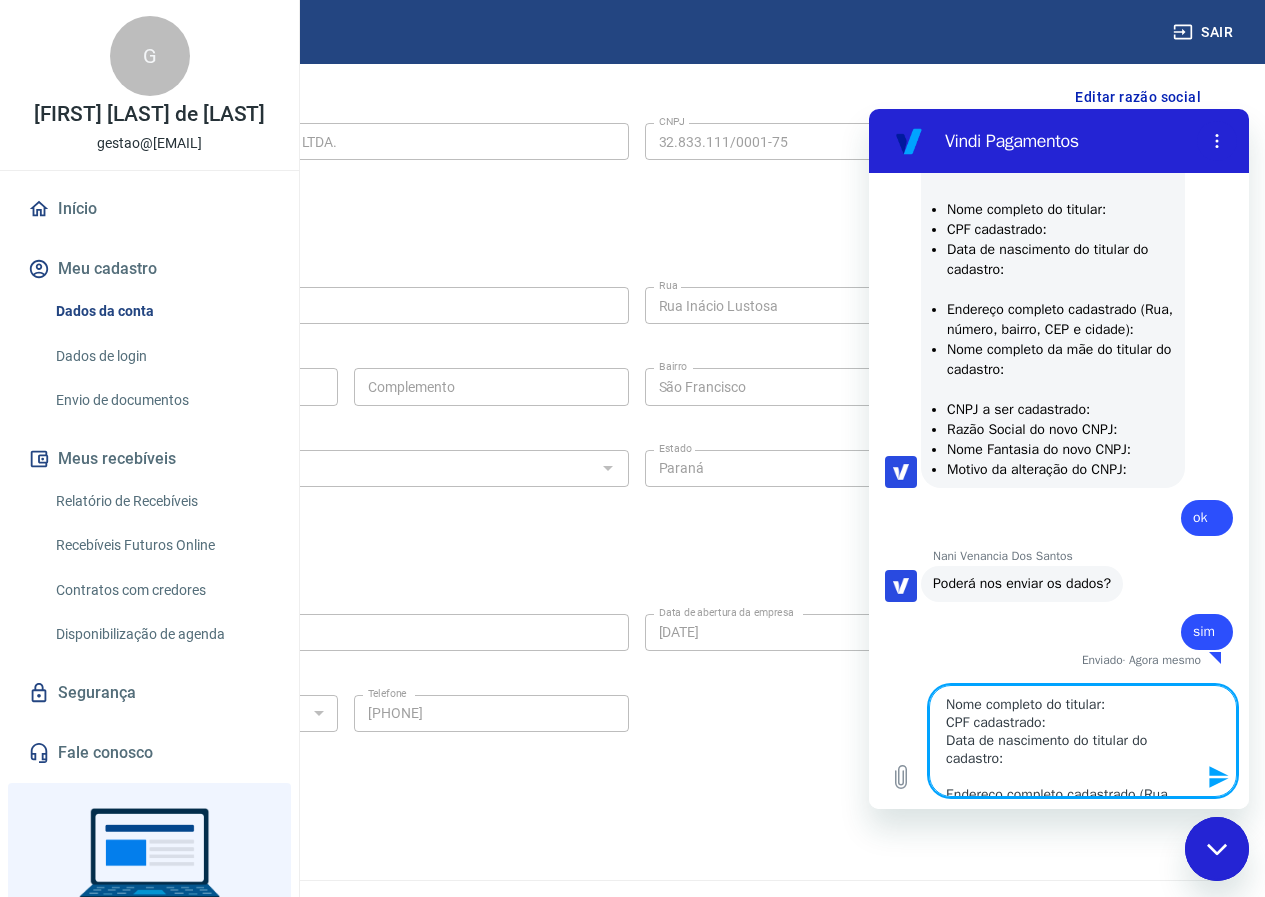 click on "Nome completo do titular:
CPF cadastrado:
Data de nascimento do titular do cadastro:
Endereço completo cadastrado (Rua, número, bairro, CEP e cidade):
Nome completo da mãe do titular do cadastro:
CNPJ a ser cadastrado:
Razão Social do novo CNPJ:
Nome Fantasia do novo CNPJ:
Motivo da alteração do CNPJ:" at bounding box center [1083, 741] 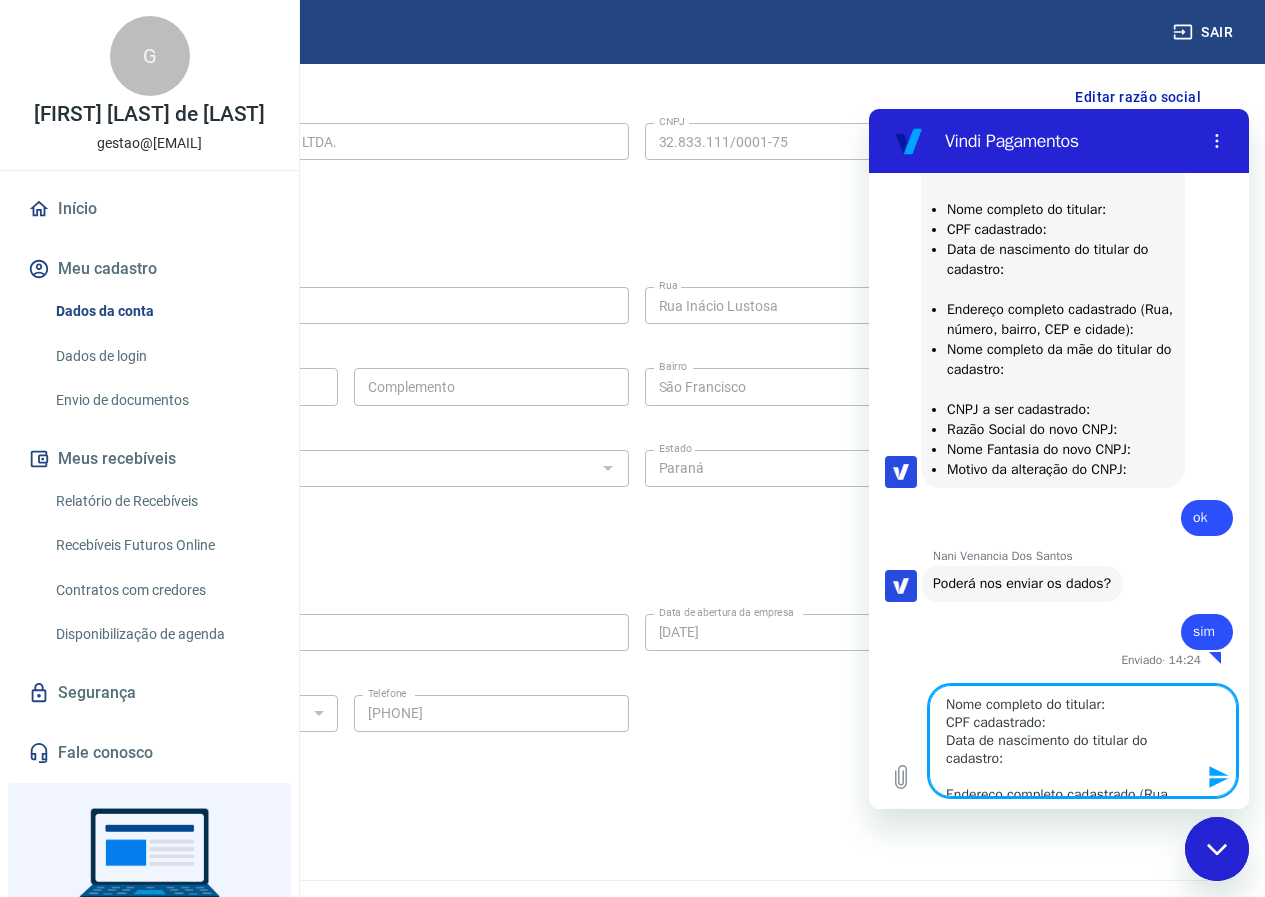scroll, scrollTop: 10265, scrollLeft: 0, axis: vertical 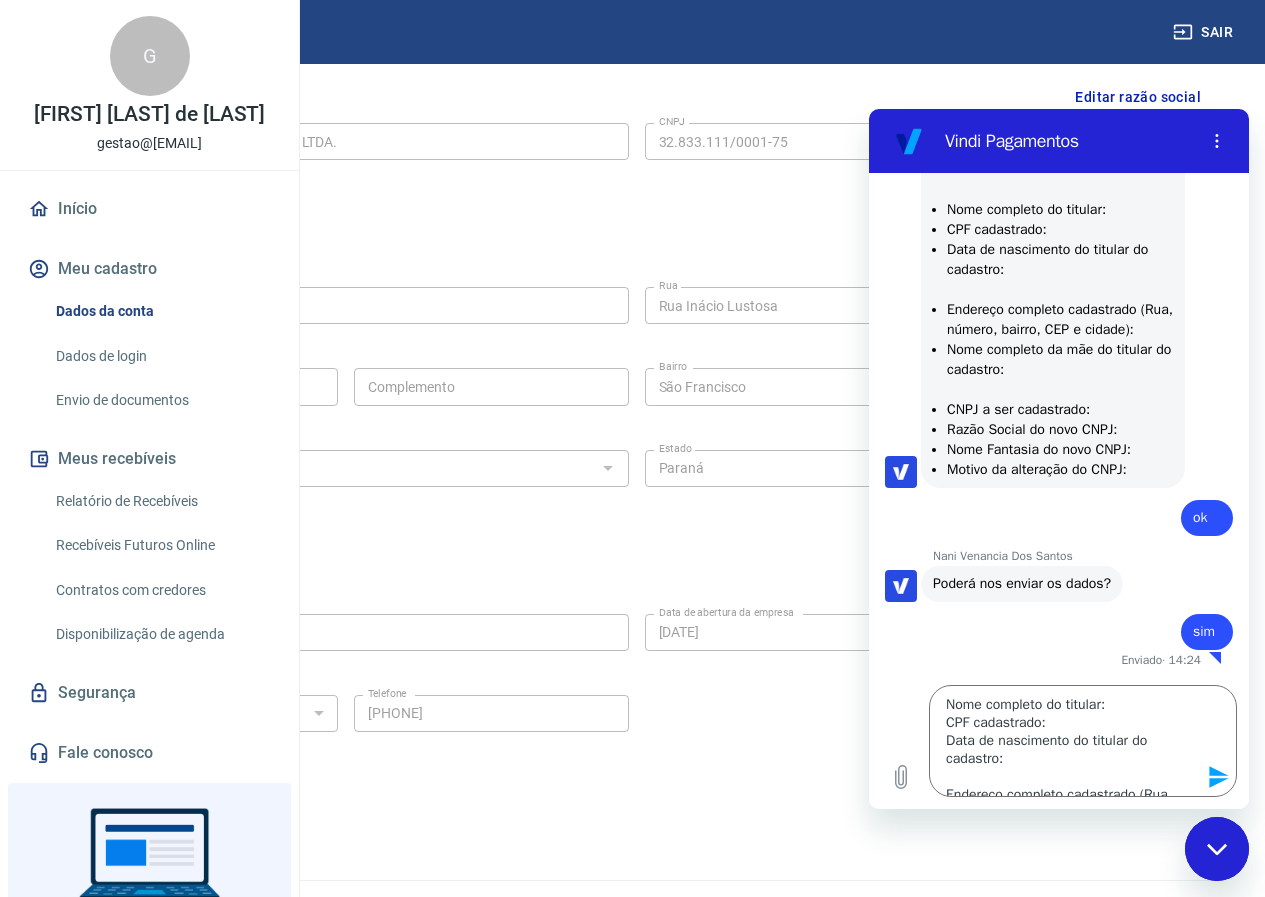 click on "Endereço da empresa Editar endereço CEP [CEP] CEP Rua Rua Inácio Lustosa Rua Número 397 Número Complemento Complemento Bairro São Francisco Bairro Cidade Curitiba Cidade Estado Acre Alagoas Amapá Amazonas Bahia Ceará Distrito Federal Espírito Santo Goiás Maranhão Mato Grosso Mato Grosso do Sul Minas Gerais Pará Paraíba Paraná Pernambuco Piauí Rio de Janeiro Rio Grande do Norte Rio Grande do Sul Rondônia Roraima Santa Catarina São Paulo Sergipe Tocantins Estado" at bounding box center [636, 375] 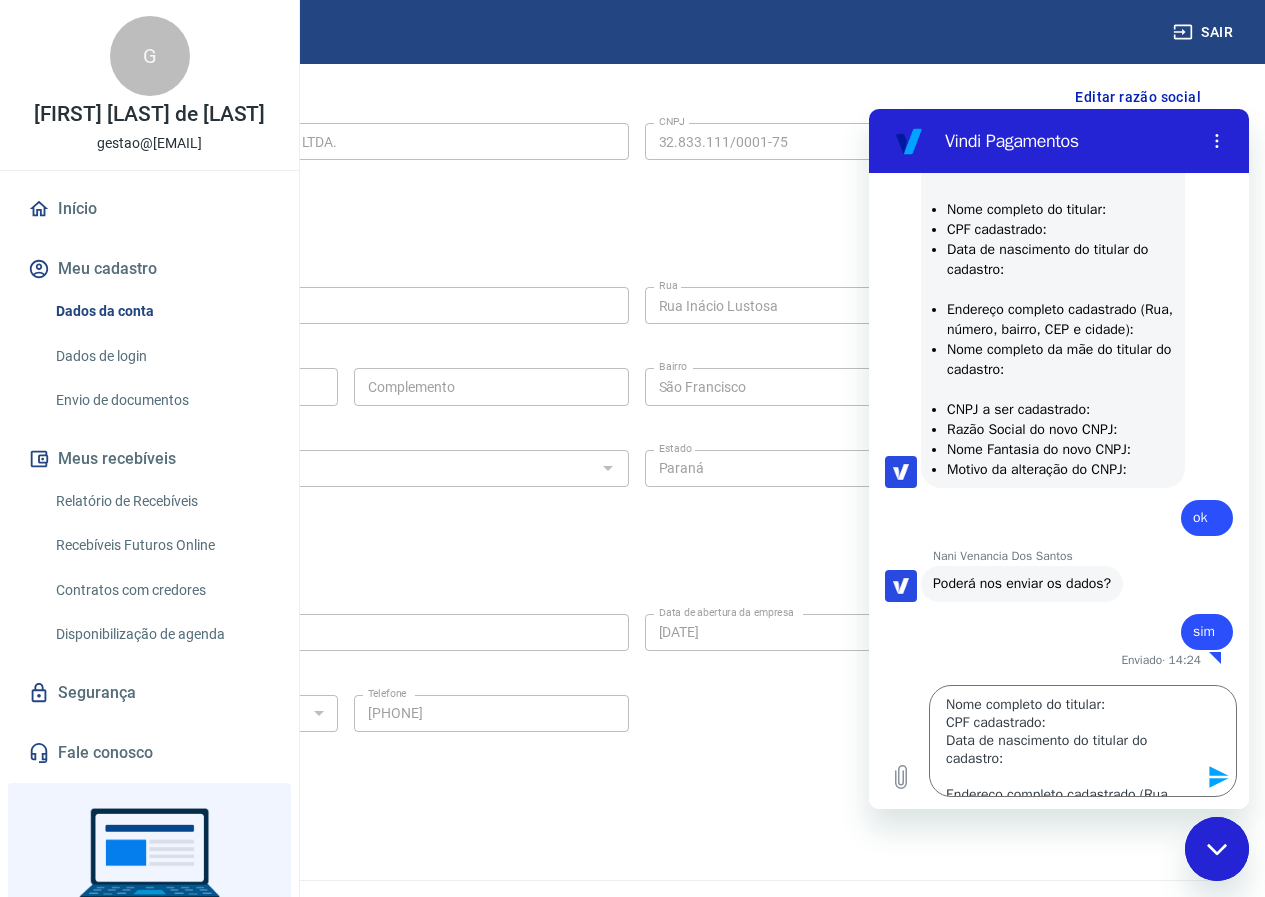 scroll, scrollTop: 10165, scrollLeft: 0, axis: vertical 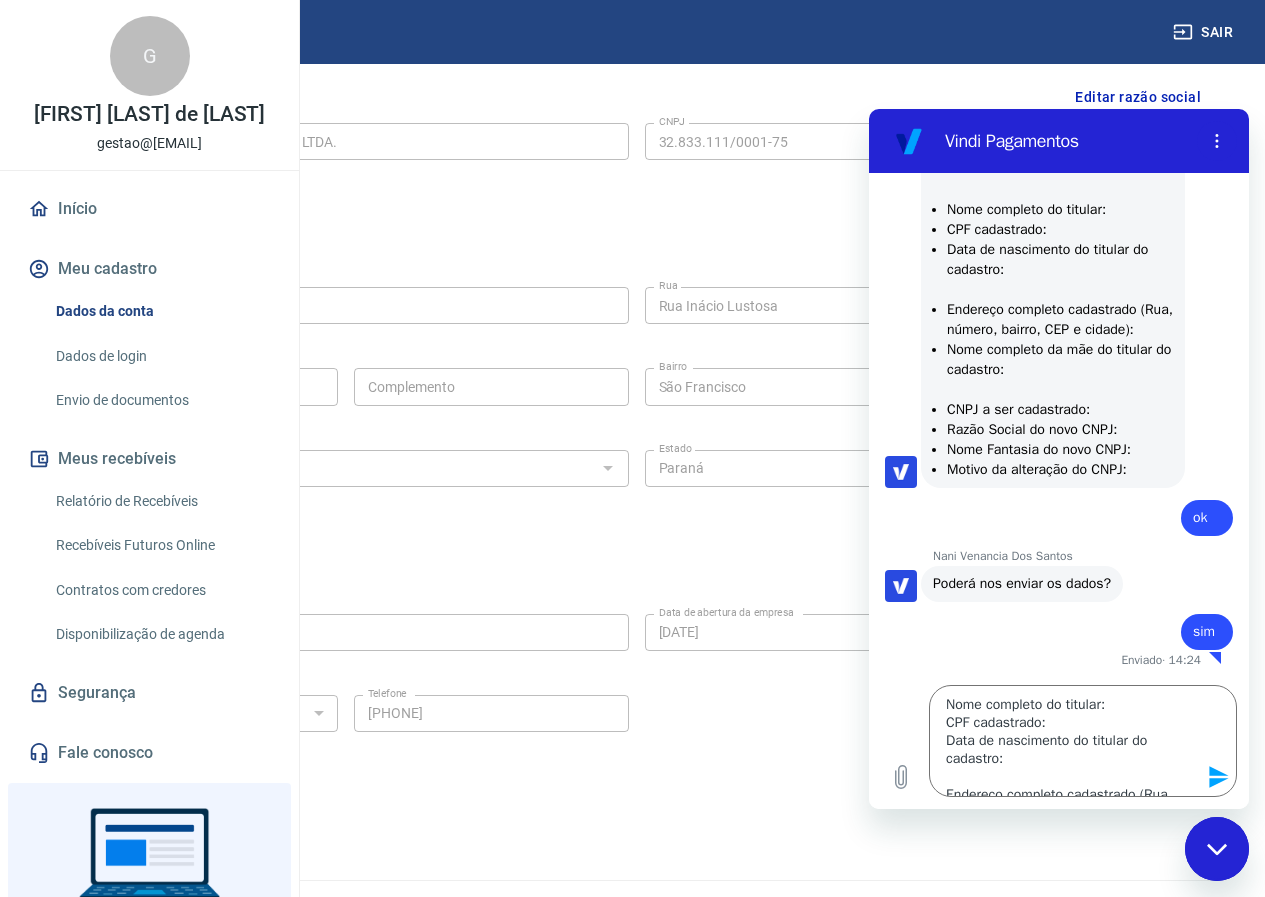 click on "Endereço da empresa Editar endereço CEP [CEP] CEP Rua Rua Inácio Lustosa Rua Número 397 Número Complemento Complemento Bairro São Francisco Bairro Cidade Curitiba Cidade Estado Acre Alagoas Amapá Amazonas Bahia Ceará Distrito Federal Espírito Santo Goiás Maranhão Mato Grosso Mato Grosso do Sul Minas Gerais Pará Paraíba Paraná Pernambuco Piauí Rio de Janeiro Rio Grande do Norte Rio Grande do Sul Rondônia Roraima Santa Catarina São Paulo Sergipe Tocantins Estado" at bounding box center (636, 375) 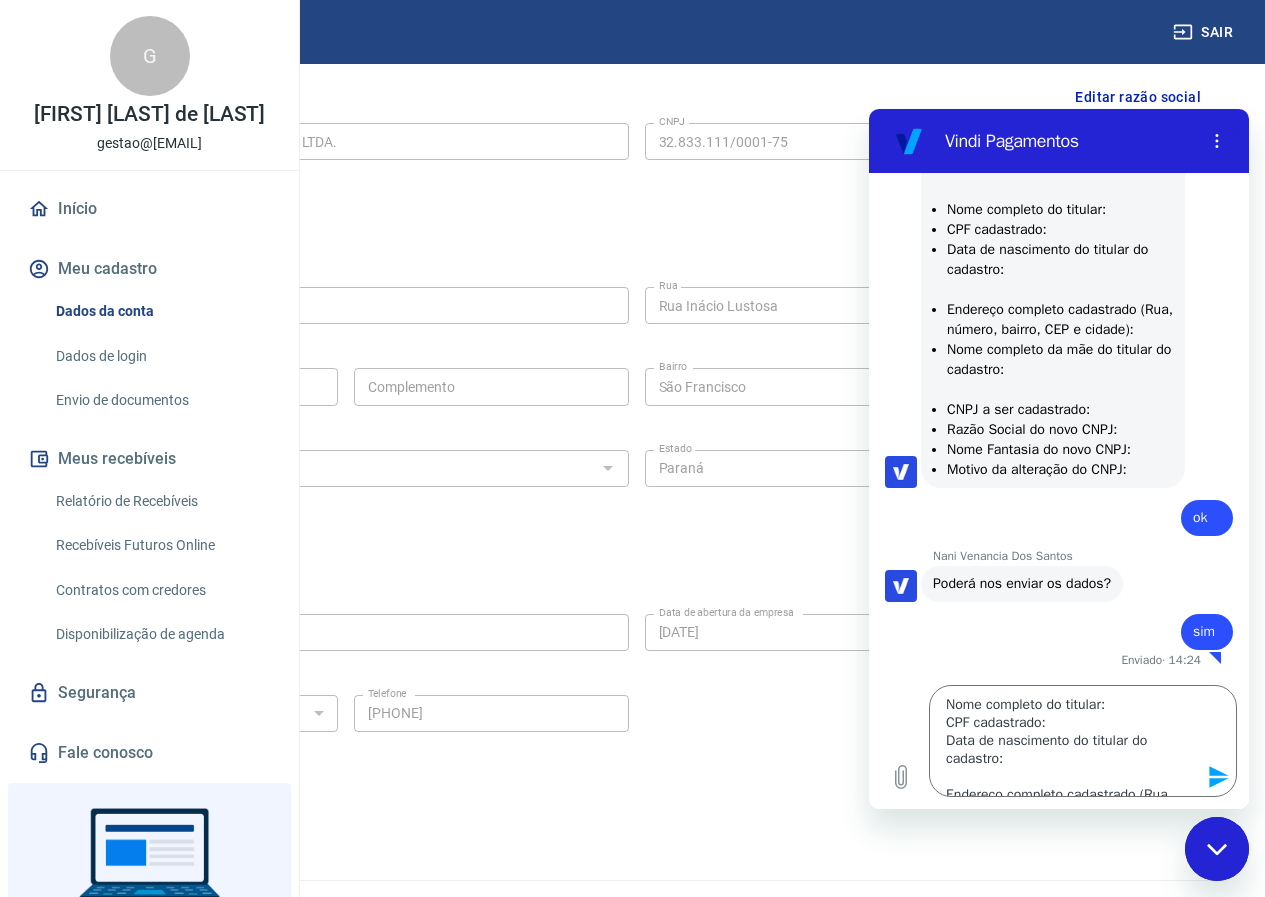 click at bounding box center [1217, 849] 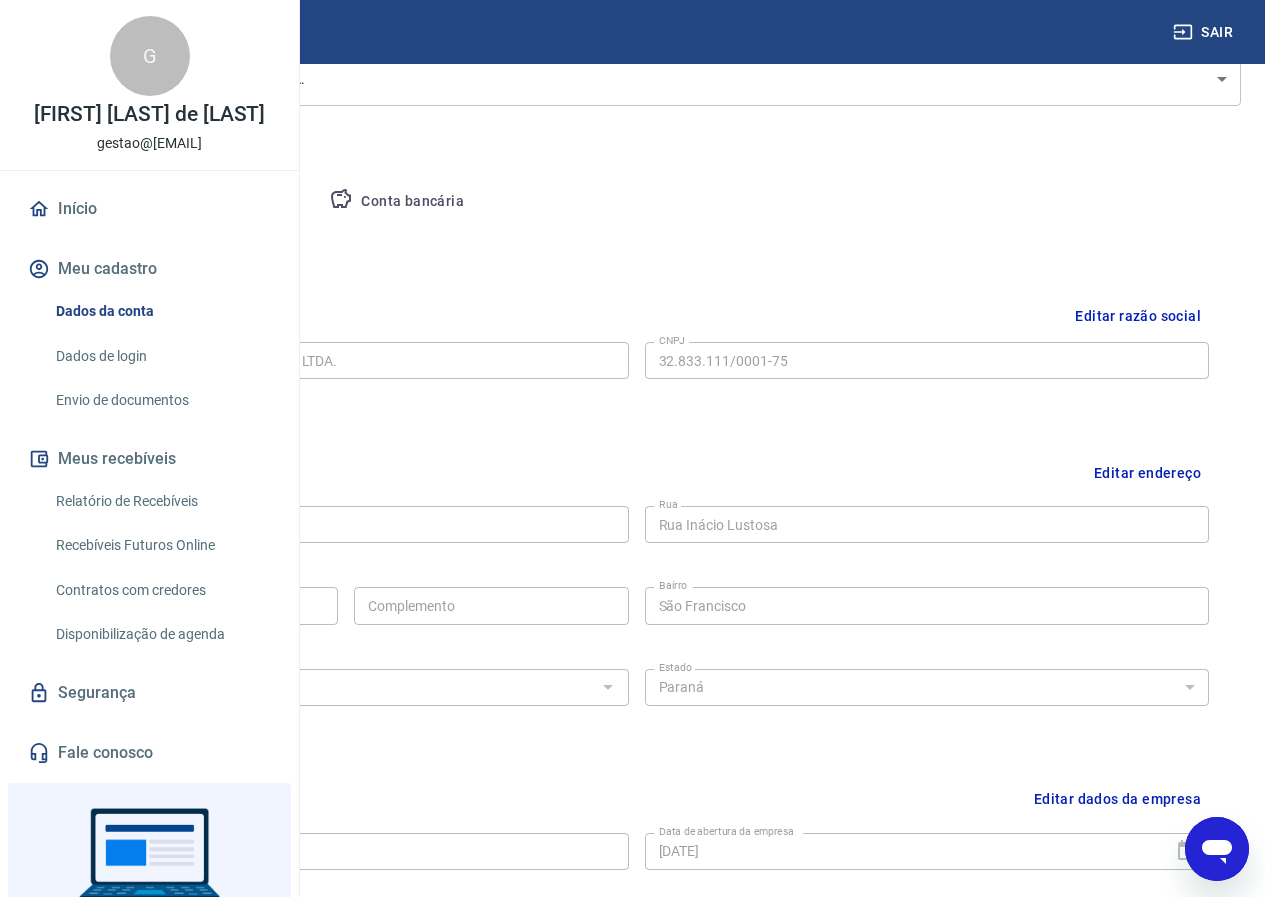 scroll, scrollTop: 300, scrollLeft: 0, axis: vertical 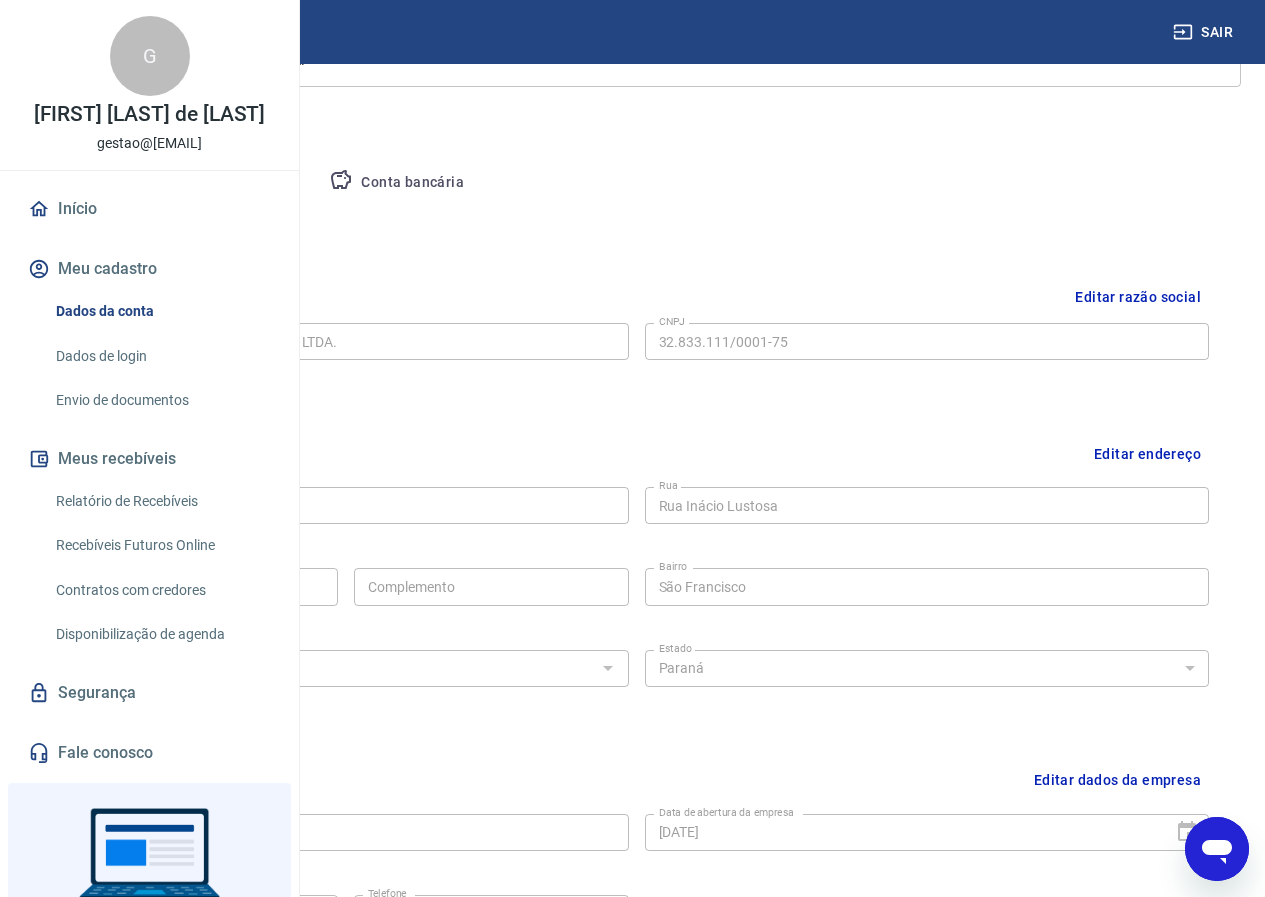 click on "Pessoa titular" at bounding box center (234, 183) 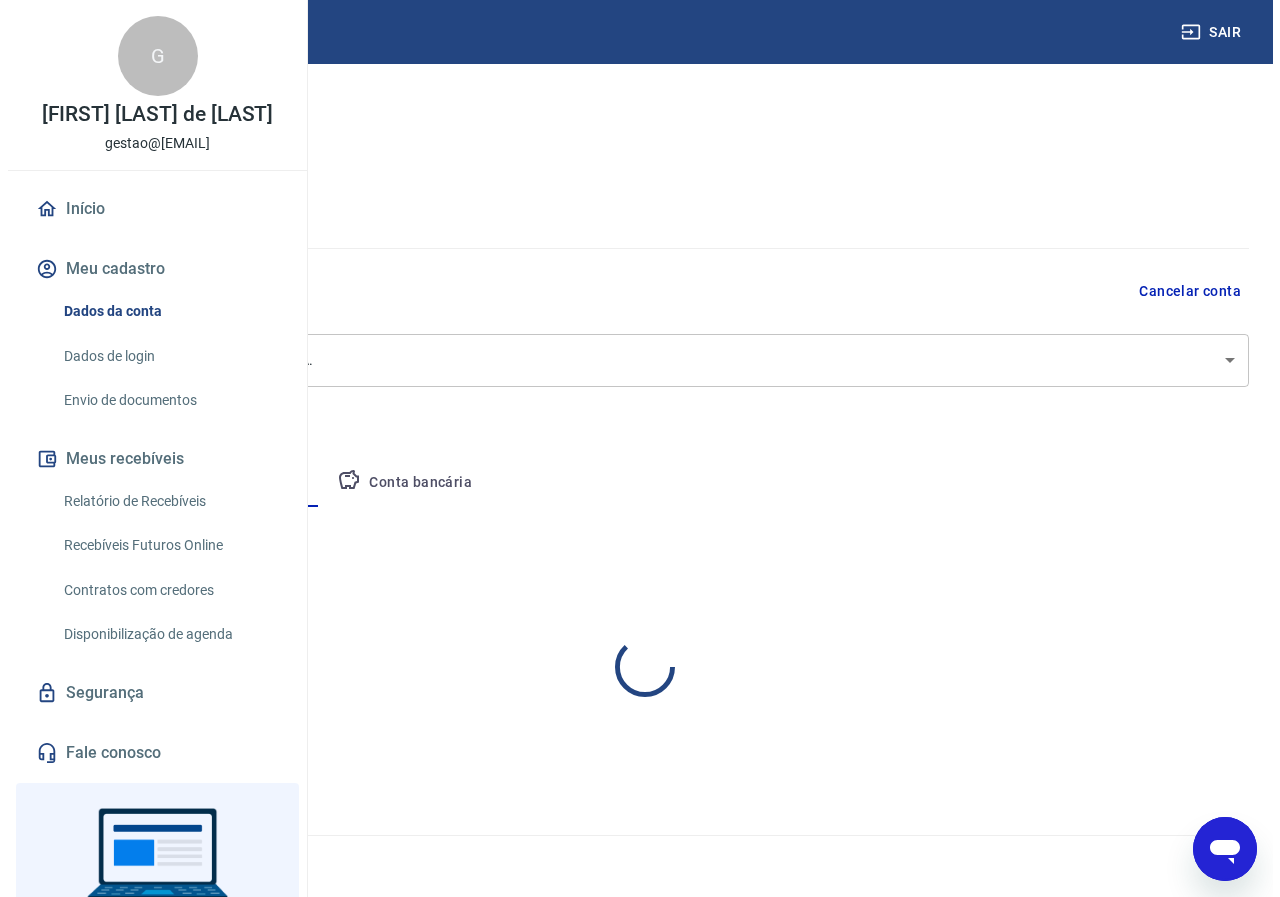 scroll, scrollTop: 0, scrollLeft: 0, axis: both 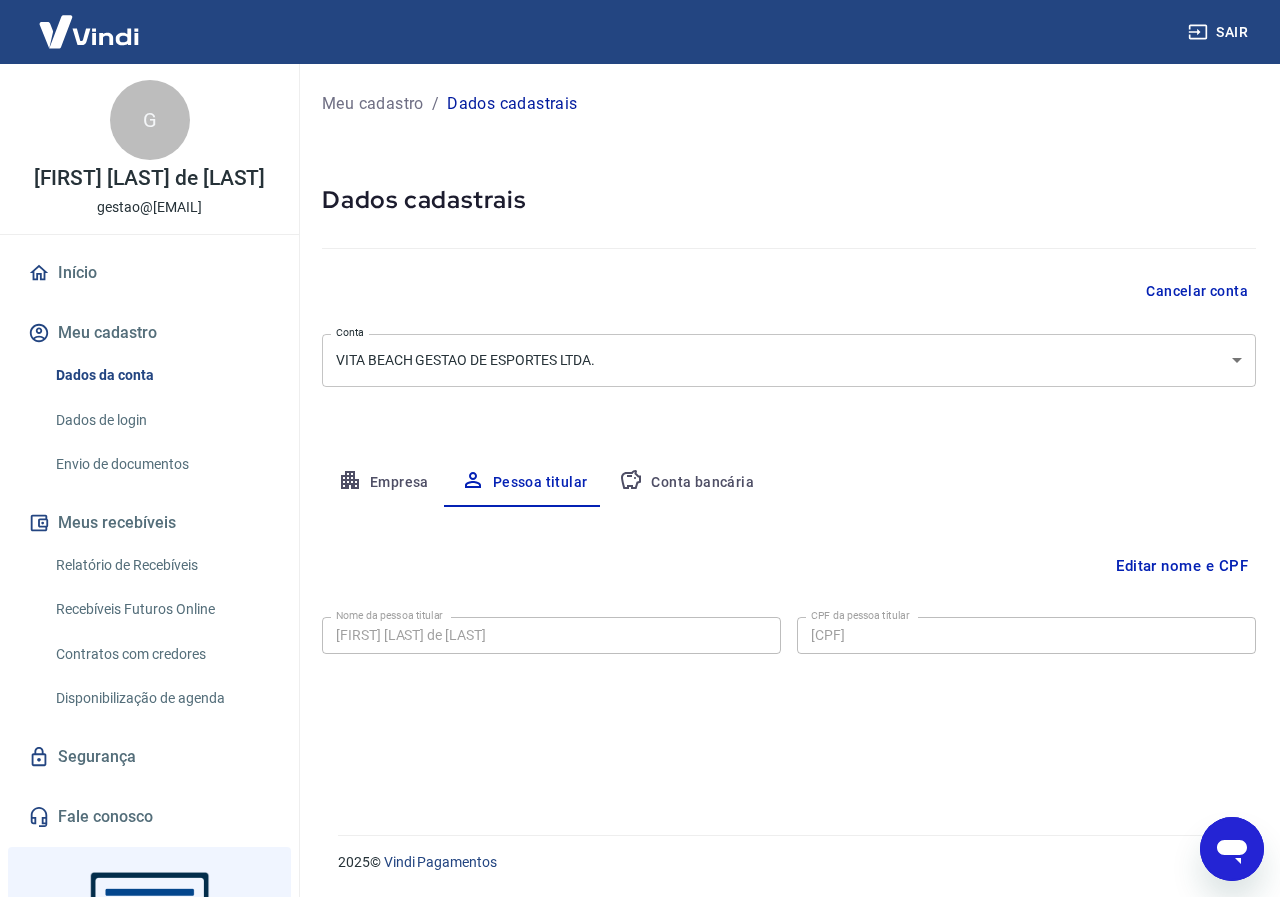 click 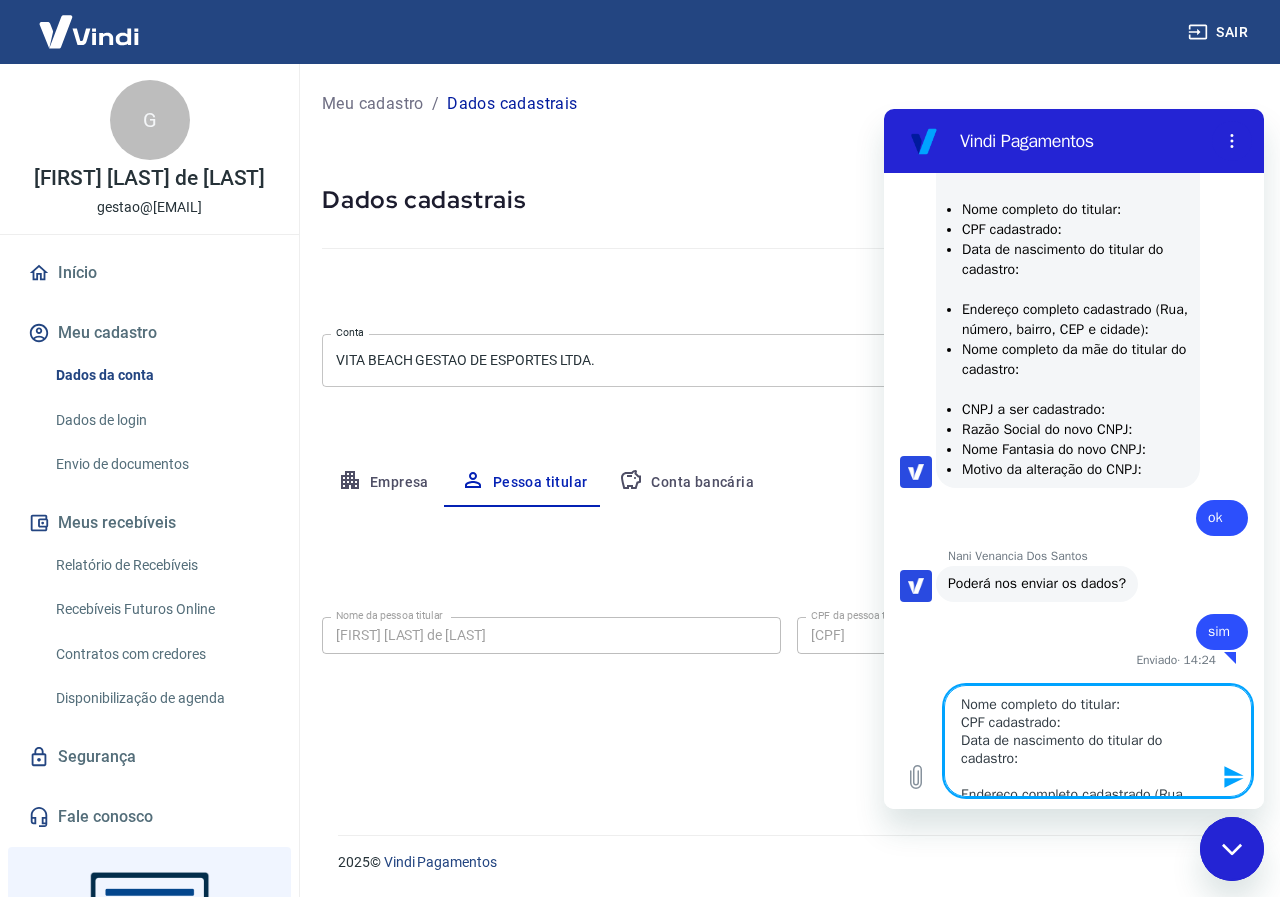 scroll, scrollTop: 162, scrollLeft: 0, axis: vertical 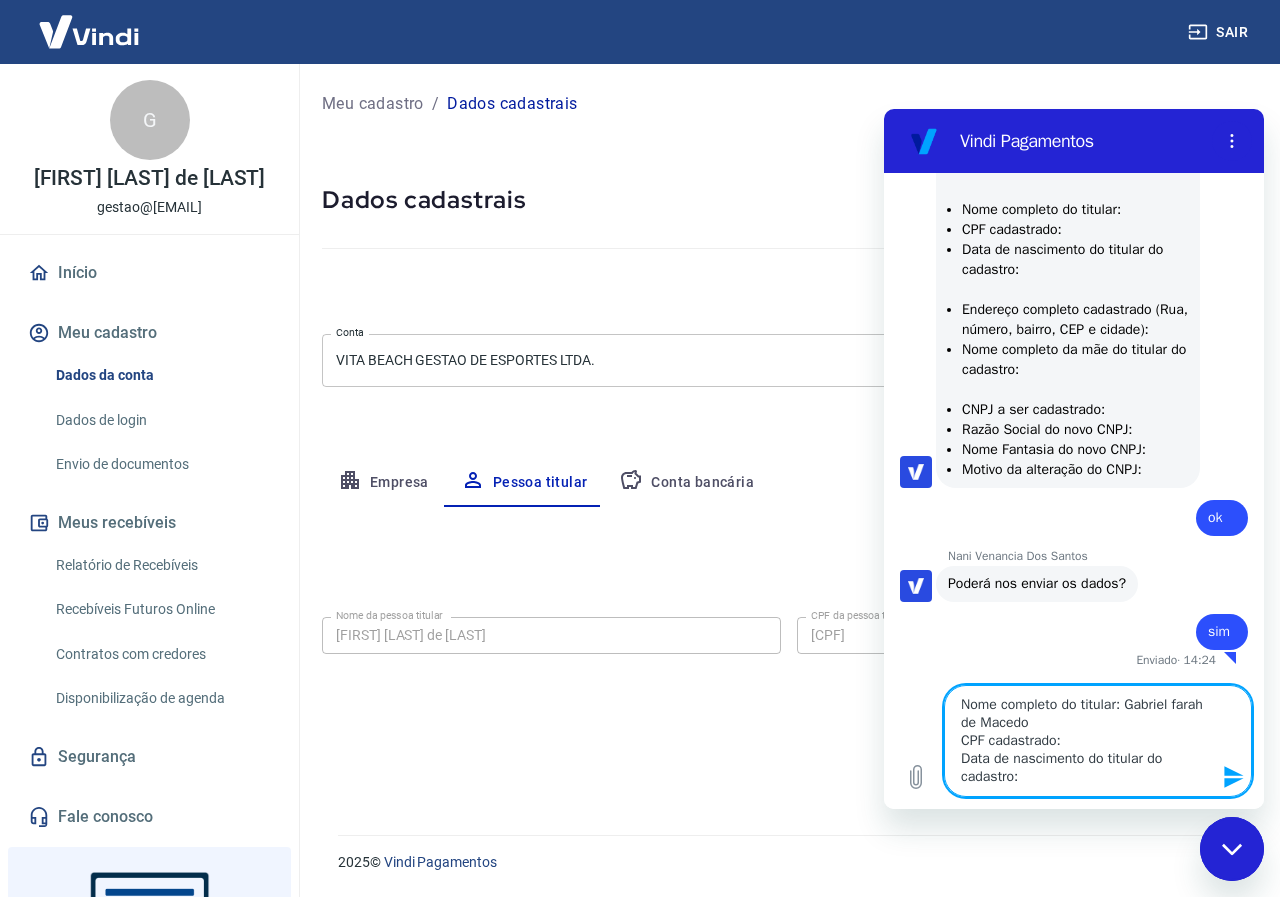 click on "Nome completo do titular: Gabriel farah de Macedo
CPF cadastrado:
Data de nascimento do titular do cadastro:
Endereço completo cadastrado (Rua, número, bairro, CEP e cidade):
Nome completo da mãe do titular do cadastro:
CNPJ a ser cadastrado:
Razão Social do novo CNPJ:
Nome Fantasia do novo CNPJ:
Motivo da alteração do CNPJ:" at bounding box center (1098, 741) 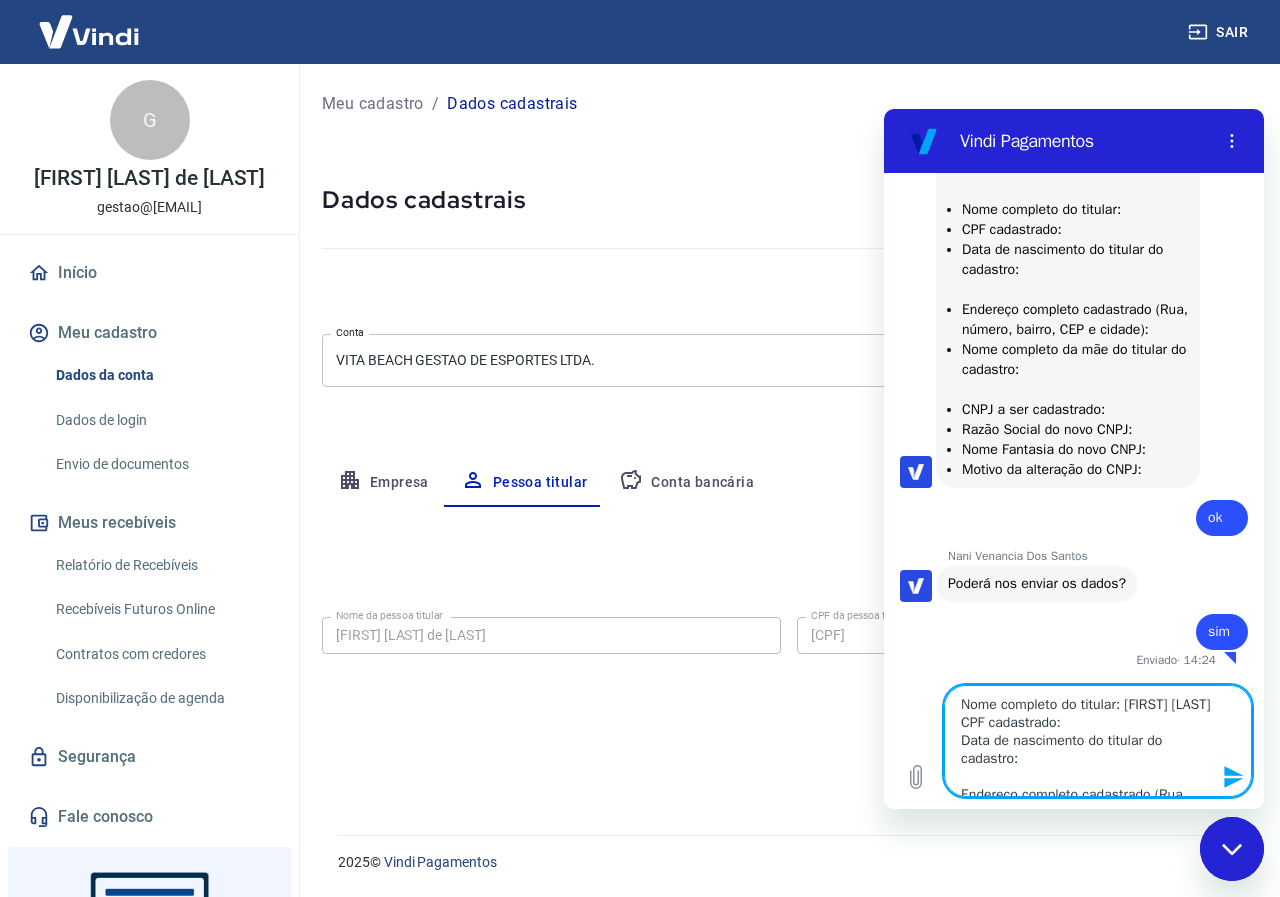 click on "Nome completo do titular: [FIRST] [LAST]
CPF cadastrado:
Data de nascimento do titular do cadastro:
Endereço completo cadastrado (Rua, número, bairro, CEP e cidade):
Nome completo da mãe do titular do cadastro:
CNPJ a ser cadastrado:
Razão Social do novo CNPJ:
Nome Fantasia do novo CNPJ:
Motivo da alteração do CNPJ:" at bounding box center [1098, 741] 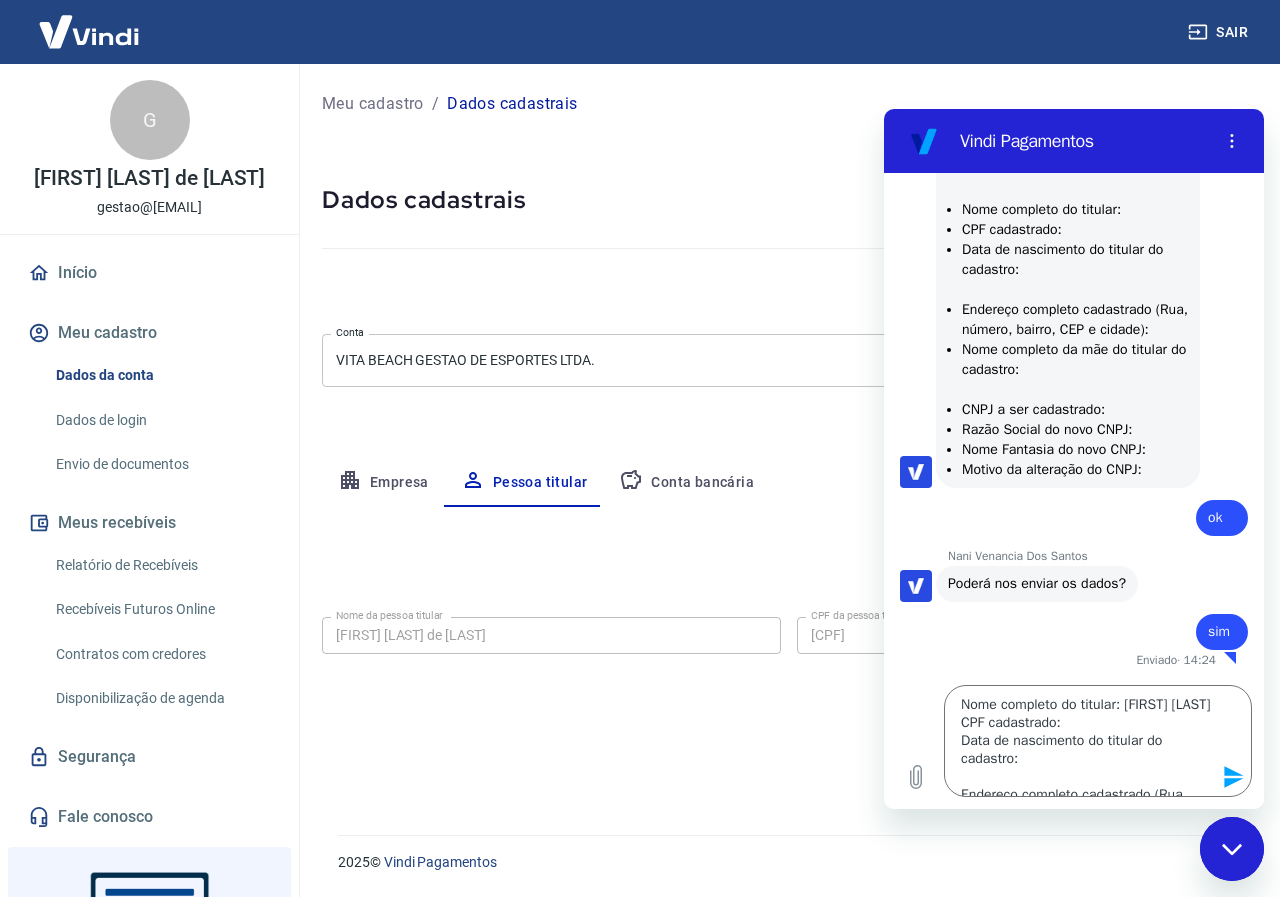 drag, startPoint x: 1240, startPoint y: 836, endPoint x: 2389, endPoint y: 1641, distance: 1402.9348 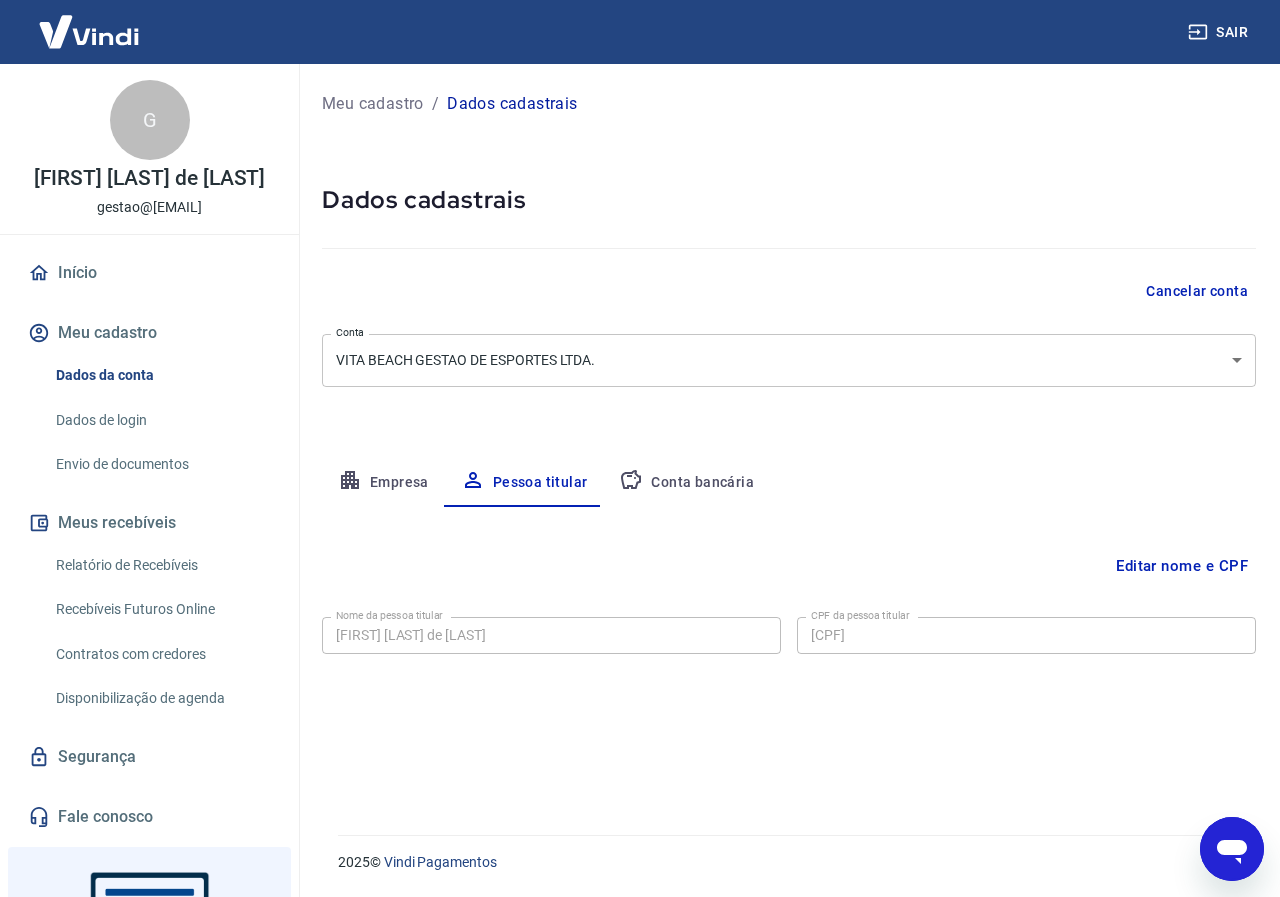 click on "CPF da pessoa titular [CPF] CPF da pessoa titular" at bounding box center [1026, 635] 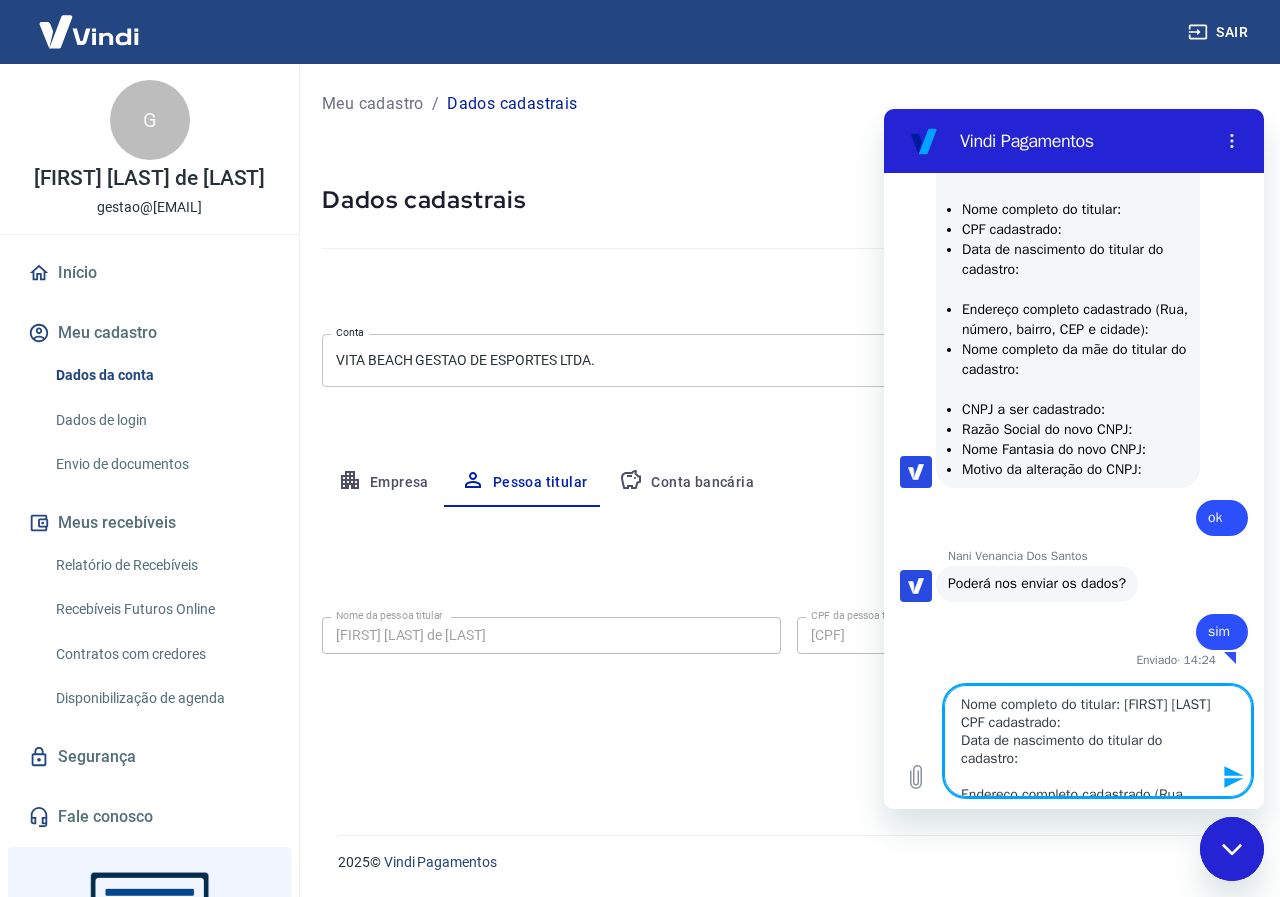 scroll, scrollTop: 180, scrollLeft: 0, axis: vertical 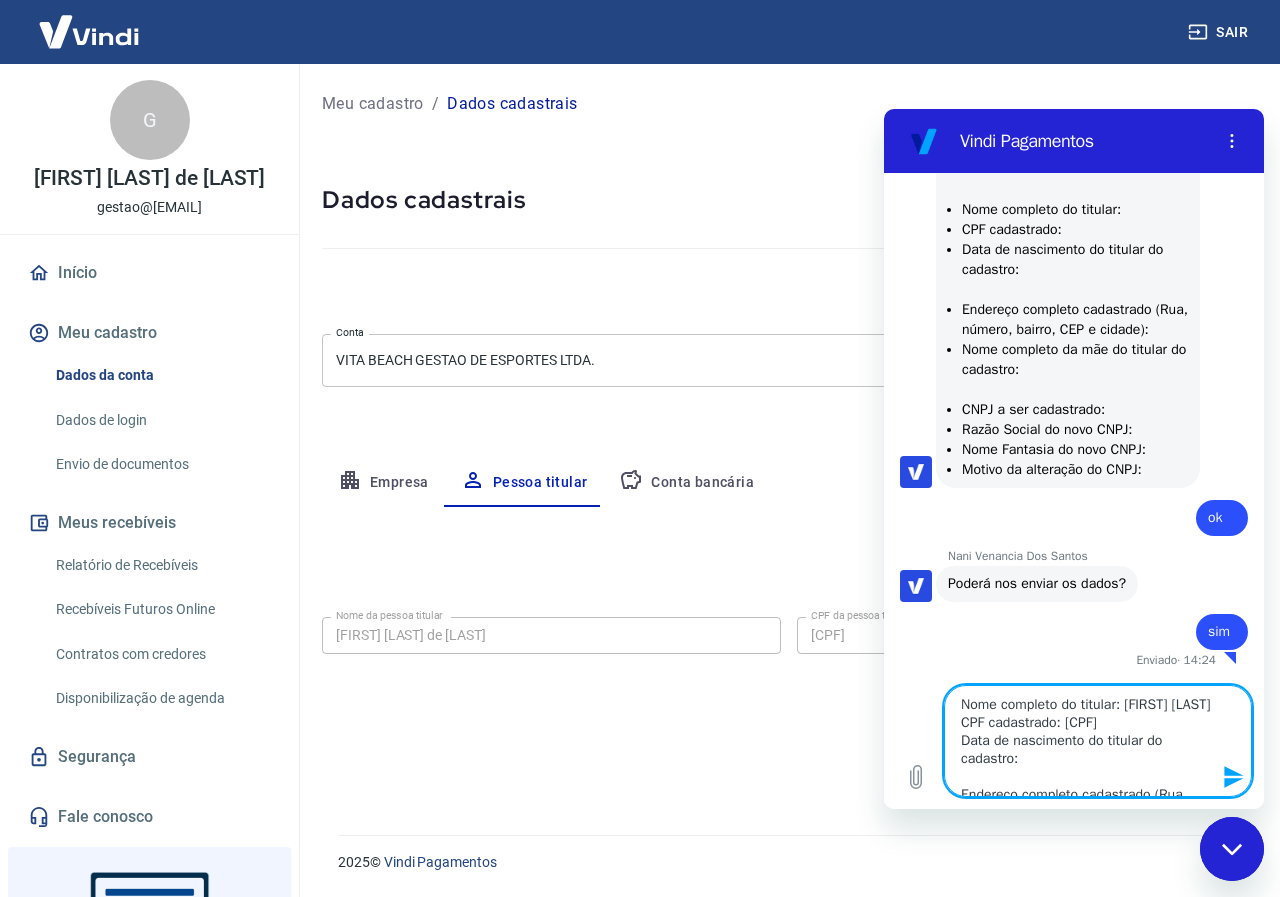 click on "Nome completo do titular: [FIRST] [LAST]
CPF cadastrado: [CPF]
Data de nascimento do titular do cadastro:
Endereço completo cadastrado (Rua, número, bairro, CEP e cidade):
Nome completo da mãe do titular do cadastro:
CNPJ a ser cadastrado: [CNPJ]
Razão Social do novo CNPJ:
Nome Fantasia do novo CNPJ:
Motivo da alteração do CNPJ:" at bounding box center (1098, 741) 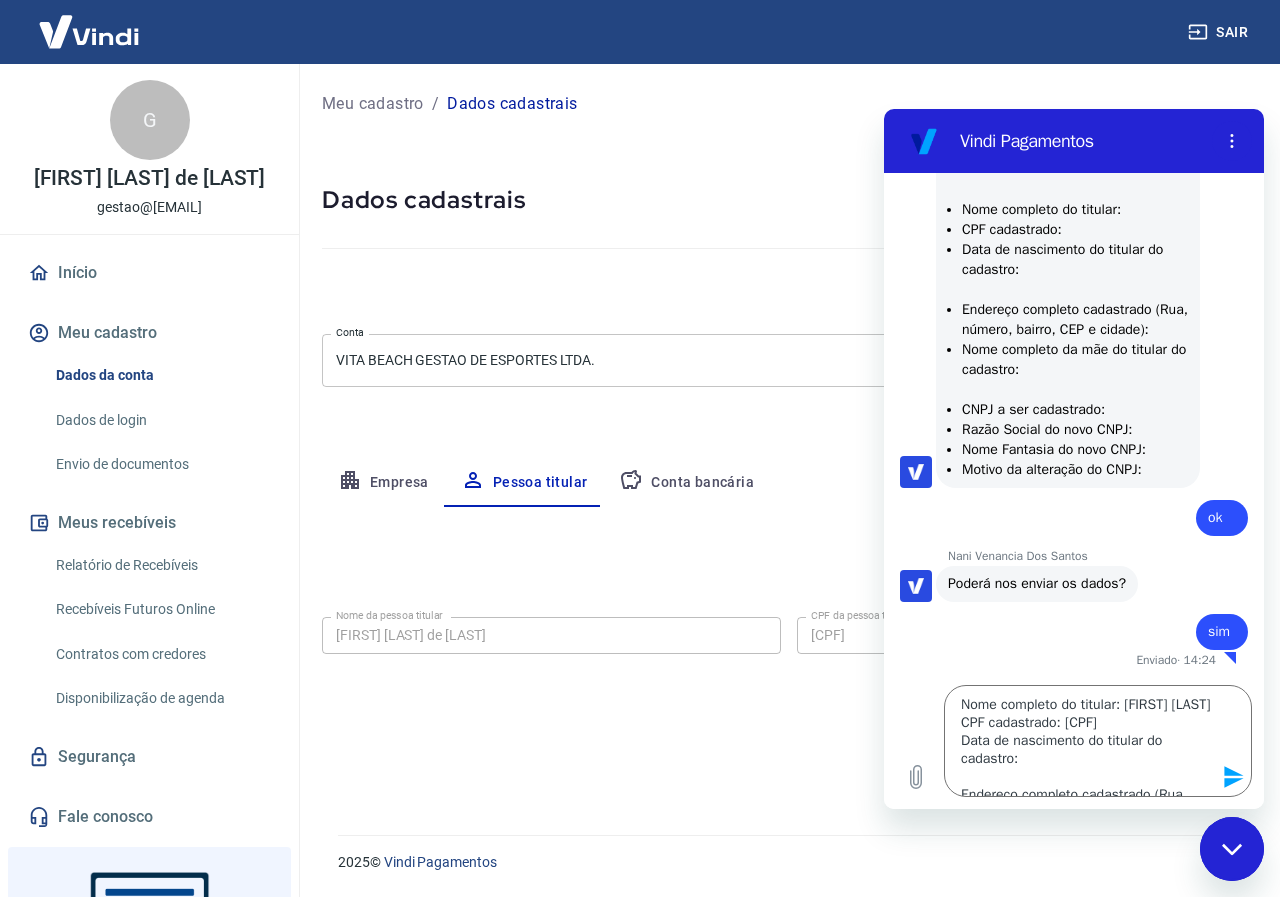 click on "Nome da pessoa titular [LAST], [FIRST] Nome da pessoa titular CPF da pessoa titular [CPF] CPF da pessoa titular" at bounding box center [789, 633] 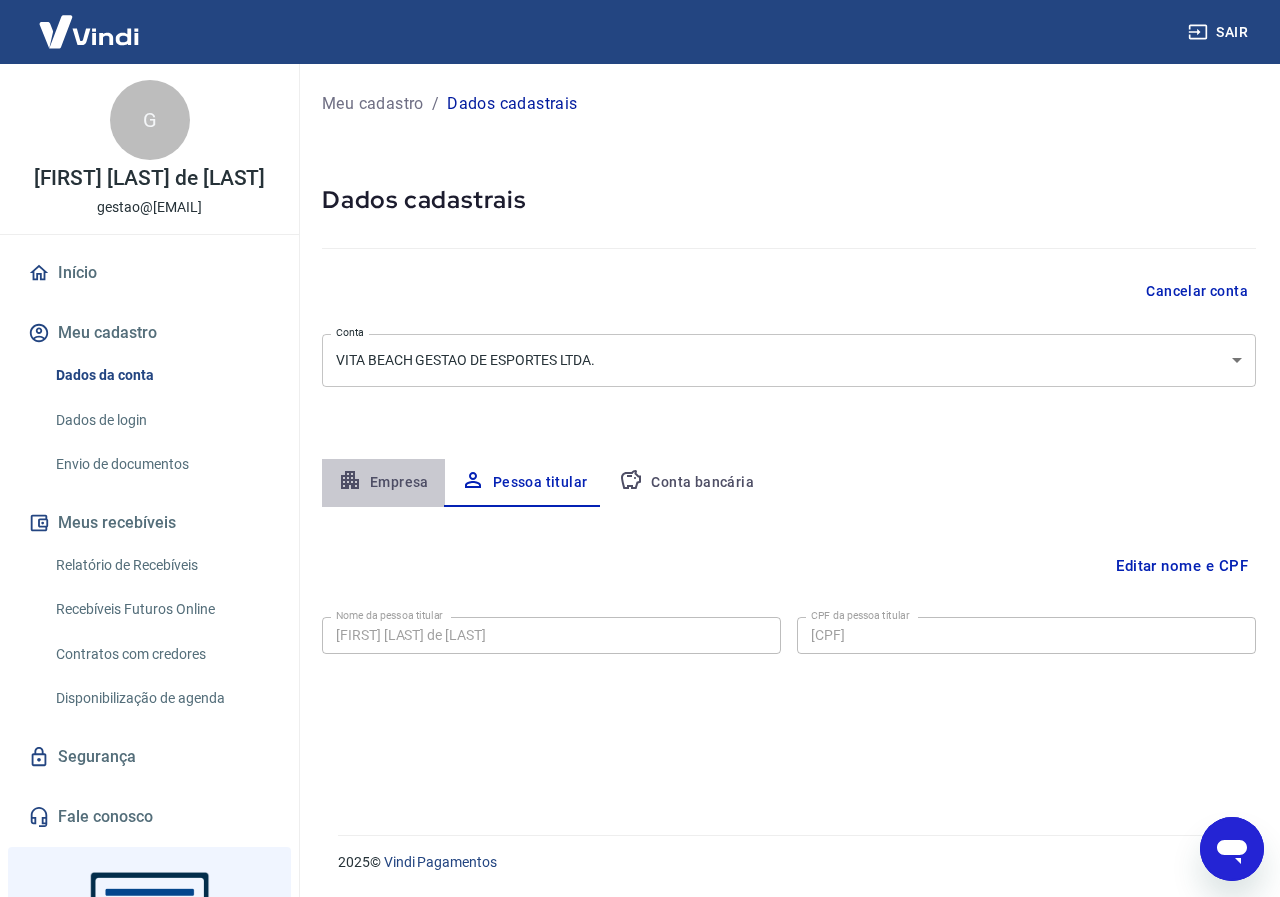 click on "Empresa" at bounding box center [383, 483] 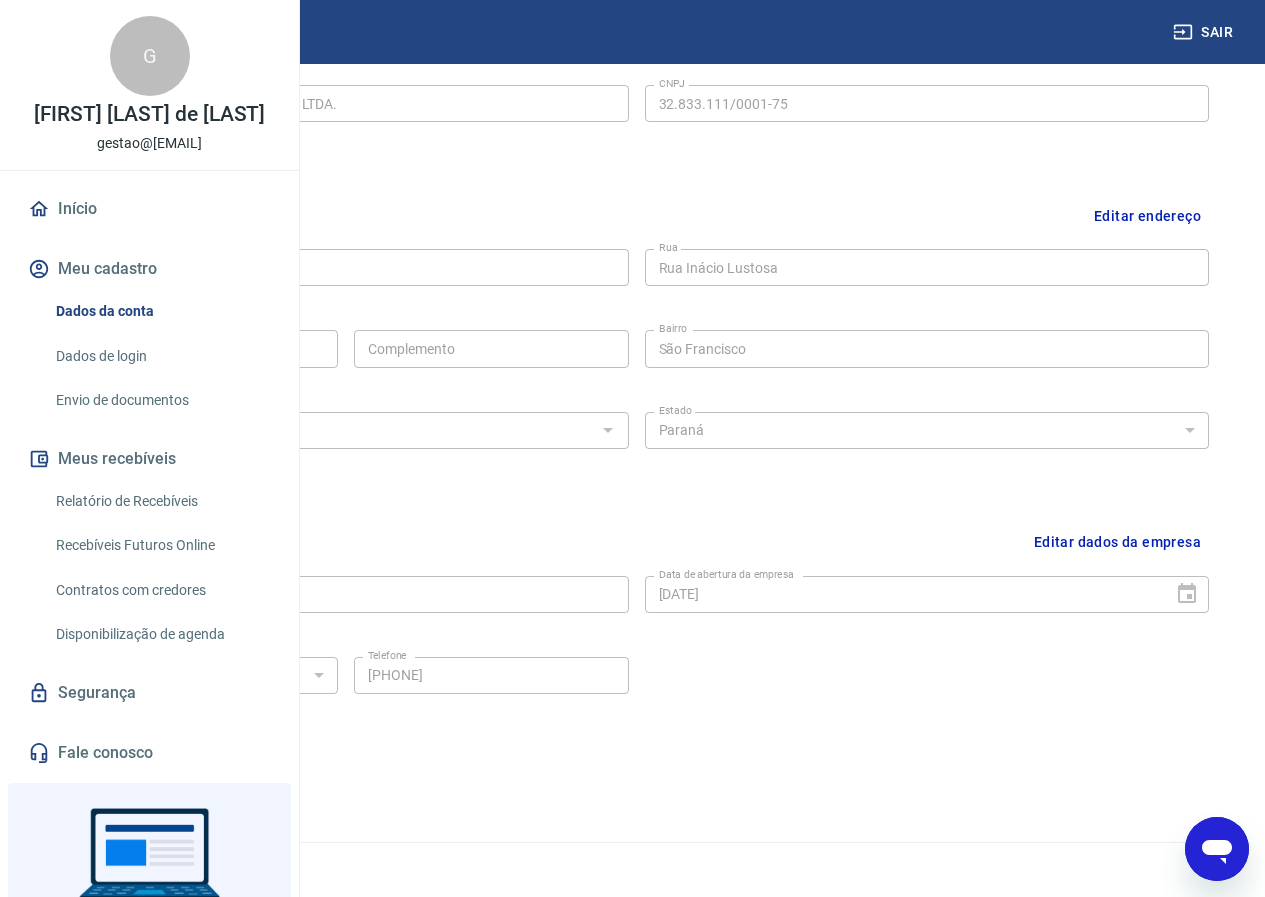 scroll, scrollTop: 545, scrollLeft: 0, axis: vertical 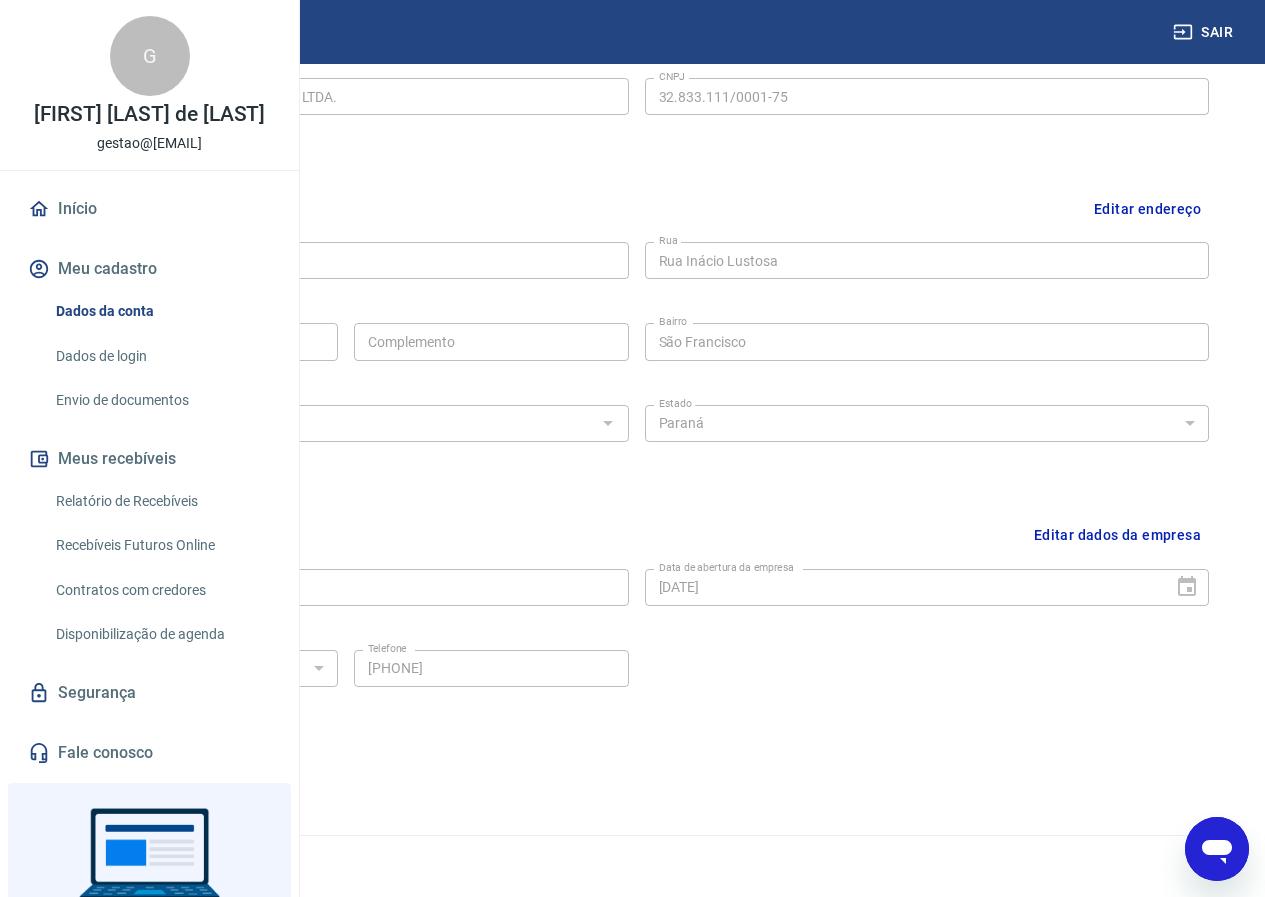 click 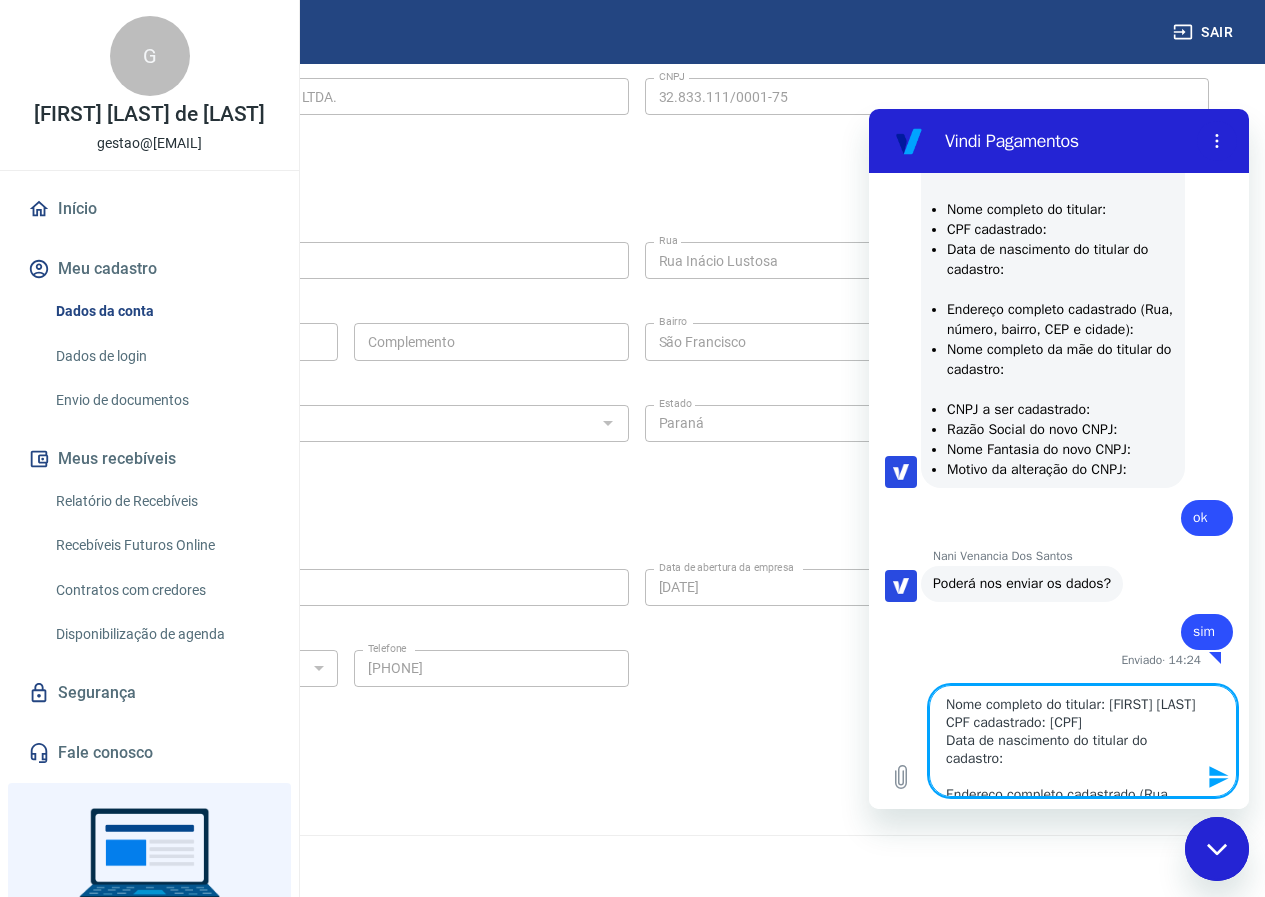 scroll, scrollTop: 180, scrollLeft: 0, axis: vertical 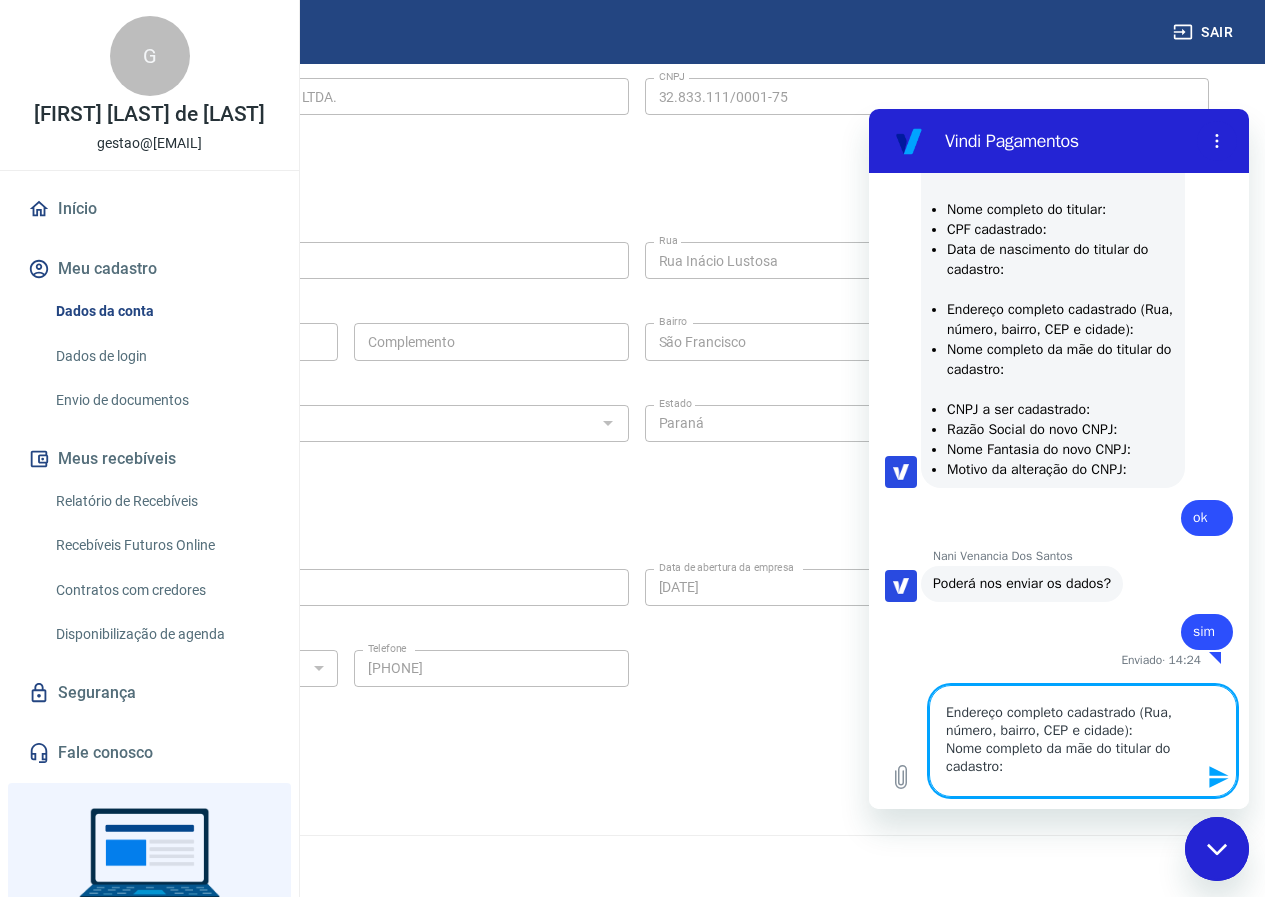 click on "Nome completo do titular: [FIRST] [LAST] [LAST]
CPF cadastrado: [CPF]
Data de nascimento do titular do cadastro: [DATE]
Endereço completo cadastrado (Rua, número, bairro, CEP e cidade):
Nome completo da mãe do titular do cadastro:
CNPJ a ser cadastrado:
Razão Social do novo CNPJ:
Nome Fantasia do novo CNPJ:
Motivo da alteração do CNPJ:" at bounding box center [1083, 741] 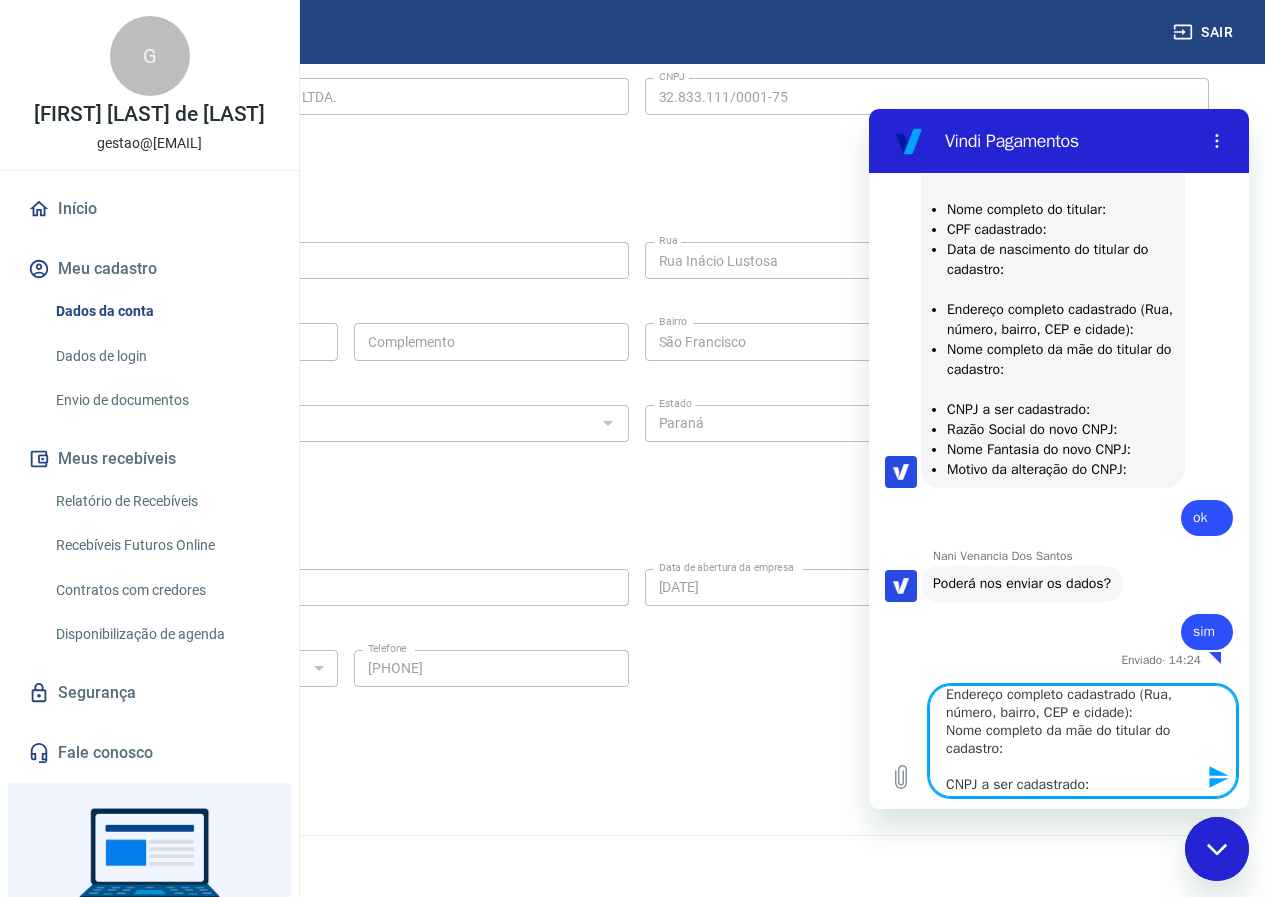 paste on "Rua Inacio Lustosa, 397" 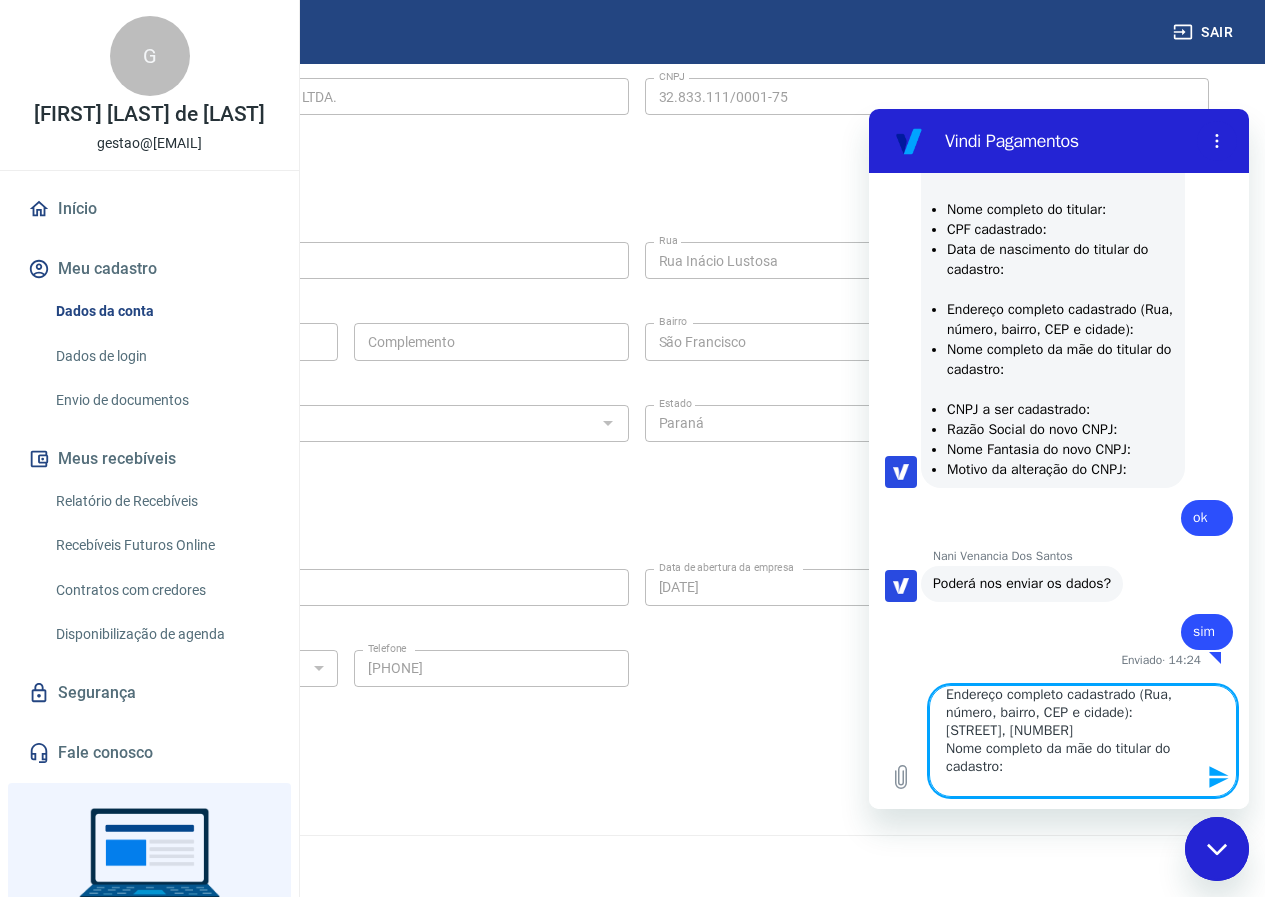 paste on "São Francisco" 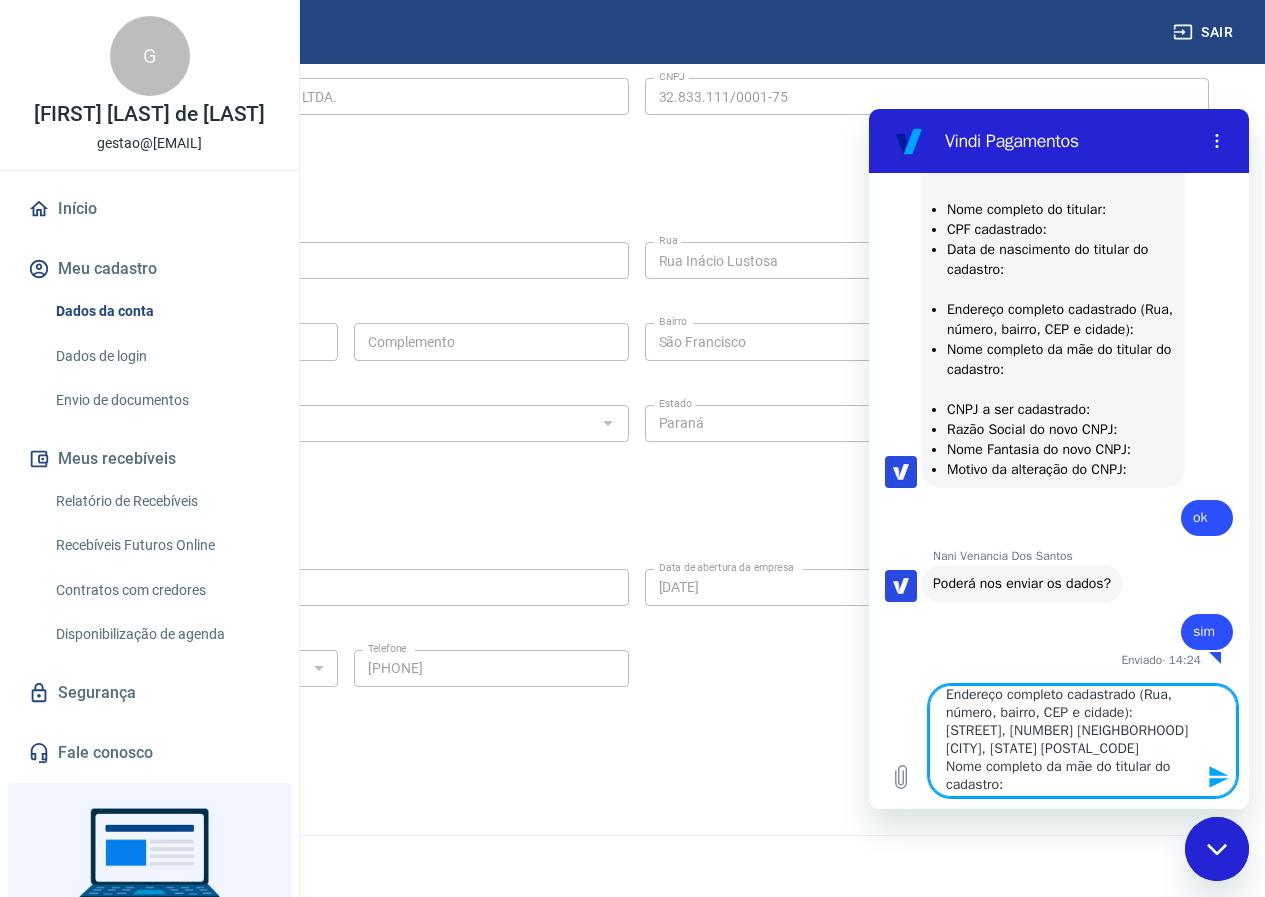 paste on "[CITY], [STATE]" 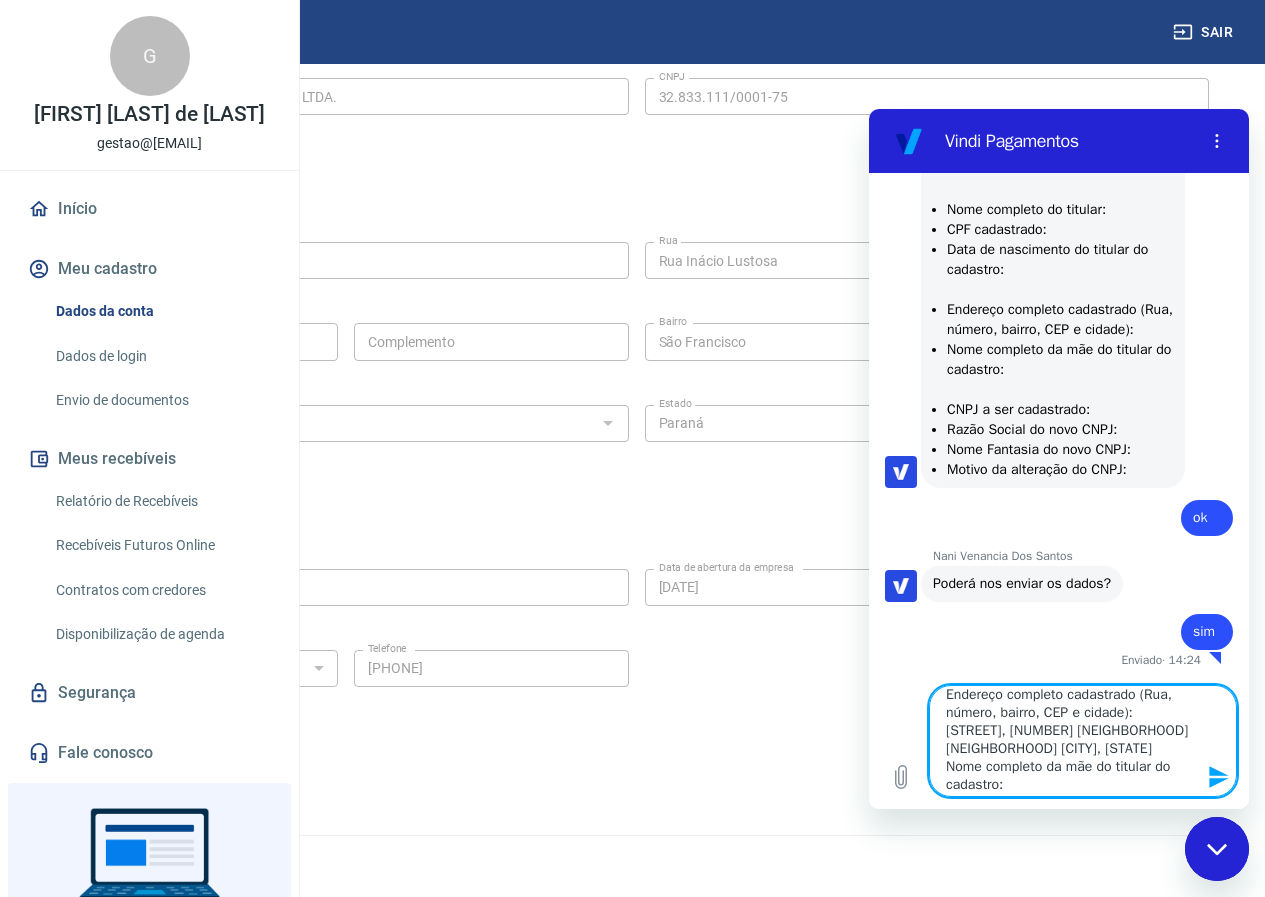 paste on "80.510-000" 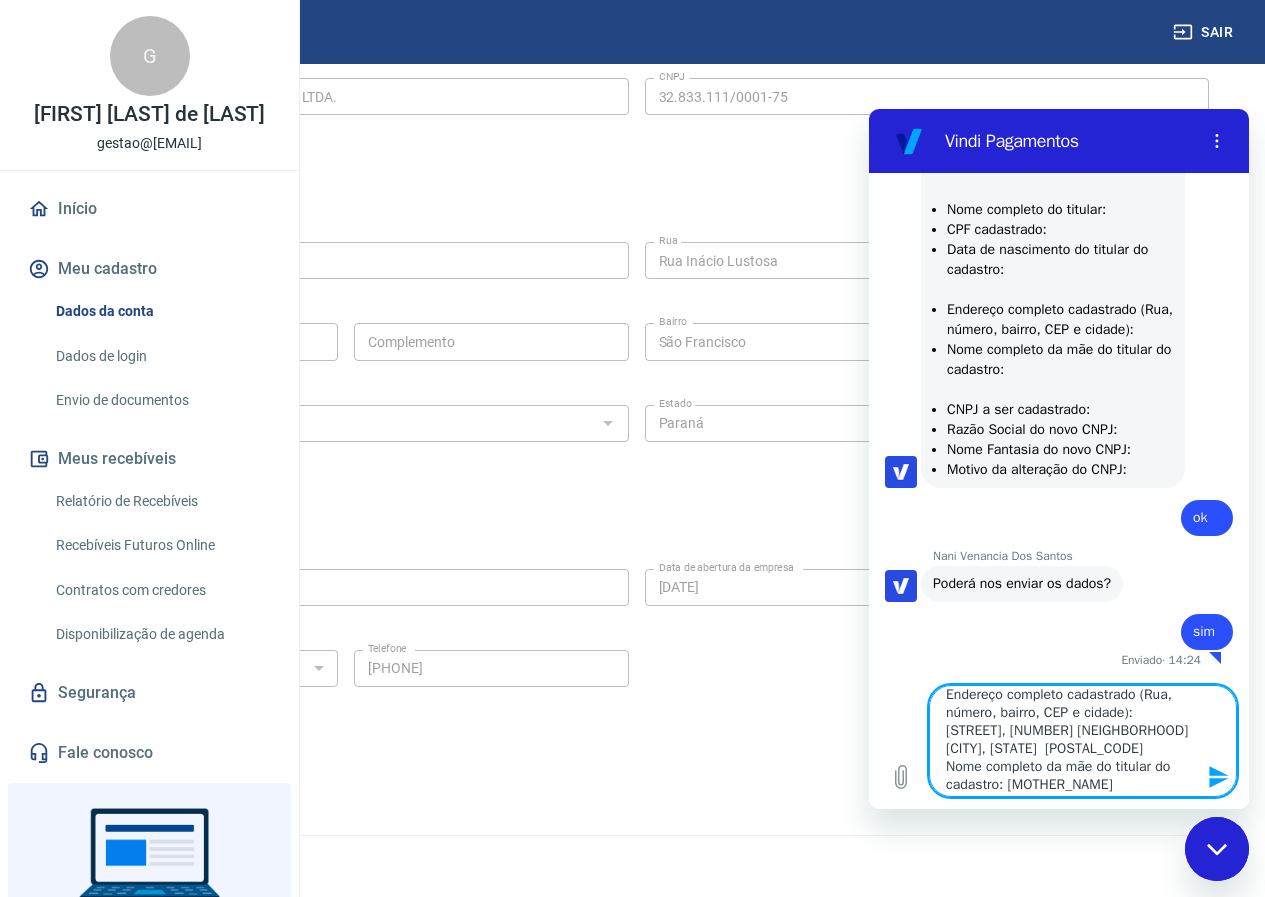 scroll, scrollTop: 200, scrollLeft: 0, axis: vertical 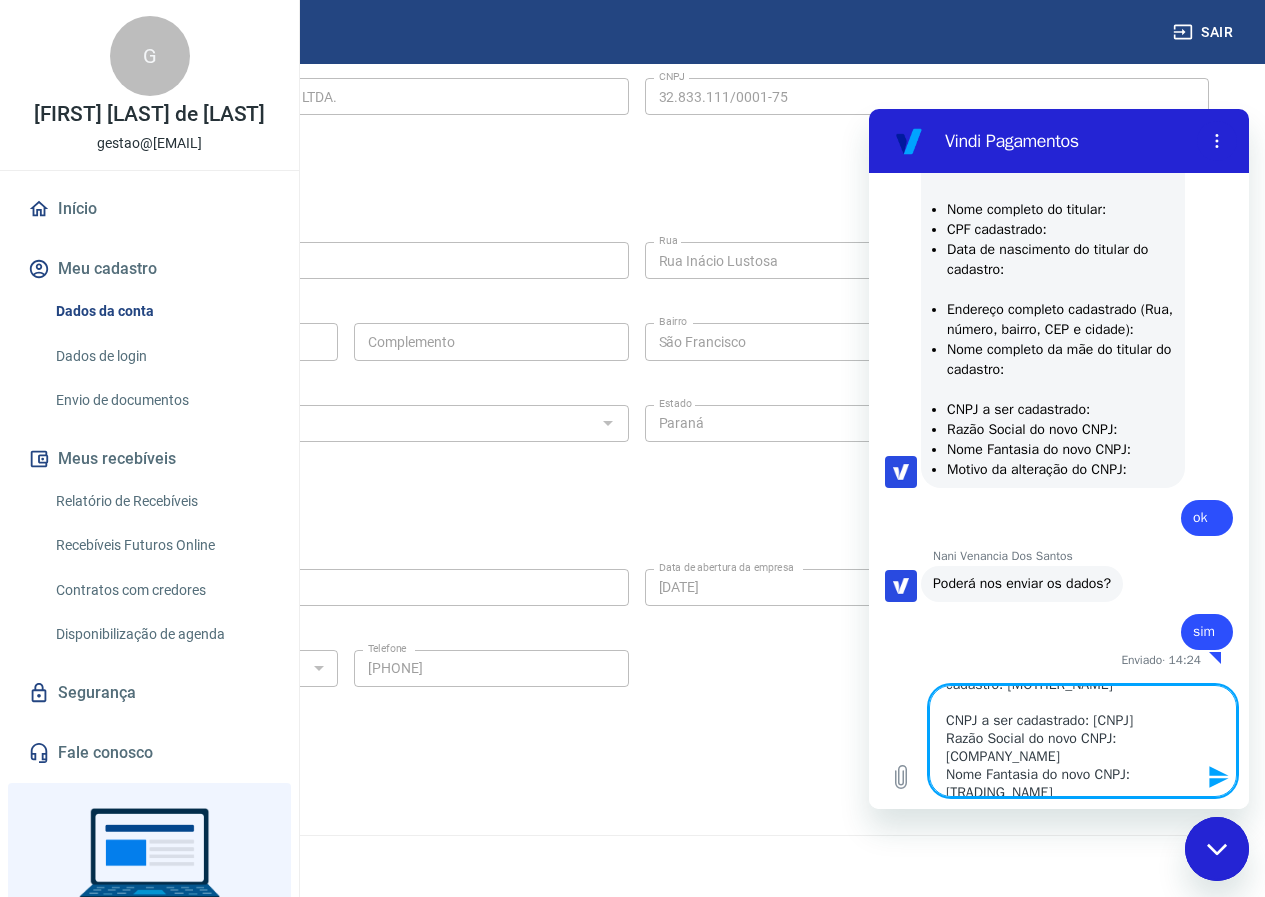 click on "Nome completo do titular: [FIRST] [LAST]
CPF cadastrado: [CPF]
Data de nascimento do titular do cadastro: [DATE]
Endereço completo cadastrado (Rua, número, bairro, CEP e cidade): [STREET], [NUMBER] [NEIGHBORHOOD] [CITY], [STATE]  [POSTAL_CODE]
Nome completo da mãe do titular do cadastro: [MOTHER_NAME]
CNPJ a ser cadastrado: [CNPJ]
Razão Social do novo CNPJ: [COMPANY_NAME]
Nome Fantasia do novo CNPJ: [TRADING_NAME]
Motivo da alteração do CNPJ:" at bounding box center [1083, 741] 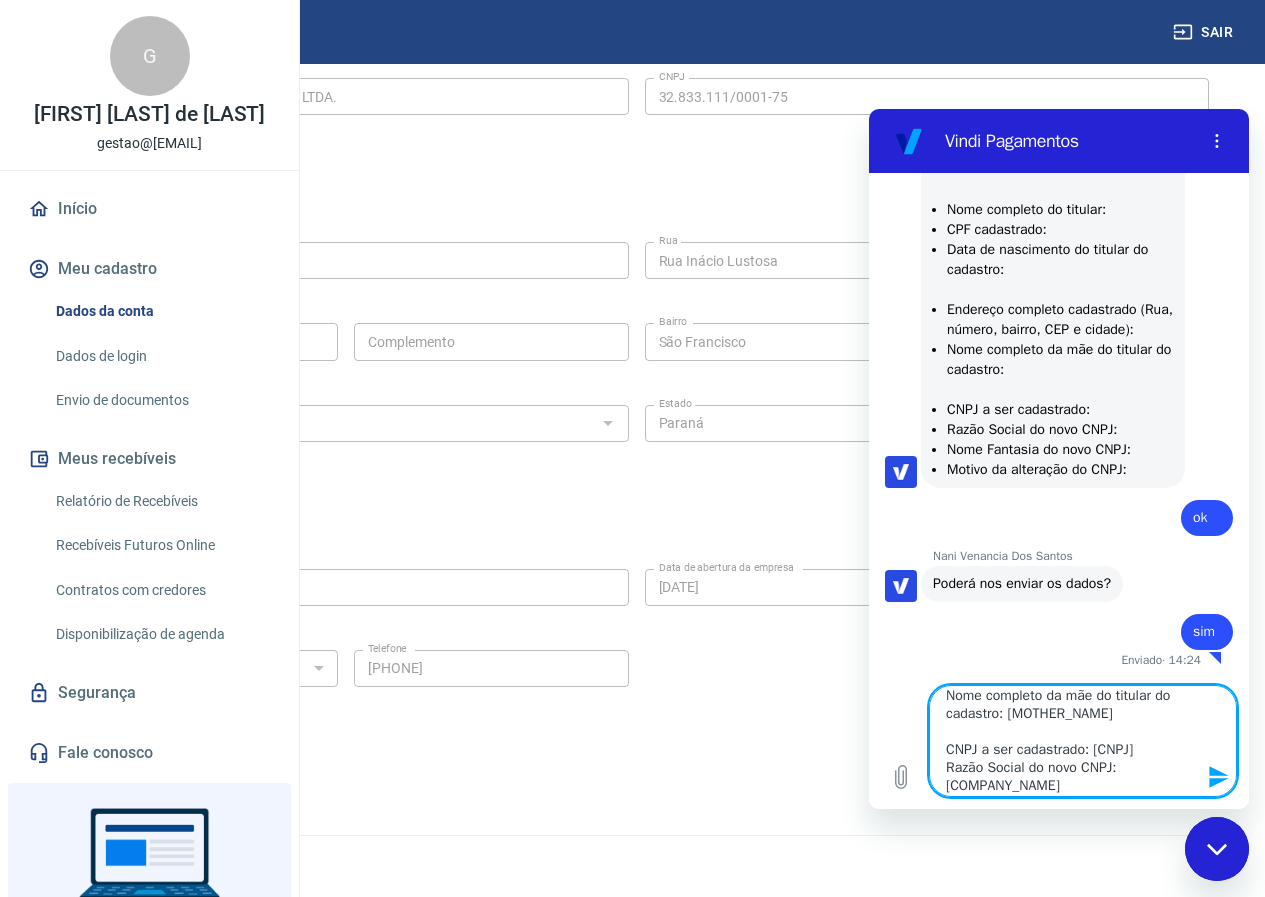 scroll, scrollTop: 200, scrollLeft: 0, axis: vertical 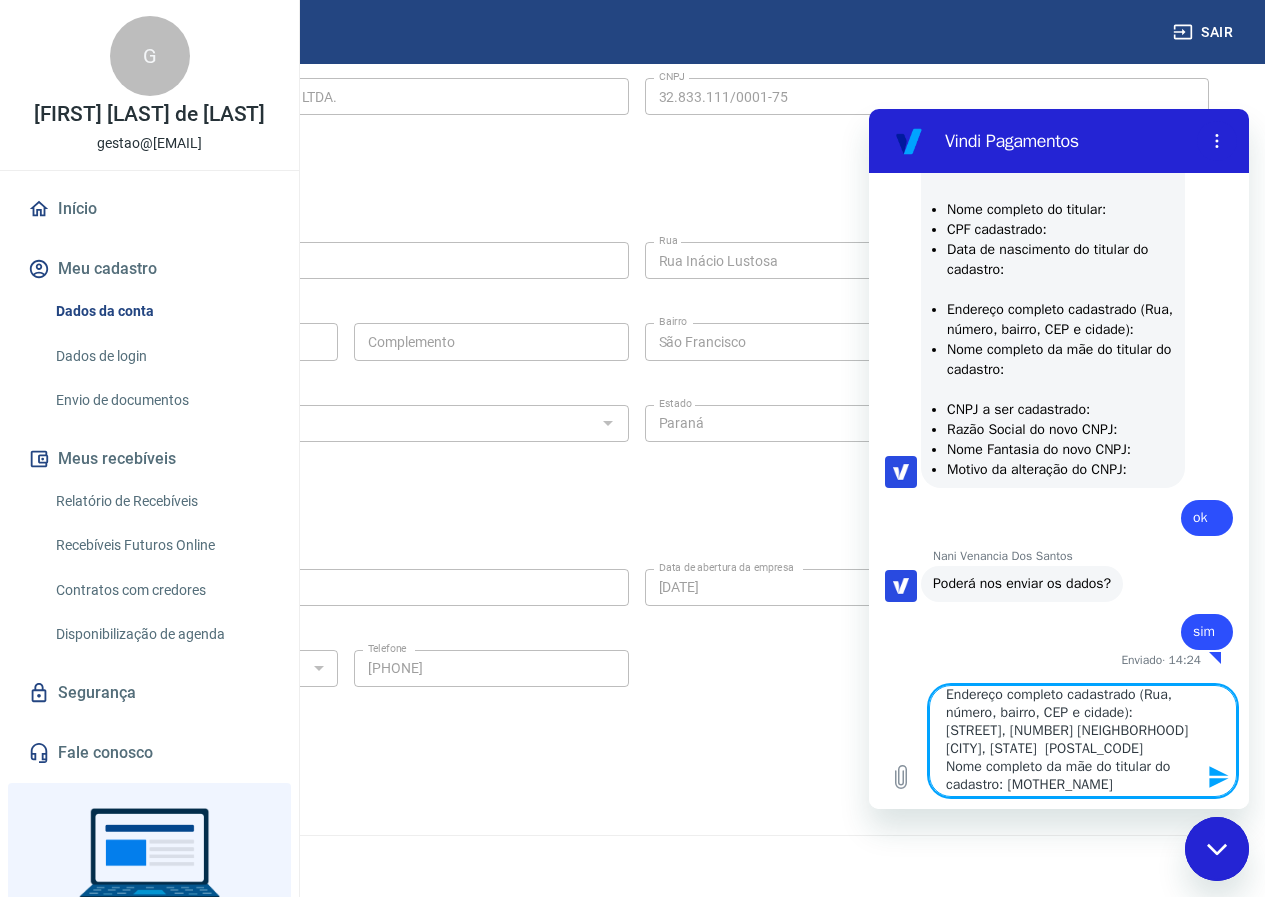paste on "[FULL_NAME]" 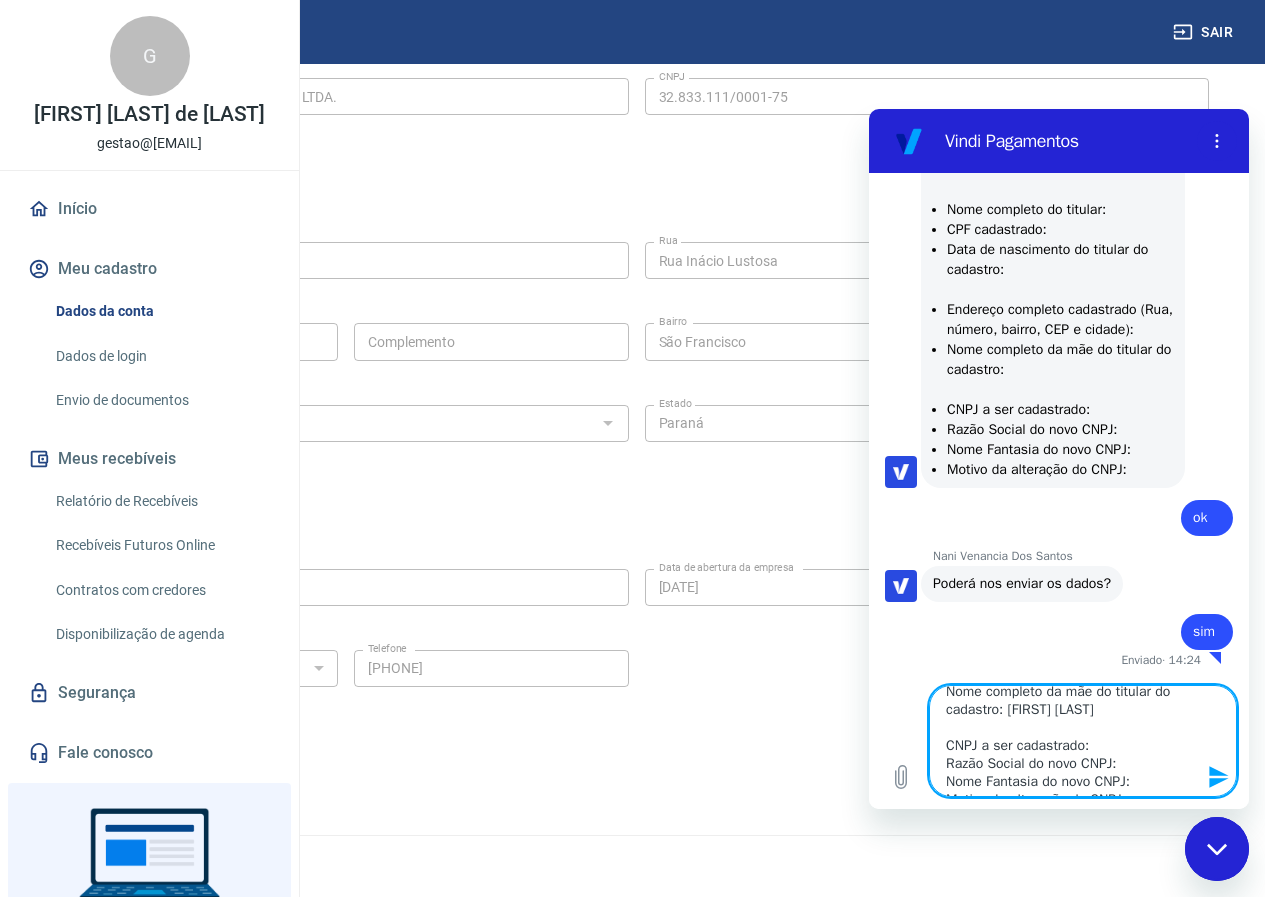 scroll, scrollTop: 216, scrollLeft: 0, axis: vertical 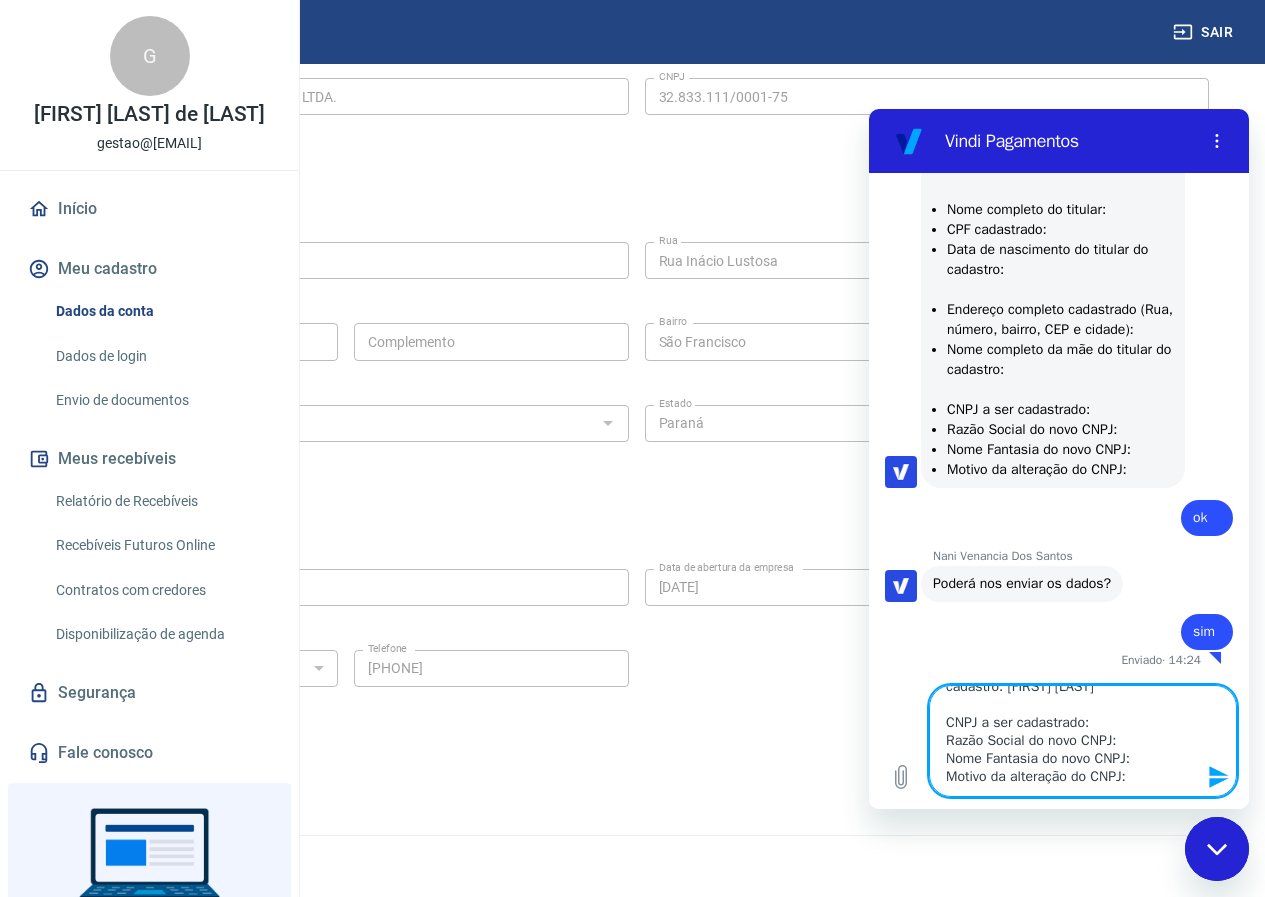 click on "Nome completo do titular: [FIRST] [LAST]
CPF cadastrado: [CPF]
Data de nascimento do titular do cadastro: [DATE]
Endereço completo cadastrado (Rua, número, bairro, CEP e cidade): [STREET], [NUMBER] [NEIGHBORHOOD] [CITY], [STATE]  [POSTAL_CODE]
Nome completo da mãe do titular do cadastro: [FIRST] [LAST]
CNPJ a ser cadastrado:
Razão Social do novo CNPJ:
Nome Fantasia do novo CNPJ:
Motivo da alteração do CNPJ:" at bounding box center (1083, 741) 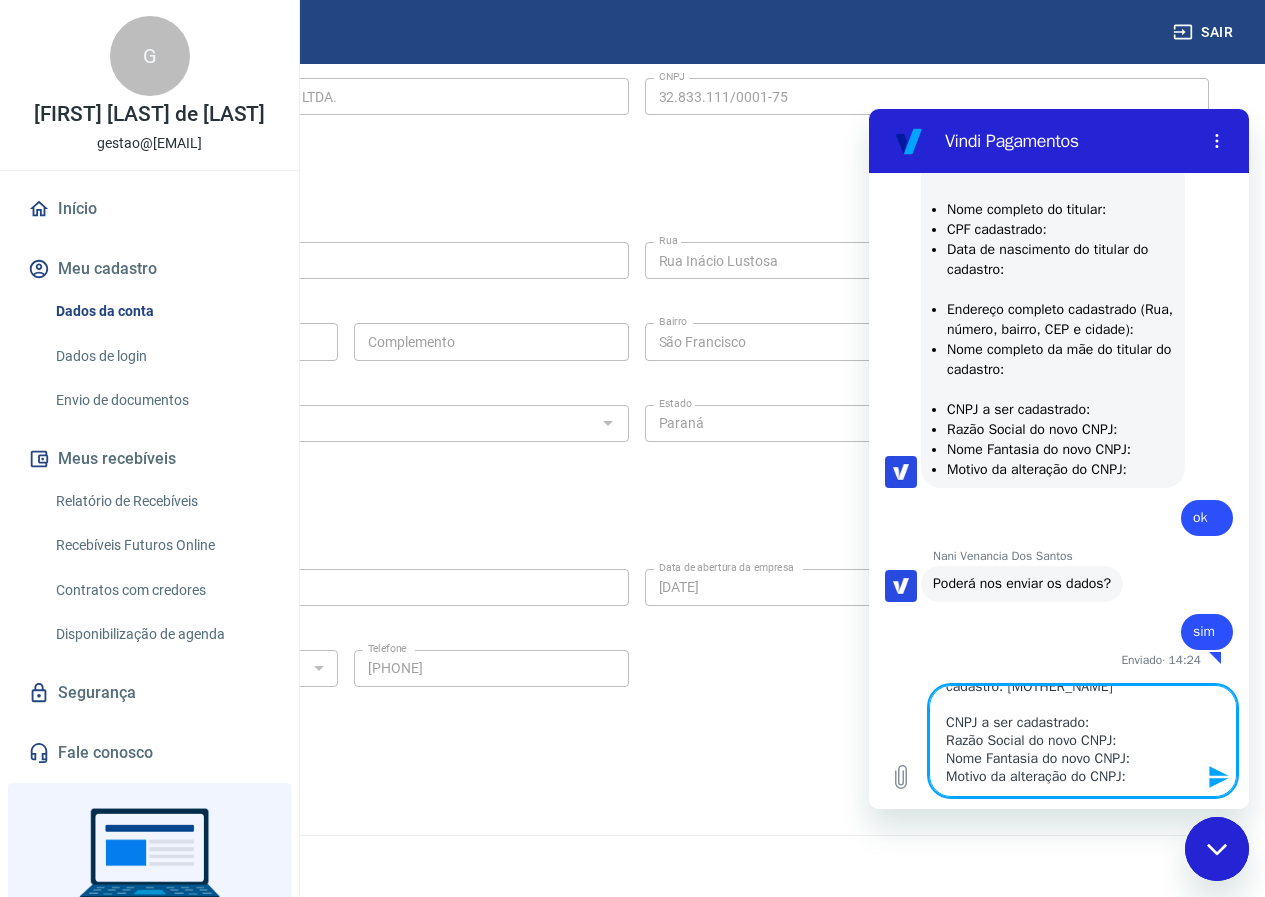 paste on "60.435.297/0001-40" 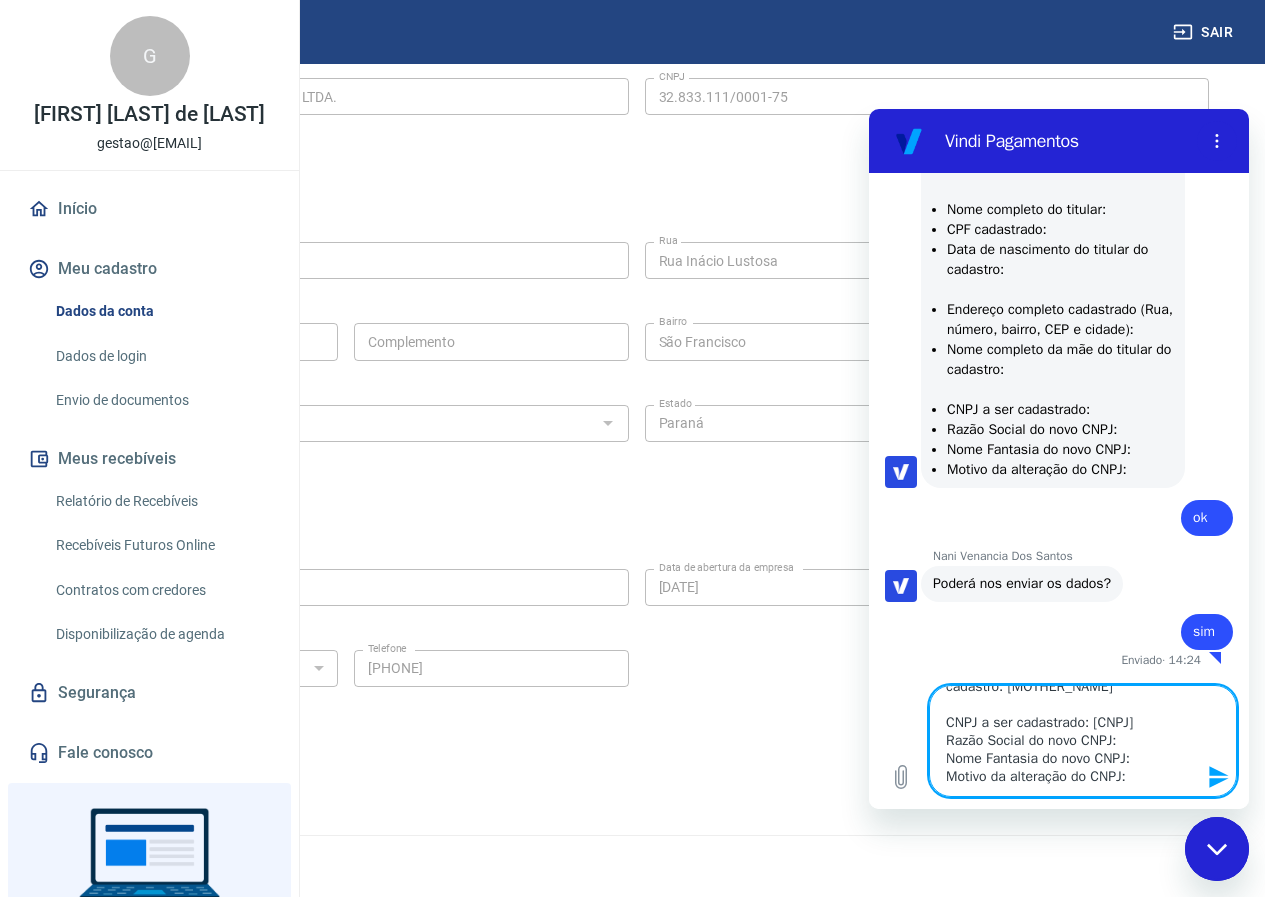 click on "Nome completo do titular: [FIRST] [LAST]
CPF cadastrado: [CPF]
Data de nascimento do titular do cadastro: [DATE]
Endereço completo cadastrado (Rua, número, bairro, CEP e cidade): [STREET], [NUMBER] [NEIGHBORHOOD] [CITY], [STATE]  [POSTAL_CODE]
Nome completo da mãe do titular do cadastro: [MOTHER_NAME]
CNPJ a ser cadastrado: [CNPJ]
Razão Social do novo CNPJ:
Nome Fantasia do novo CNPJ:
Motivo da alteração do CNPJ:" at bounding box center [1083, 741] 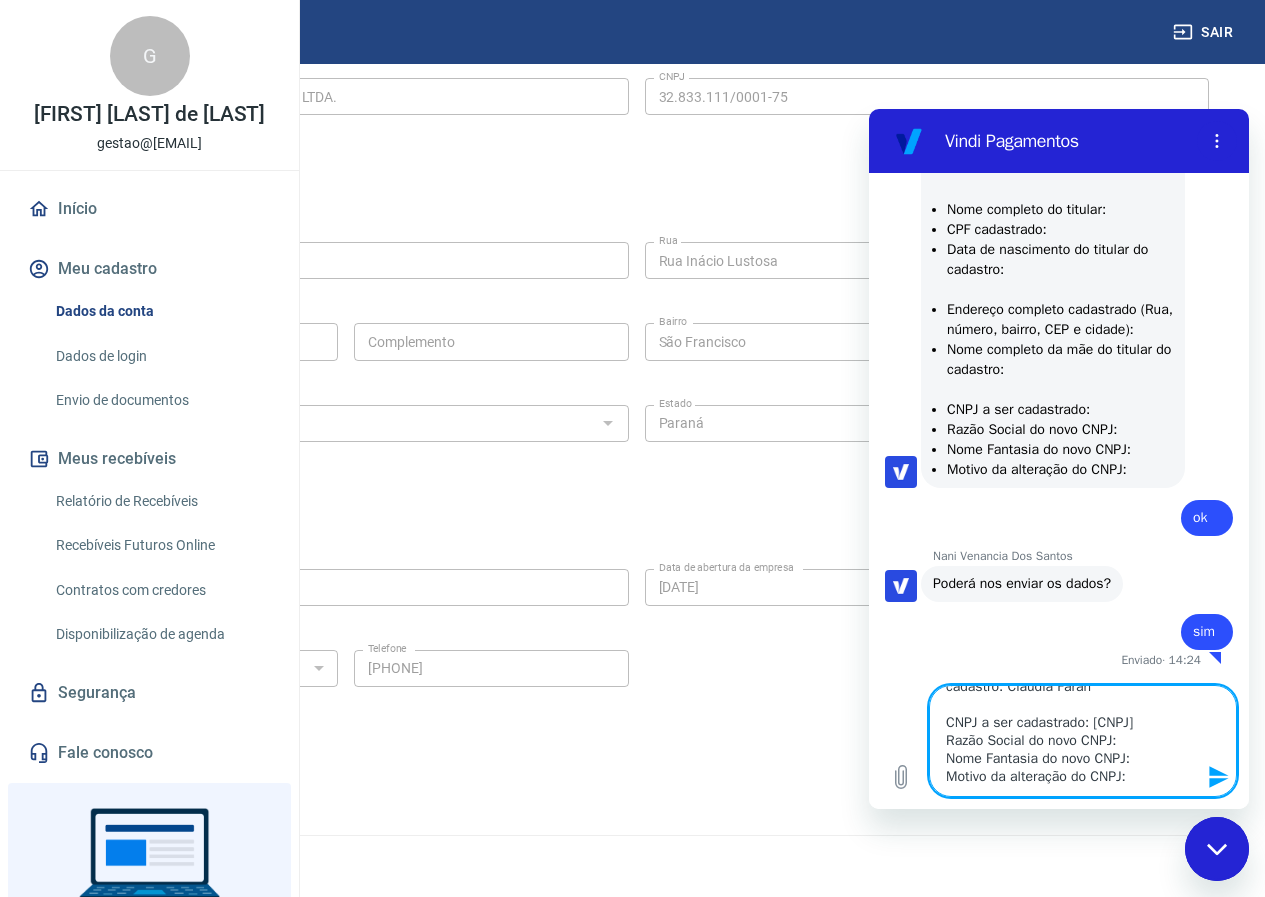 paste on "[COMPANY_NAME]" 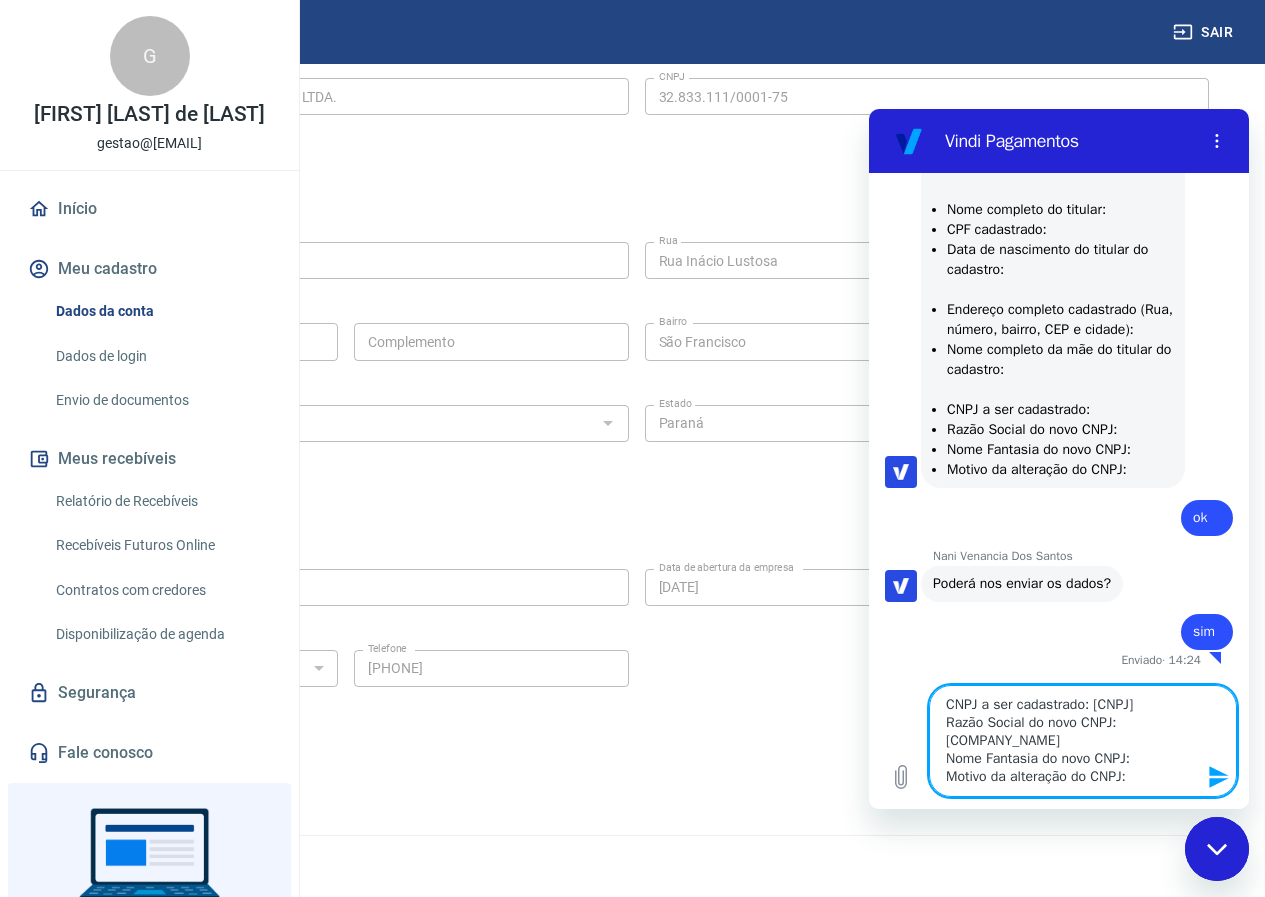 scroll, scrollTop: 252, scrollLeft: 0, axis: vertical 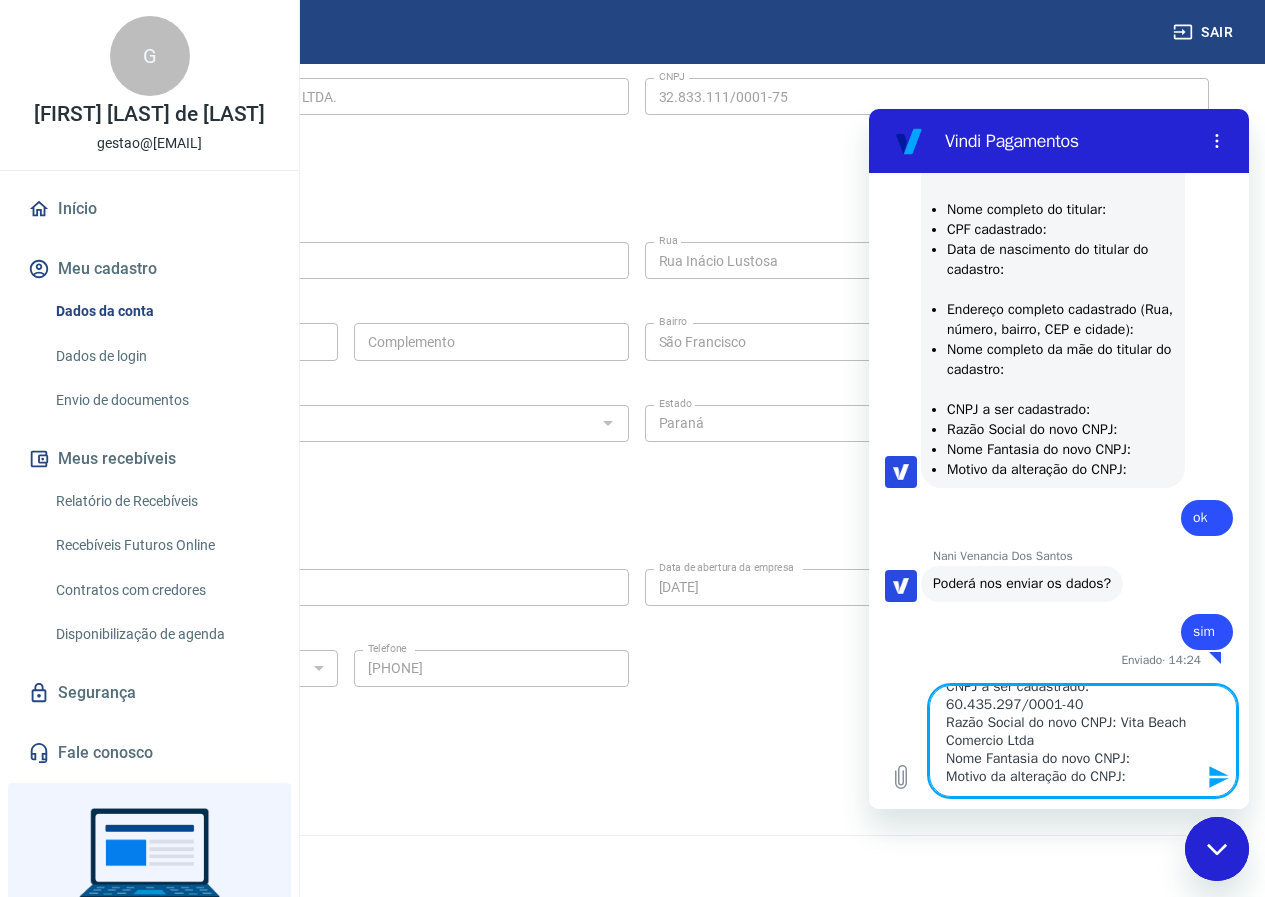 paste on "[COMPANY_NAME]" 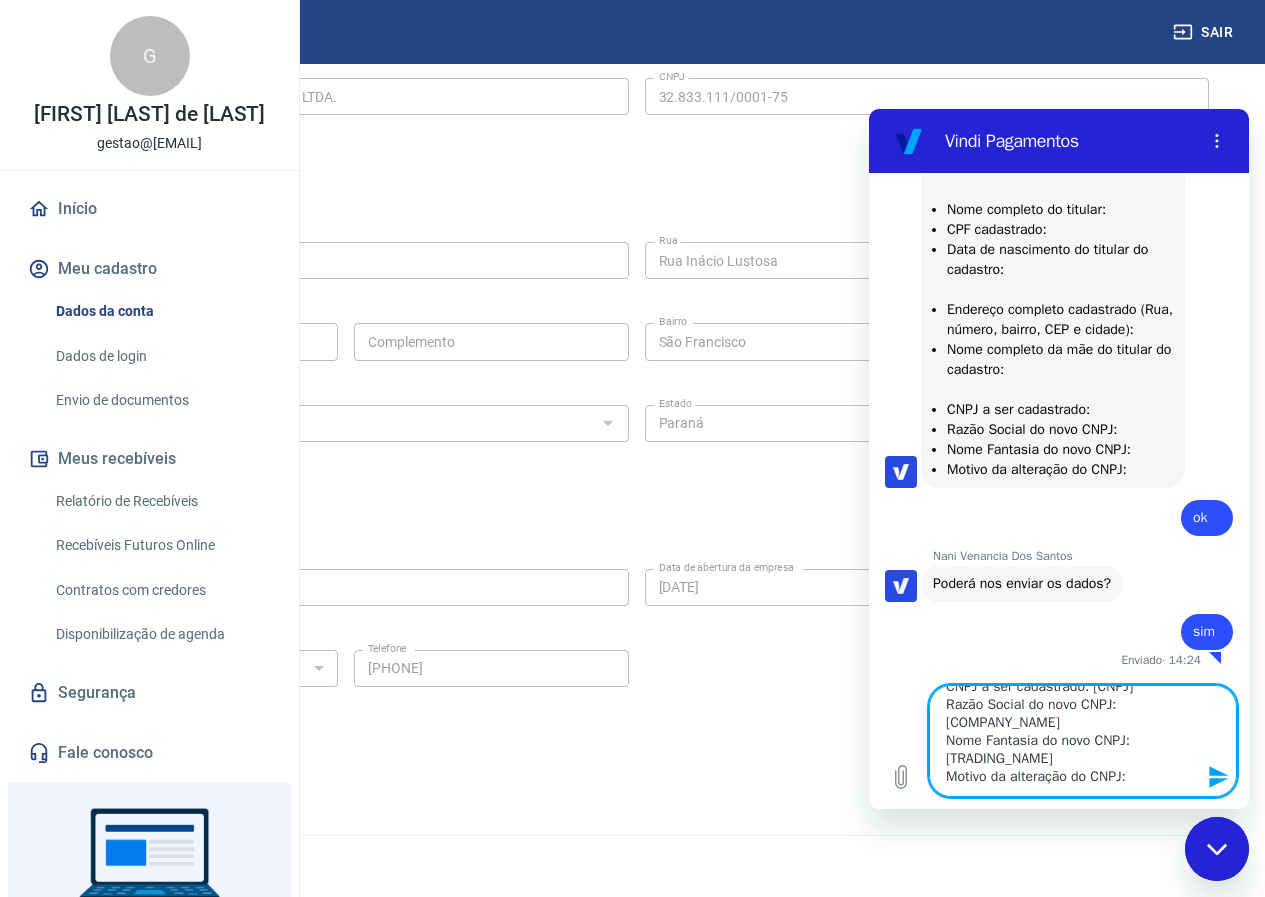scroll, scrollTop: 270, scrollLeft: 0, axis: vertical 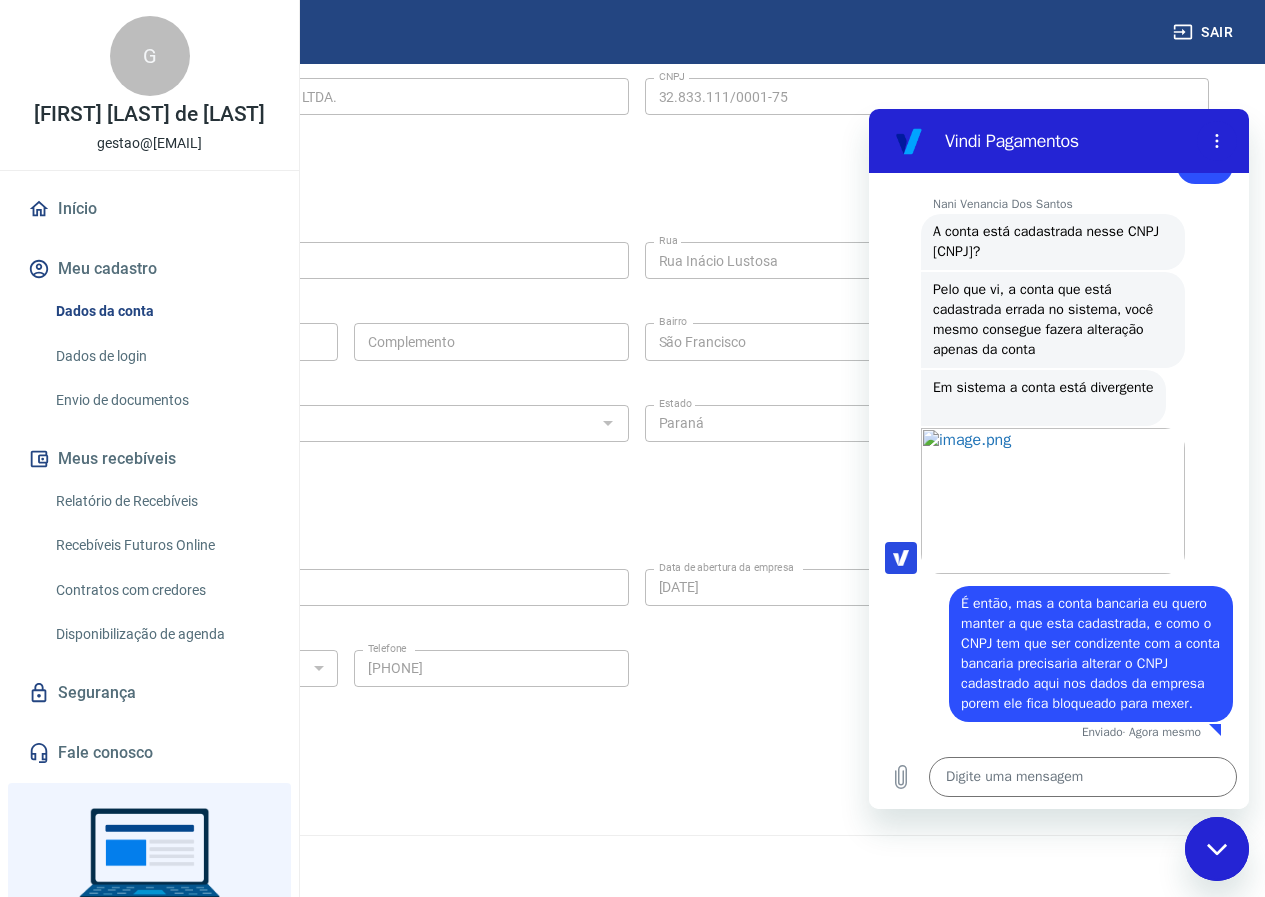 drag, startPoint x: 972, startPoint y: 503, endPoint x: 1007, endPoint y: 542, distance: 52.40229 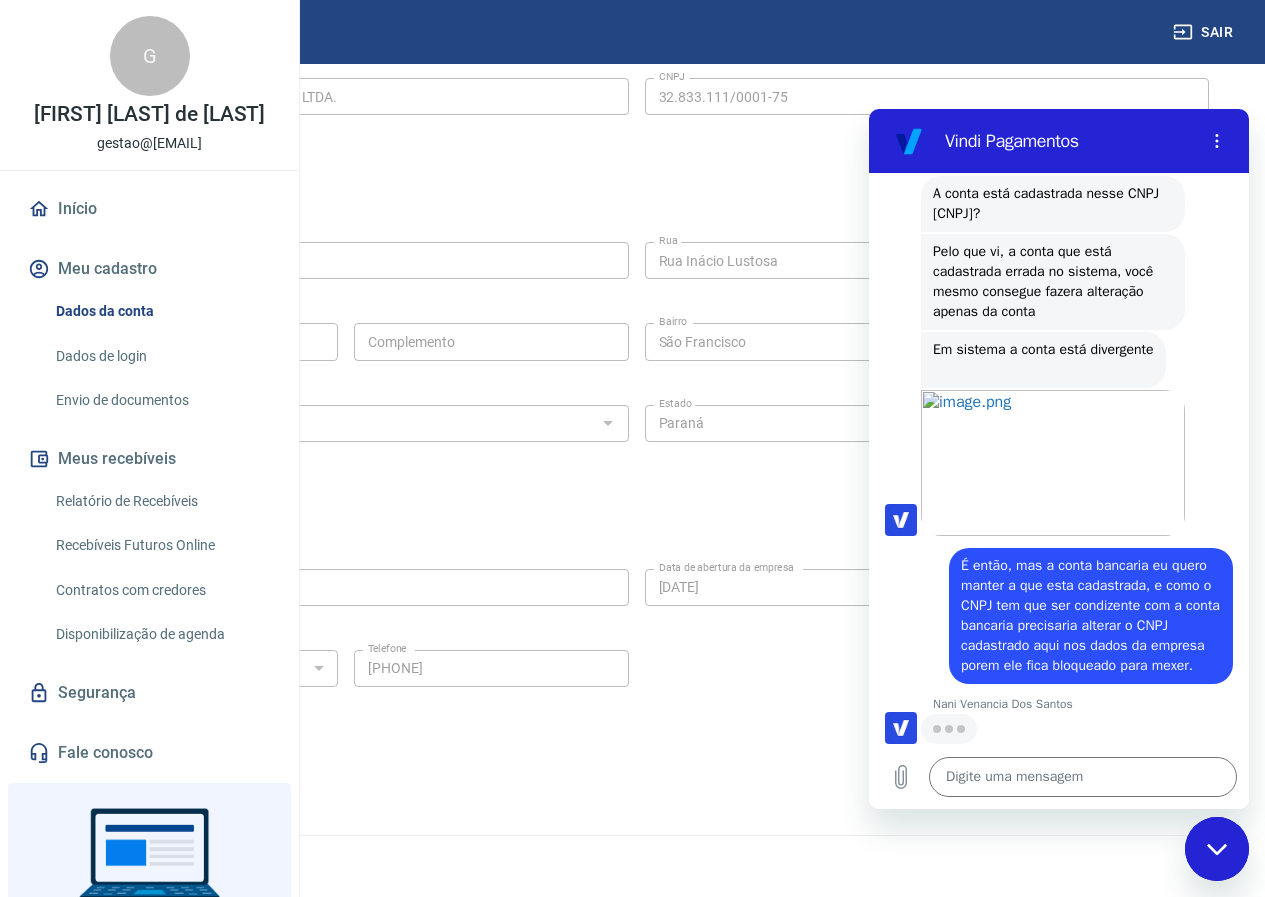 scroll, scrollTop: 11341, scrollLeft: 0, axis: vertical 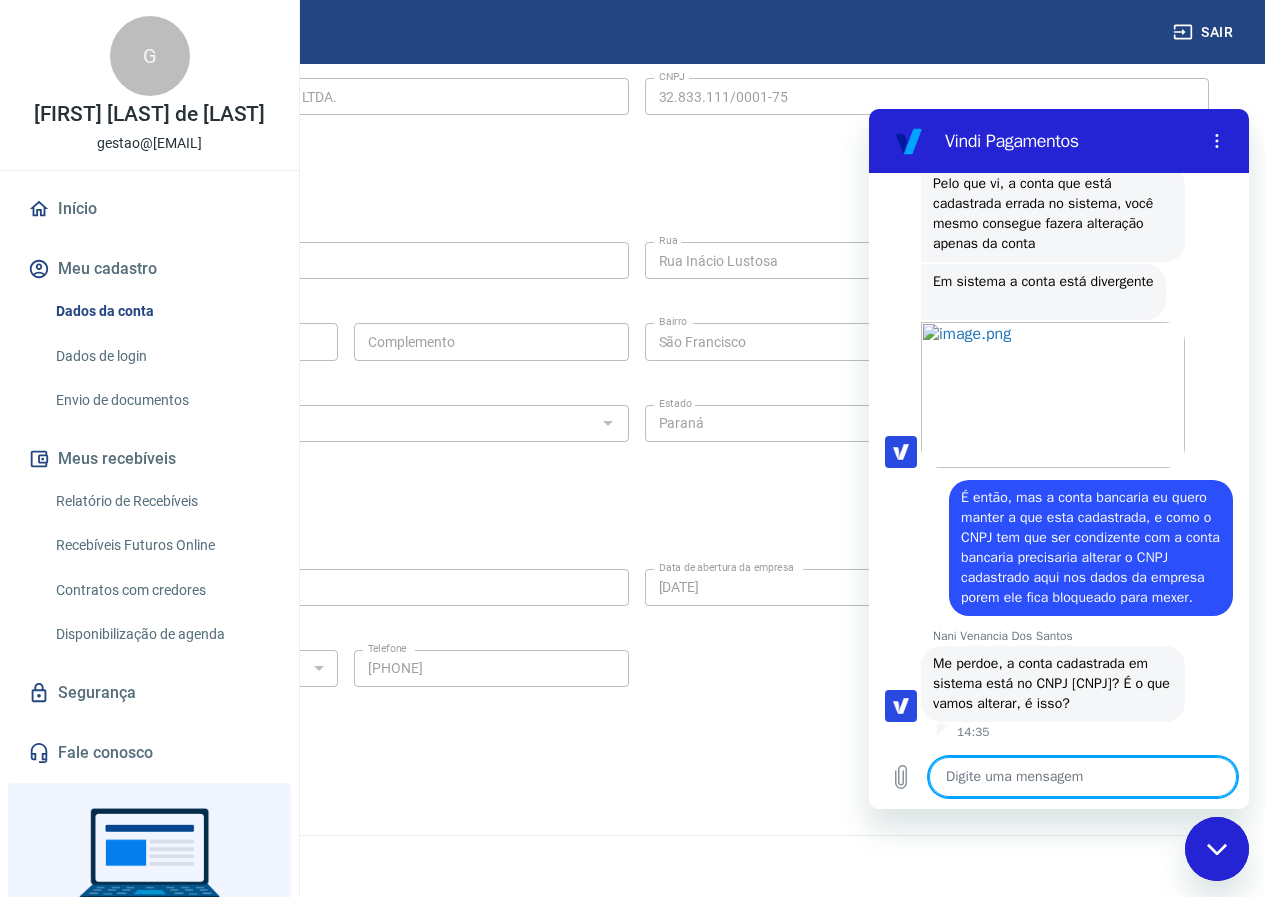 click at bounding box center [1083, 777] 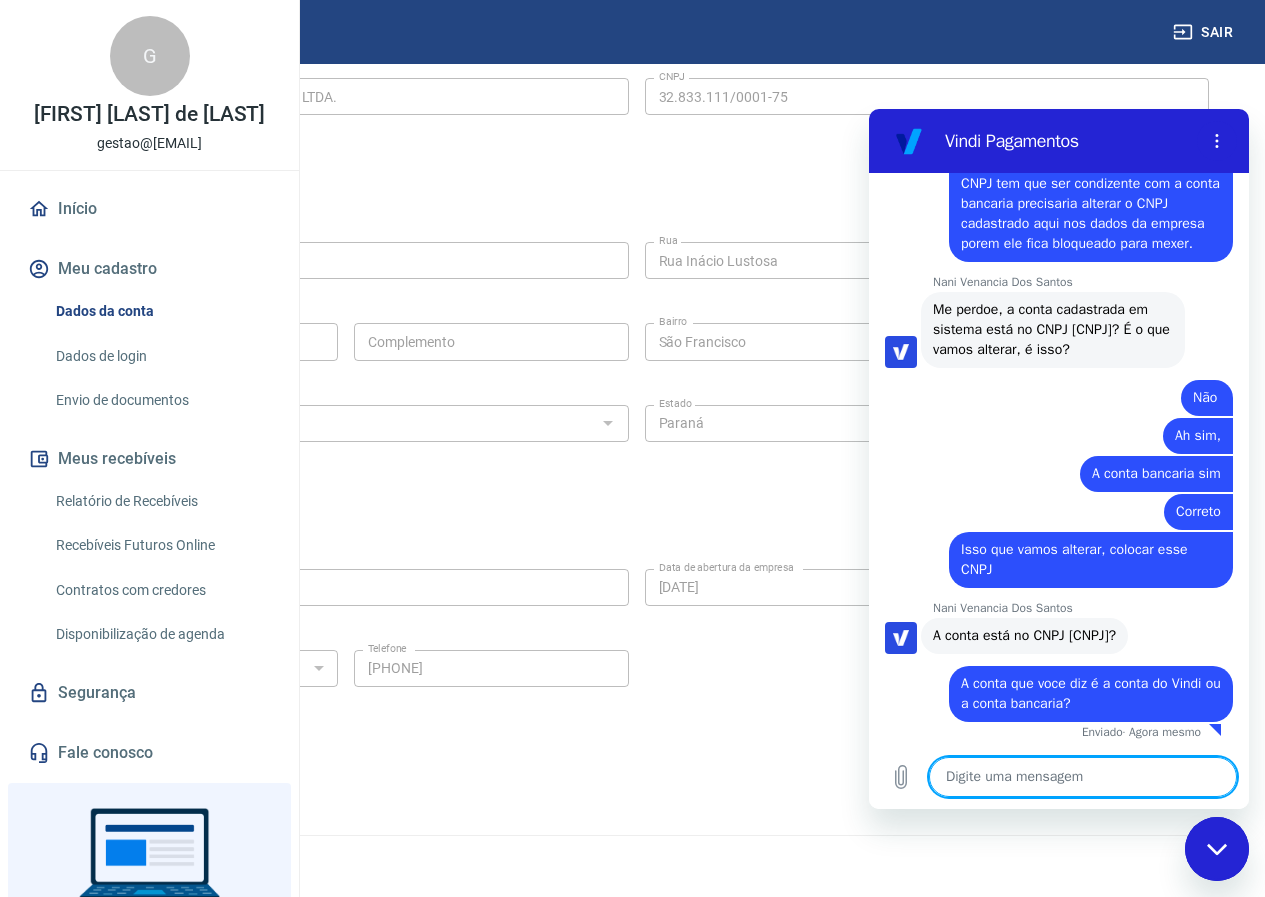 scroll, scrollTop: 11803, scrollLeft: 0, axis: vertical 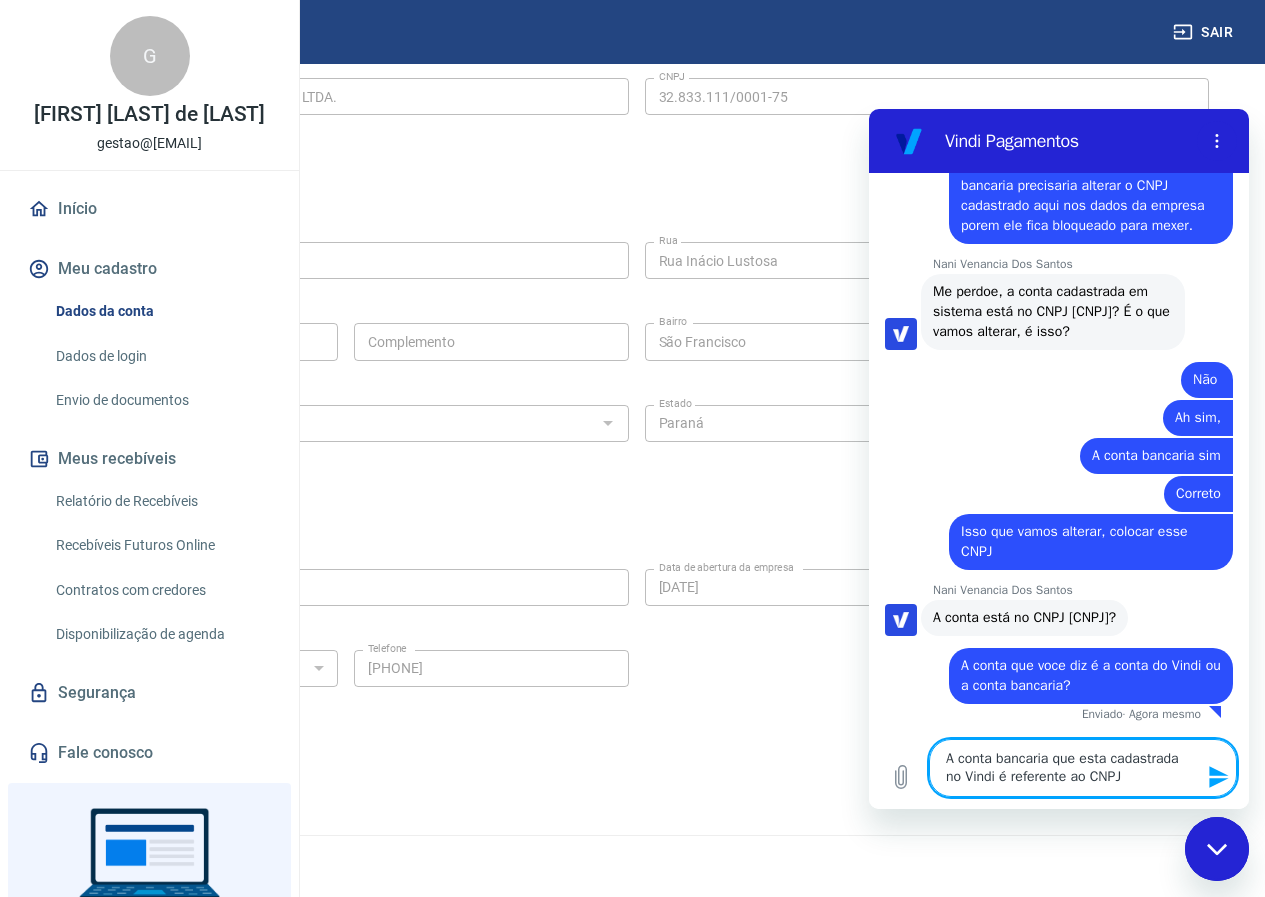 paste on "60.435.297/0001-40" 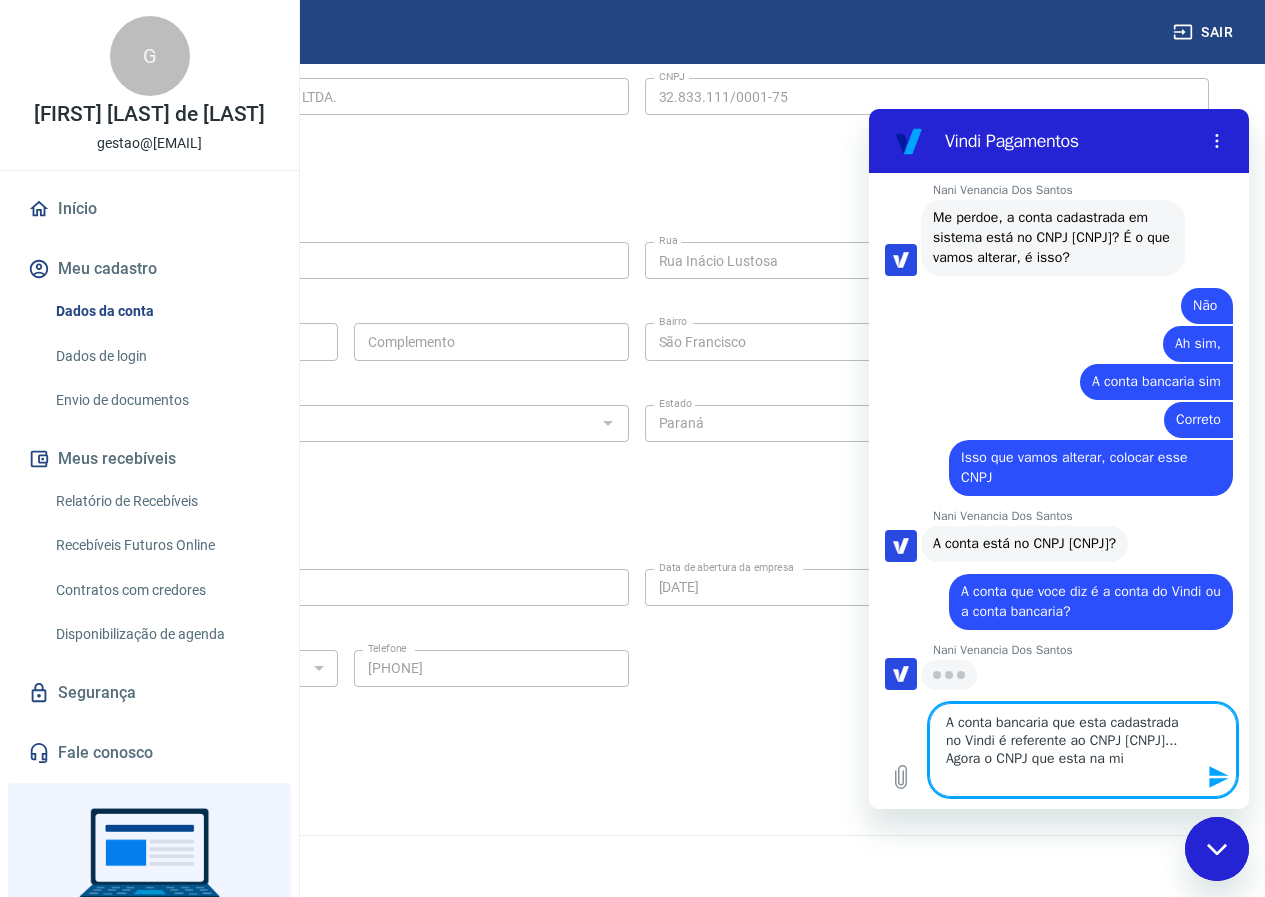 scroll, scrollTop: 11895, scrollLeft: 0, axis: vertical 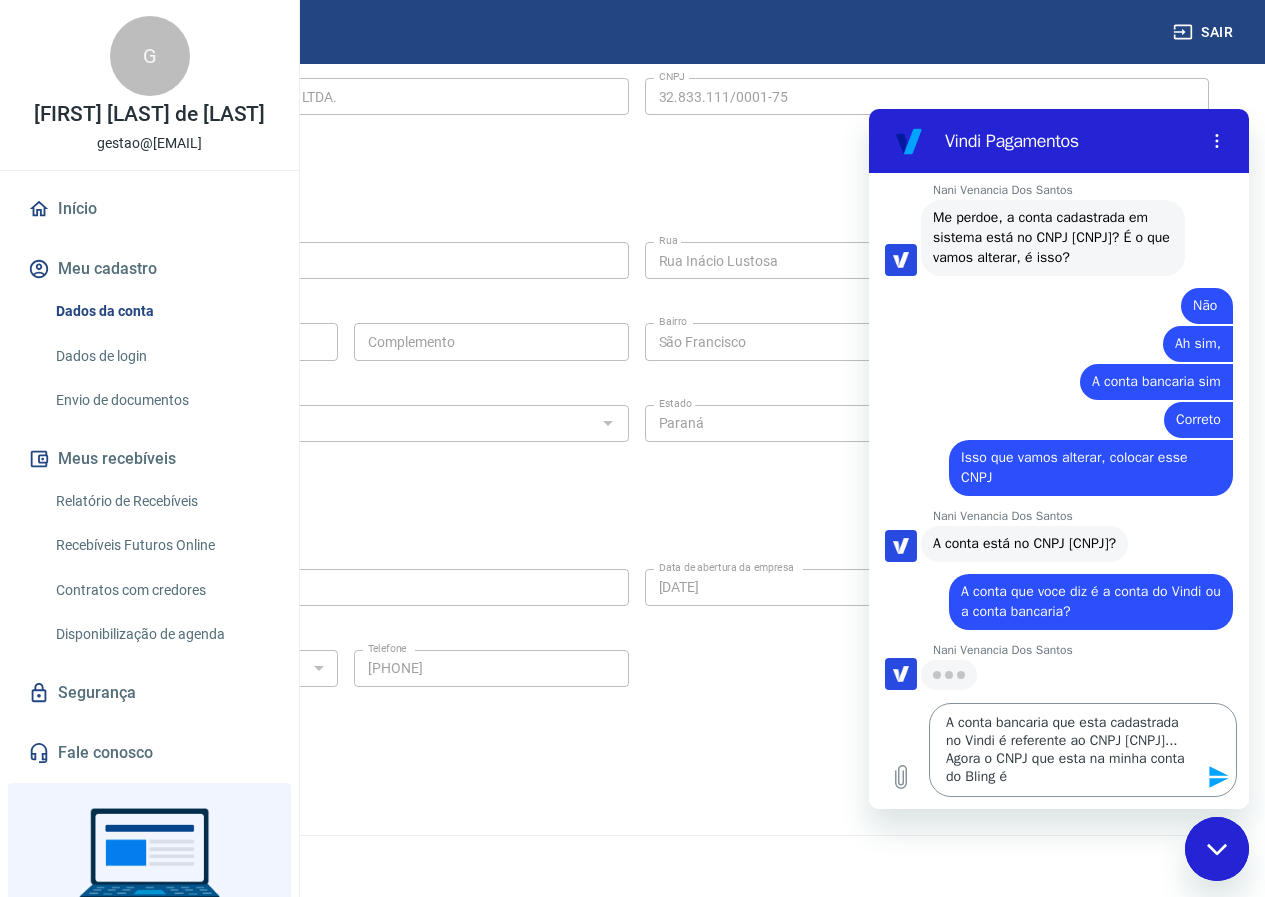 click on "A conta bancaria que esta cadastrada no Vindi é referente ao CNPJ [CNPJ]... Agora o CNPJ que esta na minha conta do Bling é" at bounding box center (1083, 750) 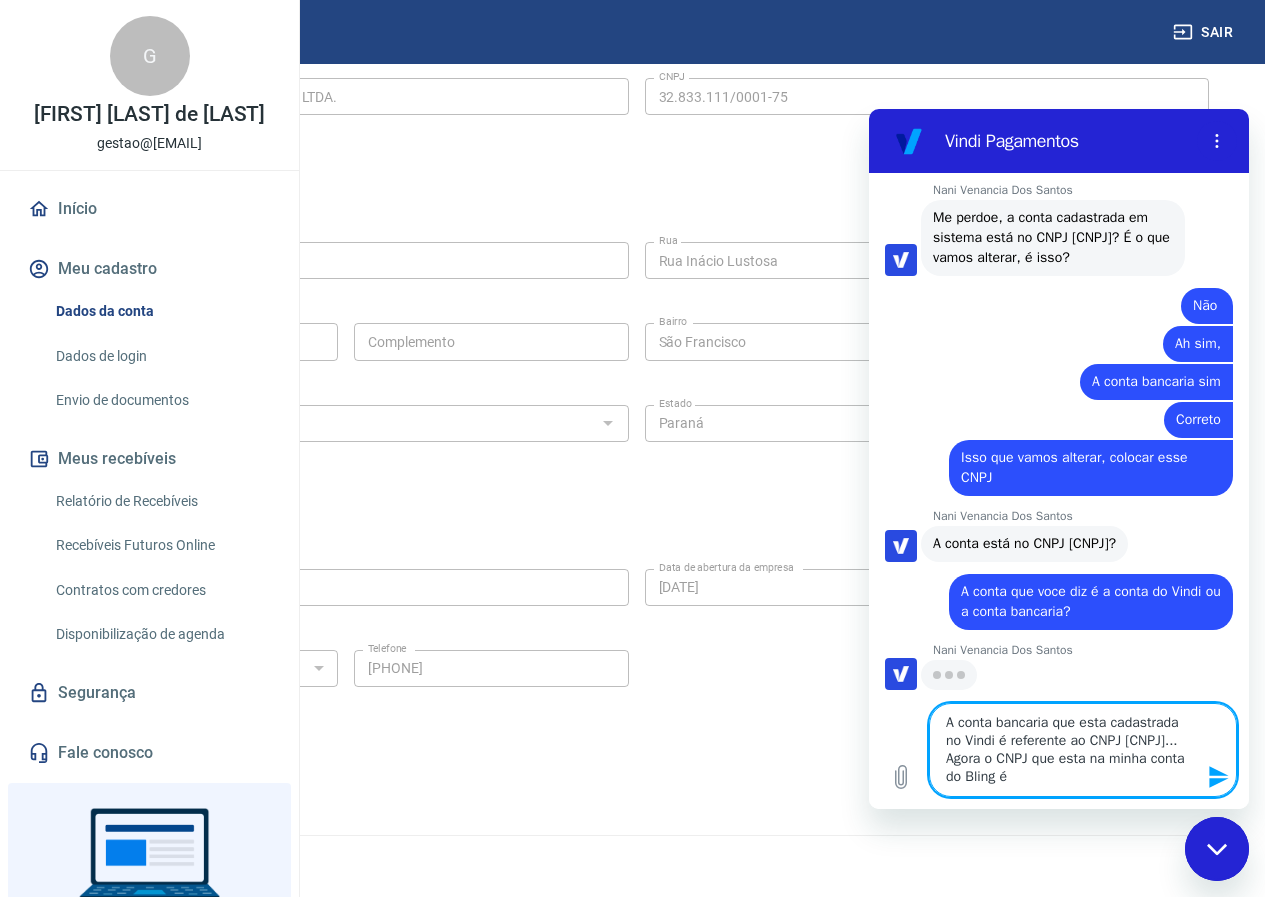 paste on "32.833.111/0001-75" 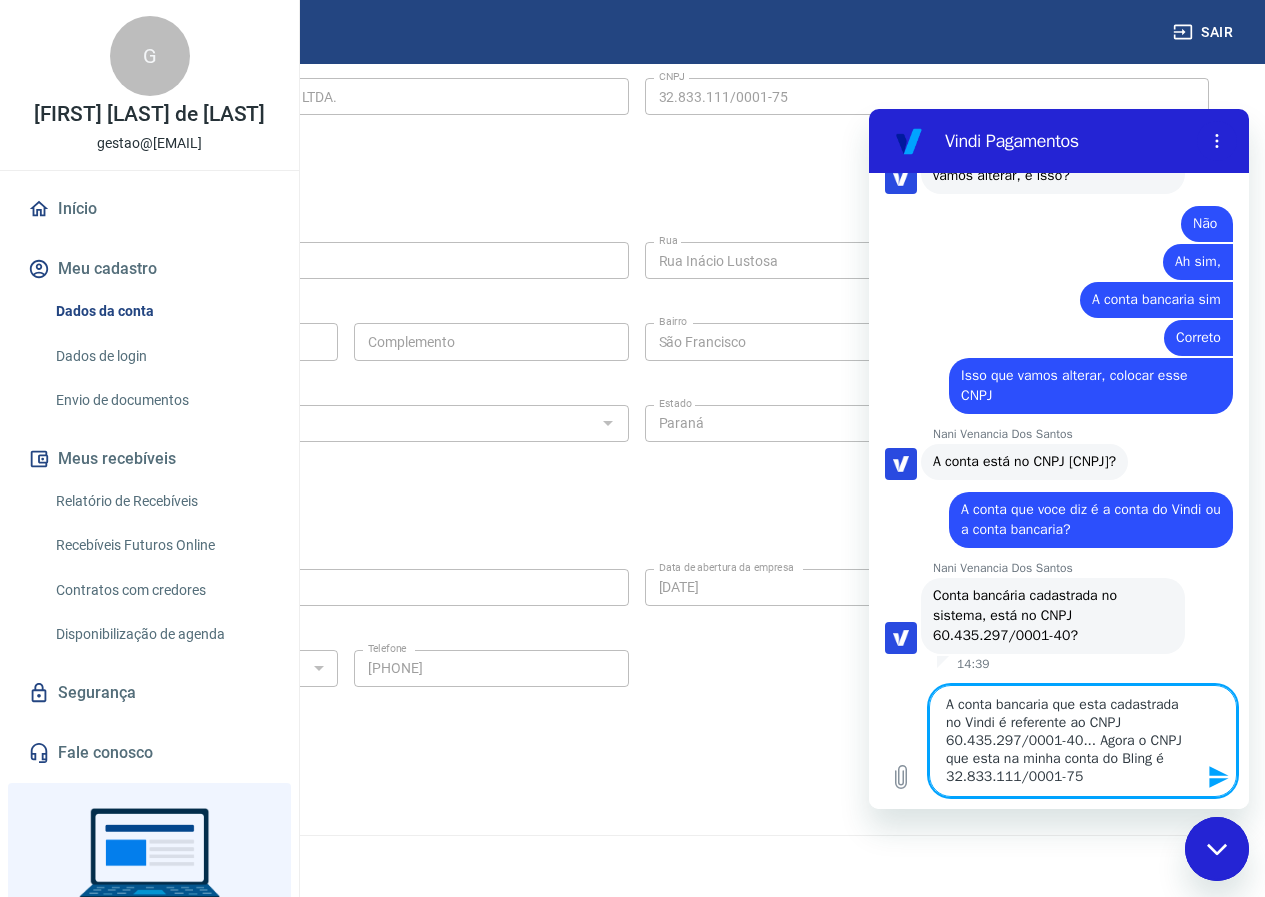 scroll, scrollTop: 11981, scrollLeft: 0, axis: vertical 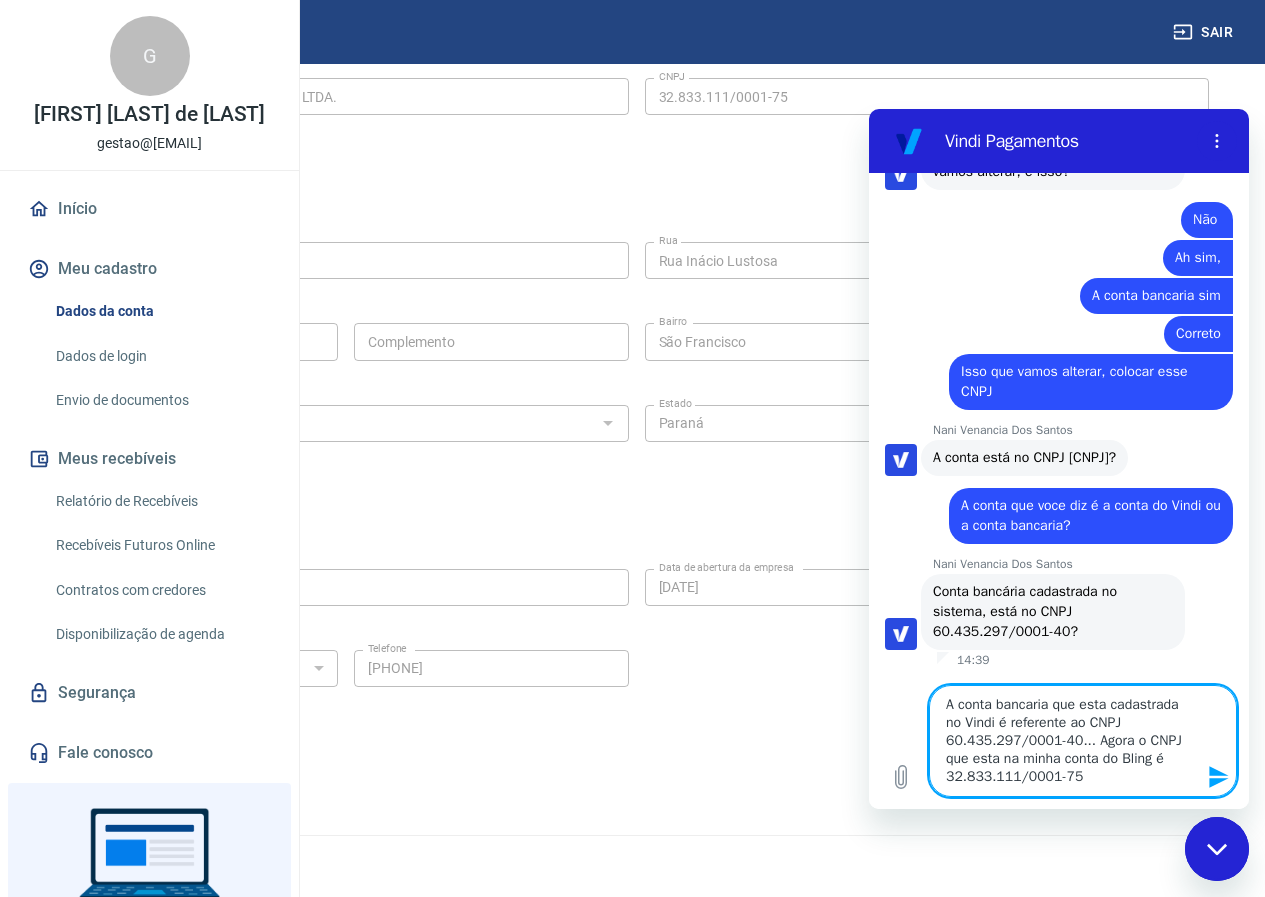 click on "A conta bancaria que esta cadastrada no Vindi é referente ao CNPJ 60.435.297/0001-40... Agora o CNPJ que esta na minha conta do Bling é 32.833.111/0001-75" at bounding box center [1083, 741] 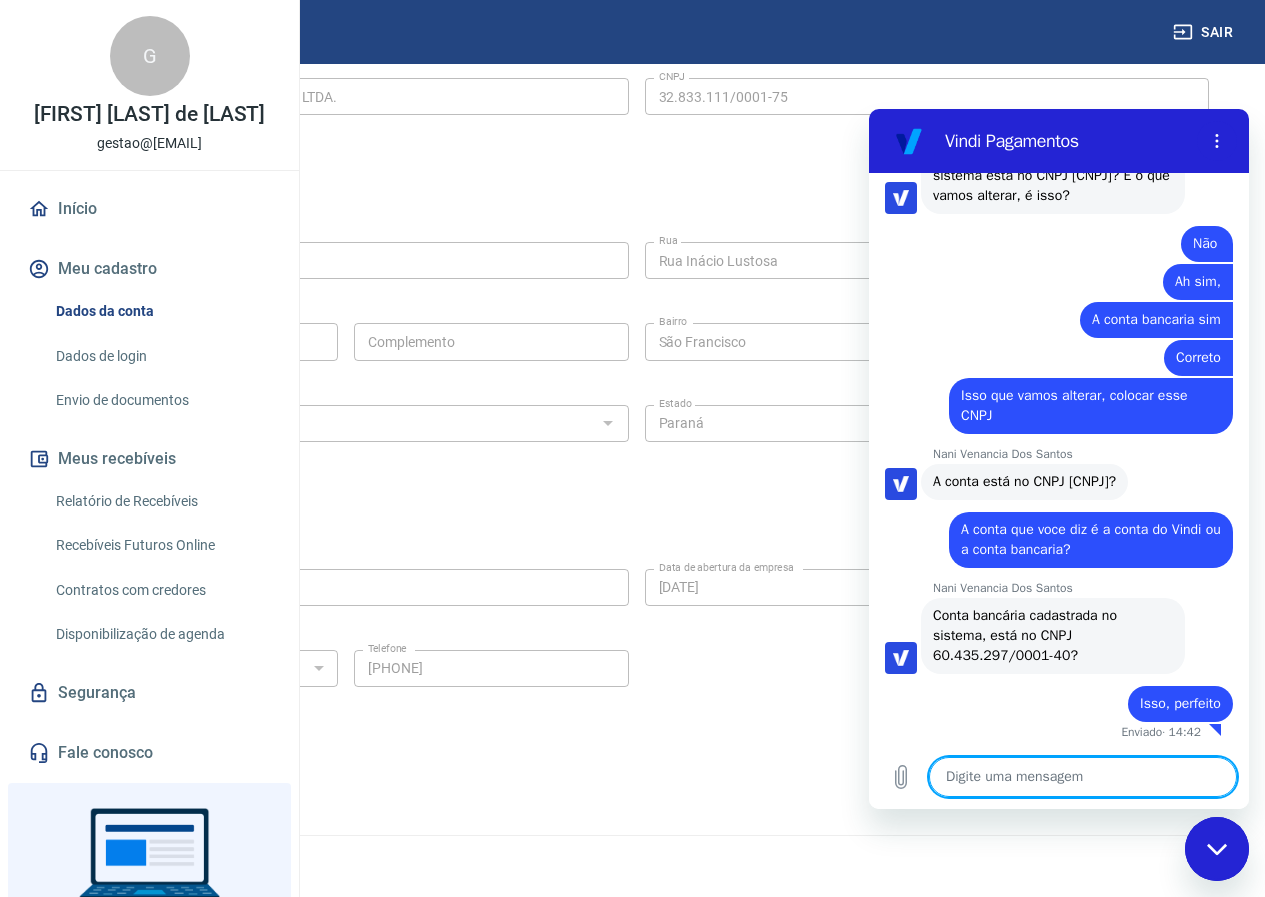 scroll, scrollTop: 11957, scrollLeft: 0, axis: vertical 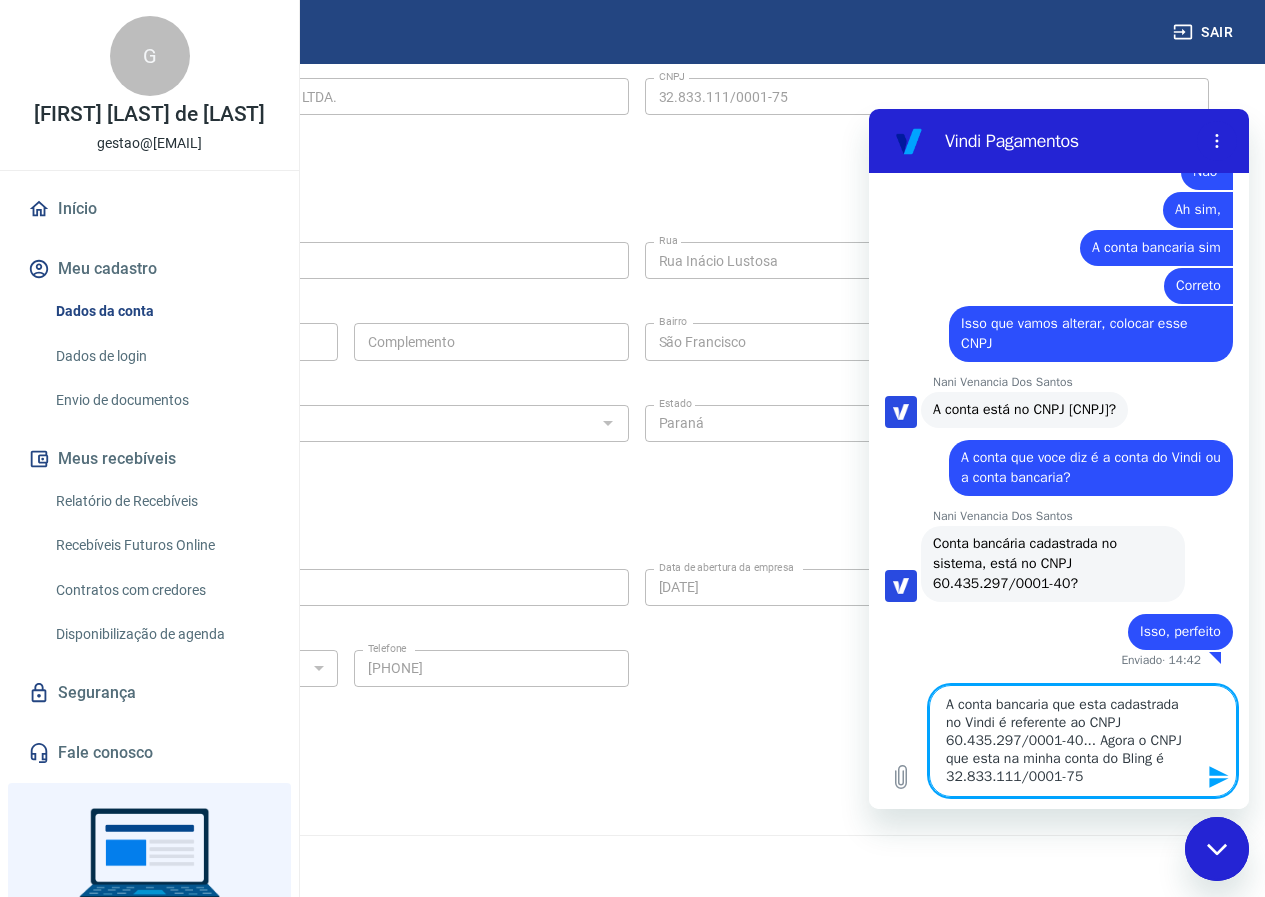 click on "A conta bancaria que esta cadastrada no Vindi é referente ao CNPJ 60.435.297/0001-40... Agora o CNPJ que esta na minha conta do Bling é 32.833.111/0001-75" at bounding box center [1083, 741] 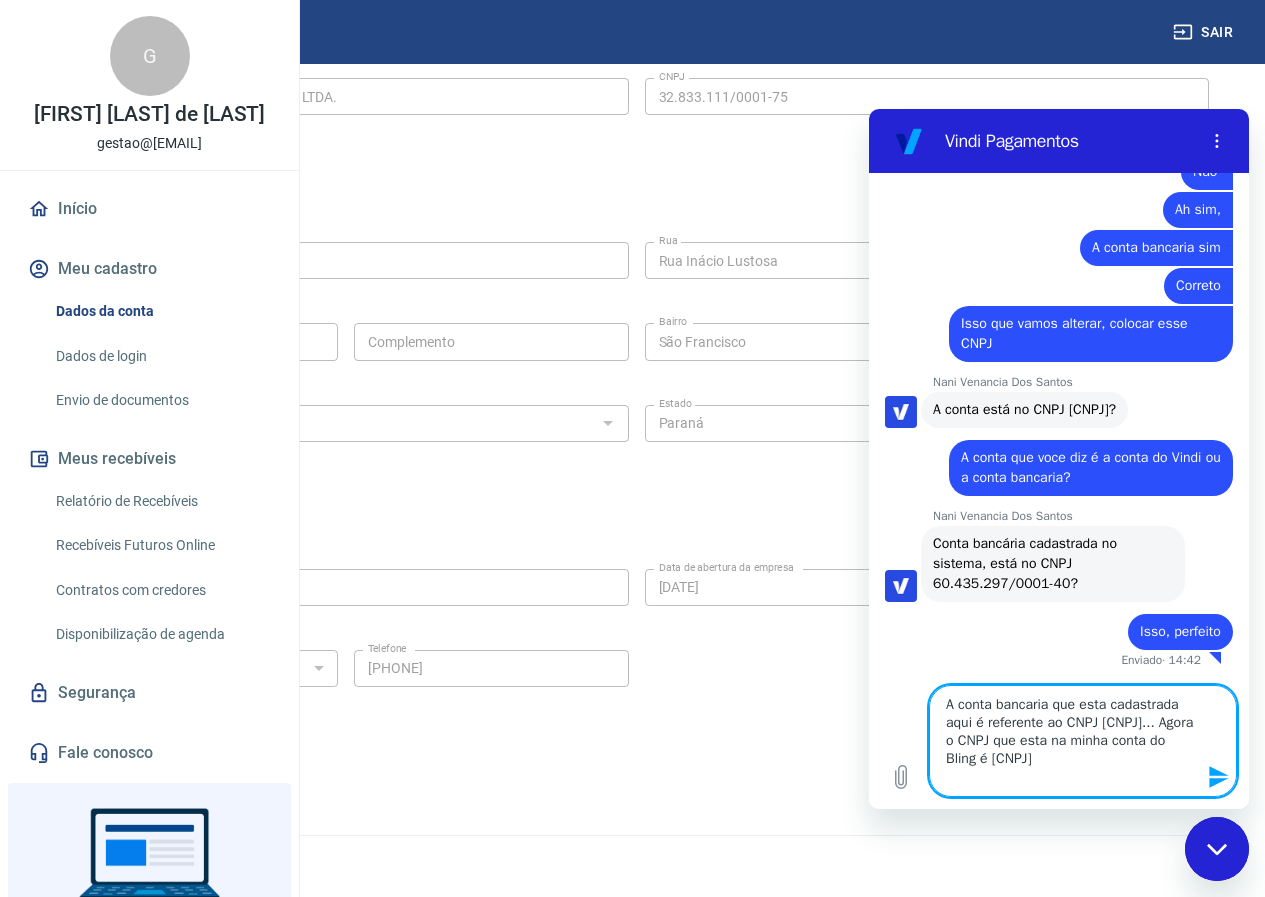 click on "A conta bancaria que esta cadastrada aqui é referente ao CNPJ [CNPJ]... Agora o CNPJ que esta na minha conta do Bling é [CNPJ]" at bounding box center (1083, 741) 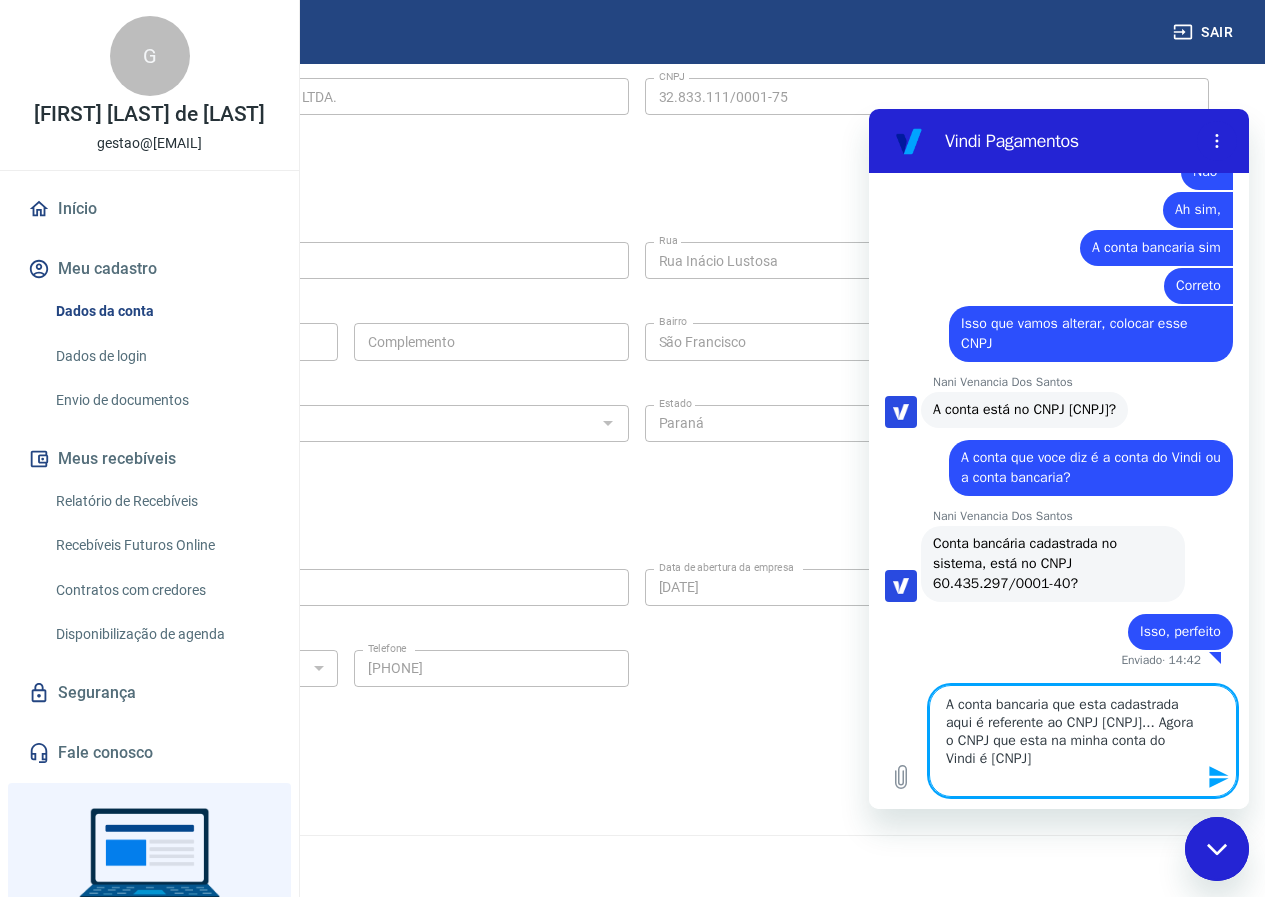 scroll, scrollTop: 12029, scrollLeft: 0, axis: vertical 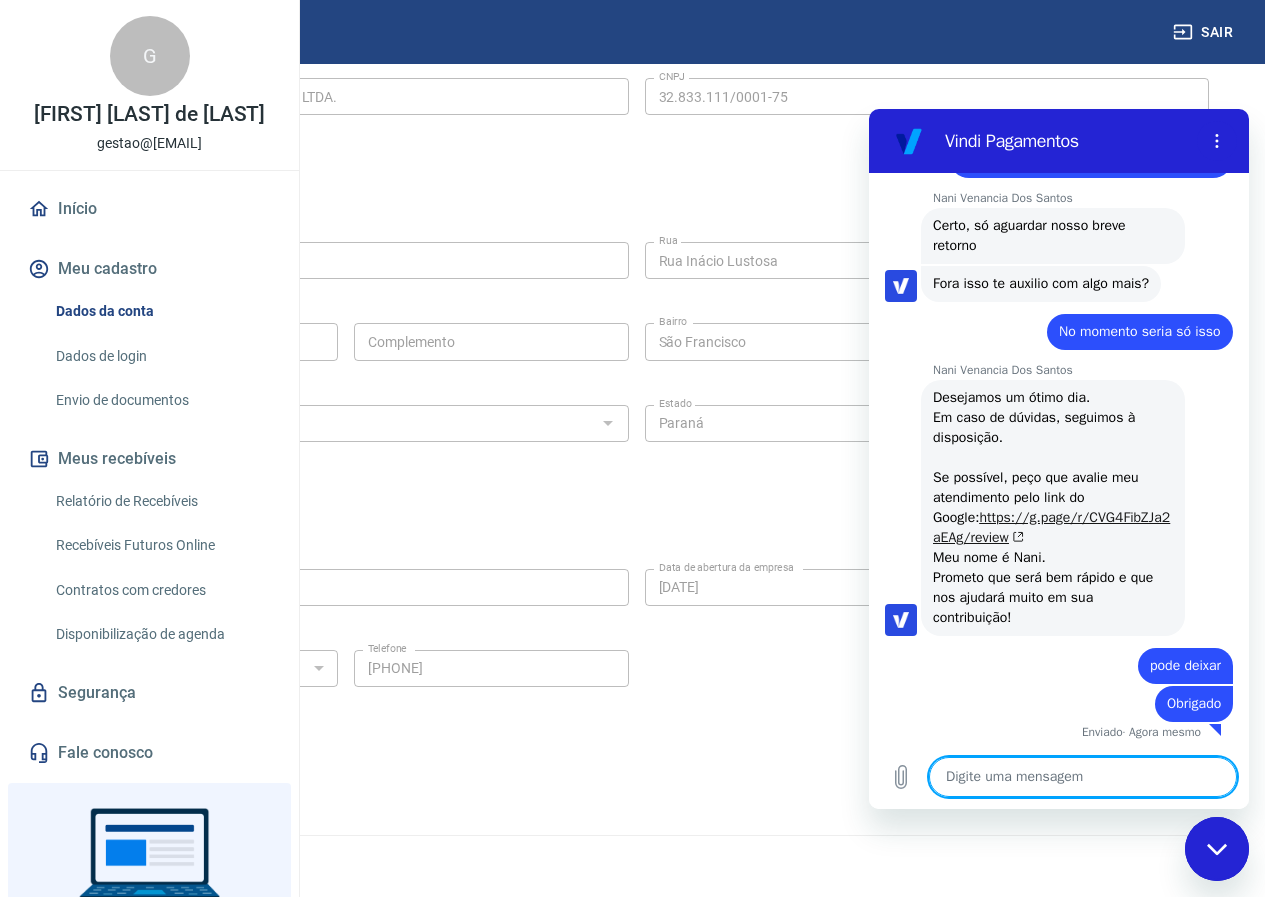 click on "https://g.page/r/CVG4FibZJa2aEAg/review" at bounding box center [1051, 527] 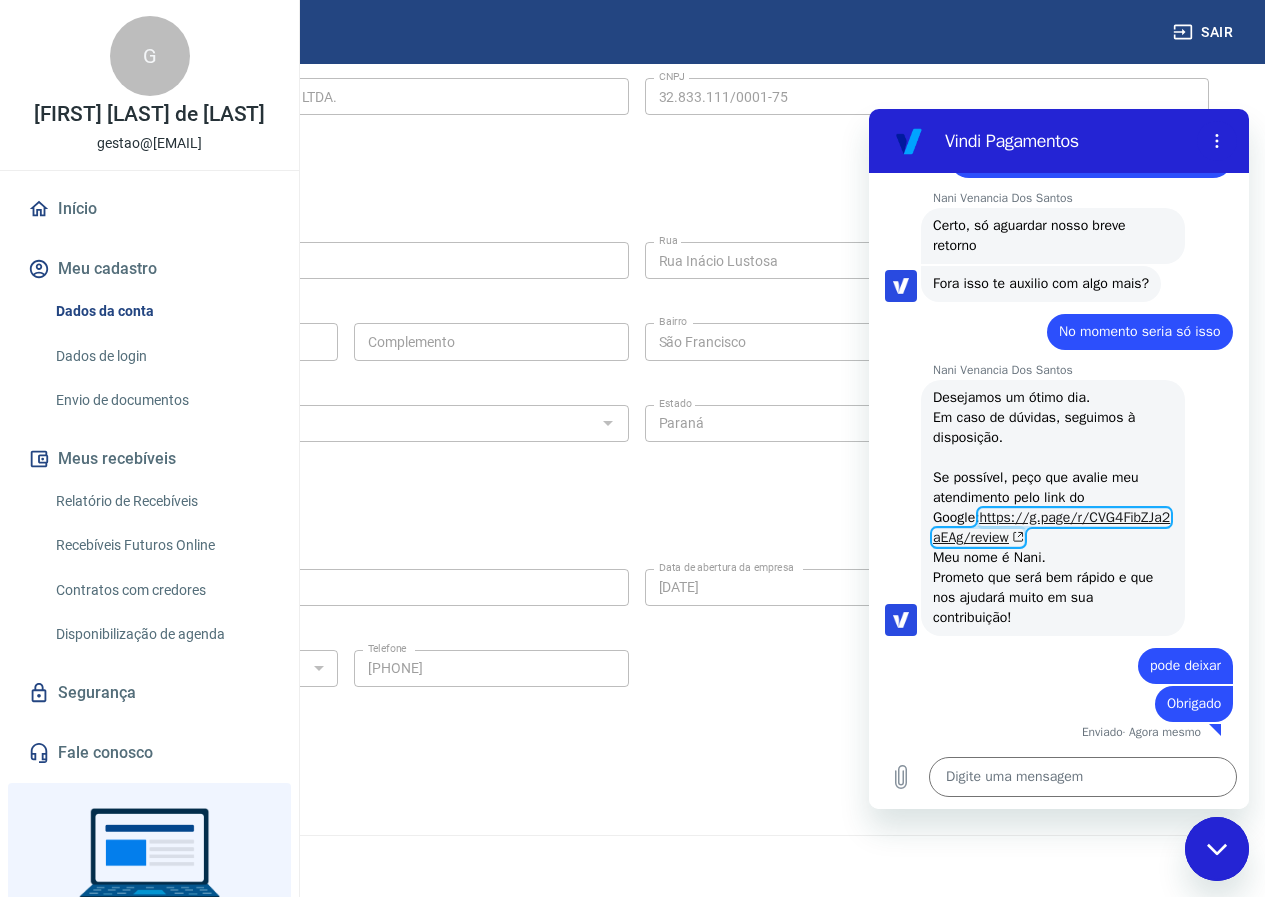 click on "https://g.page/r/CVG4FibZJa2aEAg/review" at bounding box center (1051, 527) 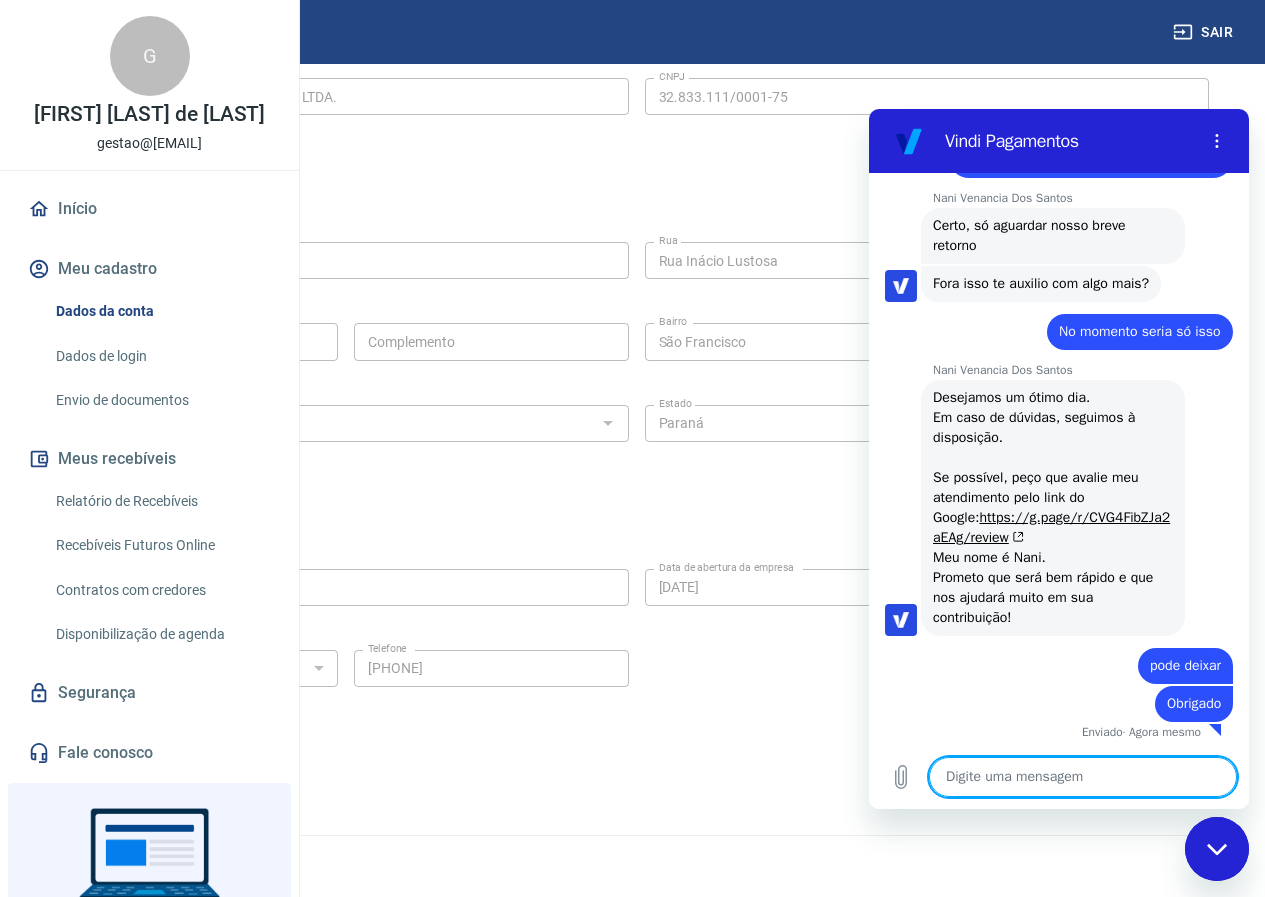 click at bounding box center (1083, 777) 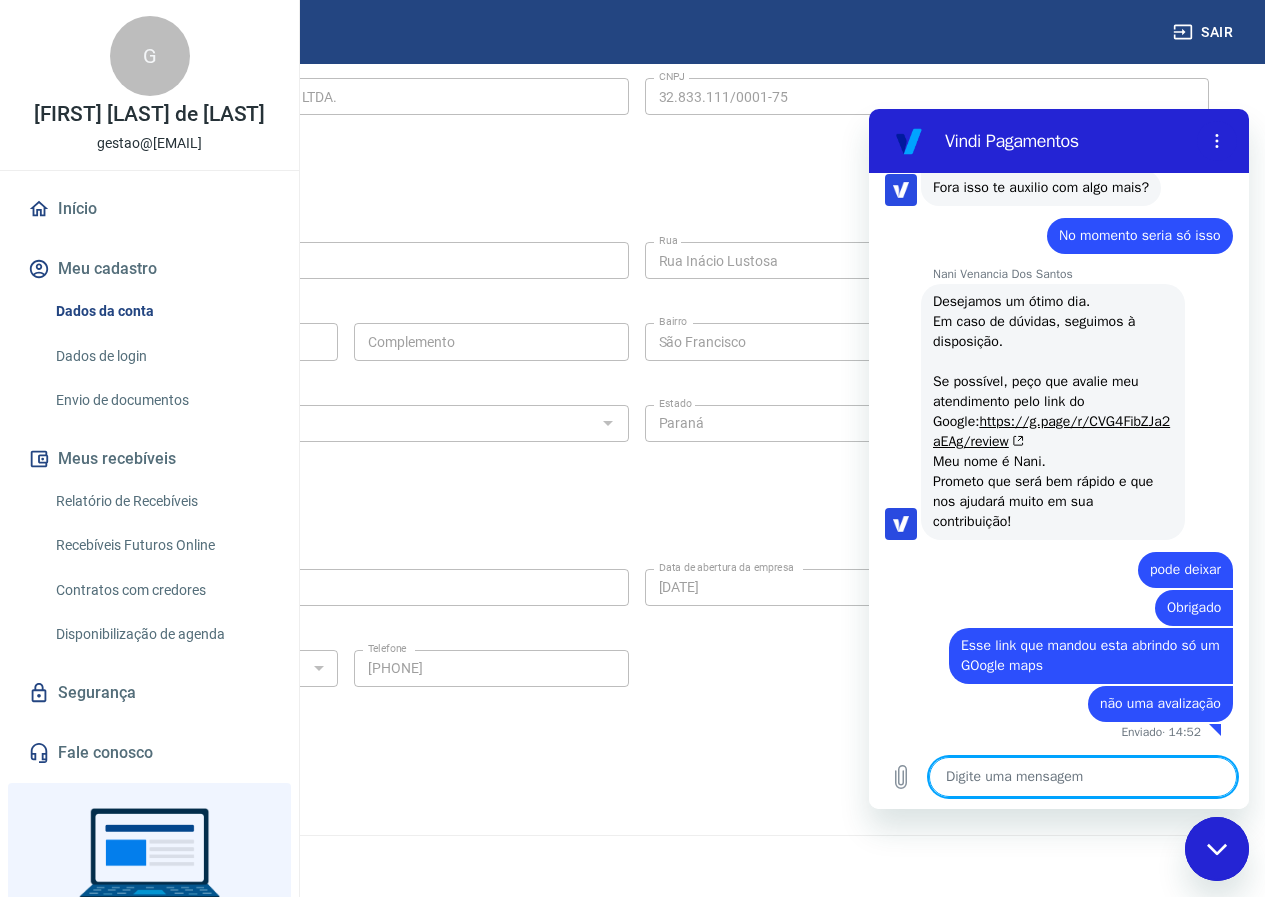 scroll, scrollTop: 13121, scrollLeft: 0, axis: vertical 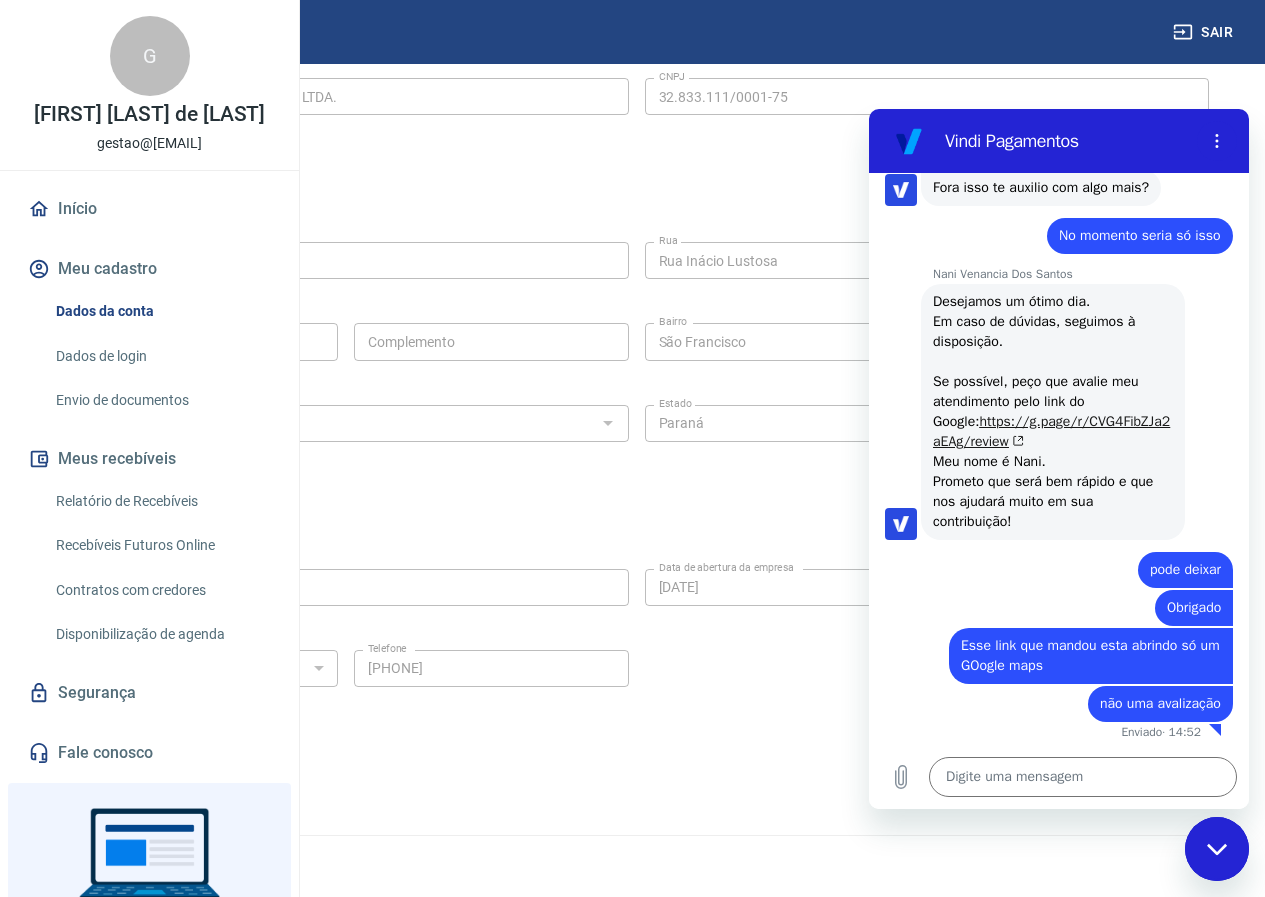click on "https://g.page/r/CVG4FibZJa2aEAg/review" at bounding box center [1051, 431] 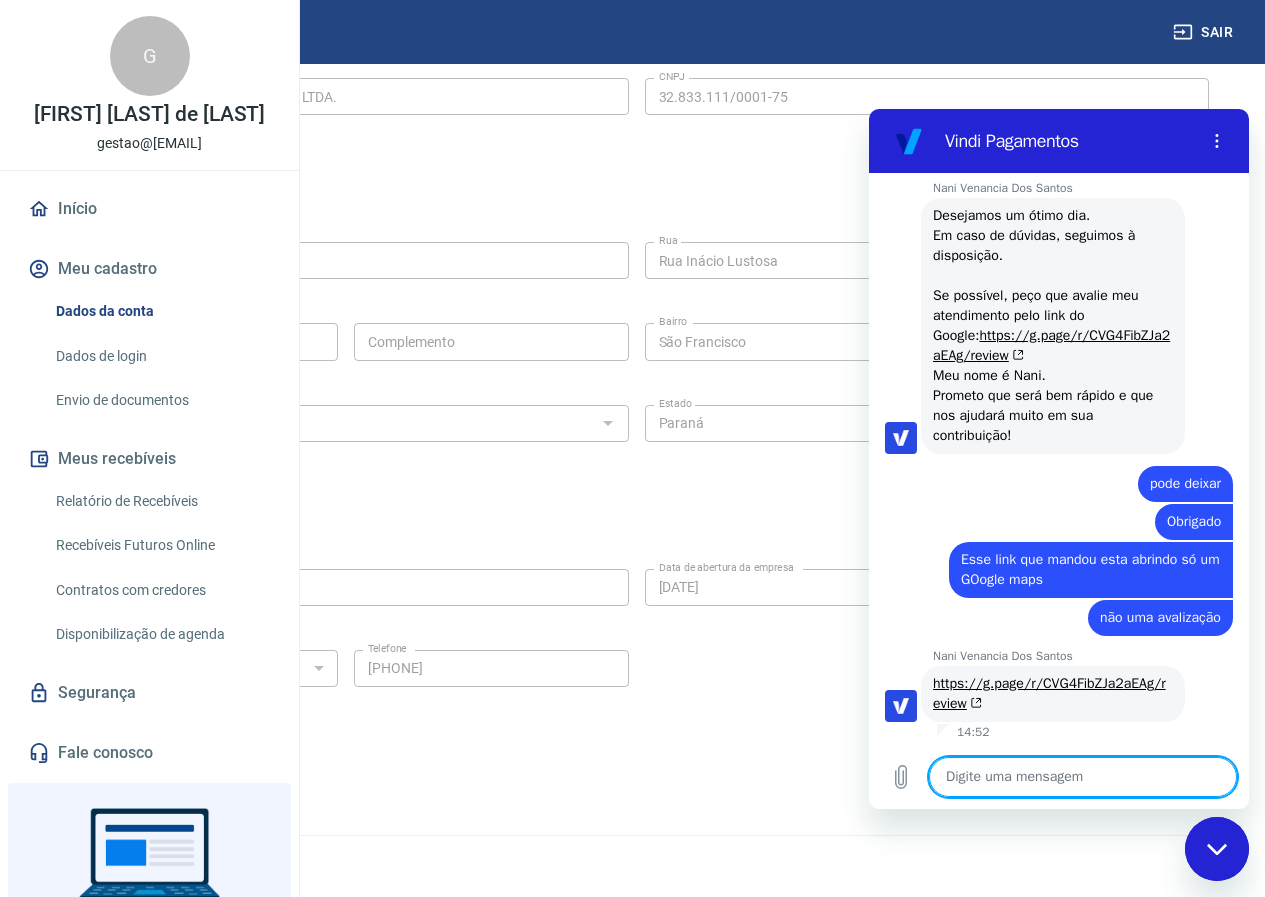 scroll, scrollTop: 13207, scrollLeft: 0, axis: vertical 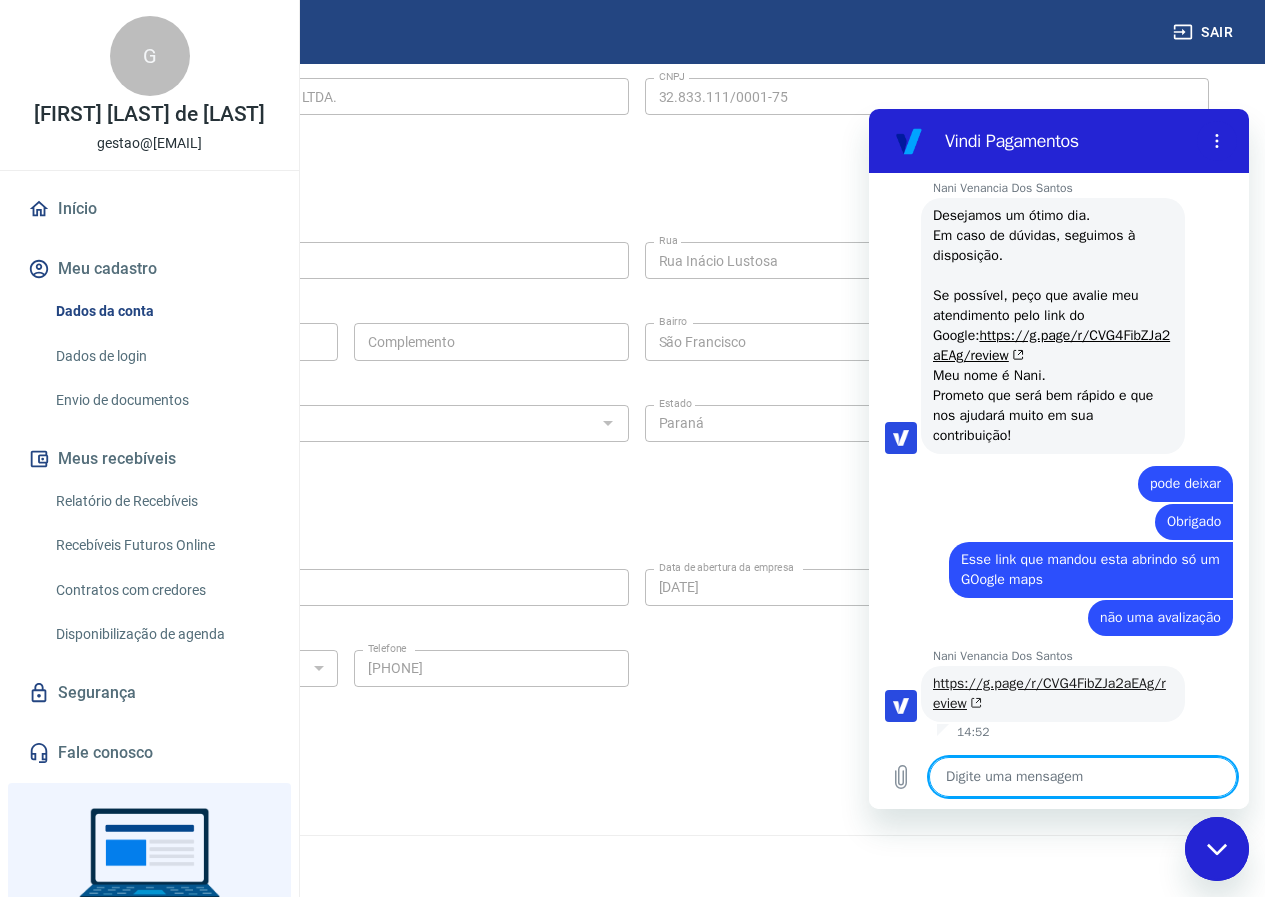click on "https://g.page/r/CVG4FibZJa2aEAg/review" at bounding box center [1049, 693] 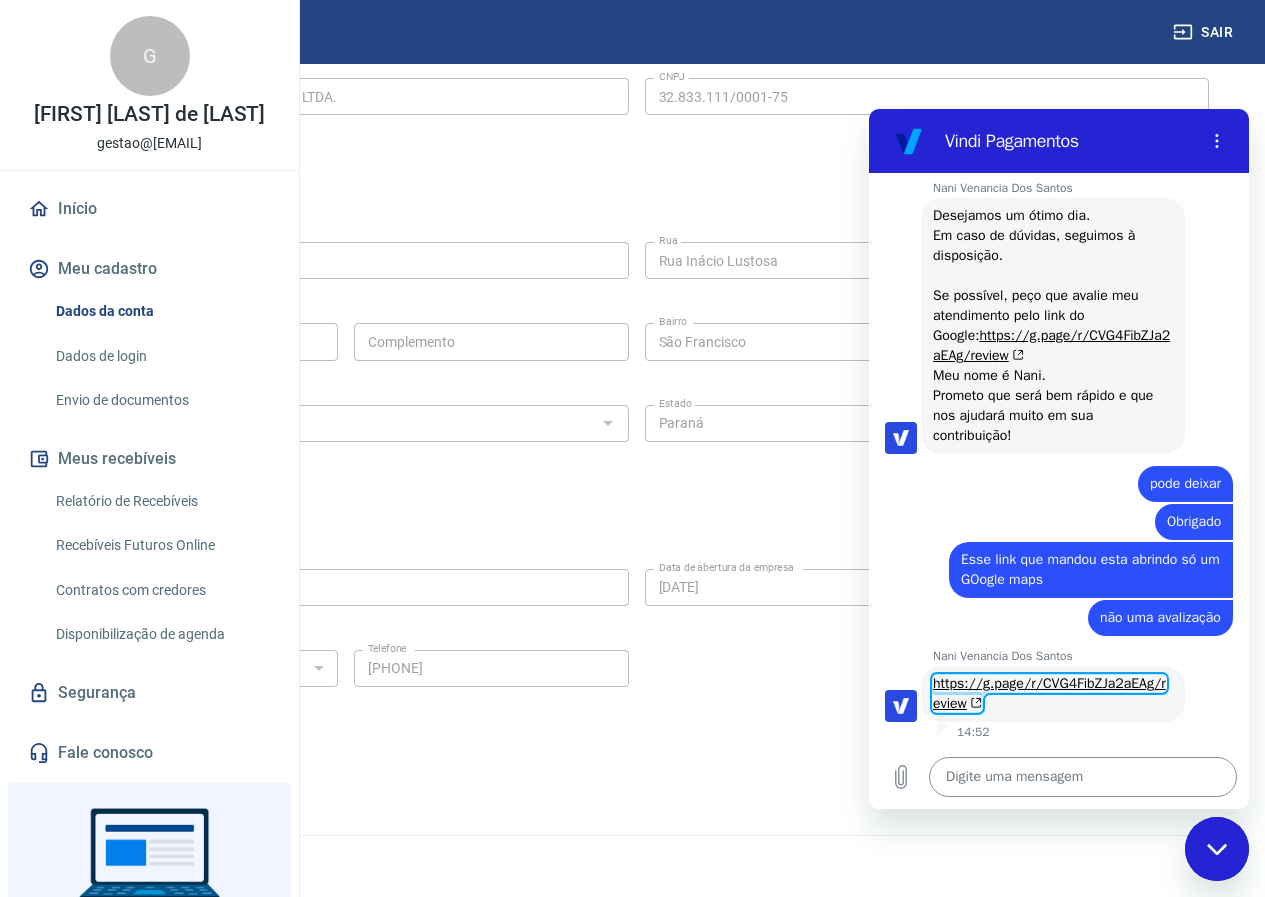click at bounding box center [1083, 777] 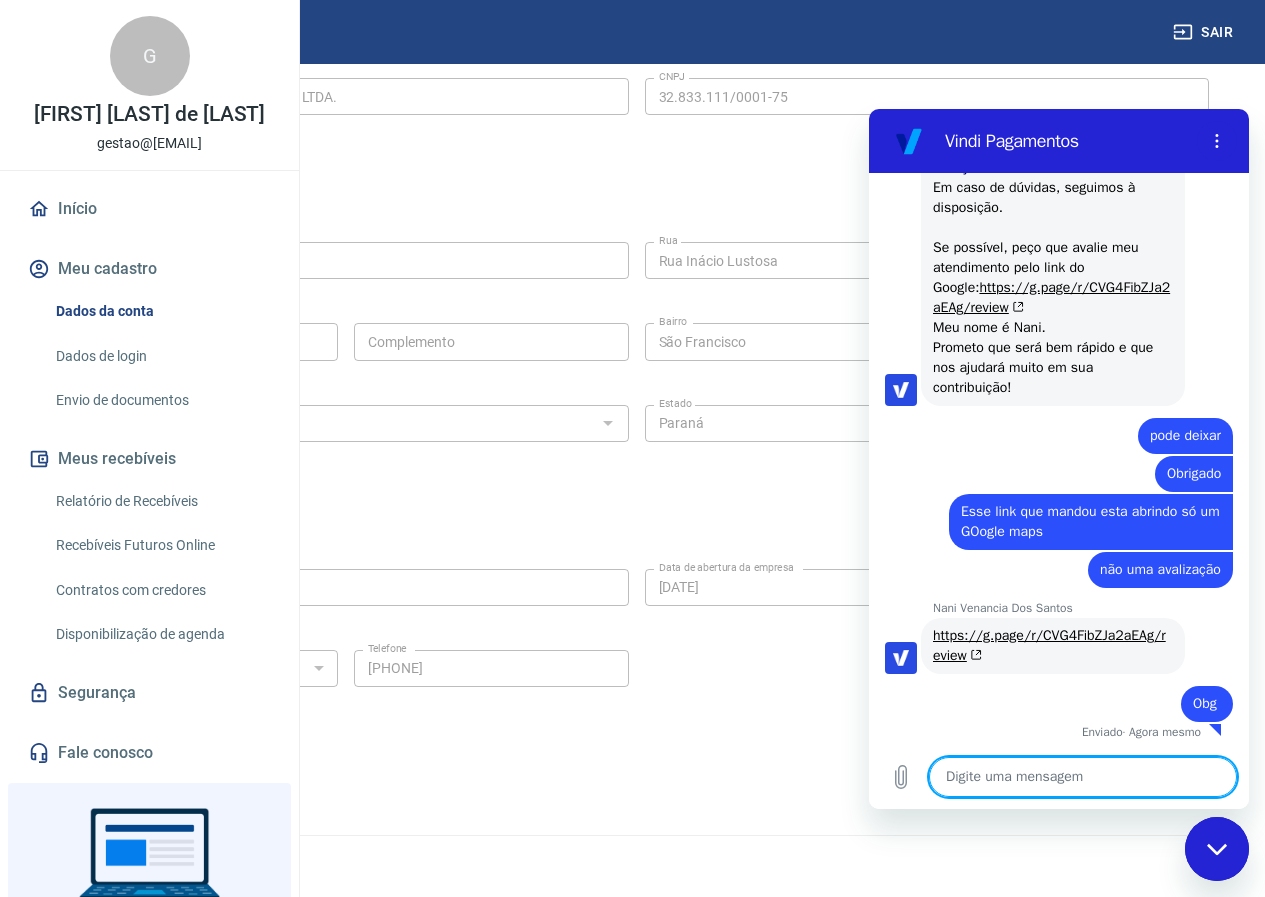 scroll, scrollTop: 13251, scrollLeft: 0, axis: vertical 